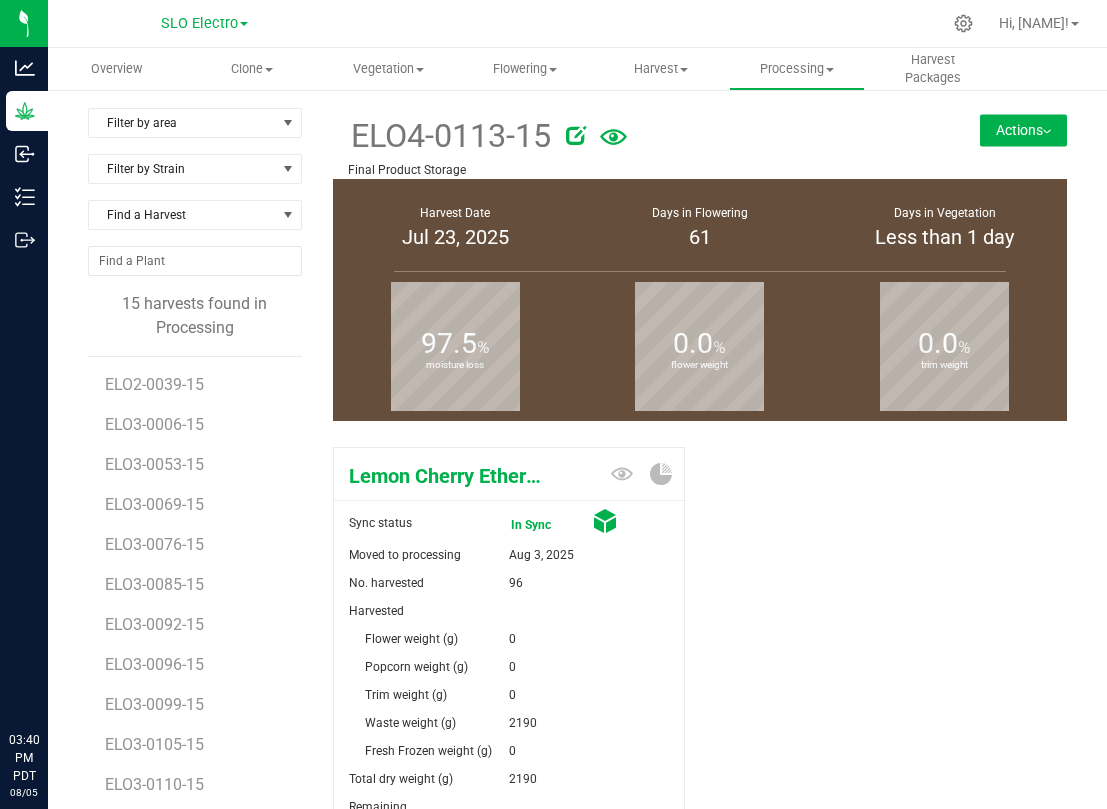 scroll, scrollTop: 0, scrollLeft: 0, axis: both 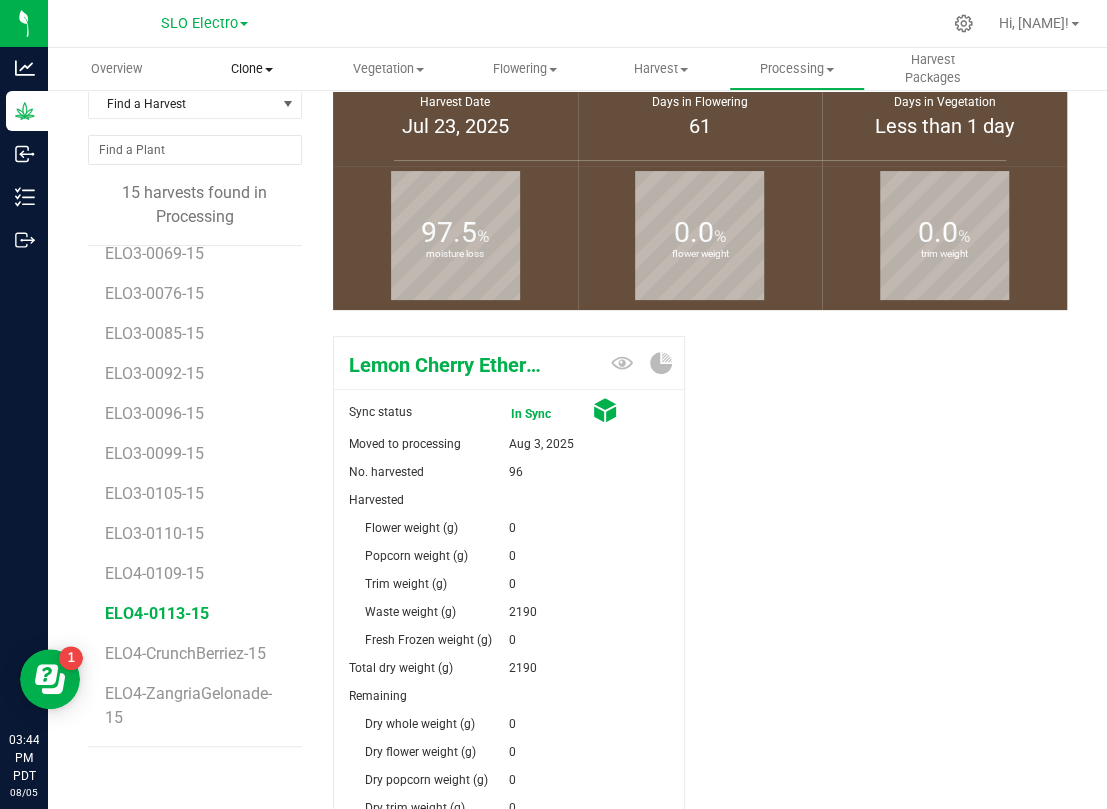 click on "Clone" at bounding box center [252, 69] 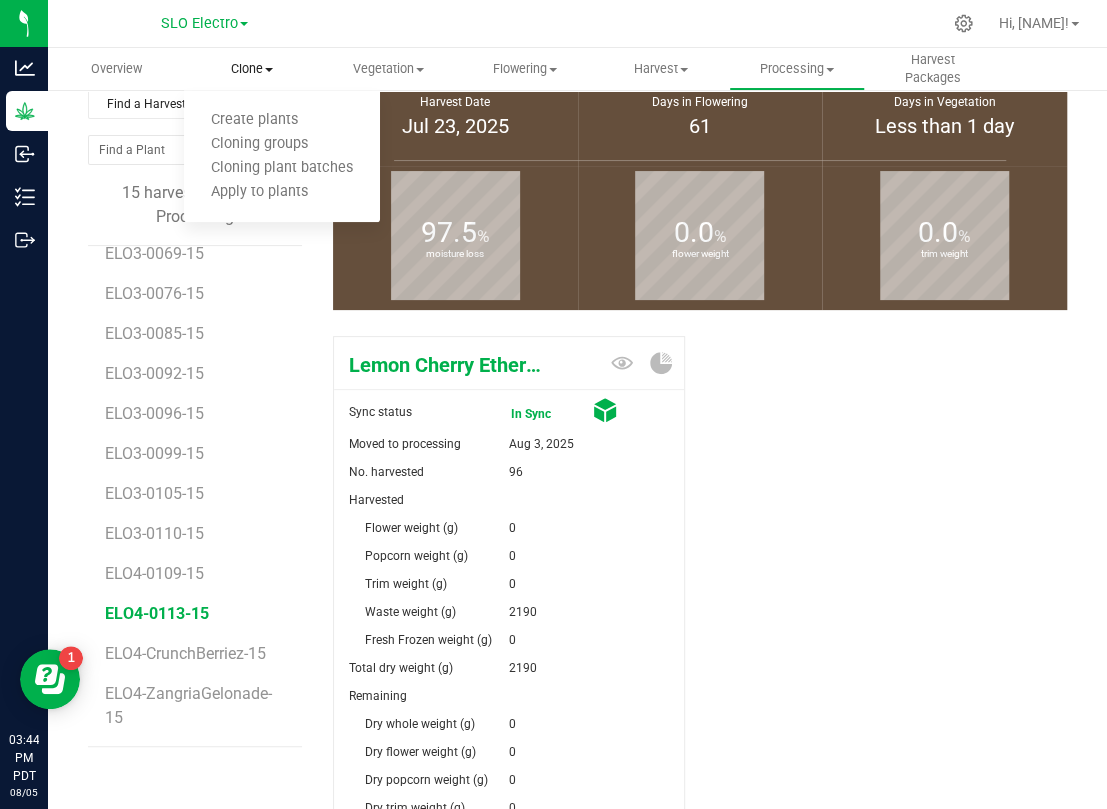 click on "Clone" at bounding box center [252, 69] 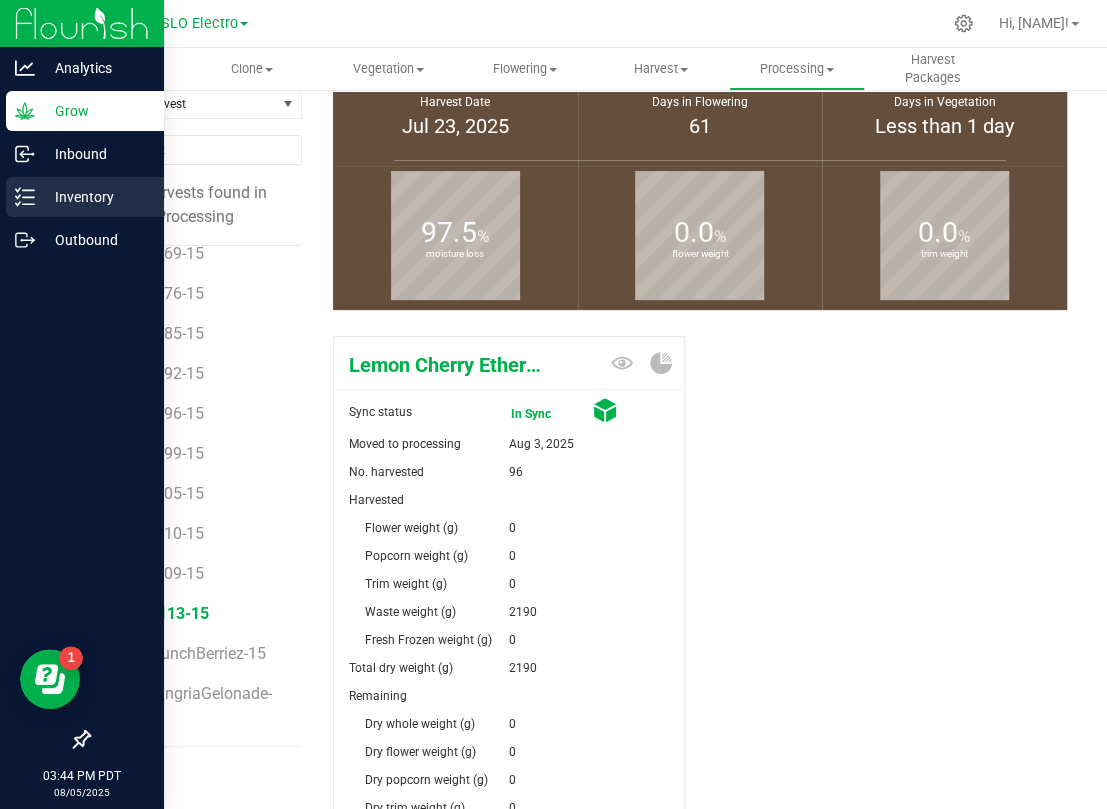 click on "Inventory" at bounding box center [95, 197] 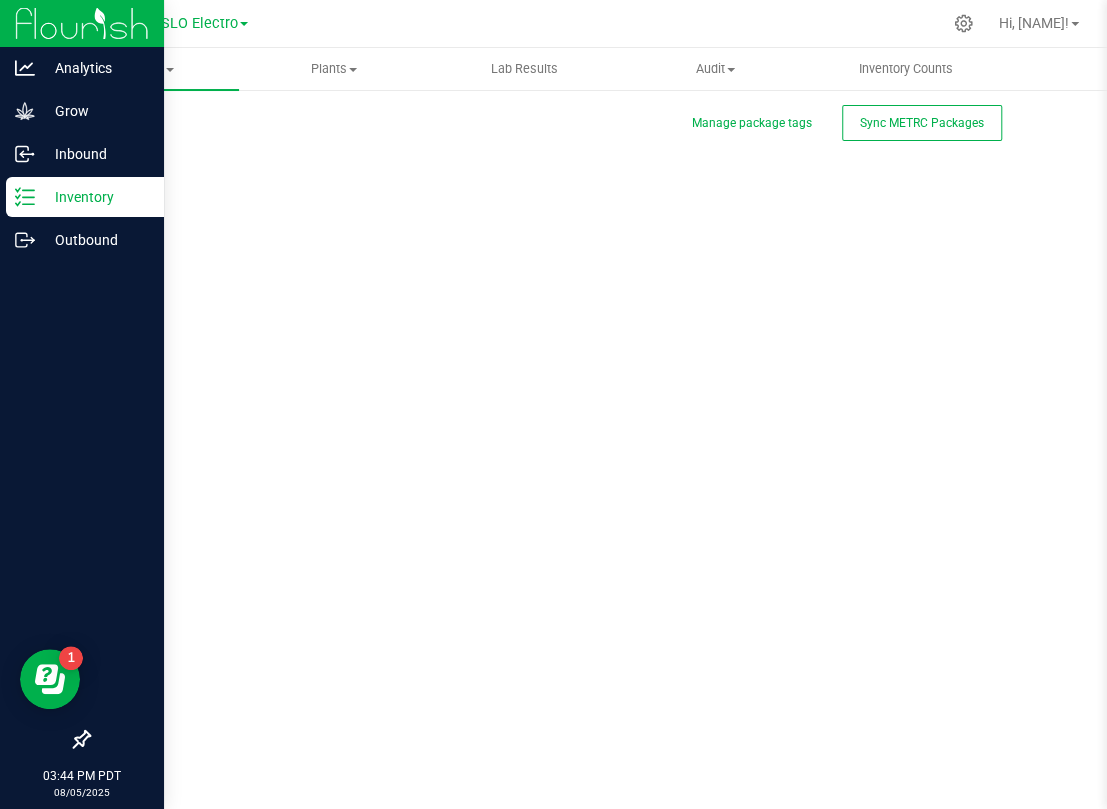 scroll, scrollTop: 0, scrollLeft: 0, axis: both 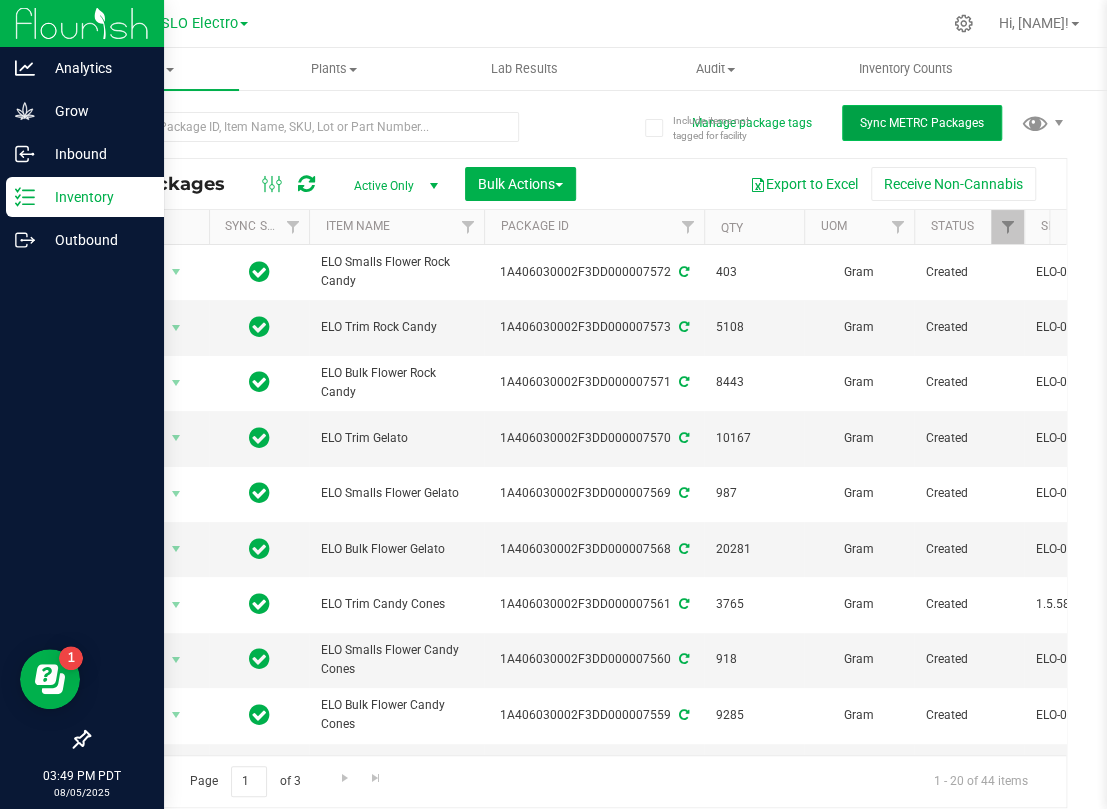 click on "Sync METRC Packages" at bounding box center (922, 123) 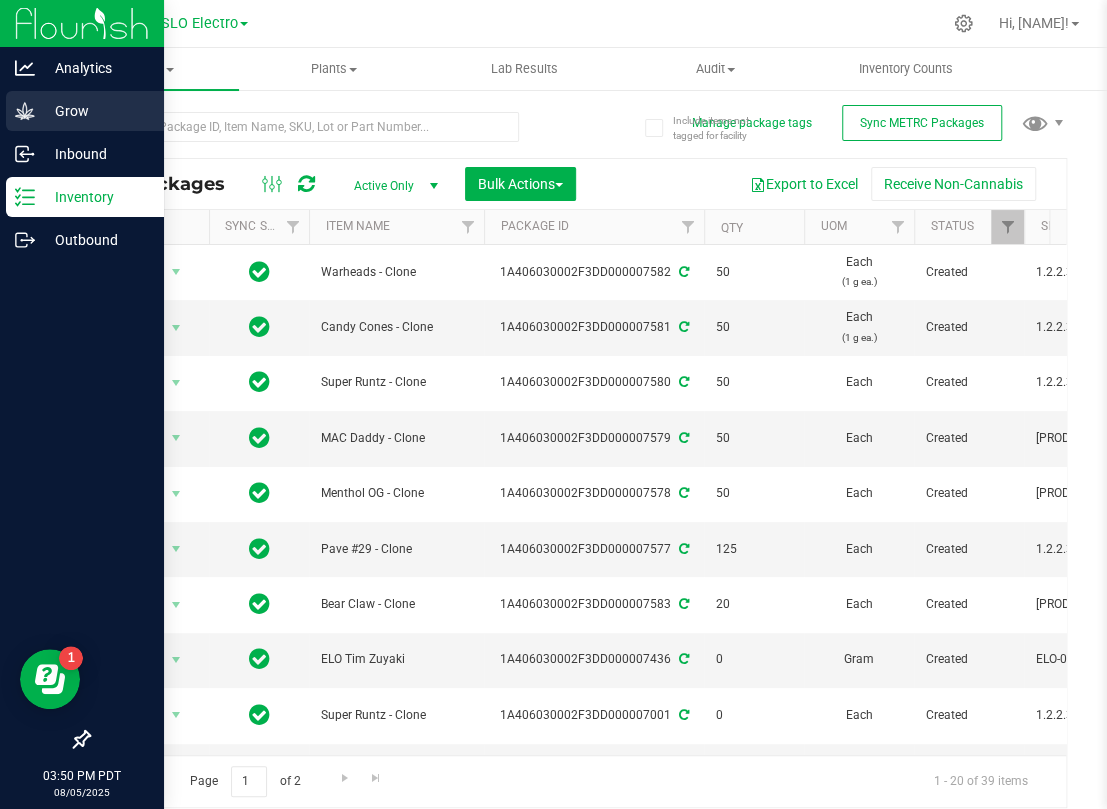 click on "Grow" at bounding box center (95, 111) 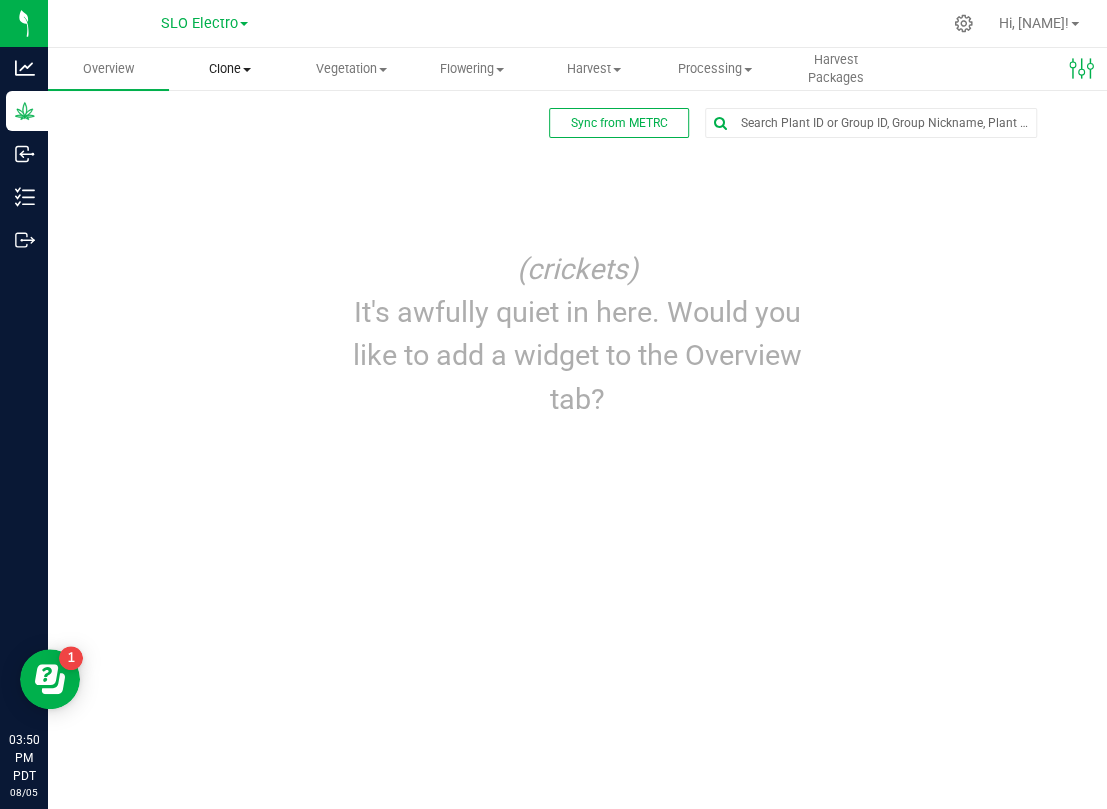 click on "Clone" at bounding box center [229, 69] 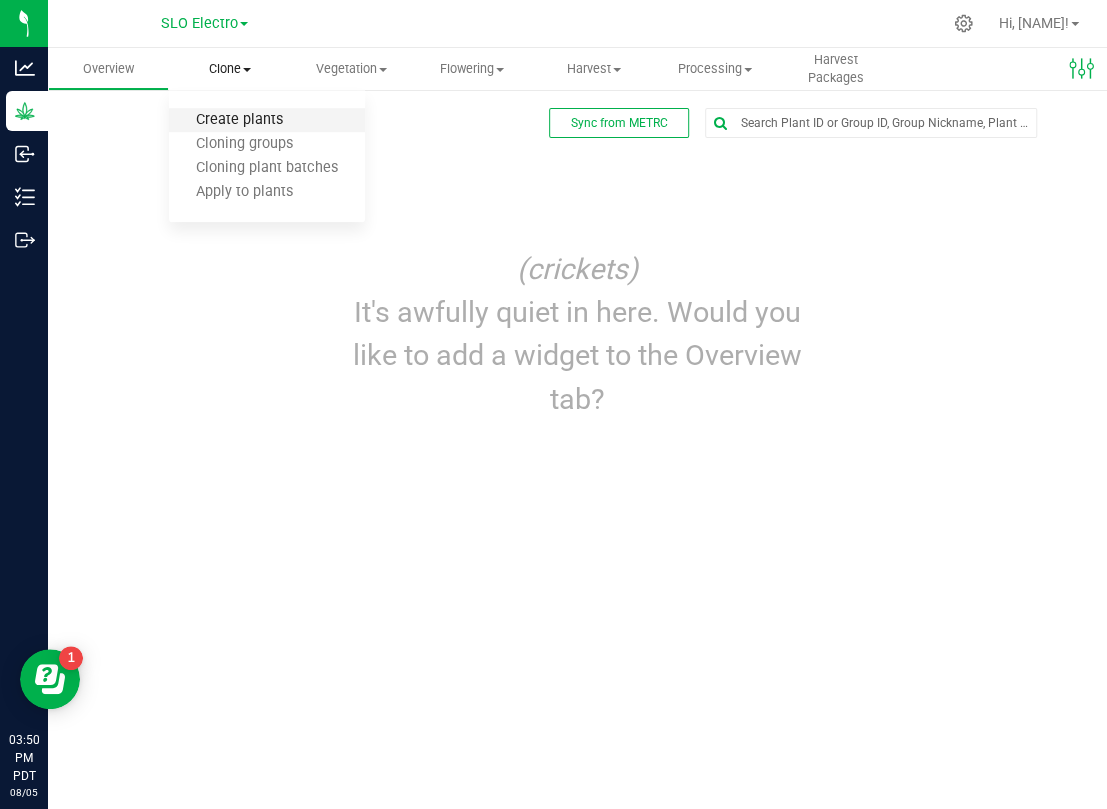 click on "Create plants" at bounding box center (239, 120) 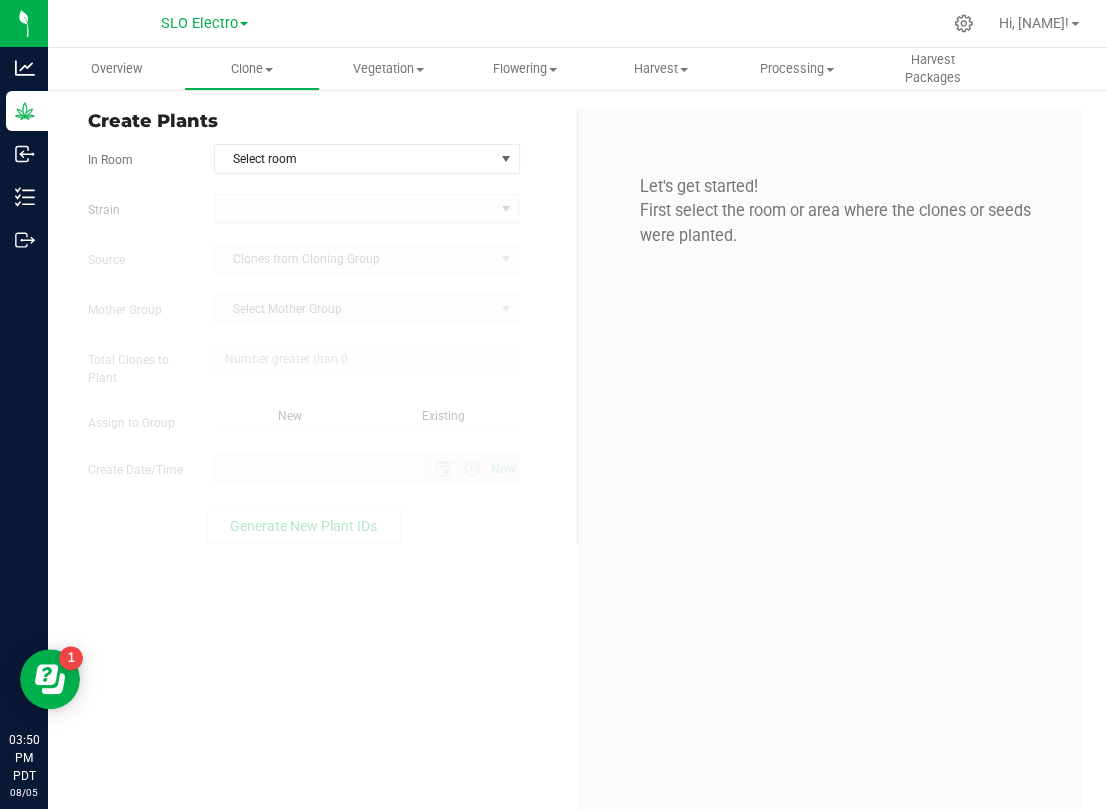 type on "0" 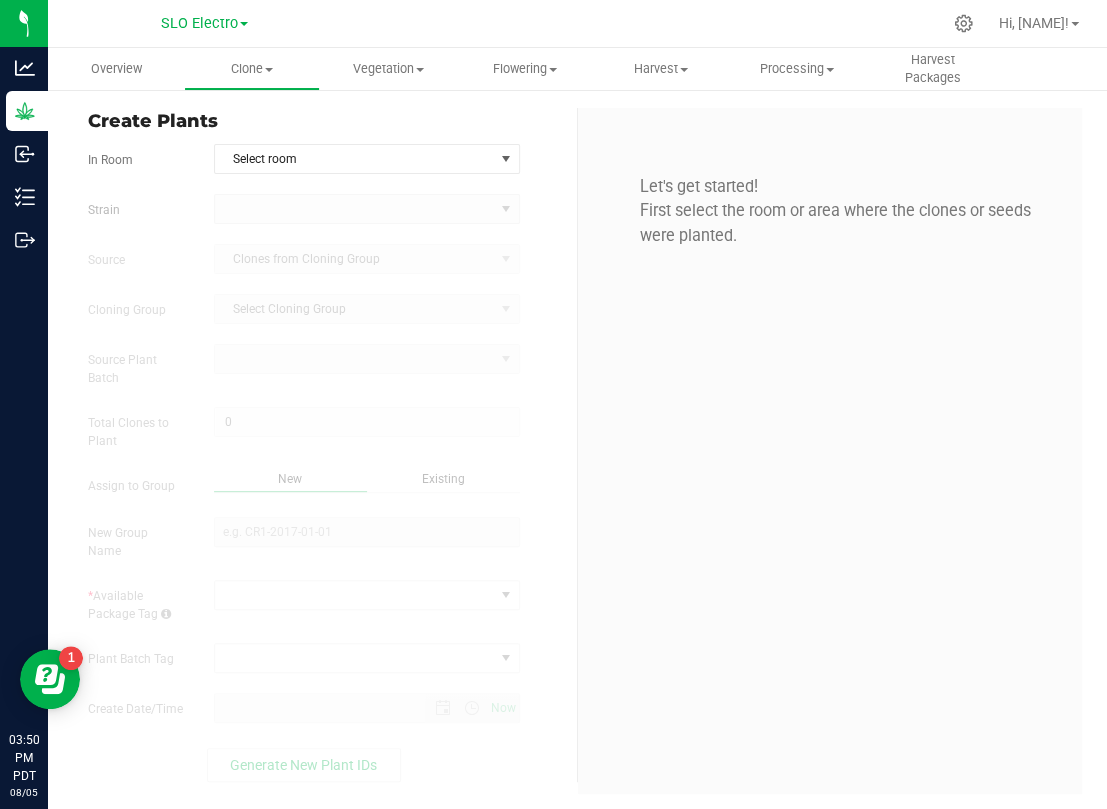 type on "[MONTH]/[DAY]/[YEAR] [TIME] [AMPM]" 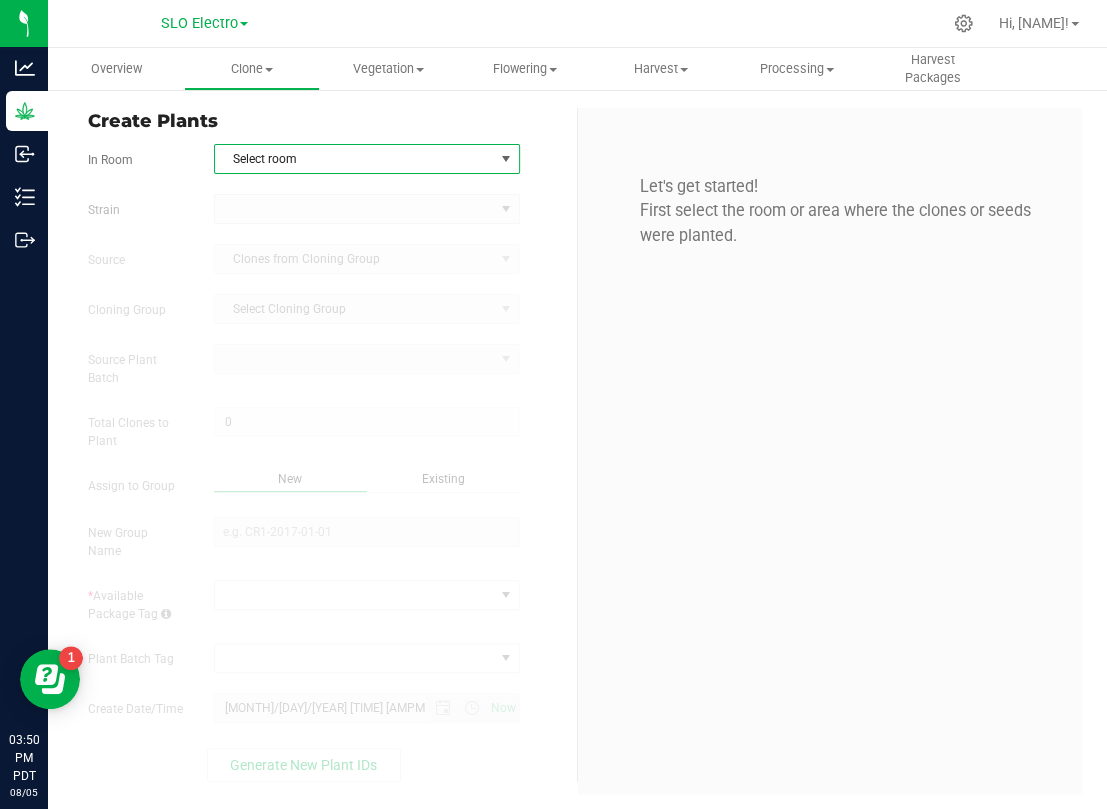 click on "Select room" at bounding box center (354, 159) 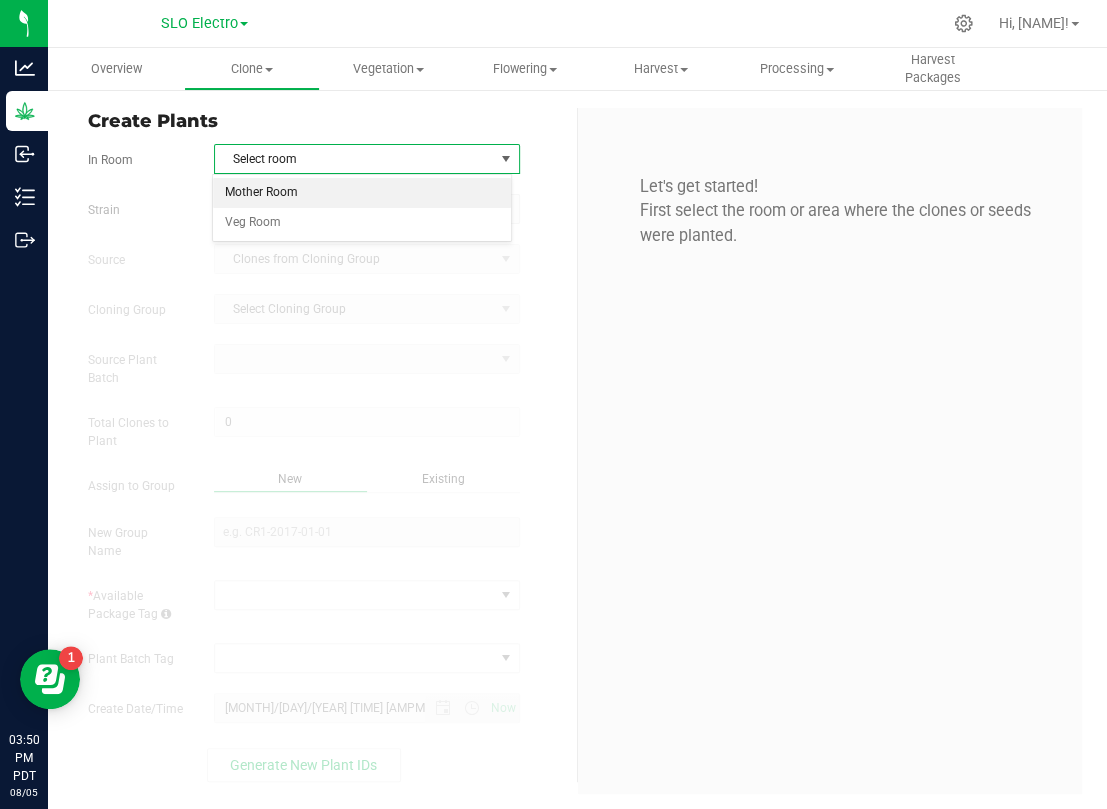 click on "Mother Room" at bounding box center (362, 193) 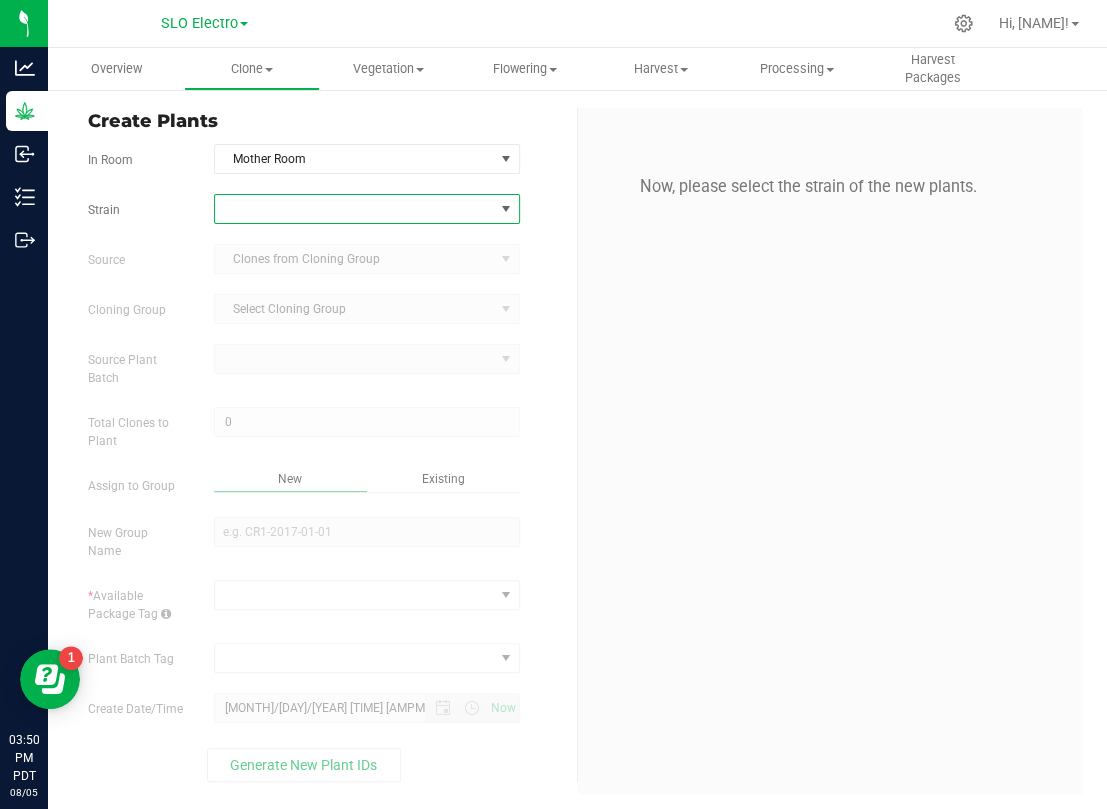 click at bounding box center (354, 209) 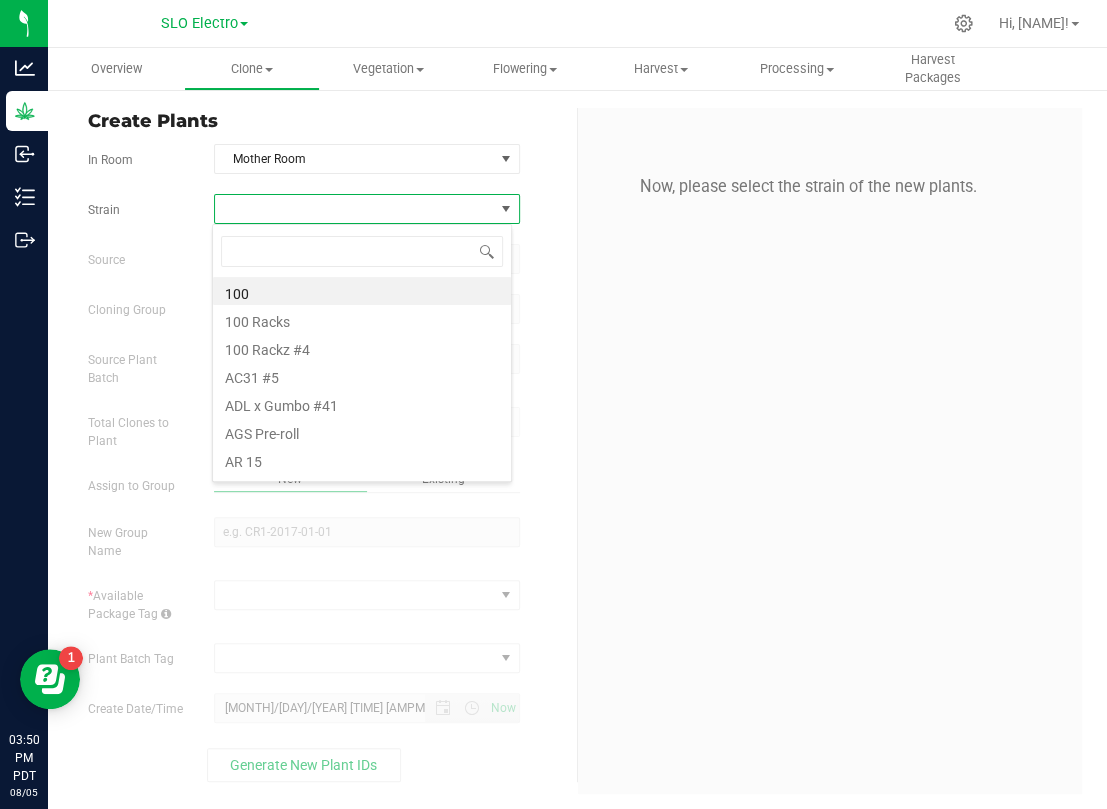 scroll, scrollTop: 99969, scrollLeft: 99699, axis: both 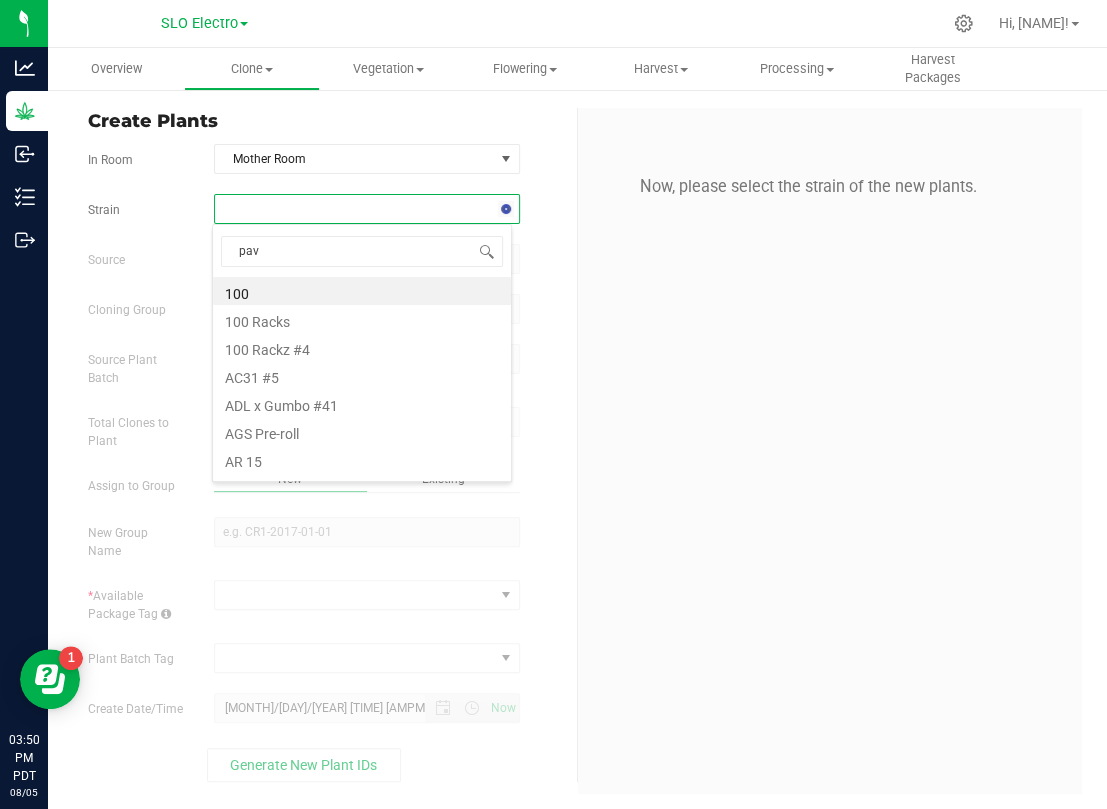 type on "pave" 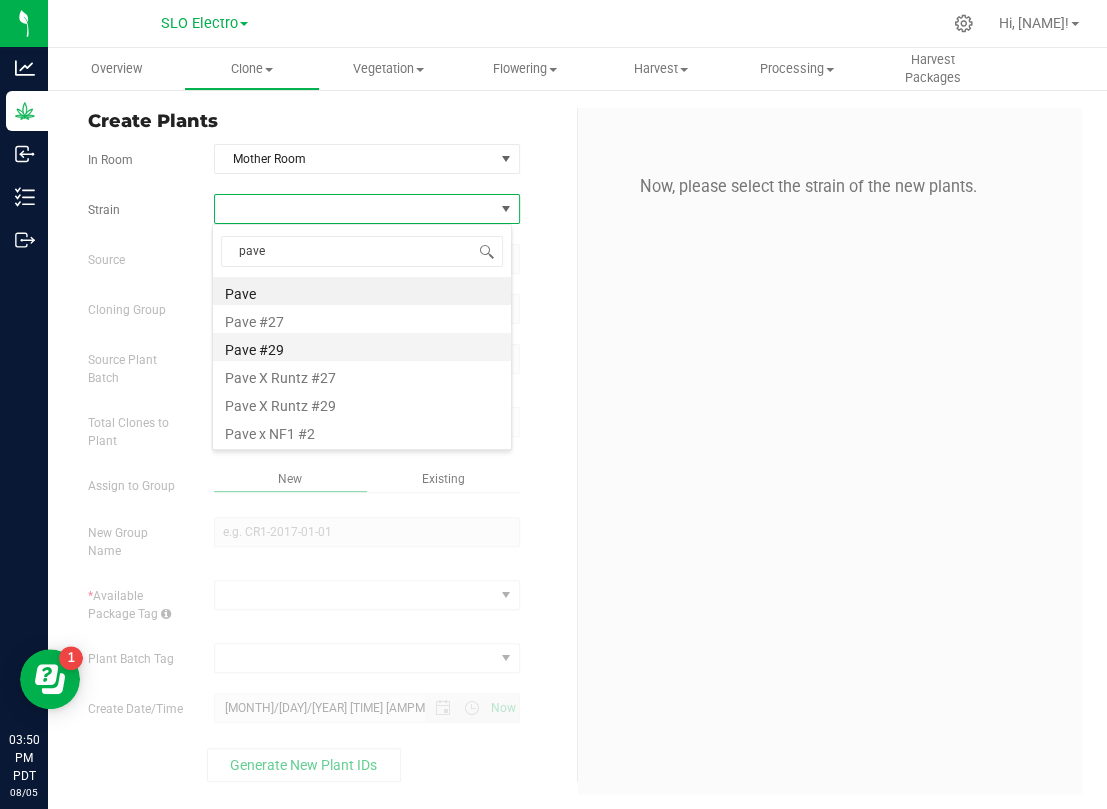 click on "Pave #29" at bounding box center [362, 347] 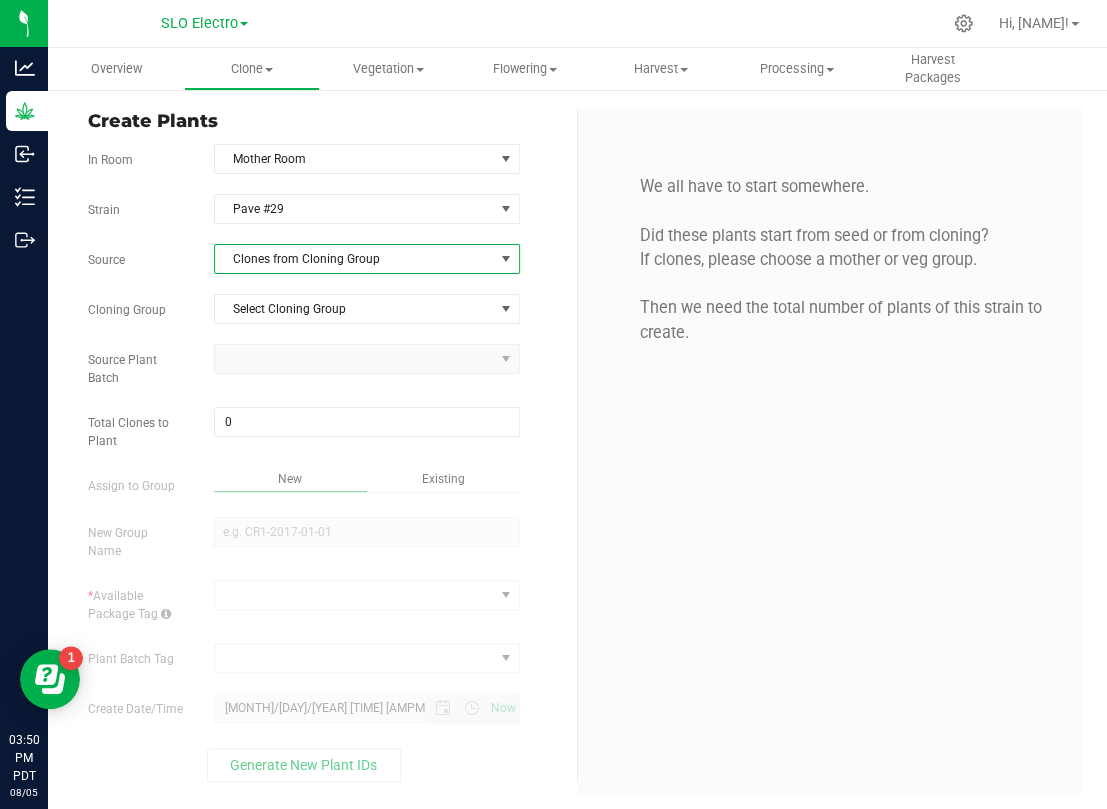 click on "Clones from Cloning Group" at bounding box center [354, 259] 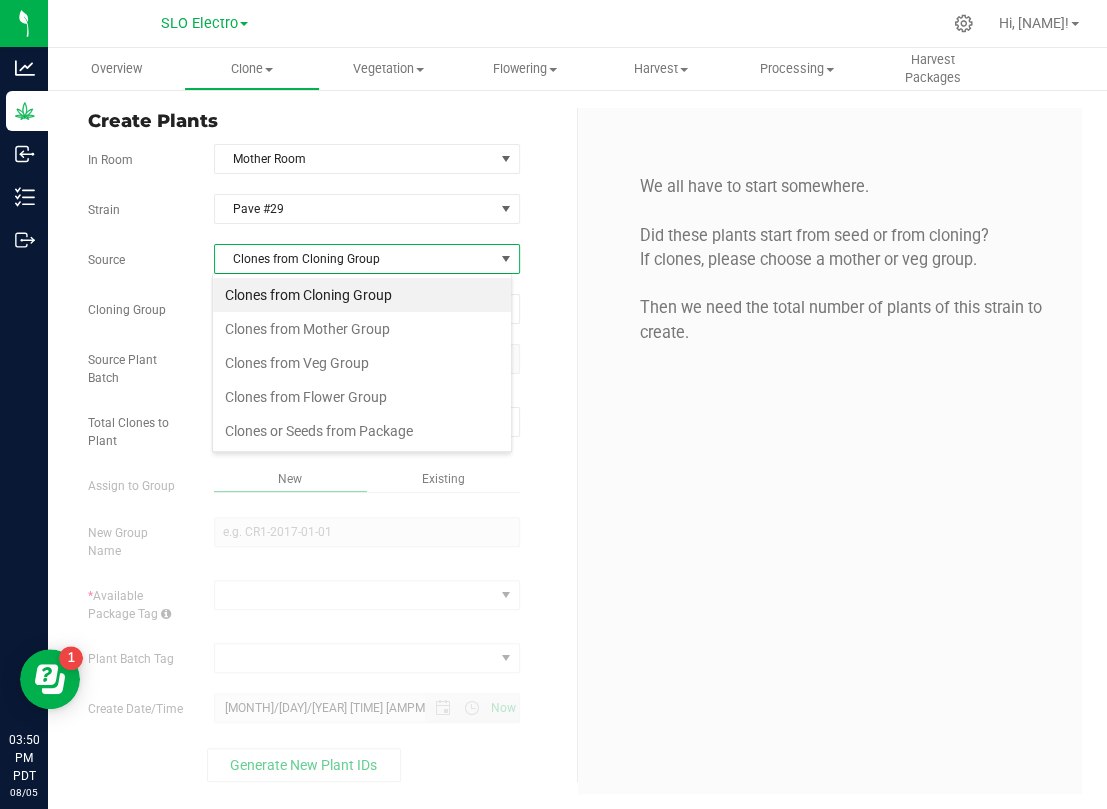 scroll, scrollTop: 99969, scrollLeft: 99699, axis: both 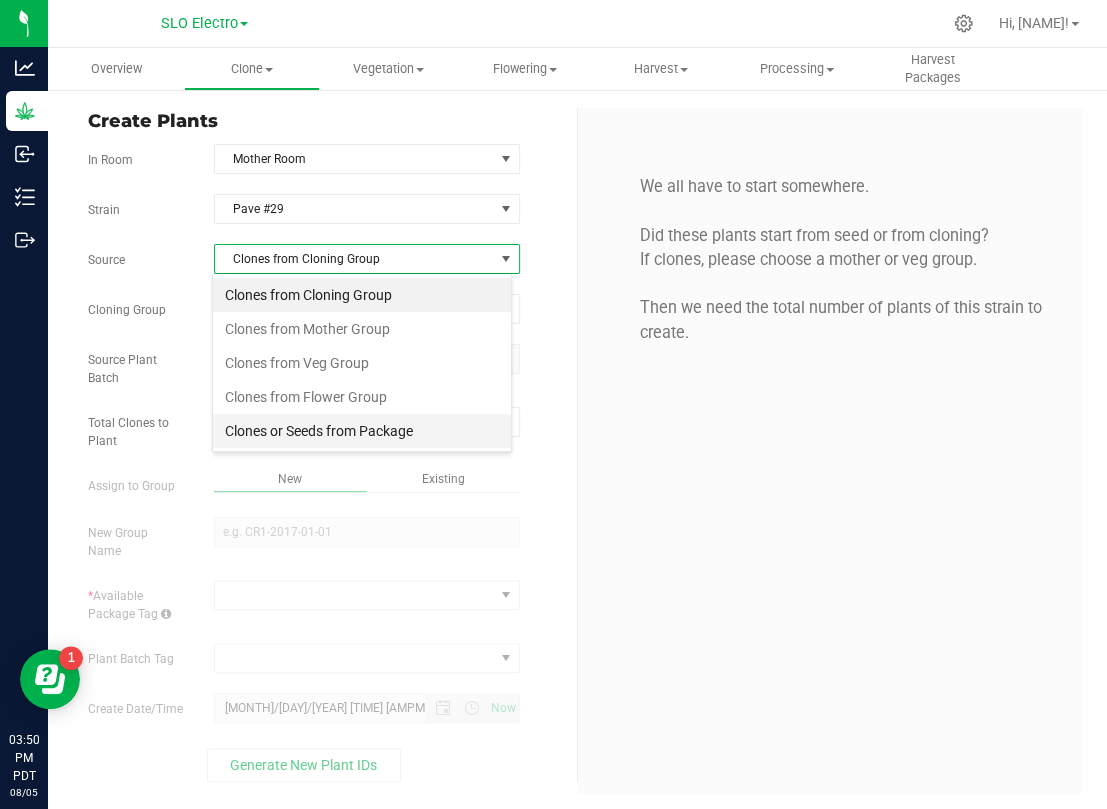 click on "Clones or Seeds from Package" at bounding box center (362, 431) 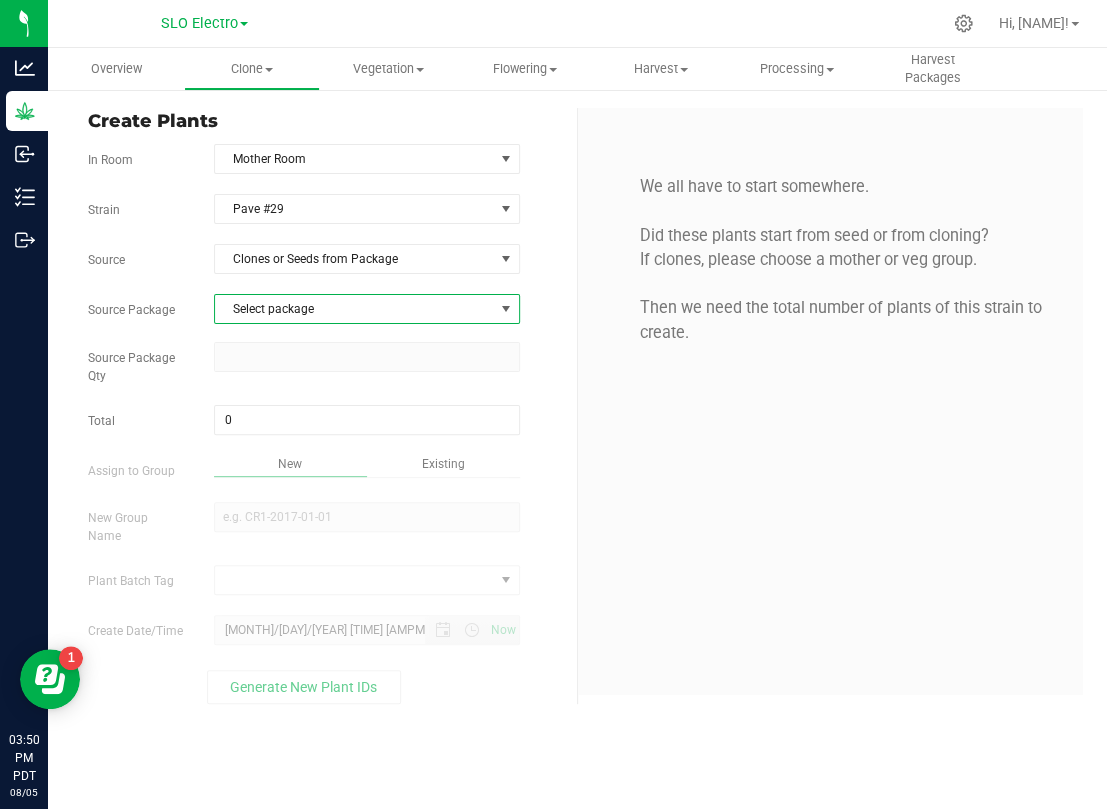 click on "Select package" at bounding box center [354, 309] 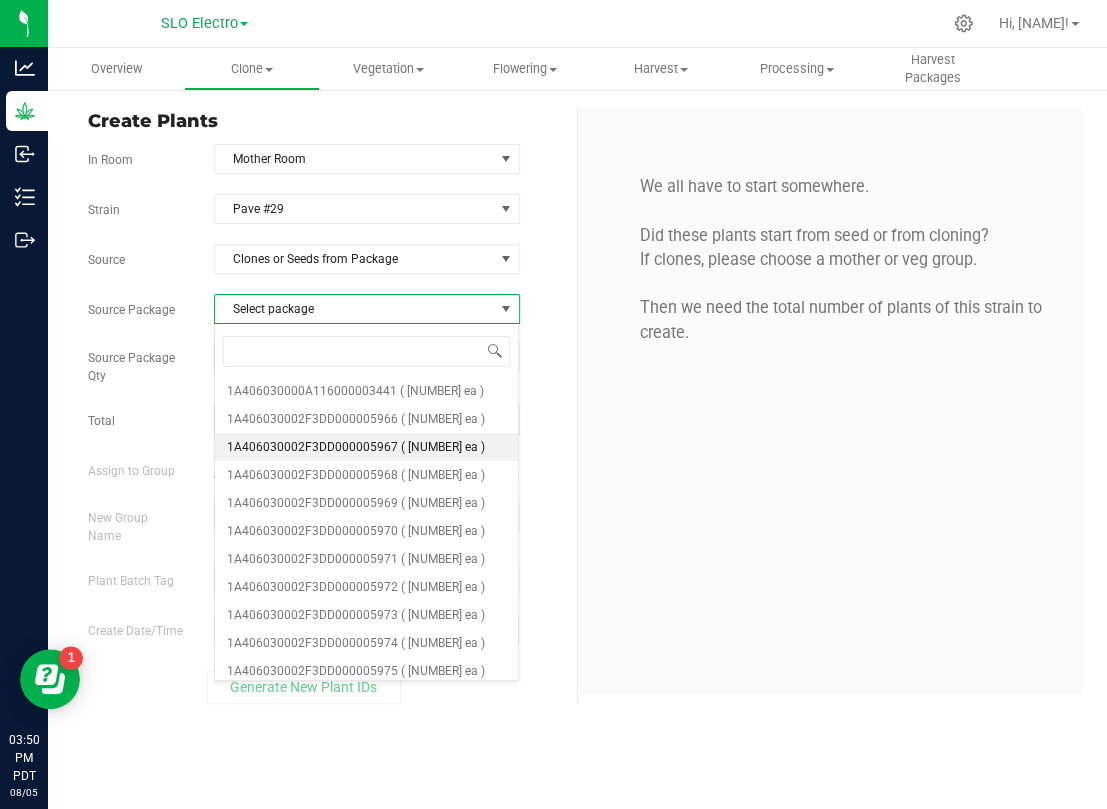scroll, scrollTop: 707, scrollLeft: 0, axis: vertical 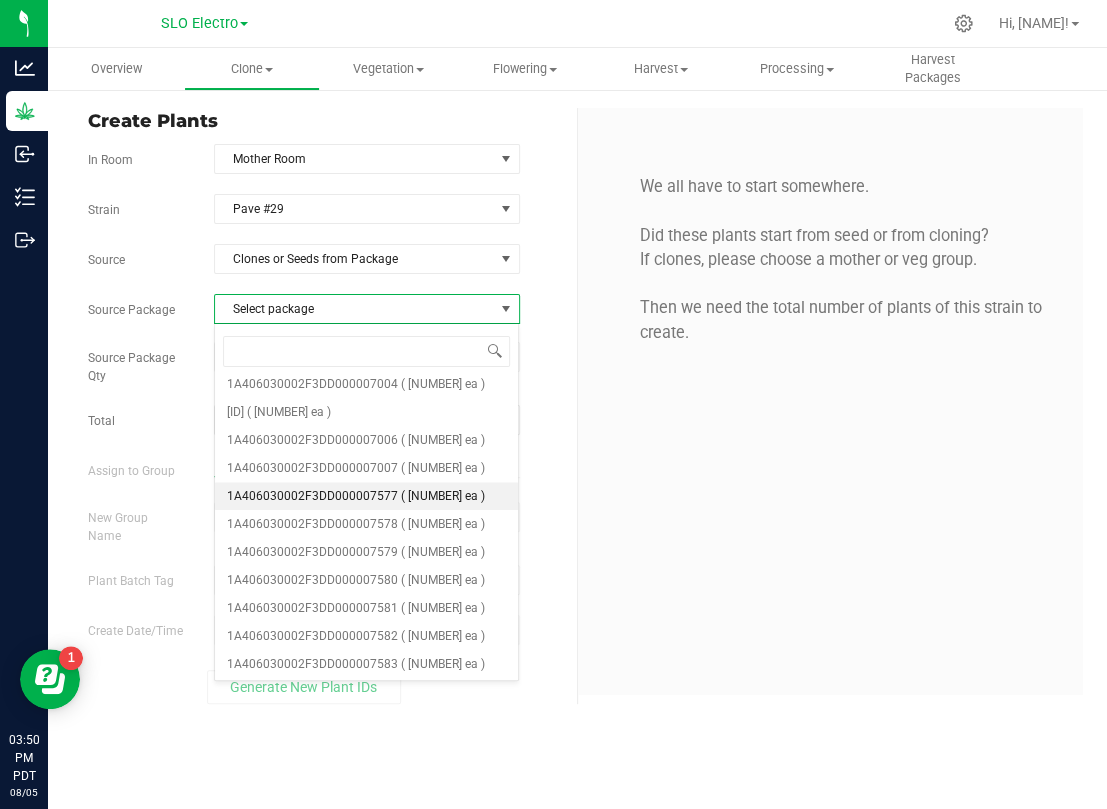 click on "(
[NUMBER]
ea
)" at bounding box center [443, 496] 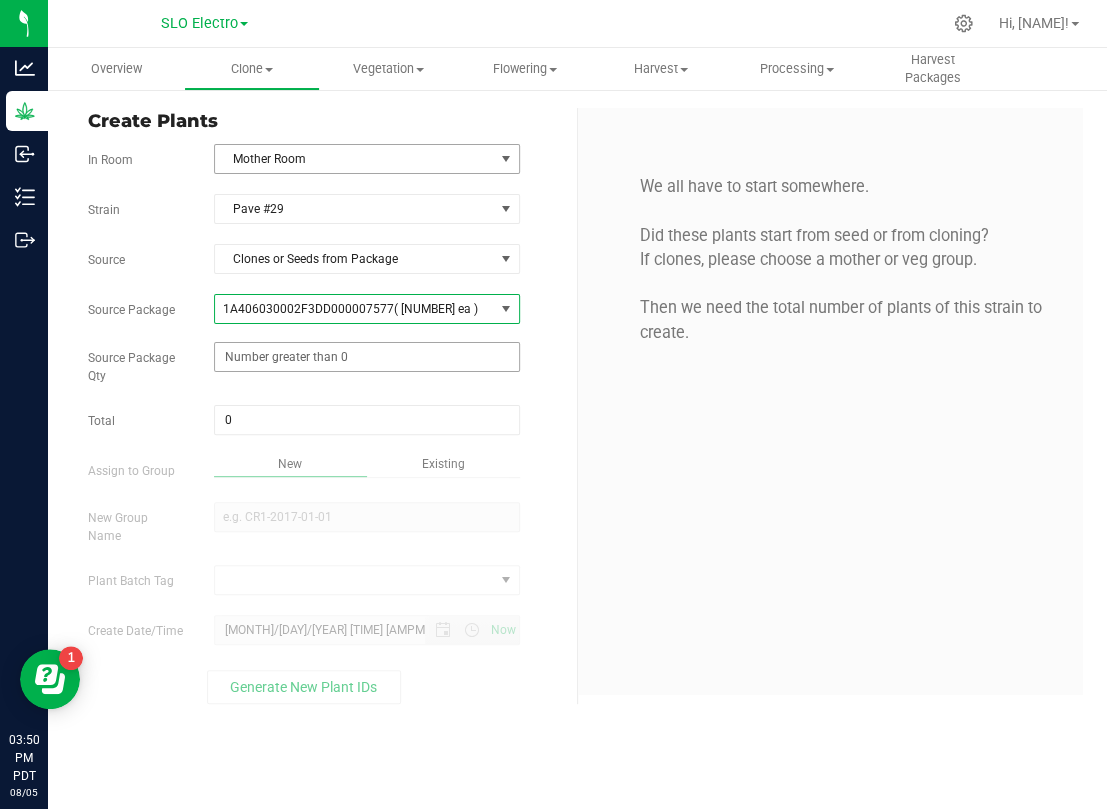 drag, startPoint x: 440, startPoint y: 352, endPoint x: 503, endPoint y: 160, distance: 202.07176 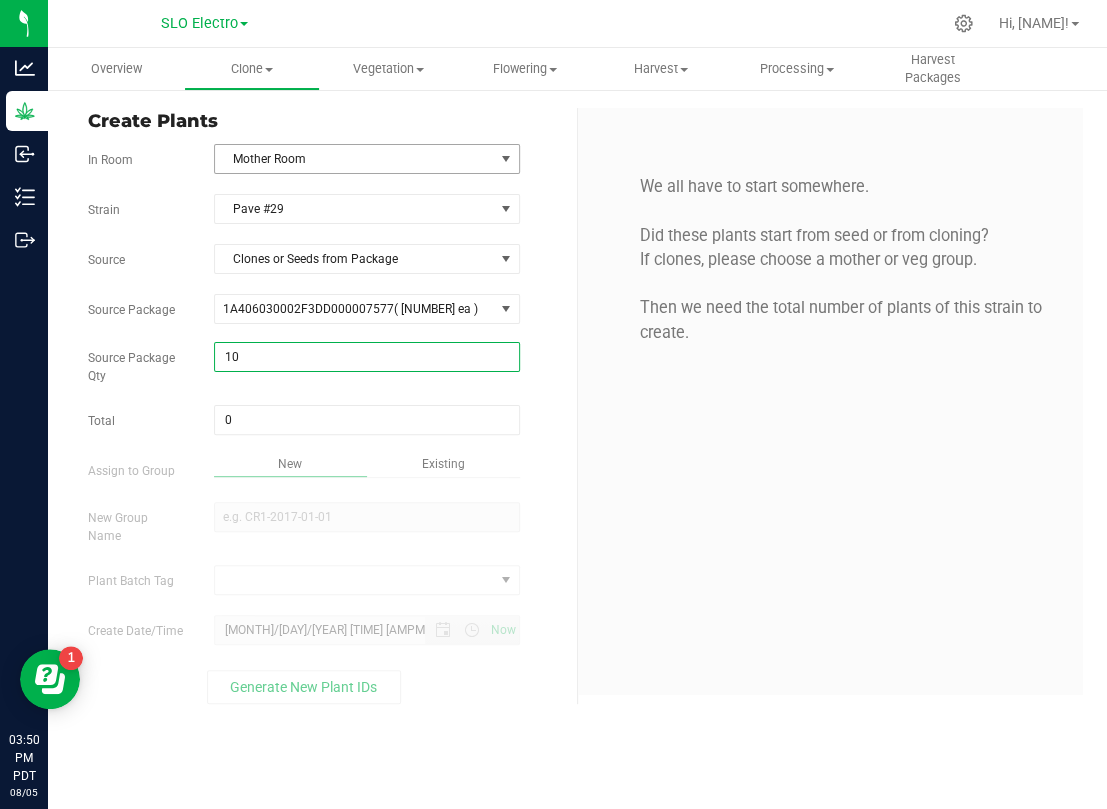 type on "100" 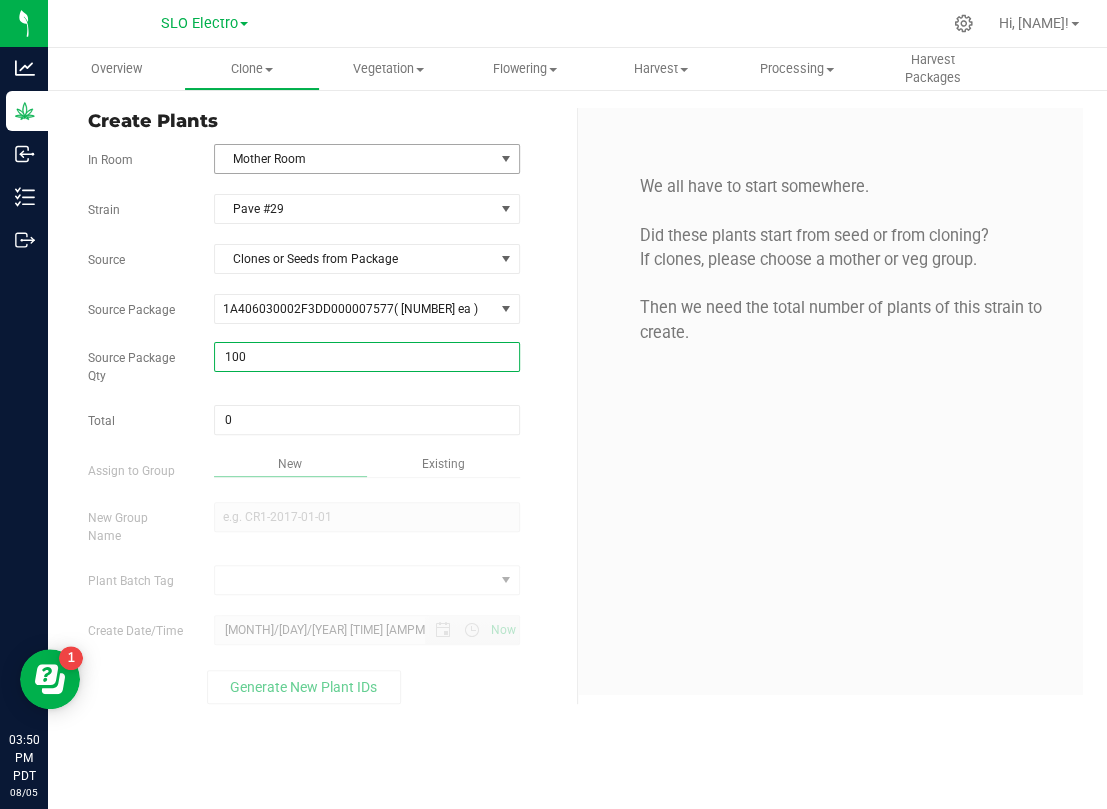 type on "100" 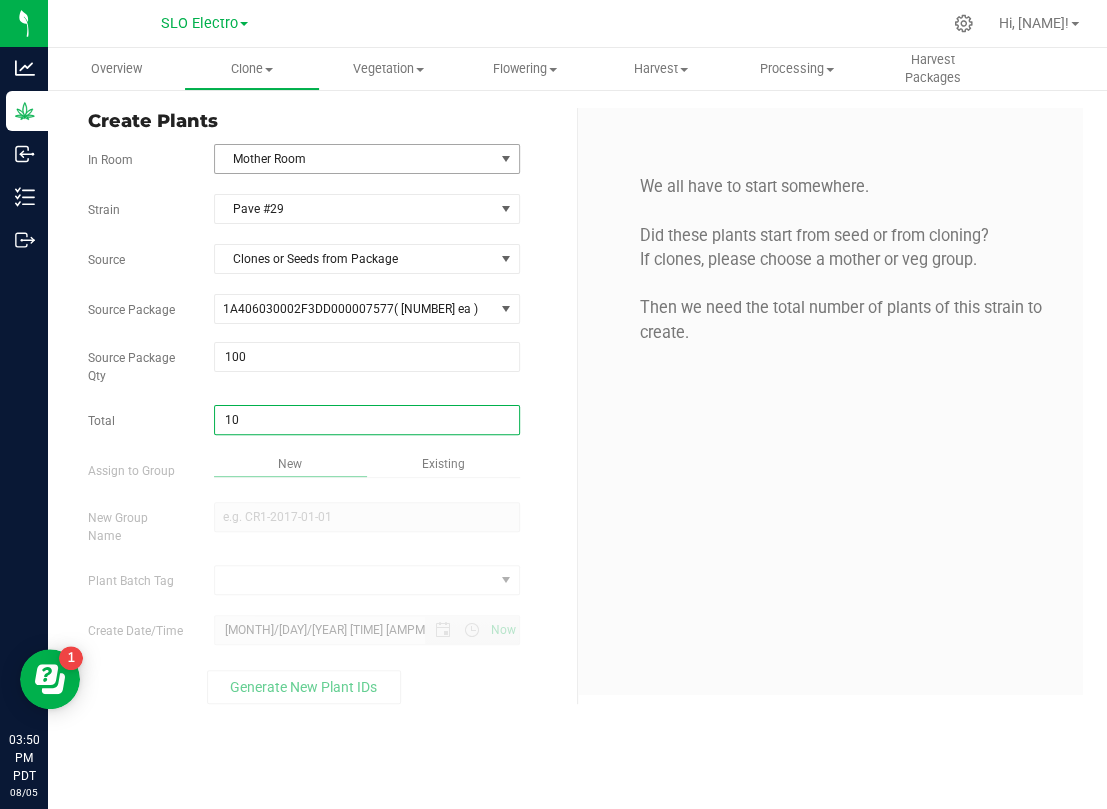 type on "100" 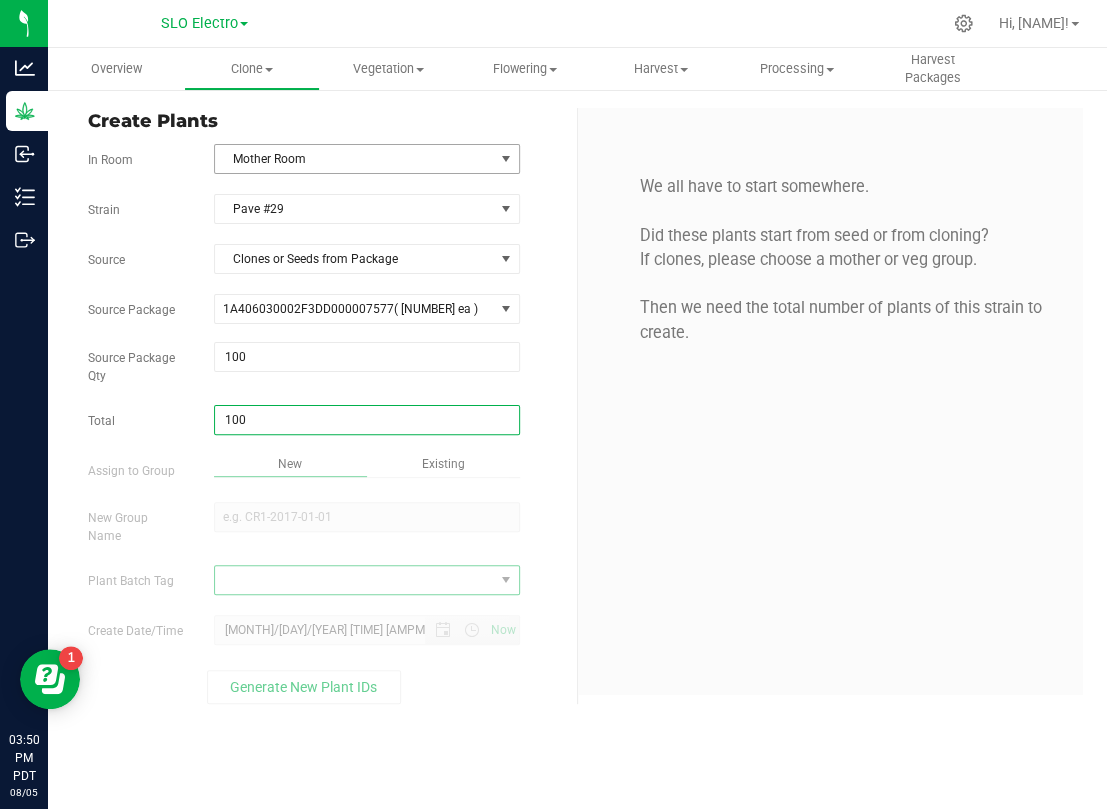 type on "100" 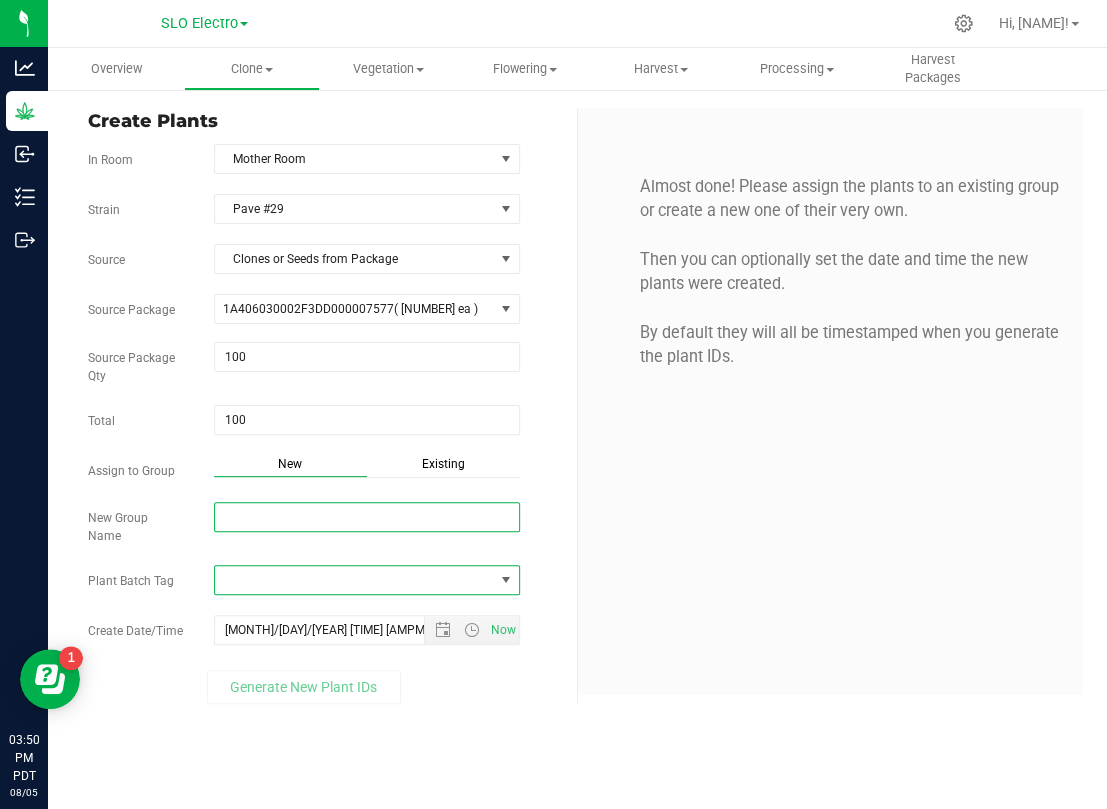 click on "New Group Name" at bounding box center [367, 517] 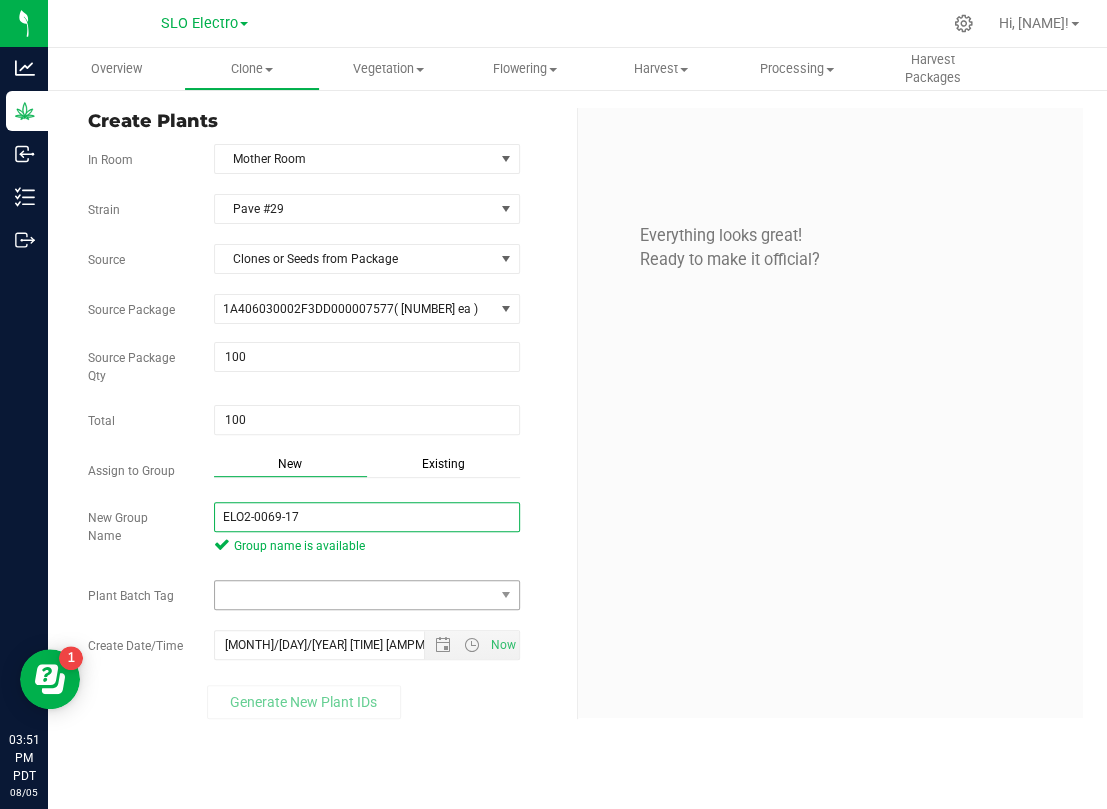 type on "ELO2-0069-17" 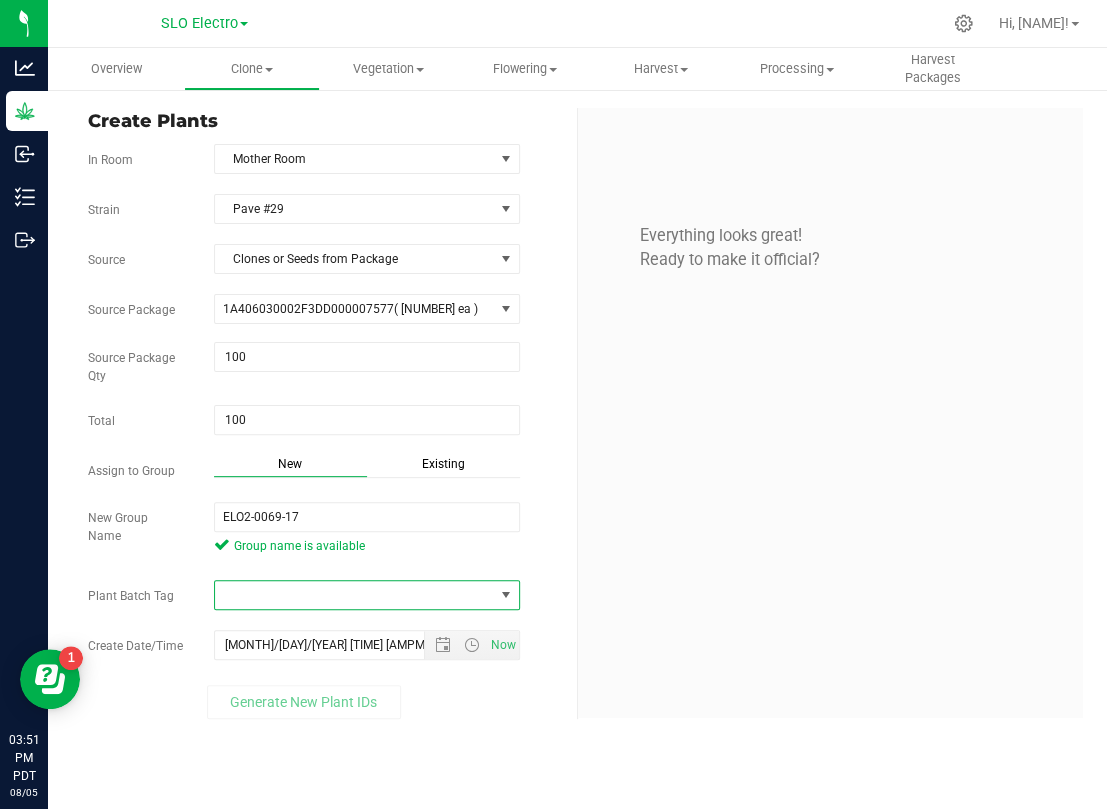 click at bounding box center [354, 595] 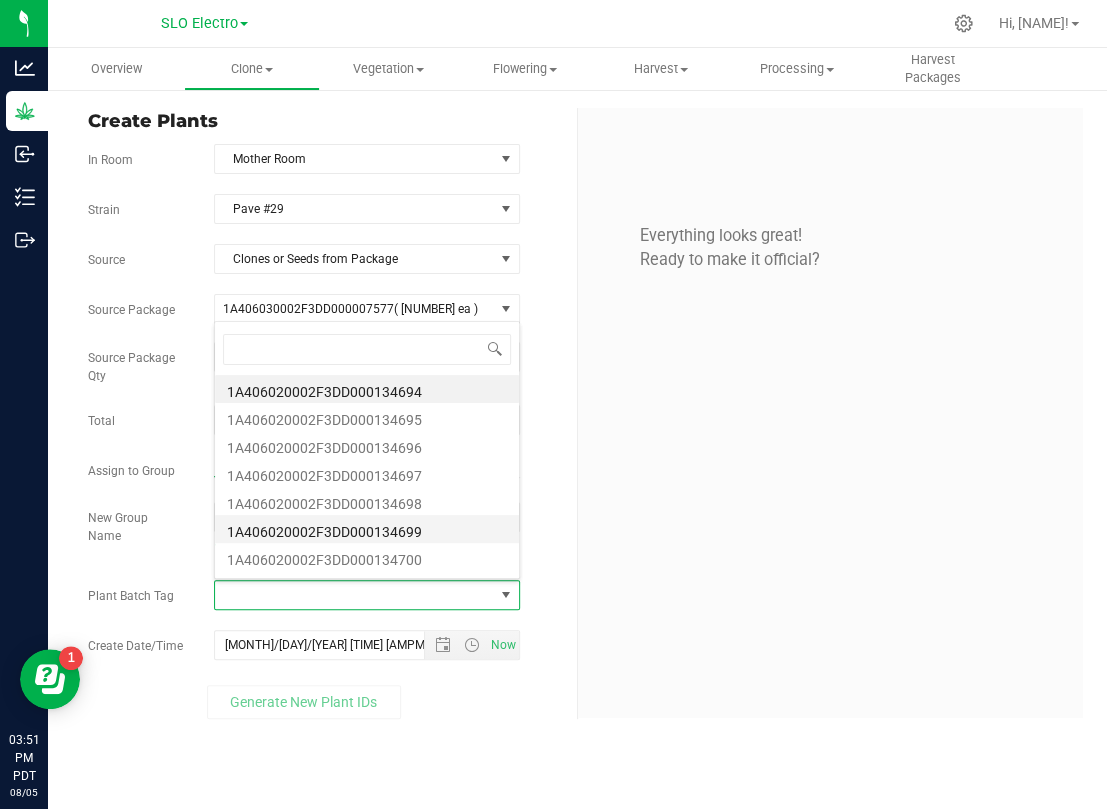 scroll, scrollTop: 99969, scrollLeft: 99694, axis: both 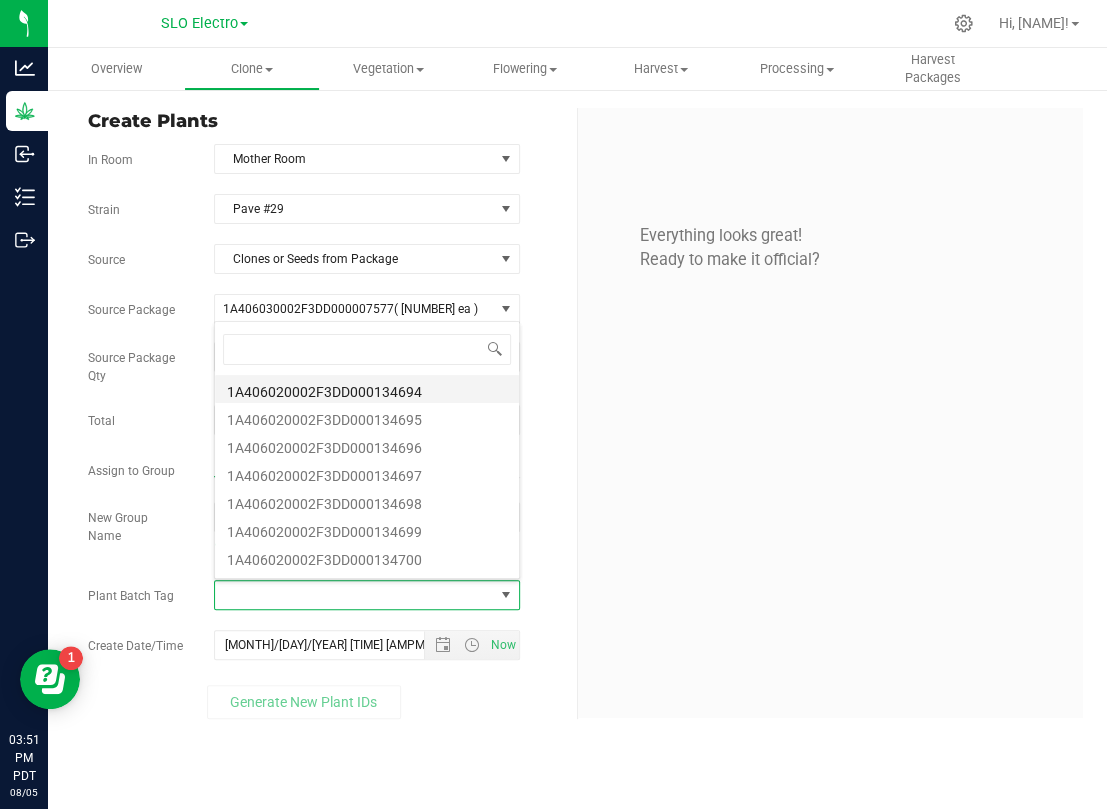 click on "1A406020002F3DD000134694" at bounding box center [367, 389] 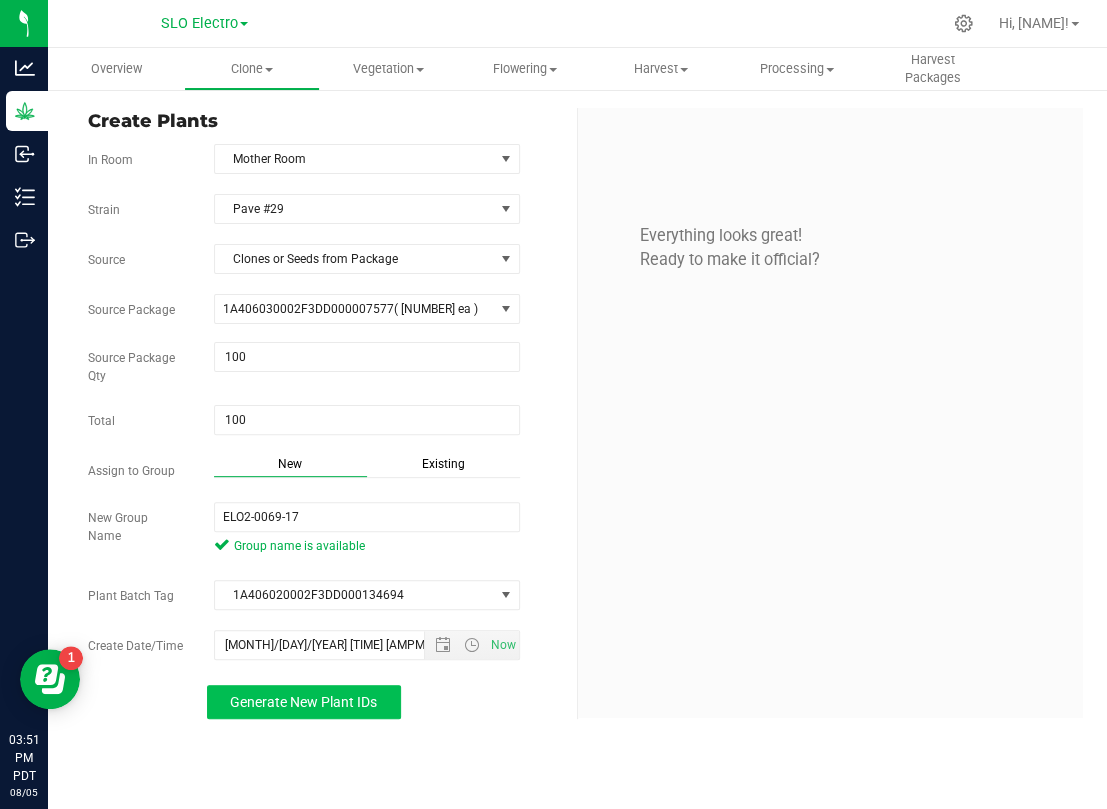 click on "Generate New Plant IDs" at bounding box center [303, 702] 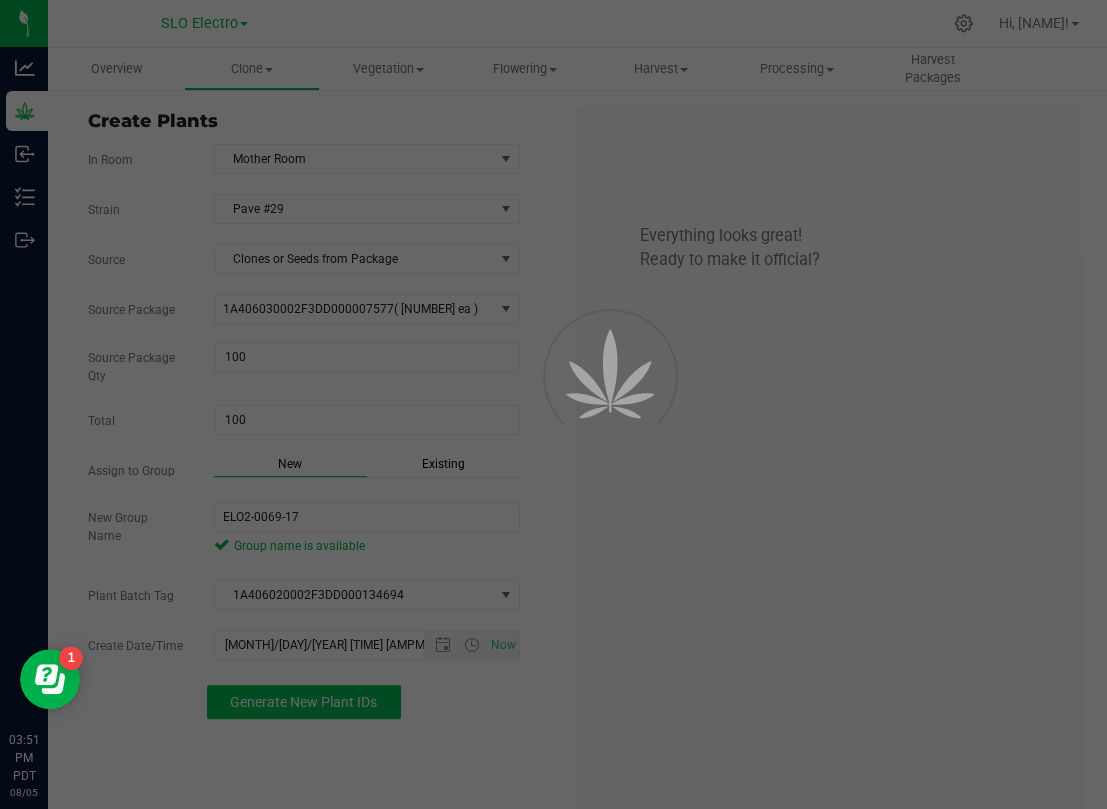 scroll, scrollTop: 60, scrollLeft: 0, axis: vertical 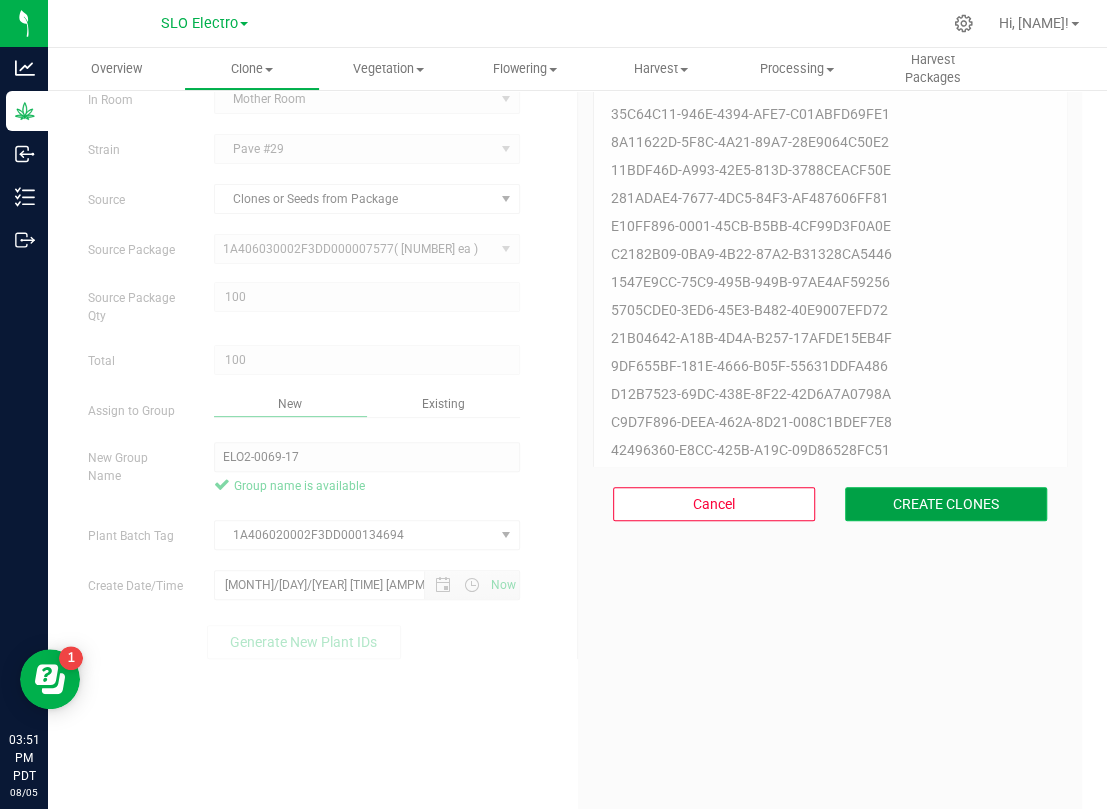 click on "CREATE CLONES" at bounding box center (946, 504) 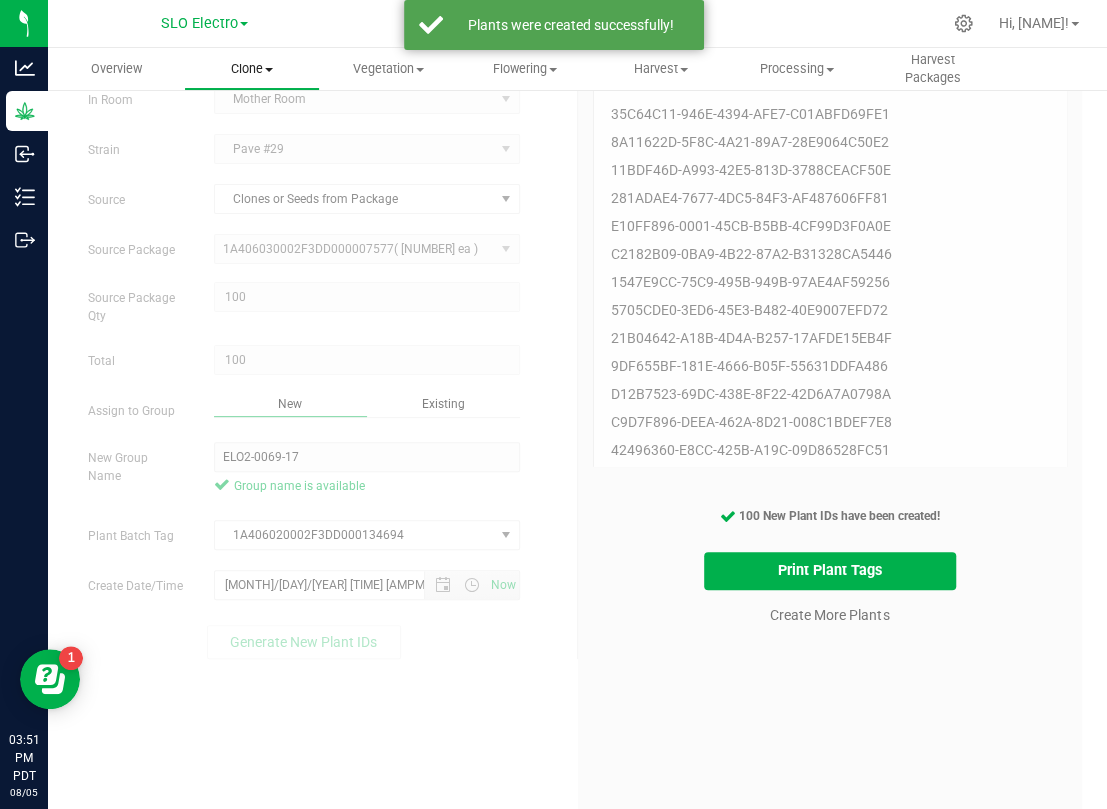 click on "Clone" at bounding box center (252, 69) 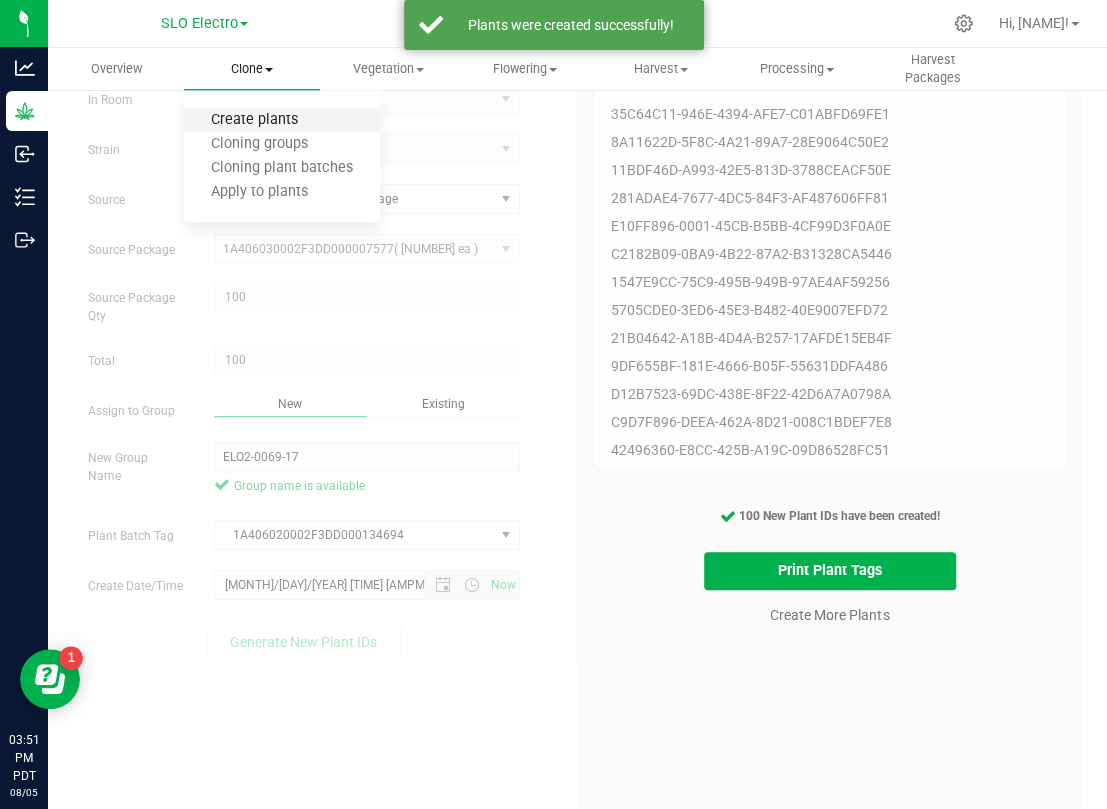 click on "Create plants" at bounding box center (254, 120) 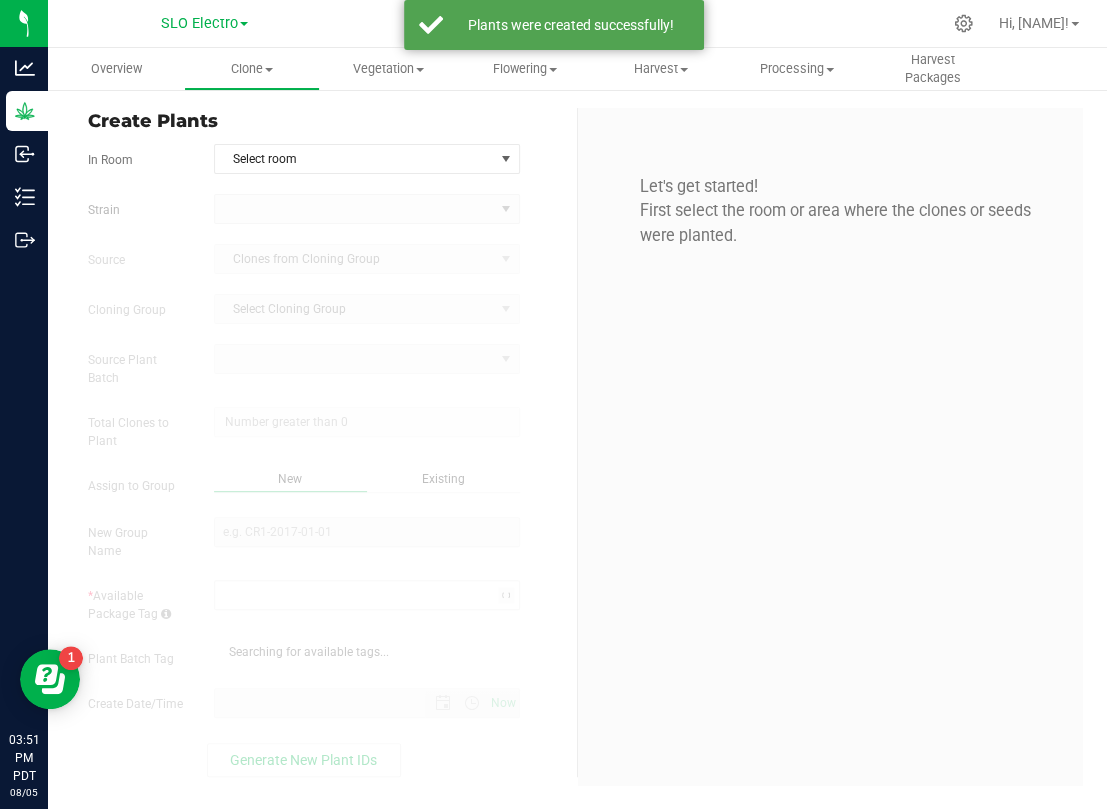 scroll, scrollTop: 0, scrollLeft: 0, axis: both 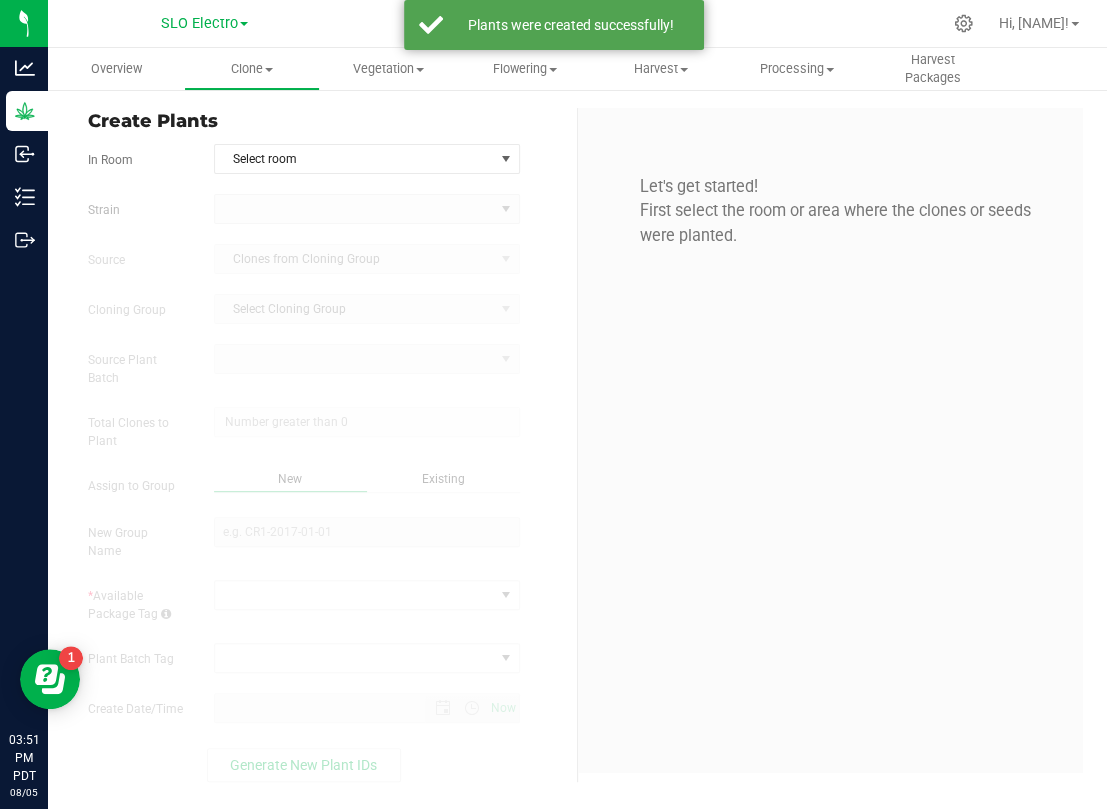 type on "[MONTH]/[DAY]/[YEAR] [HOUR]:[MINUTE] [AM/PM]" 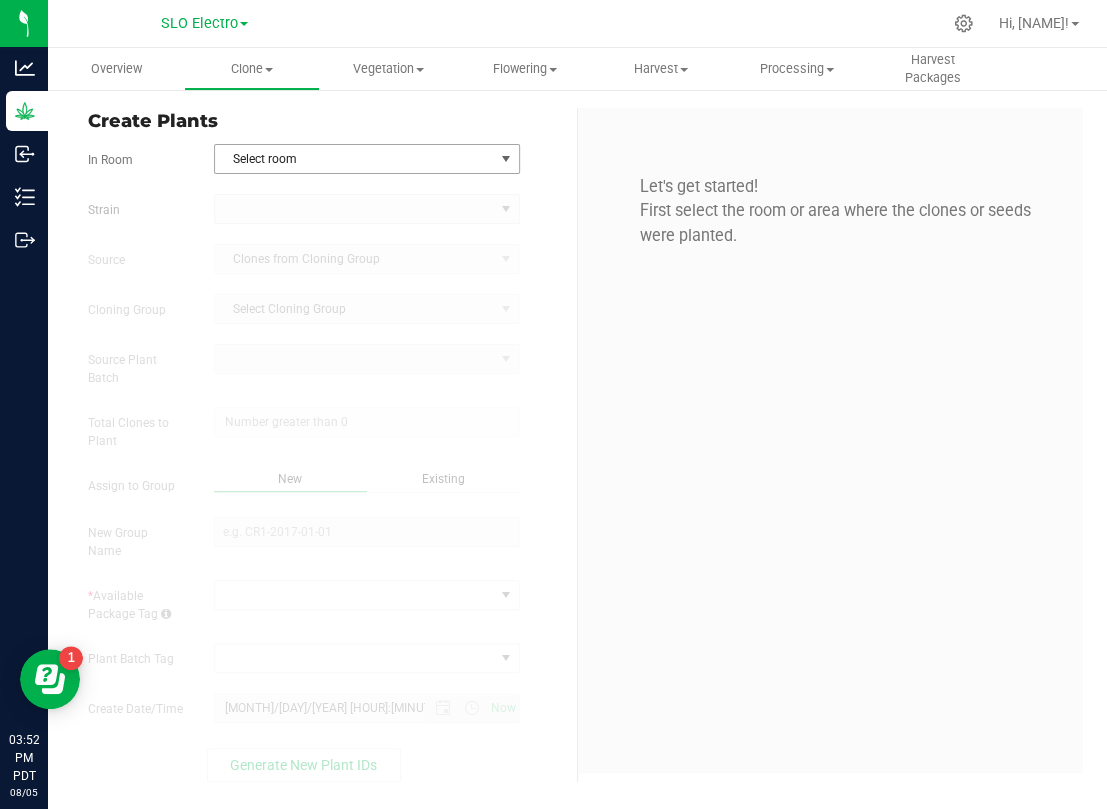 click on "Select room" at bounding box center (354, 159) 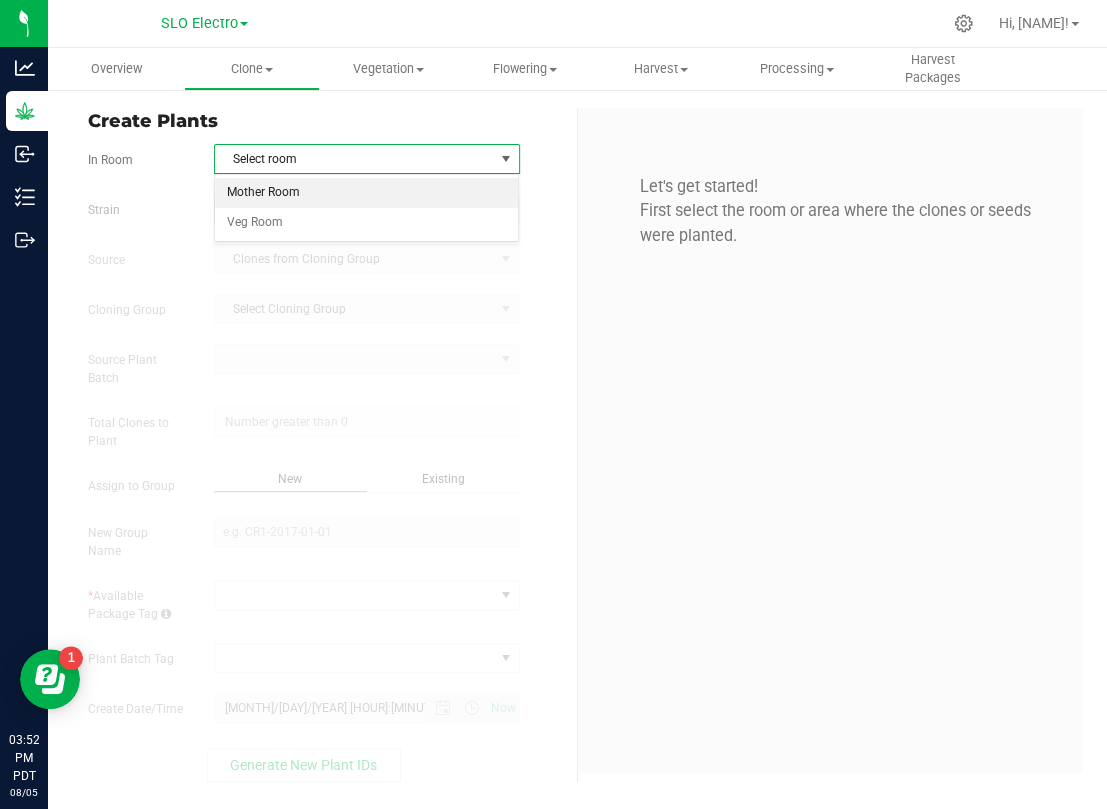 click on "Mother Room" at bounding box center (367, 193) 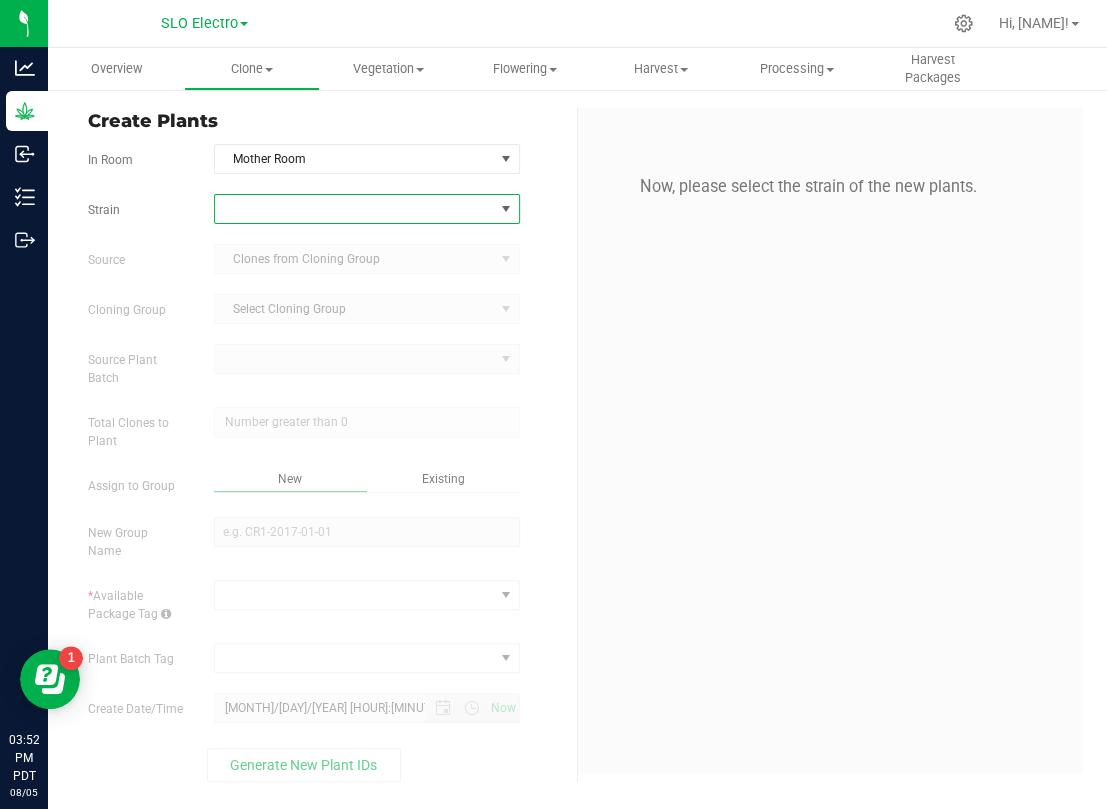 click at bounding box center (354, 209) 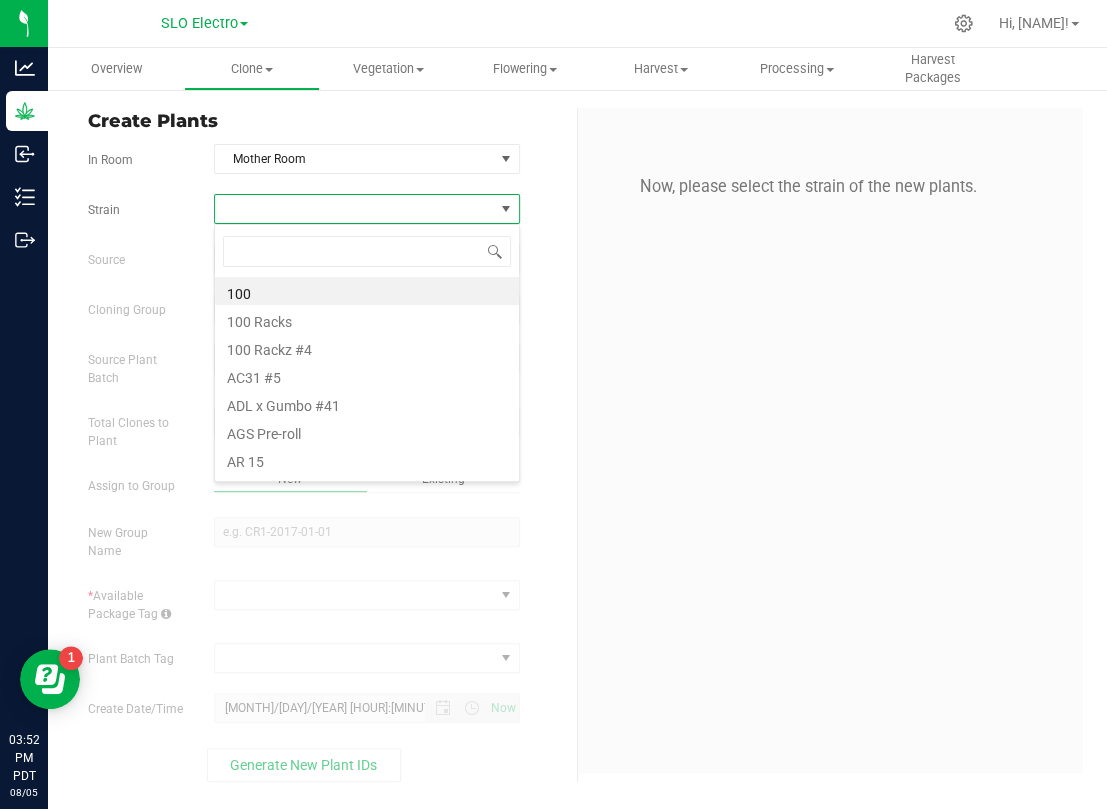 scroll, scrollTop: 99969, scrollLeft: 99694, axis: both 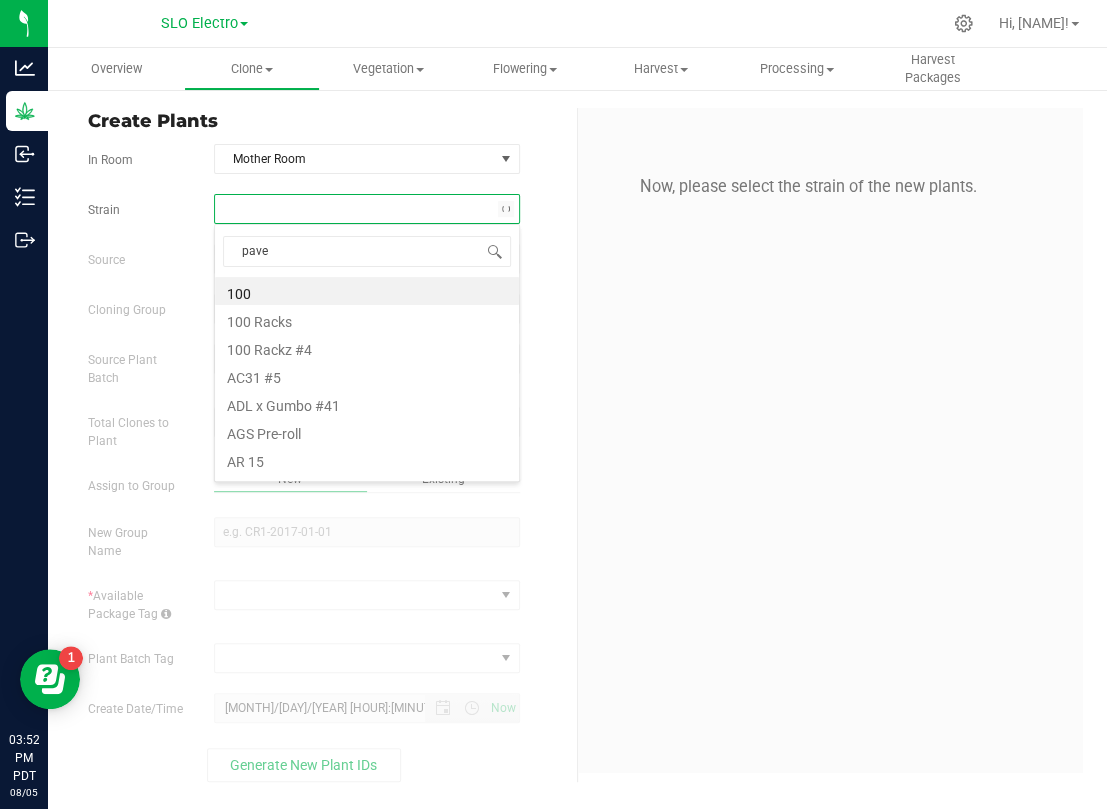 type on "pave" 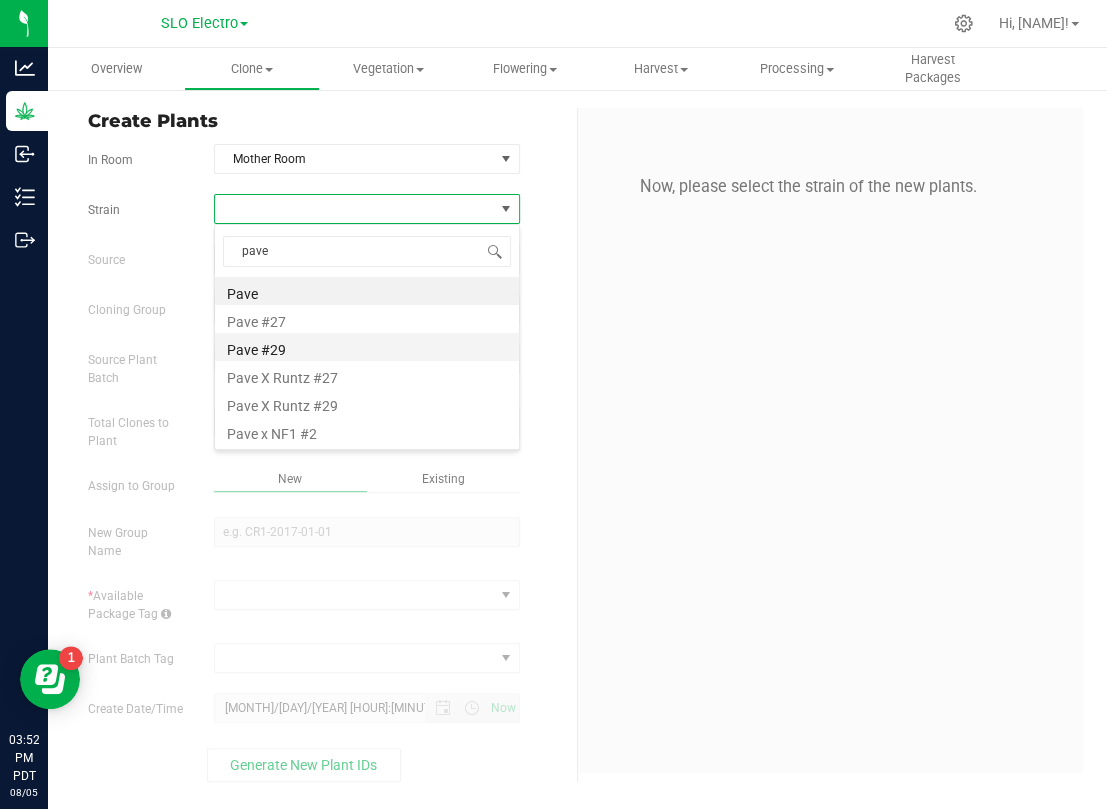 click on "Pave #29" at bounding box center (367, 347) 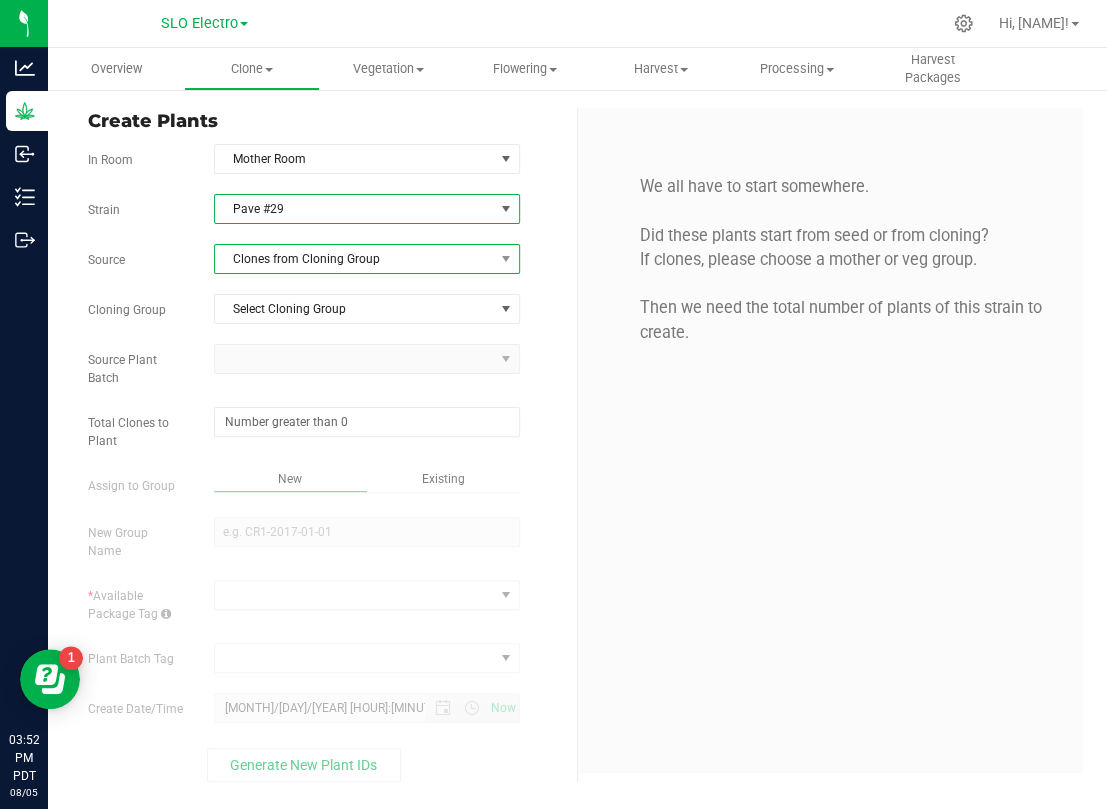 click on "Clones from Cloning Group" at bounding box center (354, 259) 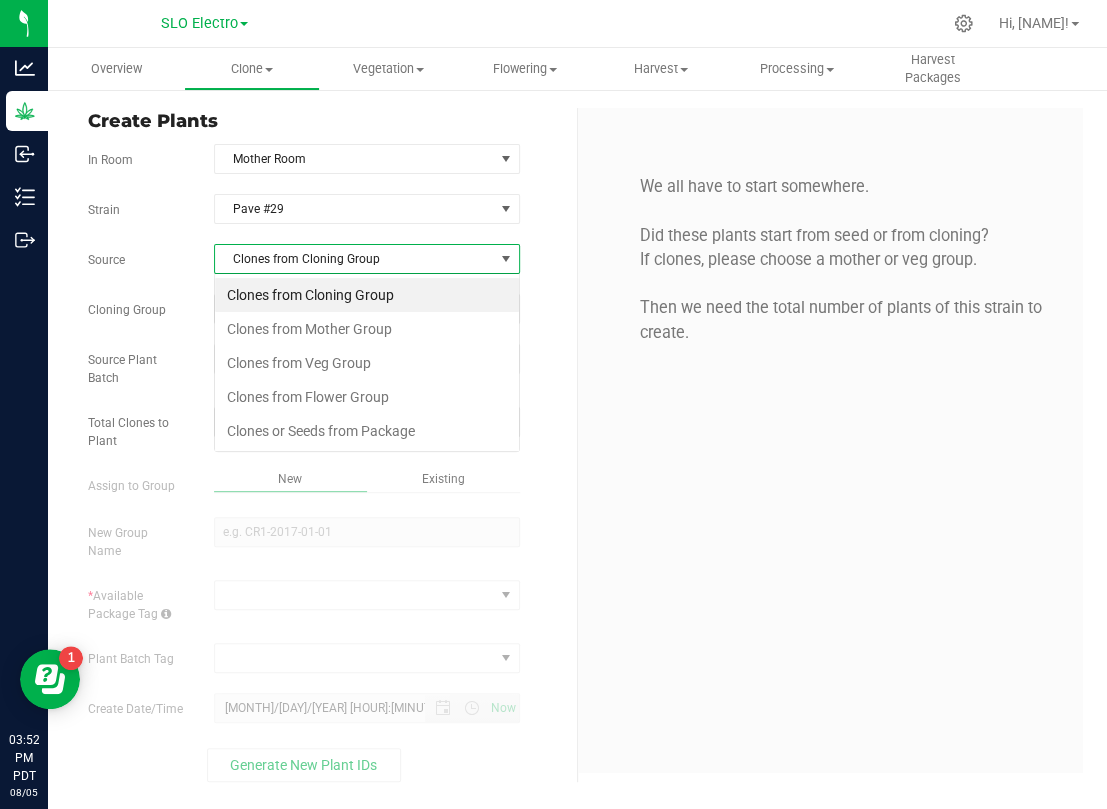 scroll, scrollTop: 99969, scrollLeft: 99694, axis: both 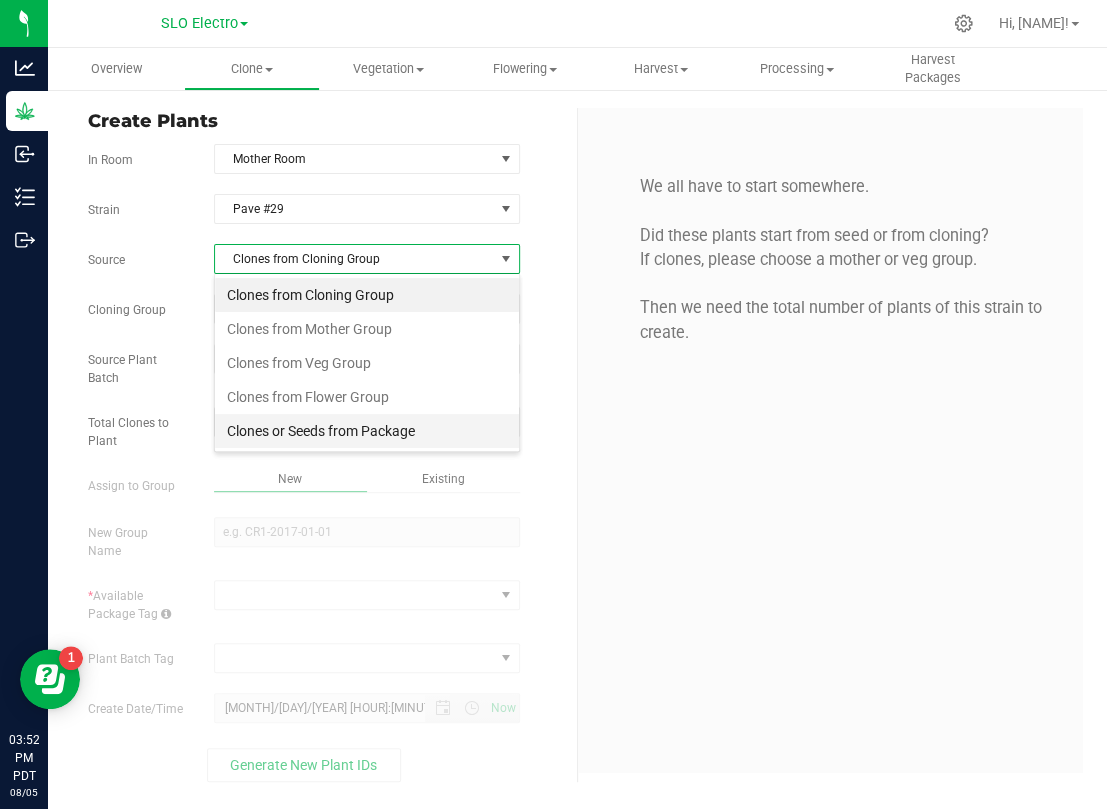 click on "Clones or Seeds from Package" at bounding box center [367, 431] 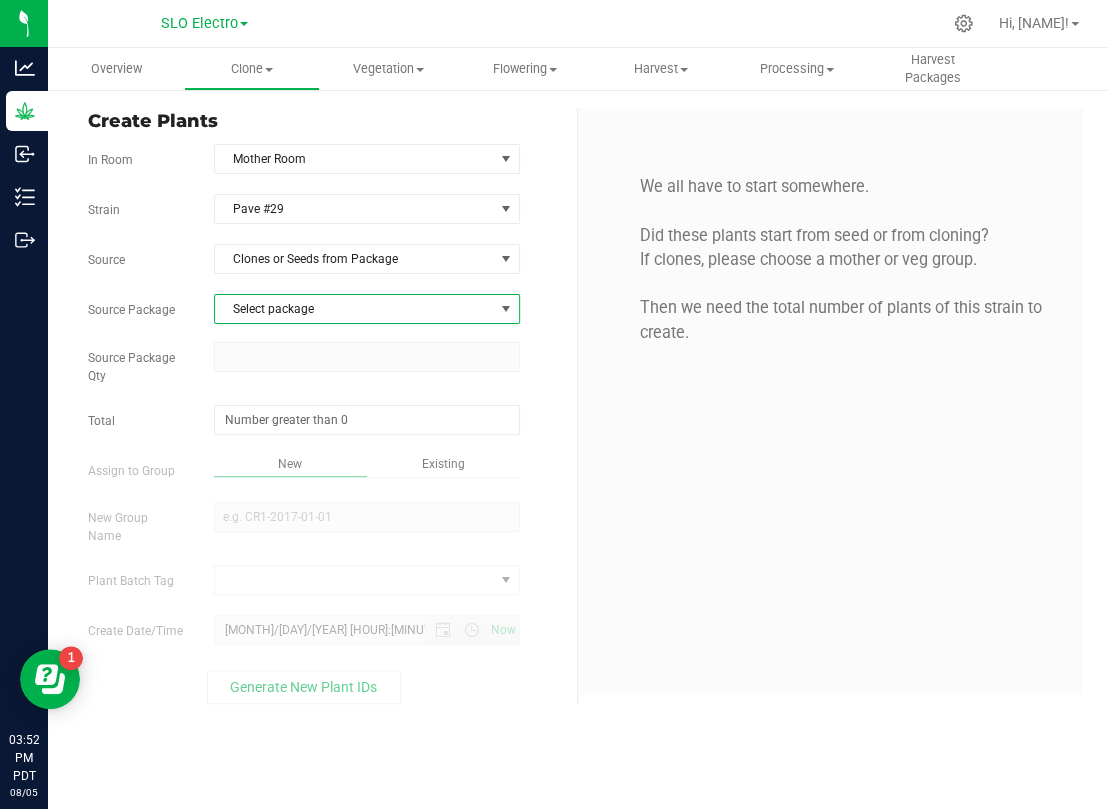 click on "Select package" at bounding box center [354, 309] 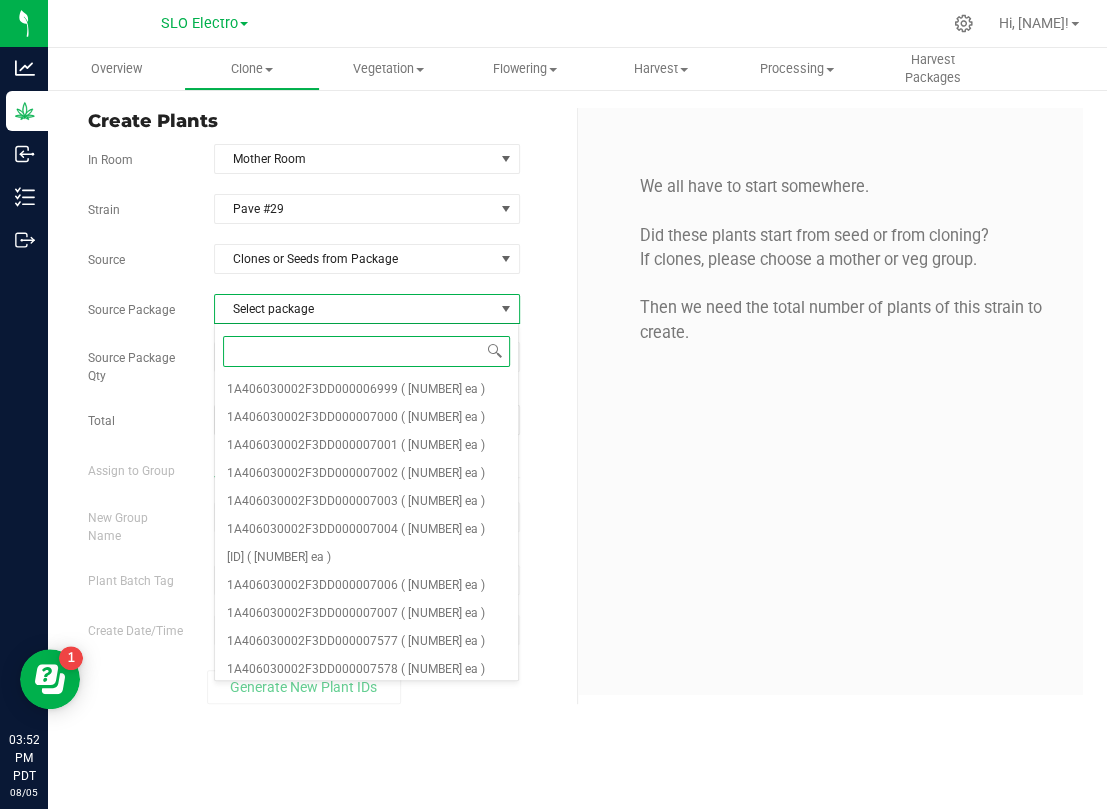 scroll, scrollTop: 707, scrollLeft: 0, axis: vertical 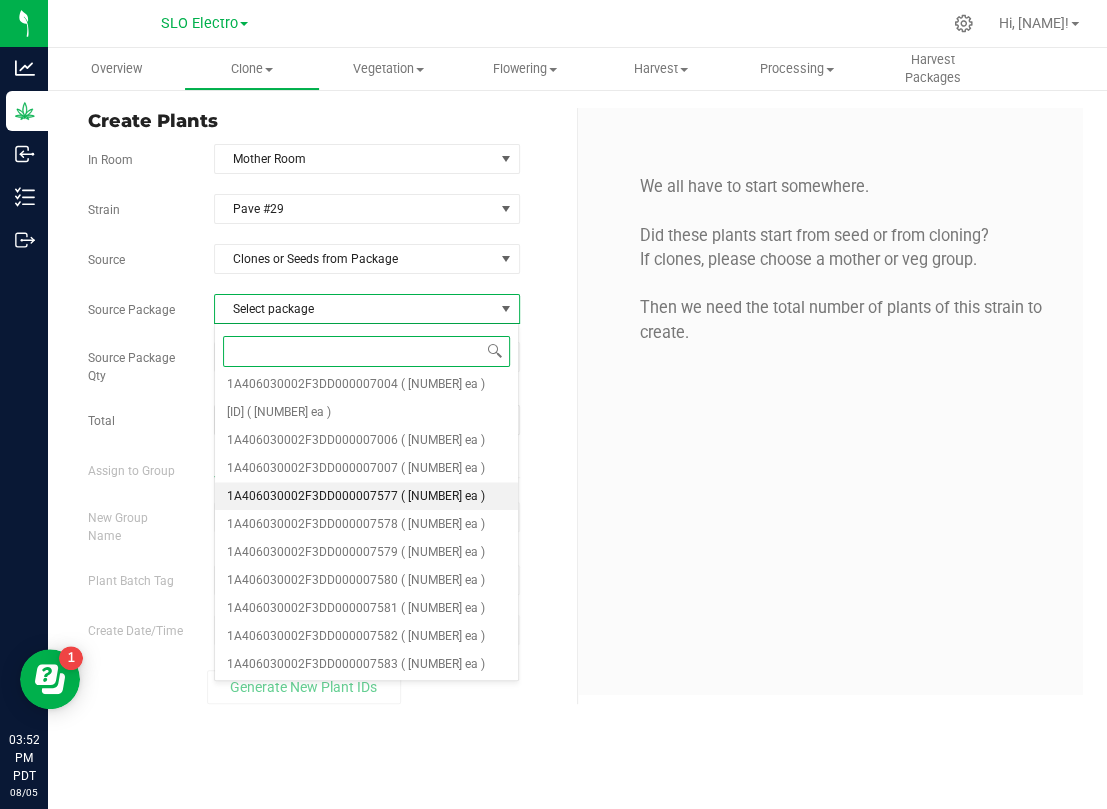 click on "1A406030002F3DD000007577" at bounding box center [312, 496] 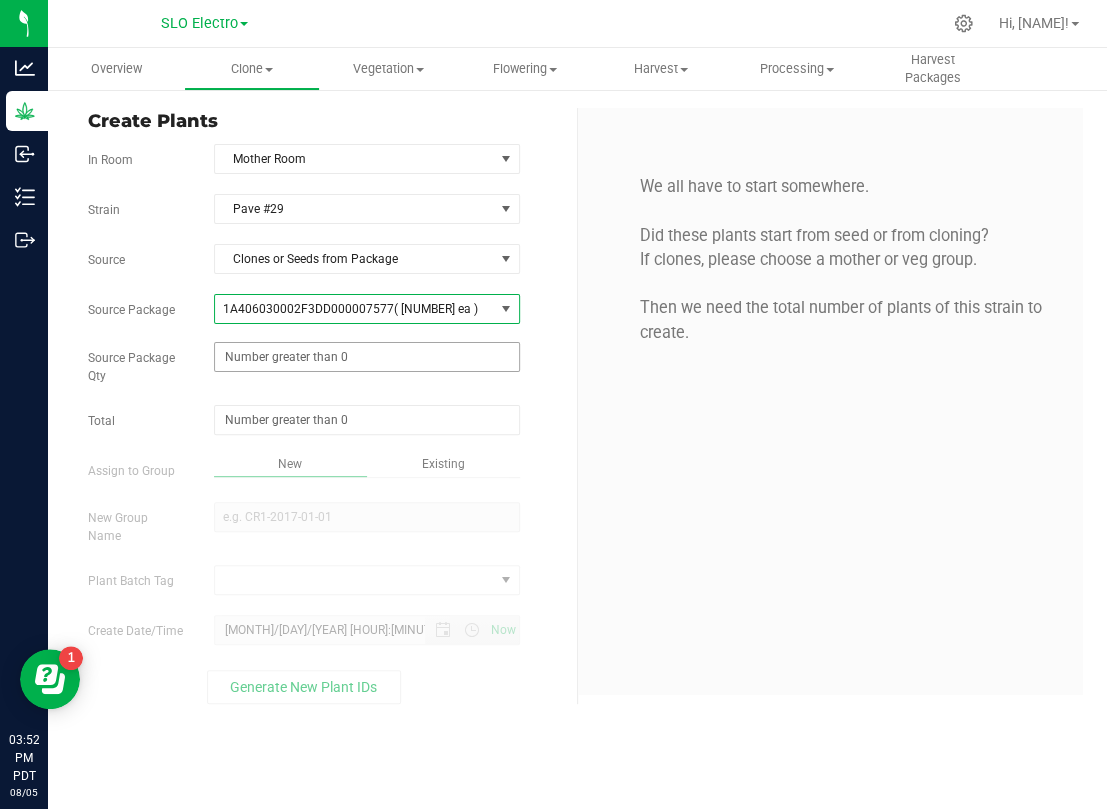 click at bounding box center (367, 357) 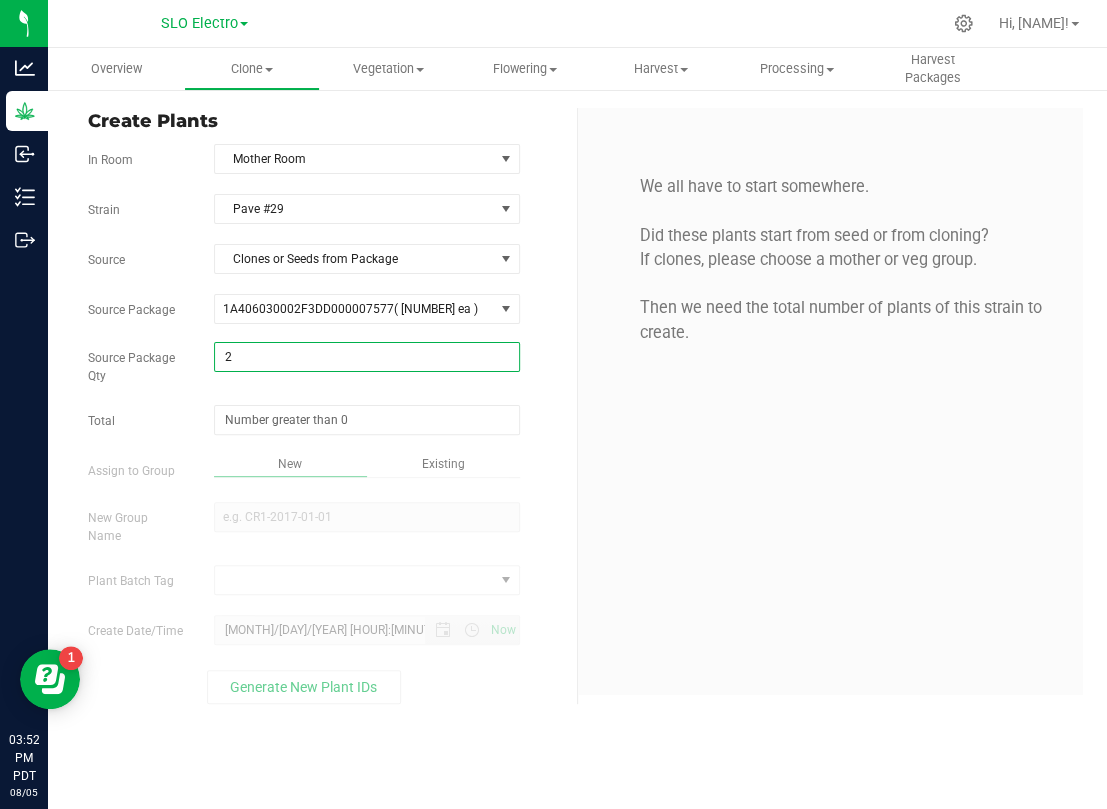 type on "25" 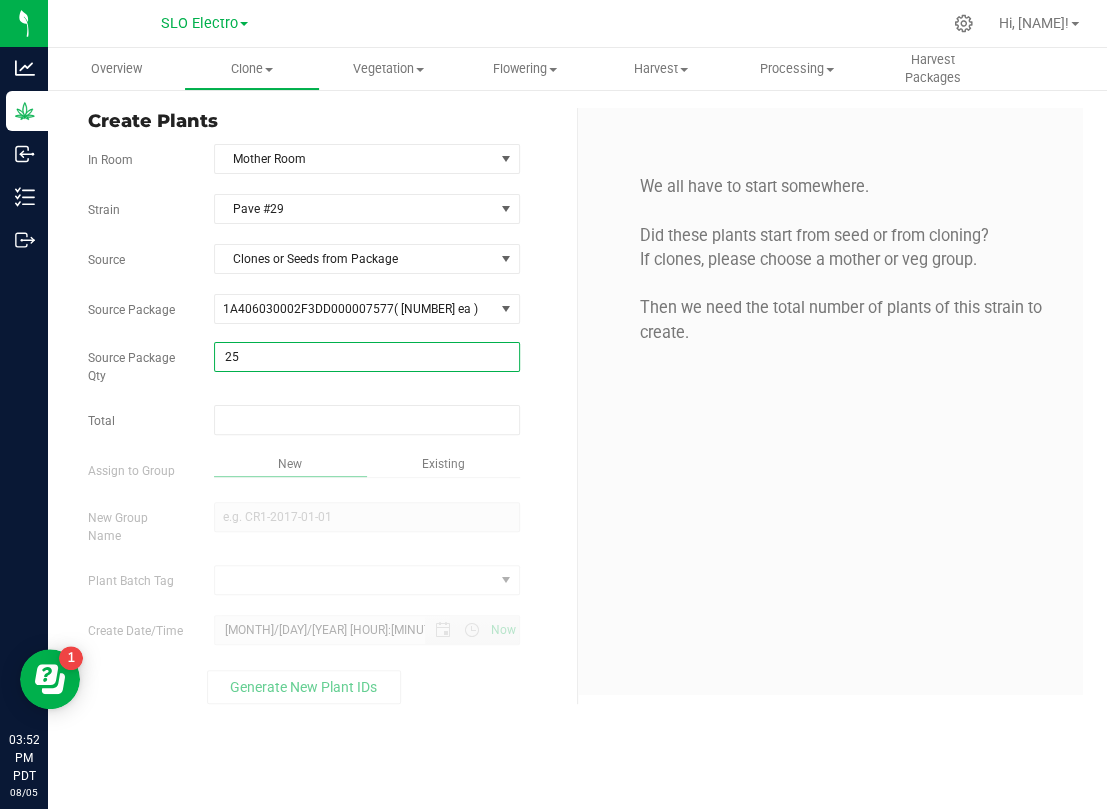 type on "25" 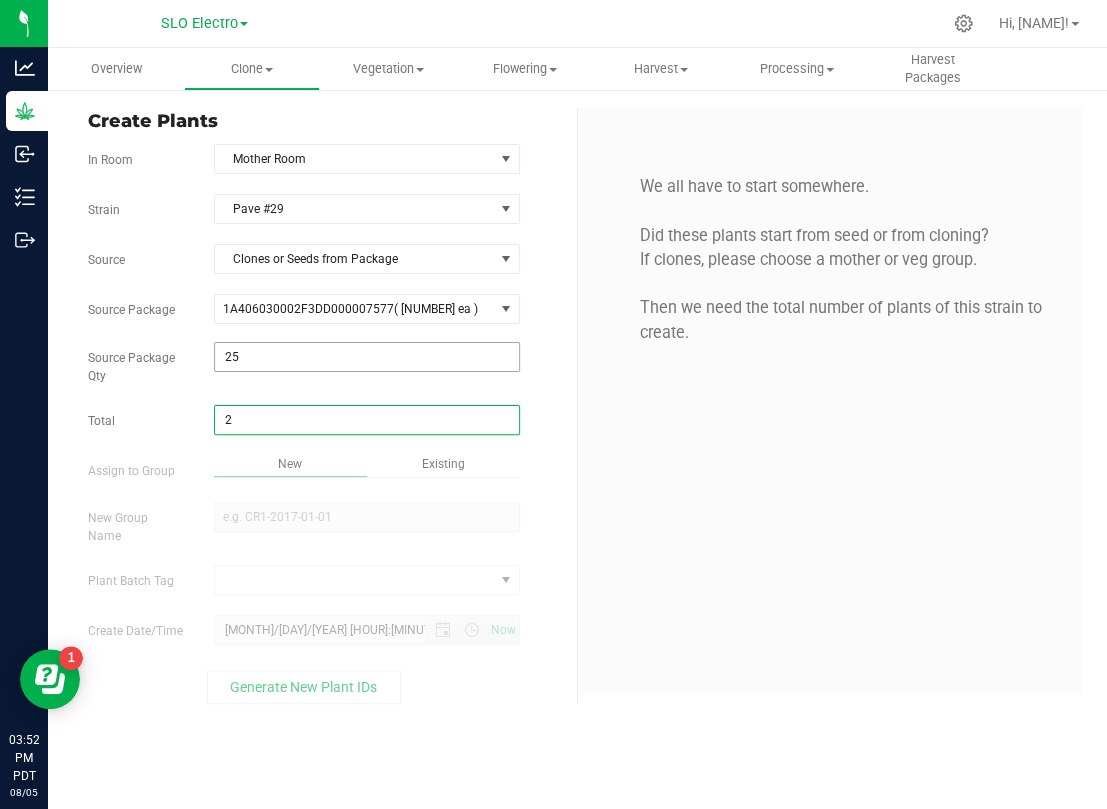type on "25" 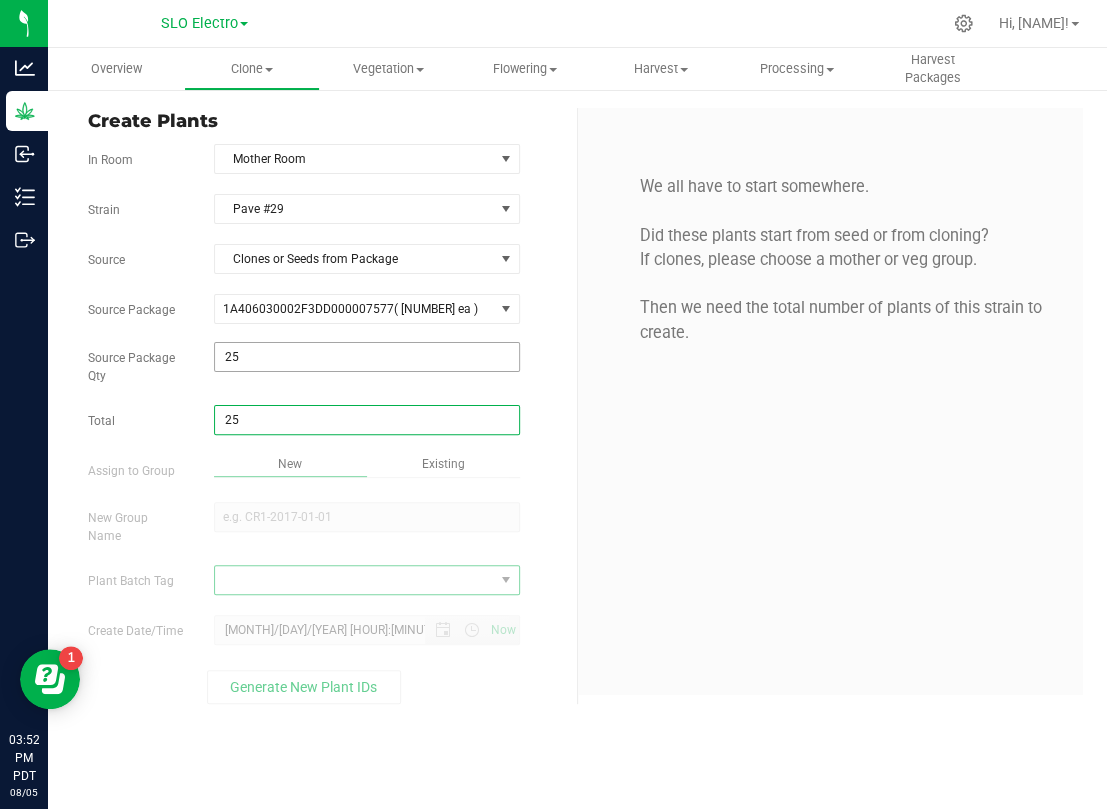 type on "25" 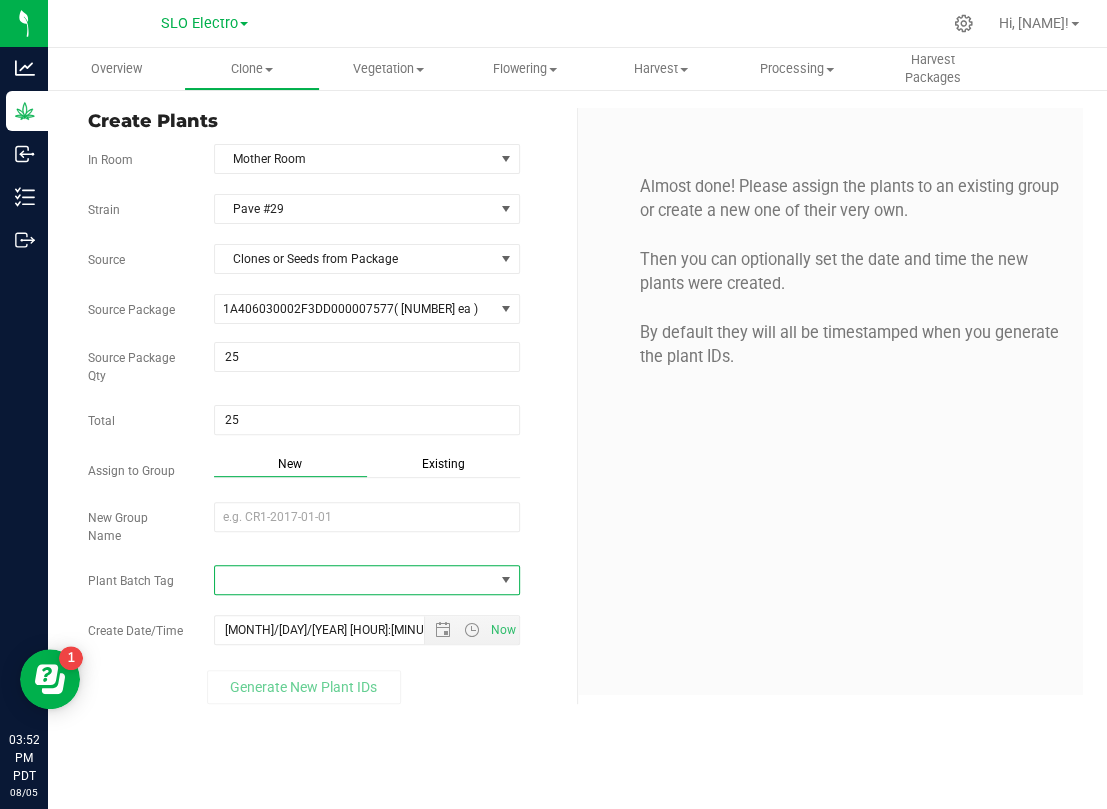 click on "Existing" at bounding box center [443, 466] 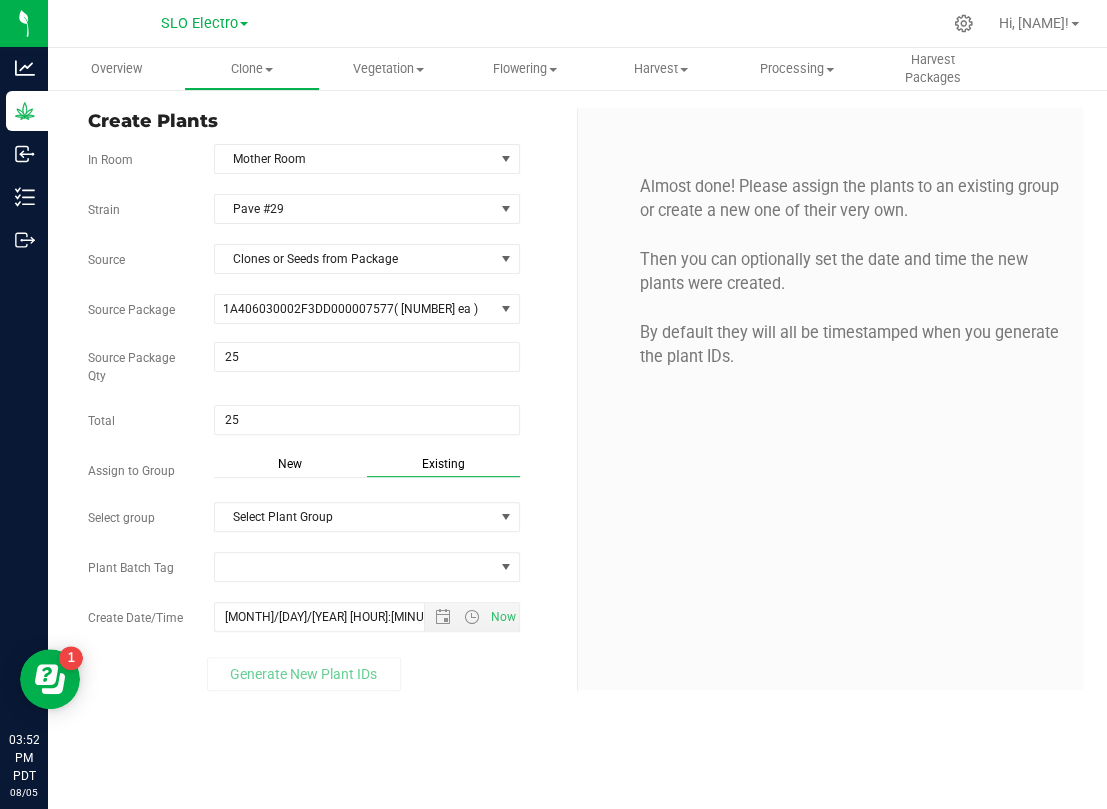 click on "Strain
Pave #29
Source
Clones or Seeds from Package
Source Package
1A406030002F3DD000007577
(
25
ea
)
1A406030000A116000003441 1A406030002F3DD000005966 1A406030002F3DD000005967 1A406030002F3DD000005968 1A406030002F3DD000005969 1A406030002F3DD000005970 1A406030002F3DD000005971 1A406030002F3DD000005972 1A406030002F3DD000005973 1A406030002F3DD000005974 1A406030002F3DD000005975 1A406030002F3DD000006960 1A406030002F3DD000006961 1A406030002F3DD000006966" at bounding box center (325, 442) 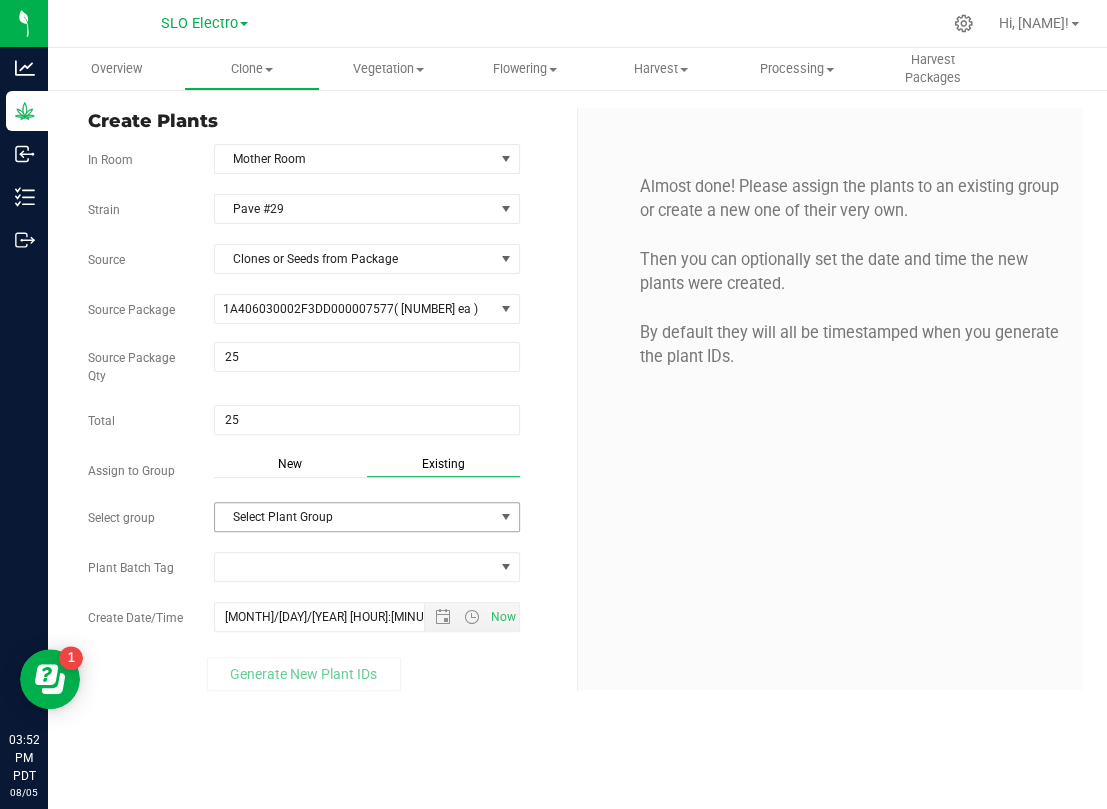 click on "Select Plant Group" at bounding box center [354, 517] 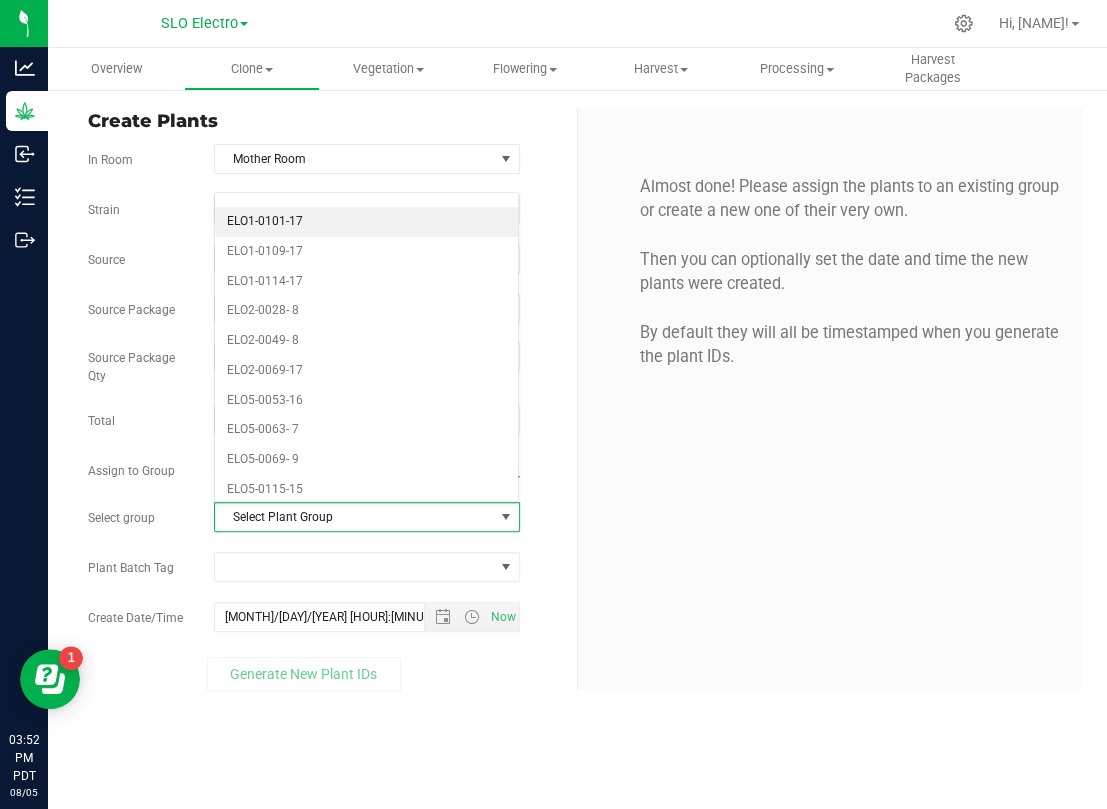 scroll, scrollTop: 1000, scrollLeft: 0, axis: vertical 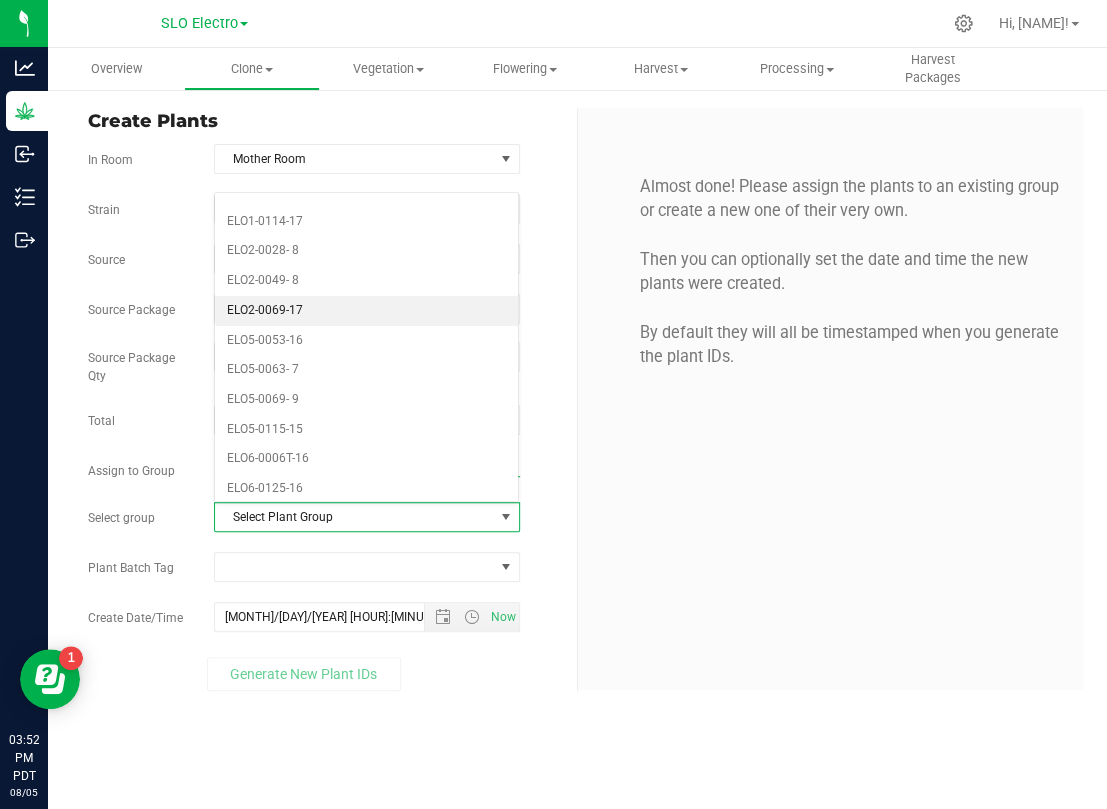 click on "ELO2-0069-17" at bounding box center (367, 311) 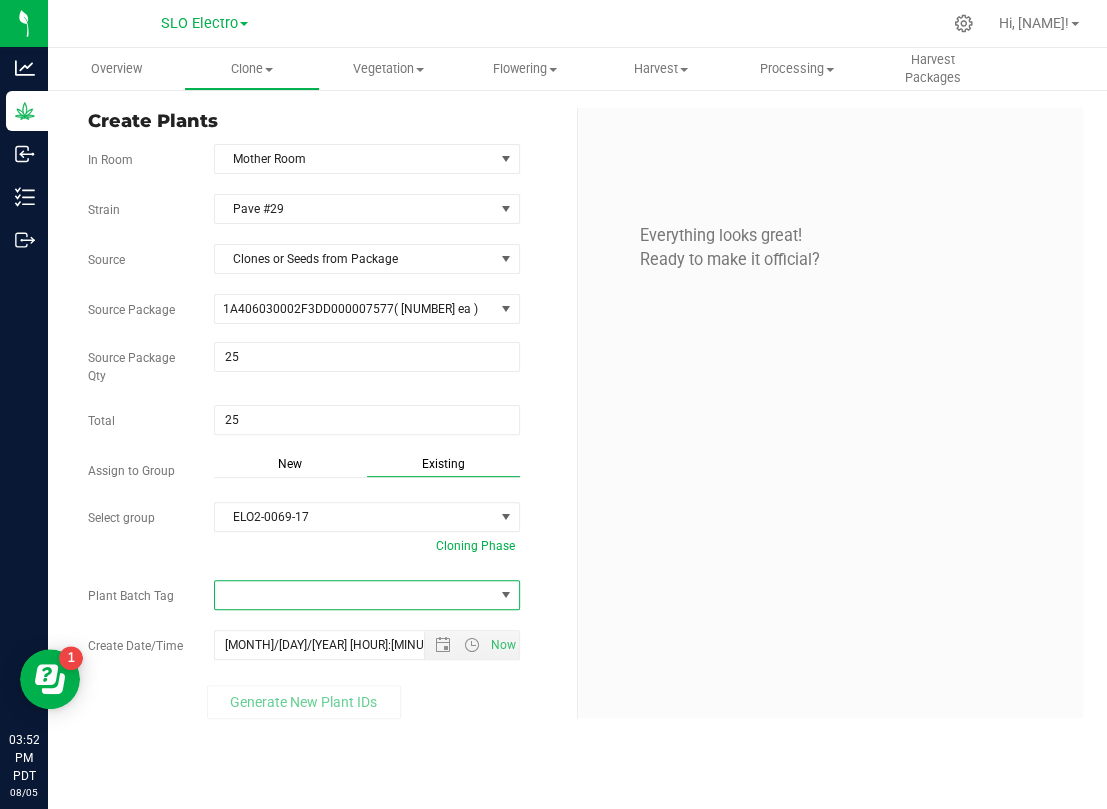 click at bounding box center (354, 595) 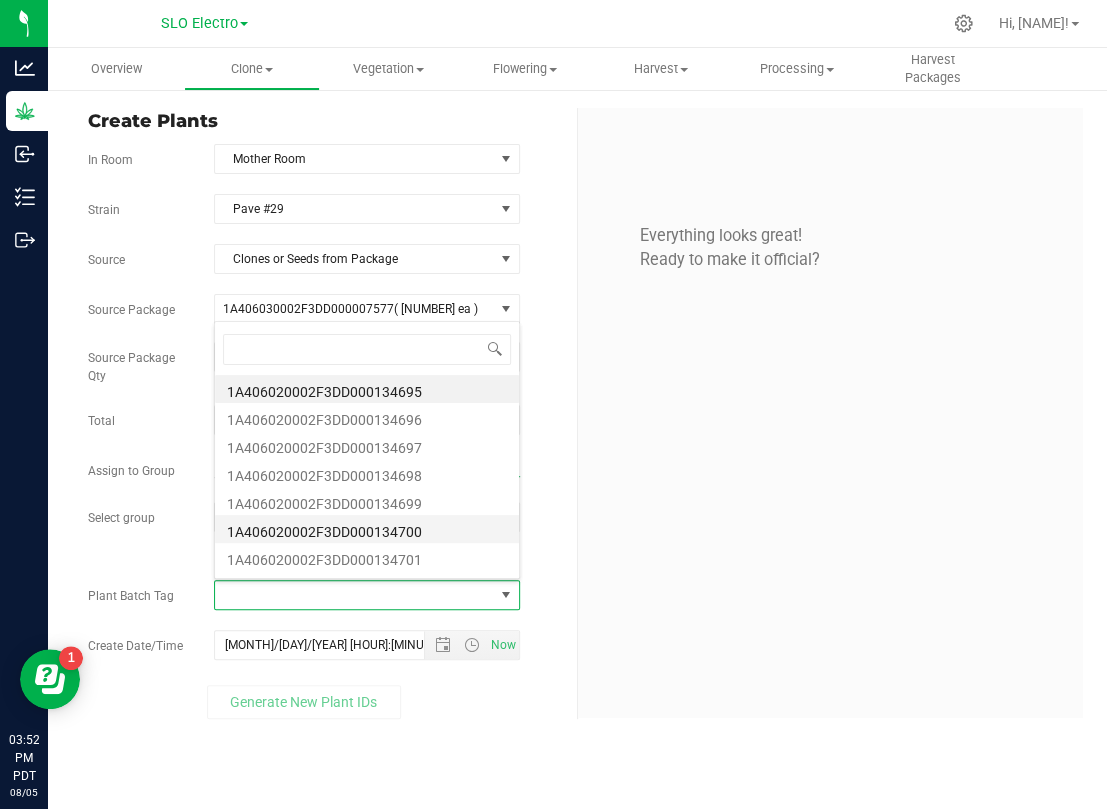 scroll, scrollTop: 99969, scrollLeft: 99694, axis: both 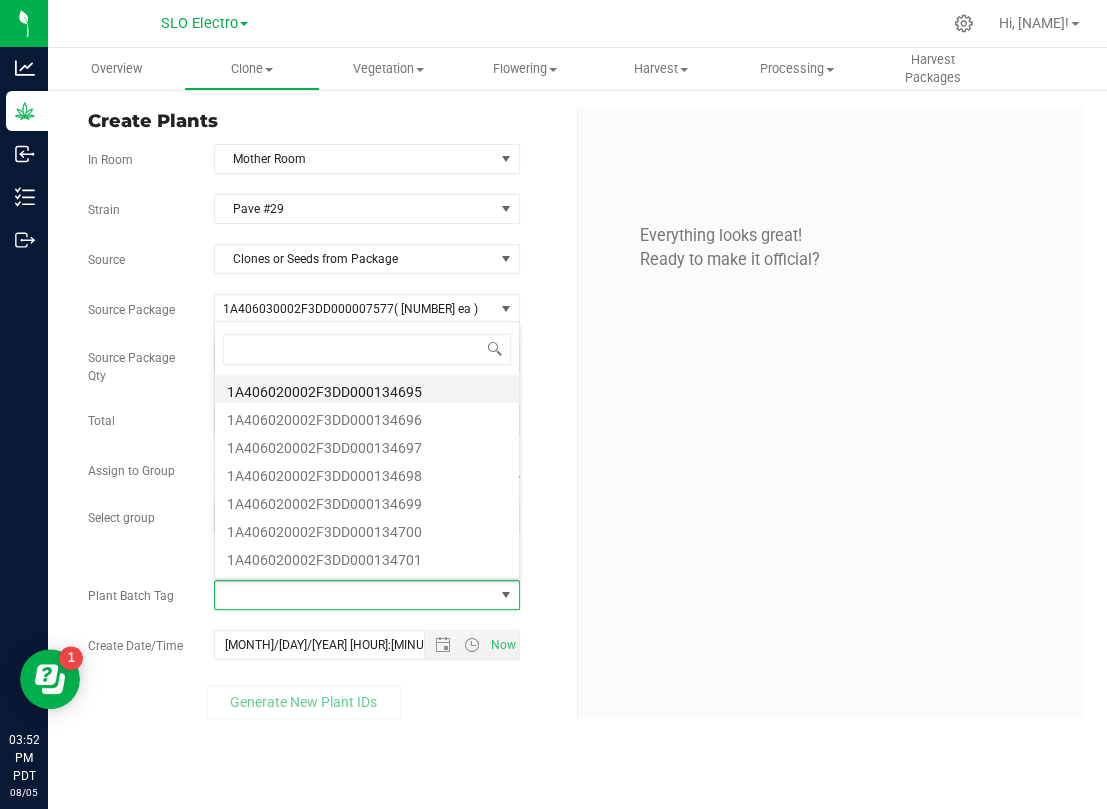 click on "1A406020002F3DD000134695" at bounding box center (367, 389) 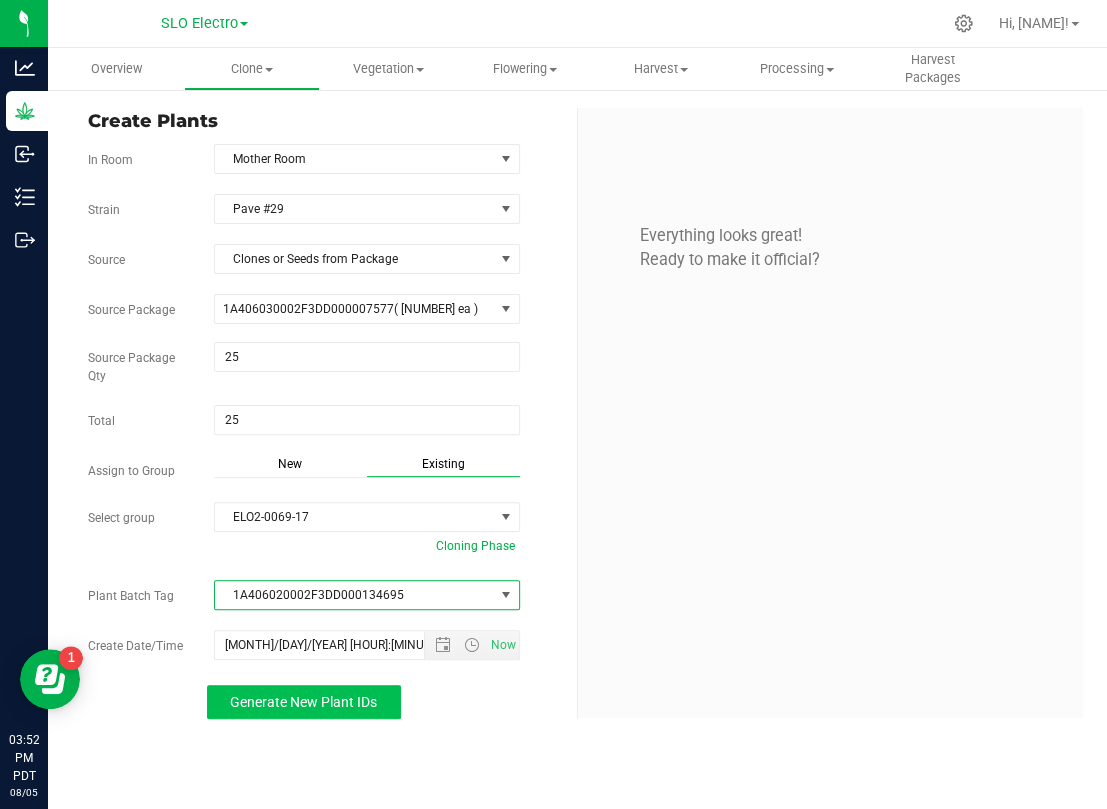 click on "Generate New Plant IDs" at bounding box center (303, 702) 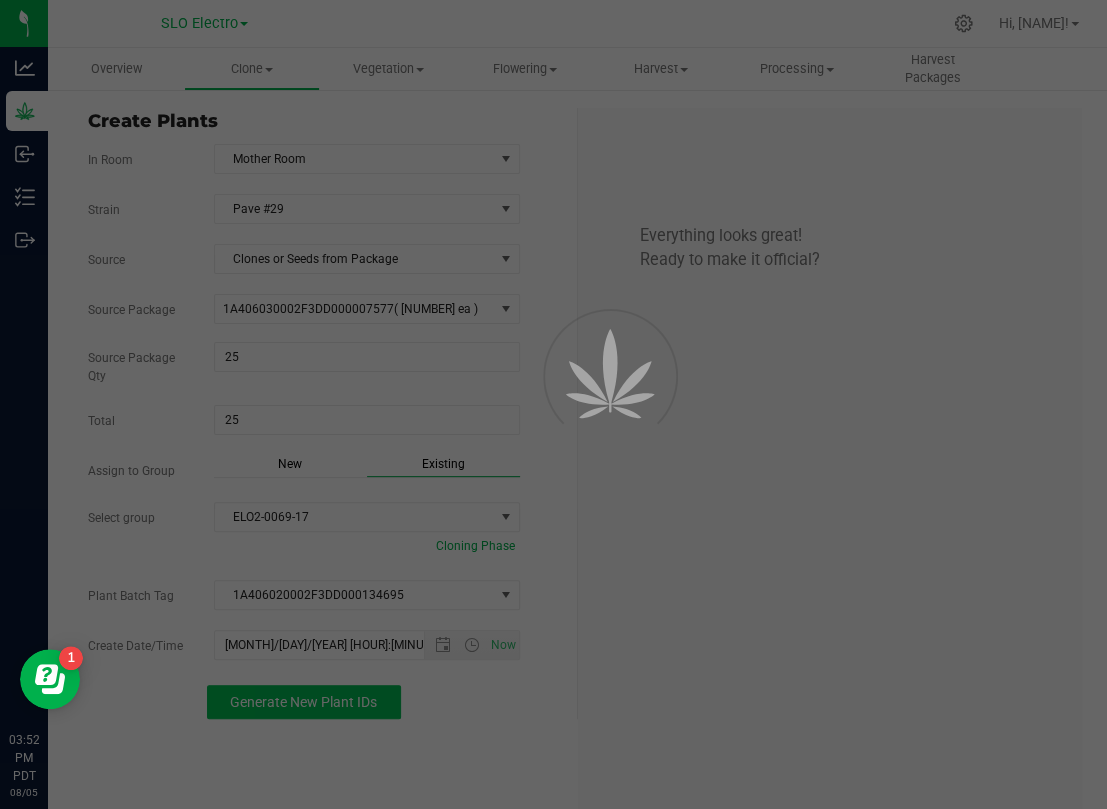 scroll, scrollTop: 60, scrollLeft: 0, axis: vertical 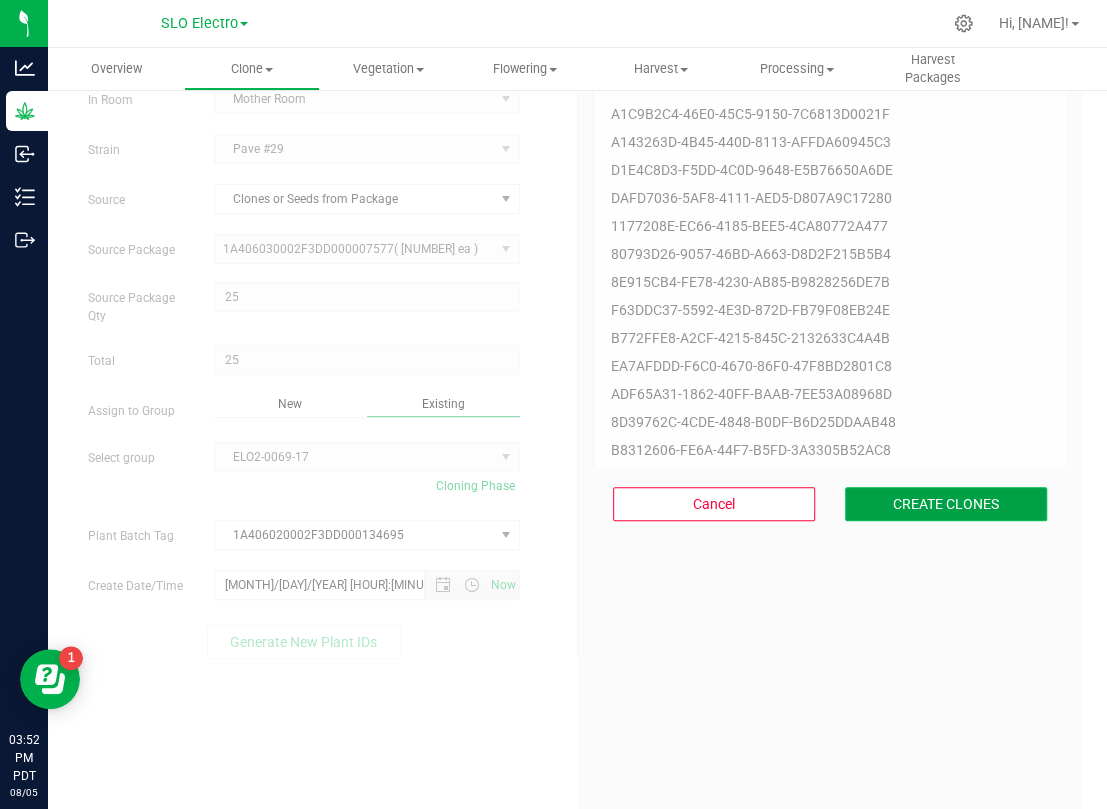 click on "CREATE CLONES" at bounding box center (946, 504) 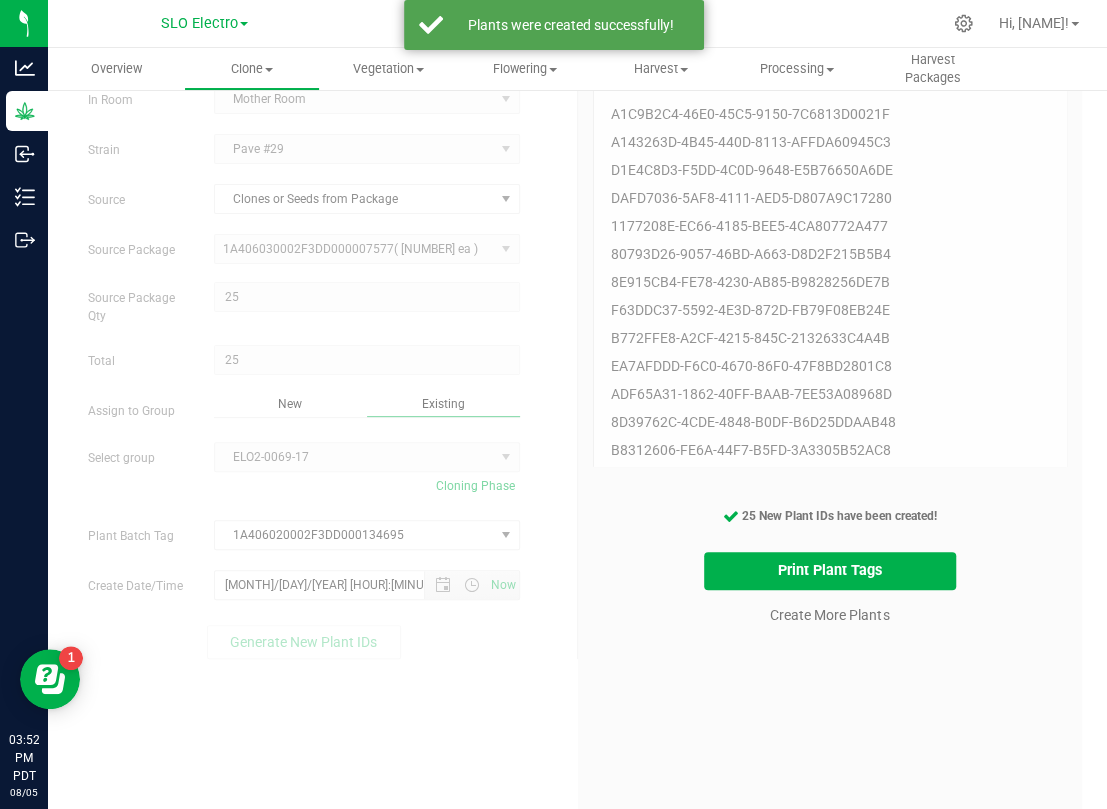 click on "Clone
Create plants
Cloning groups
Cloning plant batches
Apply to plants" at bounding box center [252, 69] 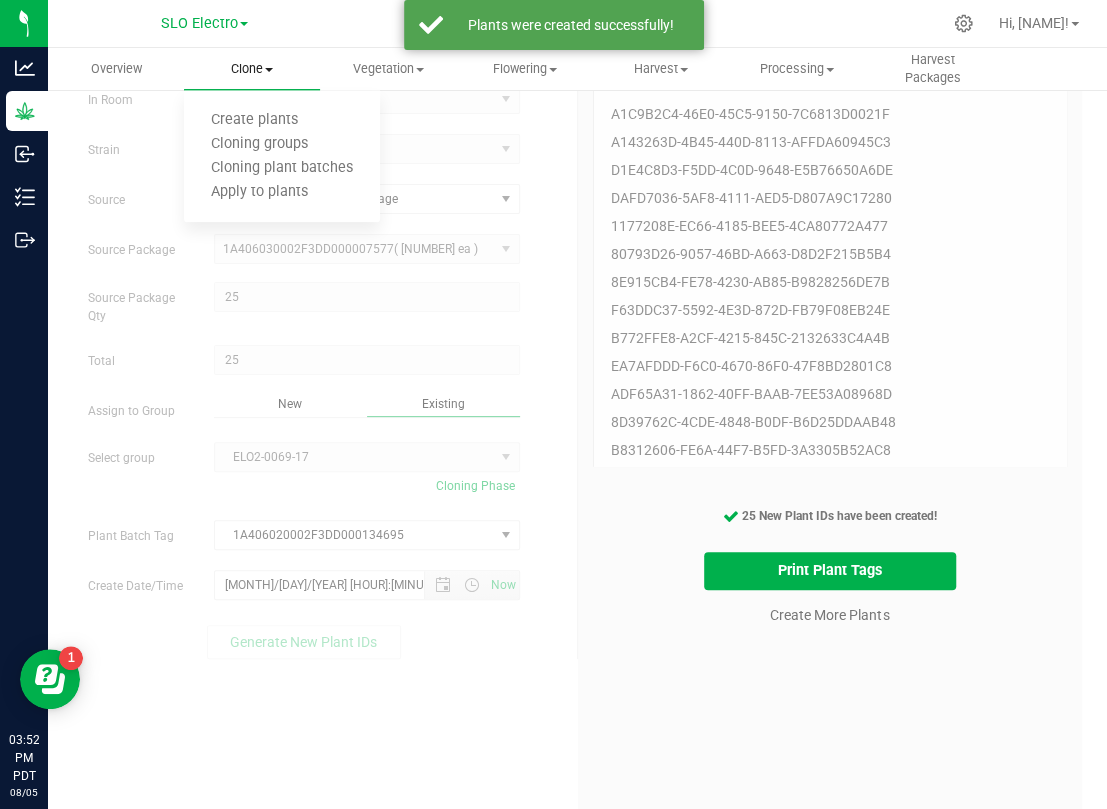 click on "Clone" at bounding box center (252, 69) 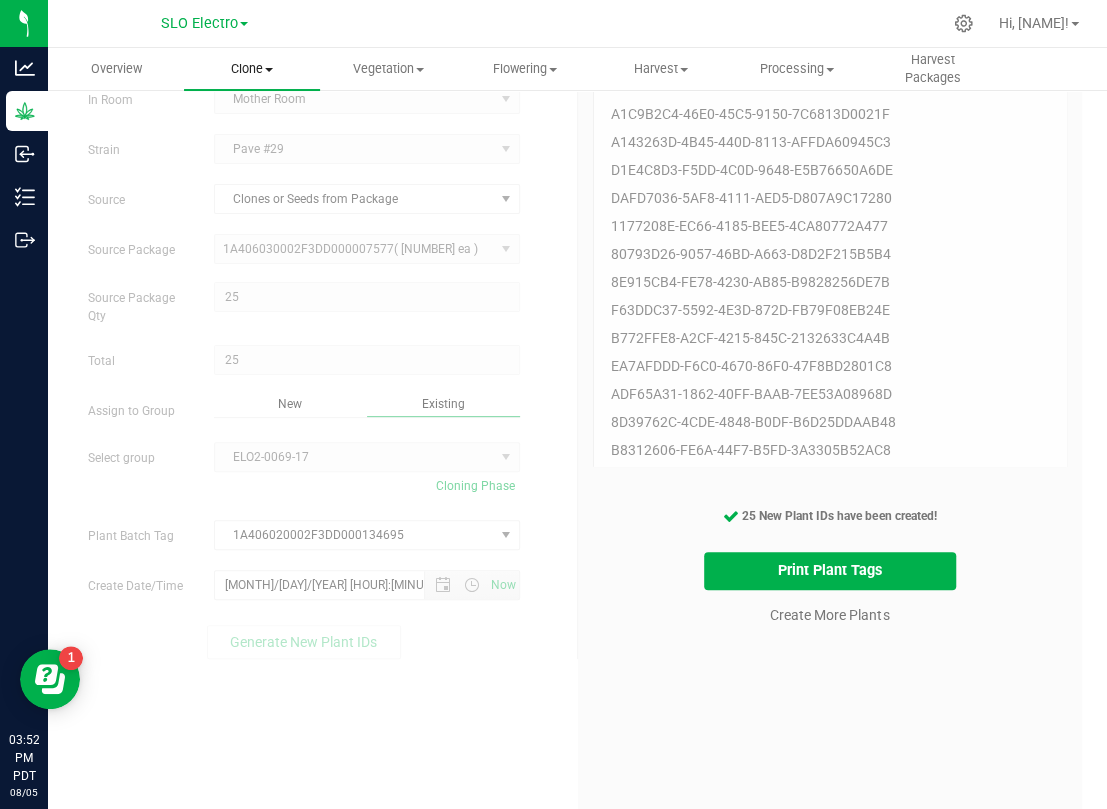 click on "Clone" at bounding box center [252, 69] 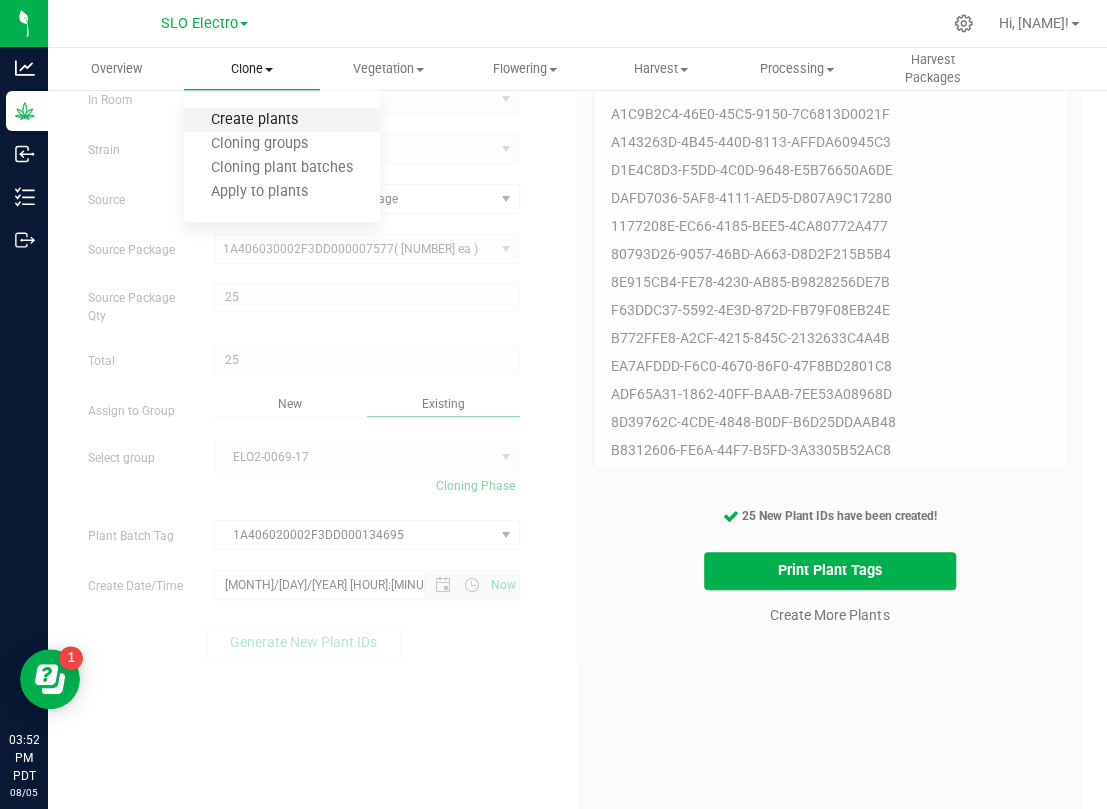 click on "Create plants" at bounding box center [254, 120] 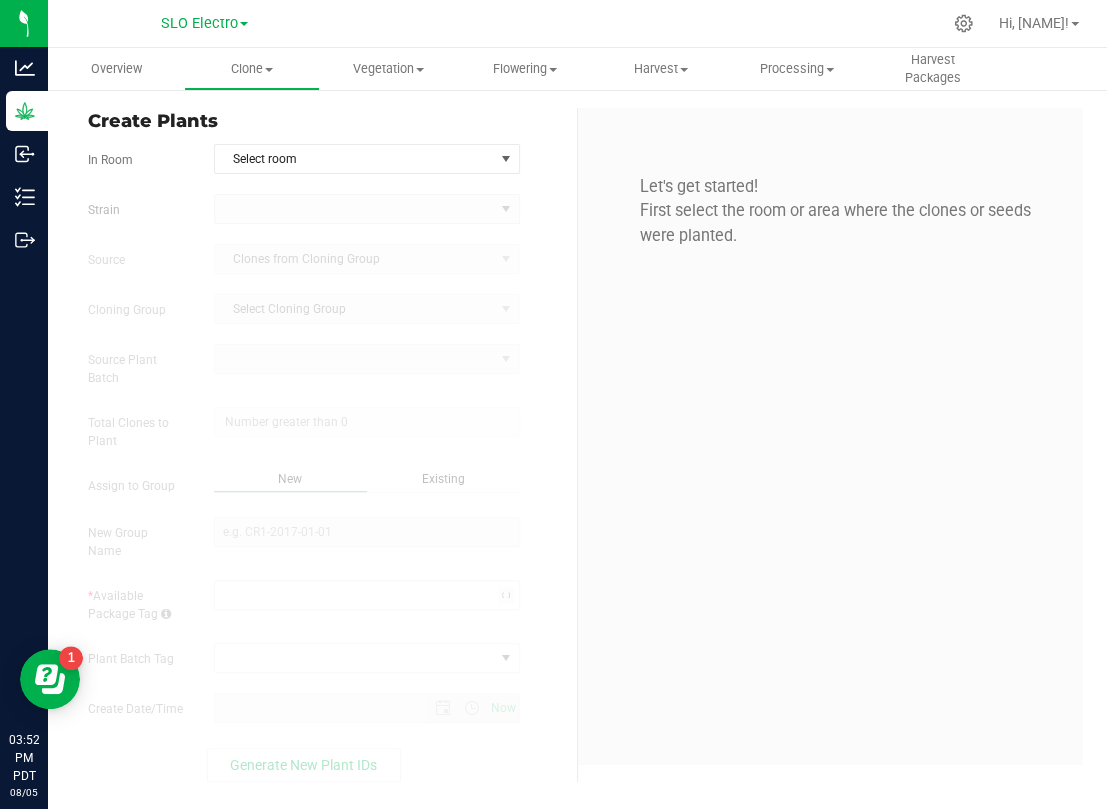 scroll, scrollTop: 0, scrollLeft: 0, axis: both 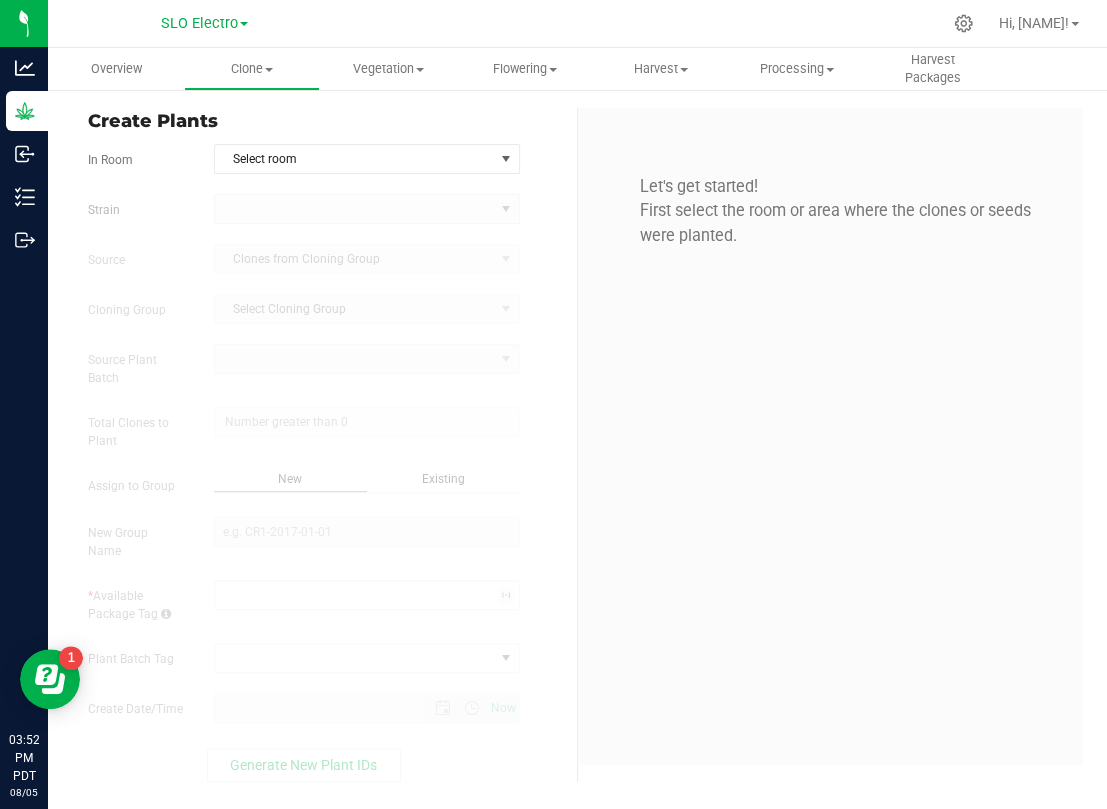type on "8/5/2025 3:52 PM" 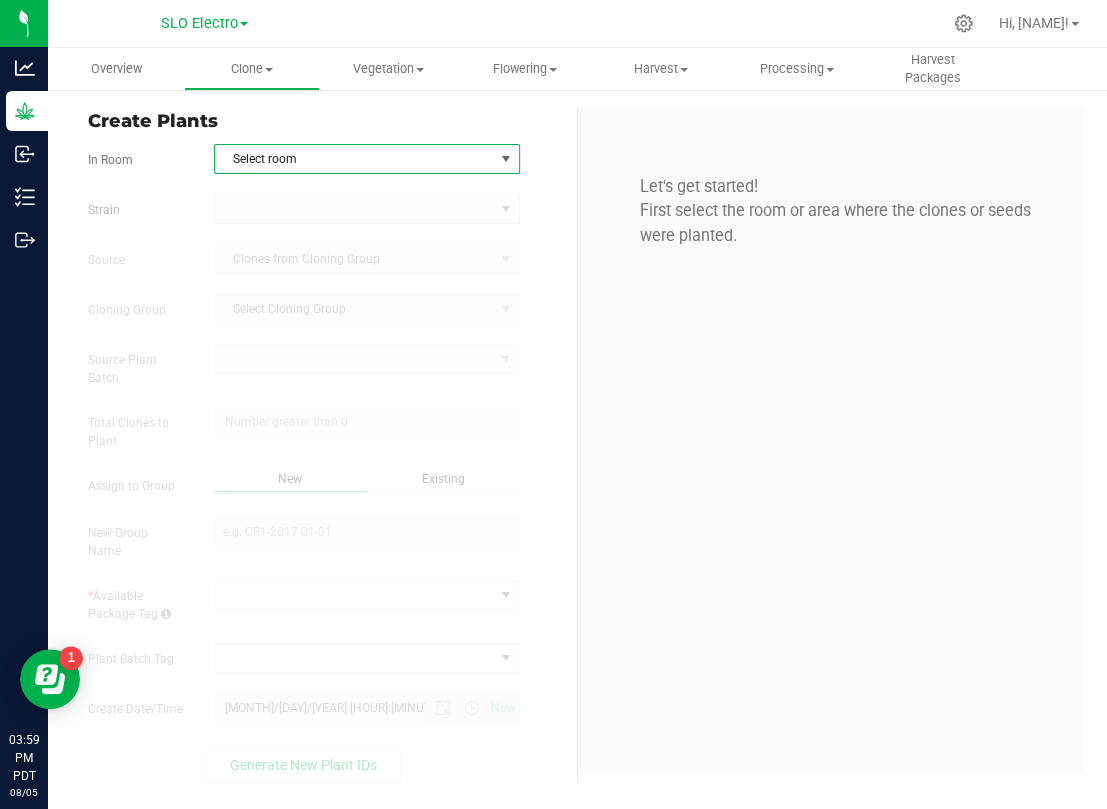 click on "Select room" at bounding box center (354, 159) 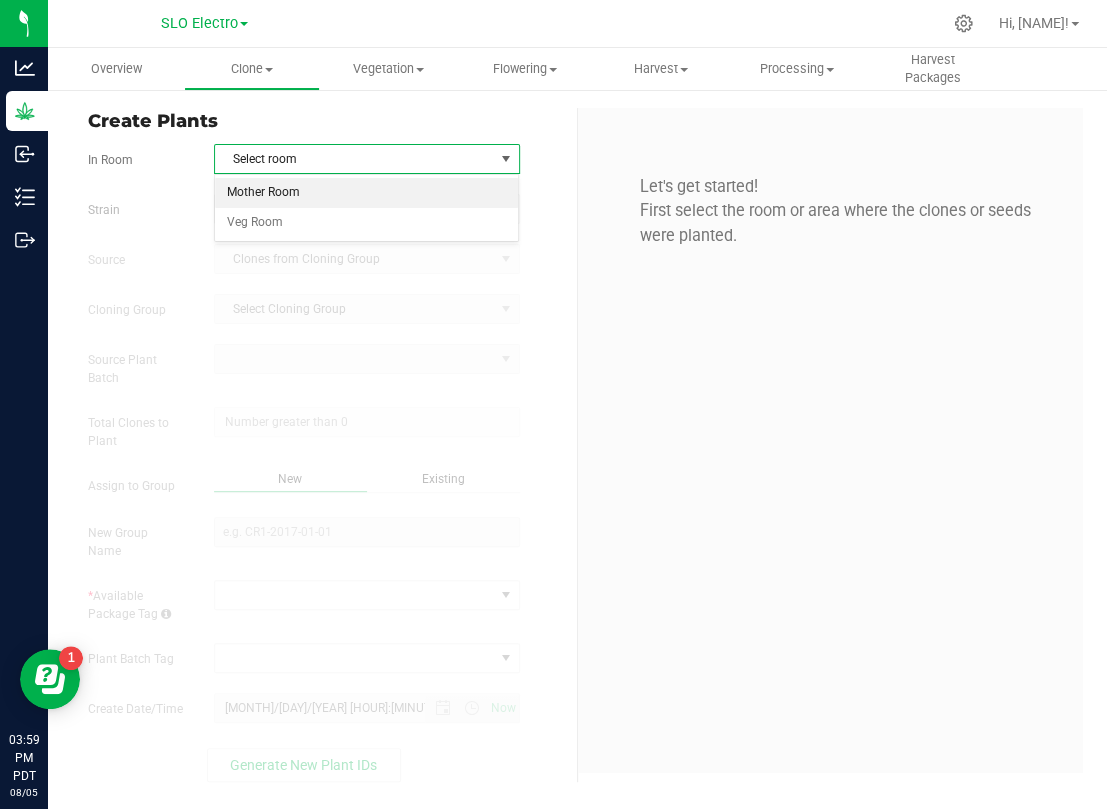 click on "Mother Room" at bounding box center [367, 193] 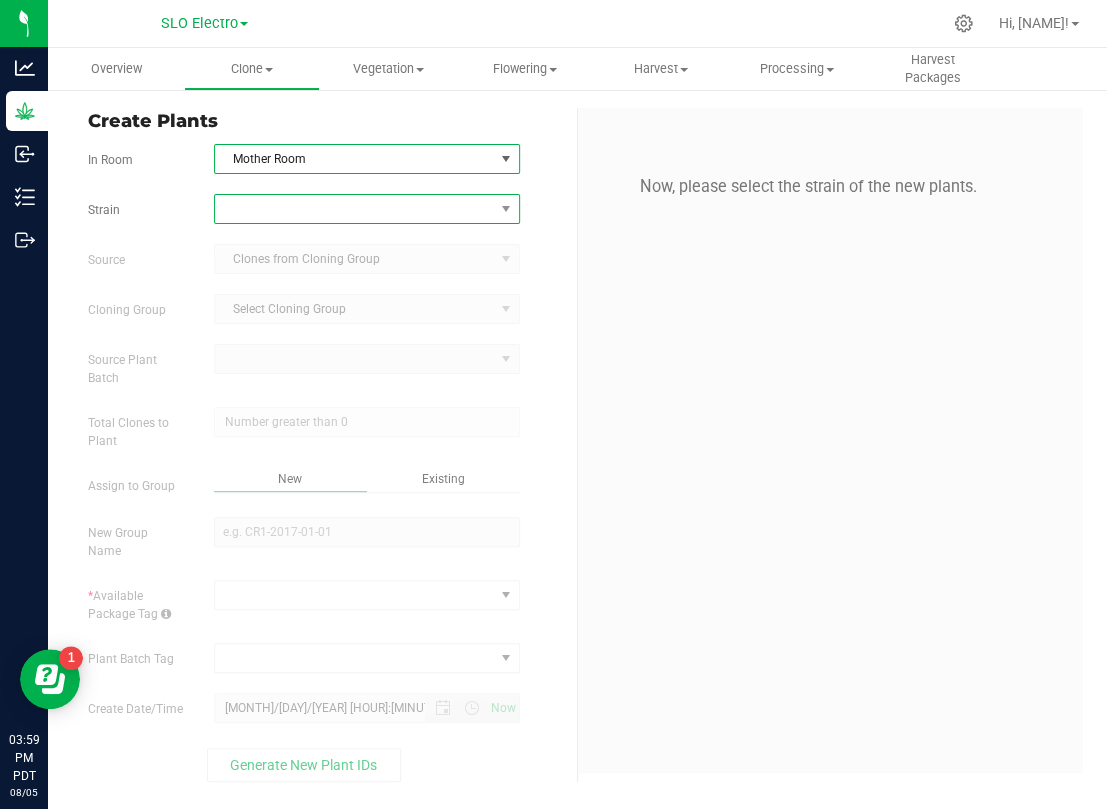 click at bounding box center [354, 209] 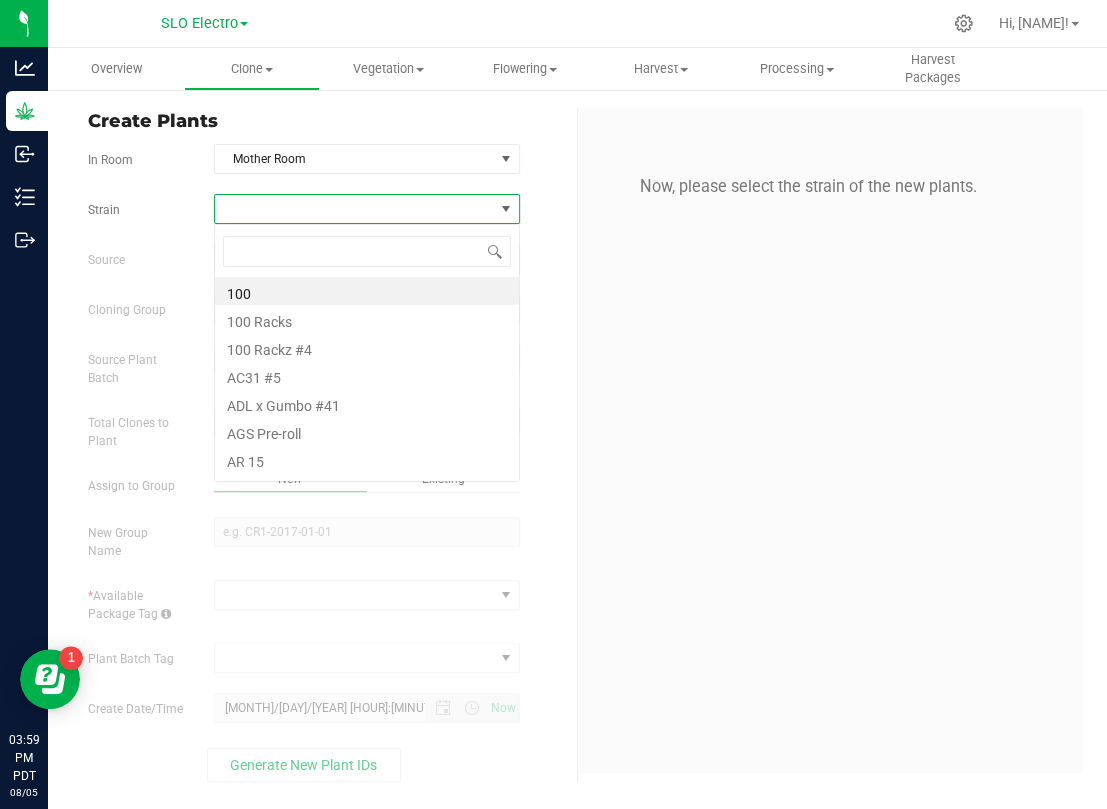 scroll, scrollTop: 99969, scrollLeft: 99694, axis: both 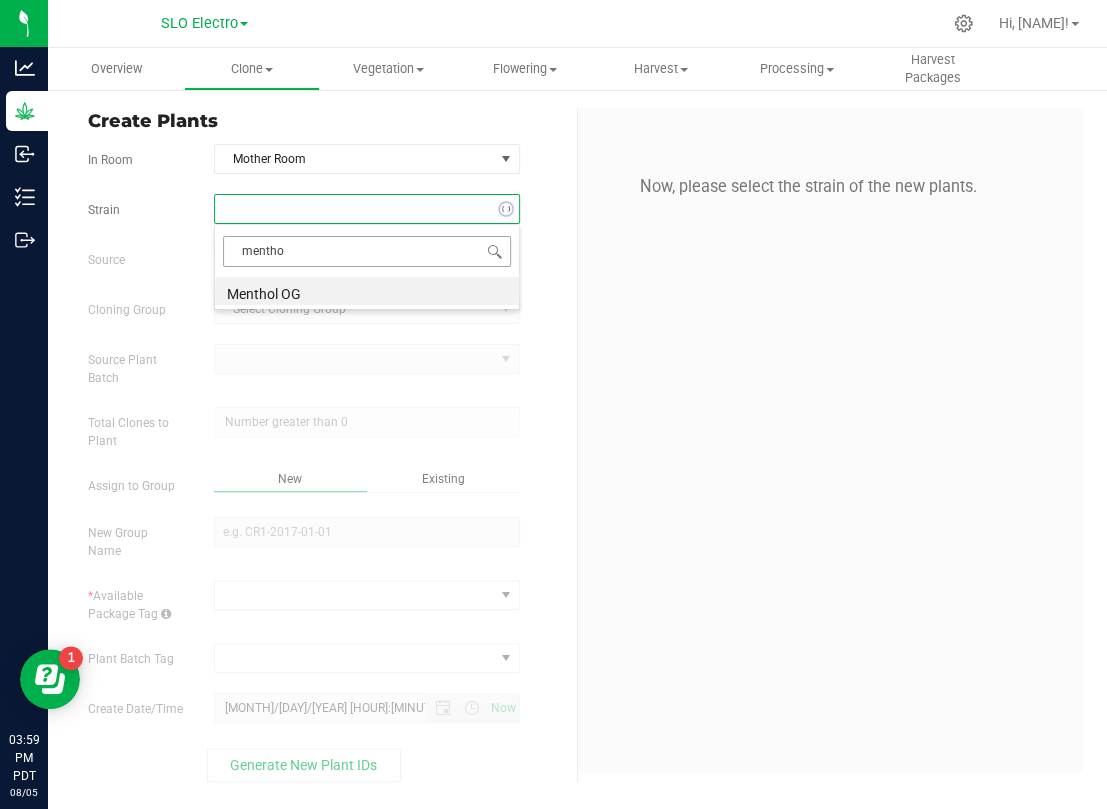 type on "menthol" 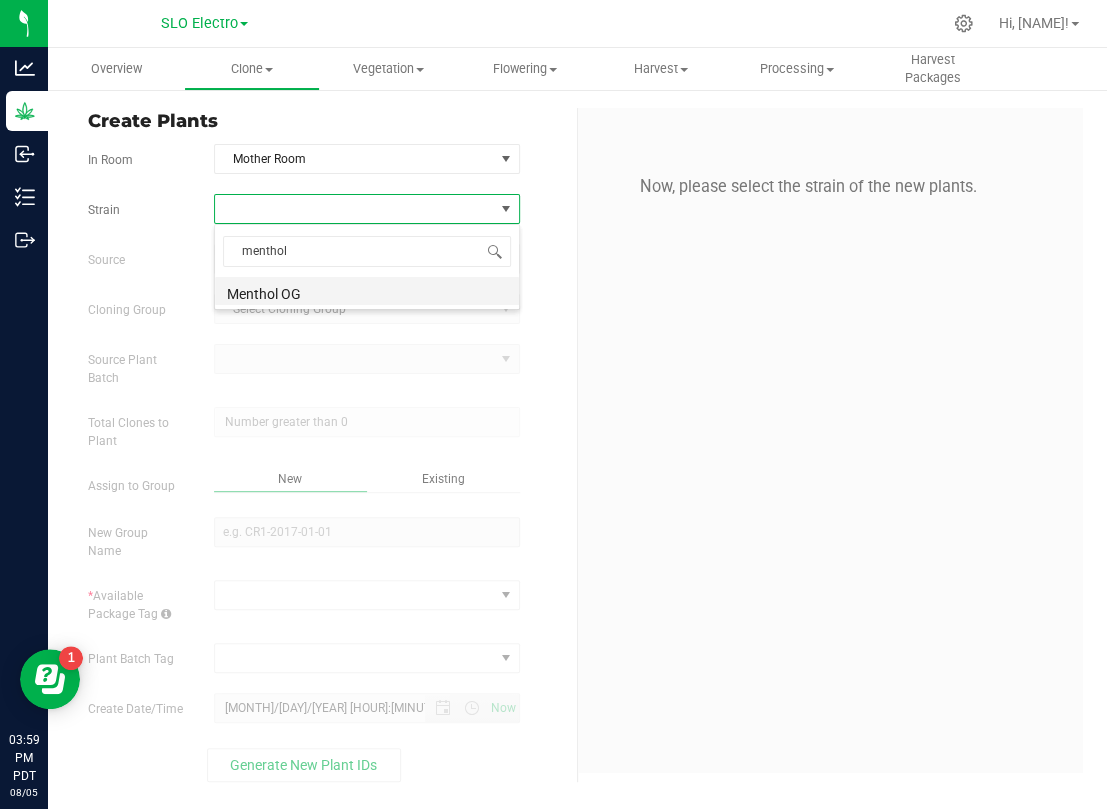 click on "Menthol OG" at bounding box center (367, 291) 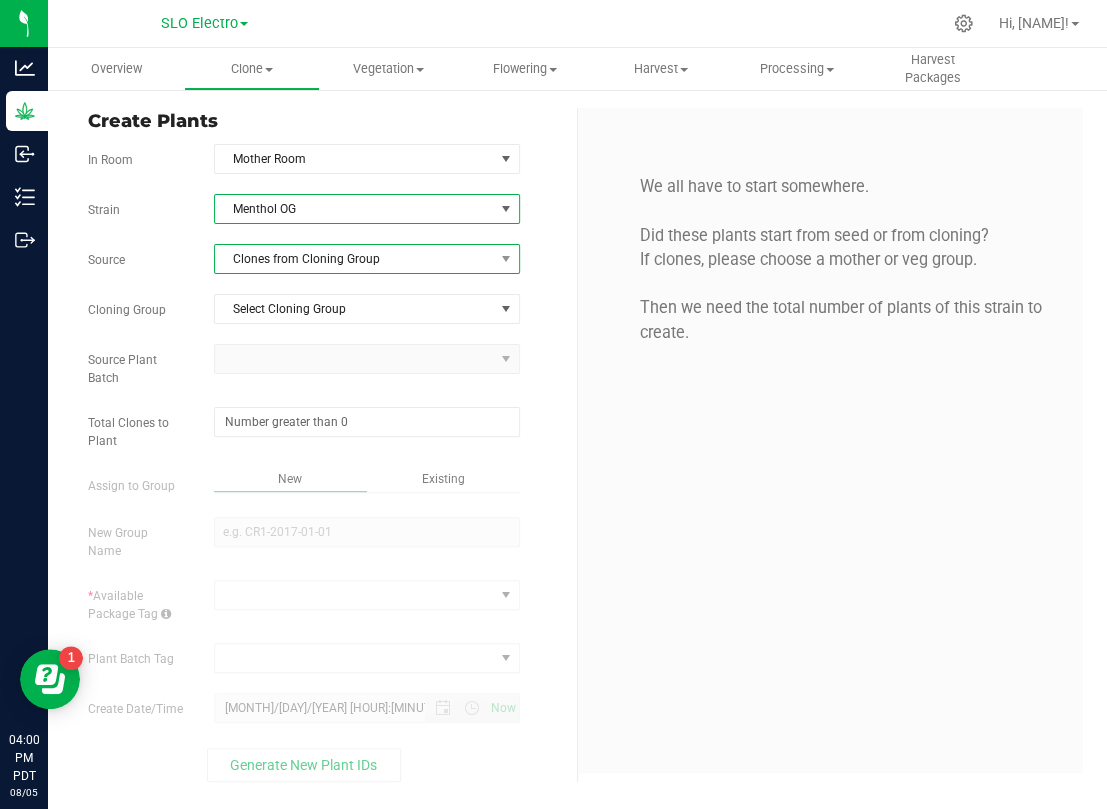 click on "Clones from Cloning Group" at bounding box center [354, 259] 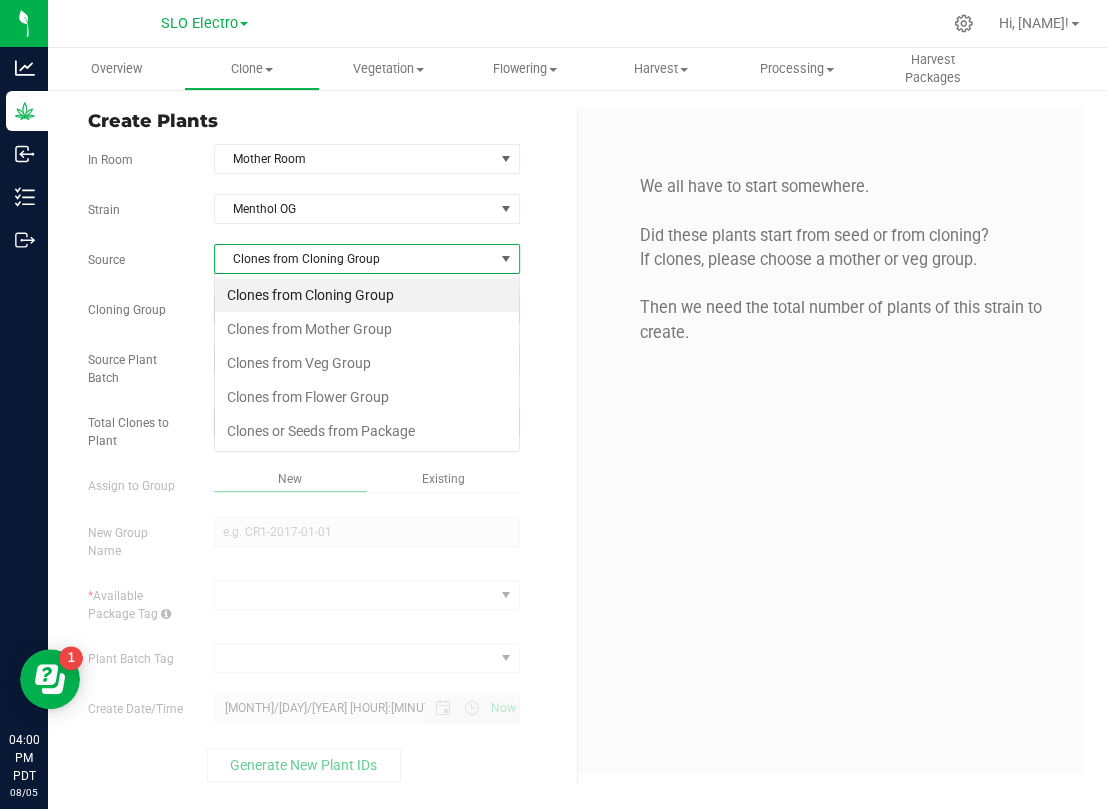 scroll, scrollTop: 99969, scrollLeft: 99694, axis: both 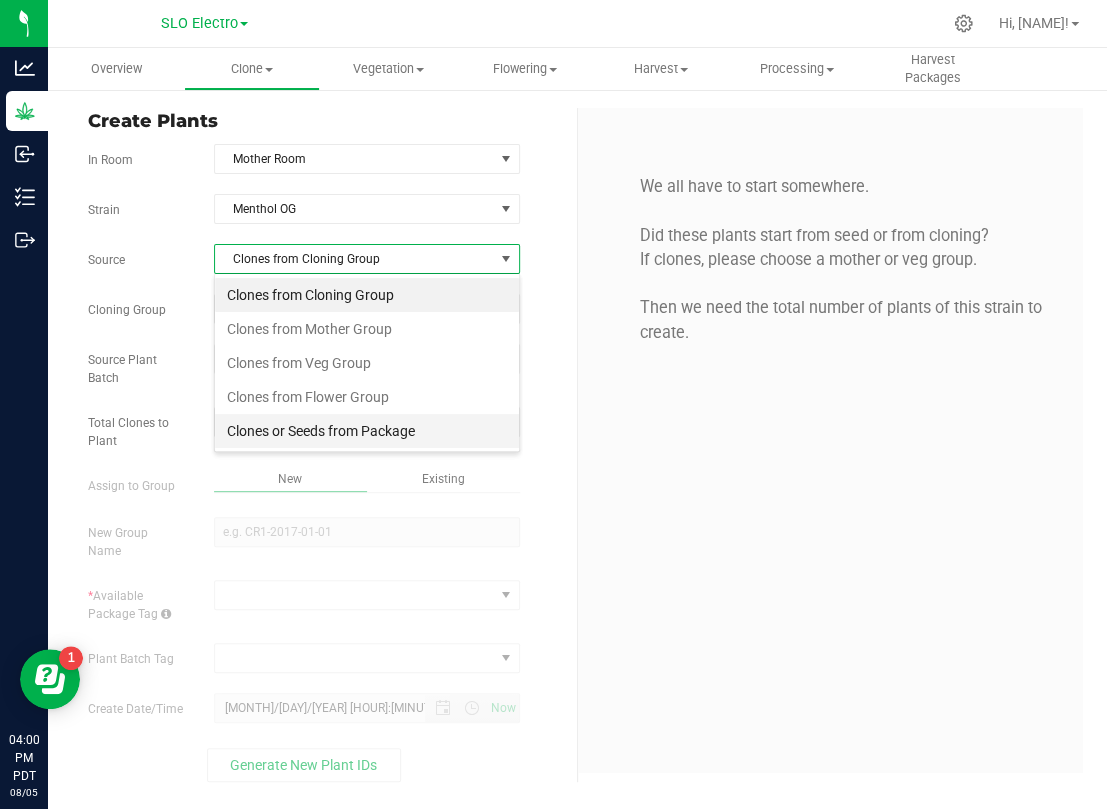 click on "Clones or Seeds from Package" at bounding box center [367, 431] 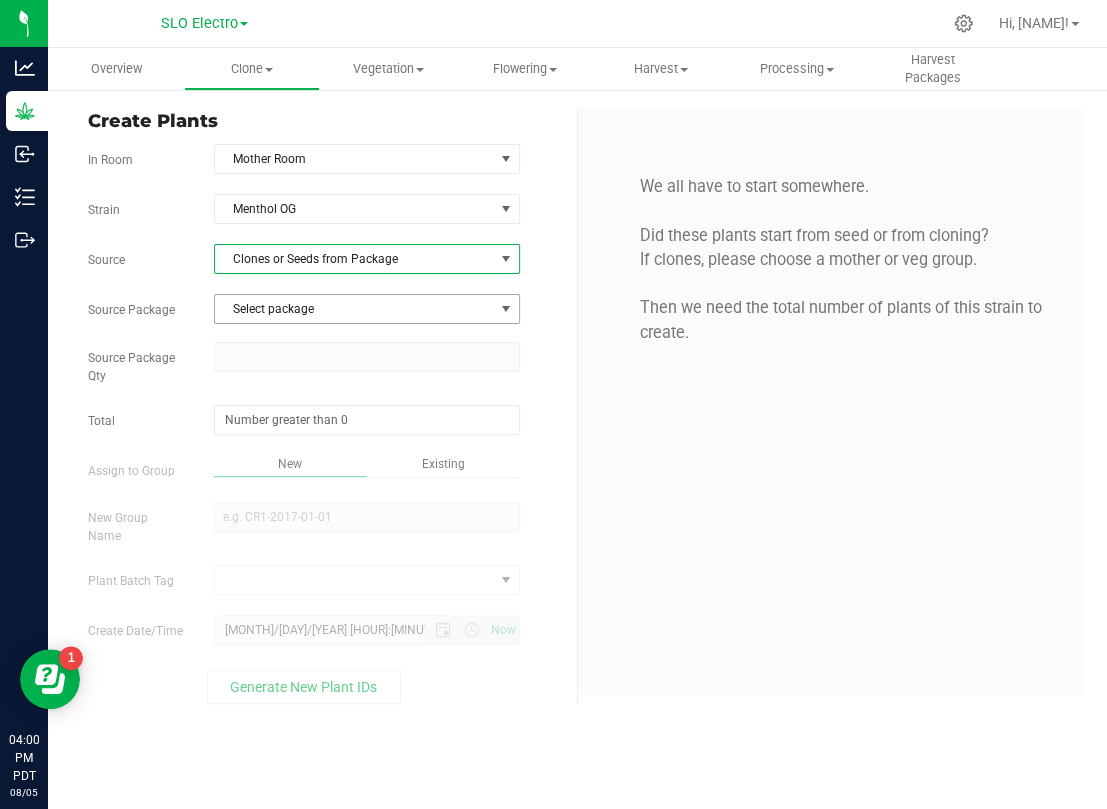 click on "Select package" at bounding box center (354, 309) 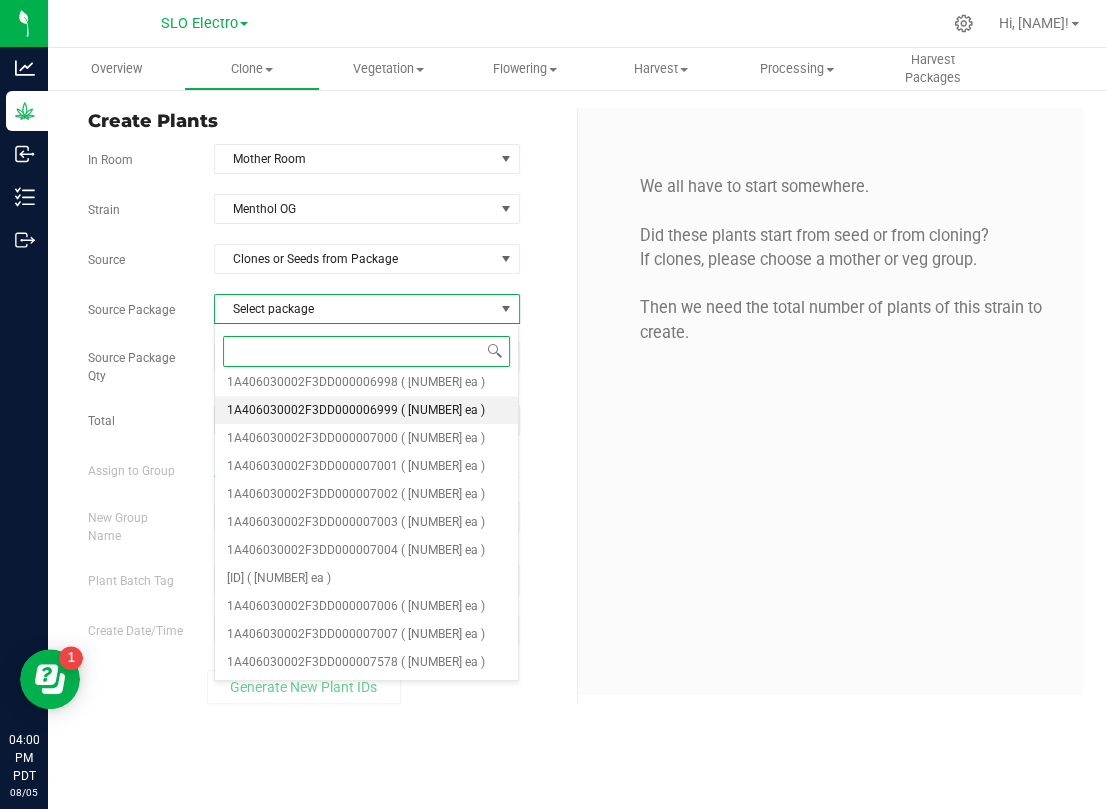 scroll, scrollTop: 680, scrollLeft: 0, axis: vertical 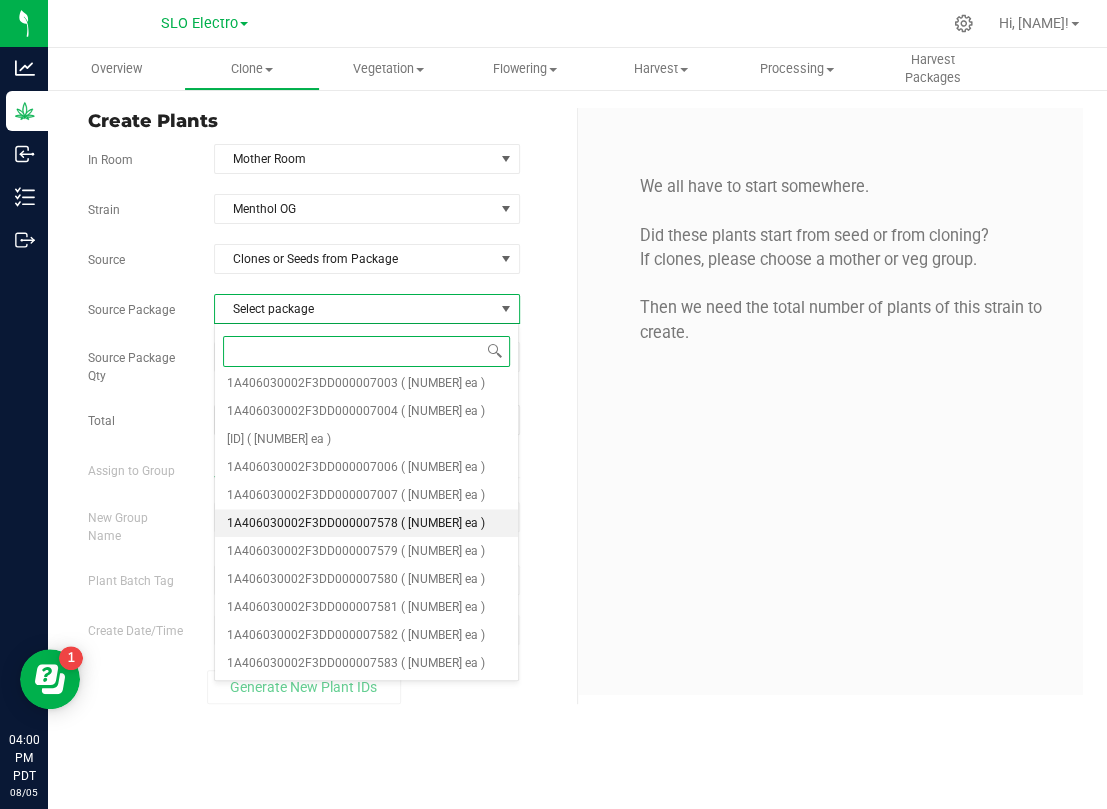 click on "(
50
ea
)" at bounding box center (443, 523) 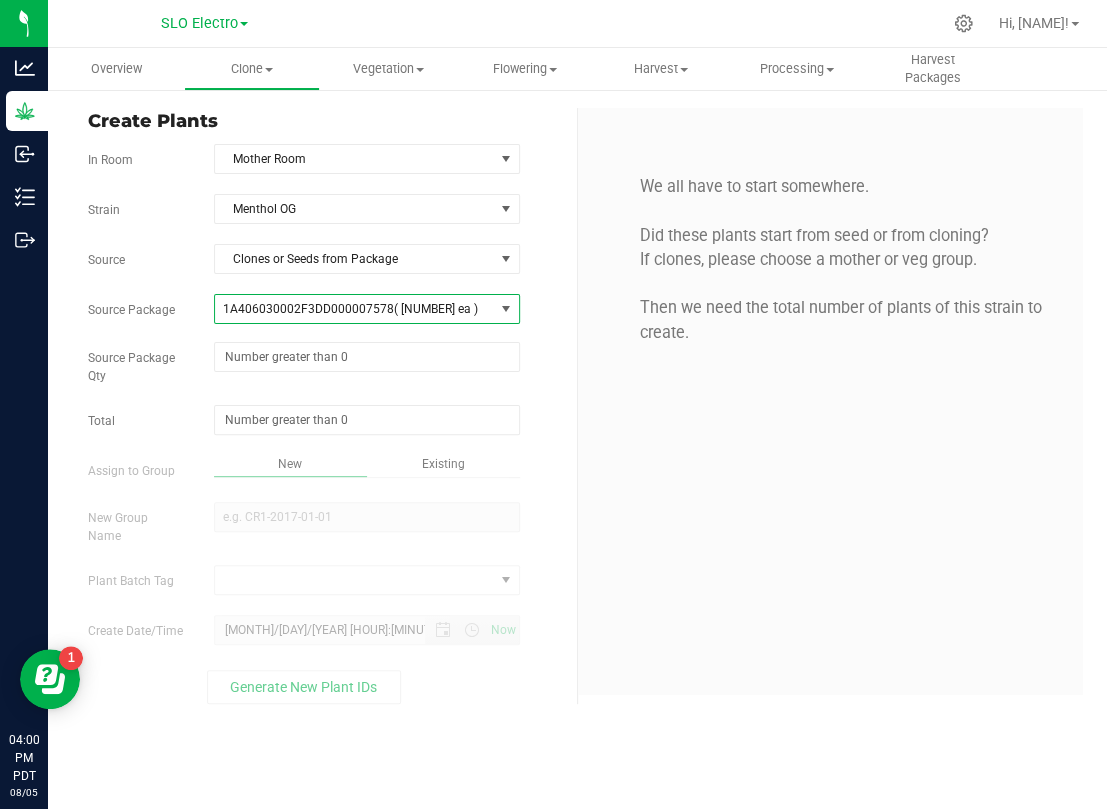click on "1A406030002F3DD000007578
(
50
ea
)
1A406030000A116000003441 1A406030002F3DD000005966 1A406030002F3DD000005967 1A406030002F3DD000005968 1A406030002F3DD000005969 1A406030002F3DD000005970 1A406030002F3DD000005971 1A406030002F3DD000005972 1A406030002F3DD000005973 1A406030002F3DD000005974 1A406030002F3DD000005975 1A406030002F3DD000006960 1A406030002F3DD000006961 1A406030002F3DD000006966 1A406030002F3DD000006971 1A406030002F3DD000006974 1A406030002F3DD000006992 1A406030002F3DD000006993 1A406030002F3DD000006994 1A406030002F3DD000006998 1A406030002F3DD000006999 1A406030002F3DD000007000 1A406030002F3DD000007001 1A406030002F3DD000007002 1A406030002F3DD000007003 1A406030002F3DD000007004 1A406030002F3DD000007005 1A406030002F3DD000007006 1A406030002F3DD000007007 1A406030002F3DD000007578 1A406030002F3DD000007579 1A406030002F3DD000007580 1A406030002F3DD000007581 1A406030002F3DD000007582 1A406030002F3DD000007583" at bounding box center (367, 318) 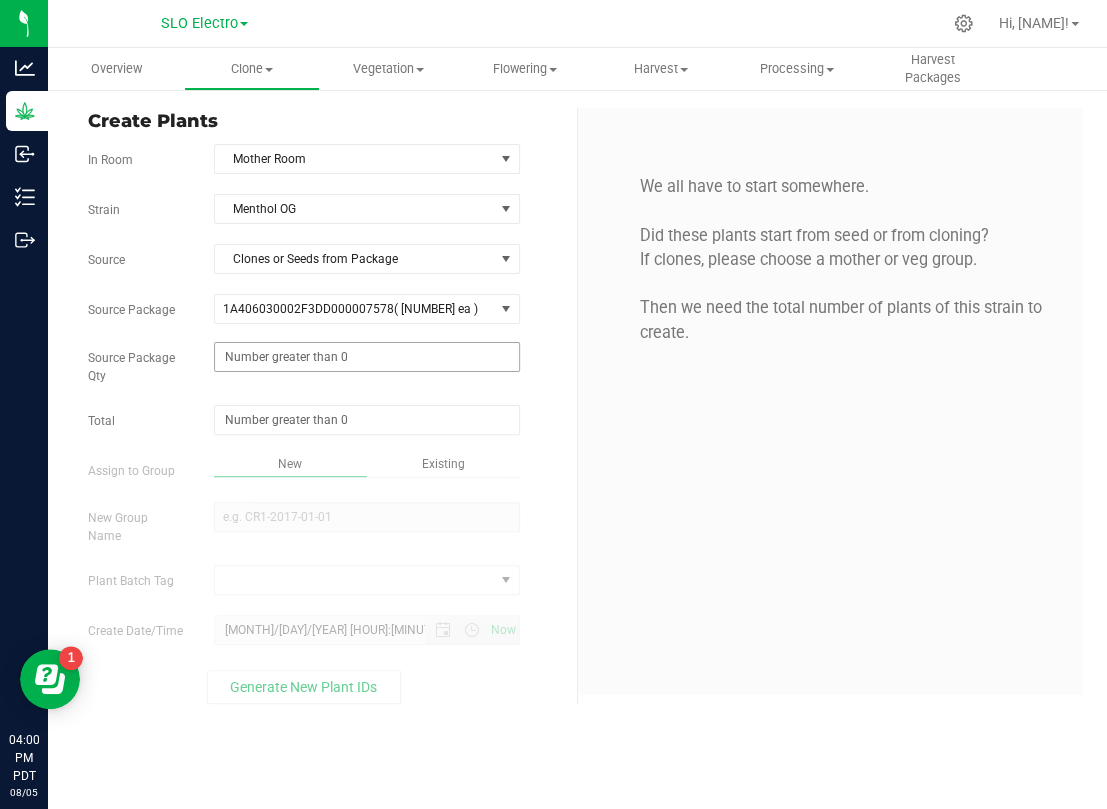 click at bounding box center (367, 357) 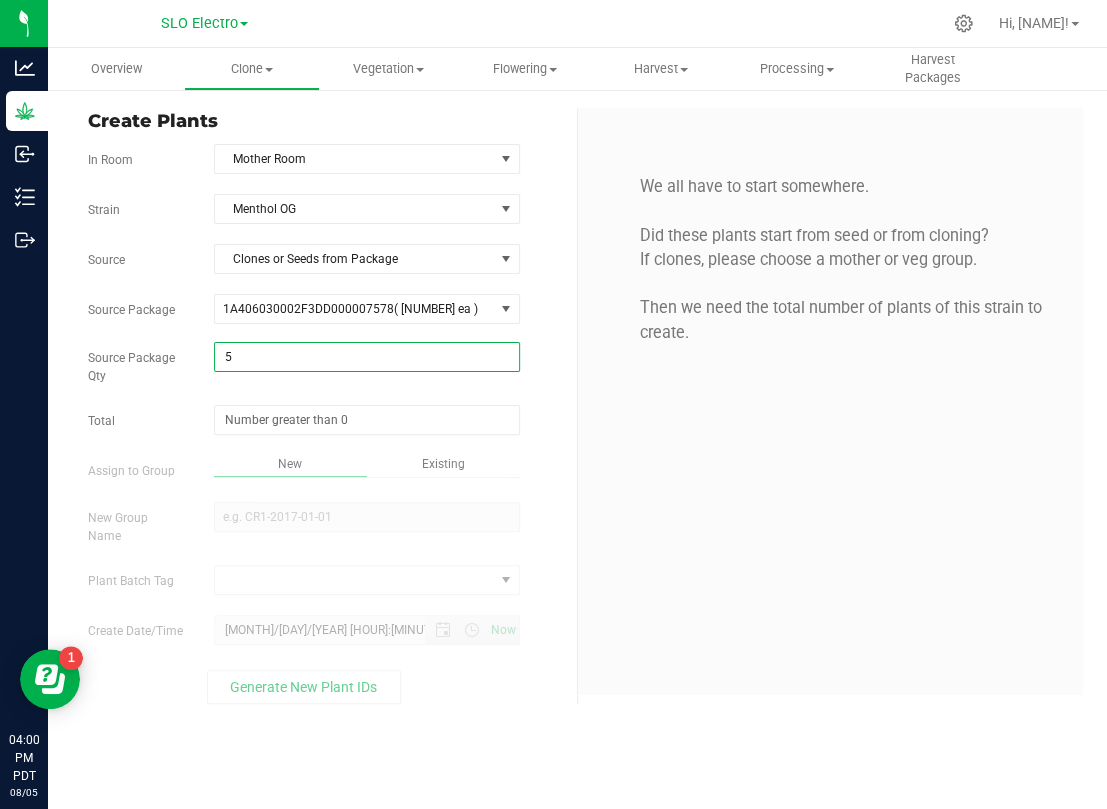 type on "50" 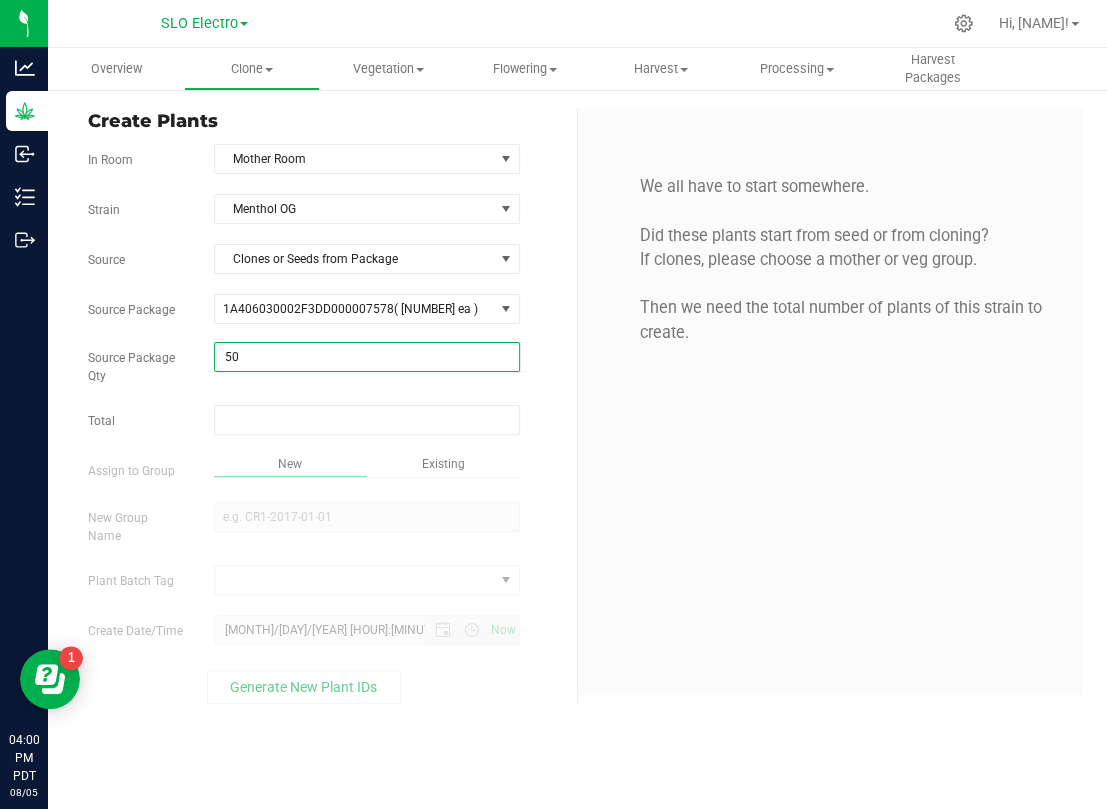 type on "50" 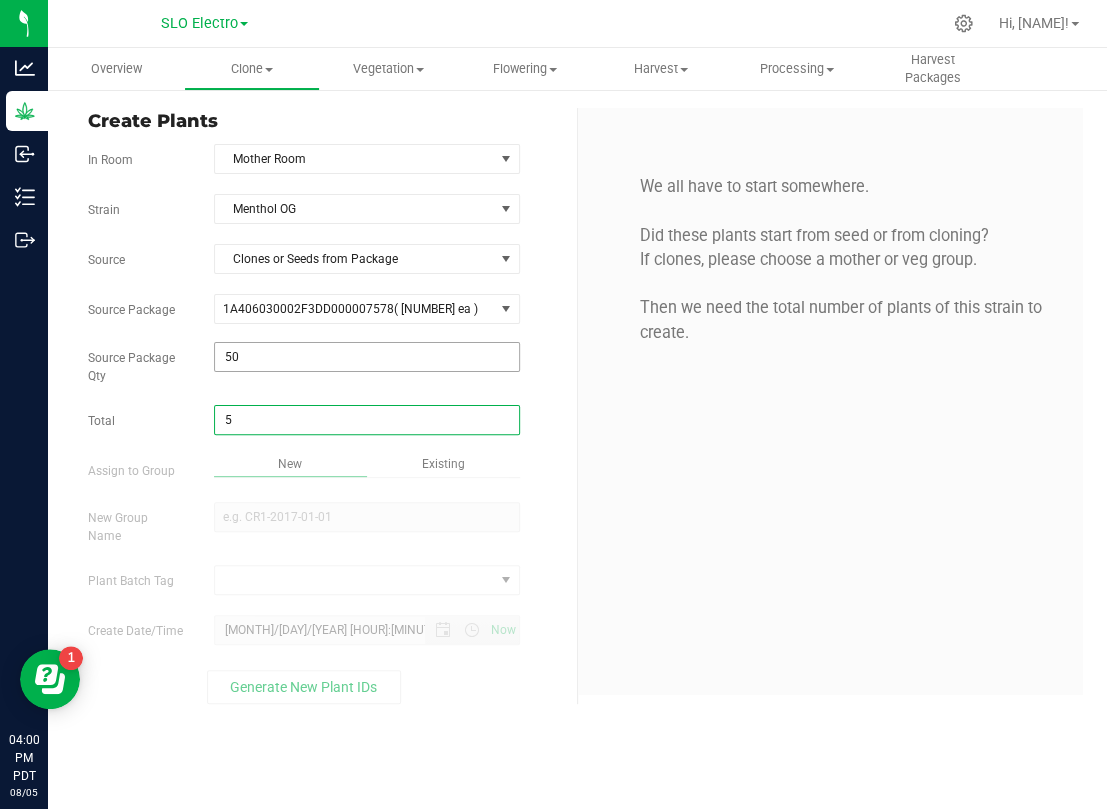 type on "50" 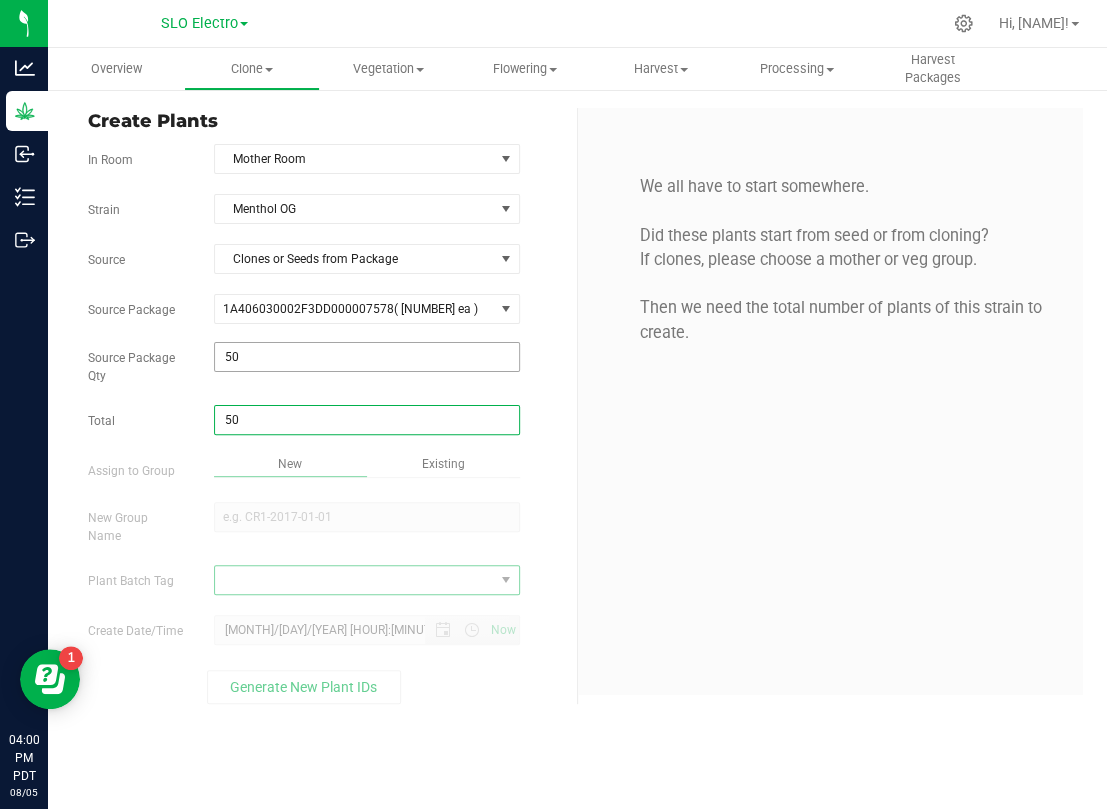 type on "50" 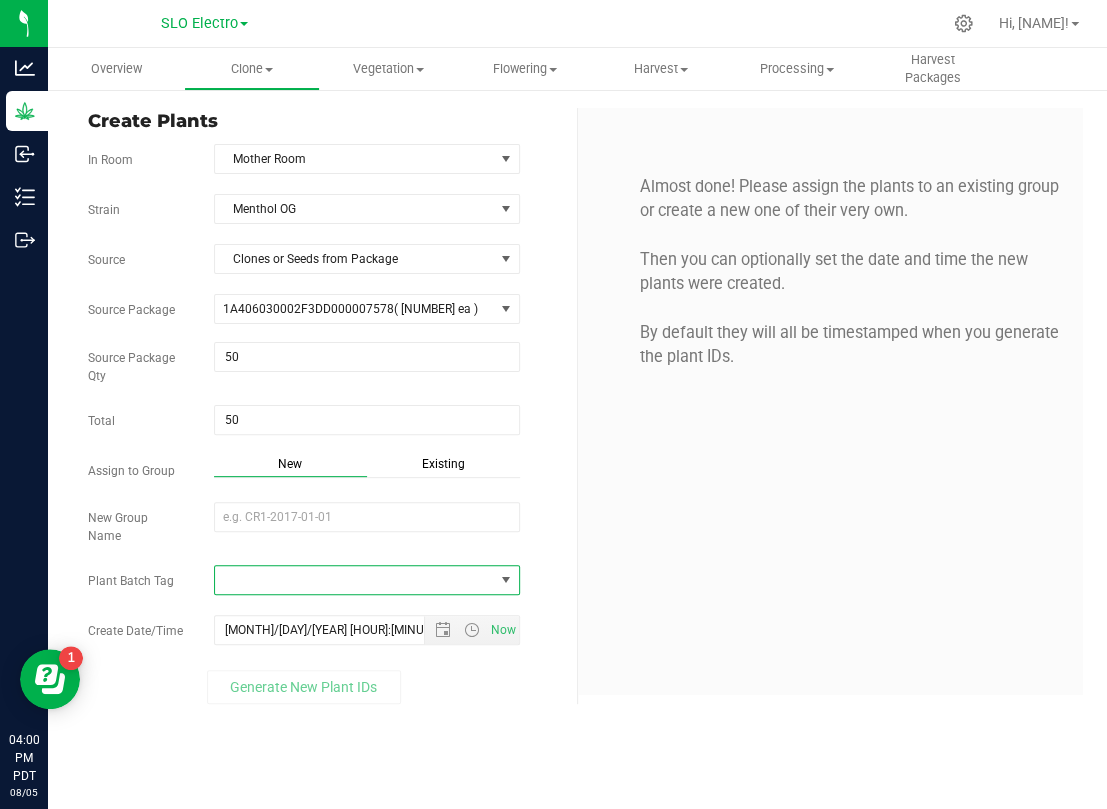 click at bounding box center (354, 580) 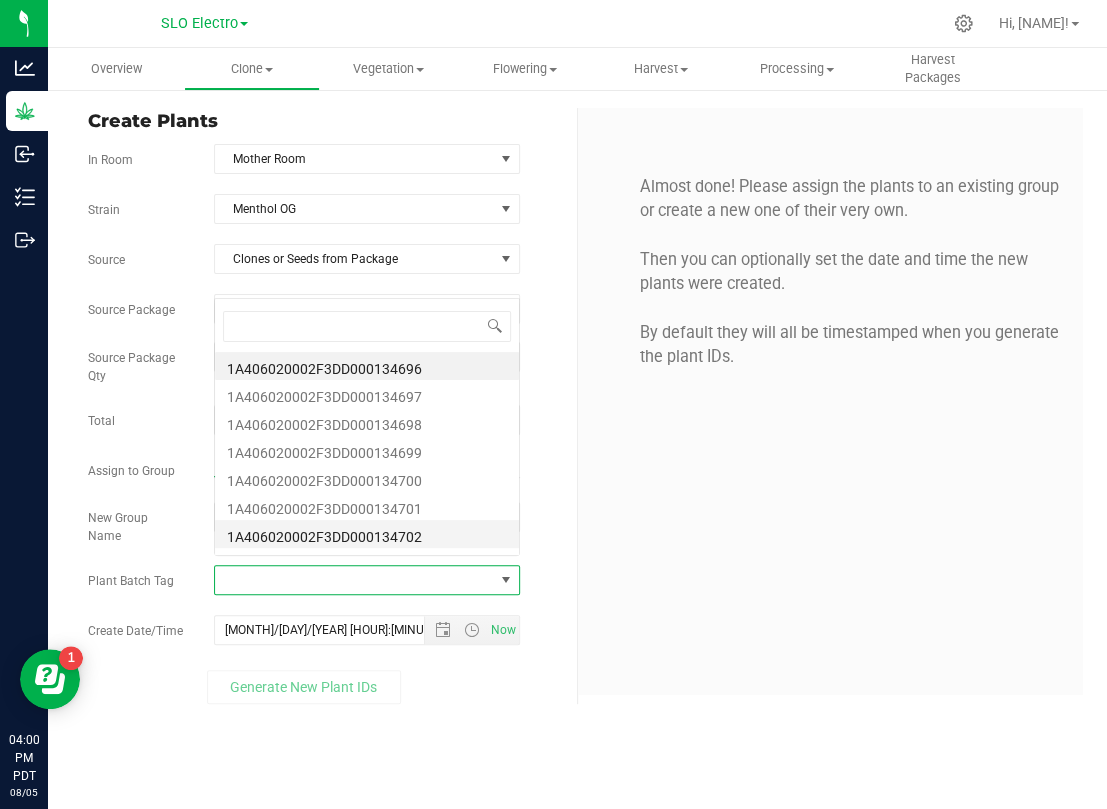 scroll, scrollTop: 0, scrollLeft: 0, axis: both 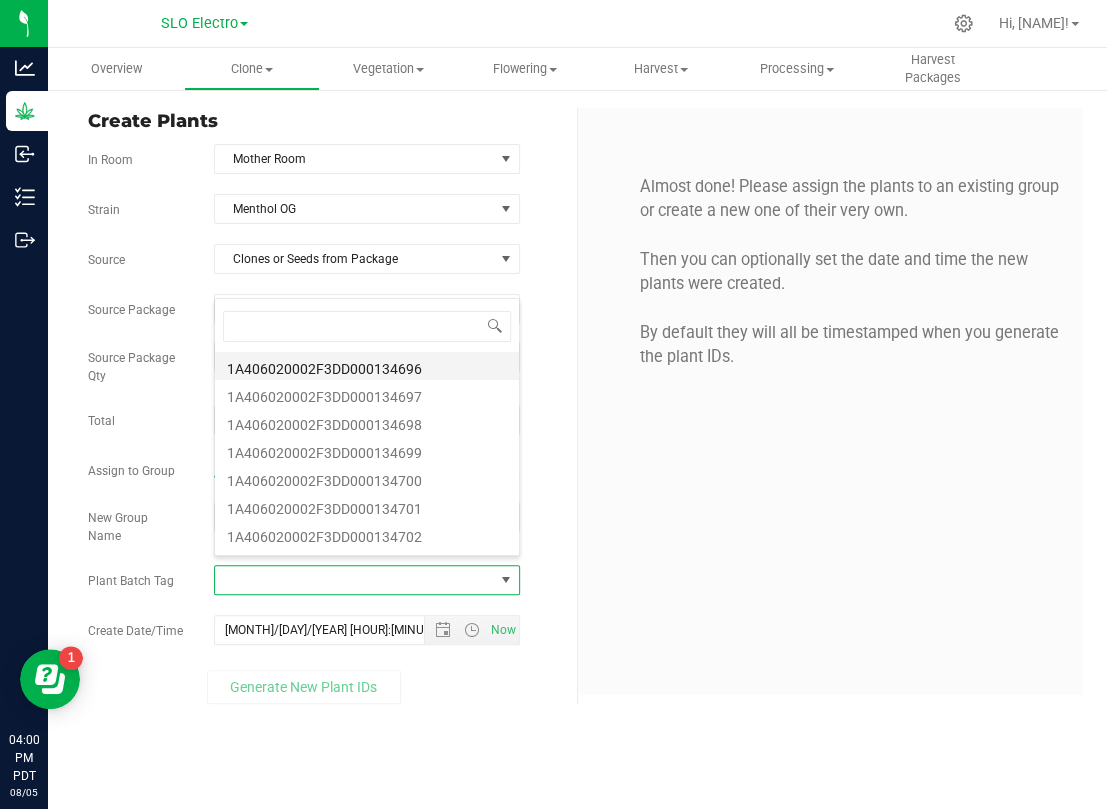click on "1A406020002F3DD000134696" at bounding box center [367, 366] 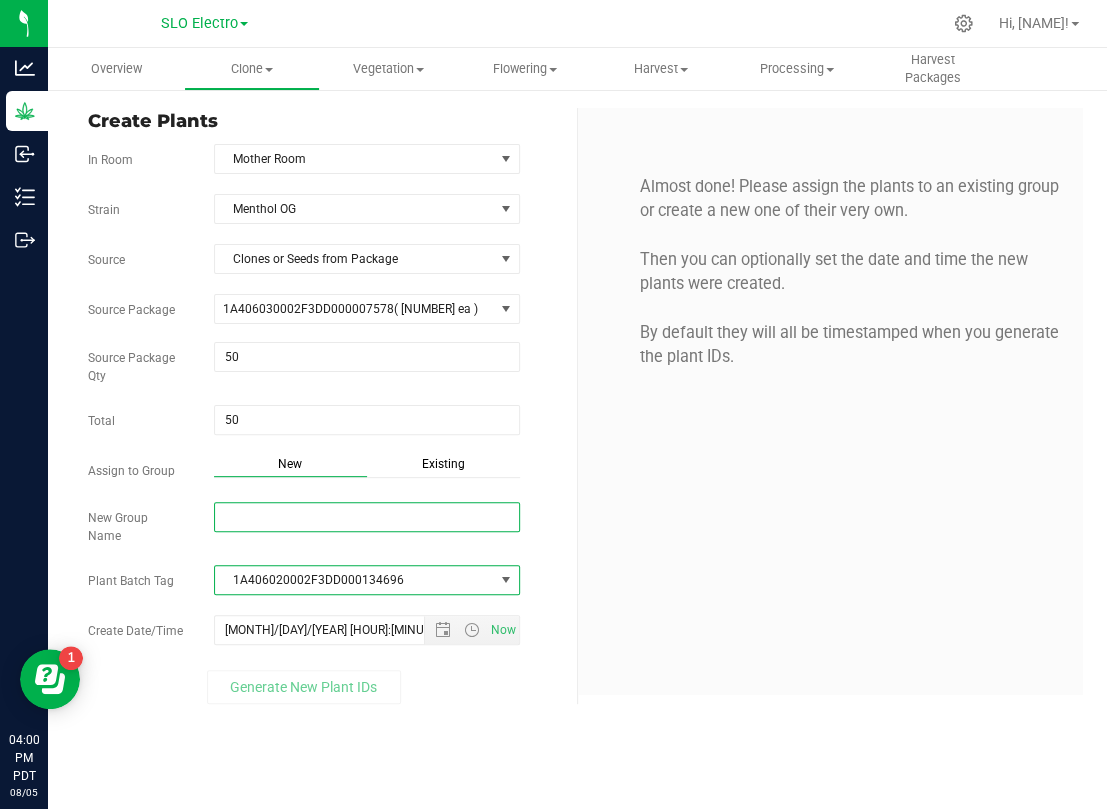 click on "New Group Name" at bounding box center (367, 517) 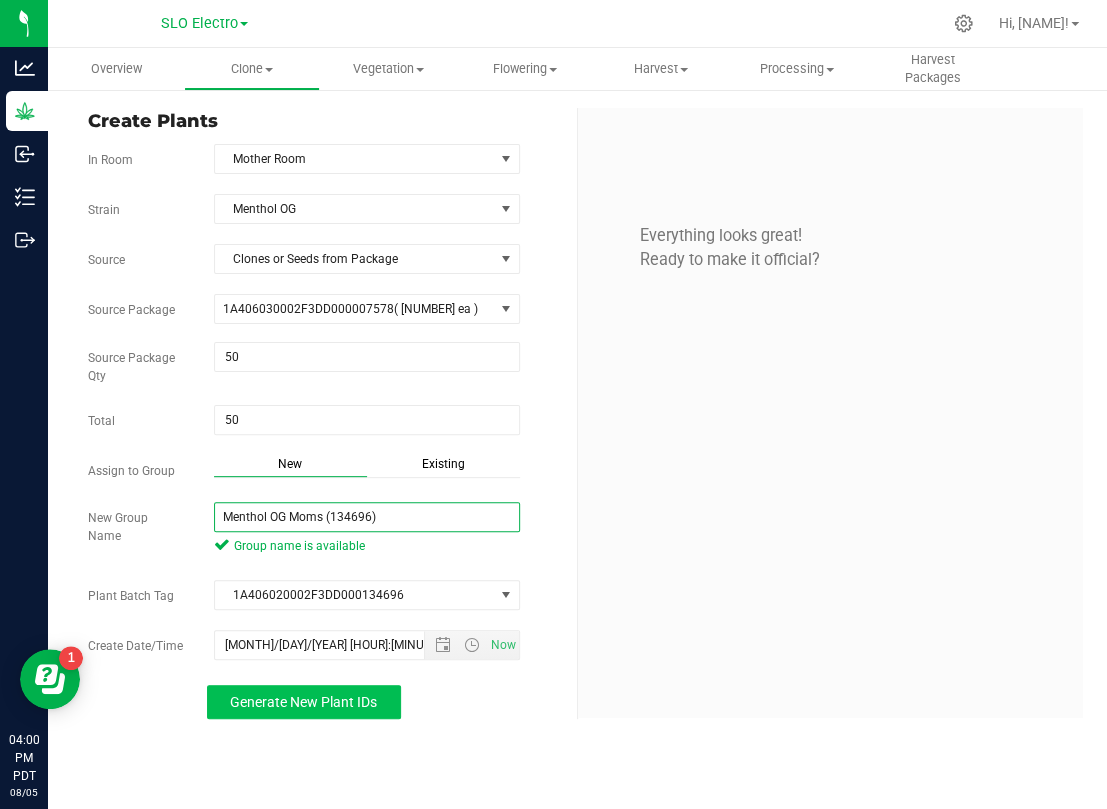 type on "Menthol OG Moms (134696)" 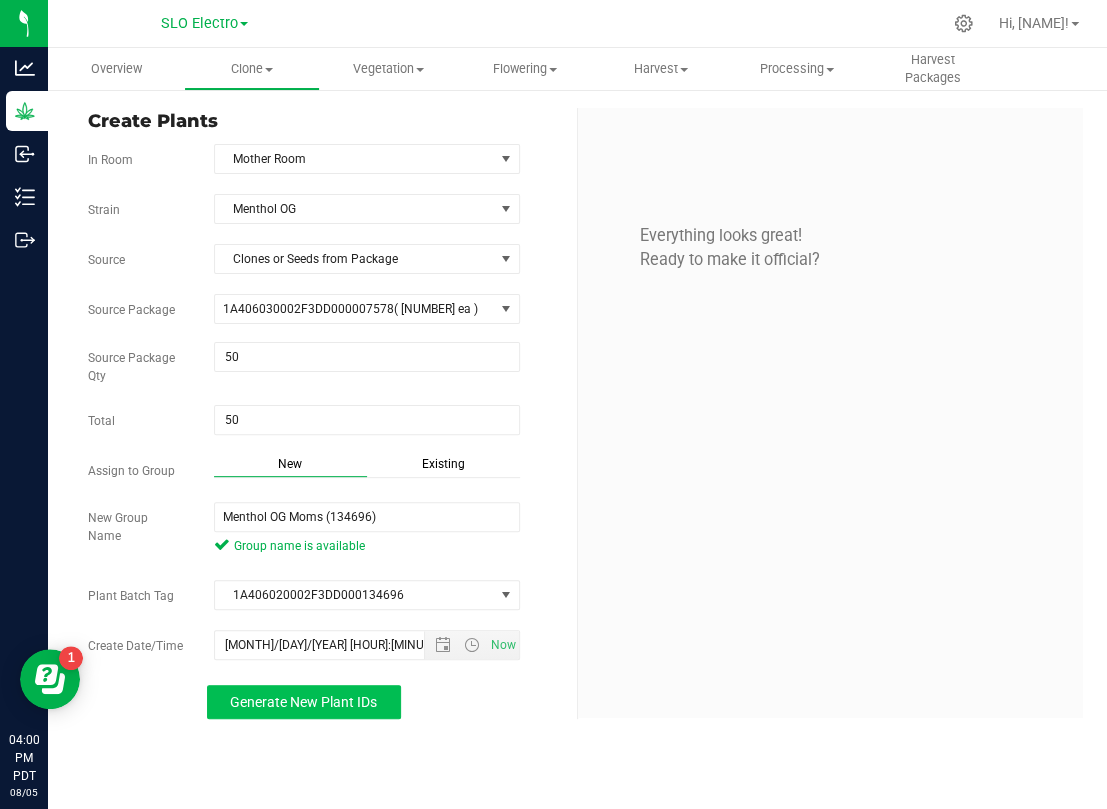 click on "Generate New Plant IDs" at bounding box center [303, 702] 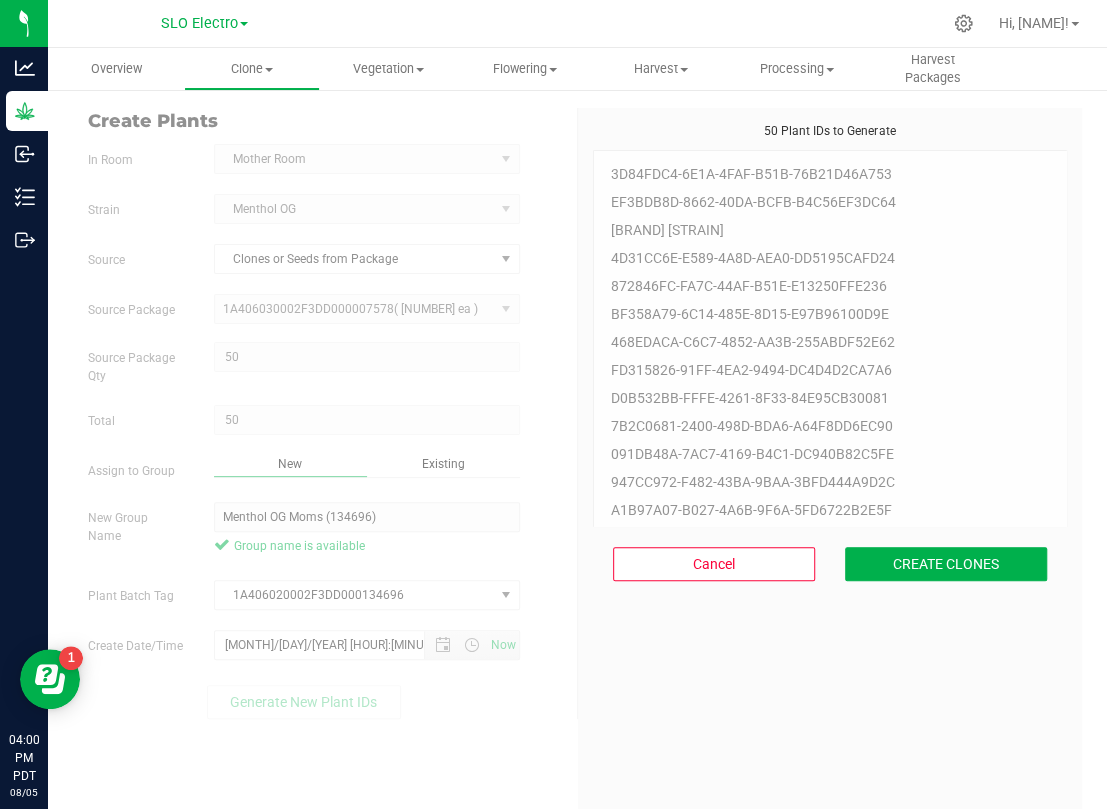 scroll, scrollTop: 60, scrollLeft: 0, axis: vertical 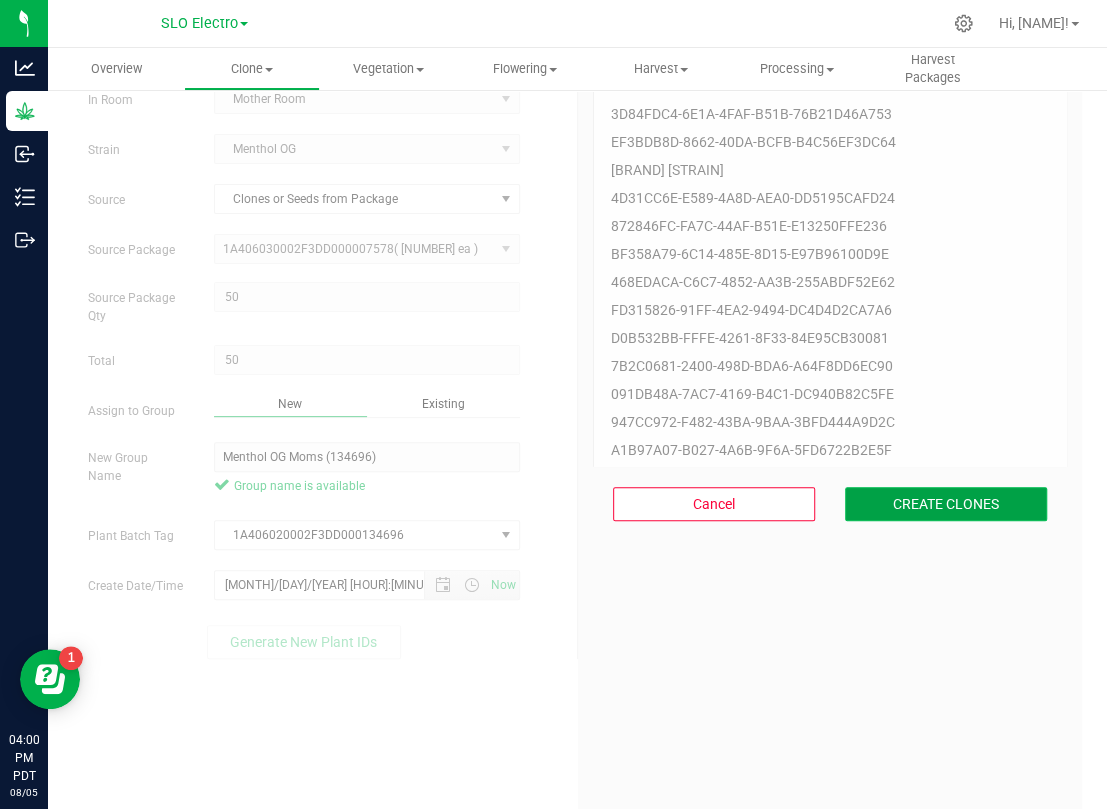 click on "CREATE CLONES" at bounding box center (946, 504) 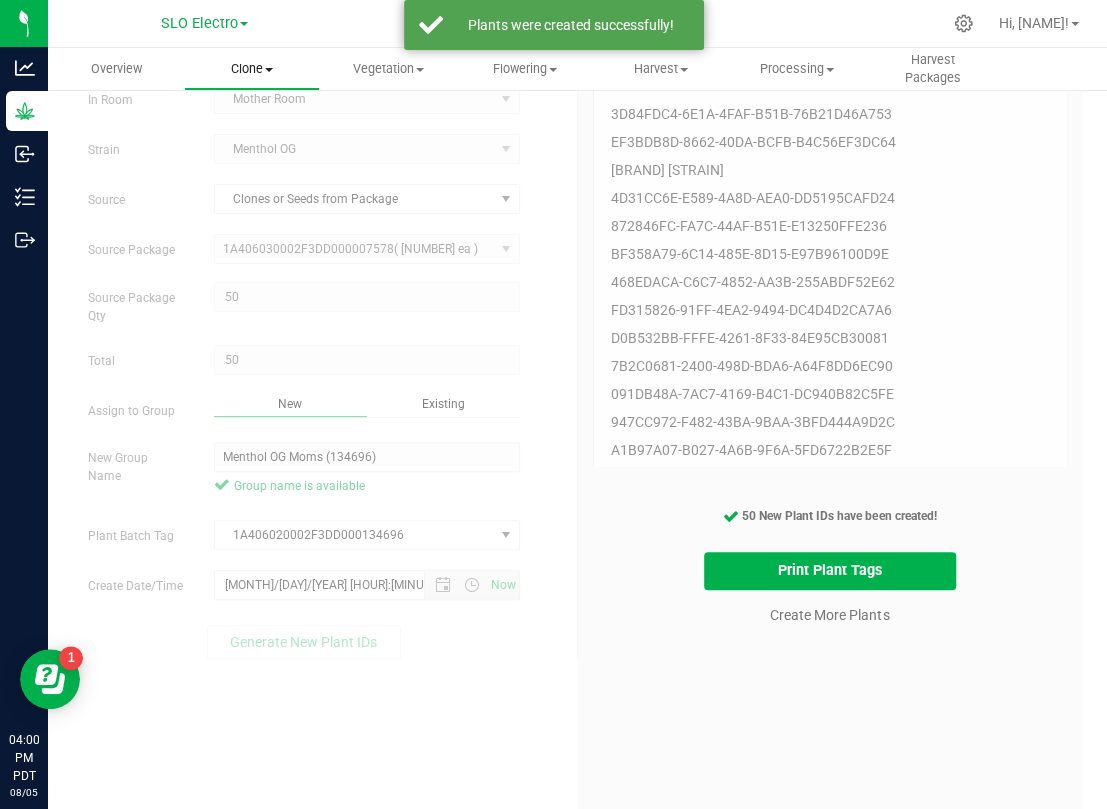 click on "Clone" at bounding box center [252, 69] 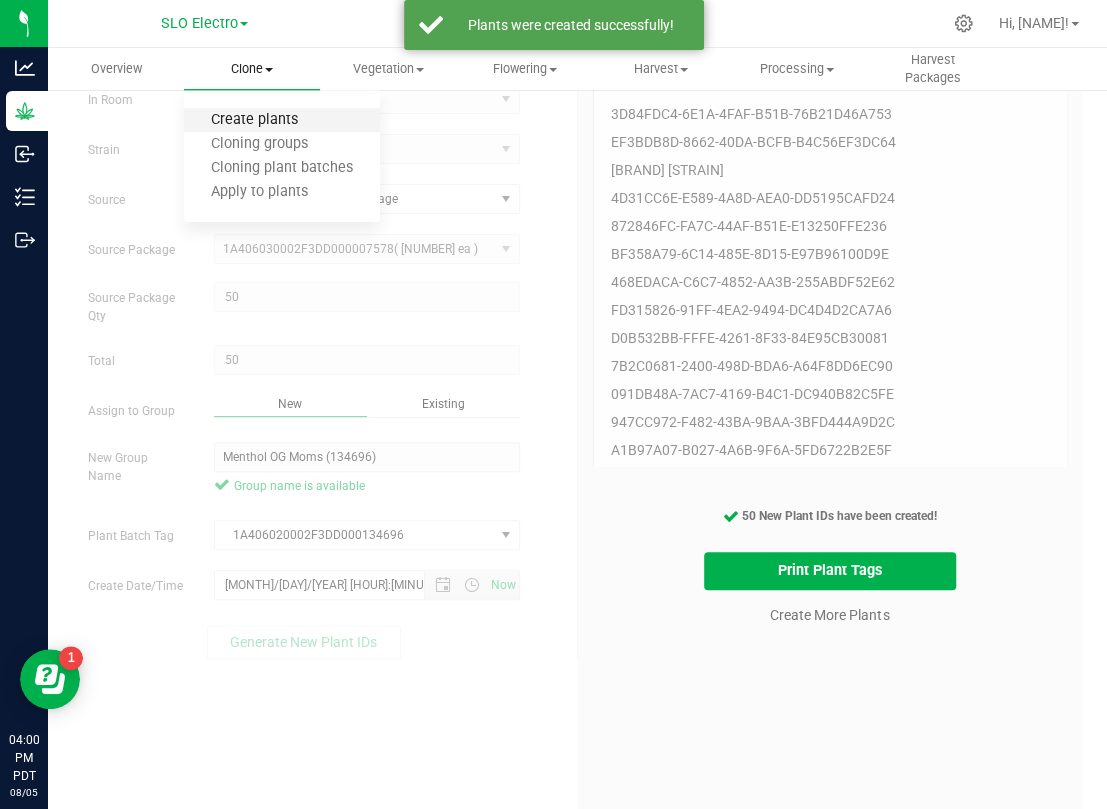 click on "Create plants" at bounding box center (254, 120) 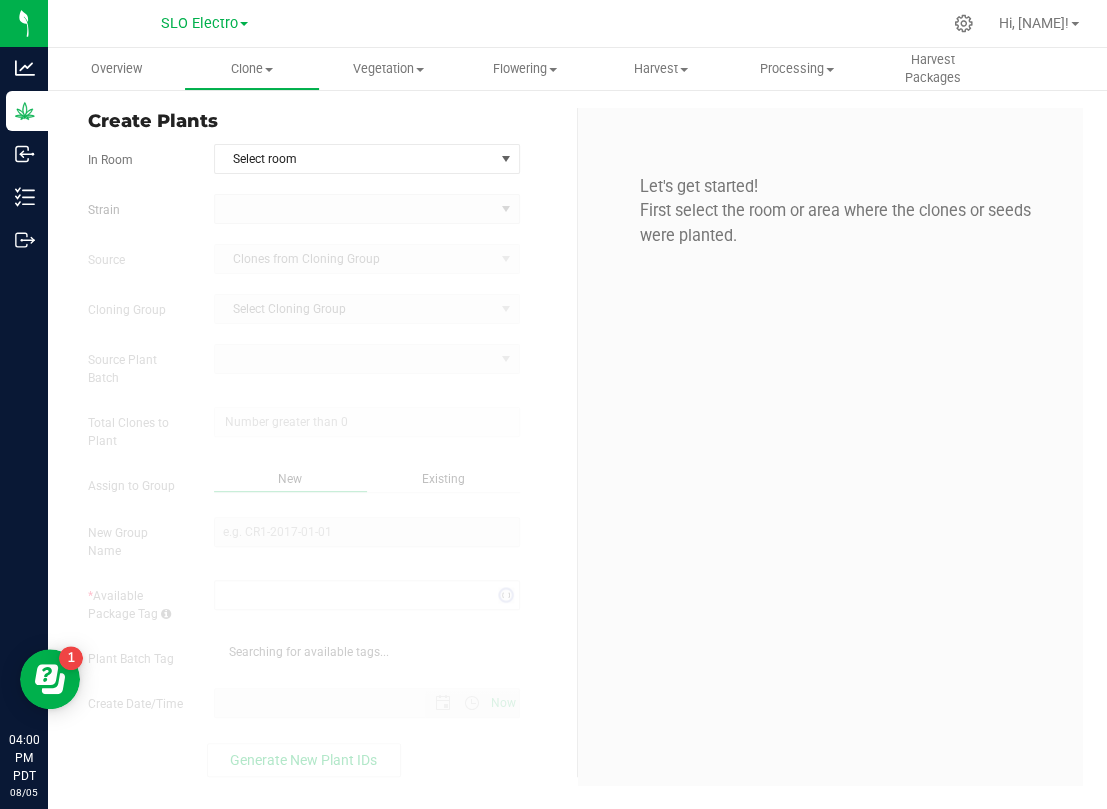 scroll, scrollTop: 0, scrollLeft: 0, axis: both 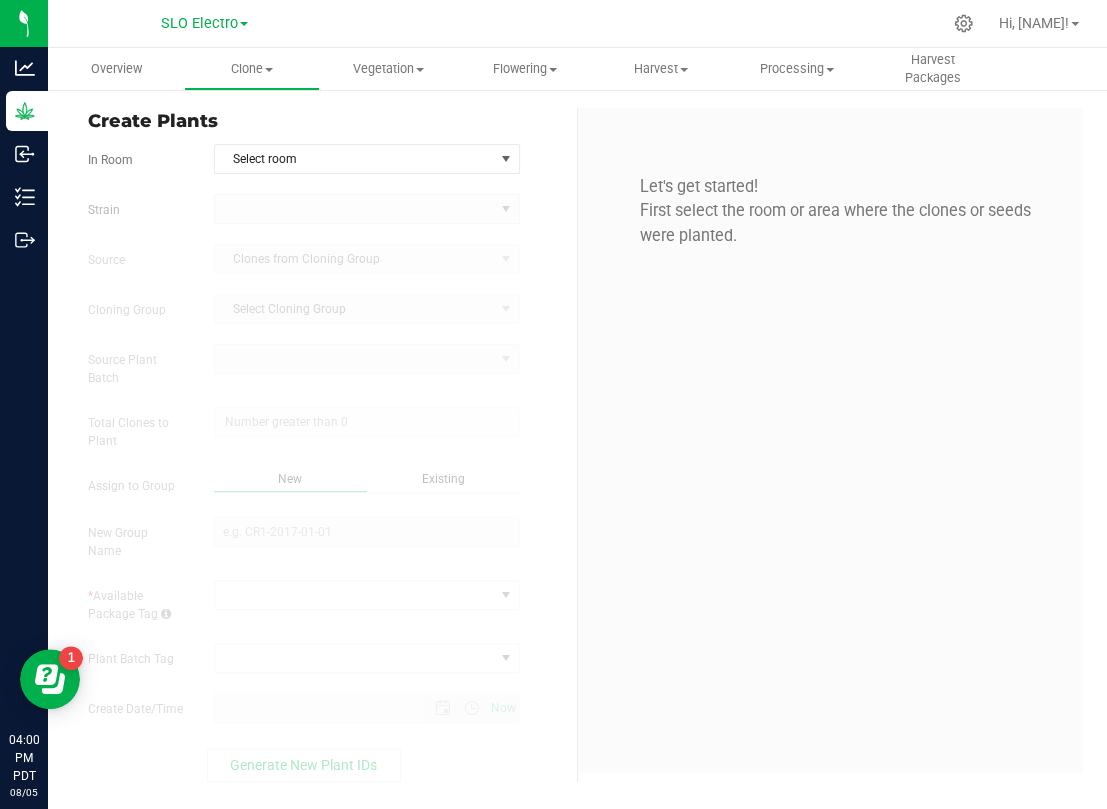 type on "8/5/2025 4:00 PM" 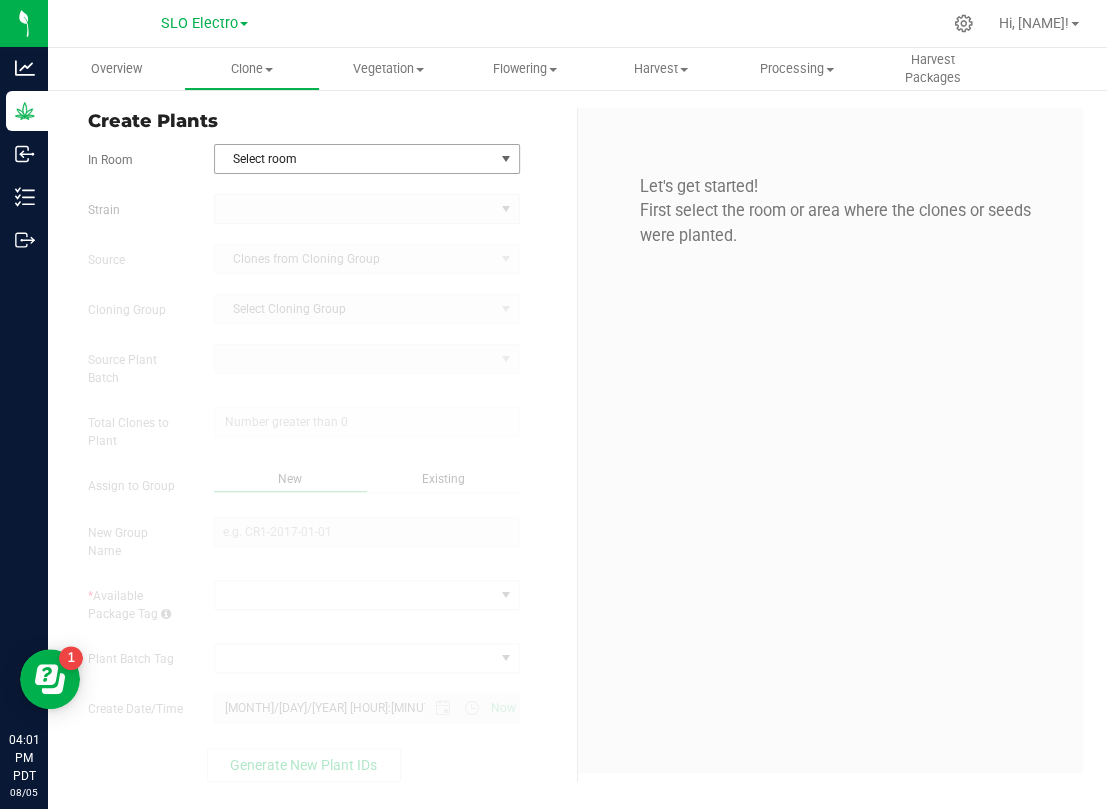 click on "Select room" at bounding box center [354, 159] 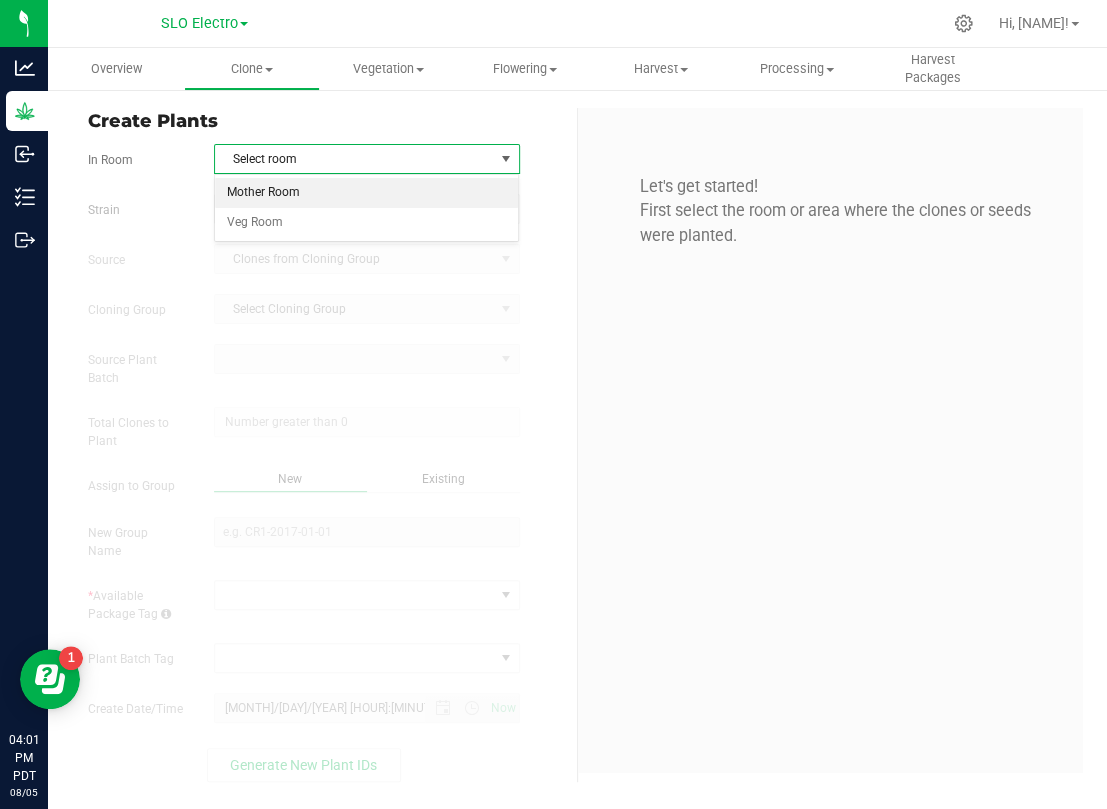 click on "Mother Room" at bounding box center (367, 193) 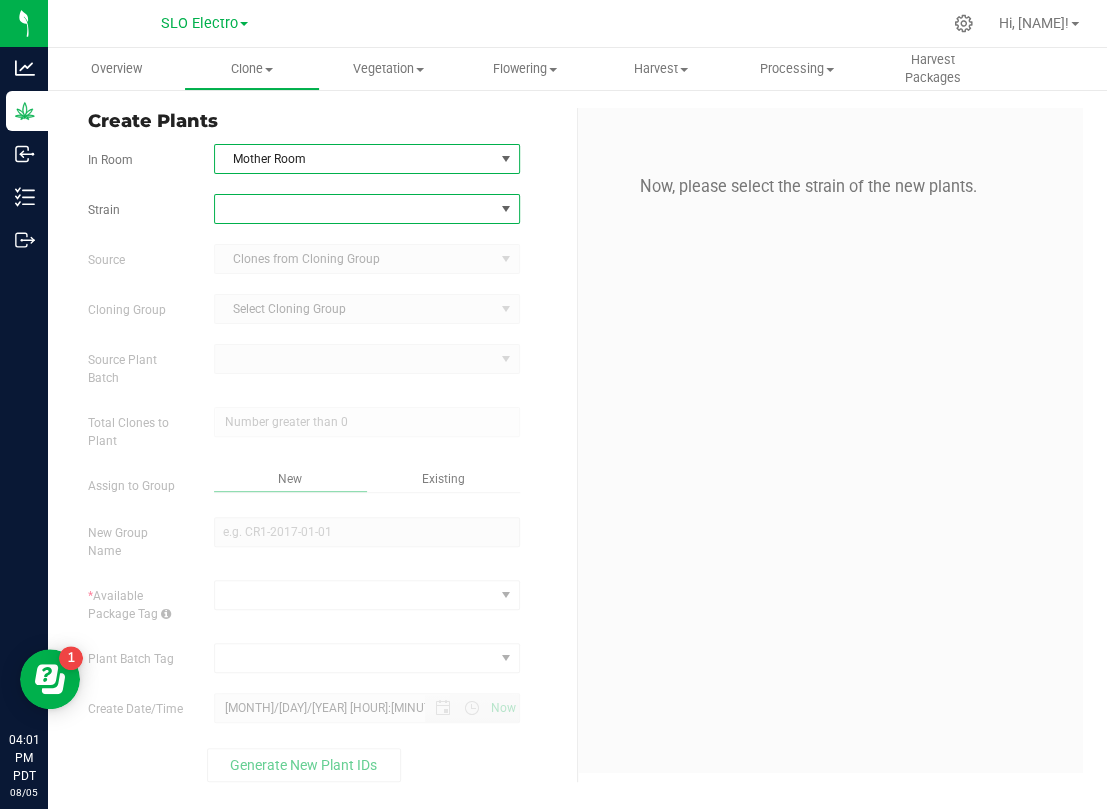click at bounding box center [354, 209] 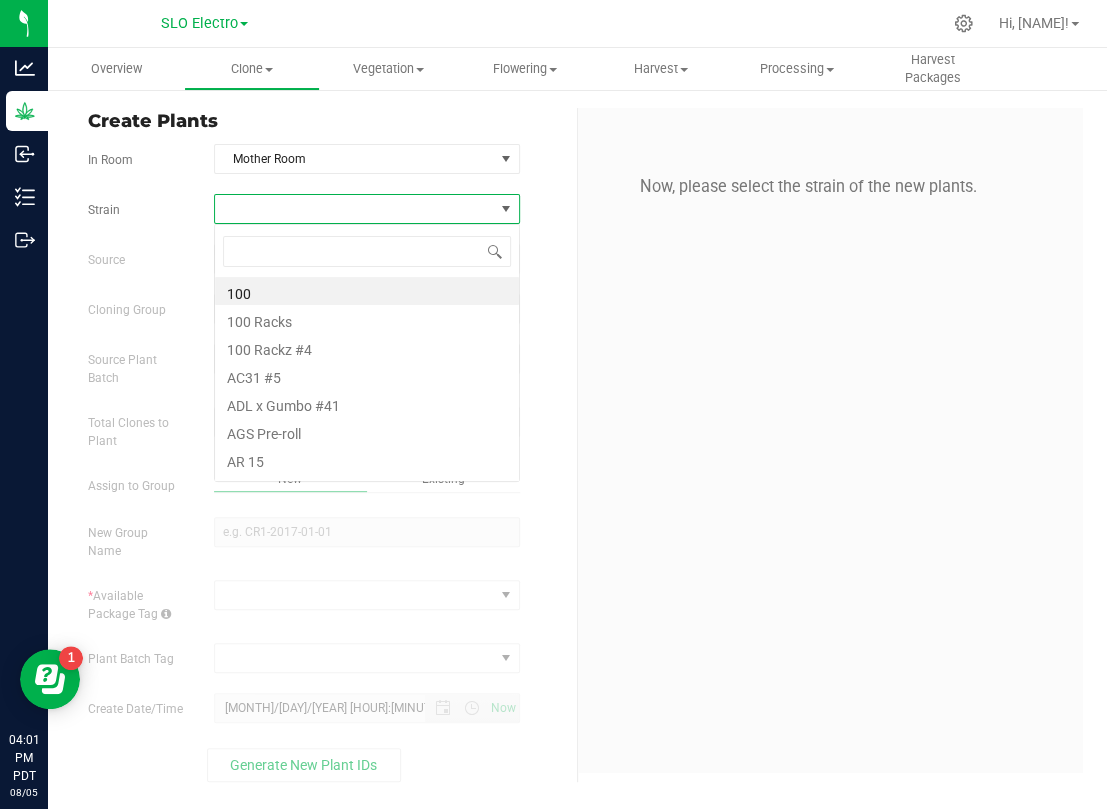scroll, scrollTop: 99969, scrollLeft: 99694, axis: both 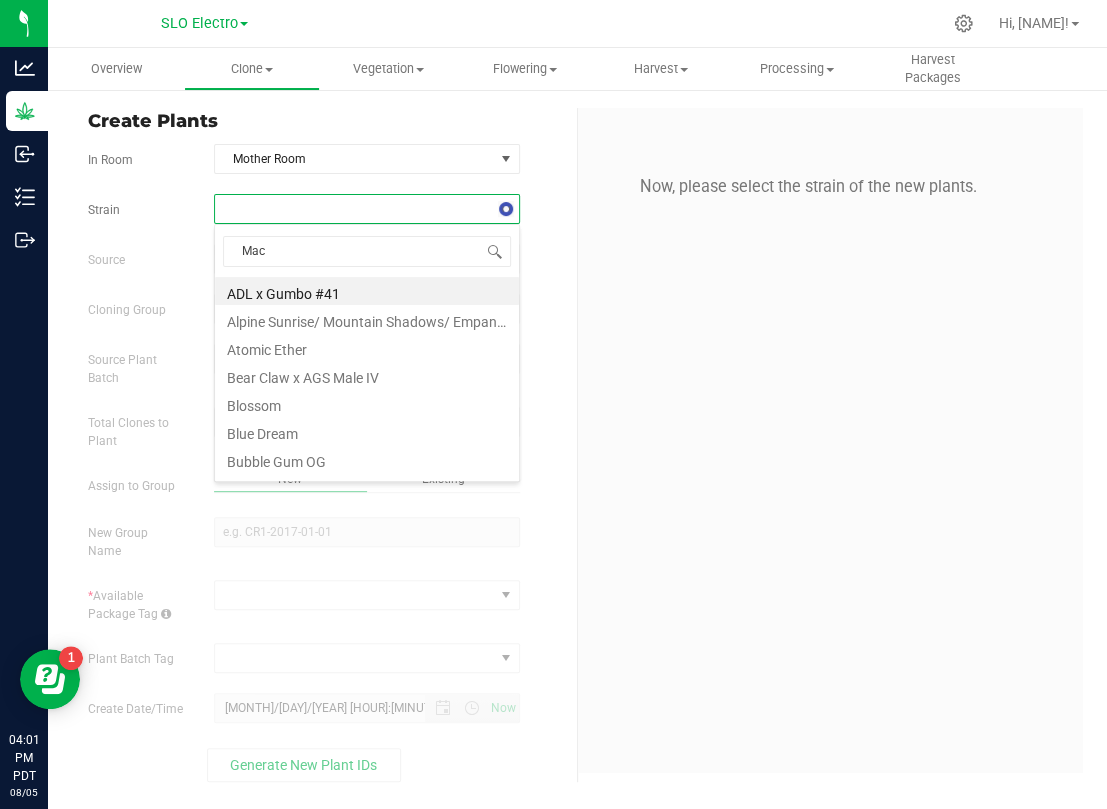 type on "Mac d" 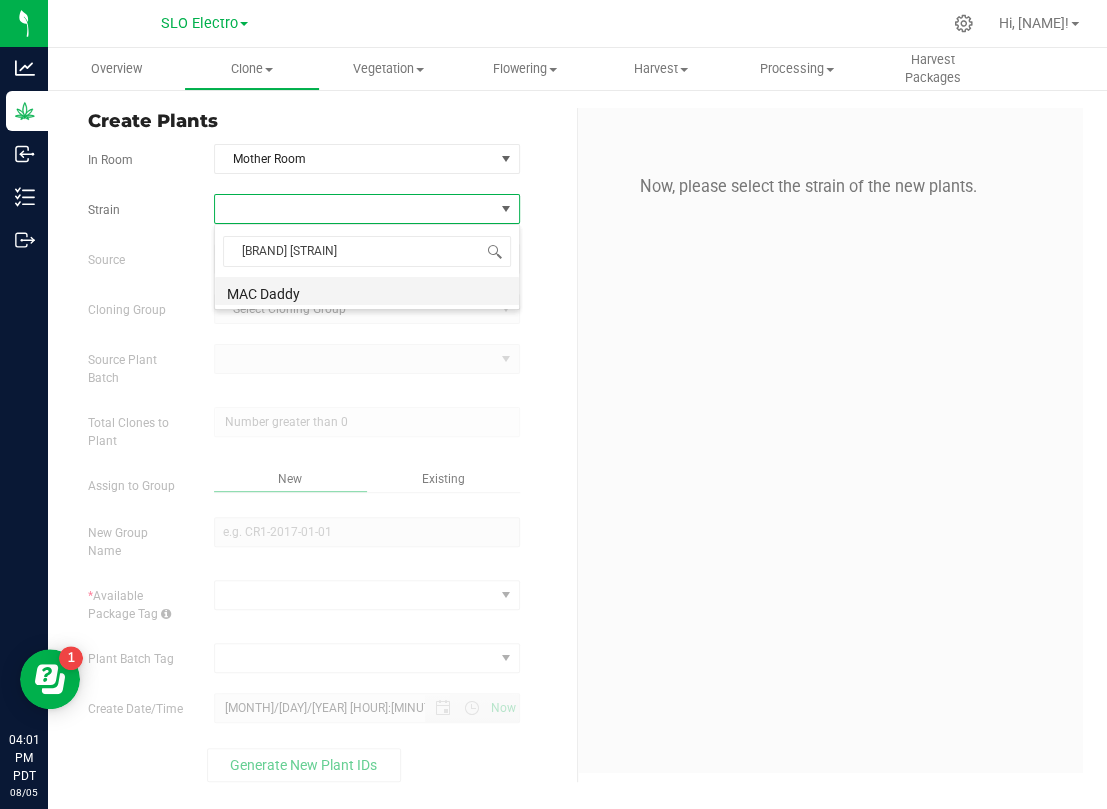 click on "MAC Daddy" at bounding box center [367, 291] 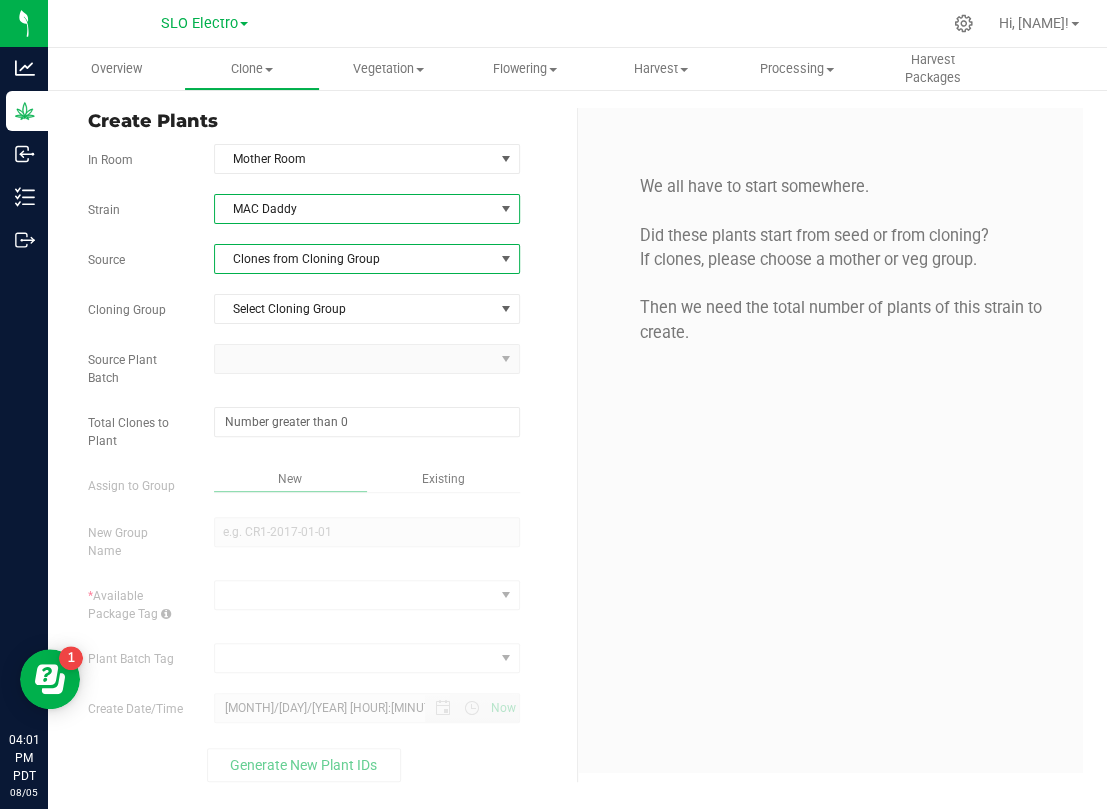 click on "Clones from Cloning Group" at bounding box center [354, 259] 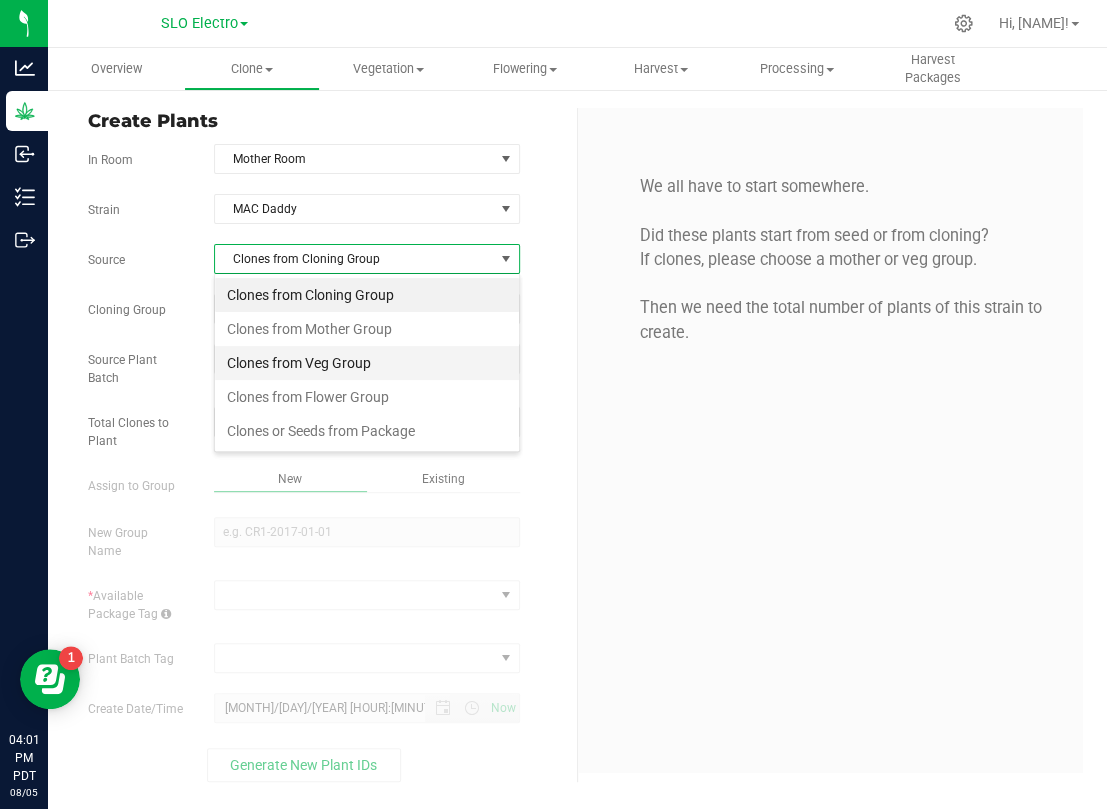 scroll, scrollTop: 99969, scrollLeft: 99694, axis: both 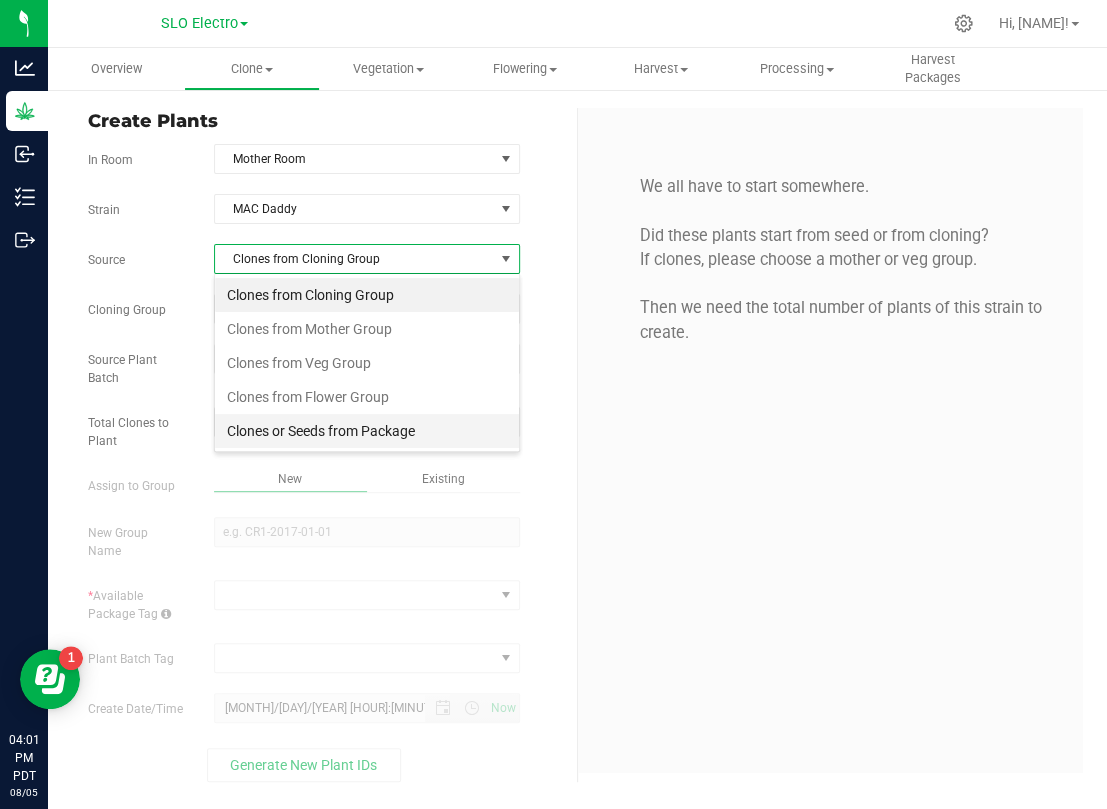 click on "Clones or Seeds from Package" at bounding box center [367, 431] 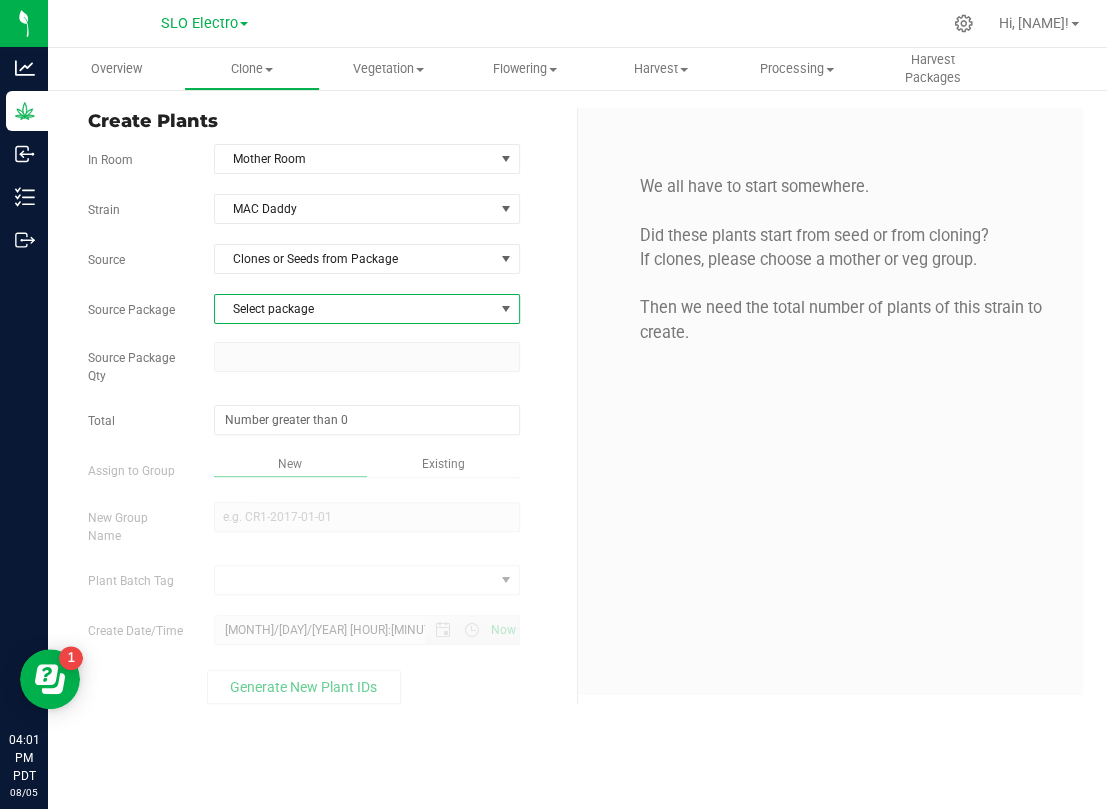 click on "Select package" at bounding box center [354, 309] 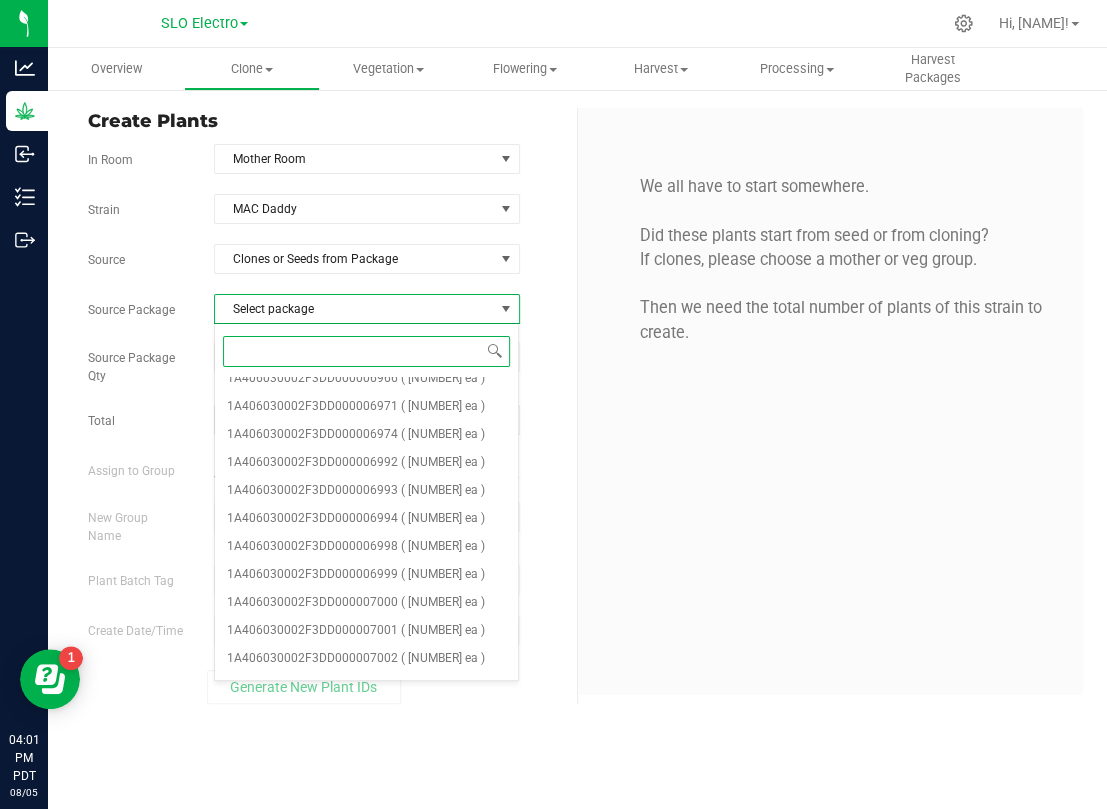 scroll, scrollTop: 651, scrollLeft: 0, axis: vertical 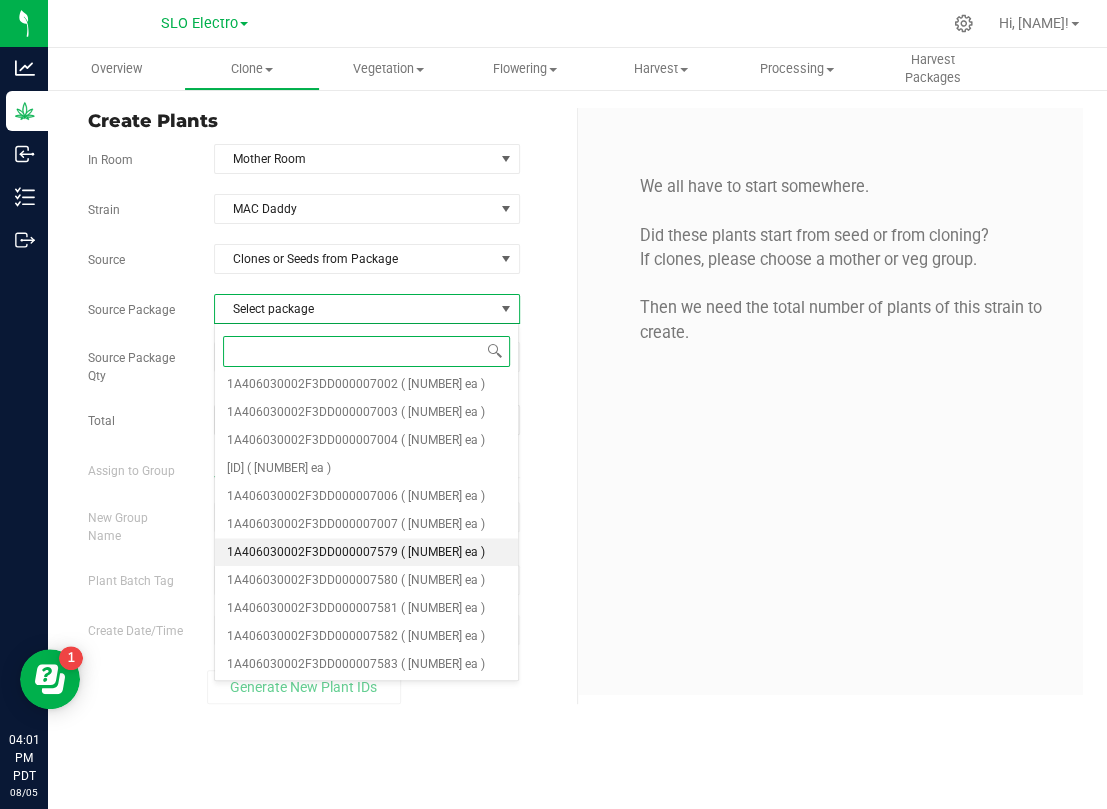 click on "1A406030002F3DD000007579
(
50
ea
)" at bounding box center [367, 552] 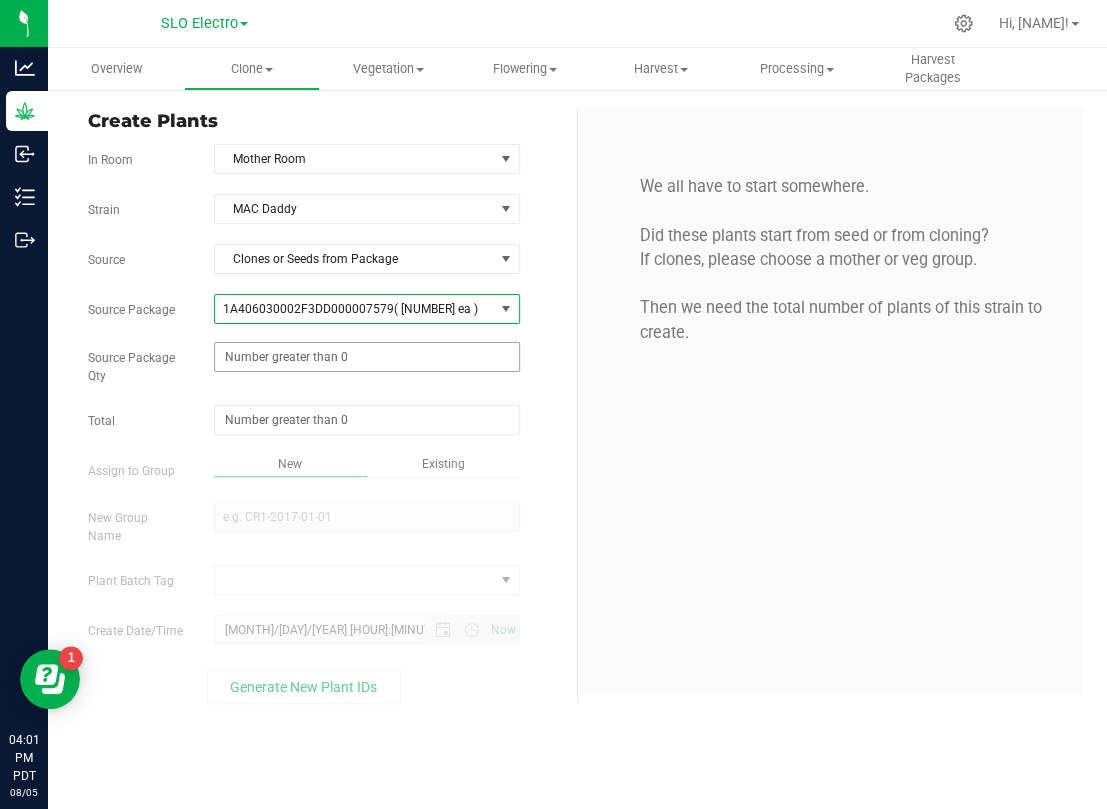 click at bounding box center (367, 357) 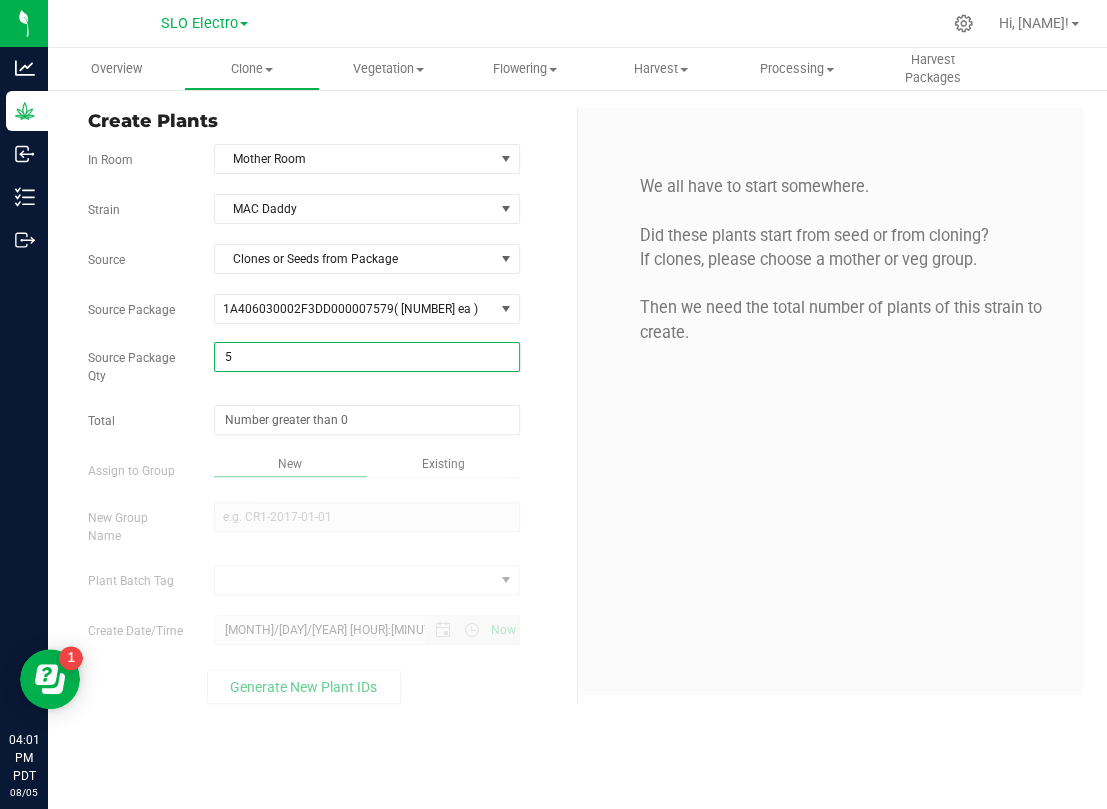 type on "50" 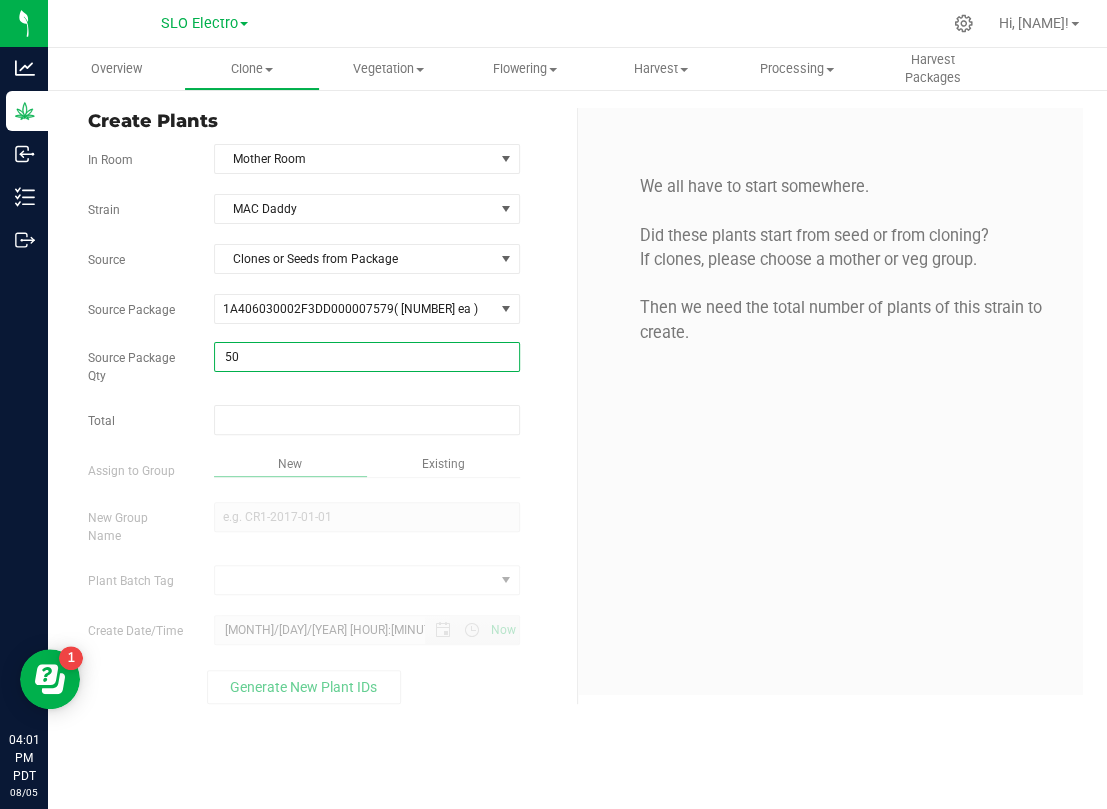 type on "50" 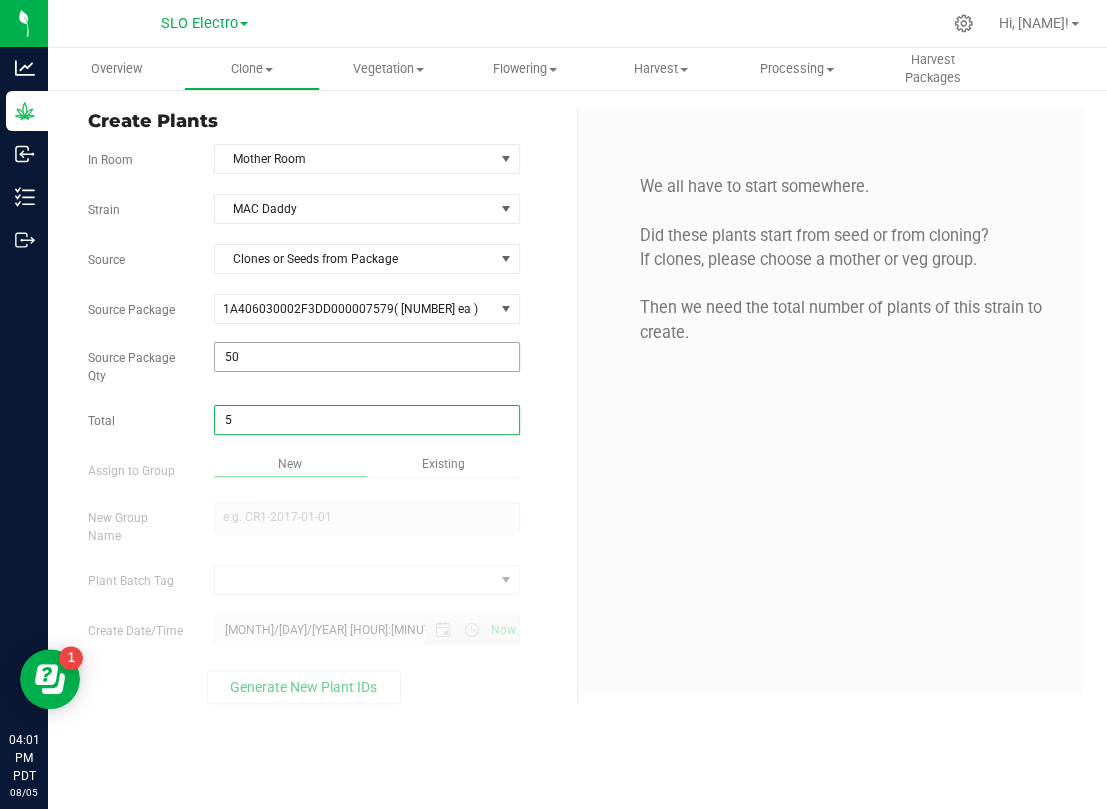 type on "50" 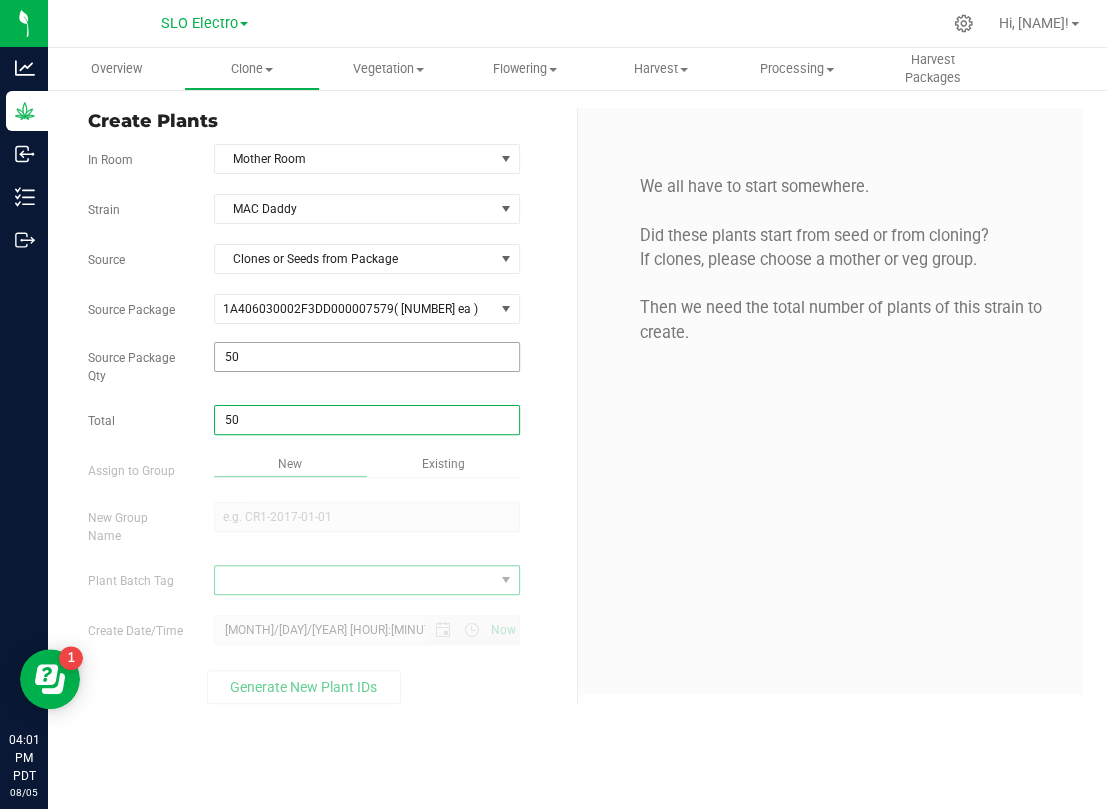 type on "50" 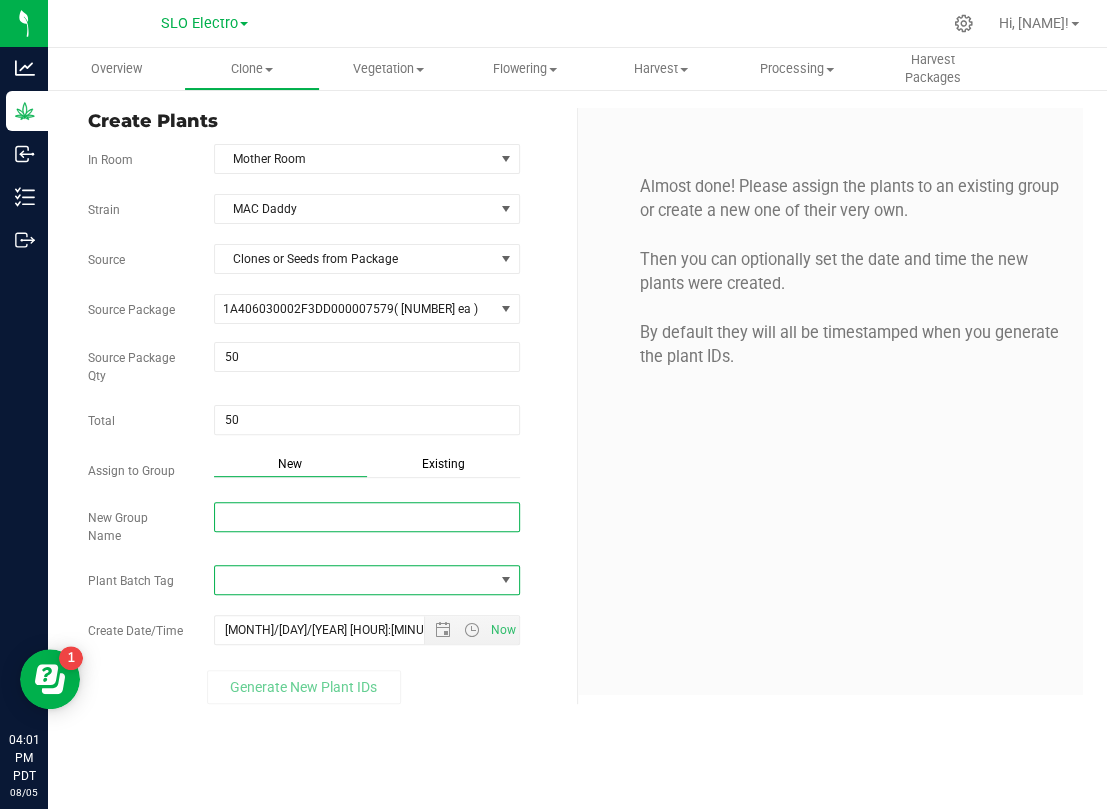 click on "New Group Name" at bounding box center (367, 517) 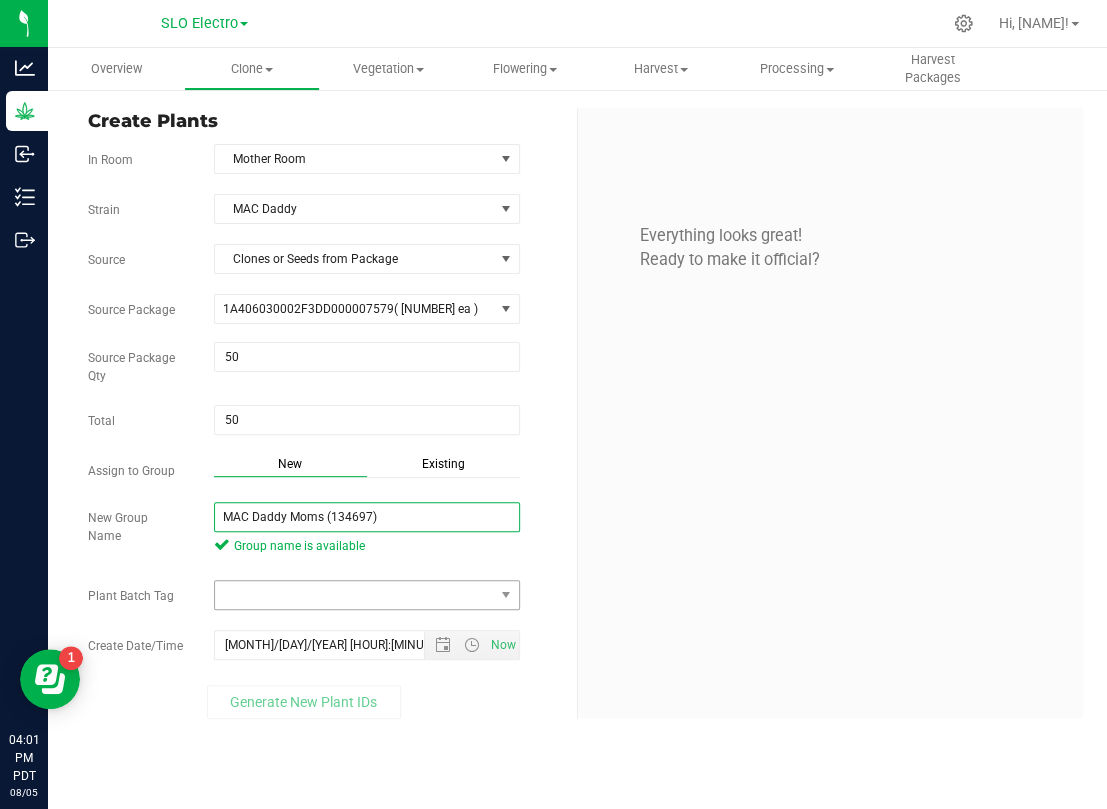 type on "MAC Daddy Moms (134697)" 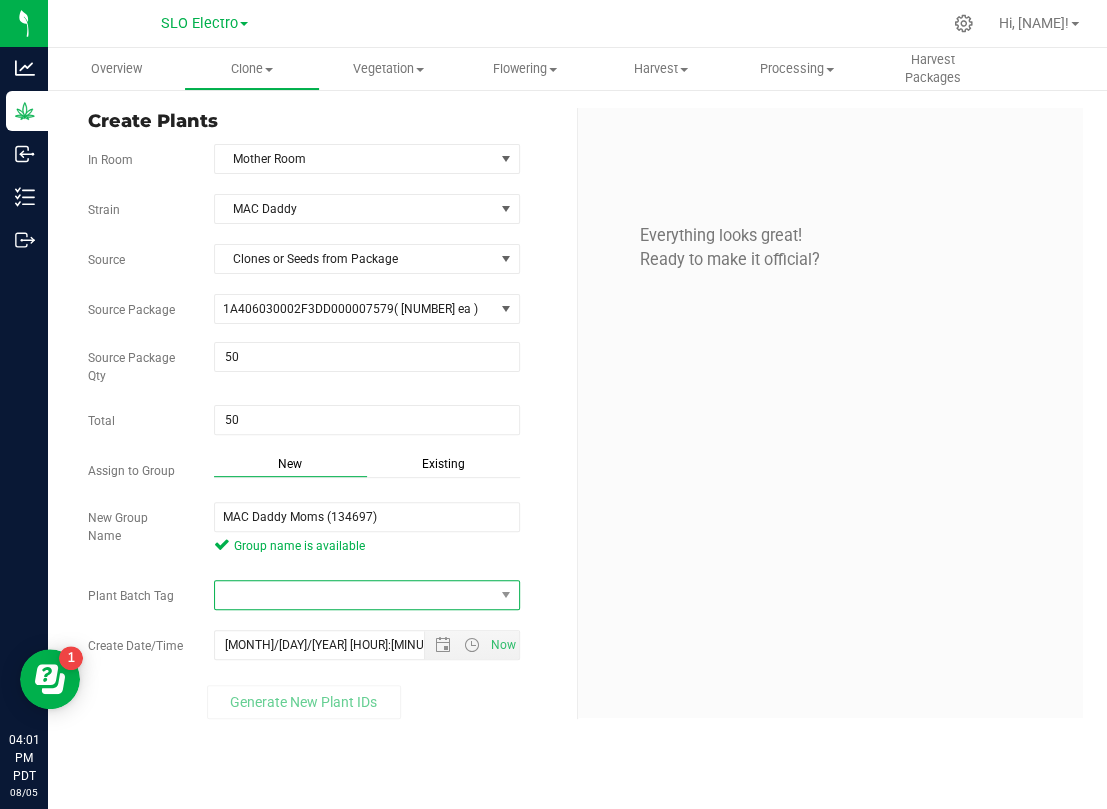 click at bounding box center [367, 595] 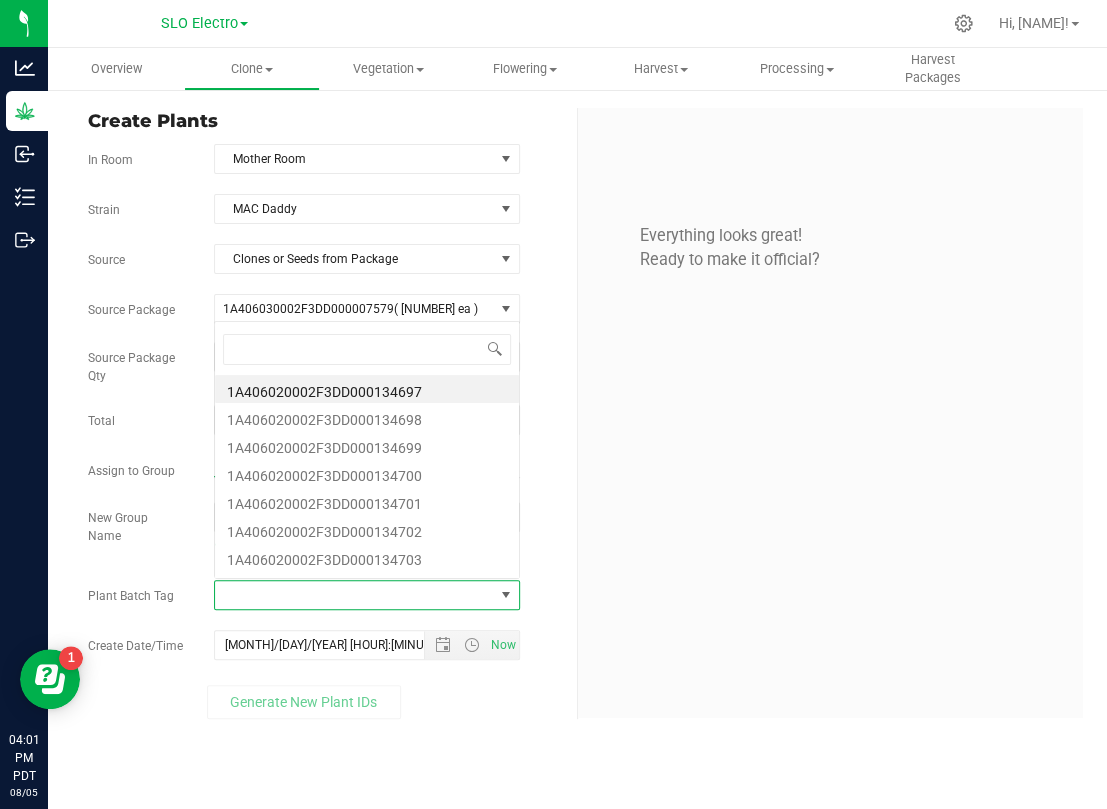 scroll, scrollTop: 0, scrollLeft: 0, axis: both 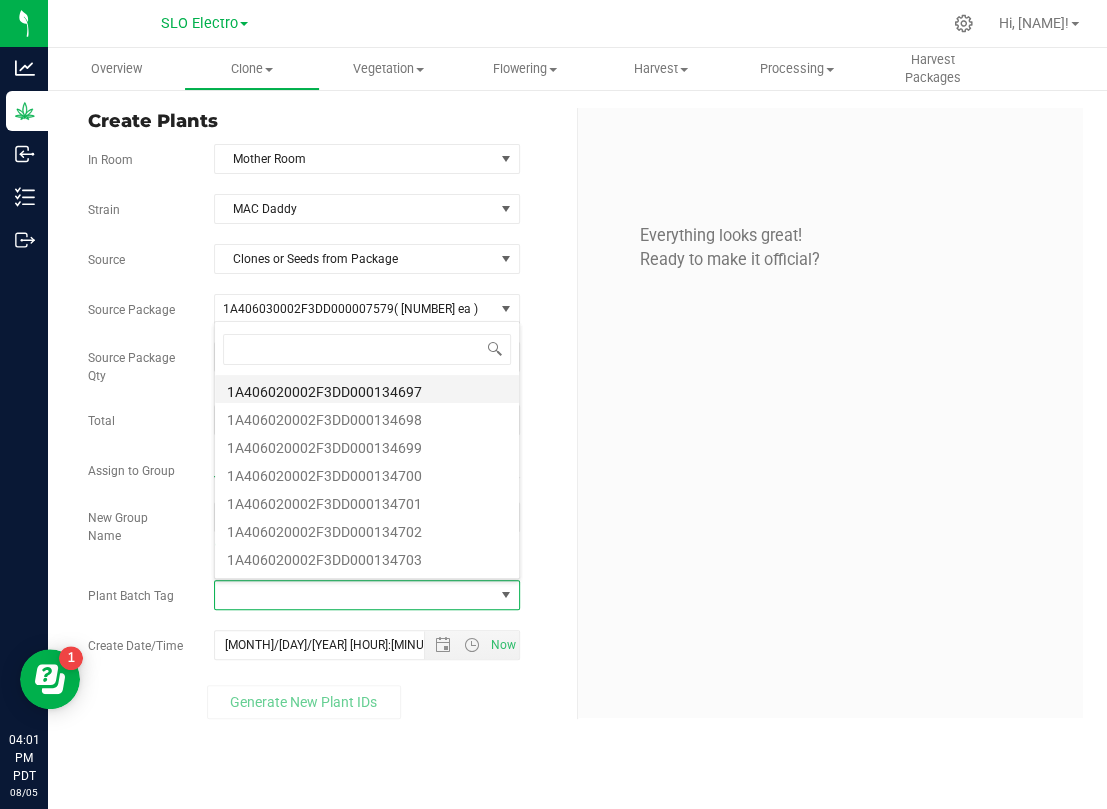 click on "1A406020002F3DD000134697" at bounding box center (367, 389) 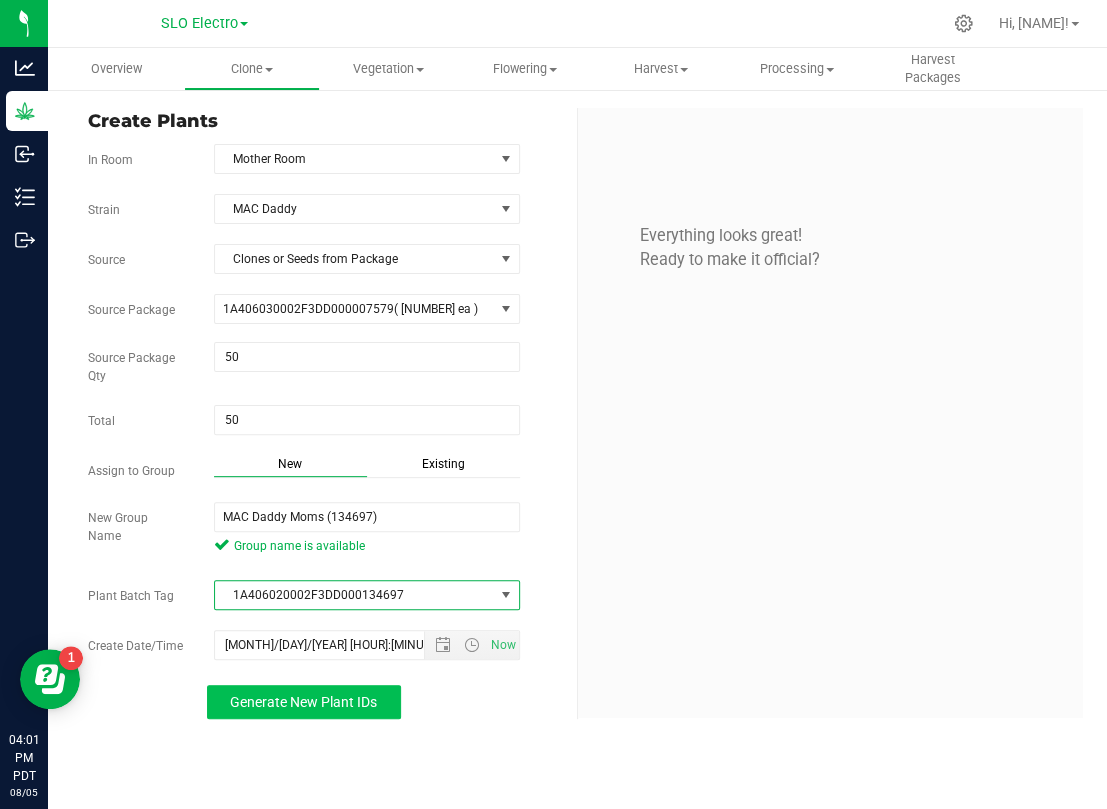 click on "Generate New Plant IDs" at bounding box center [304, 702] 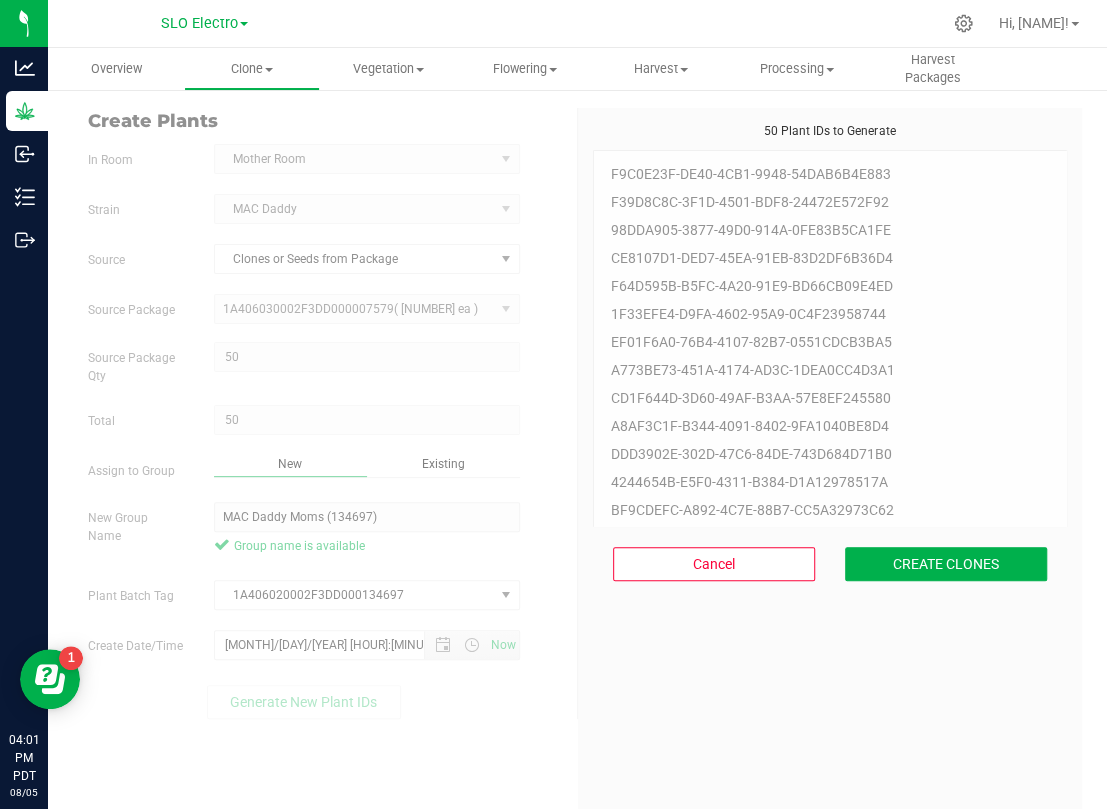 scroll, scrollTop: 60, scrollLeft: 0, axis: vertical 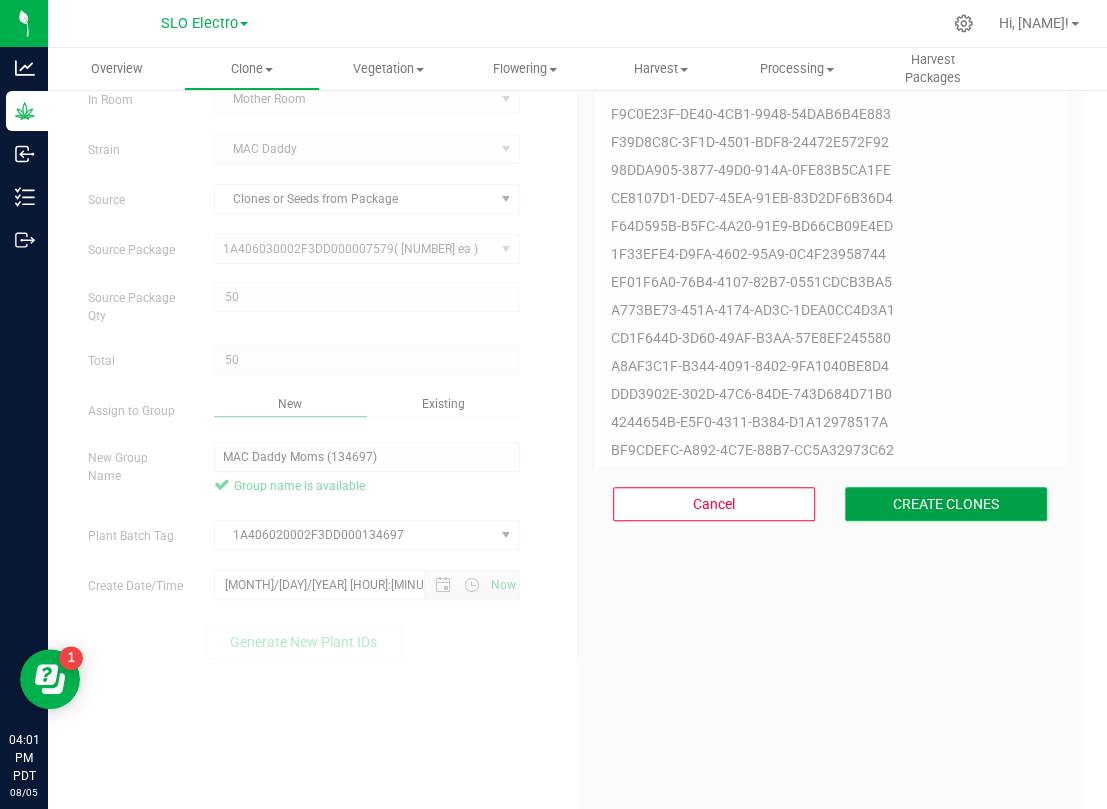 click on "CREATE CLONES" at bounding box center (946, 504) 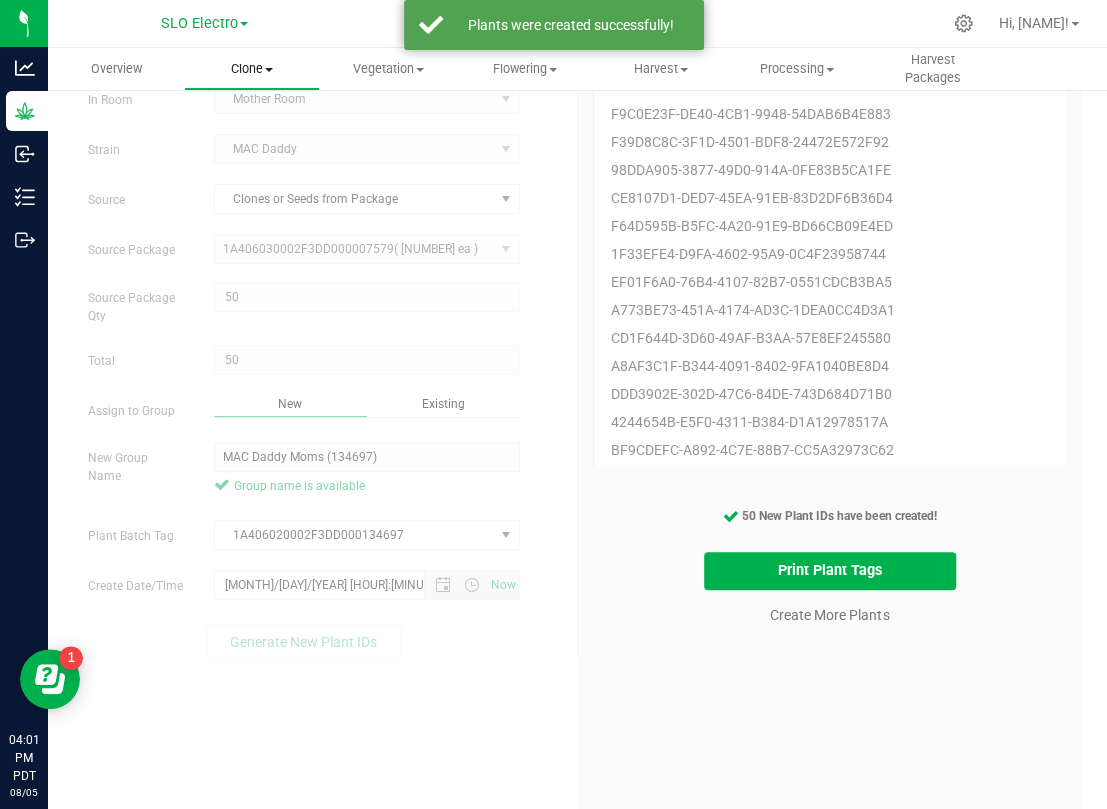 click on "Clone" at bounding box center (252, 69) 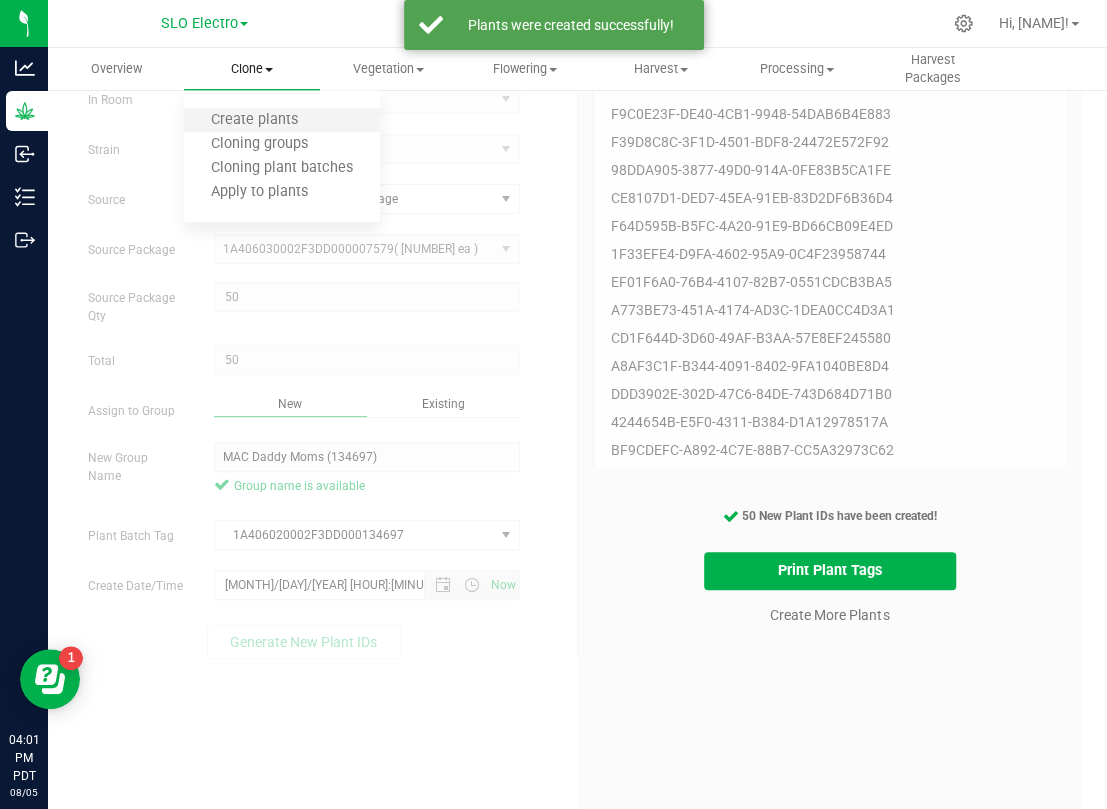 click on "Create plants" at bounding box center (282, 121) 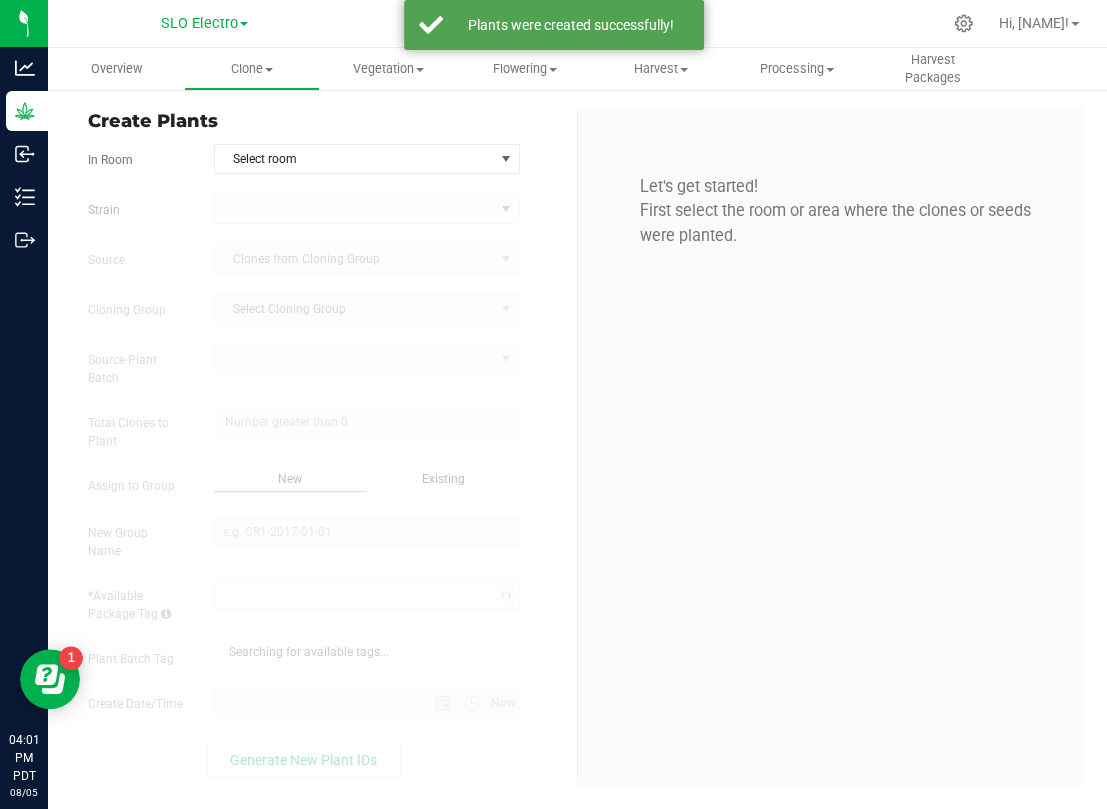 scroll, scrollTop: 0, scrollLeft: 0, axis: both 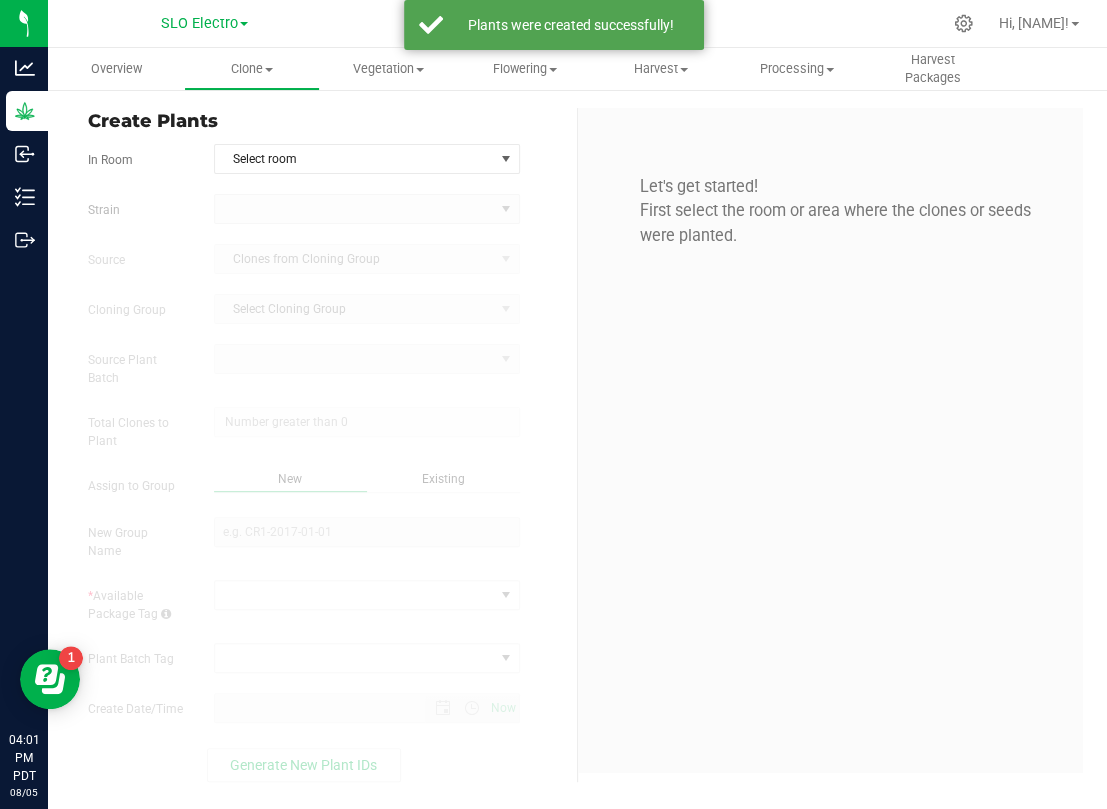 type on "8/5/2025 4:01 PM" 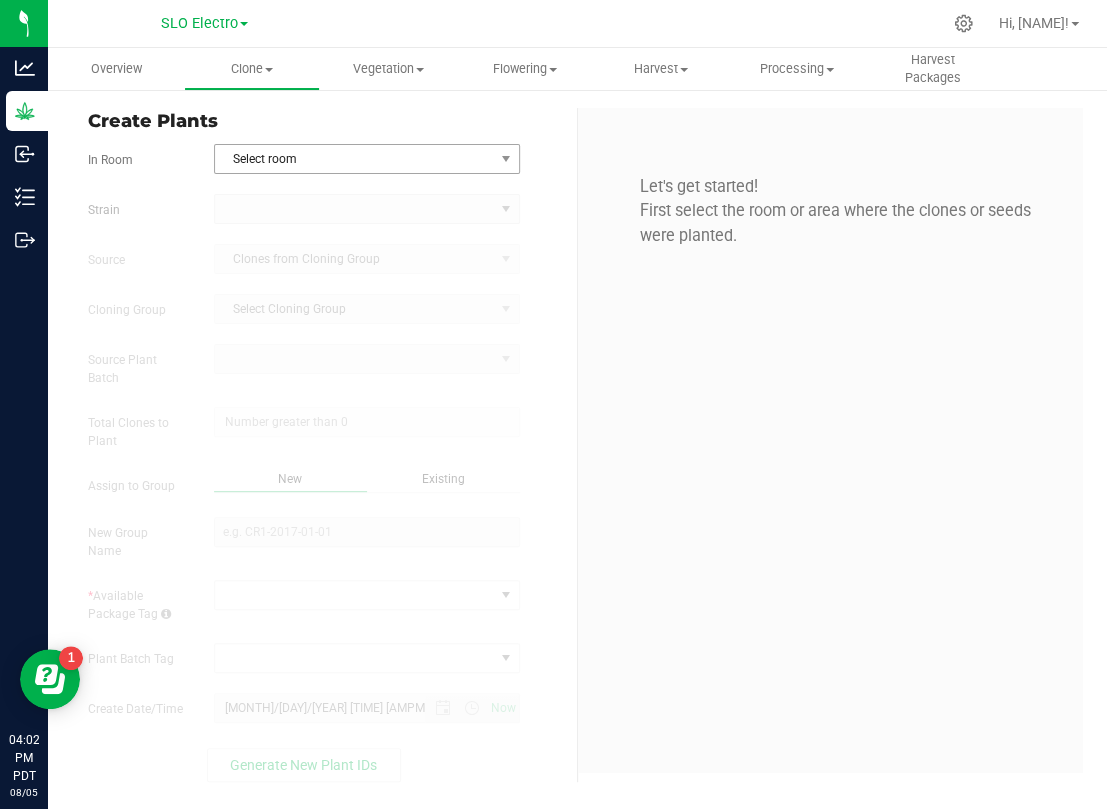 click on "Select room" at bounding box center [354, 159] 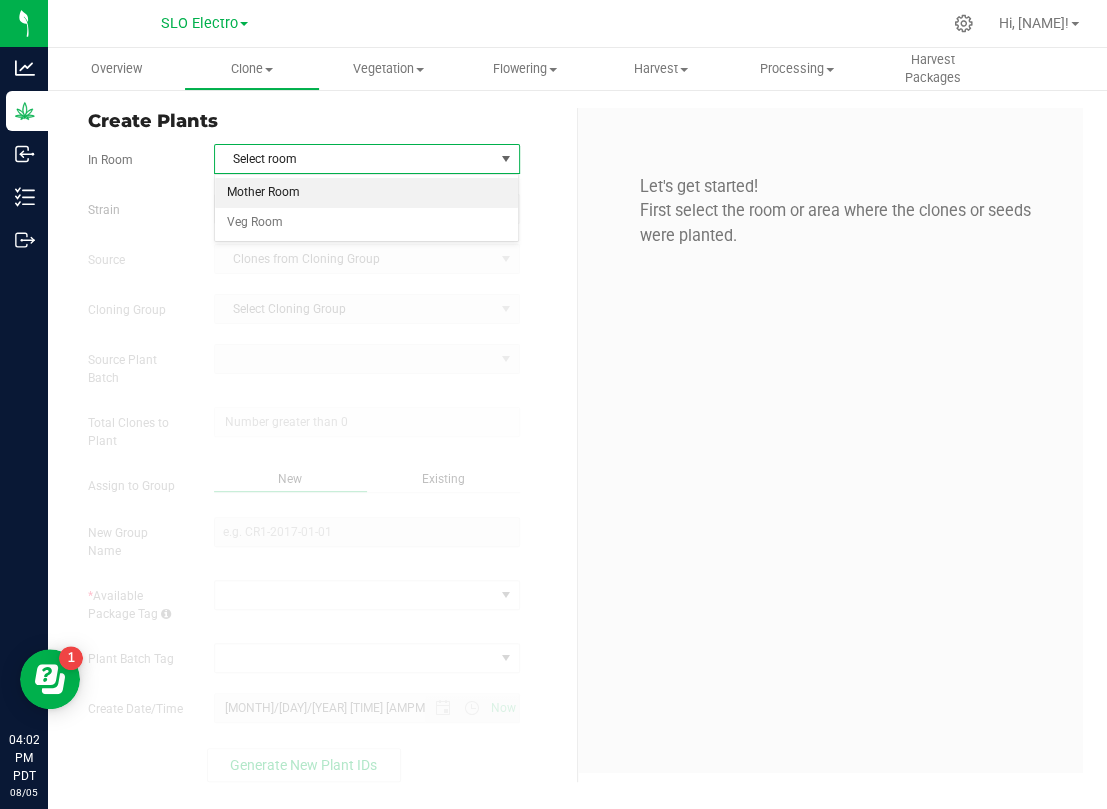click on "Mother Room" at bounding box center (367, 193) 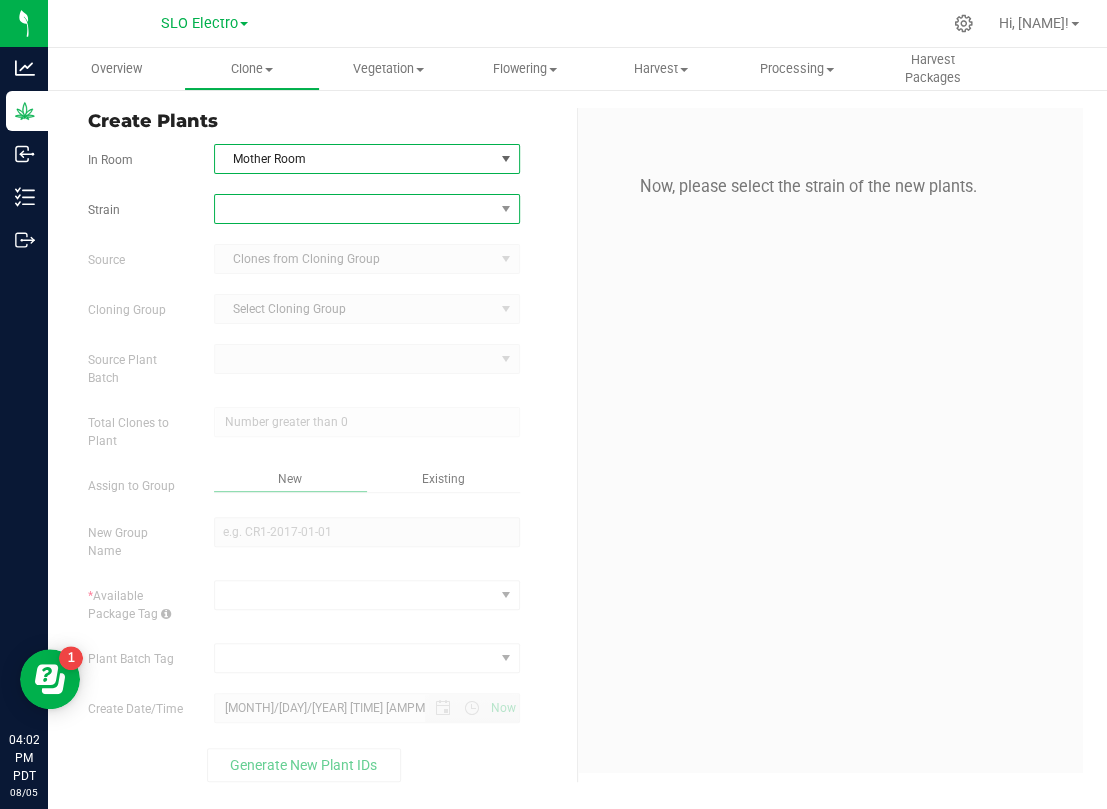 click at bounding box center [354, 209] 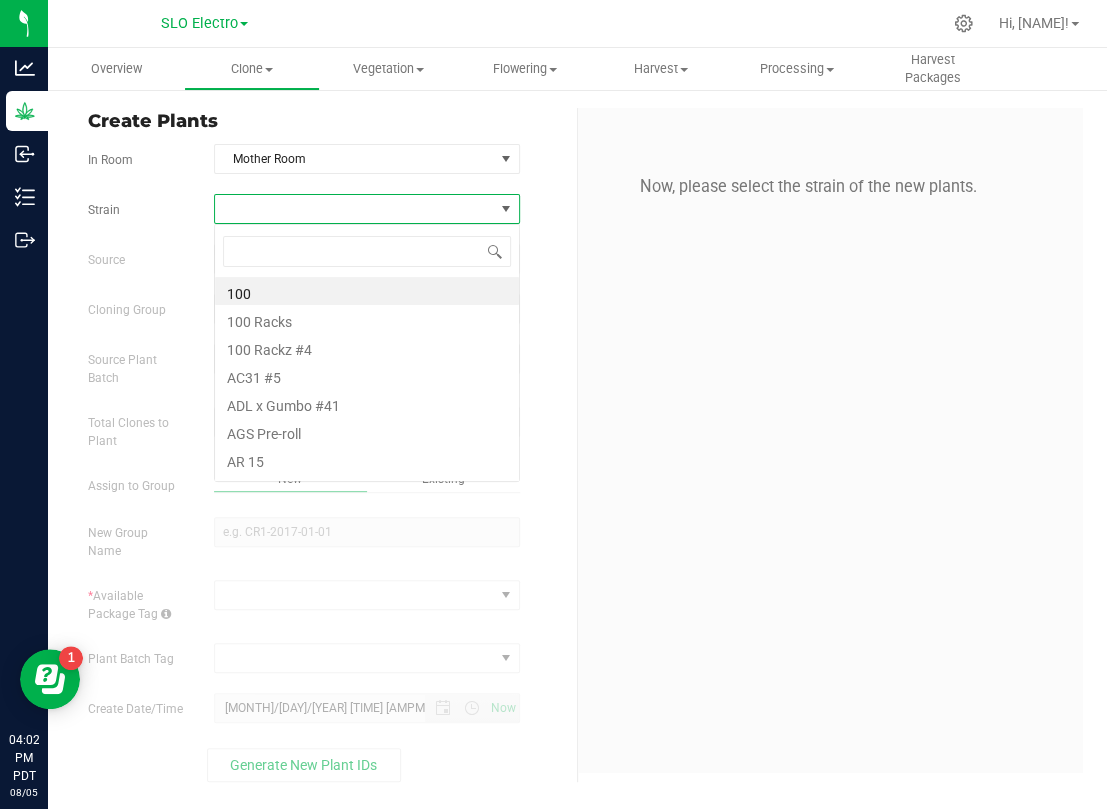 scroll, scrollTop: 99969, scrollLeft: 99694, axis: both 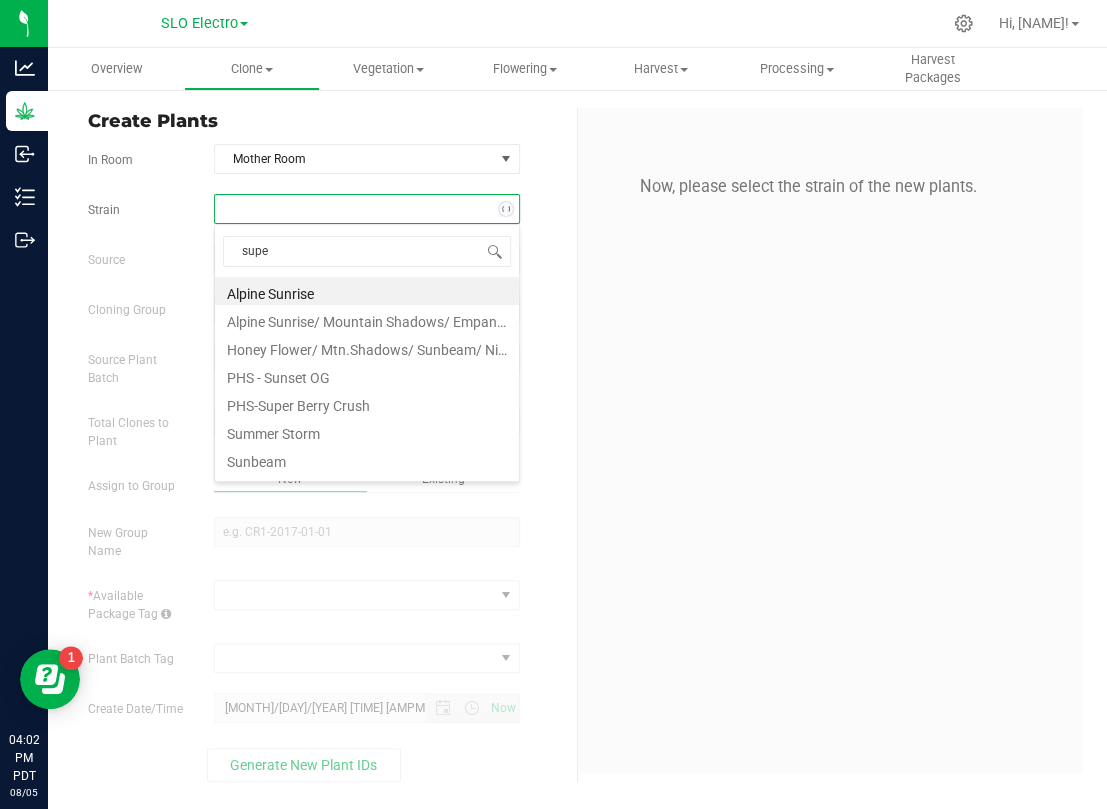 type on "super" 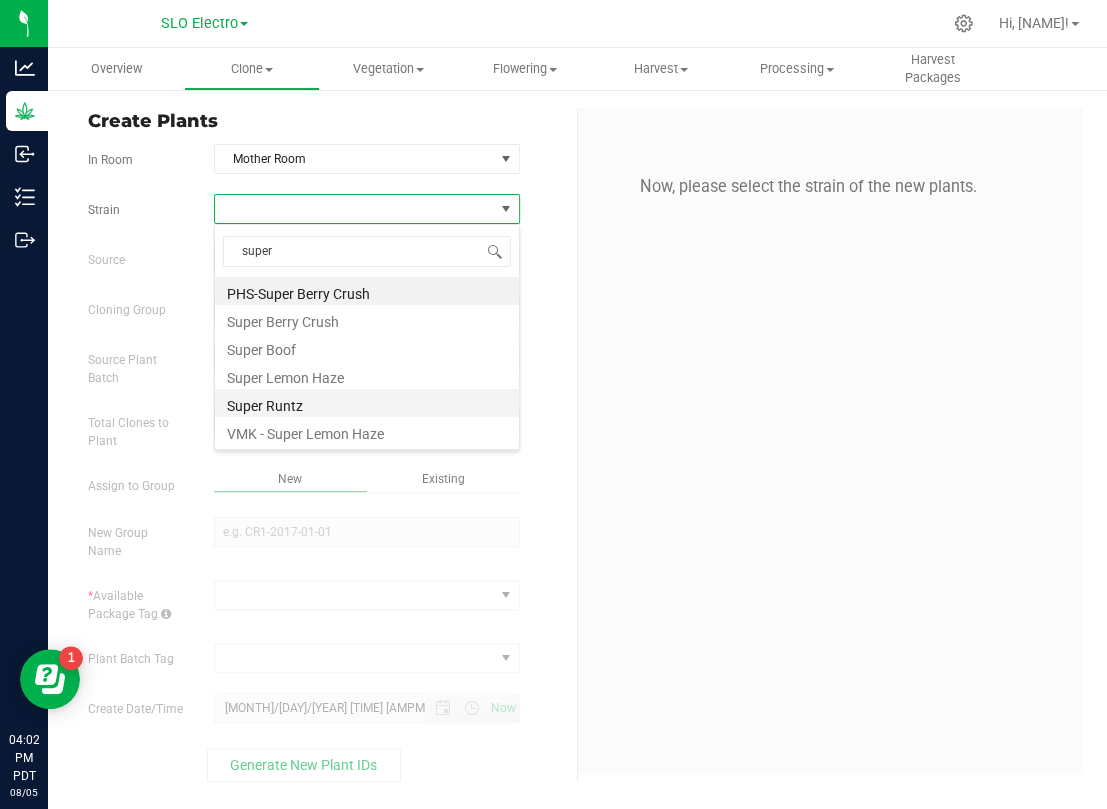 click on "Super Runtz" at bounding box center [367, 403] 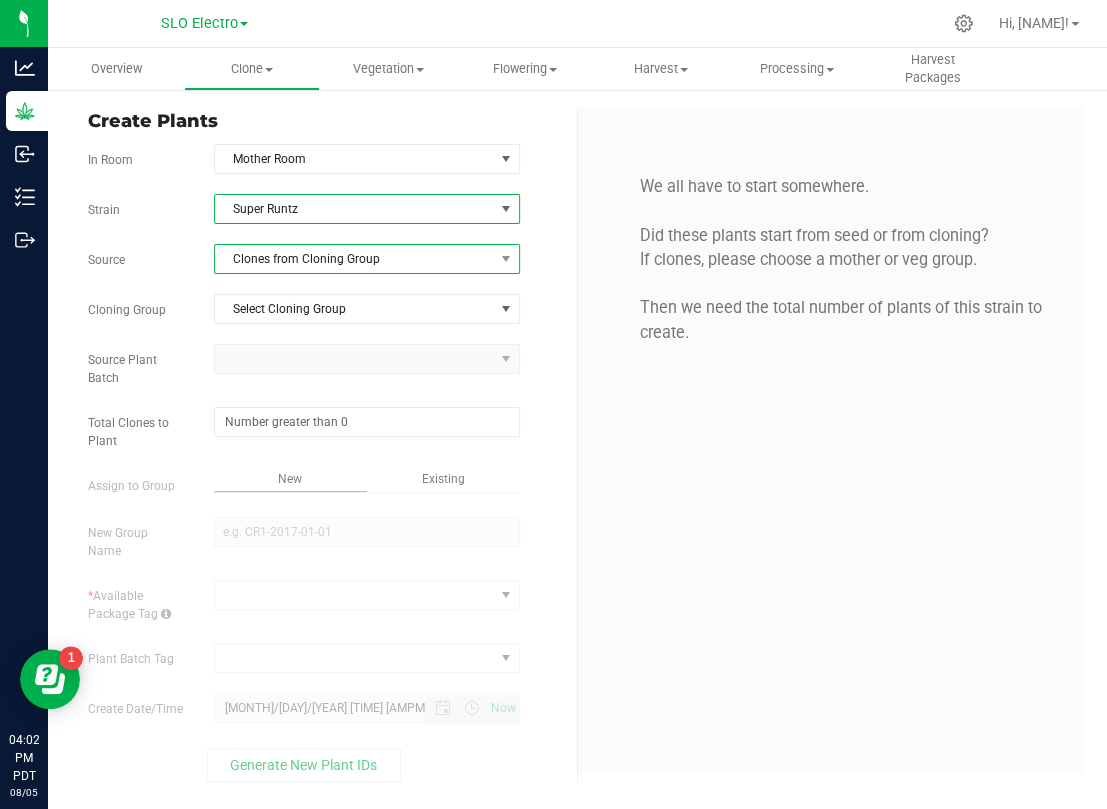 click on "Clones from Cloning Group" at bounding box center [354, 259] 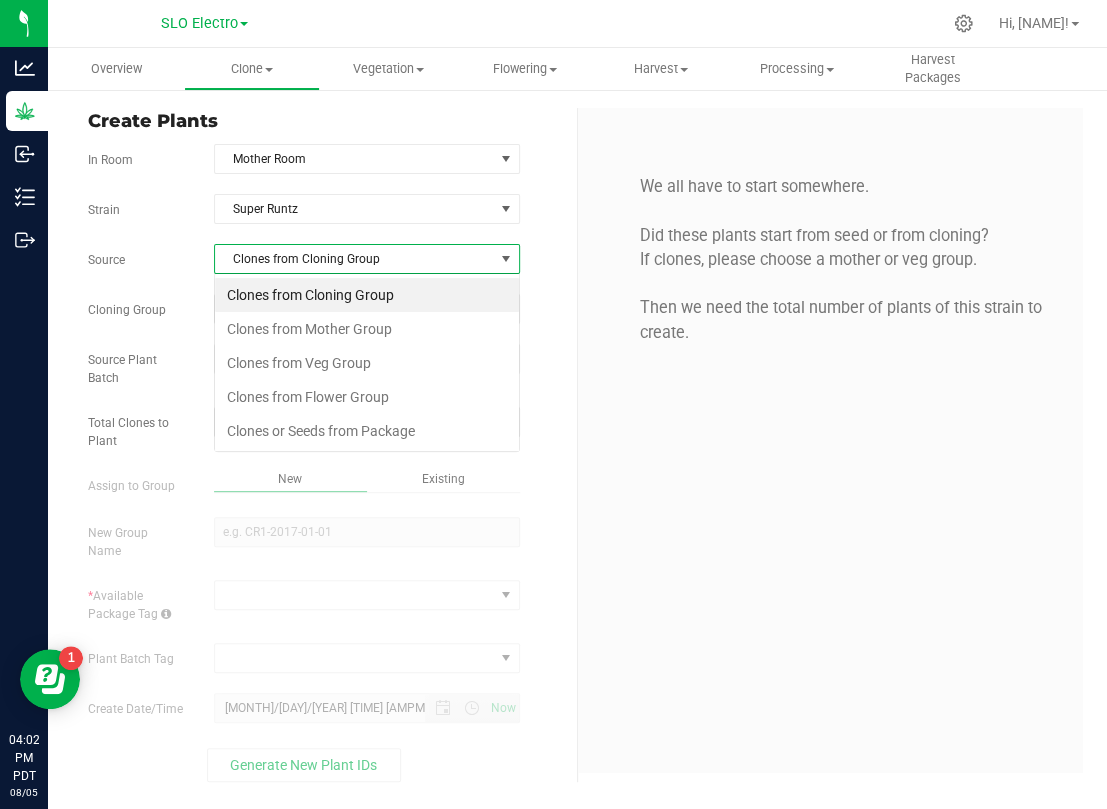 scroll, scrollTop: 99969, scrollLeft: 99694, axis: both 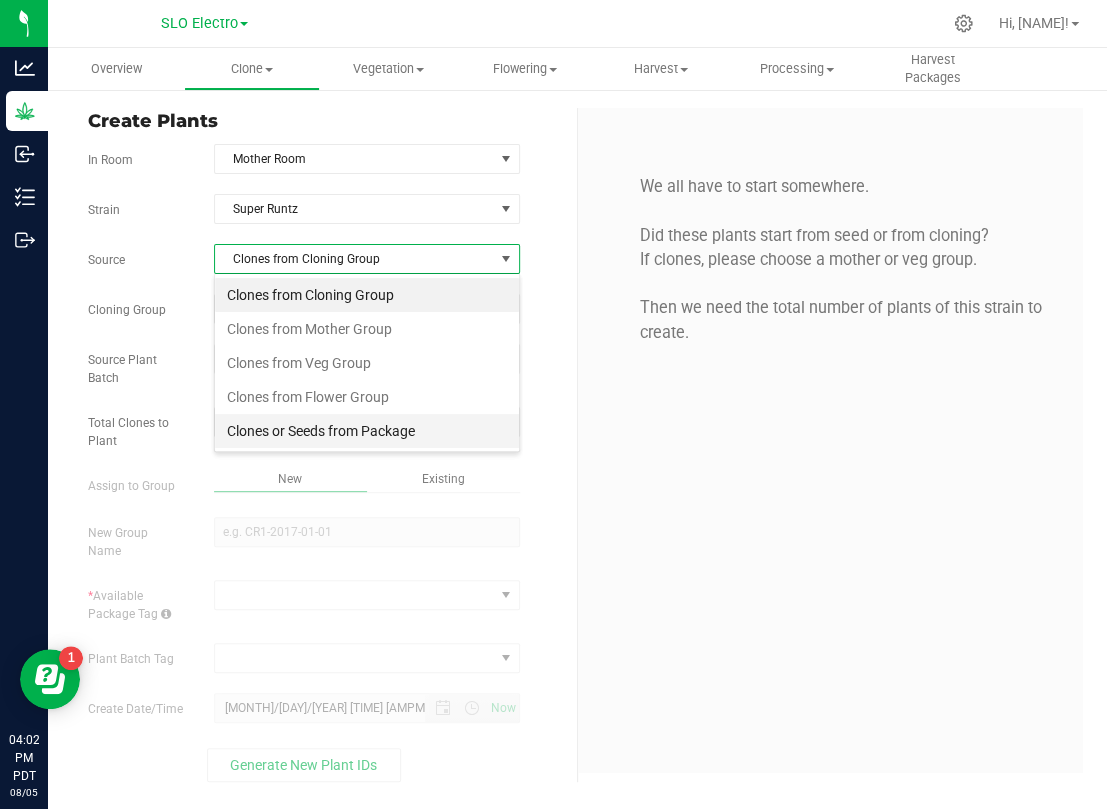 click on "Clones or Seeds from Package" at bounding box center (367, 431) 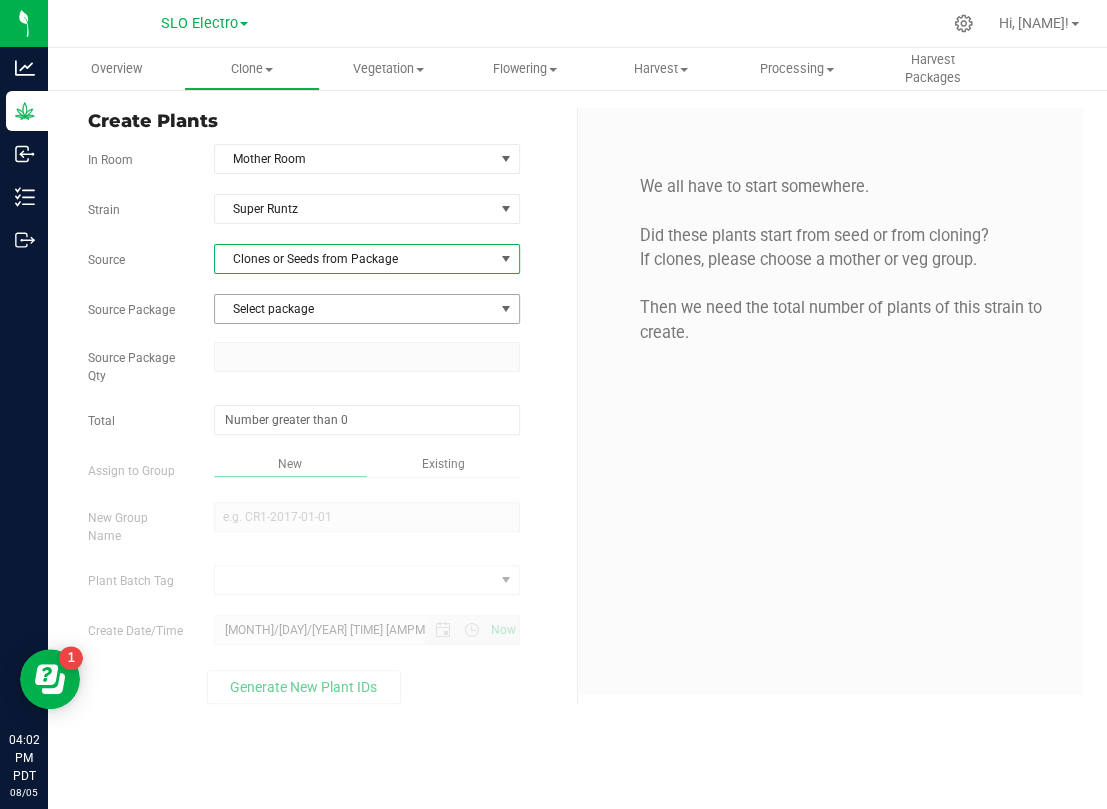 click on "Select package" at bounding box center [354, 309] 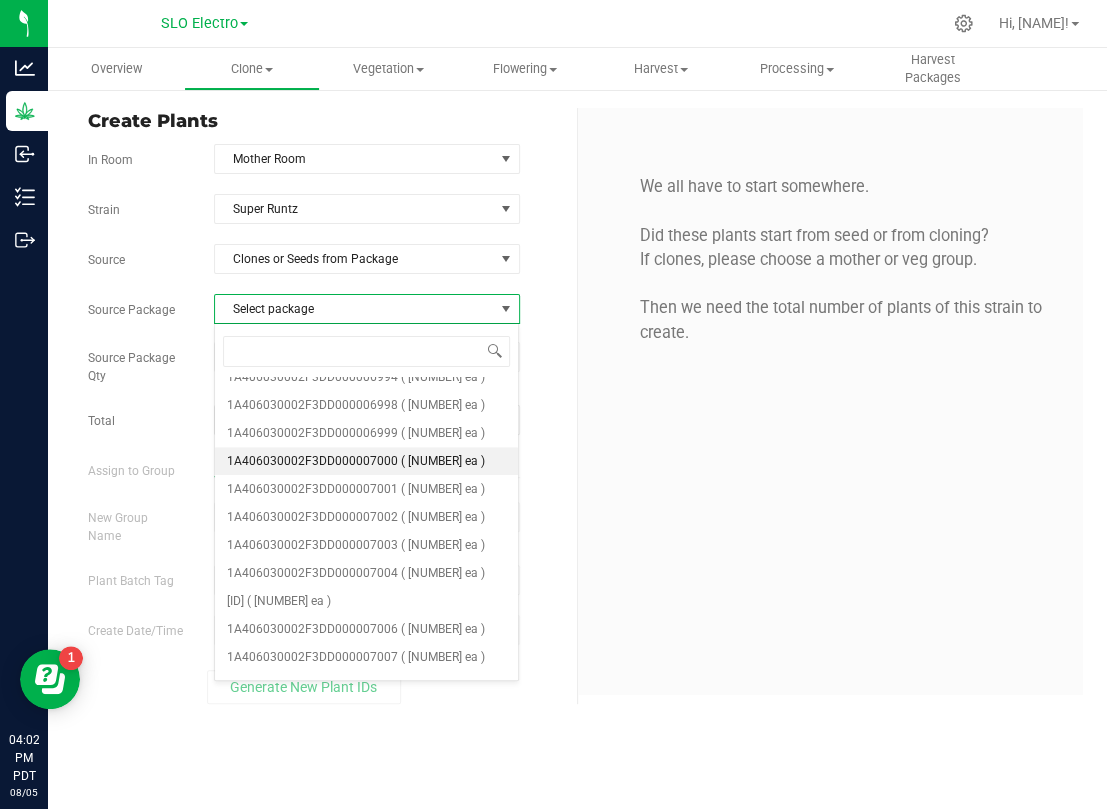 scroll, scrollTop: 624, scrollLeft: 0, axis: vertical 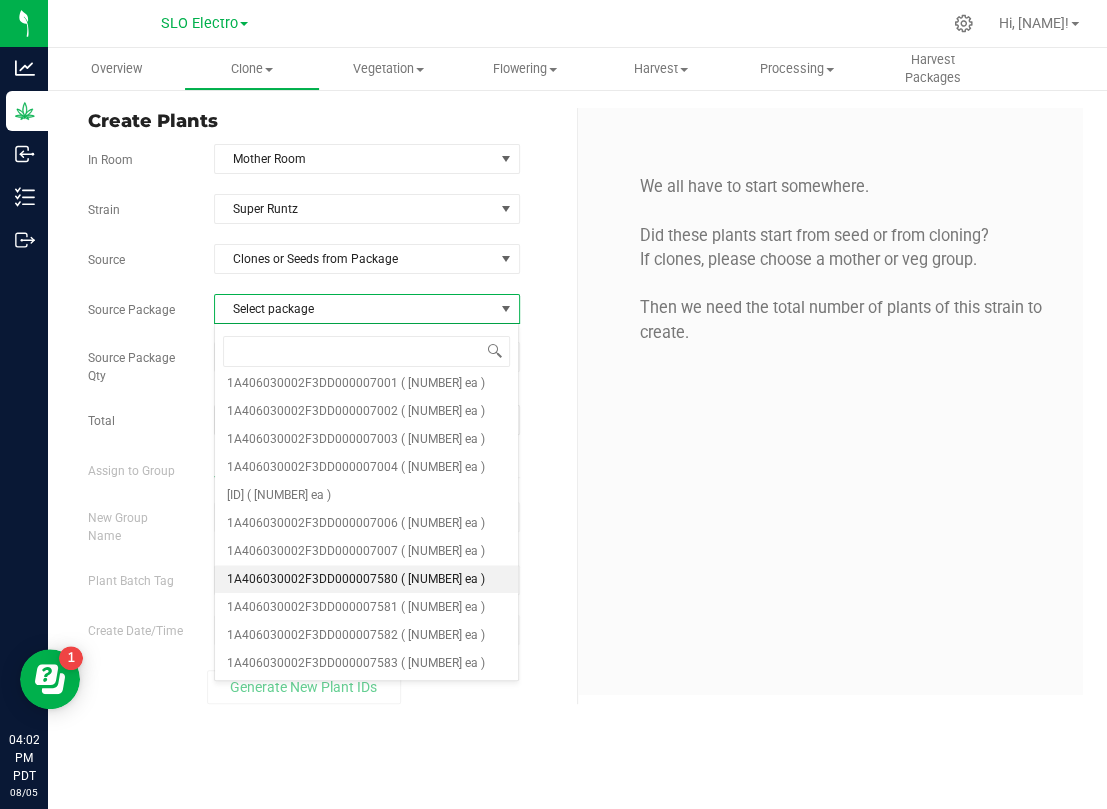 click on "1A406030002F3DD000007580" at bounding box center [312, 579] 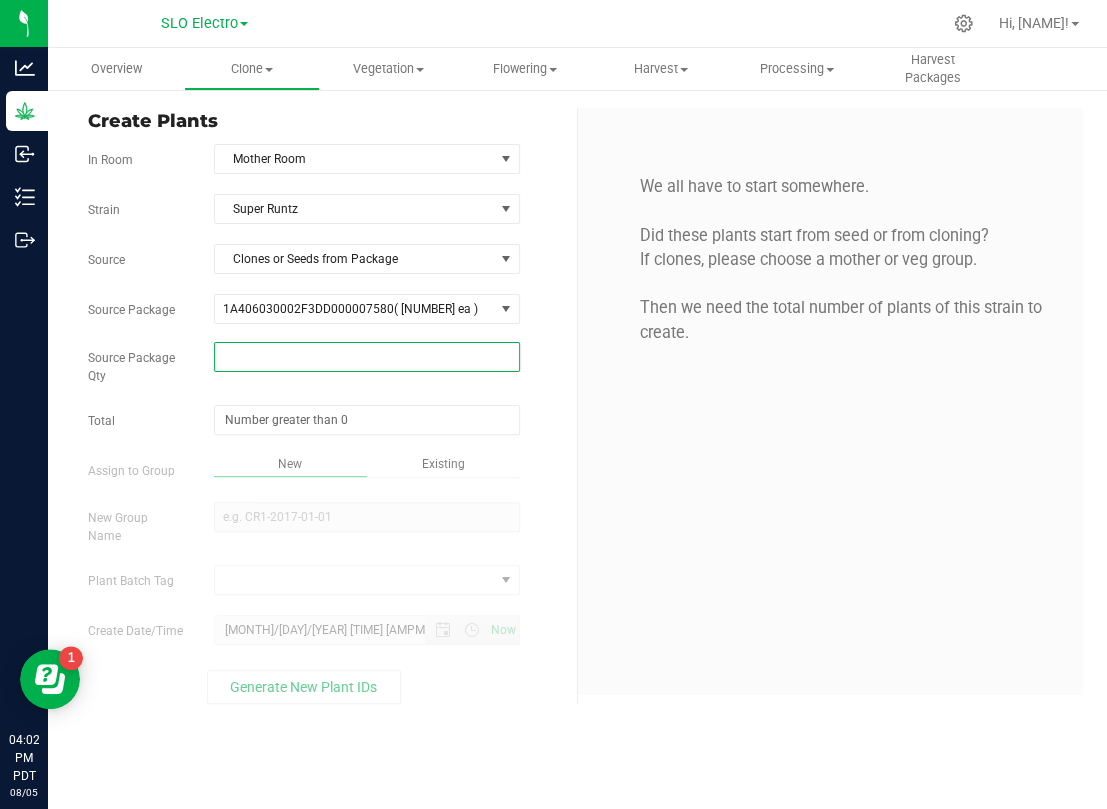 click at bounding box center (367, 357) 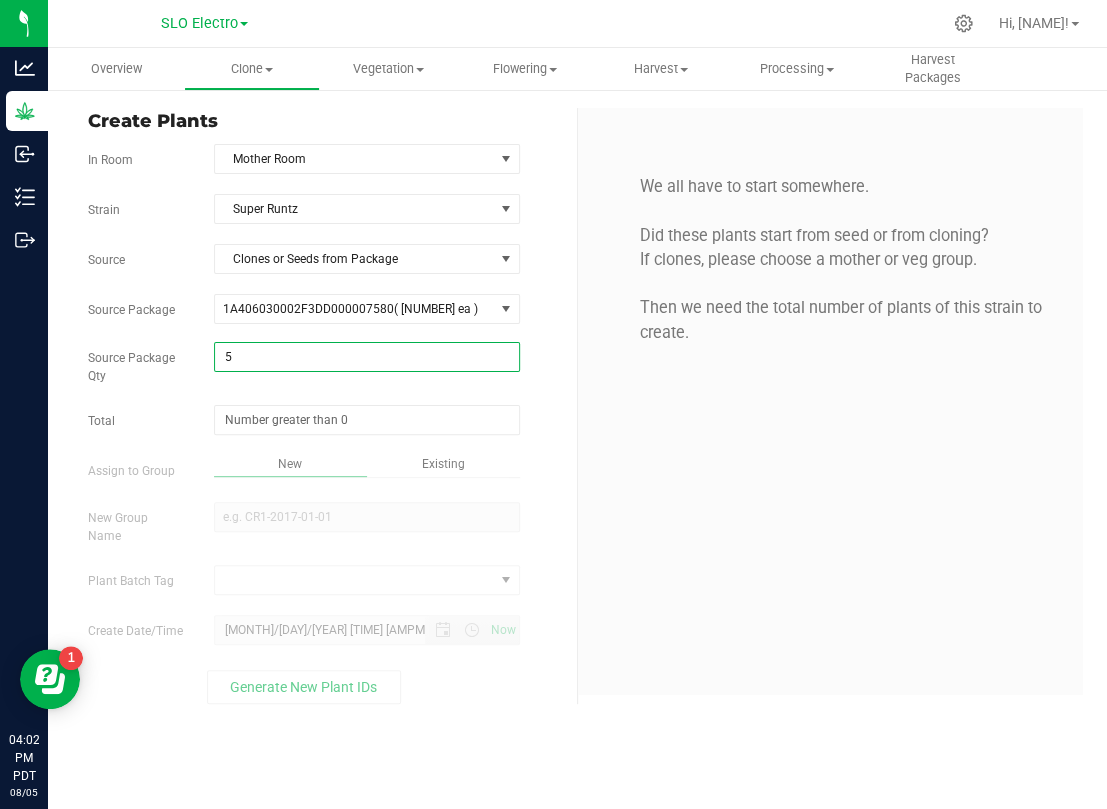 type on "50" 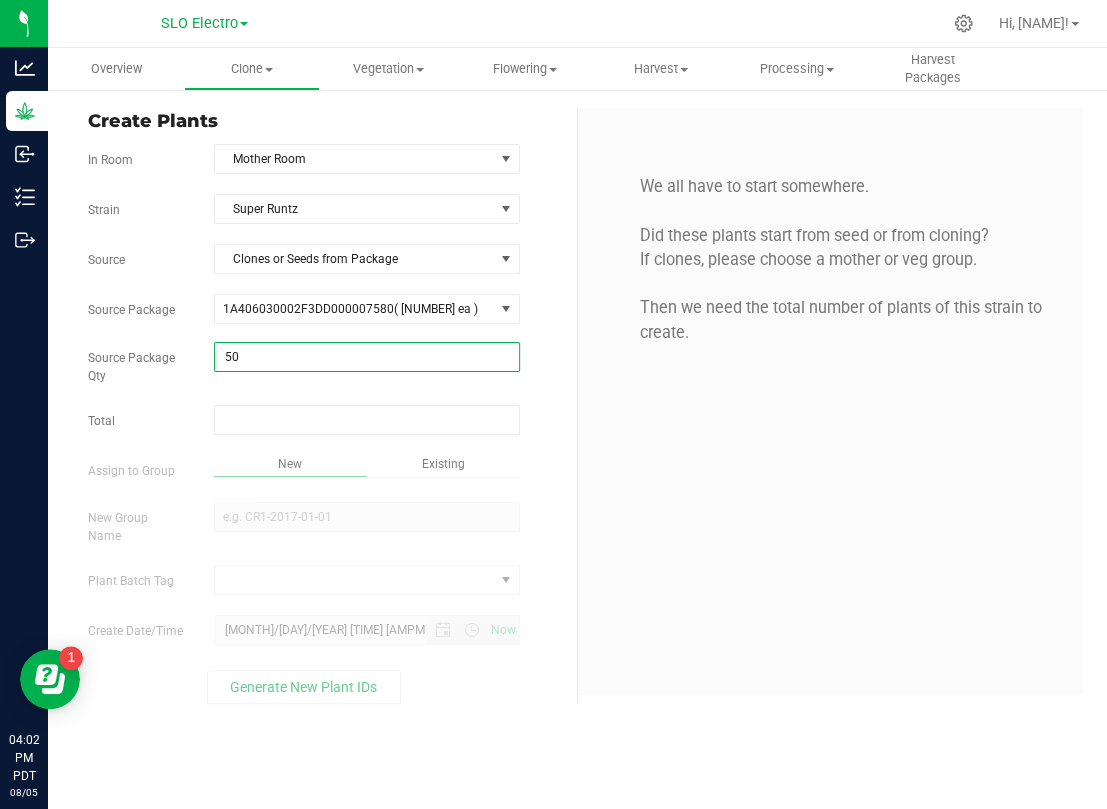 type on "50" 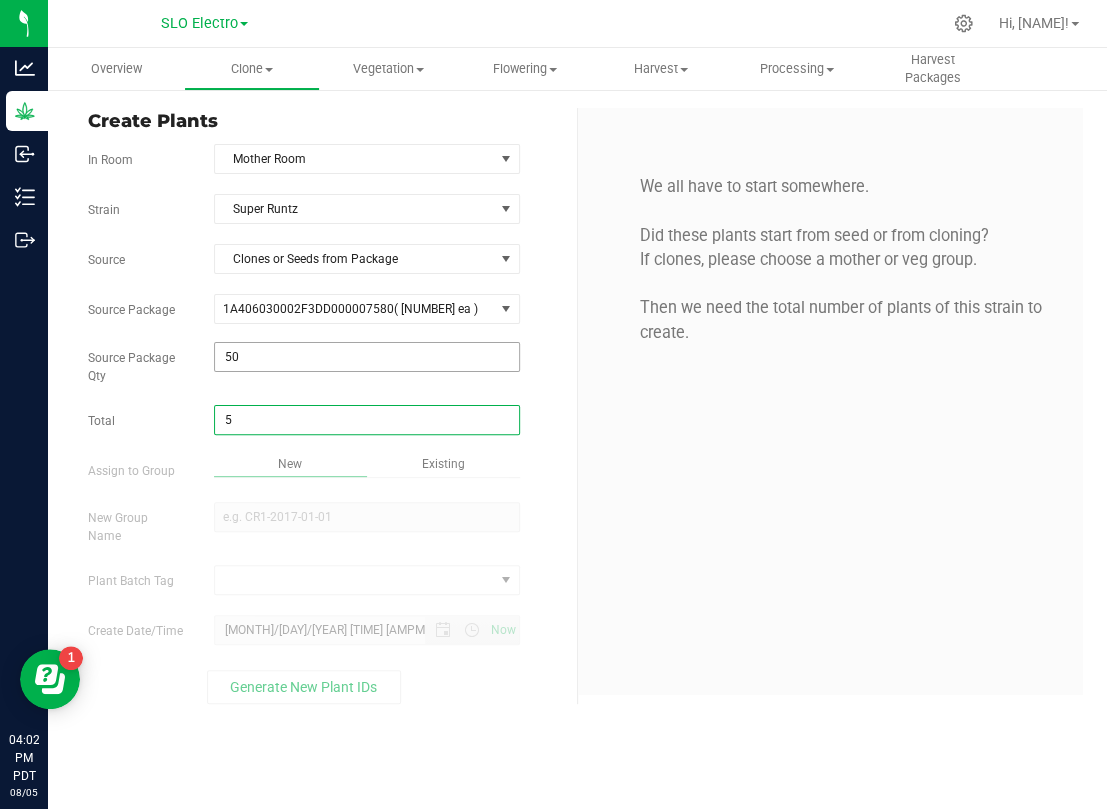 type on "50" 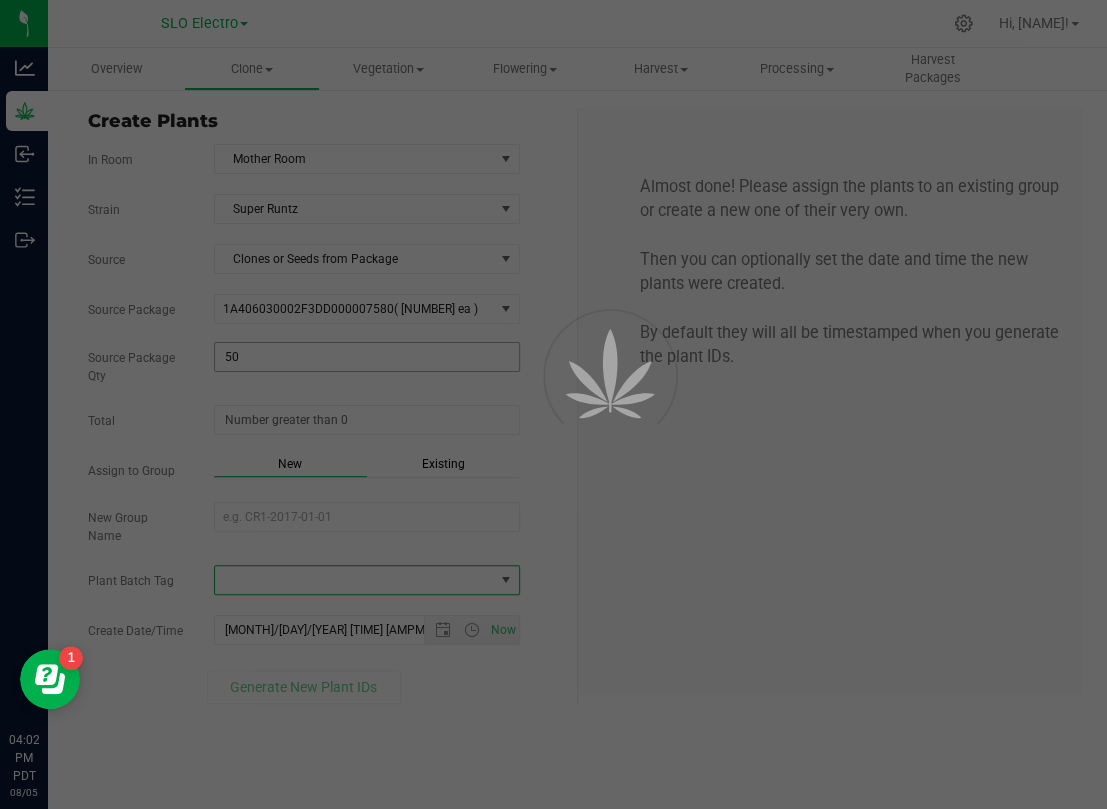 type on "50" 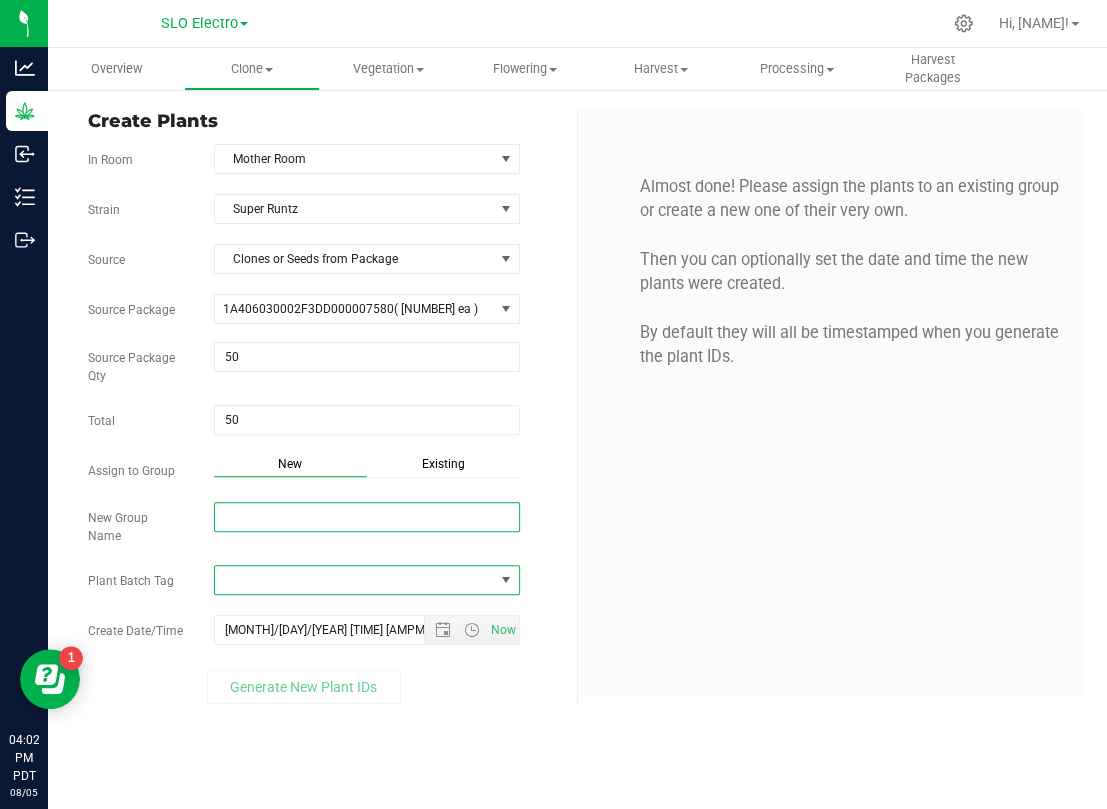 click on "New Group Name" at bounding box center (367, 517) 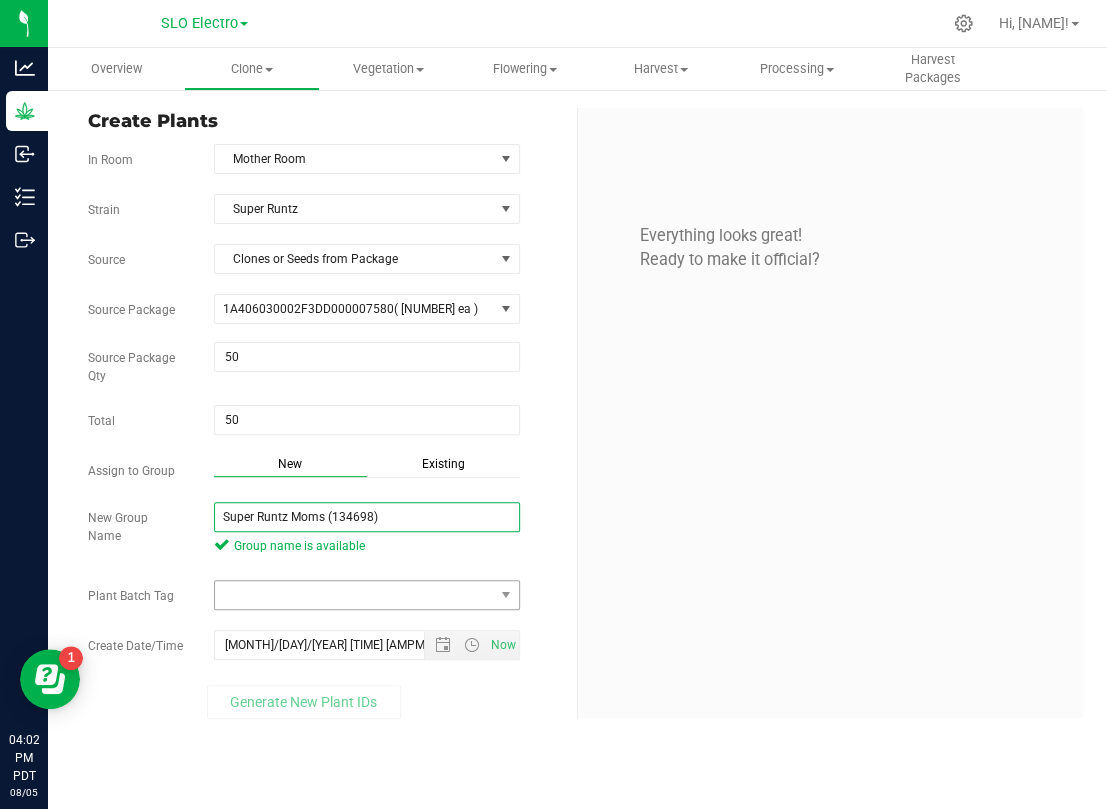 type on "Super Runtz Moms (134698)" 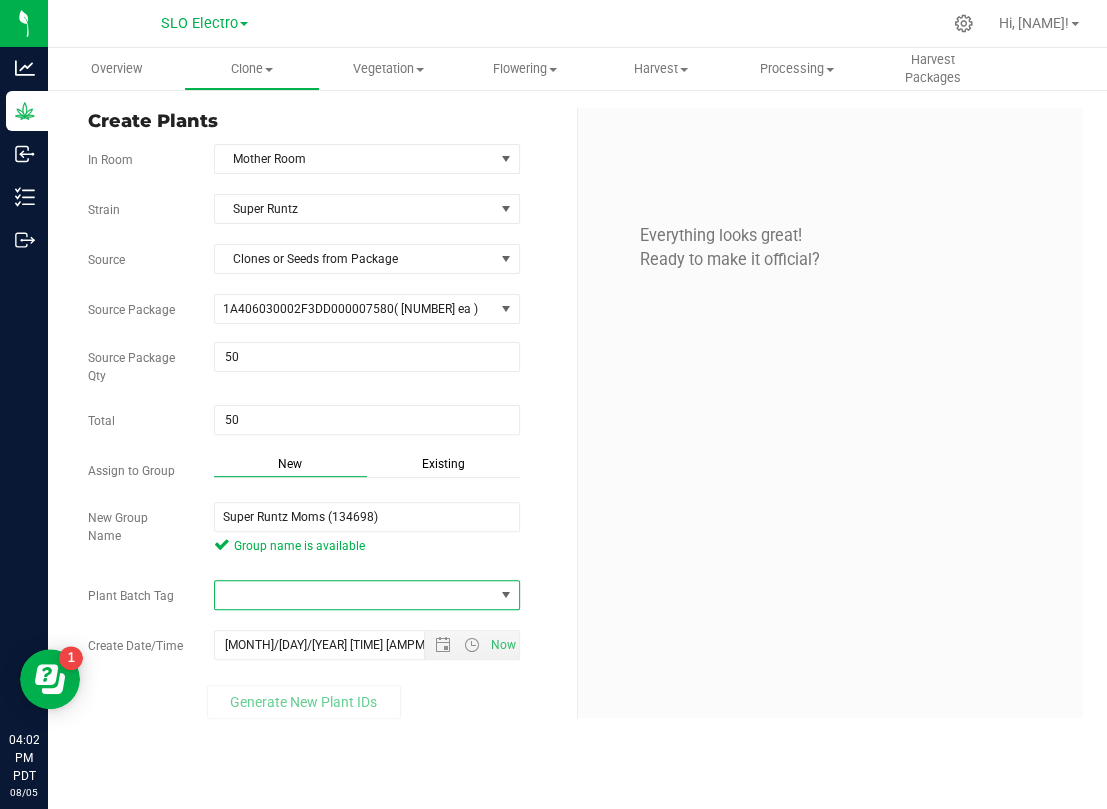 click at bounding box center (354, 595) 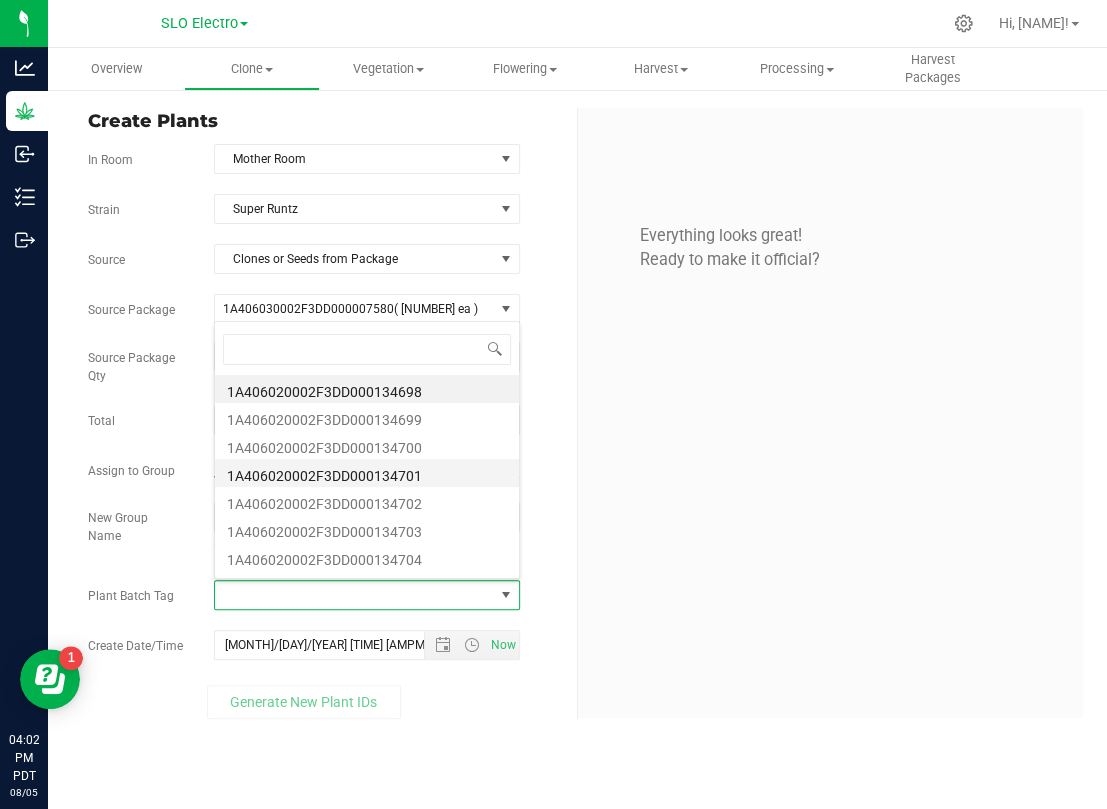 scroll, scrollTop: 99969, scrollLeft: 99694, axis: both 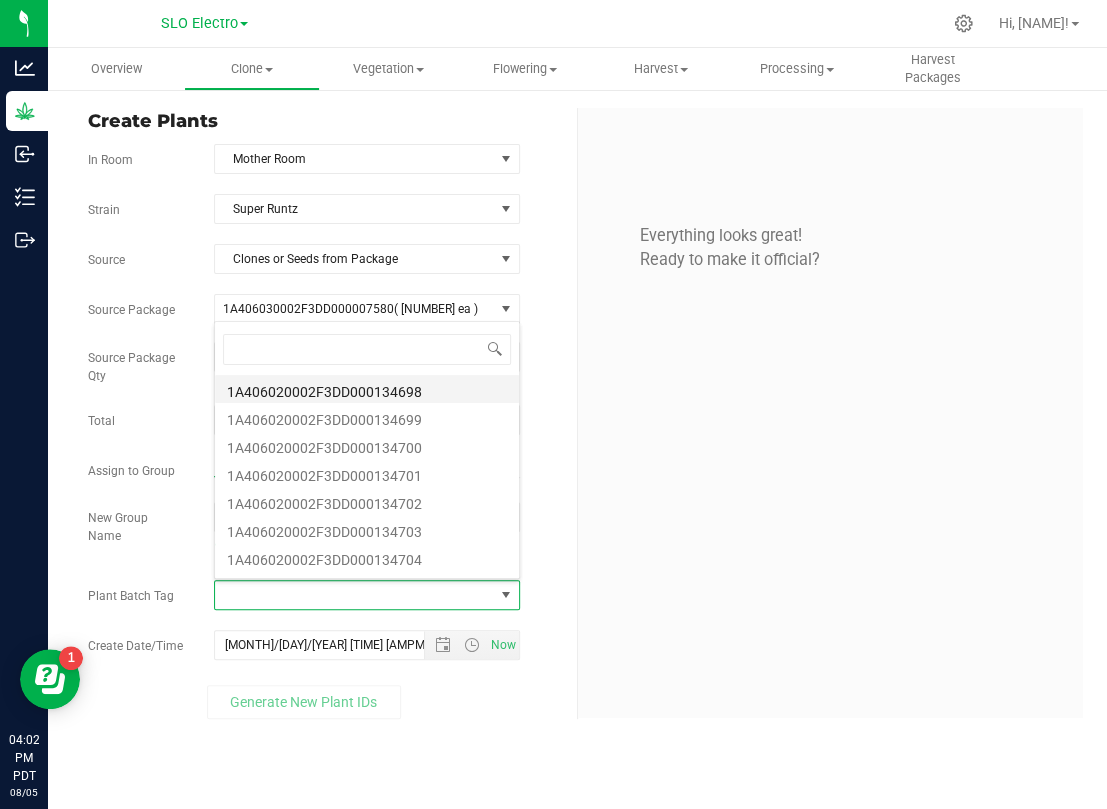 click on "1A406020002F3DD000134698" at bounding box center (367, 389) 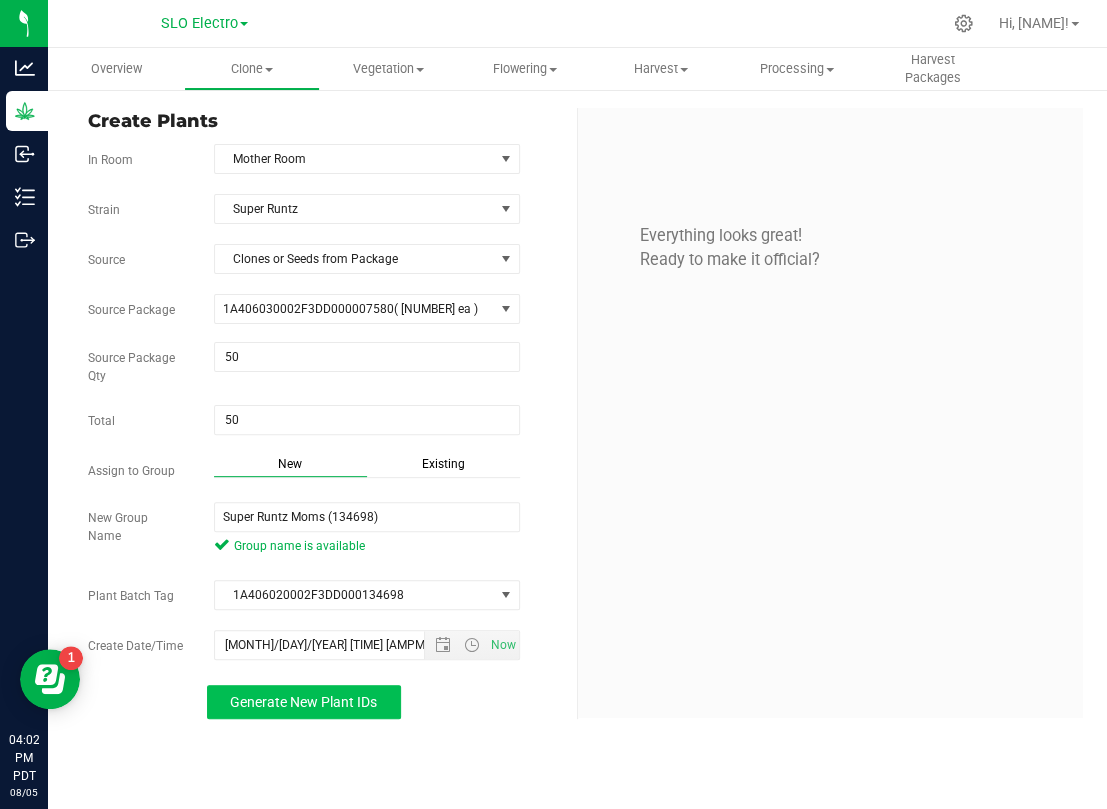 click on "Generate New Plant IDs" at bounding box center (303, 702) 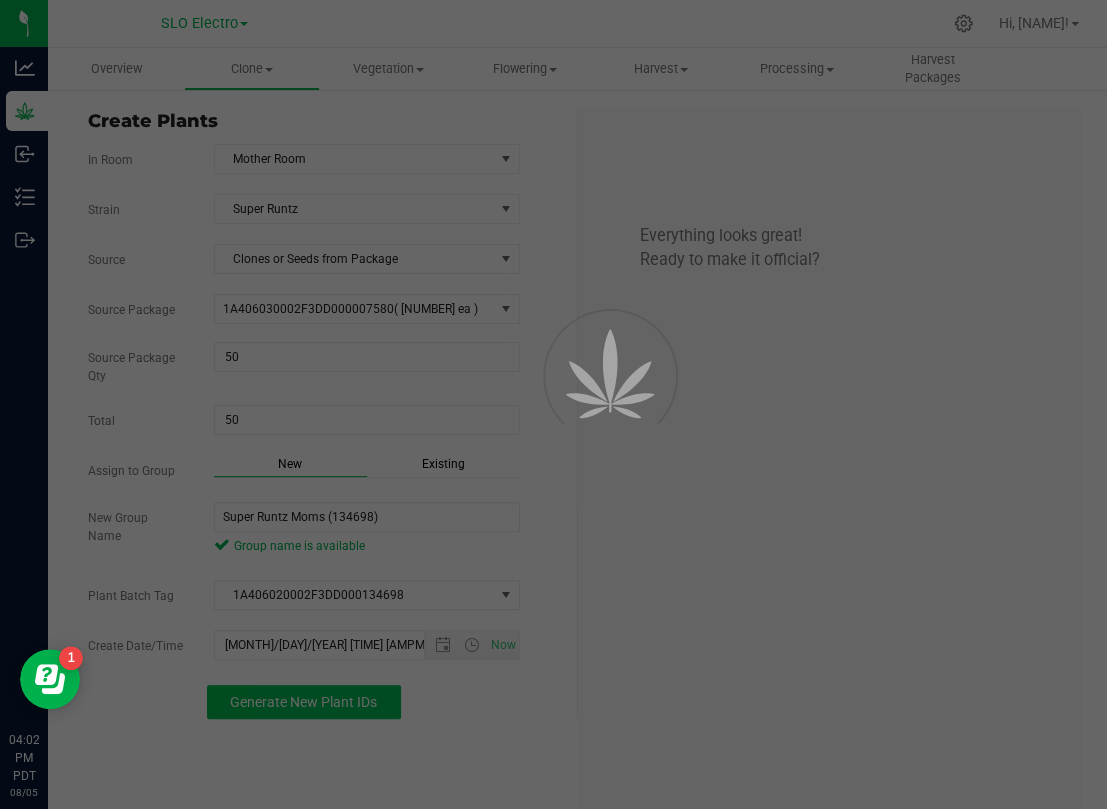 scroll, scrollTop: 60, scrollLeft: 0, axis: vertical 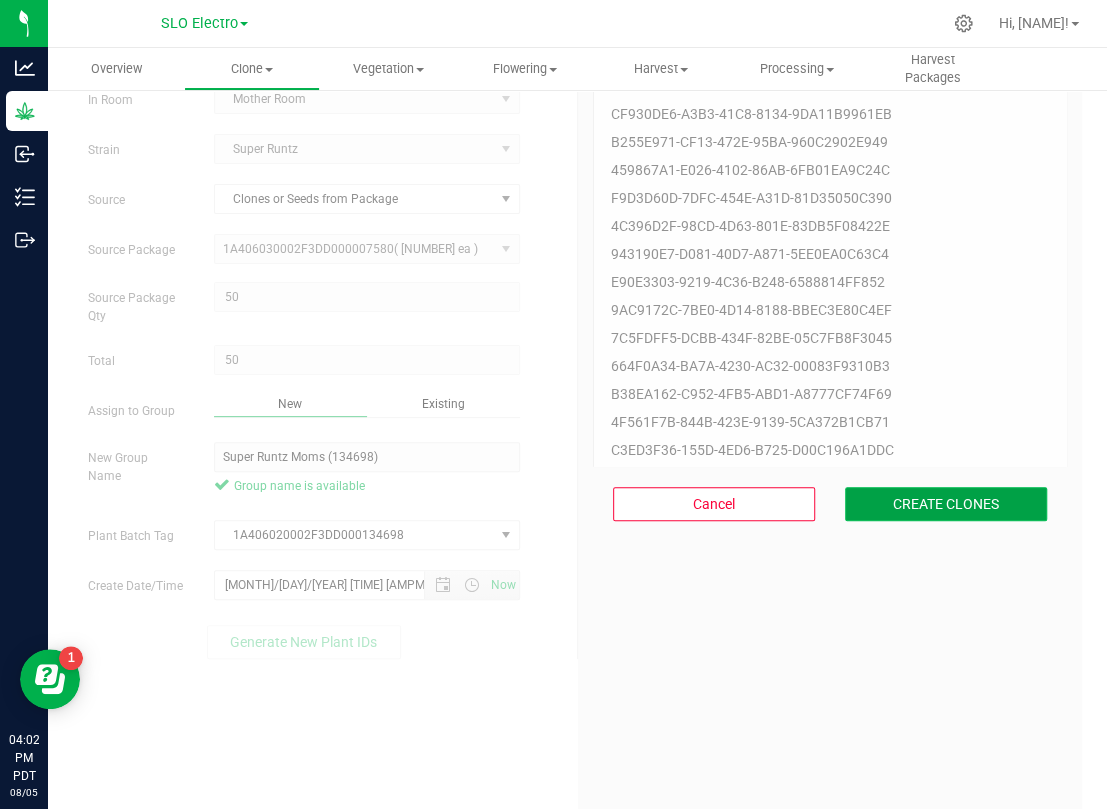 click on "CREATE CLONES" at bounding box center [946, 504] 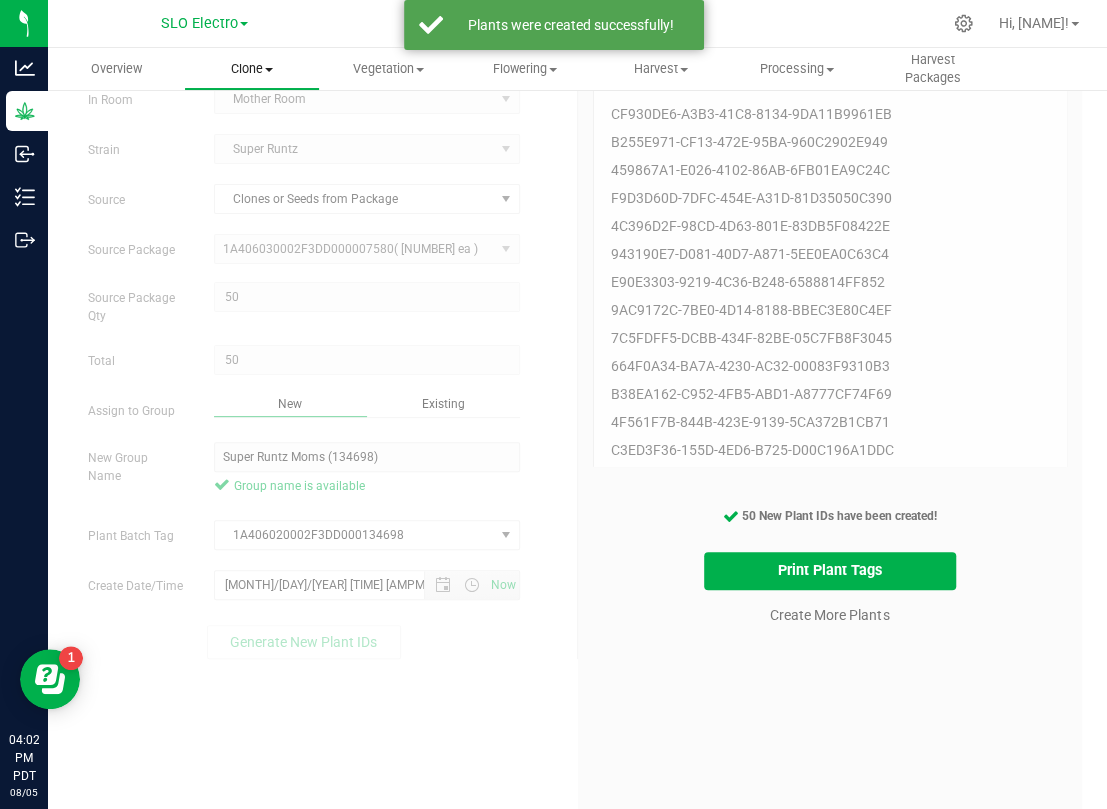 click on "Clone" at bounding box center [252, 69] 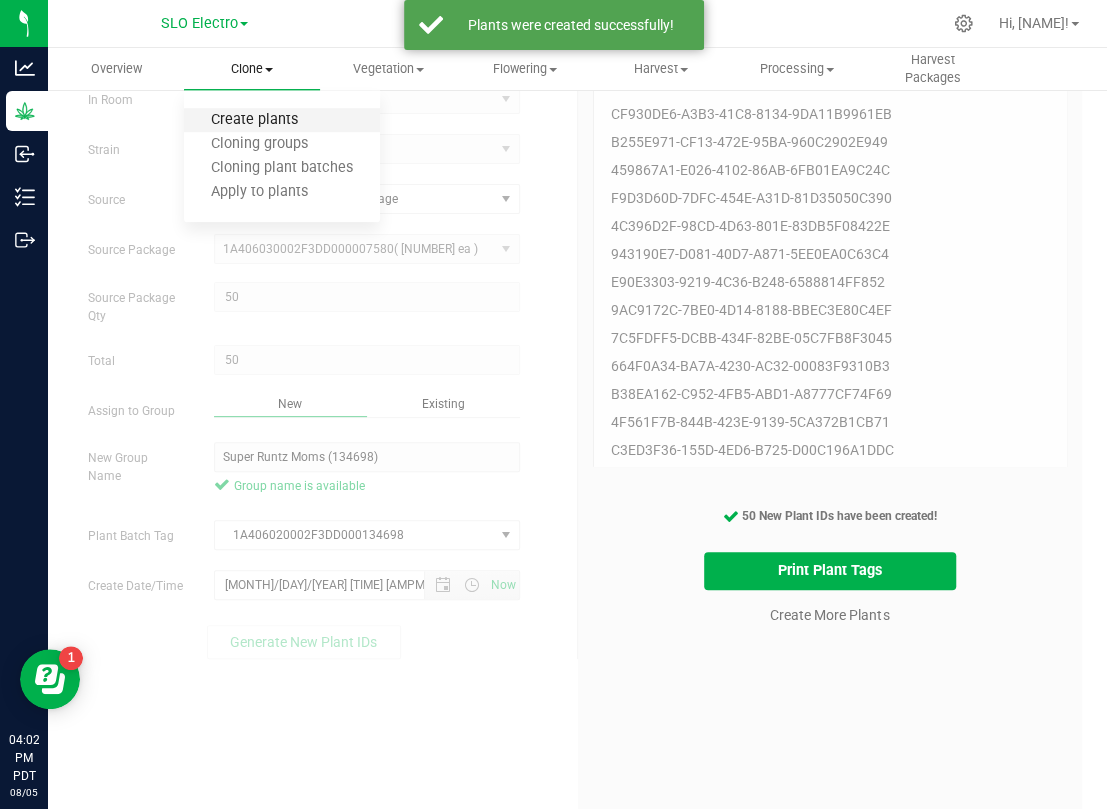 click on "Create plants" at bounding box center [254, 120] 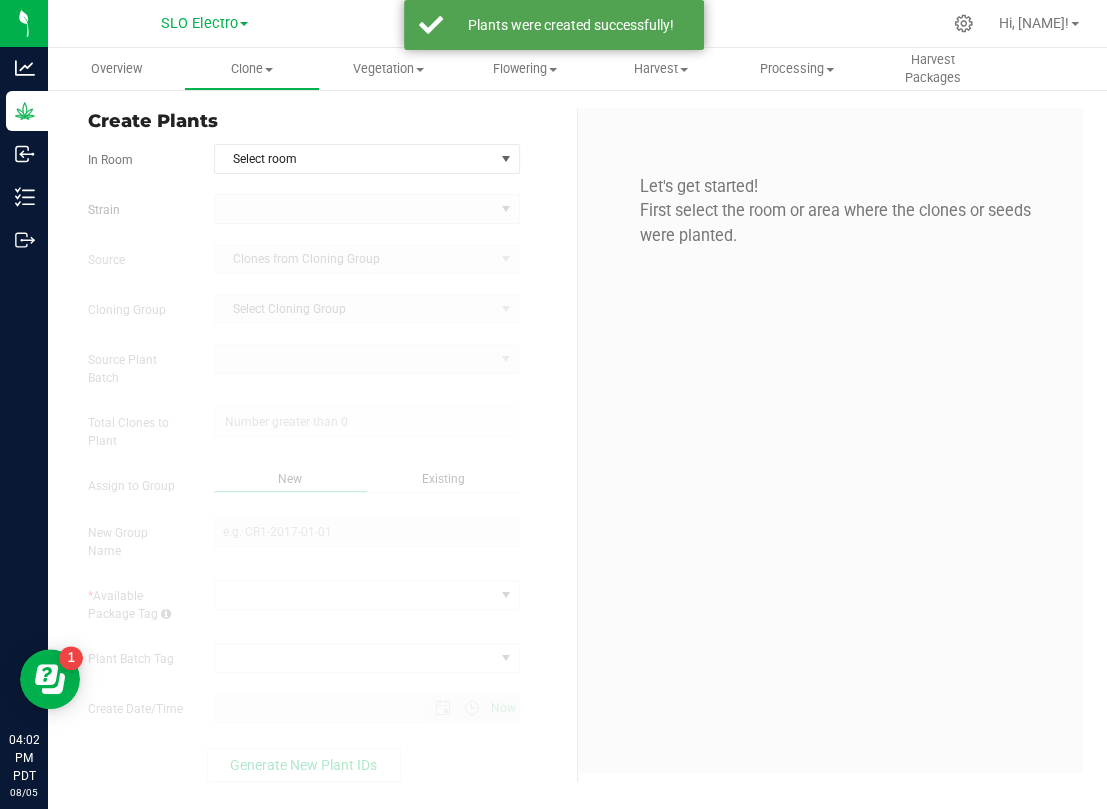 scroll, scrollTop: 0, scrollLeft: 0, axis: both 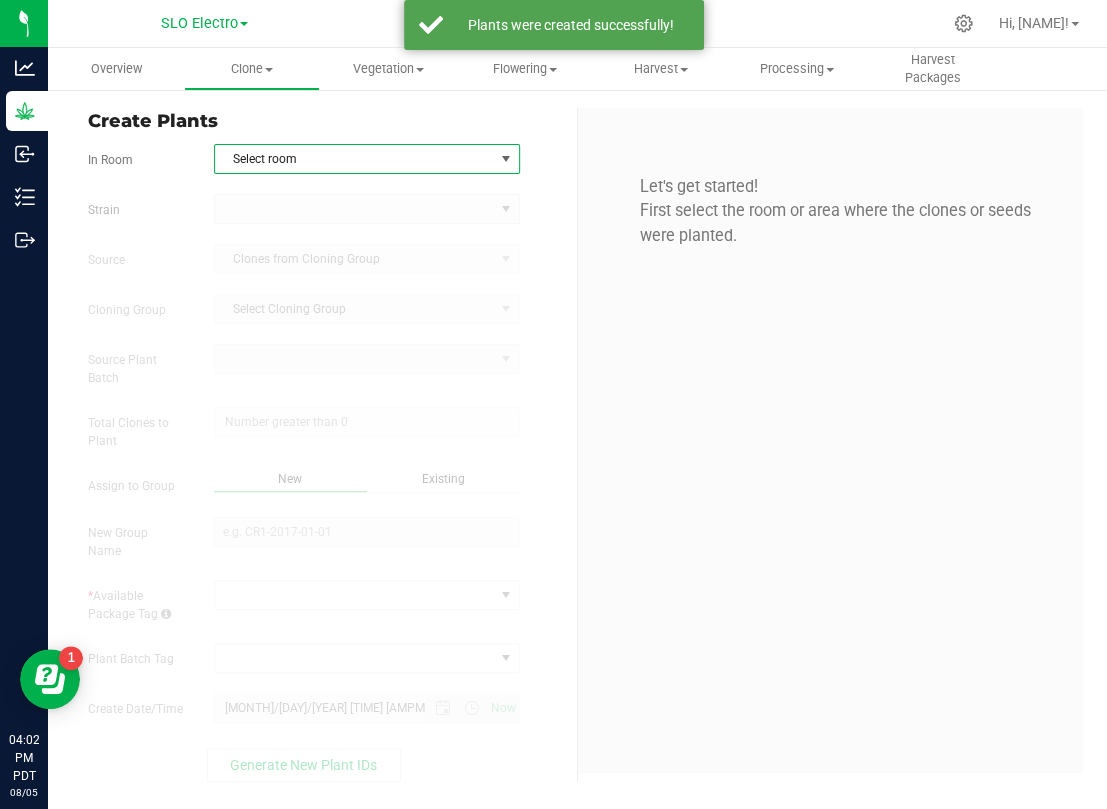 click on "Select room" at bounding box center [354, 159] 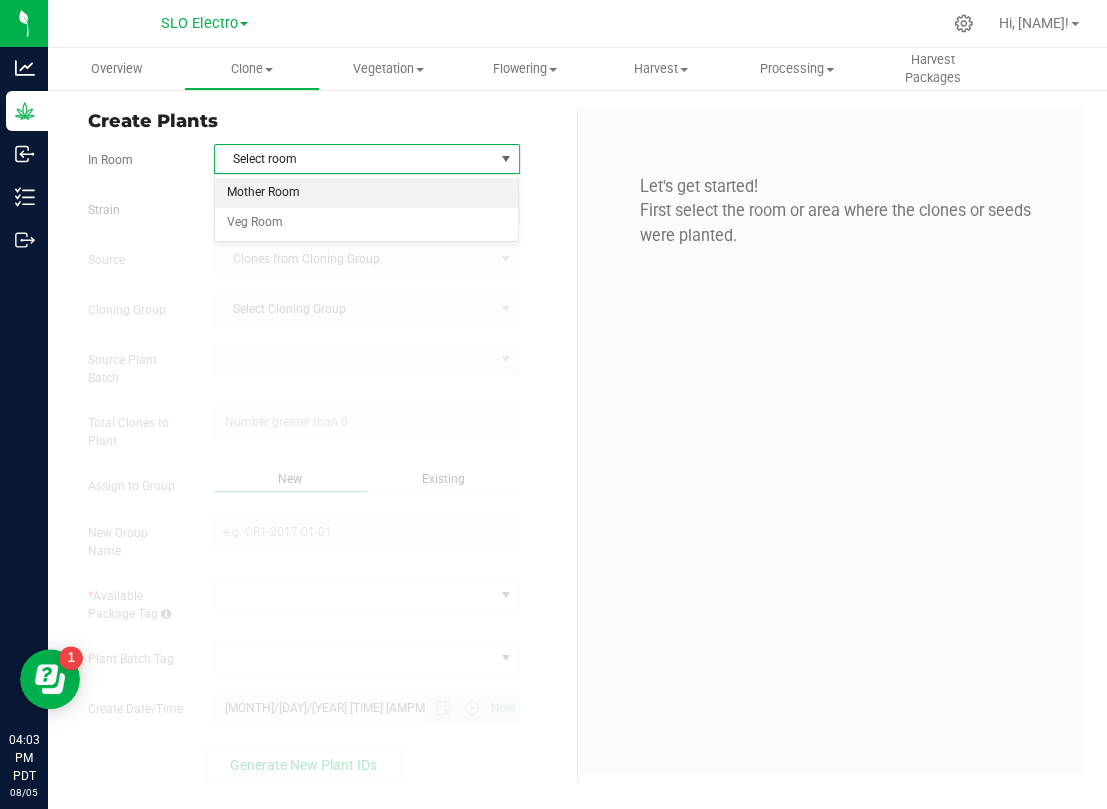 click on "Mother Room" at bounding box center (367, 193) 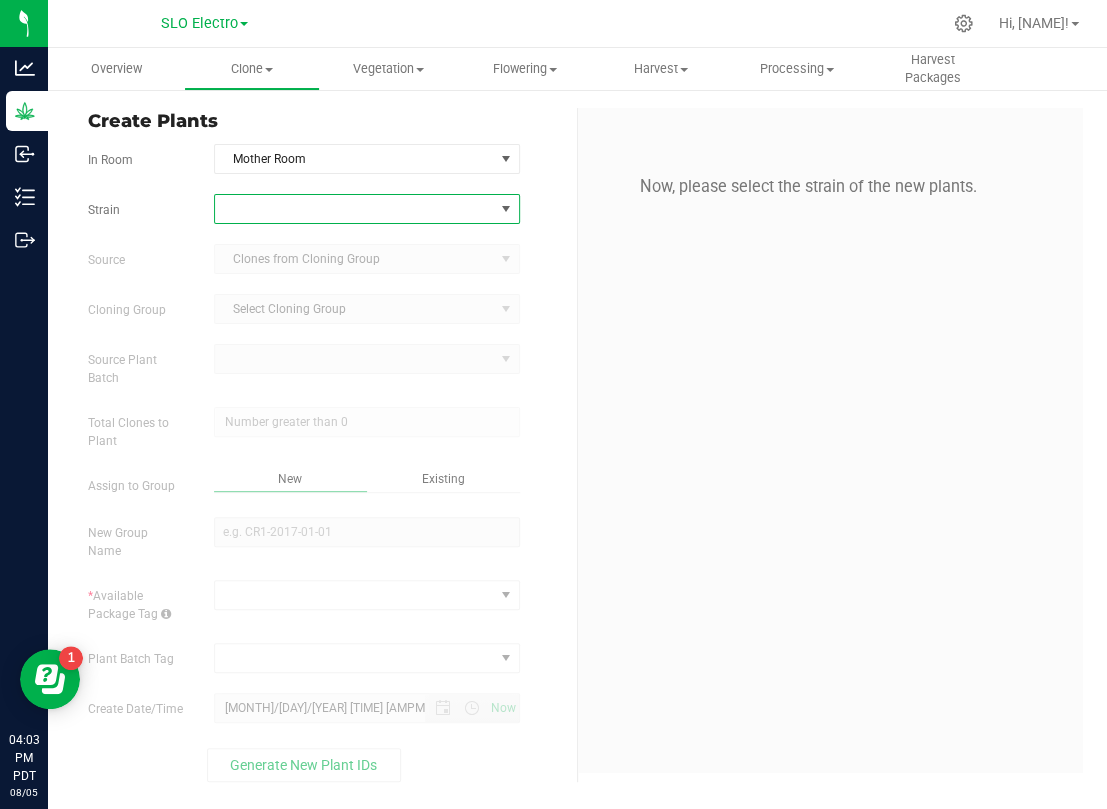 click at bounding box center (354, 209) 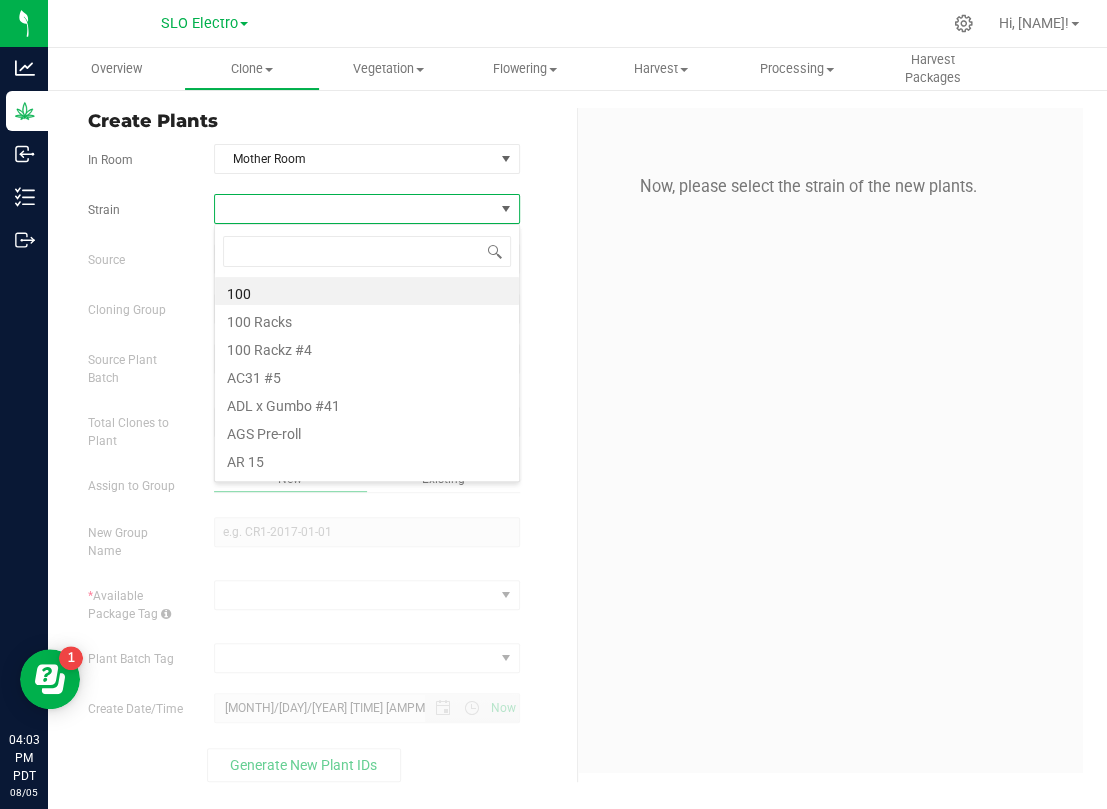 scroll, scrollTop: 99969, scrollLeft: 99694, axis: both 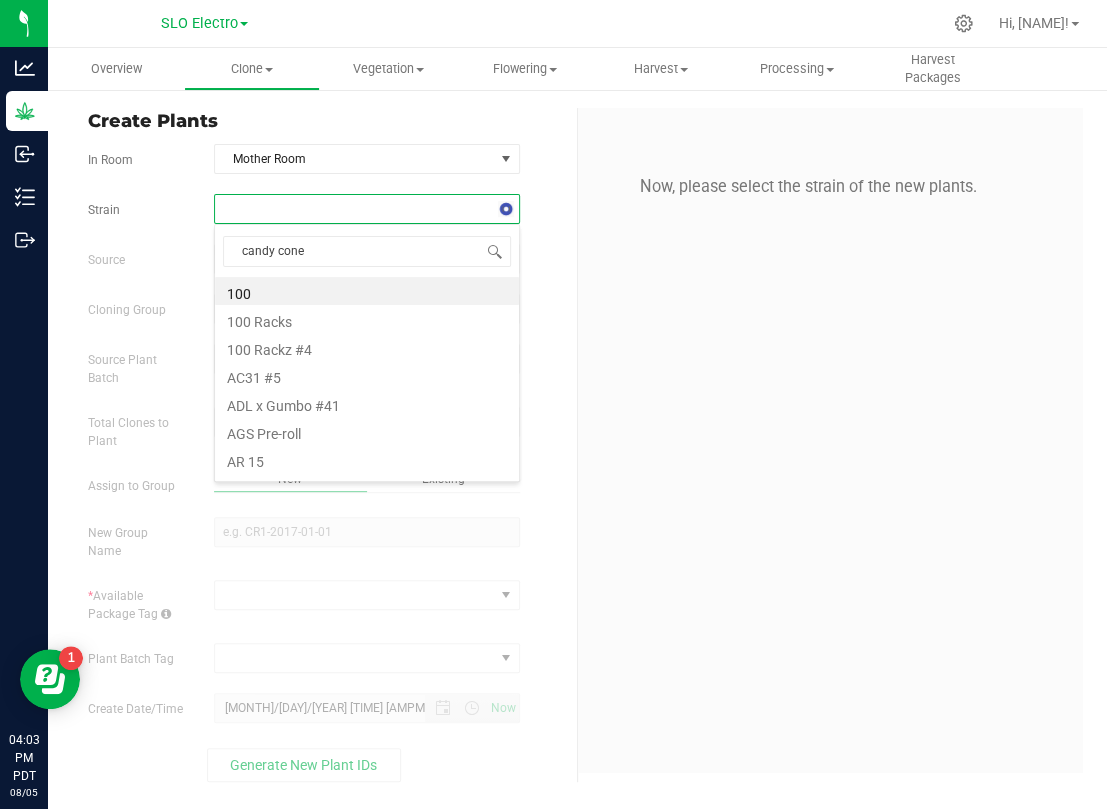 type on "candy cones" 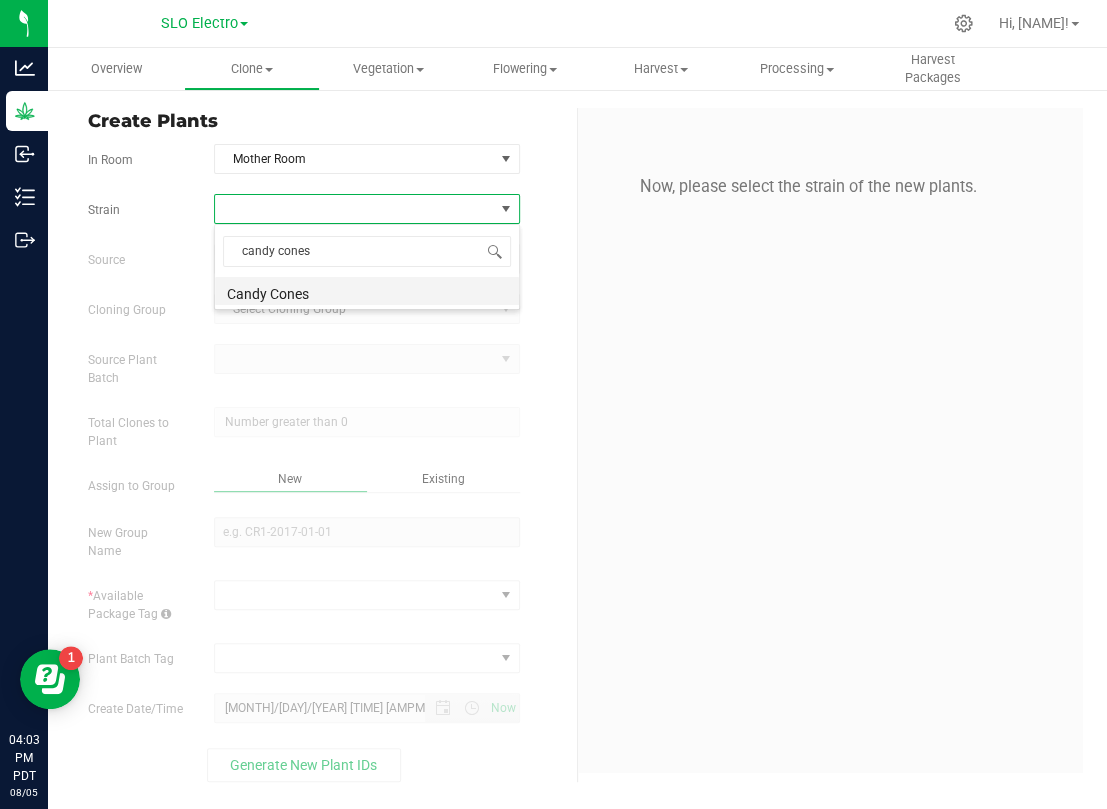 click on "Candy Cones" at bounding box center [367, 291] 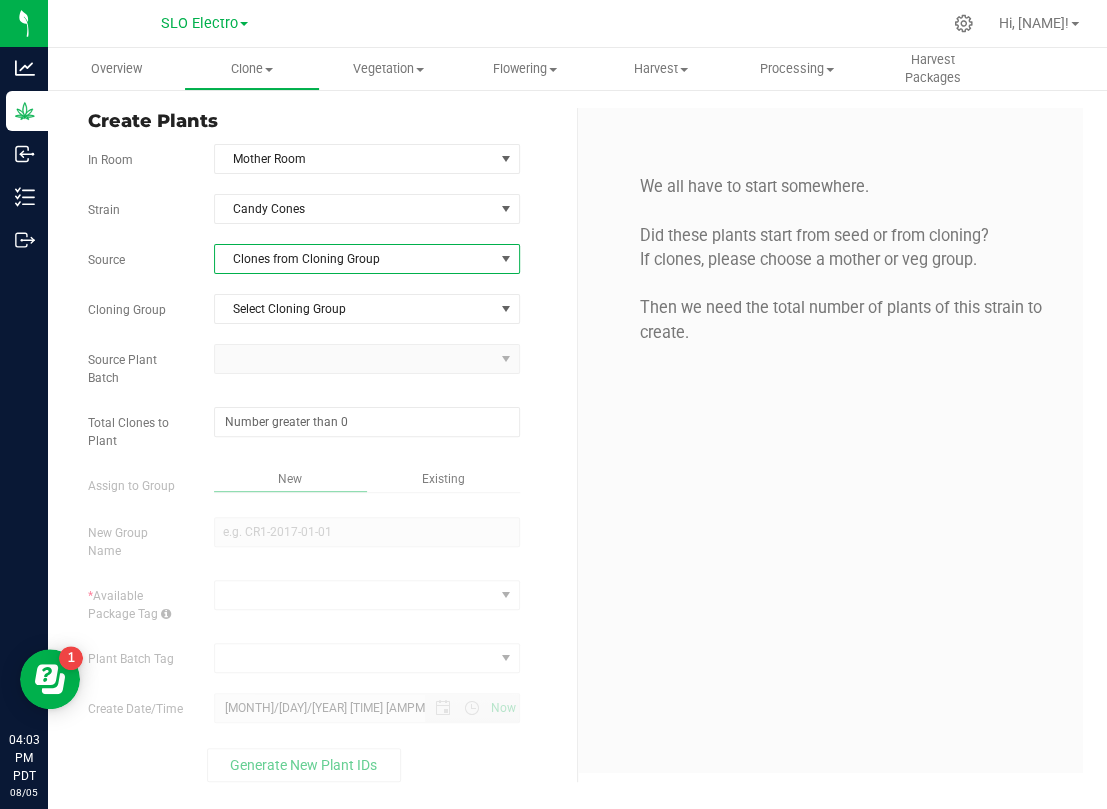 click on "Clones from Cloning Group" at bounding box center (354, 259) 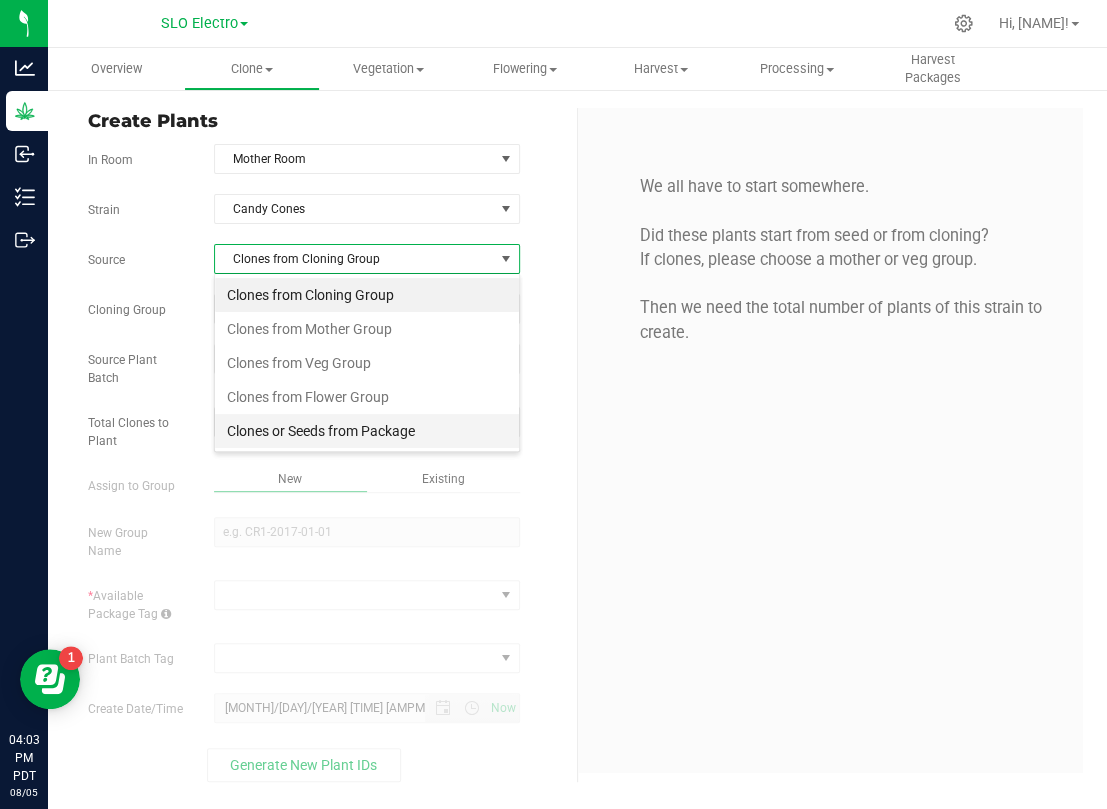 scroll, scrollTop: 99969, scrollLeft: 99694, axis: both 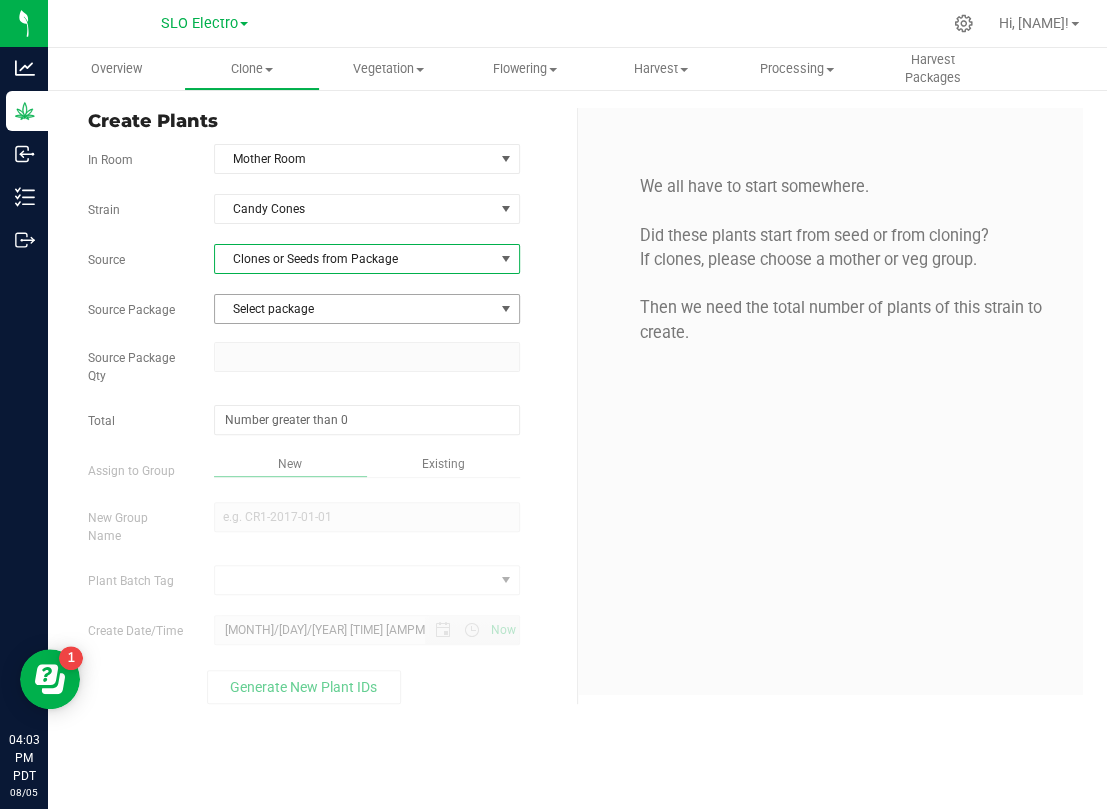 click on "Select package" at bounding box center (354, 309) 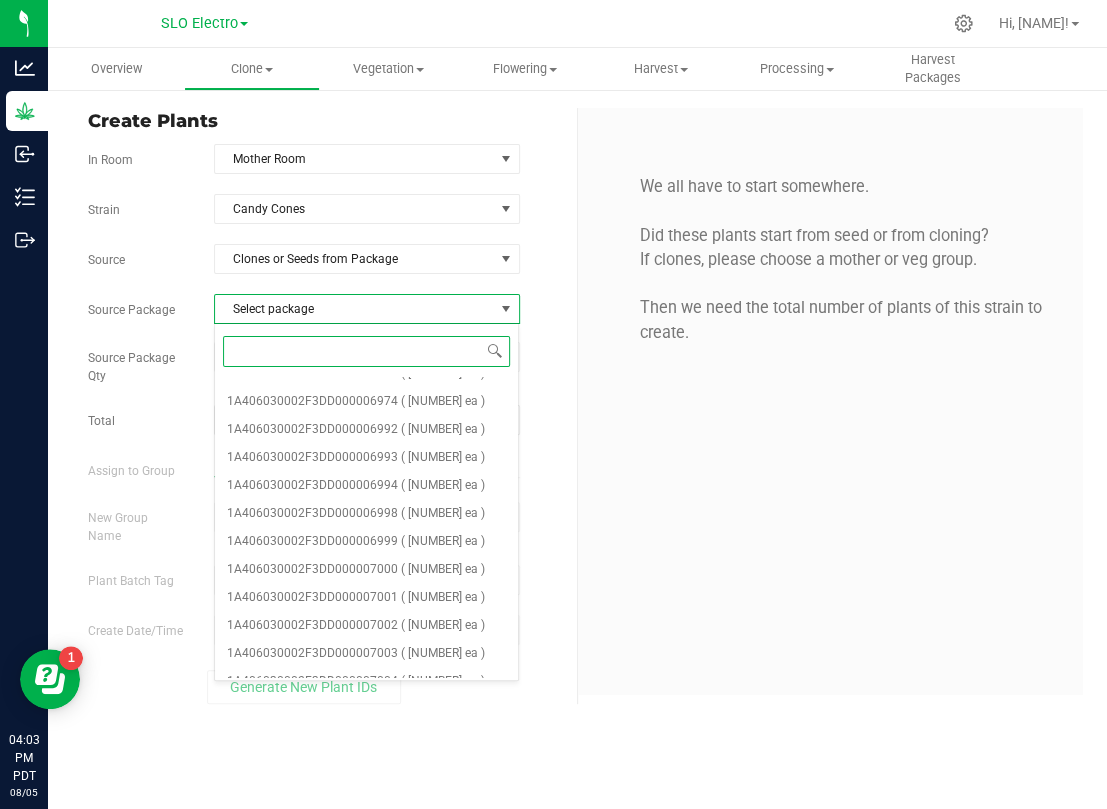 scroll, scrollTop: 595, scrollLeft: 0, axis: vertical 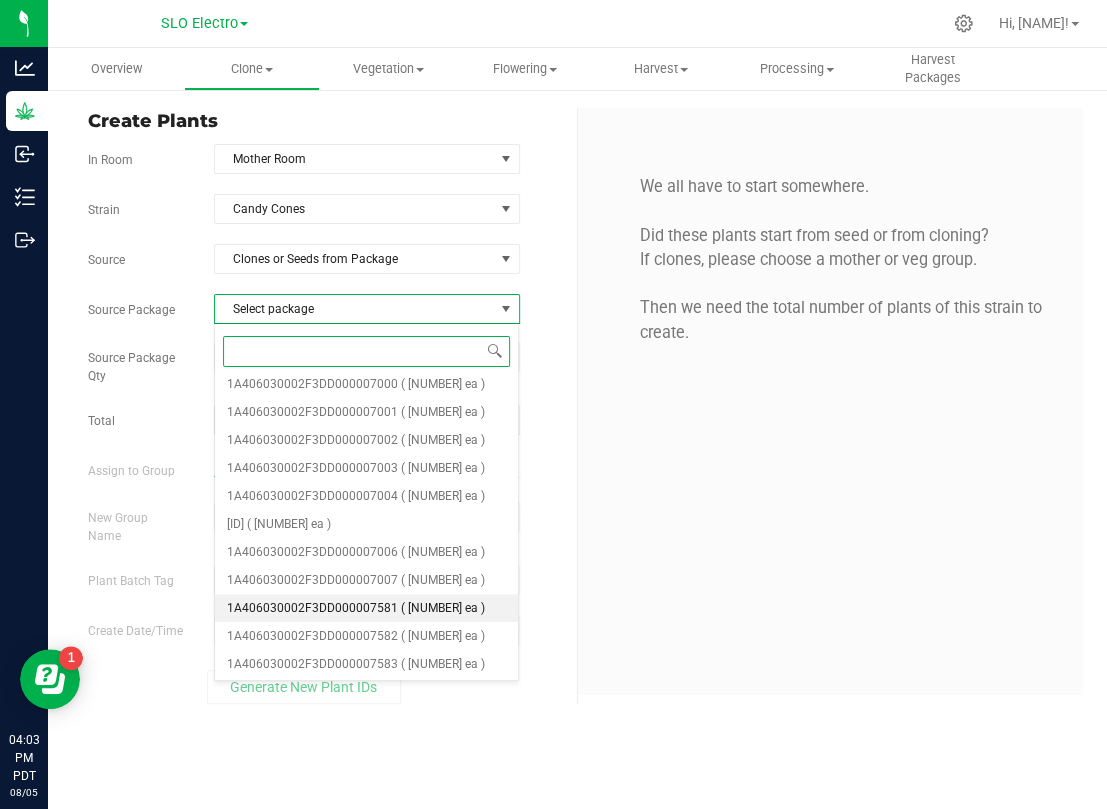 click on "1A406030002F3DD000007581" at bounding box center (312, 608) 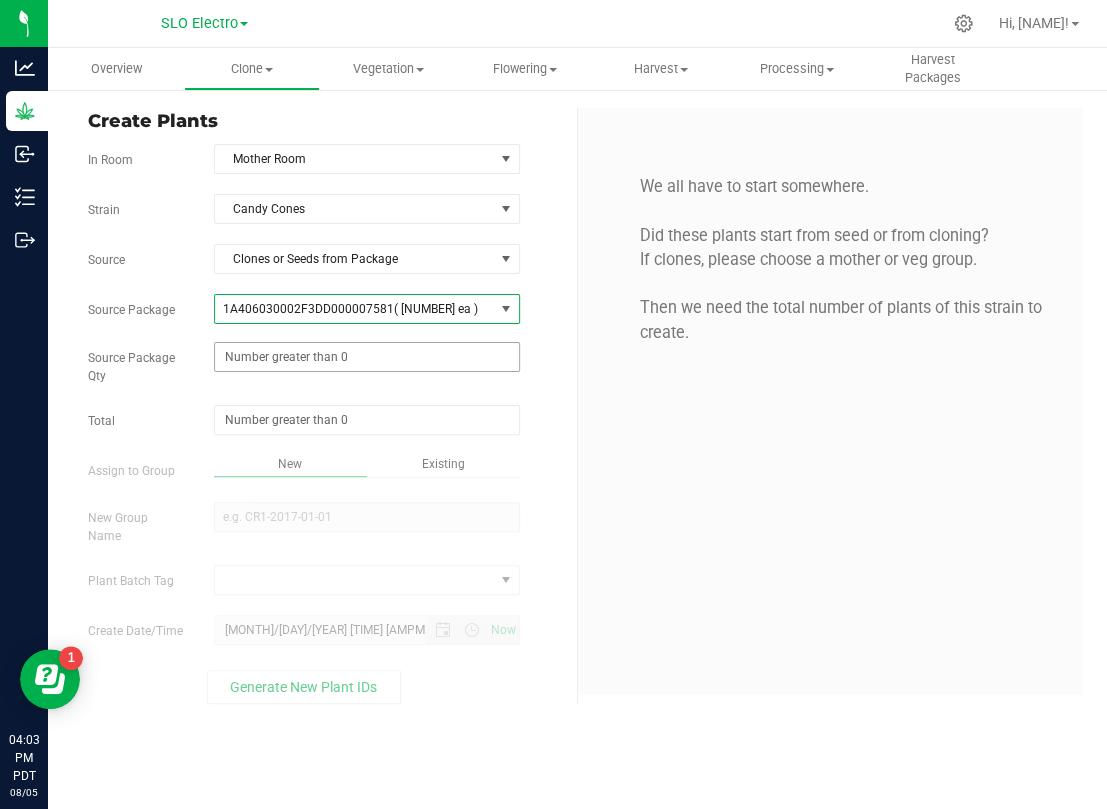 click at bounding box center [367, 357] 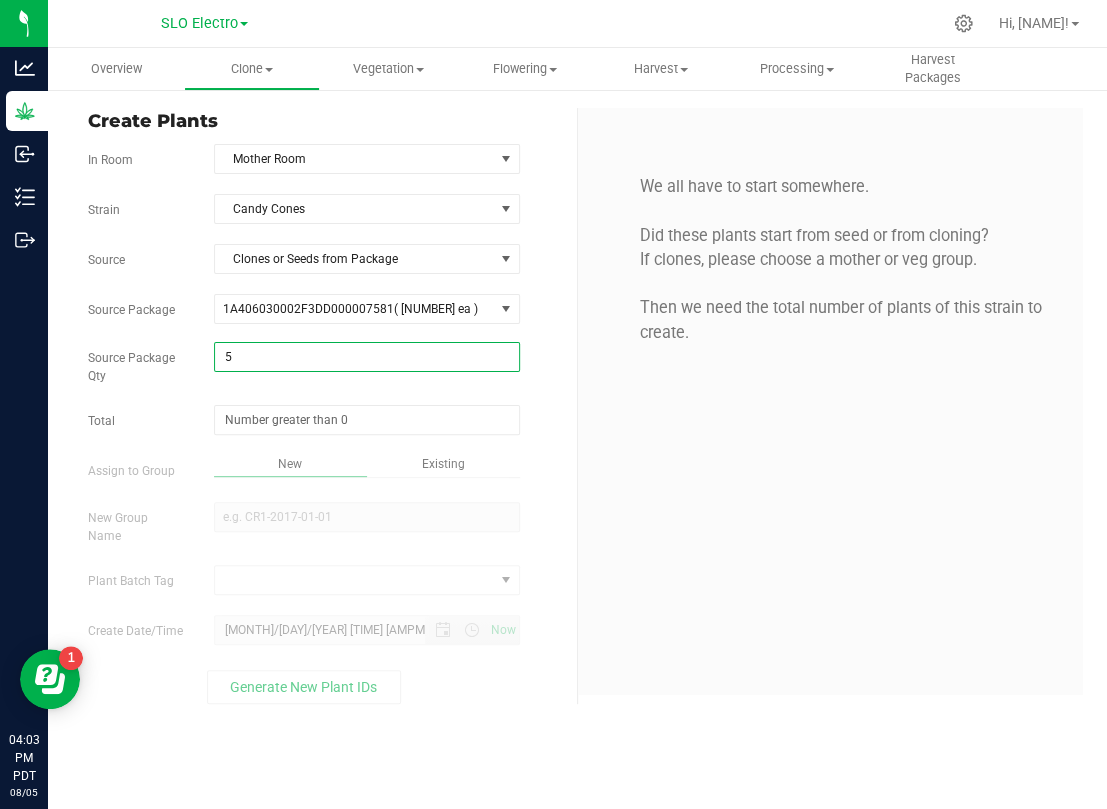 type on "50" 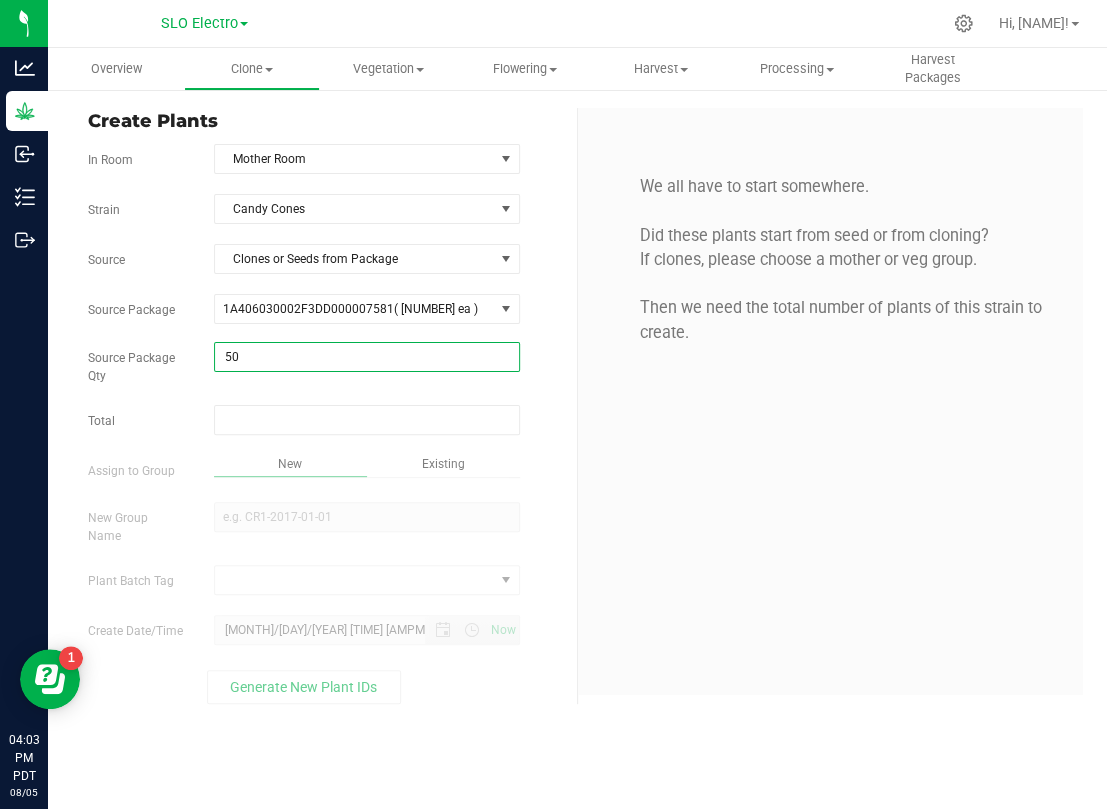 type on "50" 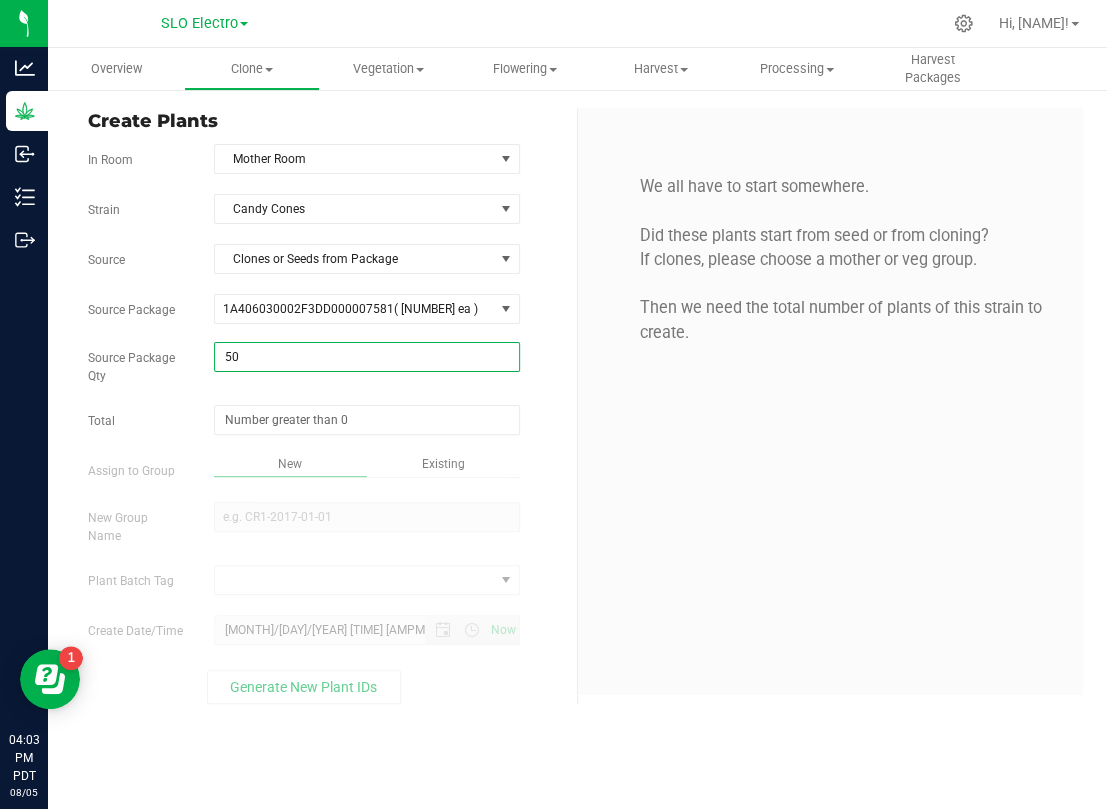 type on "50" 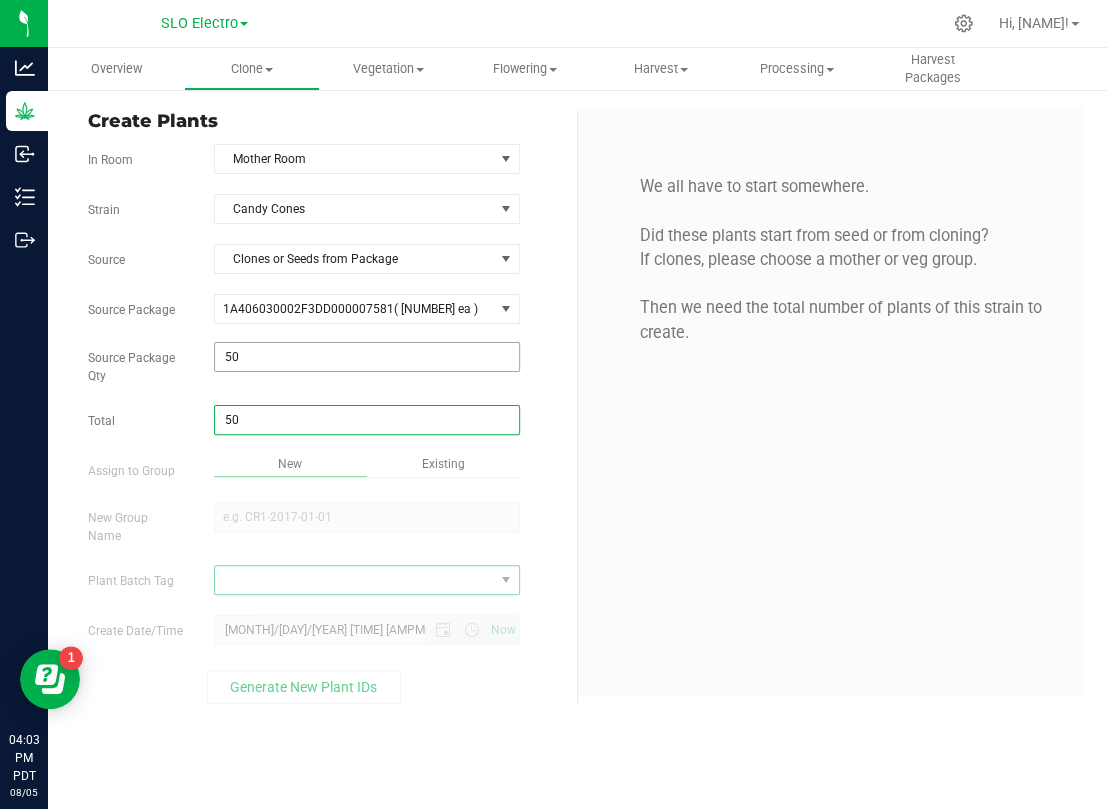 type on "50" 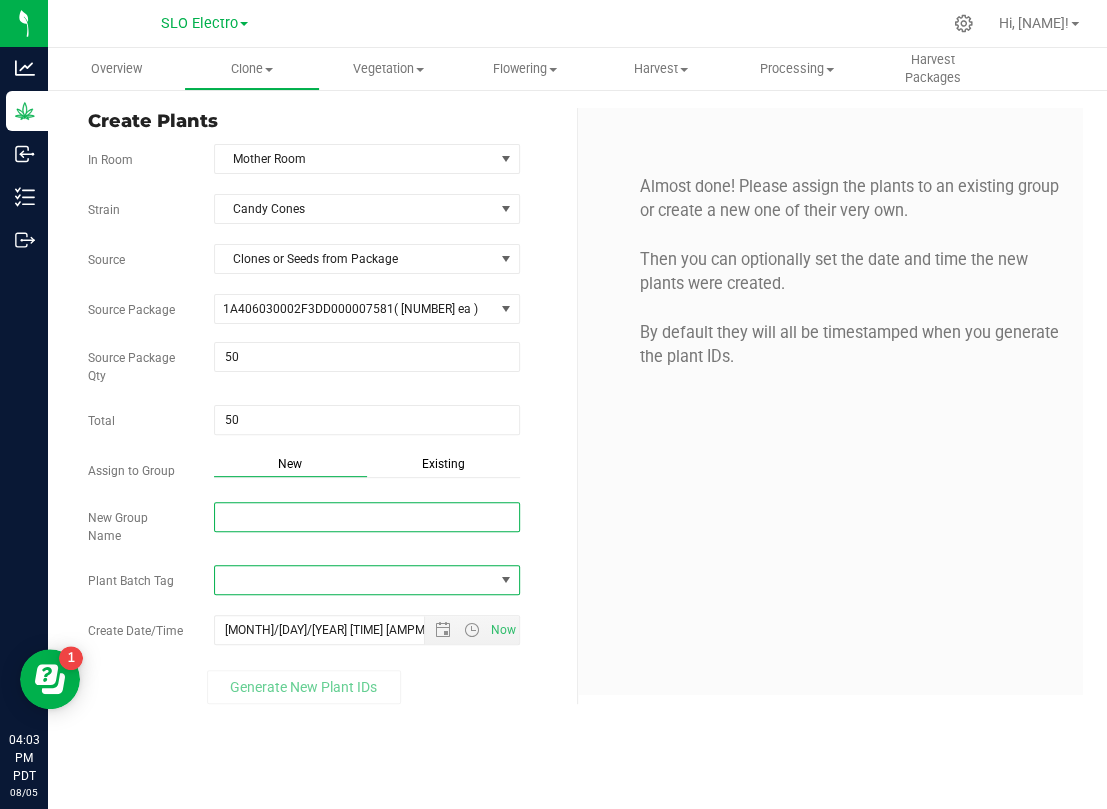 click on "New Group Name" at bounding box center (367, 517) 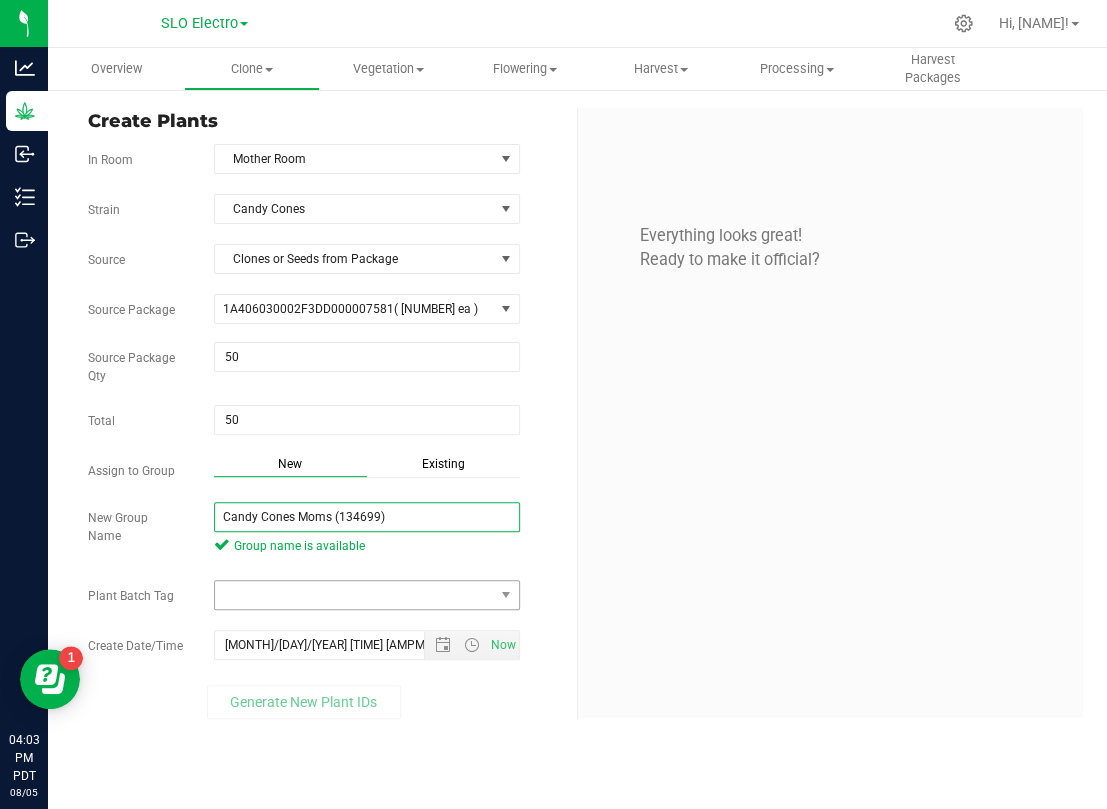type on "Candy Cones Moms (134699)" 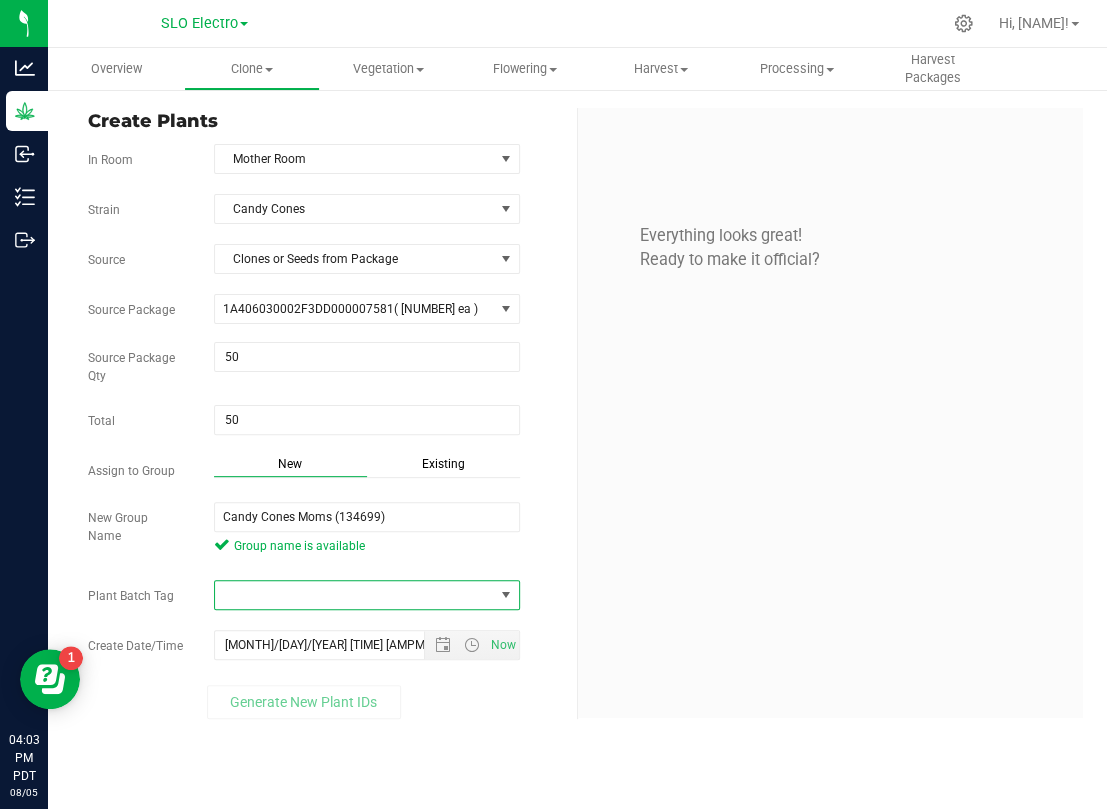 click at bounding box center [354, 595] 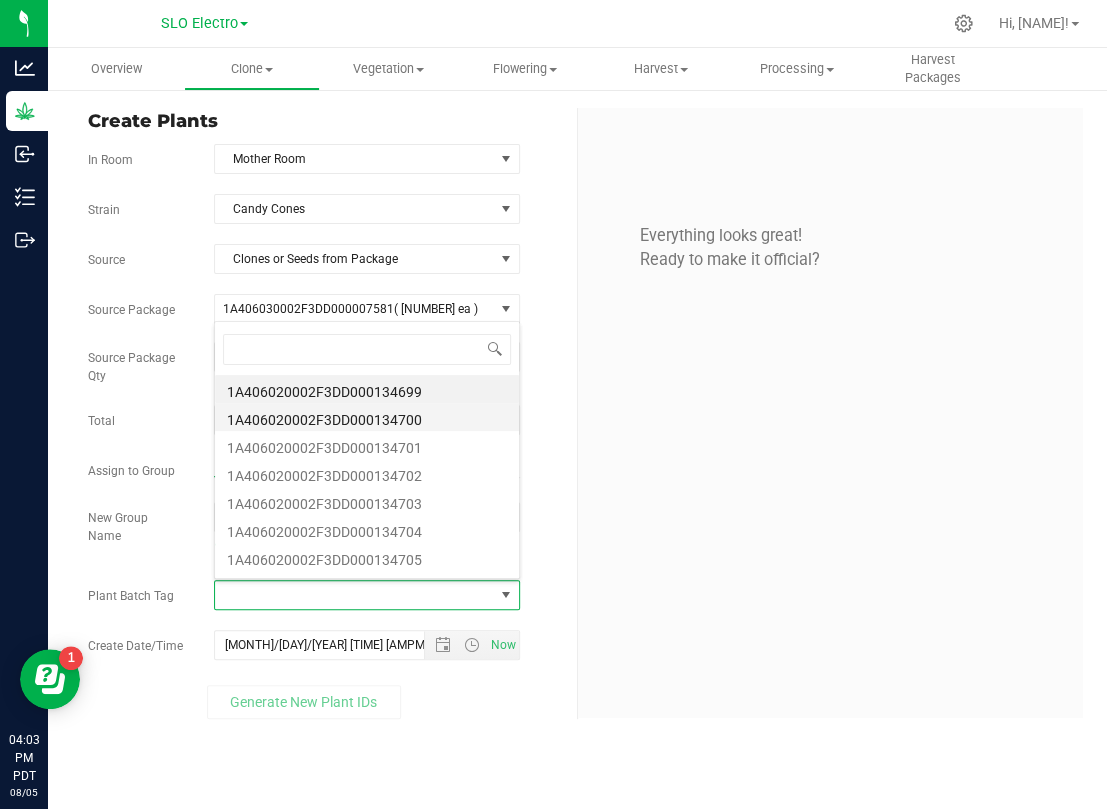 scroll, scrollTop: 99969, scrollLeft: 99694, axis: both 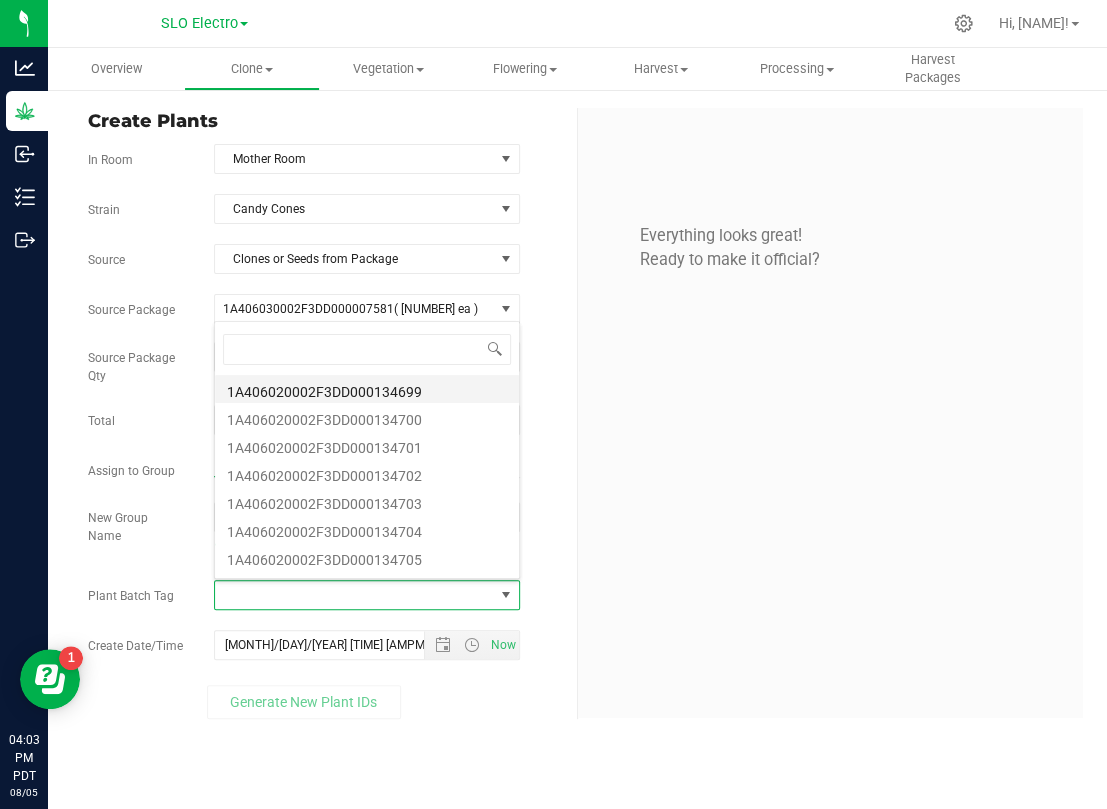 click on "1A406020002F3DD000134699" at bounding box center (367, 389) 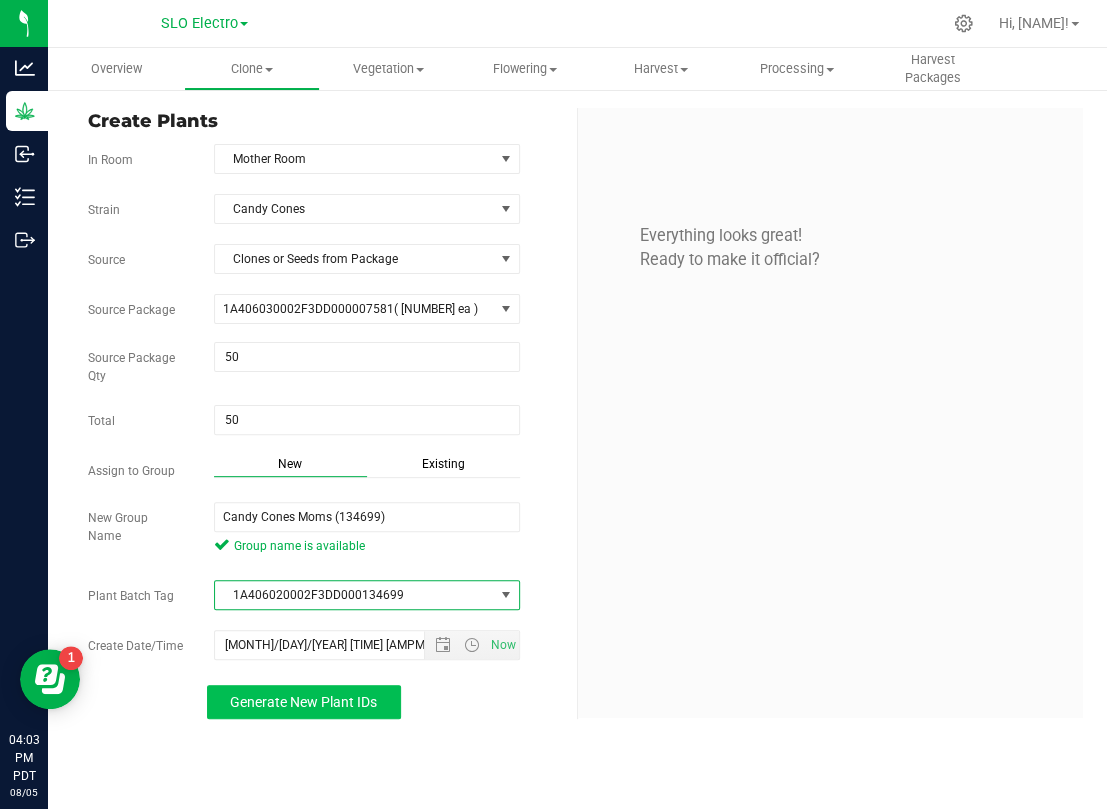 click on "Generate New Plant IDs" at bounding box center (303, 702) 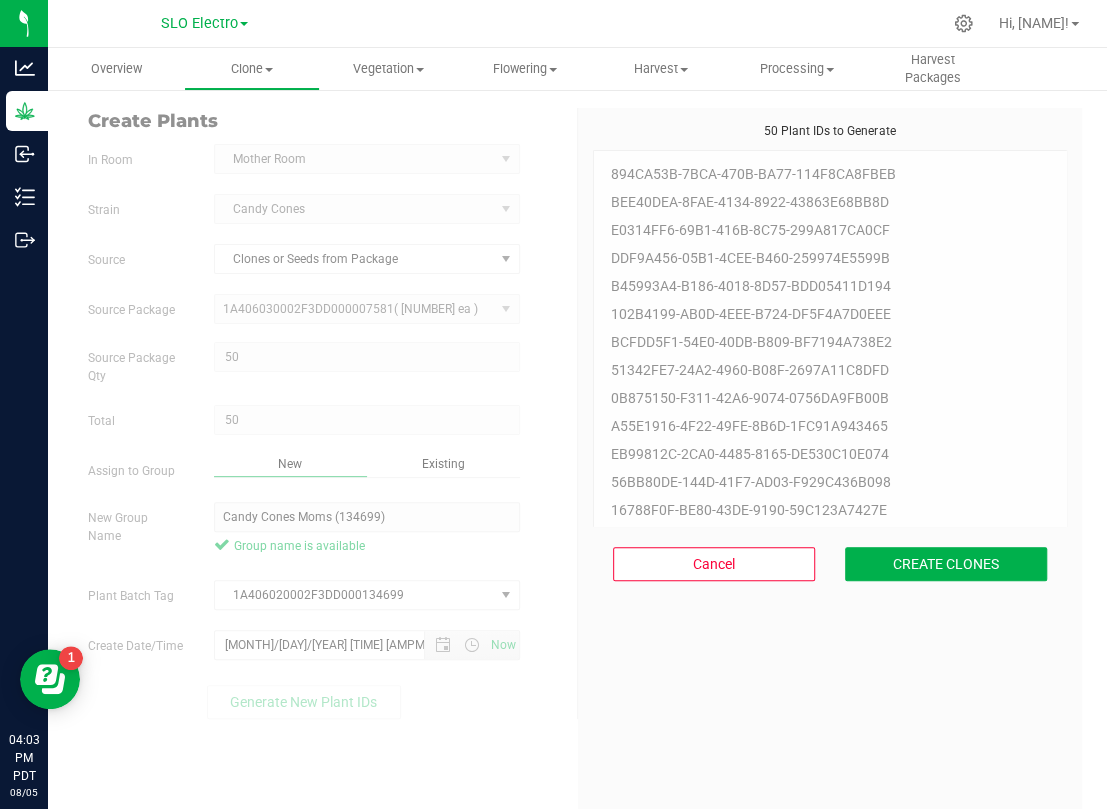 scroll, scrollTop: 60, scrollLeft: 0, axis: vertical 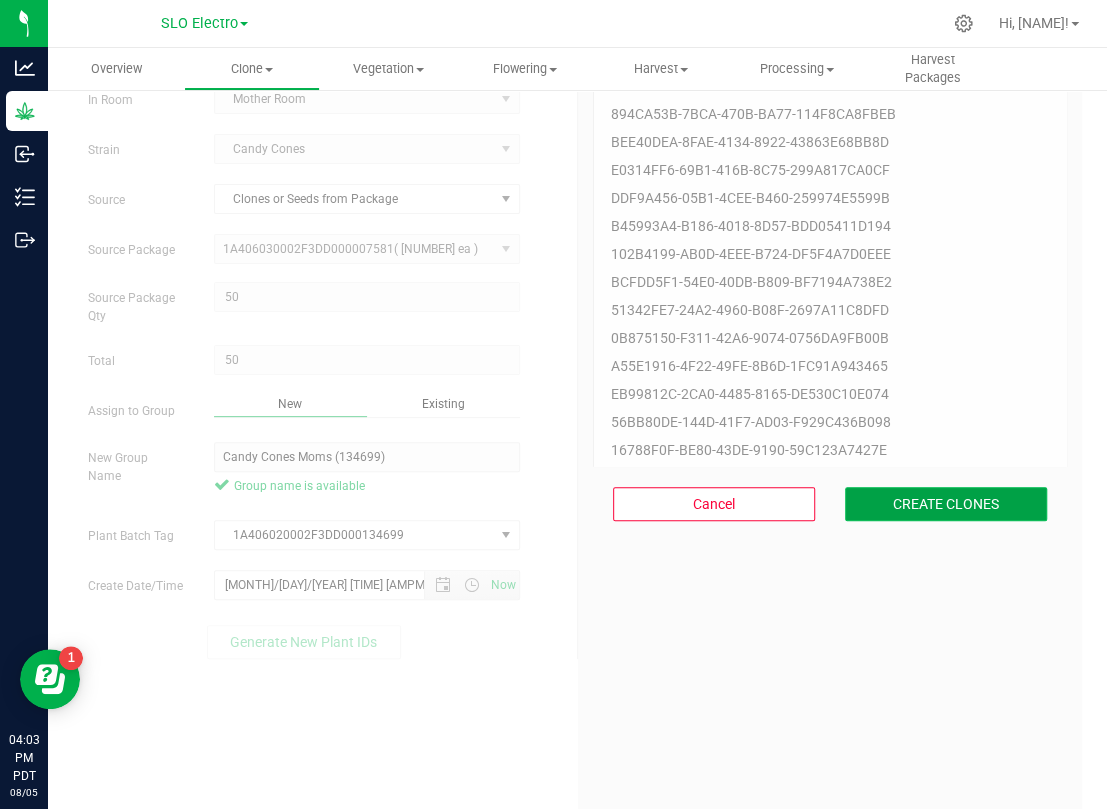 click on "CREATE CLONES" at bounding box center (946, 504) 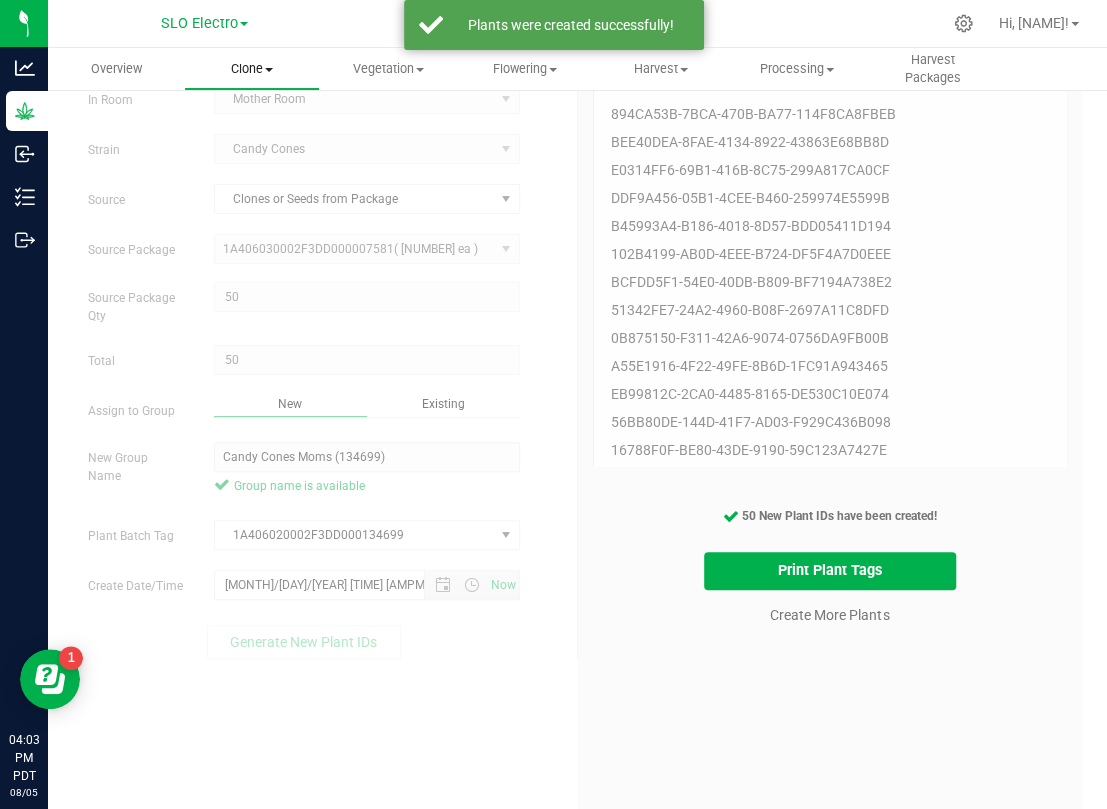 click on "Clone" at bounding box center (252, 69) 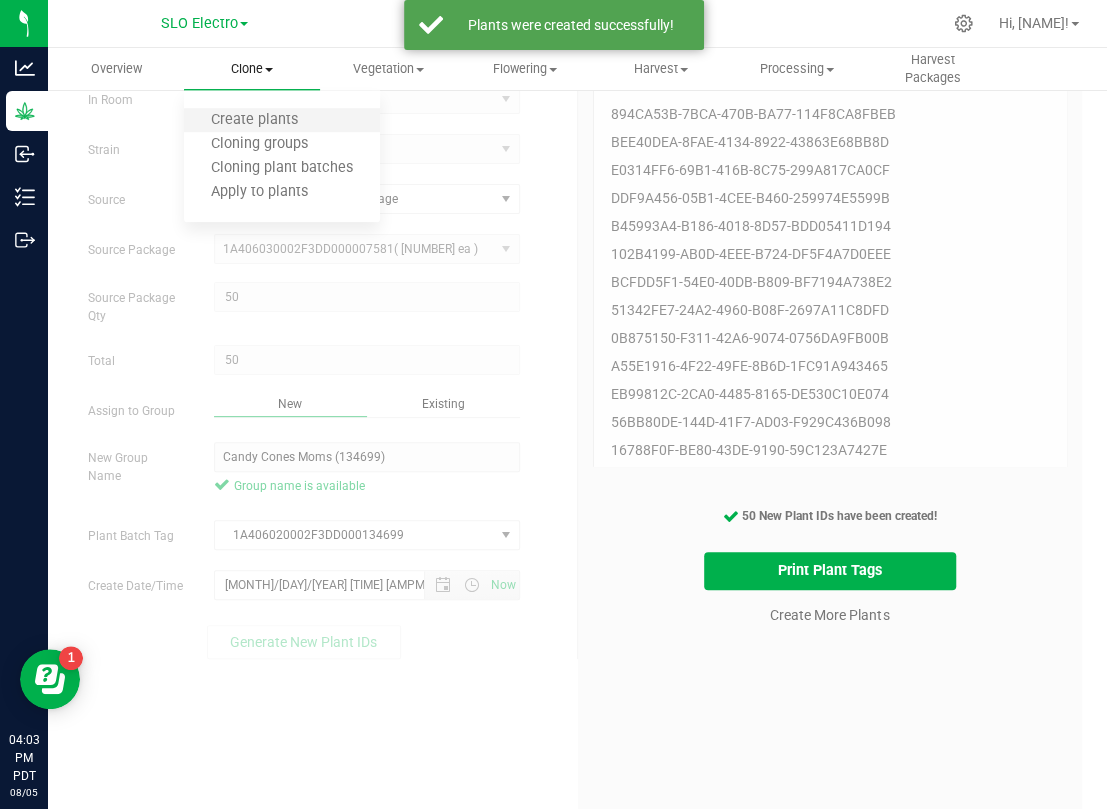 click on "Create plants" at bounding box center [282, 121] 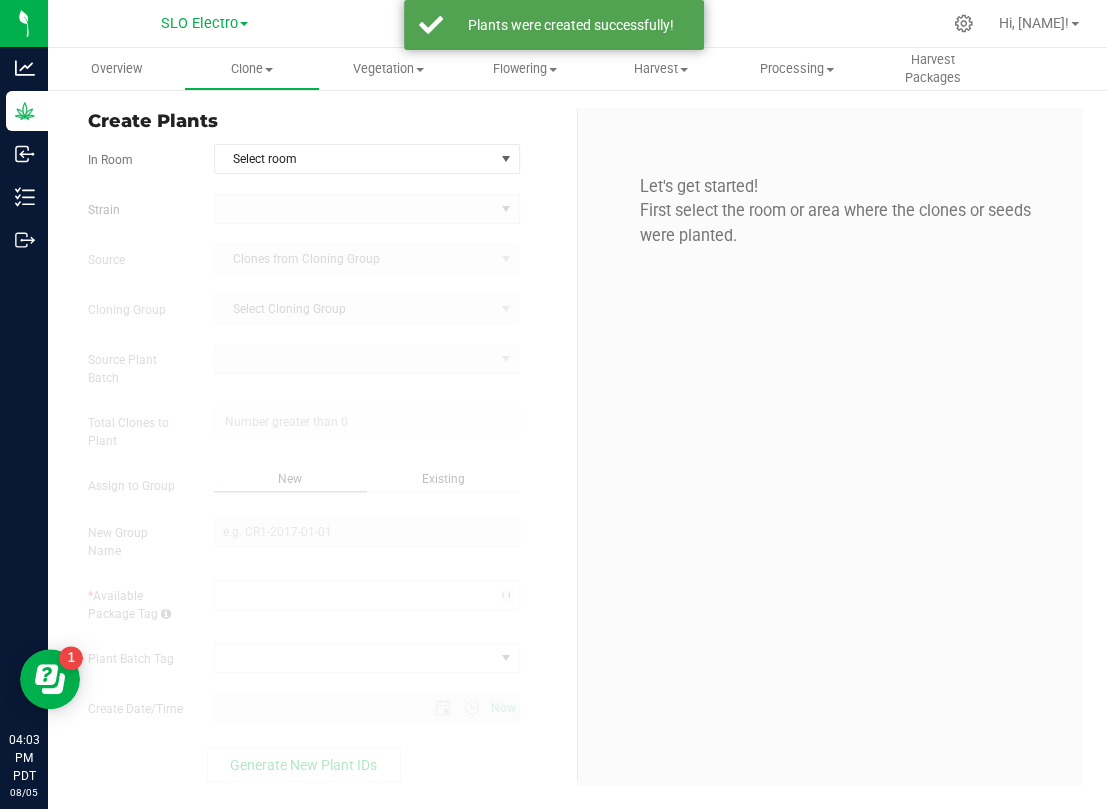 scroll, scrollTop: 0, scrollLeft: 0, axis: both 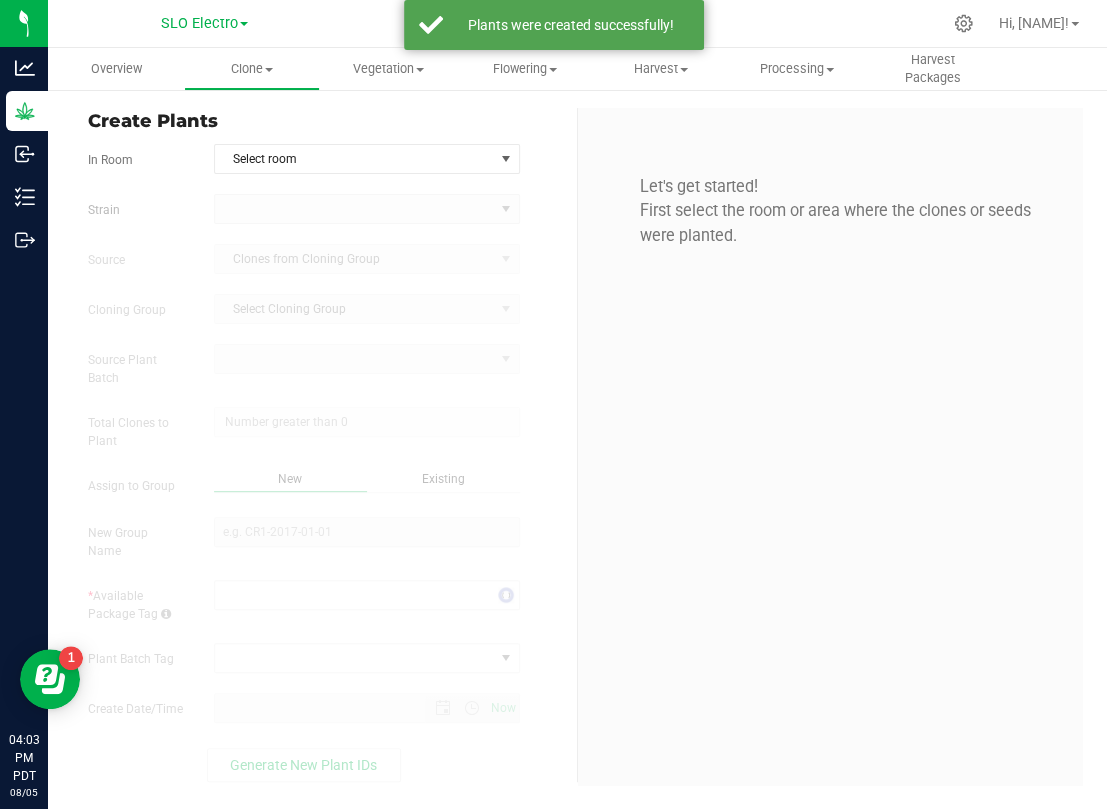 type on "8/5/2025 4:03 PM" 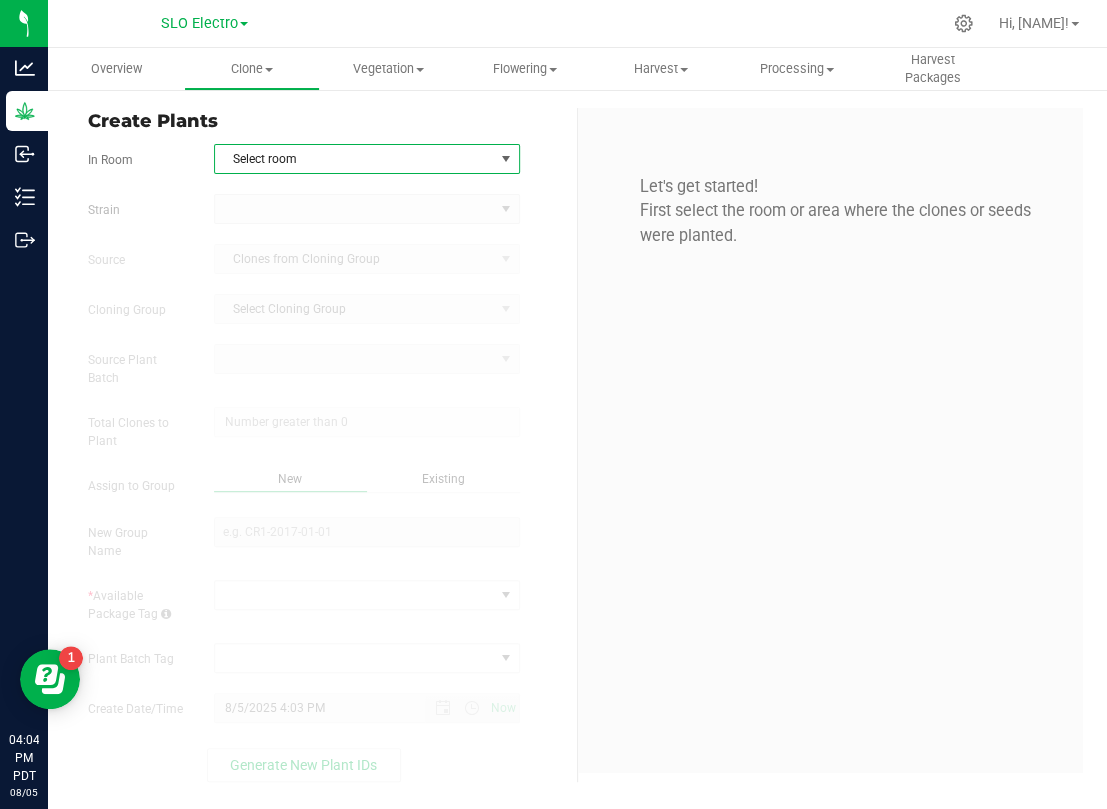click on "Select room" at bounding box center (354, 159) 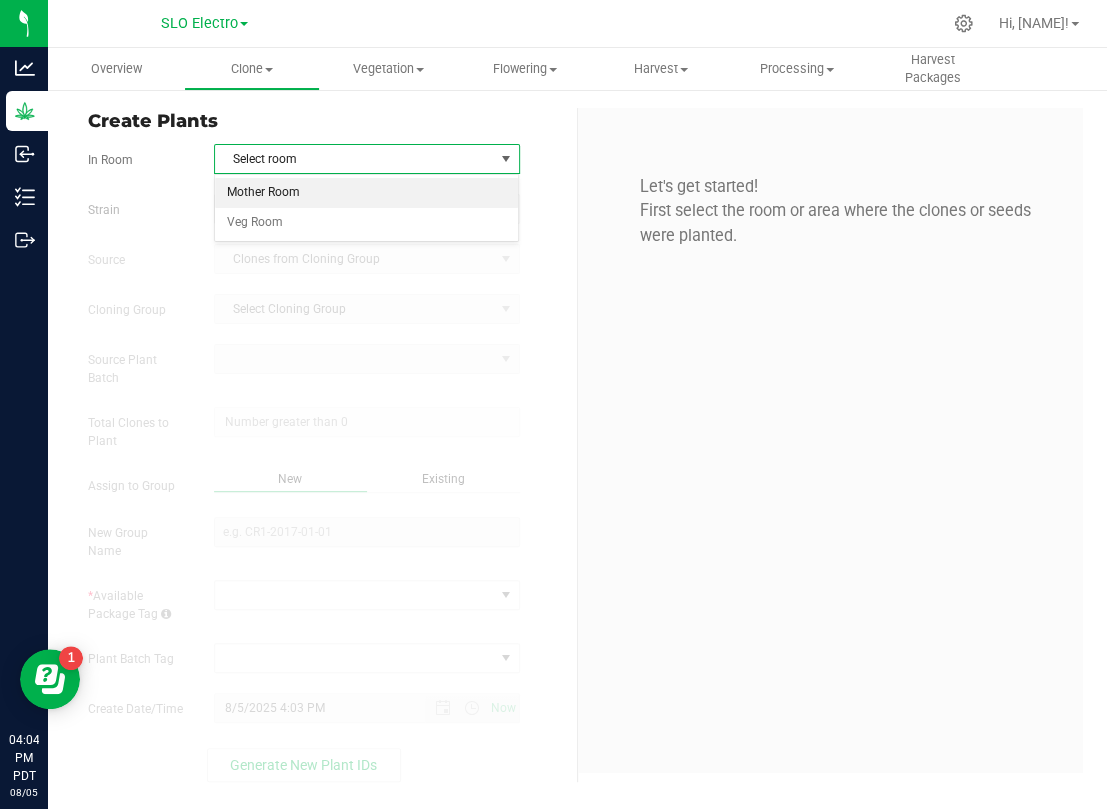click on "Mother Room" at bounding box center [367, 193] 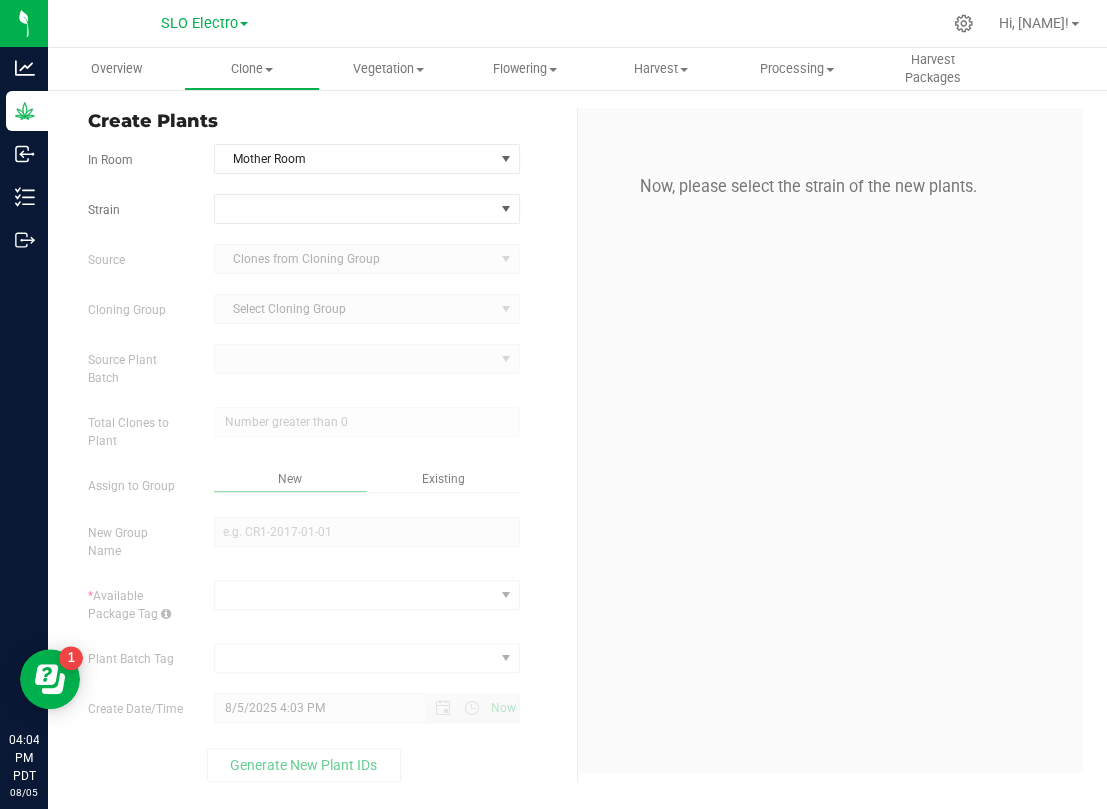 click on "Strain
Source
Clones from Cloning Group
Cloning Group
Select Cloning Group Select Cloning Group
Source Plant Batch
Total Clones to Plant
Assign to Group
*" at bounding box center (325, 488) 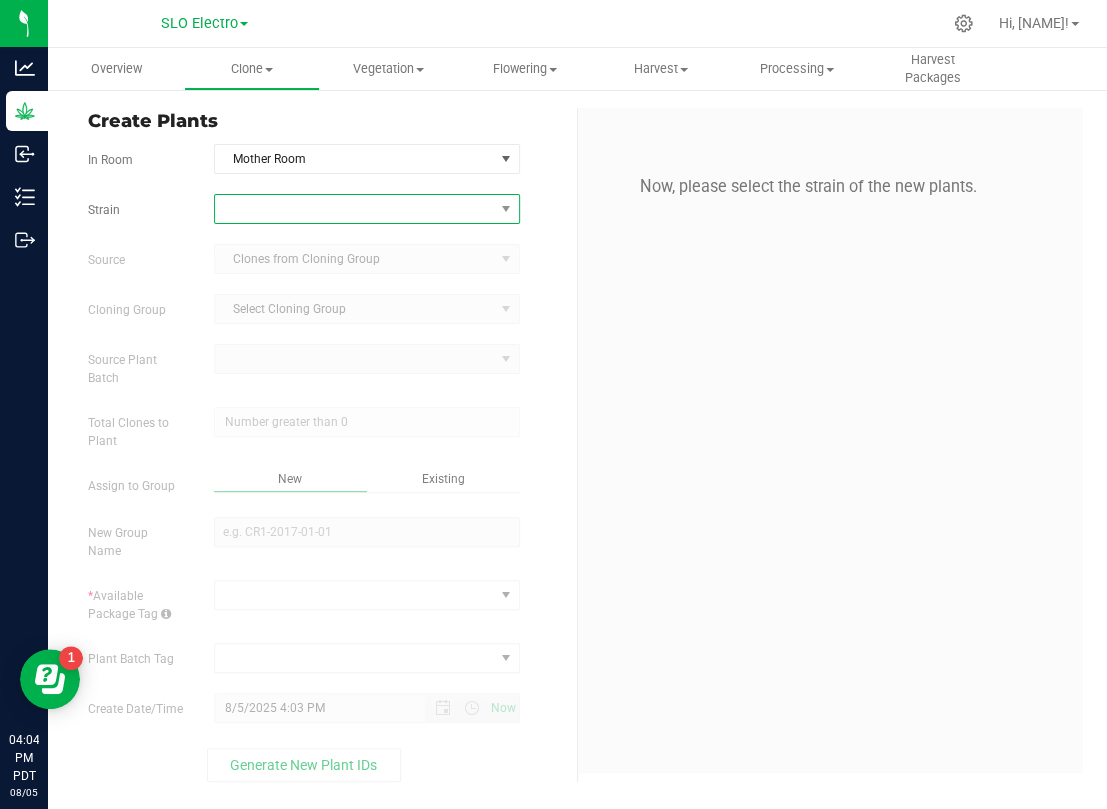 click at bounding box center [354, 209] 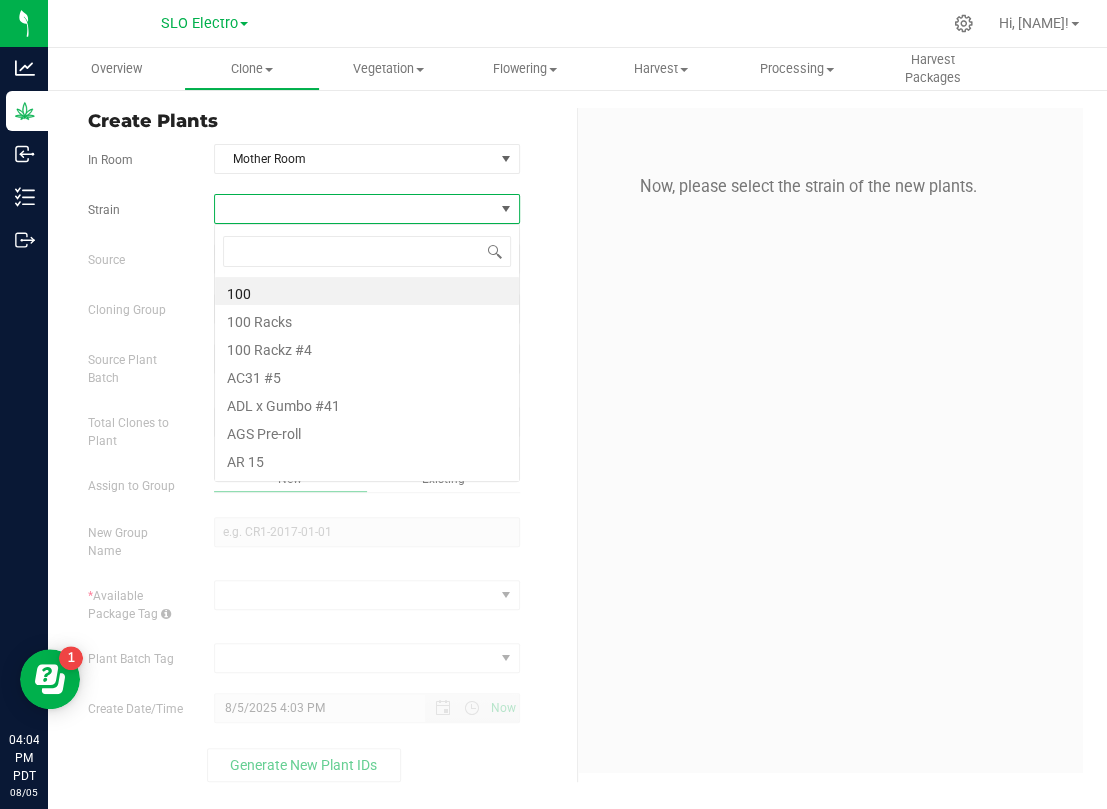 scroll, scrollTop: 99969, scrollLeft: 99694, axis: both 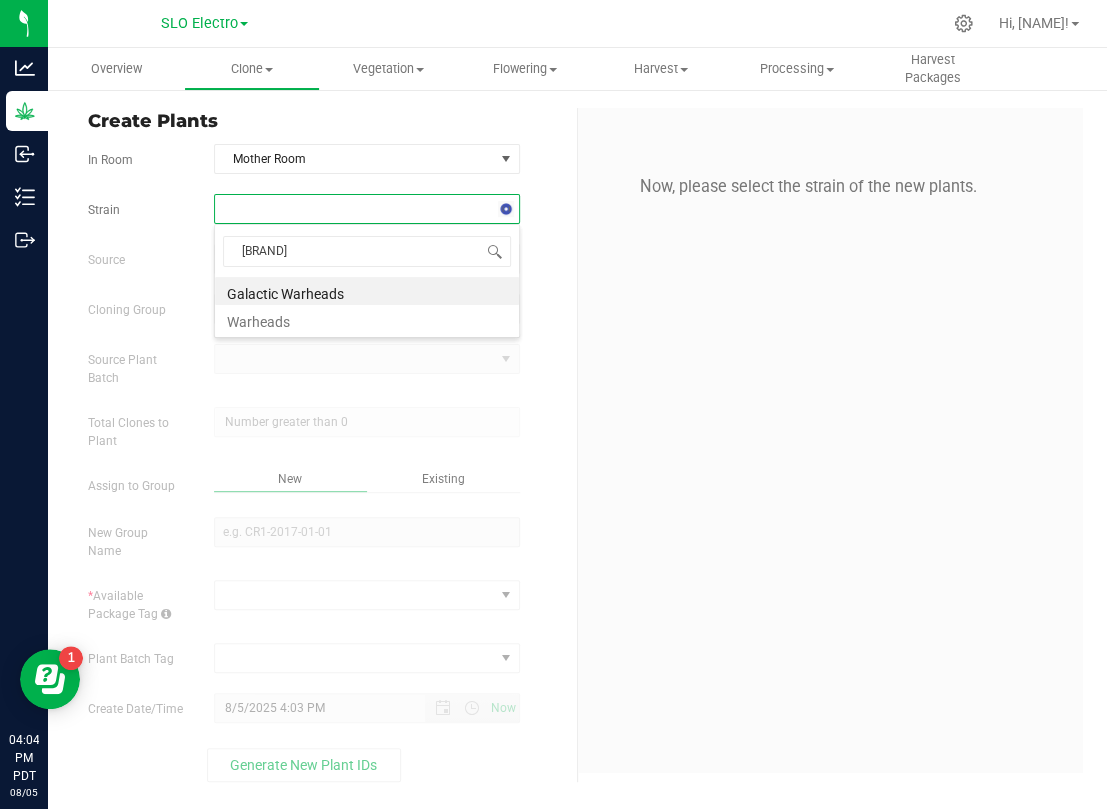 type on "warhead" 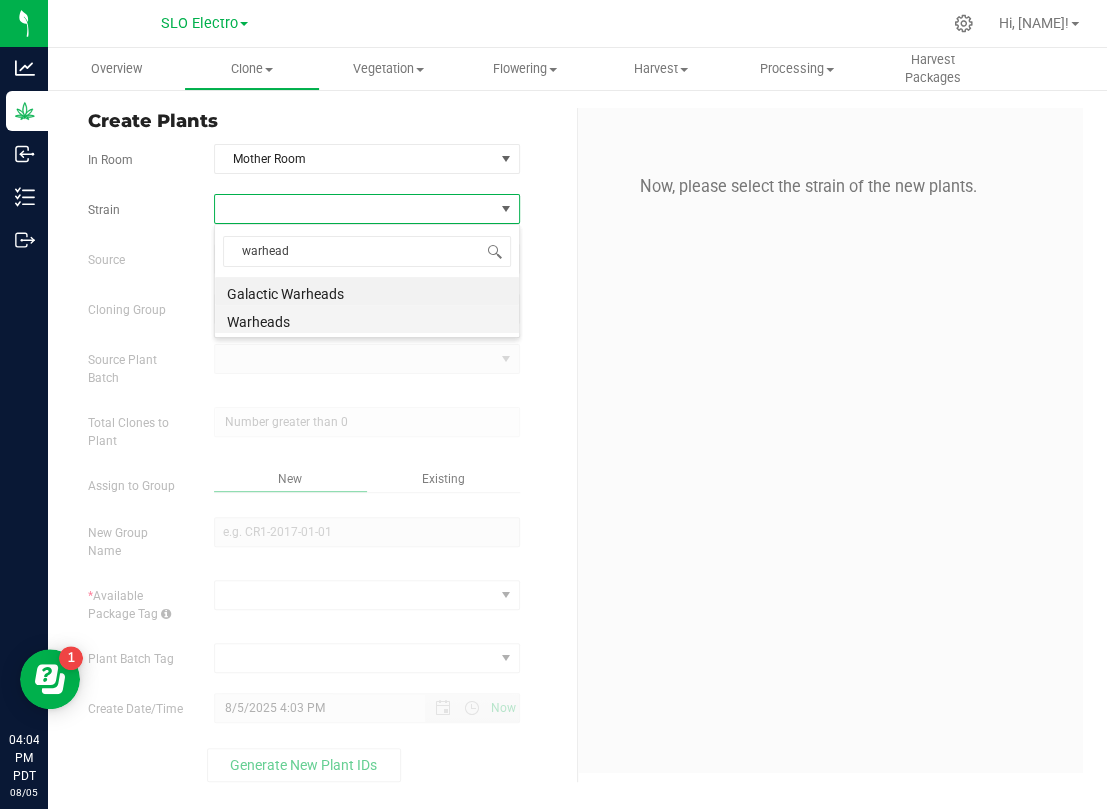 click on "Warheads" at bounding box center (367, 319) 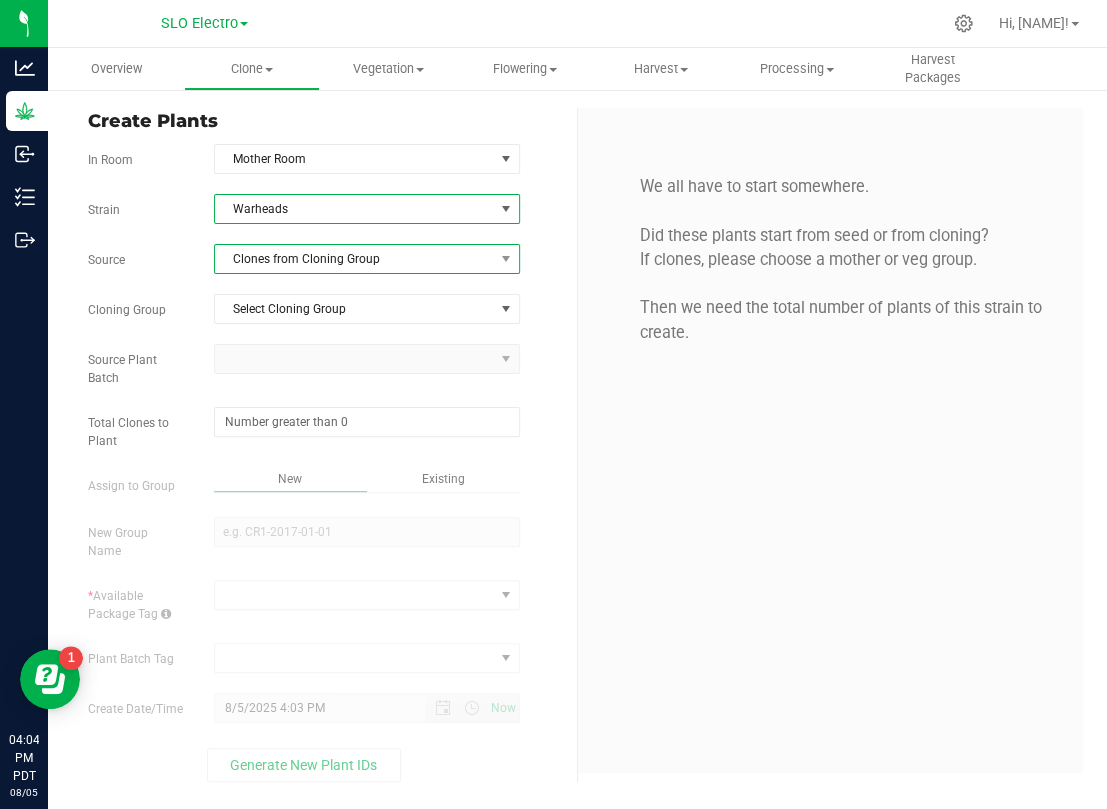 click on "Clones from Cloning Group" at bounding box center (354, 259) 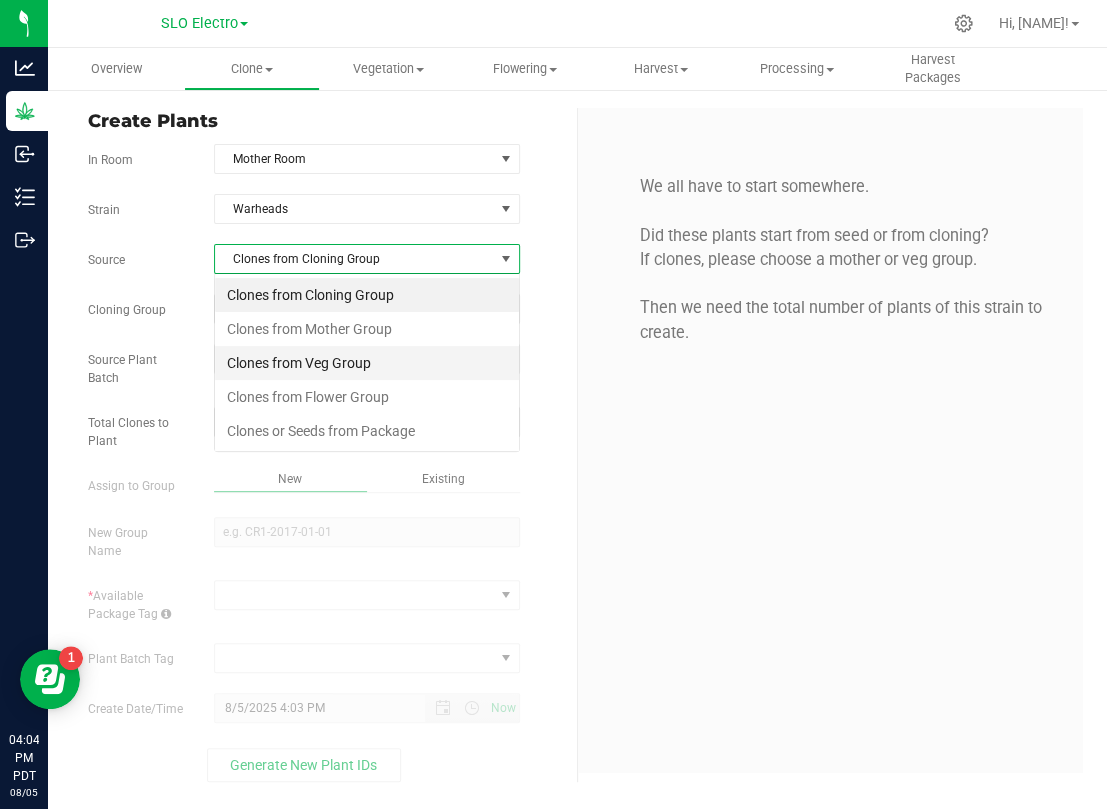 scroll, scrollTop: 99969, scrollLeft: 99694, axis: both 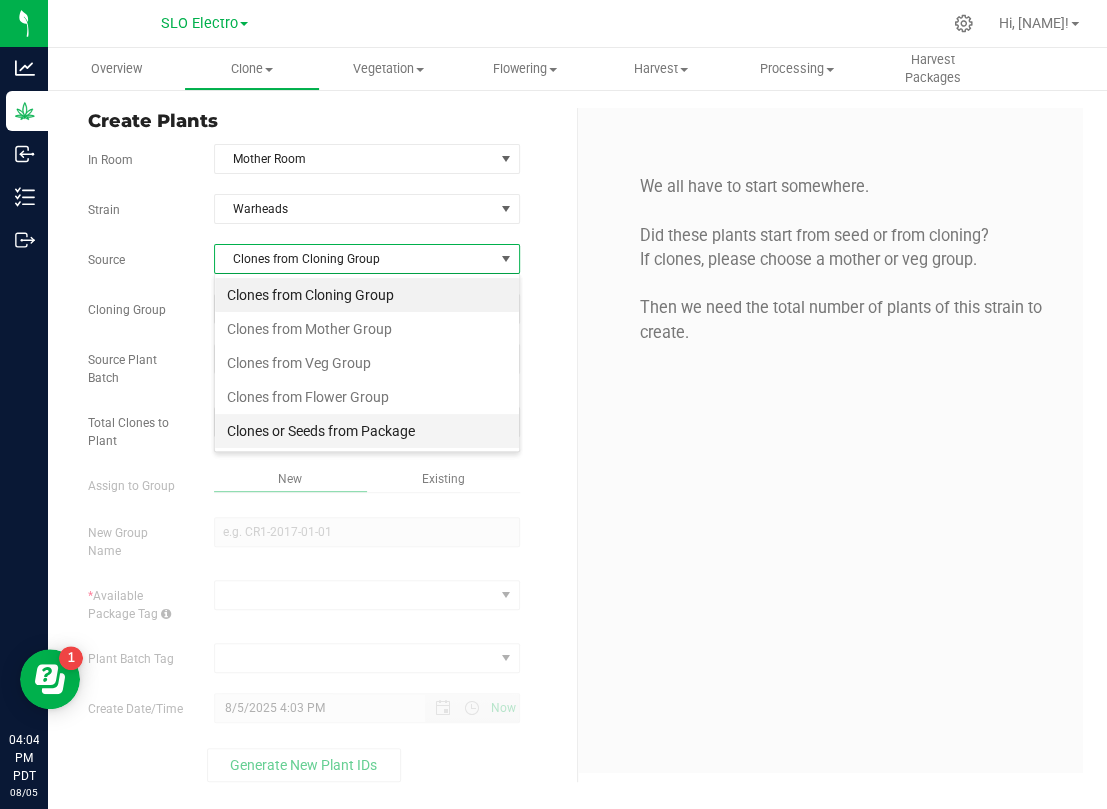click on "Clones or Seeds from Package" at bounding box center (367, 431) 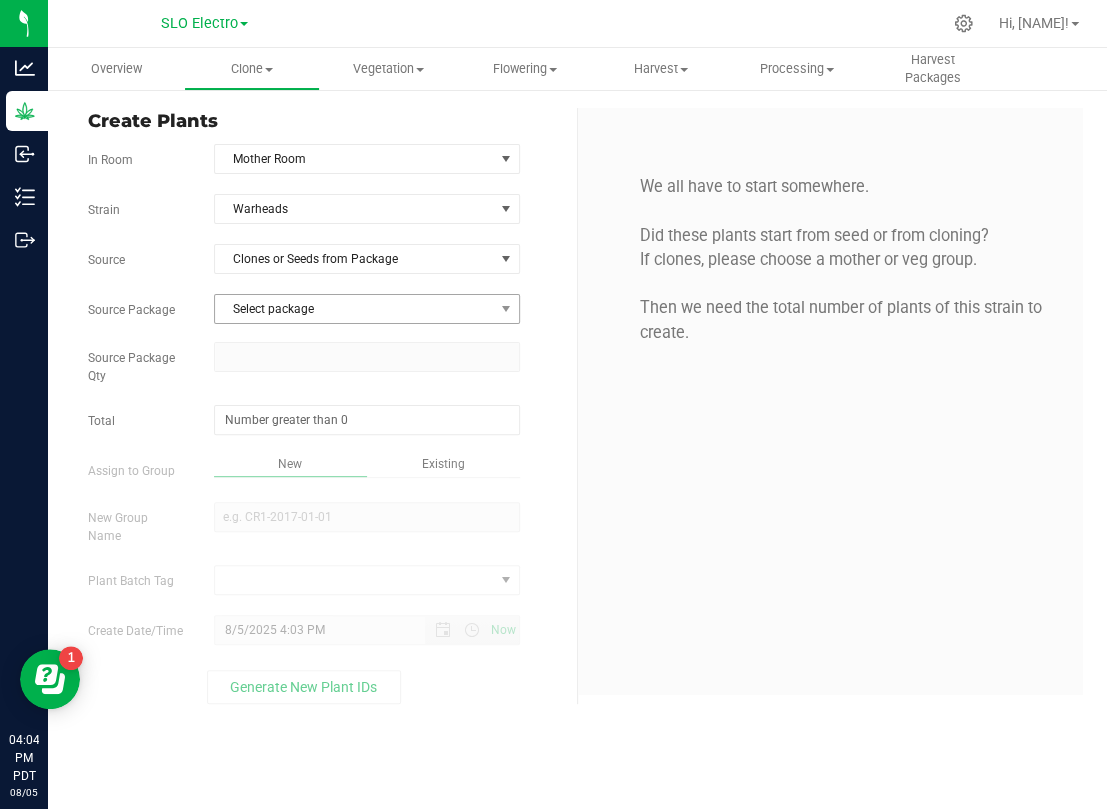 click on "Strain
Warheads
Source
Clones or Seeds from Package
Source Package
Select package 1A406030000A116000003441 1A406030002F3DD000005966 1A406030002F3DD000005967 1A406030002F3DD000005968 1A406030002F3DD000005969 1A406030002F3DD000005970 1A406030002F3DD000005971 1A406030002F3DD000005972 1A406030002F3DD000005973 1A406030002F3DD000005974 1A406030002F3DD000005975 1A406030002F3DD000006960 1A406030002F3DD000006961 1A406030002F3DD000006966 1A406030002F3DD000006971 1A406030002F3DD000006974 1A406030002F3DD000006992 1A406030002F3DD000006993" at bounding box center (325, 449) 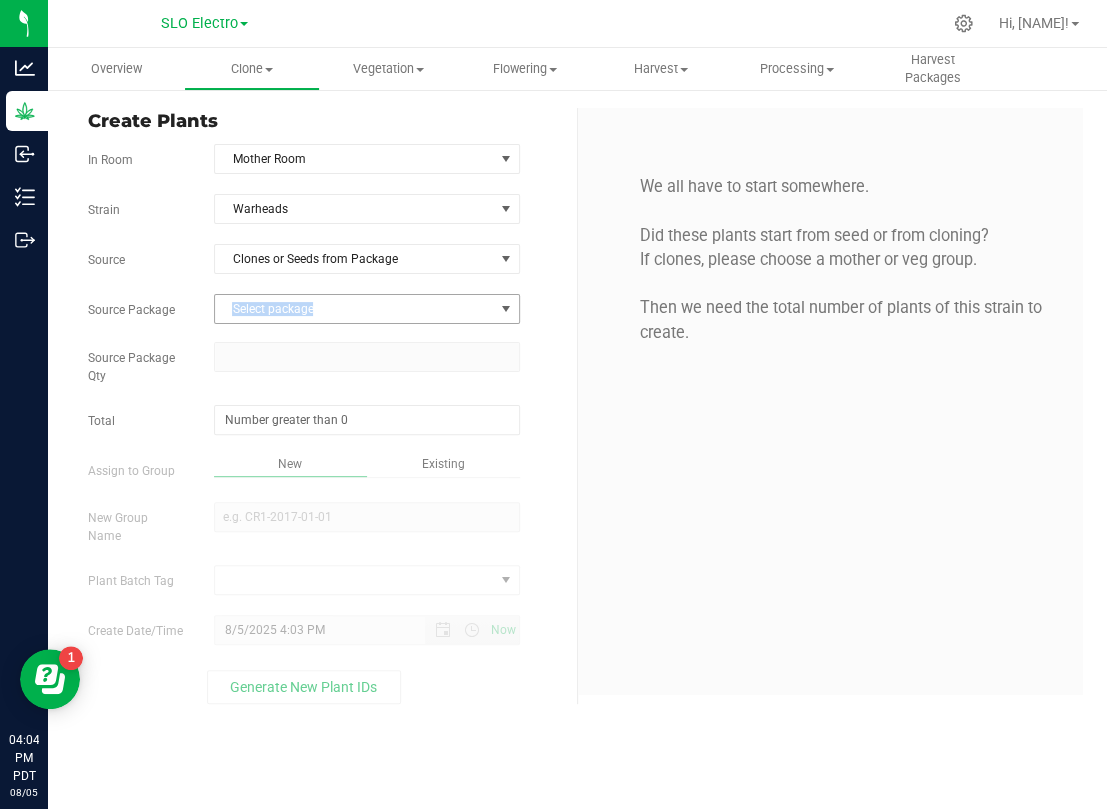 drag, startPoint x: 400, startPoint y: 295, endPoint x: 403, endPoint y: 318, distance: 23.194826 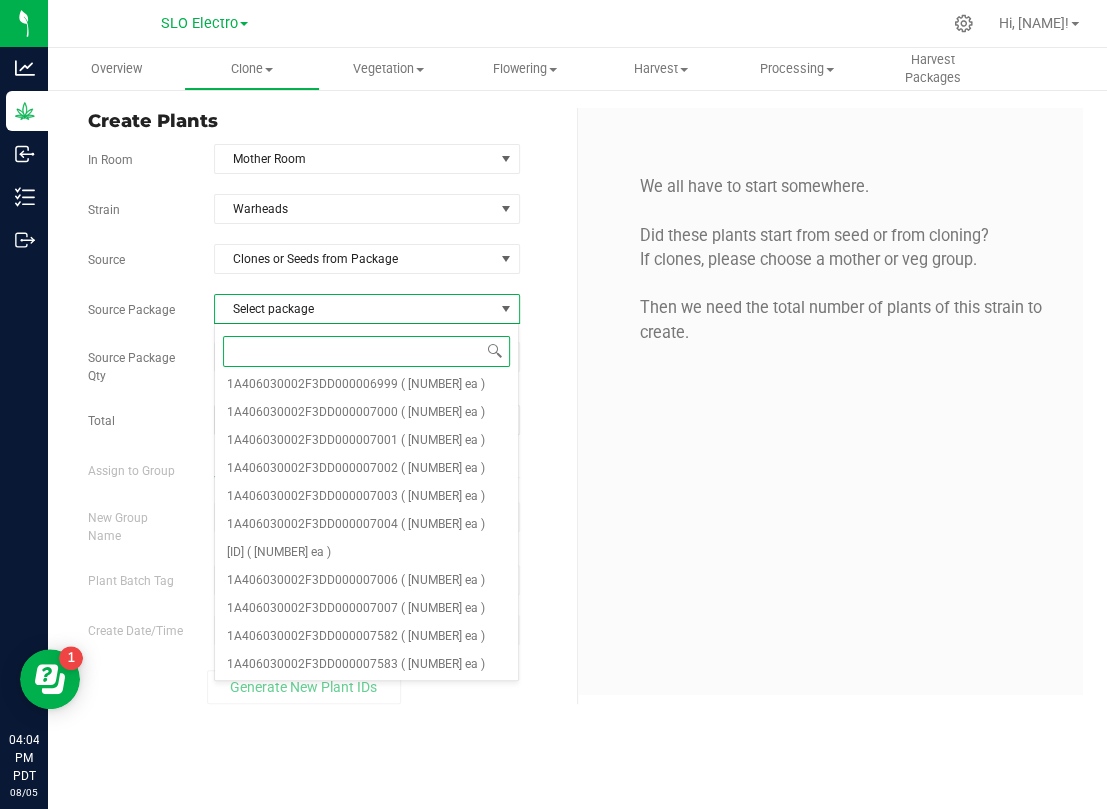 scroll, scrollTop: 568, scrollLeft: 0, axis: vertical 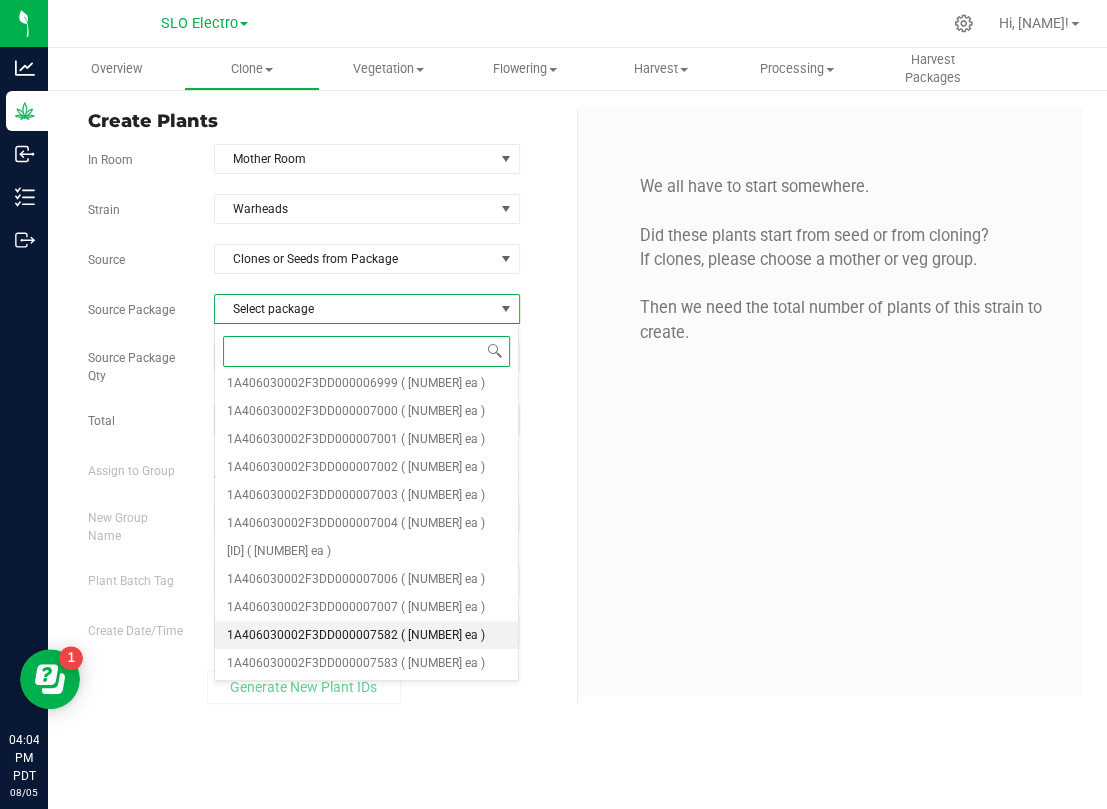 click on "1A406030002F3DD000007582" at bounding box center (312, 635) 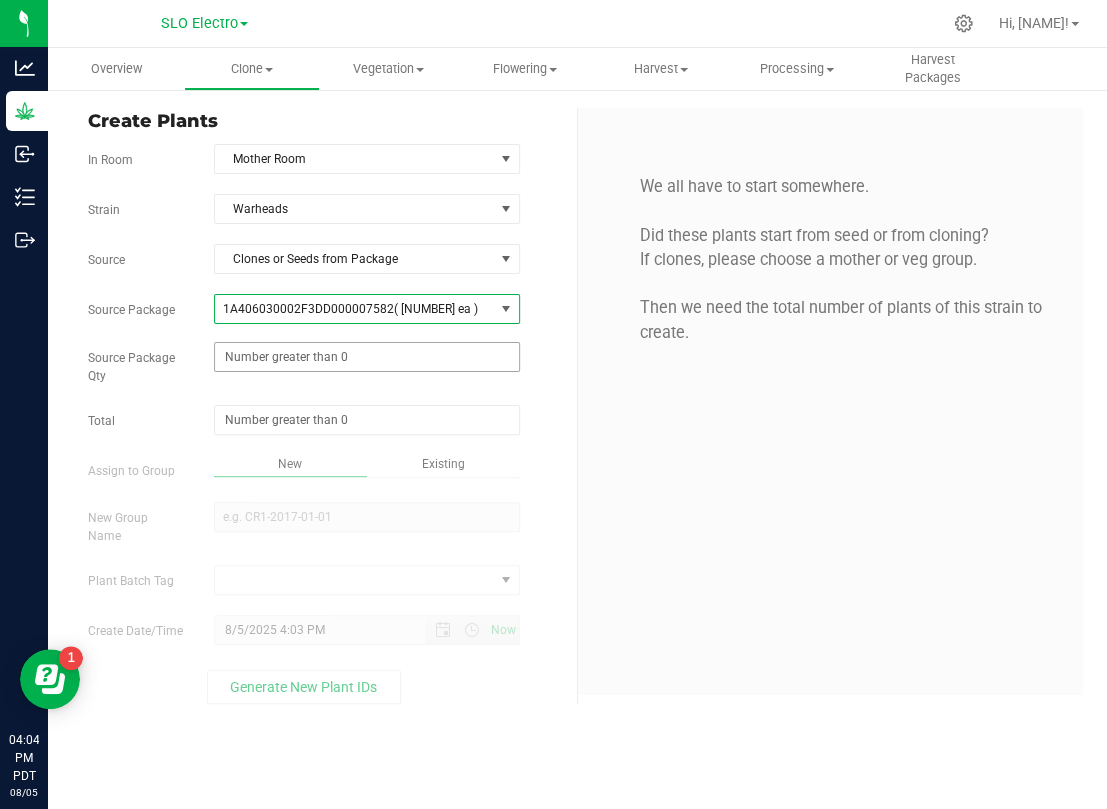 click at bounding box center (367, 357) 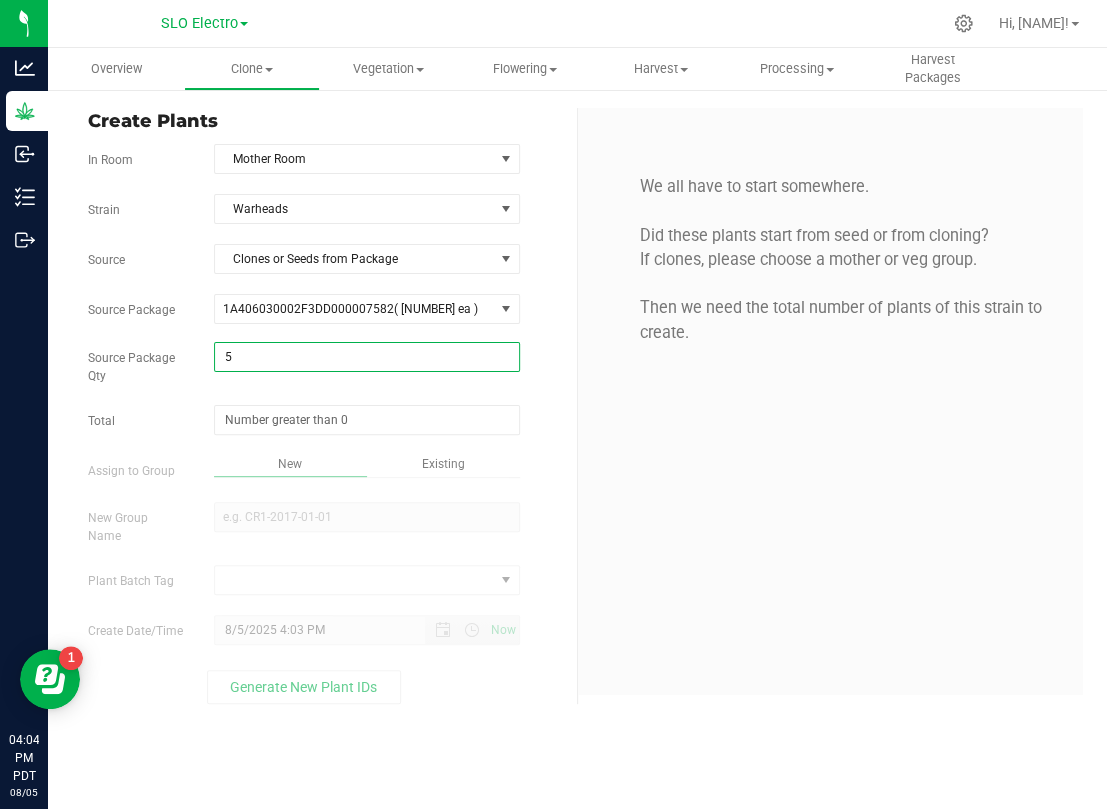 type on "50" 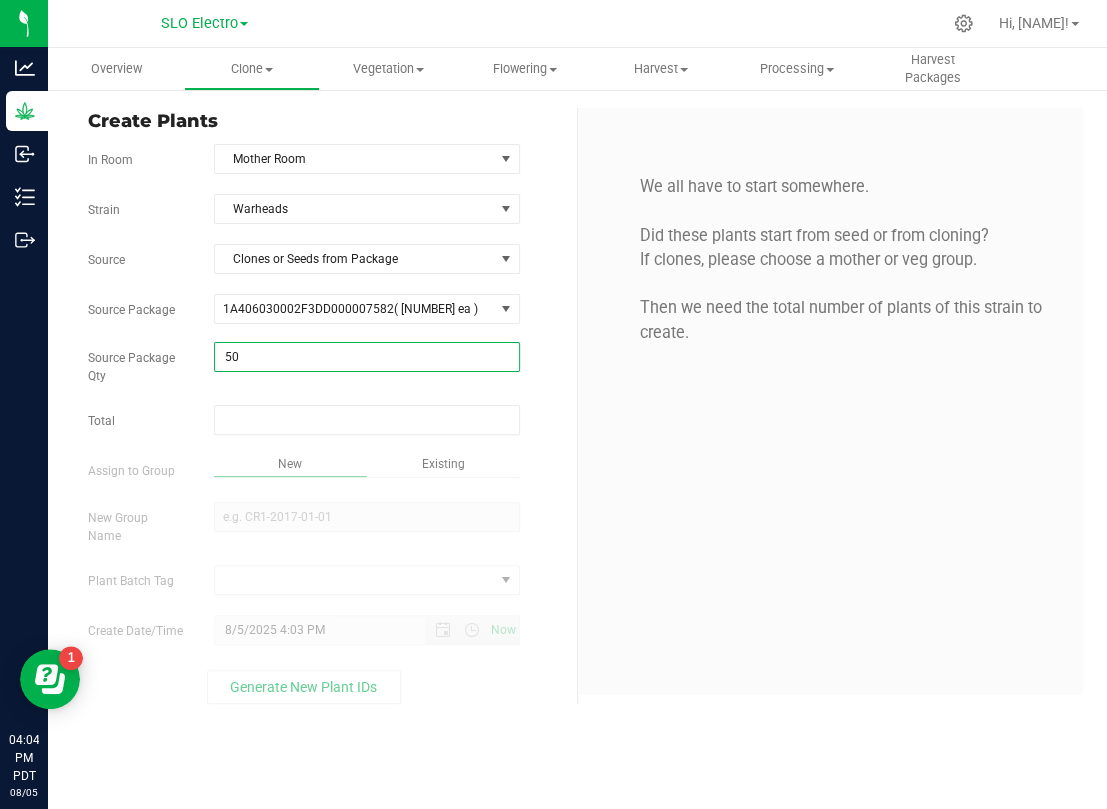 type on "50" 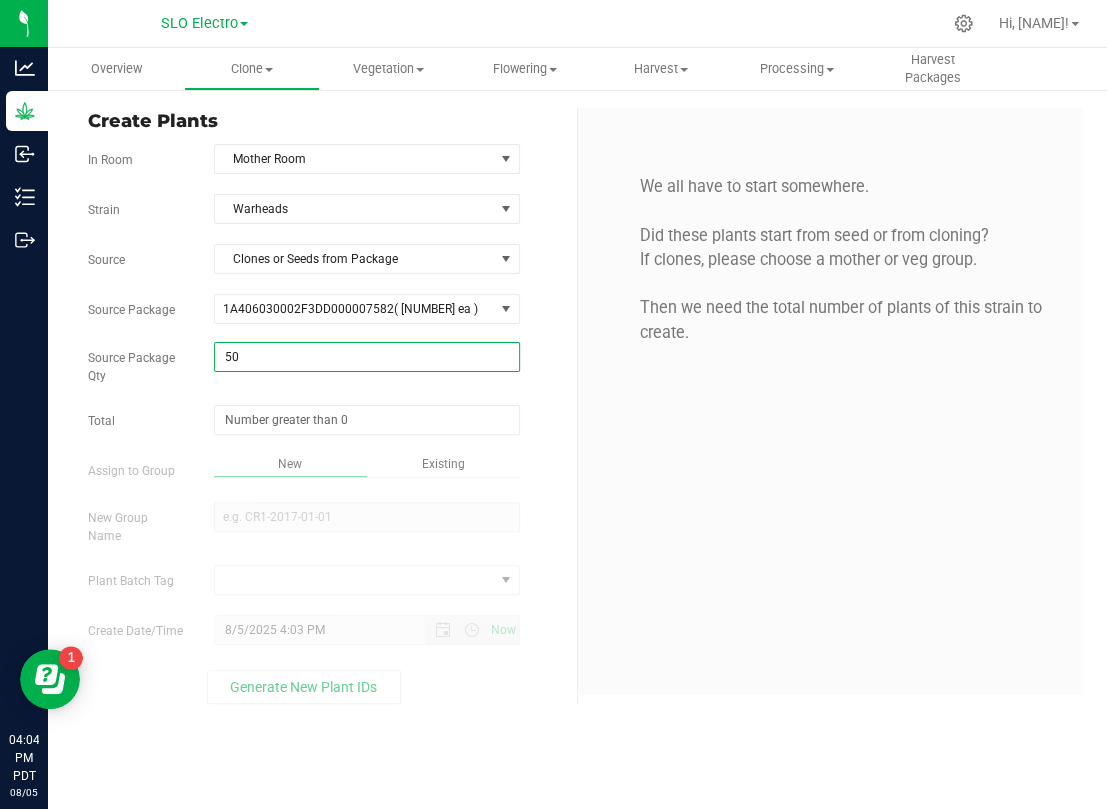 type on "50" 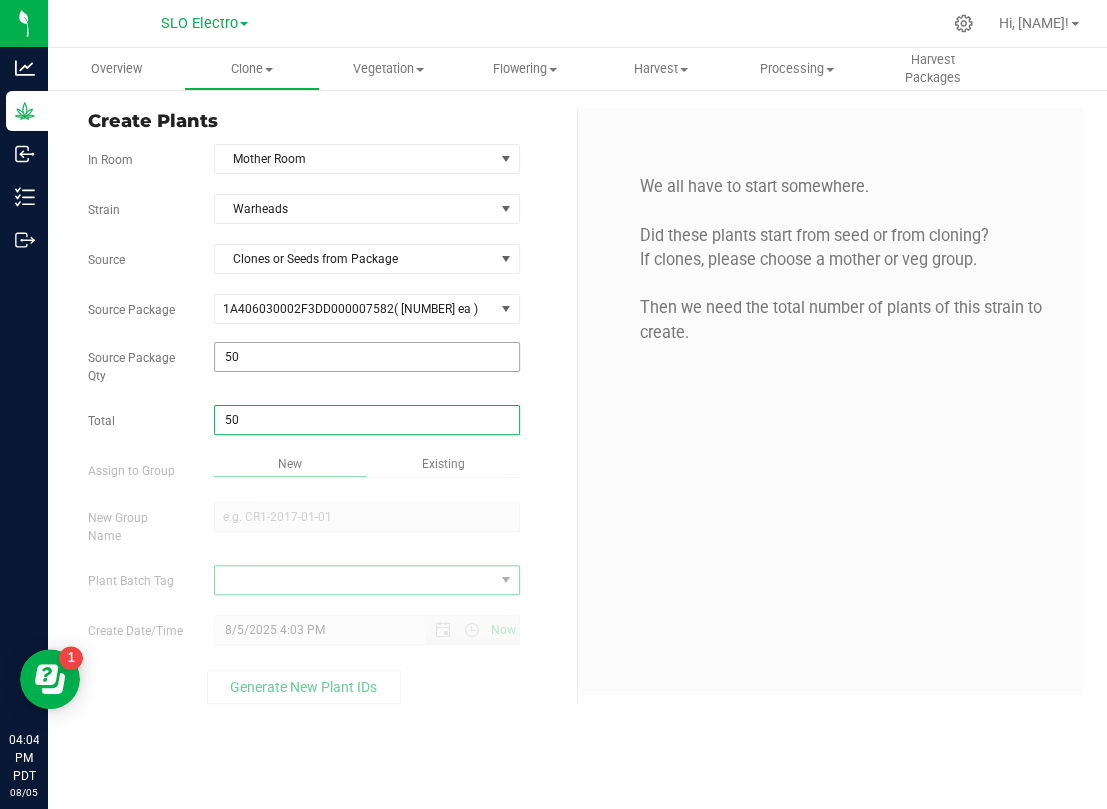 type on "50" 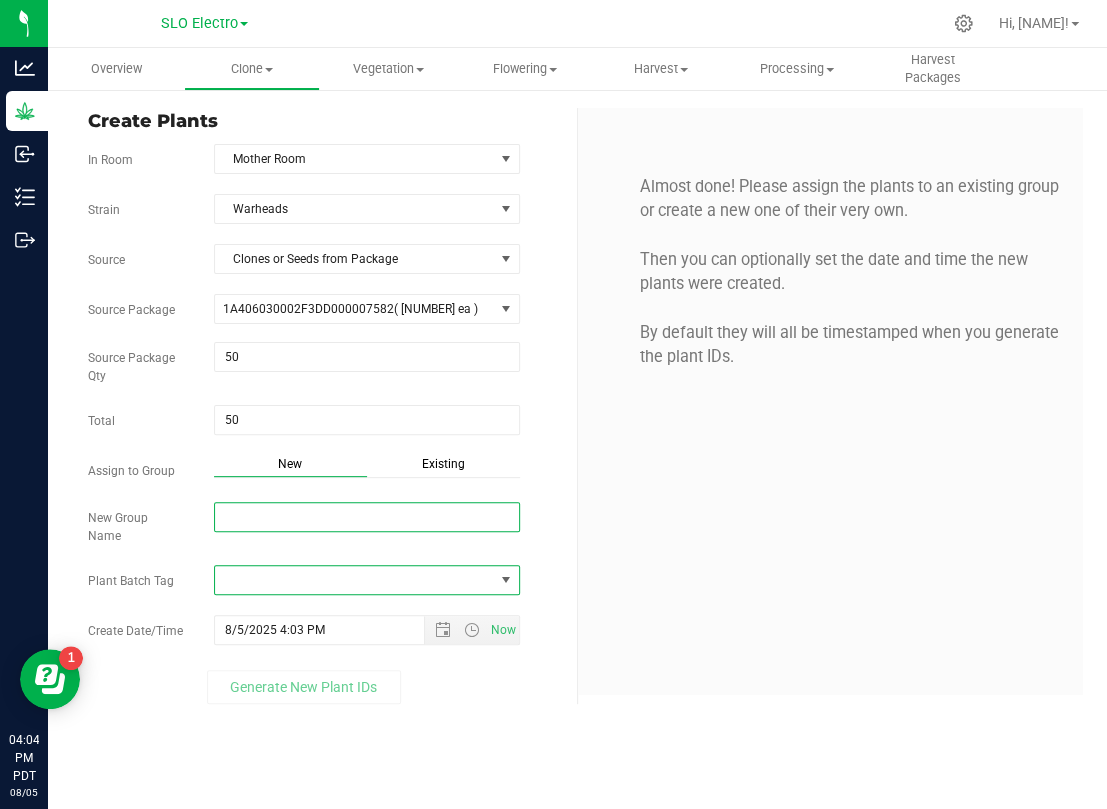 click on "New Group Name" at bounding box center [367, 517] 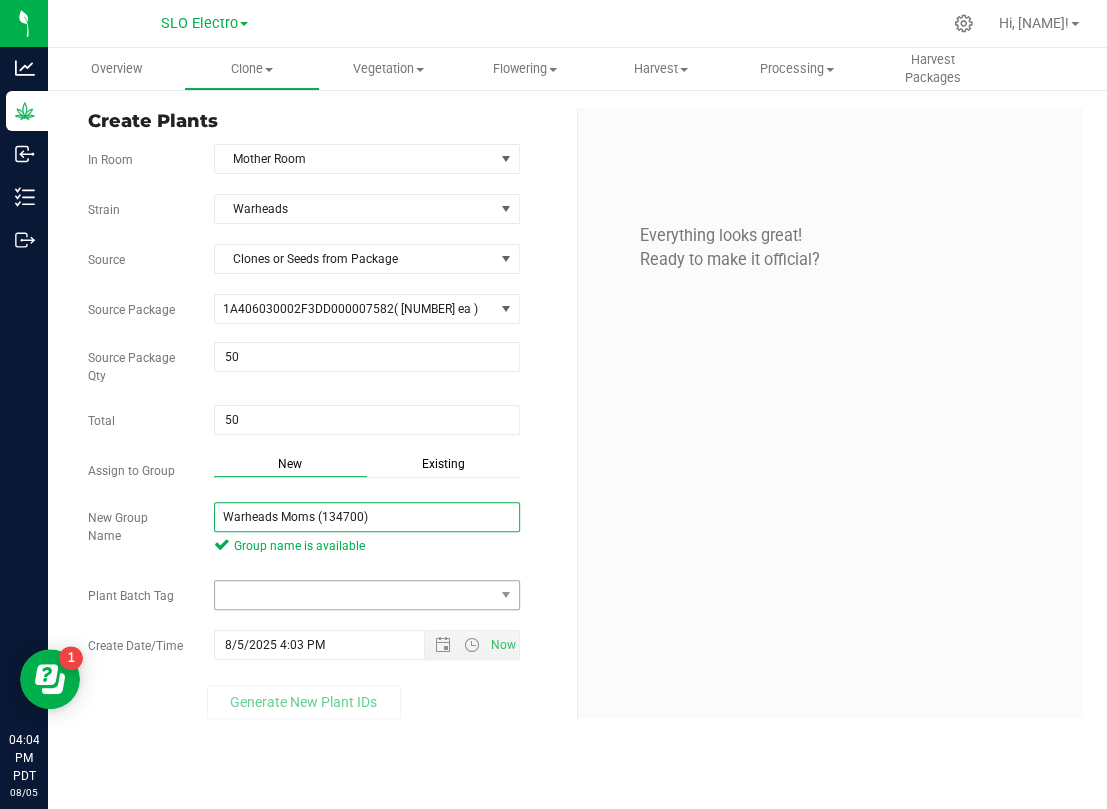 type on "Warheads Moms (134700)" 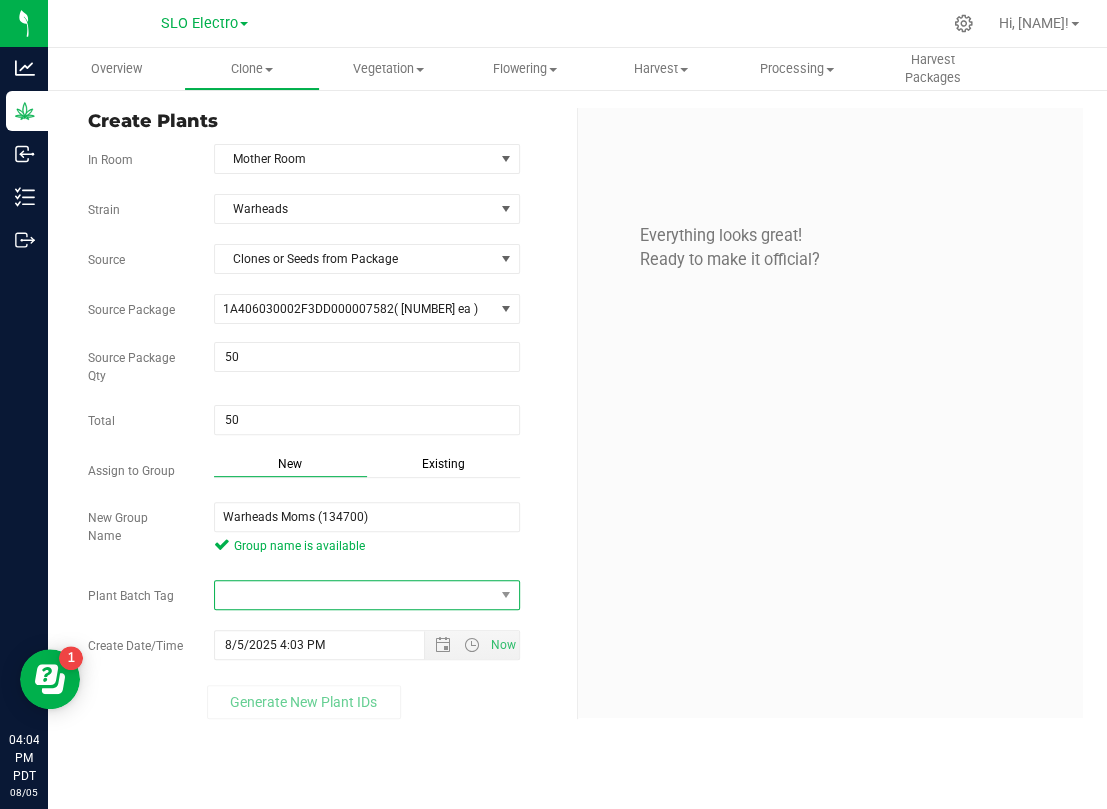 click at bounding box center [354, 595] 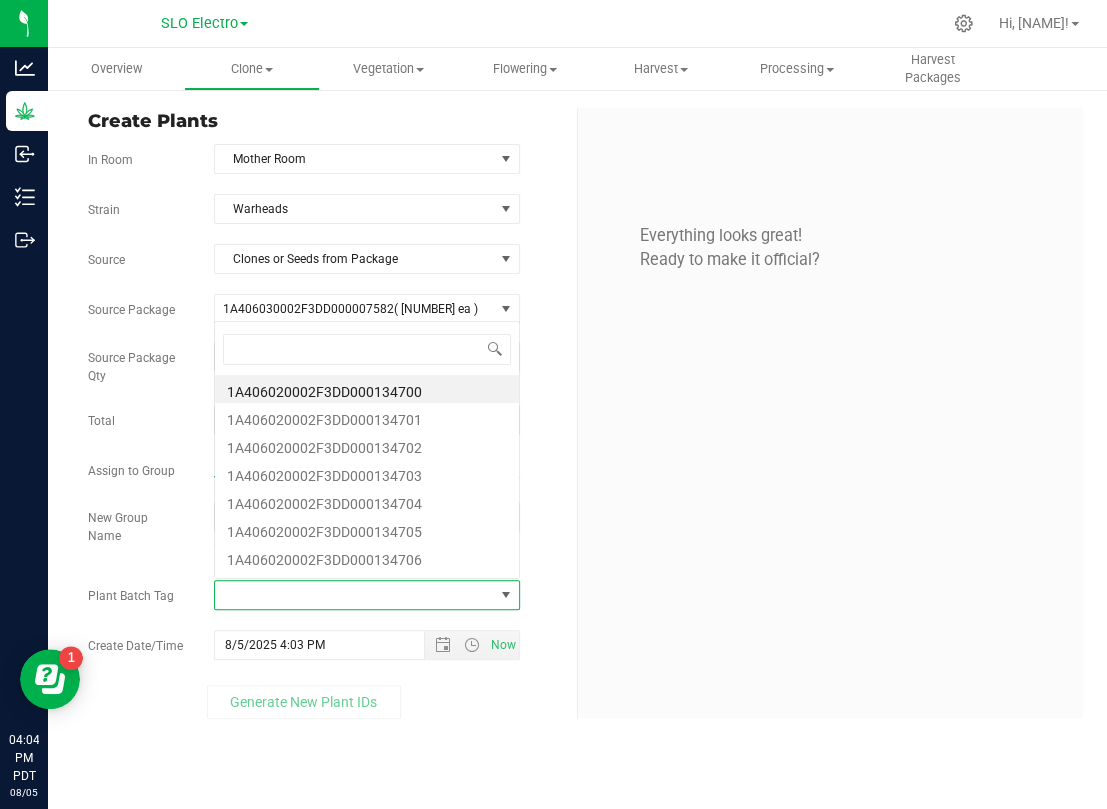 scroll, scrollTop: 0, scrollLeft: 0, axis: both 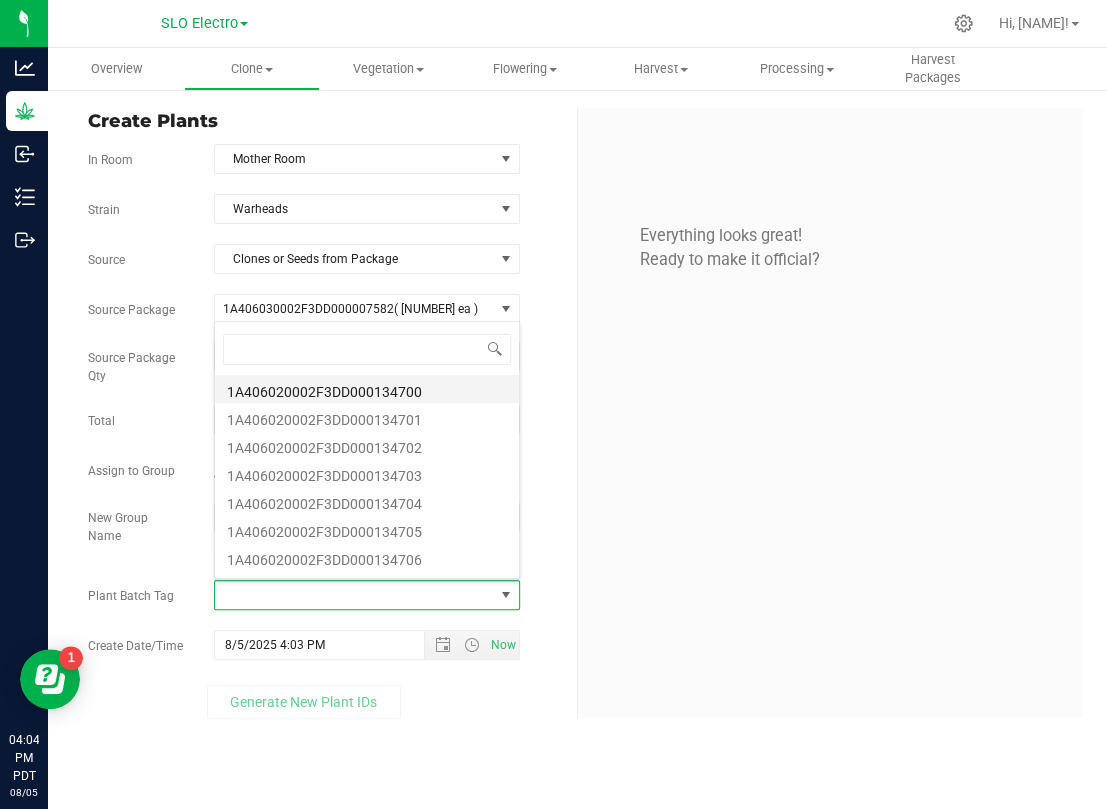 click on "1A406020002F3DD000134700" at bounding box center (367, 389) 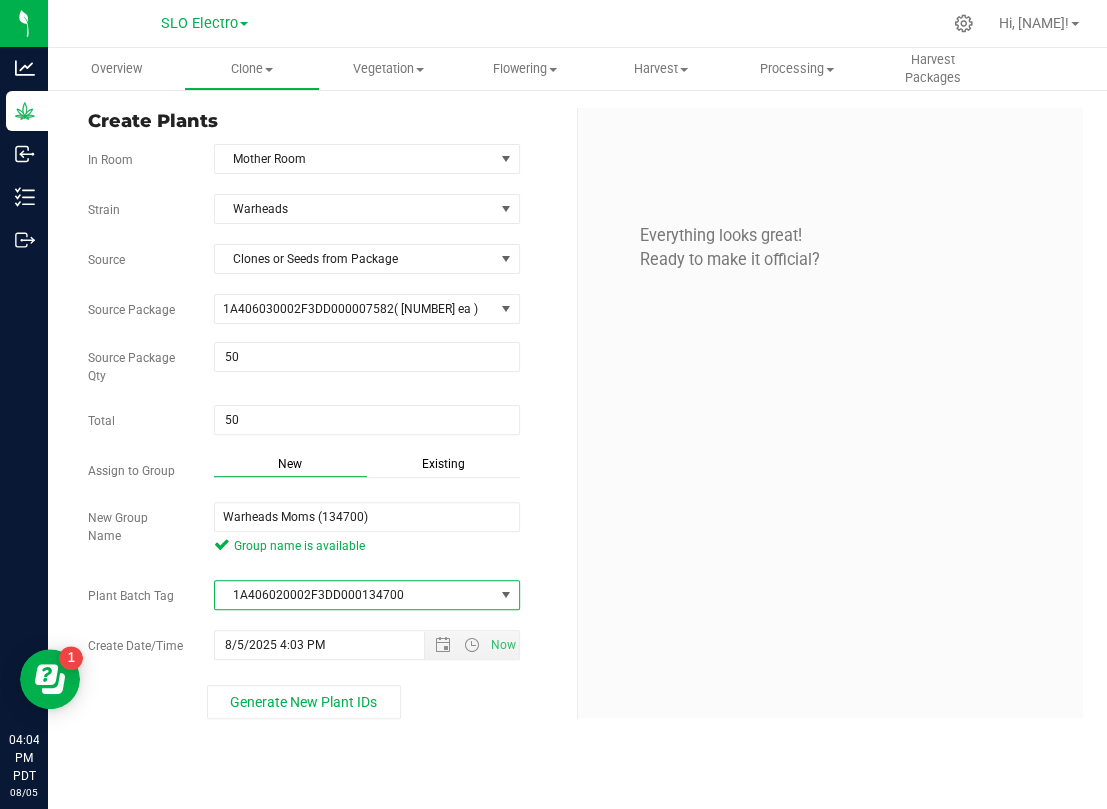 click on "Create Plants
In Room
Mother Room Select room Mother Room Veg Room
Strain
Warheads
Source
Clones or Seeds from Package
Source Package
1A406030002F3DD000007582
(
50
ea
)
1A406030000A116000003441" at bounding box center [577, 413] 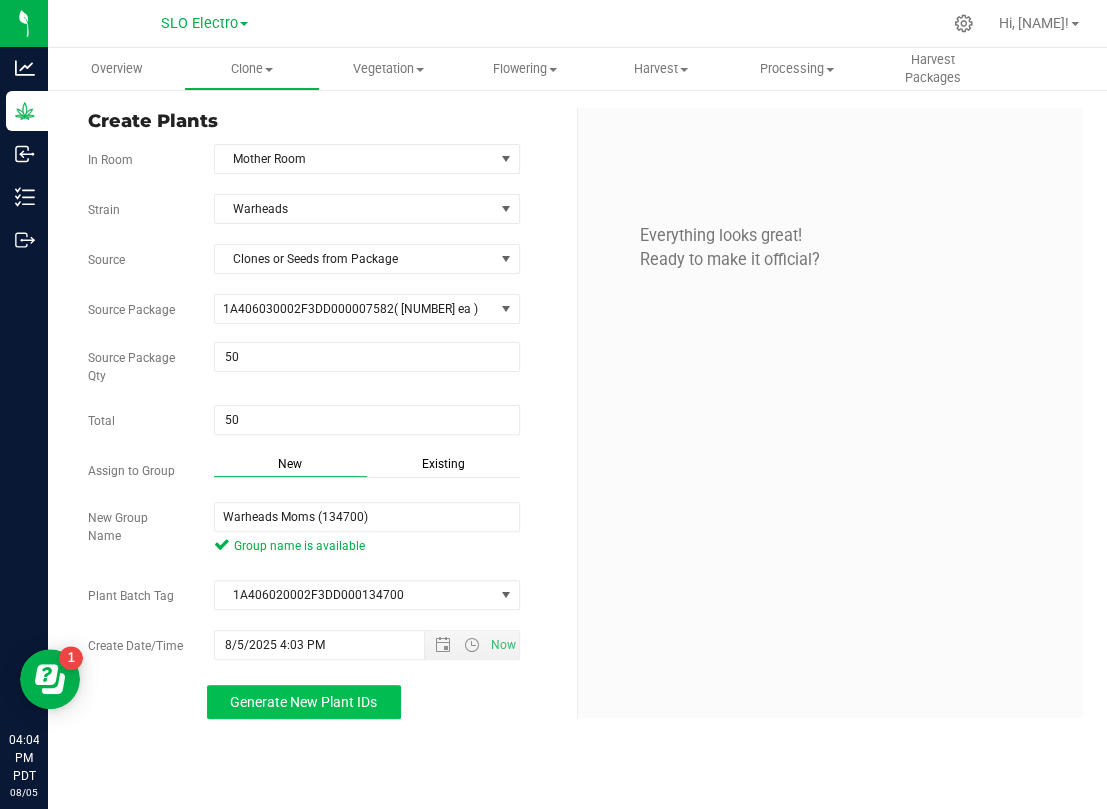 click on "Generate New Plant IDs" at bounding box center (303, 702) 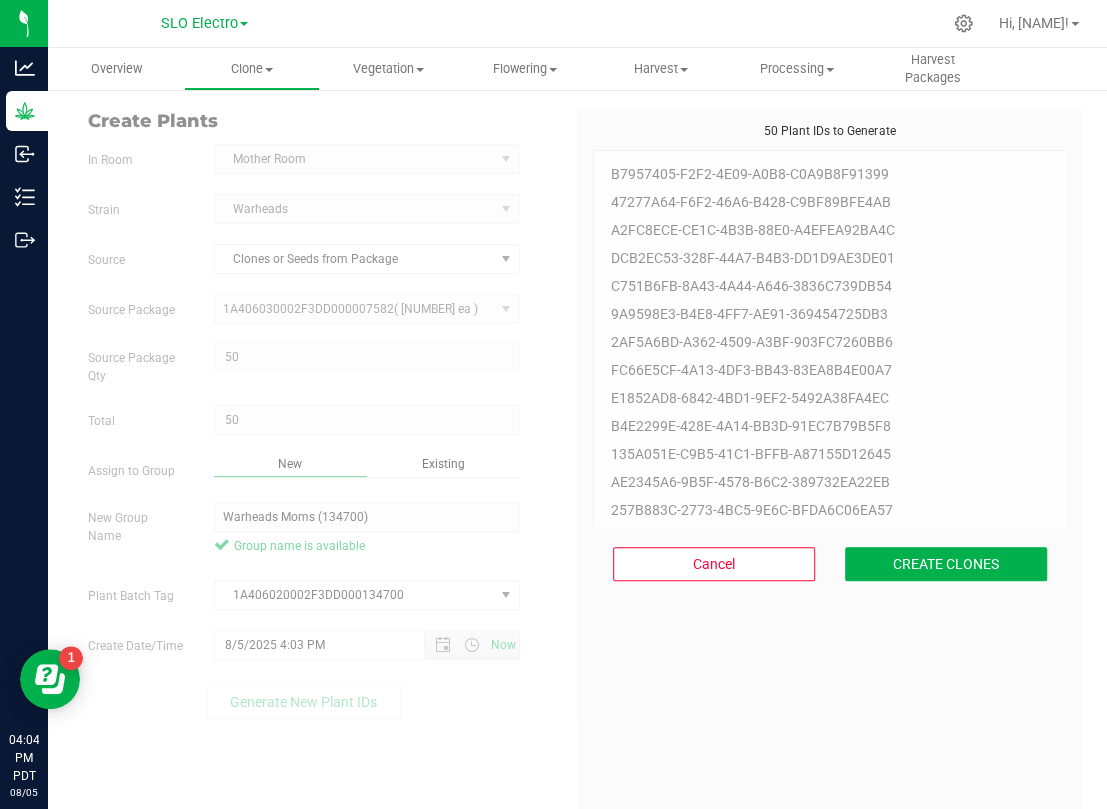 scroll, scrollTop: 60, scrollLeft: 0, axis: vertical 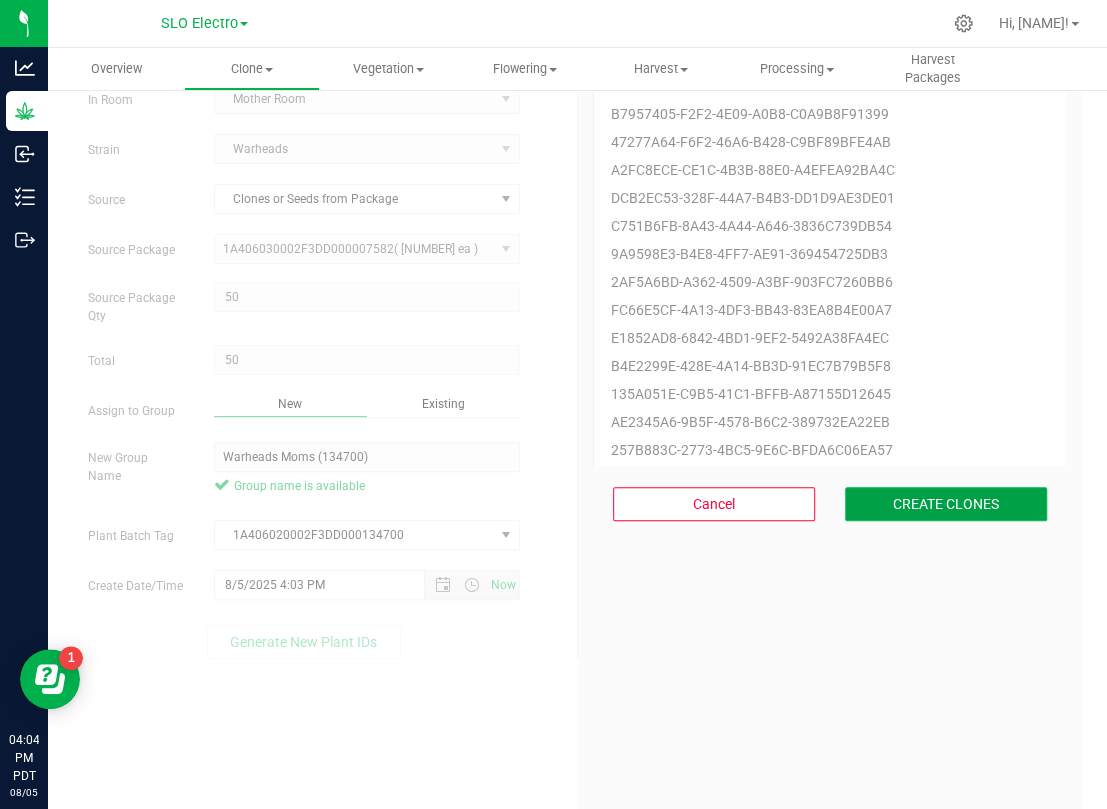 click on "CREATE CLONES" at bounding box center [946, 504] 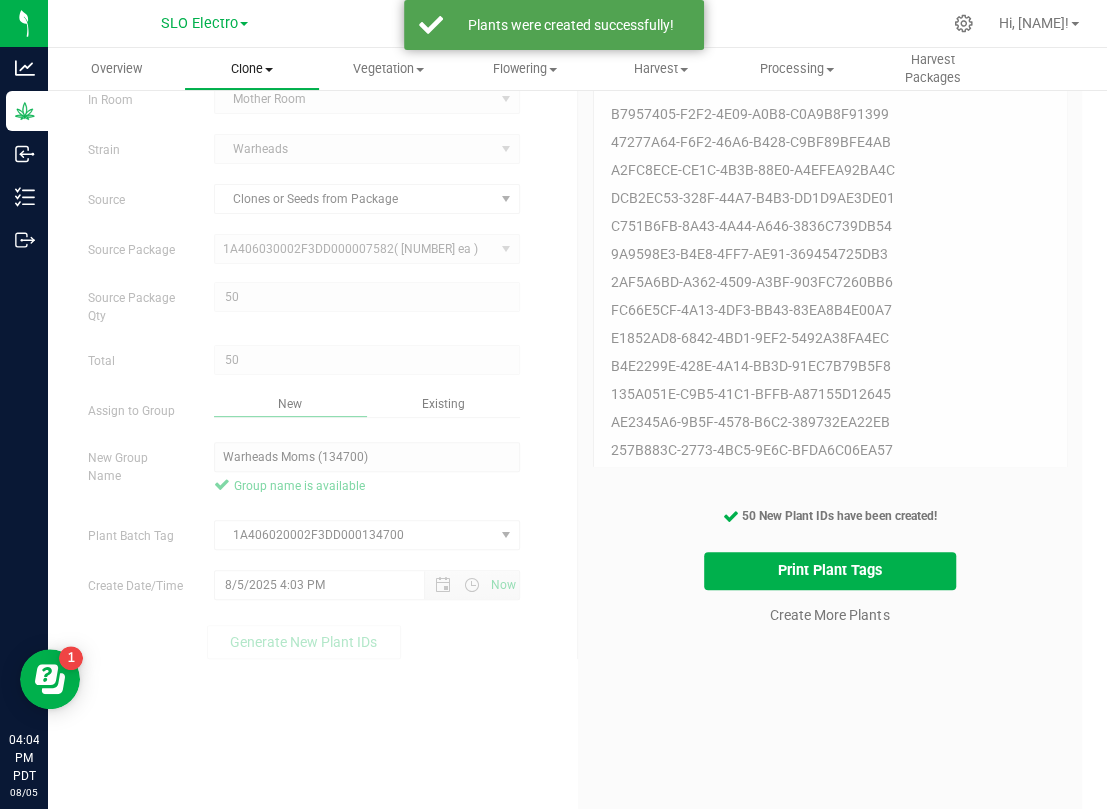 click on "Clone
Create plants
Cloning groups
Cloning plant batches
Apply to plants" at bounding box center (252, 69) 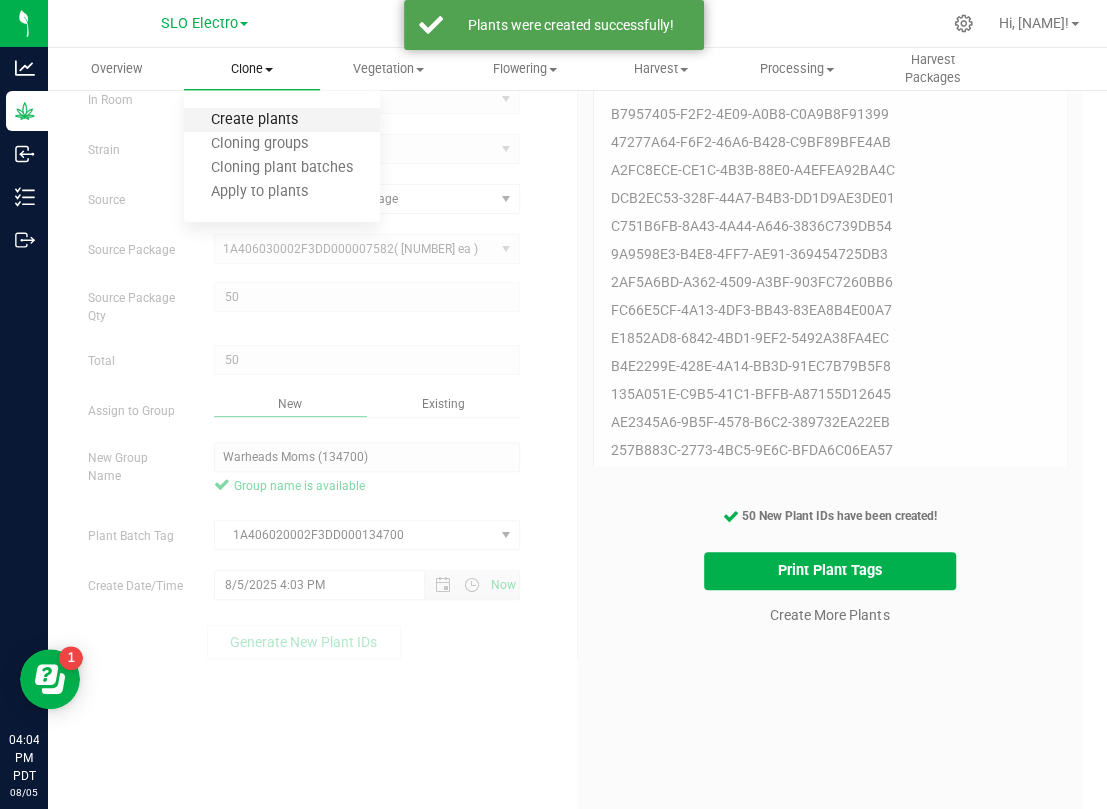click on "Create plants" at bounding box center [254, 120] 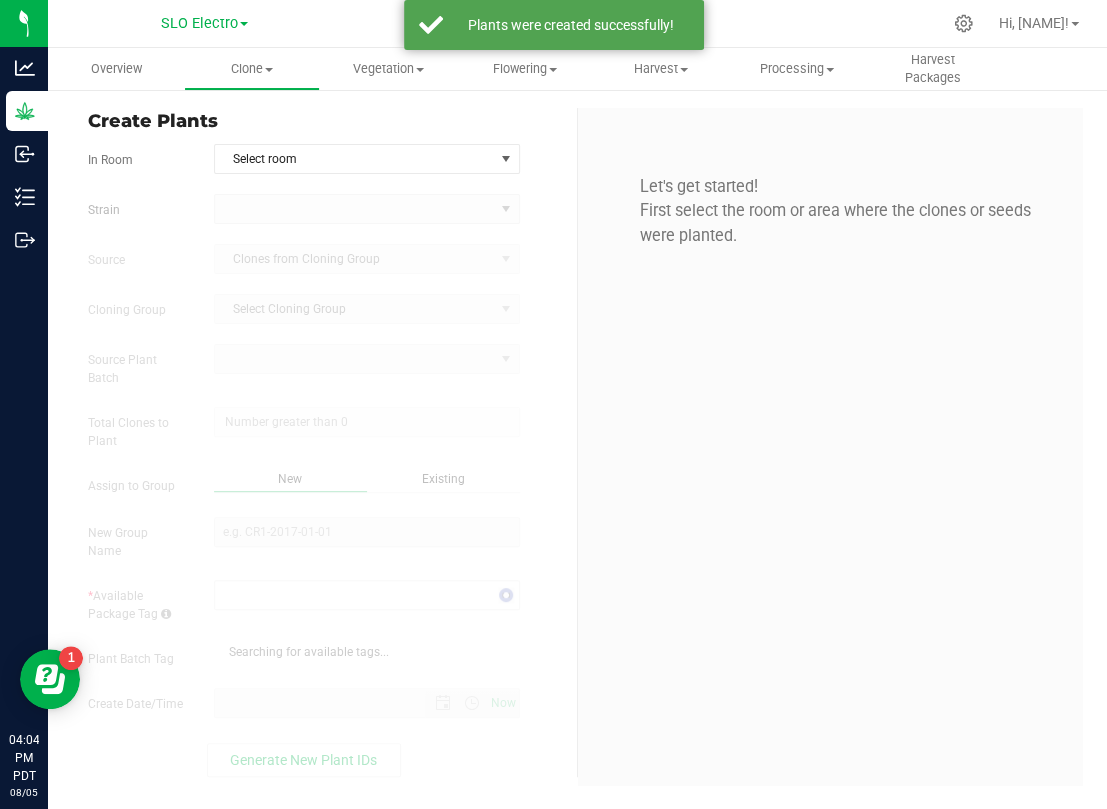 scroll, scrollTop: 0, scrollLeft: 0, axis: both 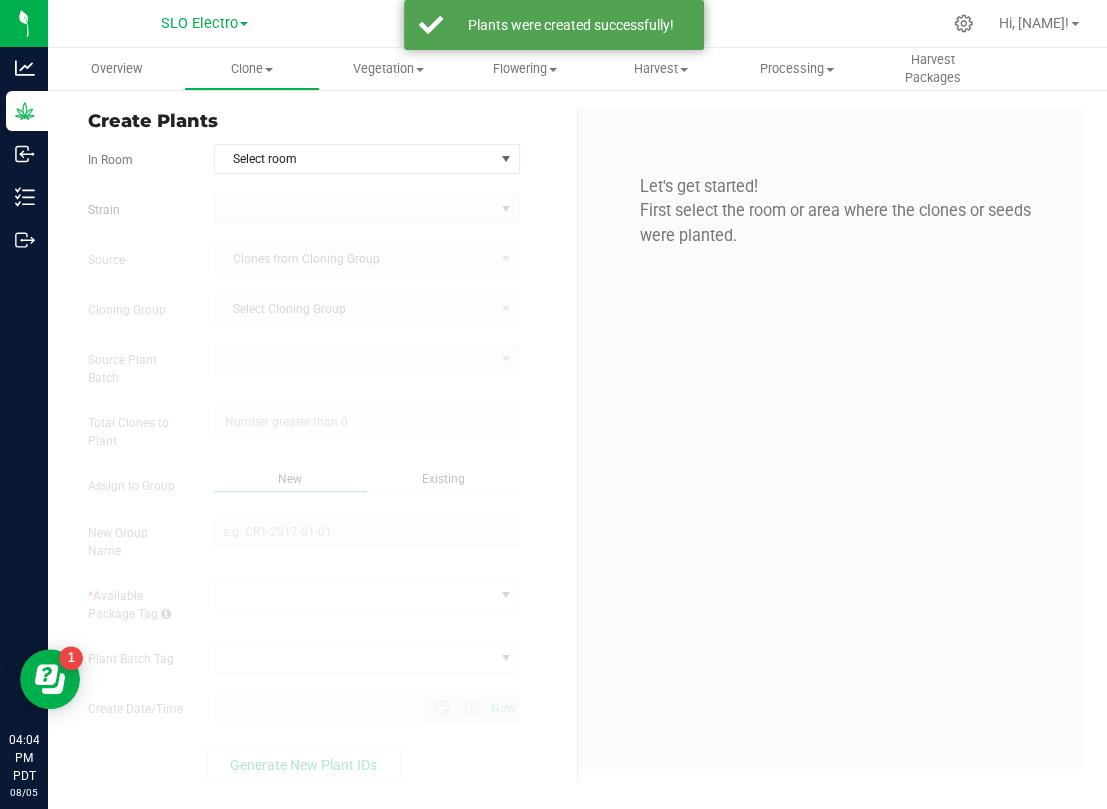 type on "8/5/2025 4:04 PM" 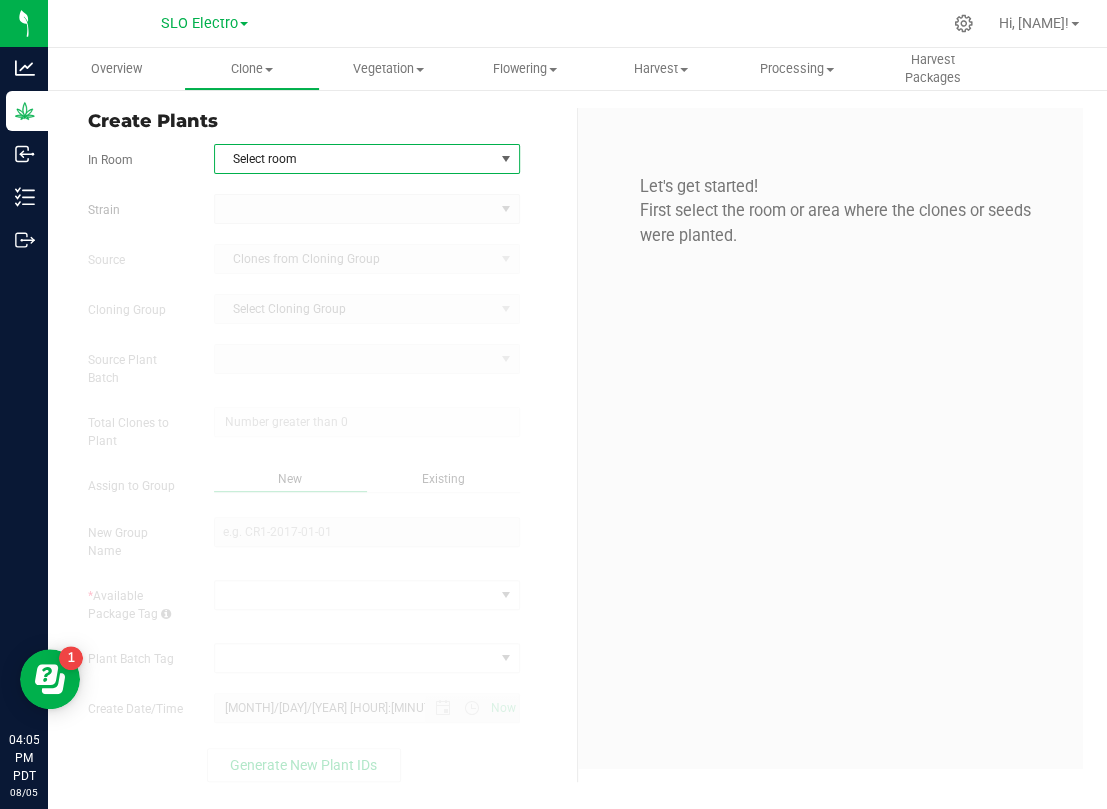click on "Select room" at bounding box center [354, 159] 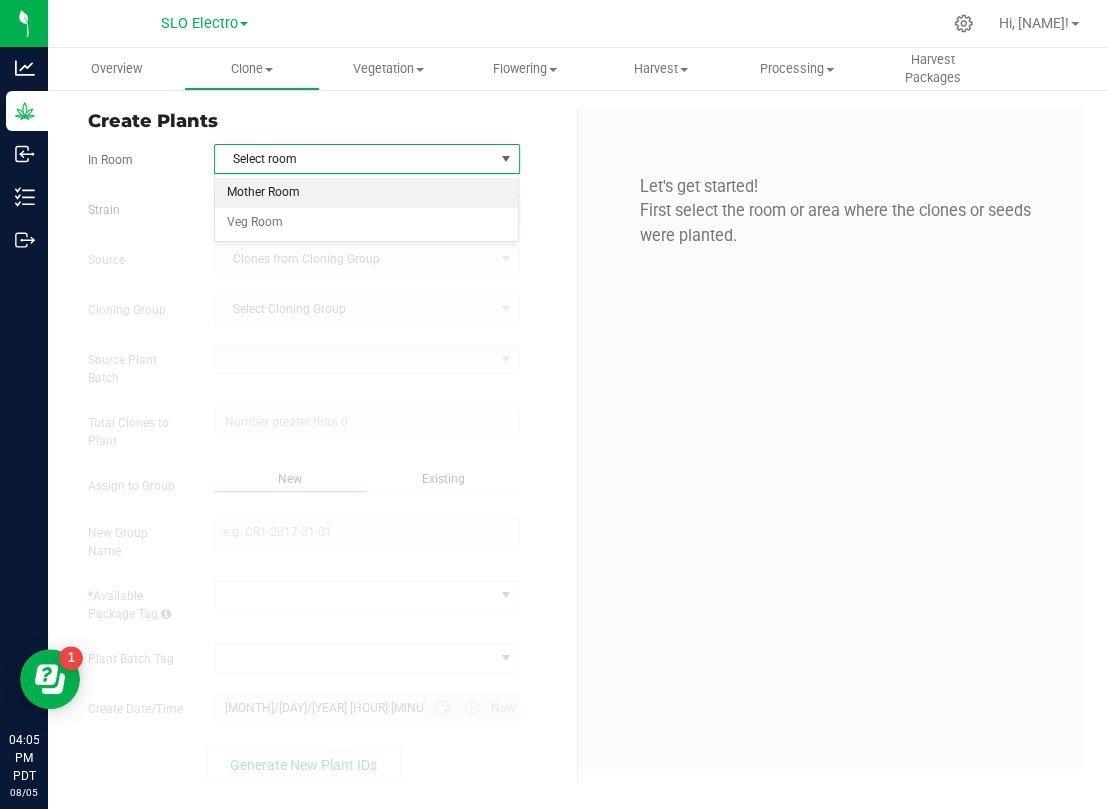 click on "Mother Room" at bounding box center [367, 193] 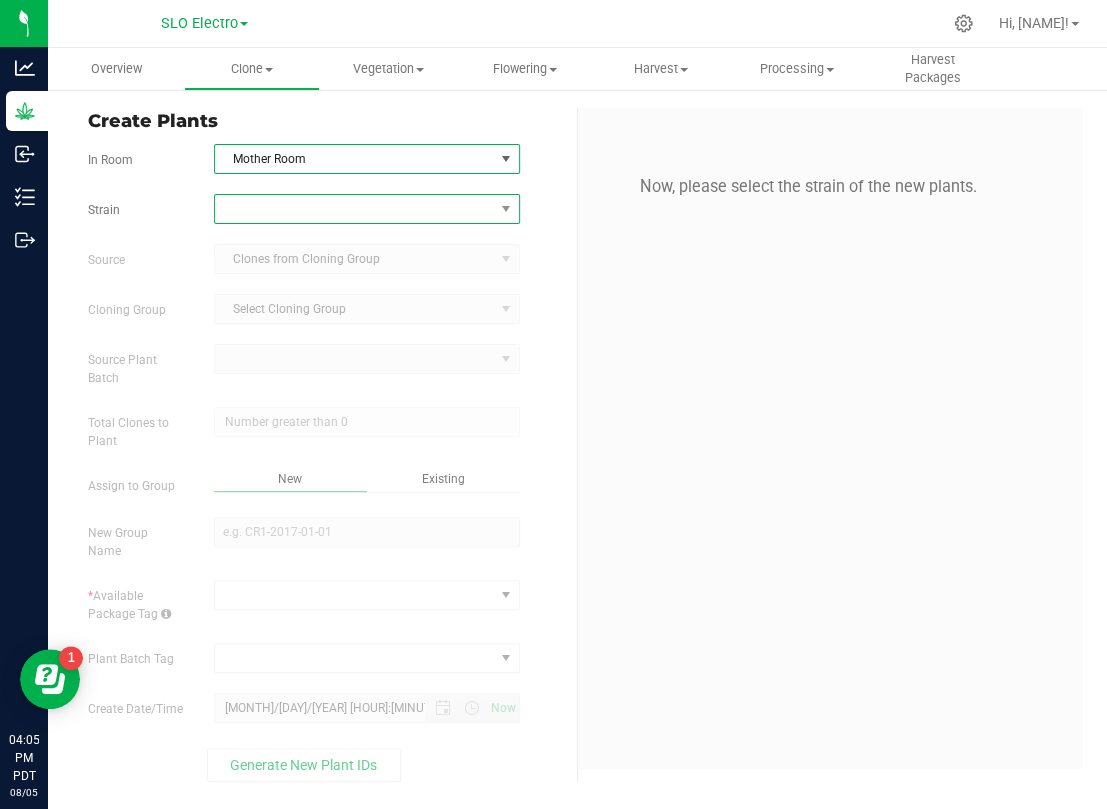 click at bounding box center [354, 209] 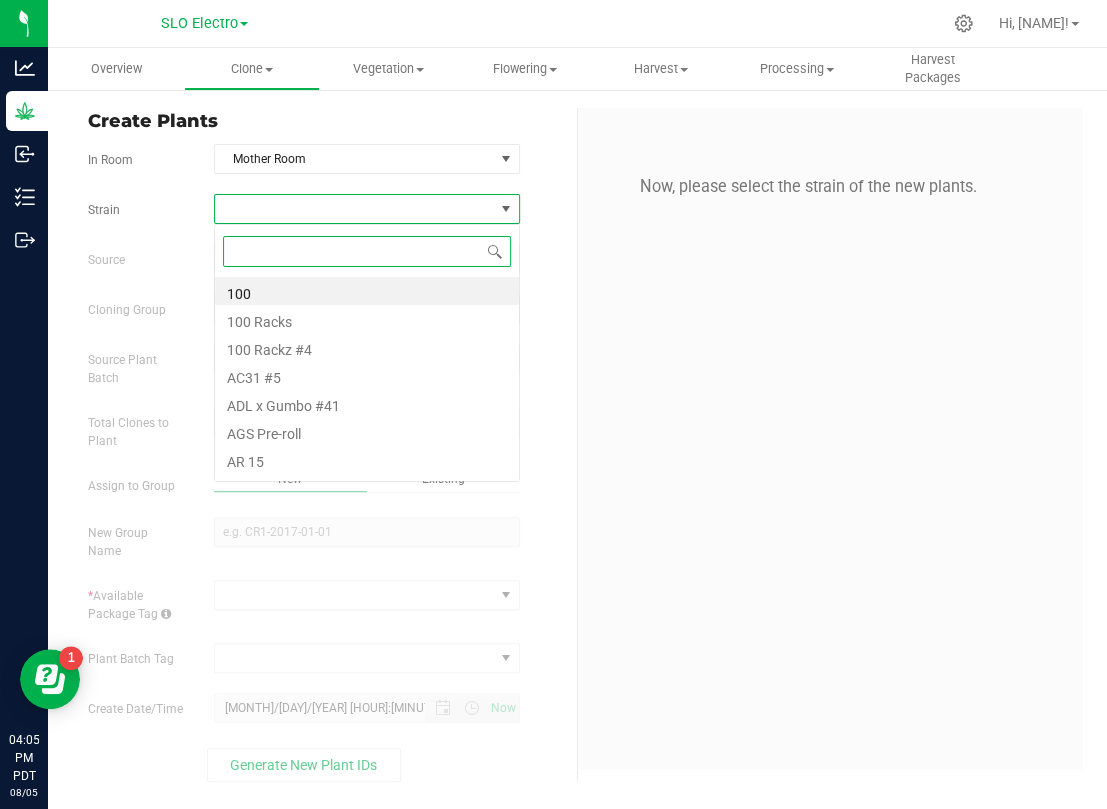 scroll, scrollTop: 99969, scrollLeft: 99694, axis: both 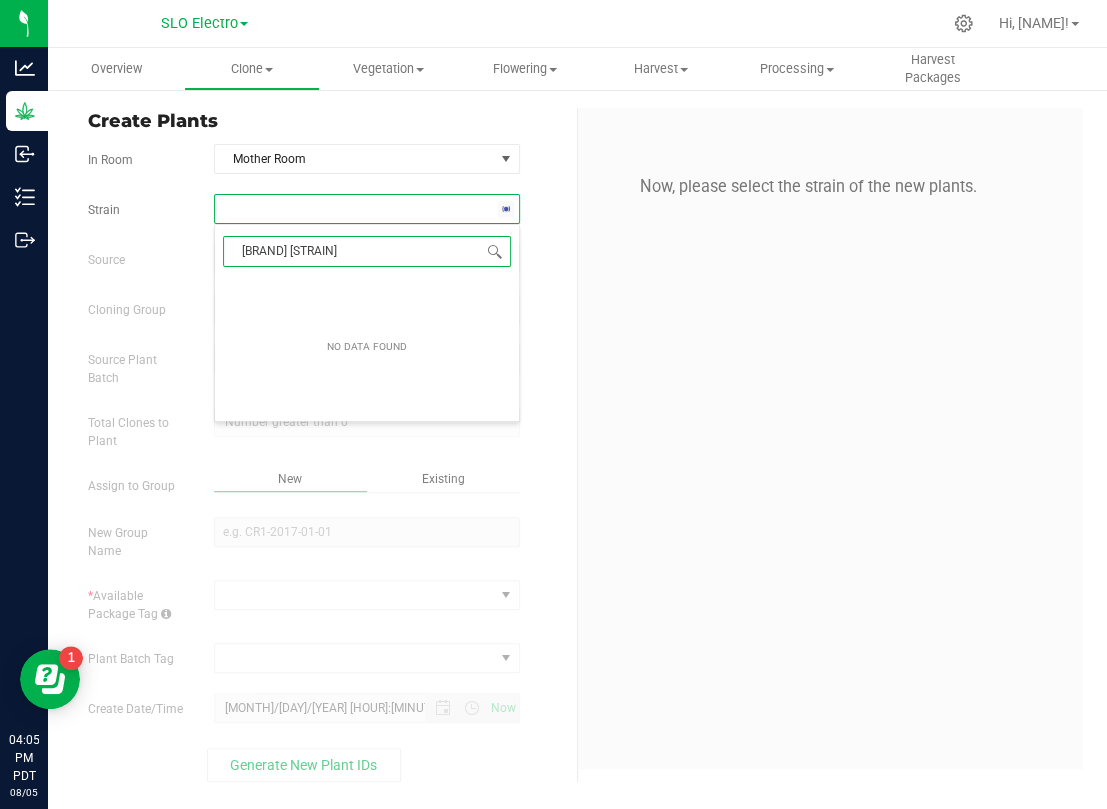 type on "bear claw" 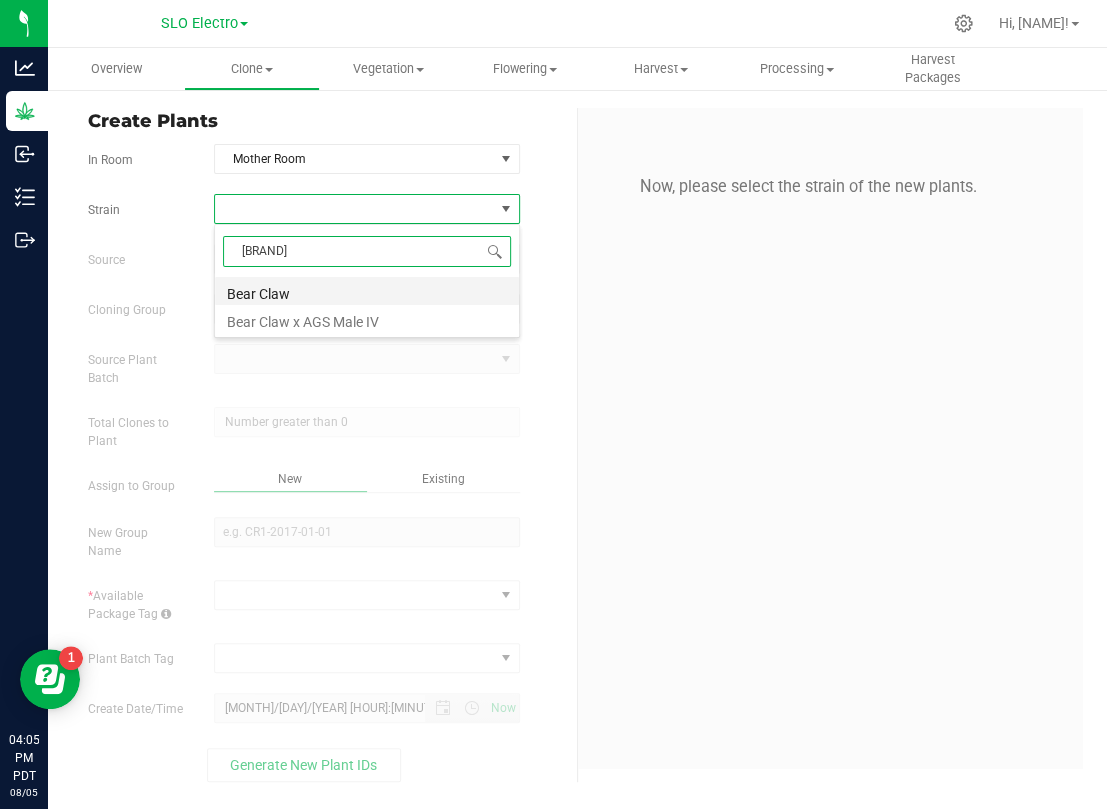 click on "Bear Claw" at bounding box center [367, 291] 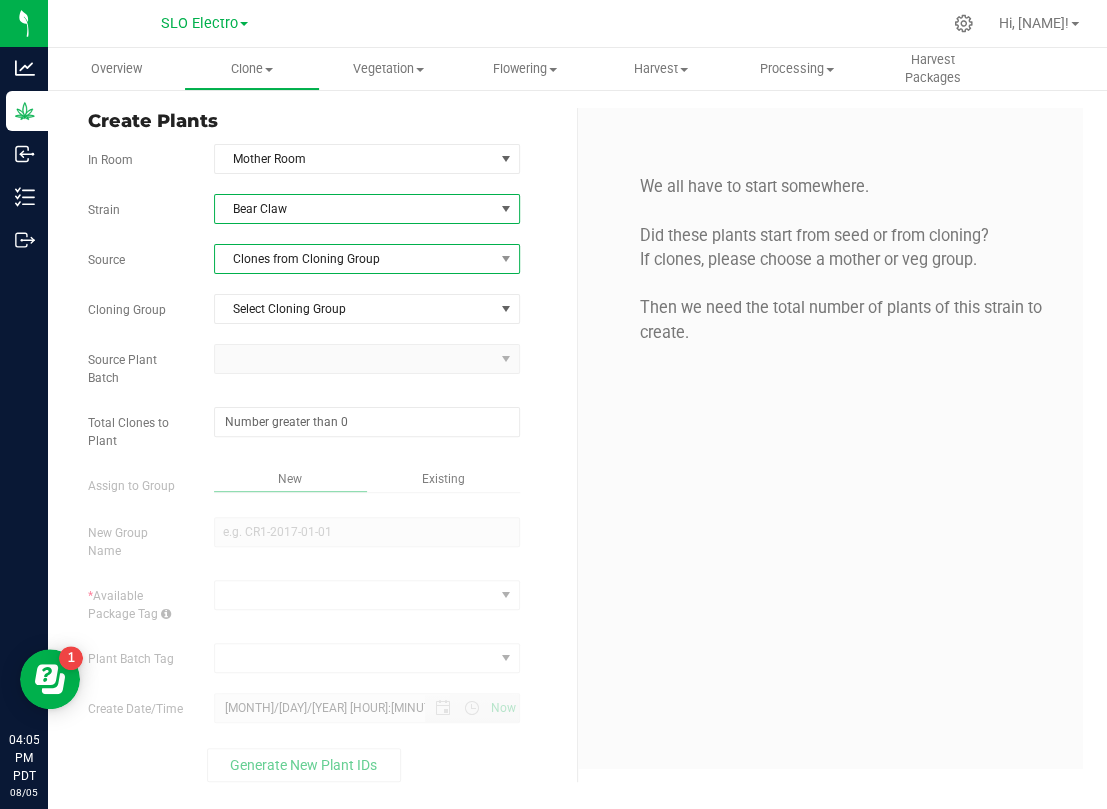 click on "Clones from Cloning Group" at bounding box center [354, 259] 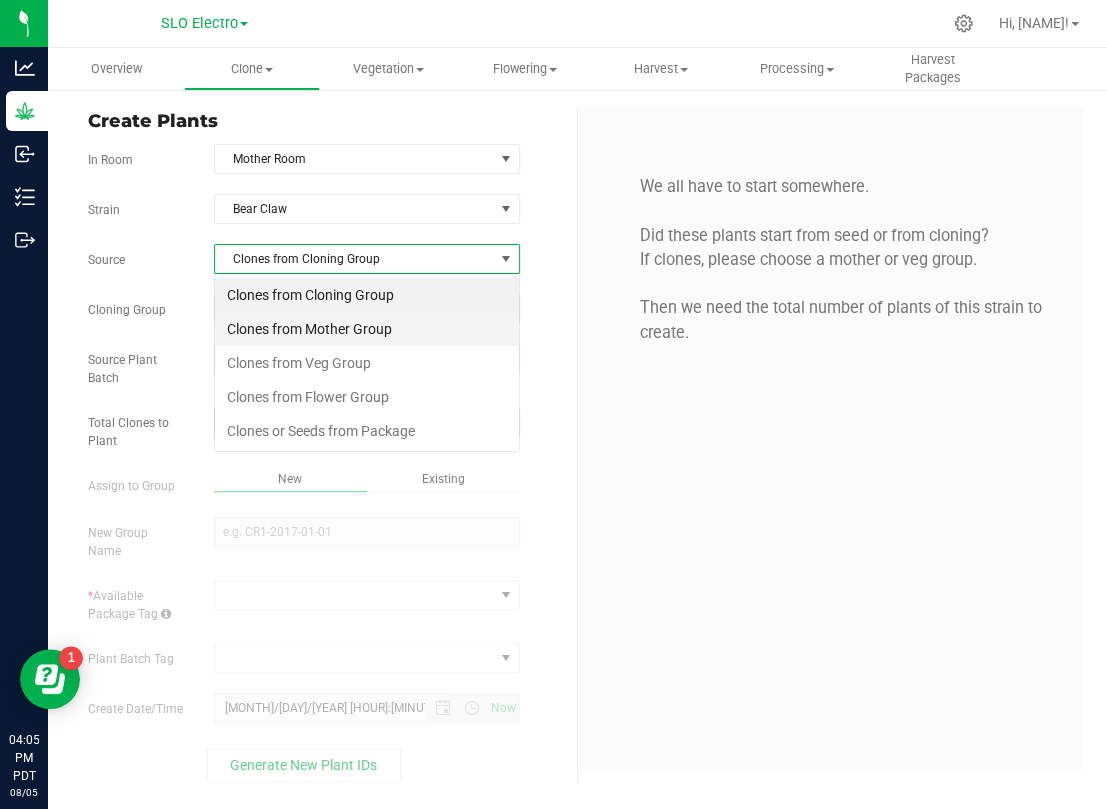 scroll, scrollTop: 99969, scrollLeft: 99694, axis: both 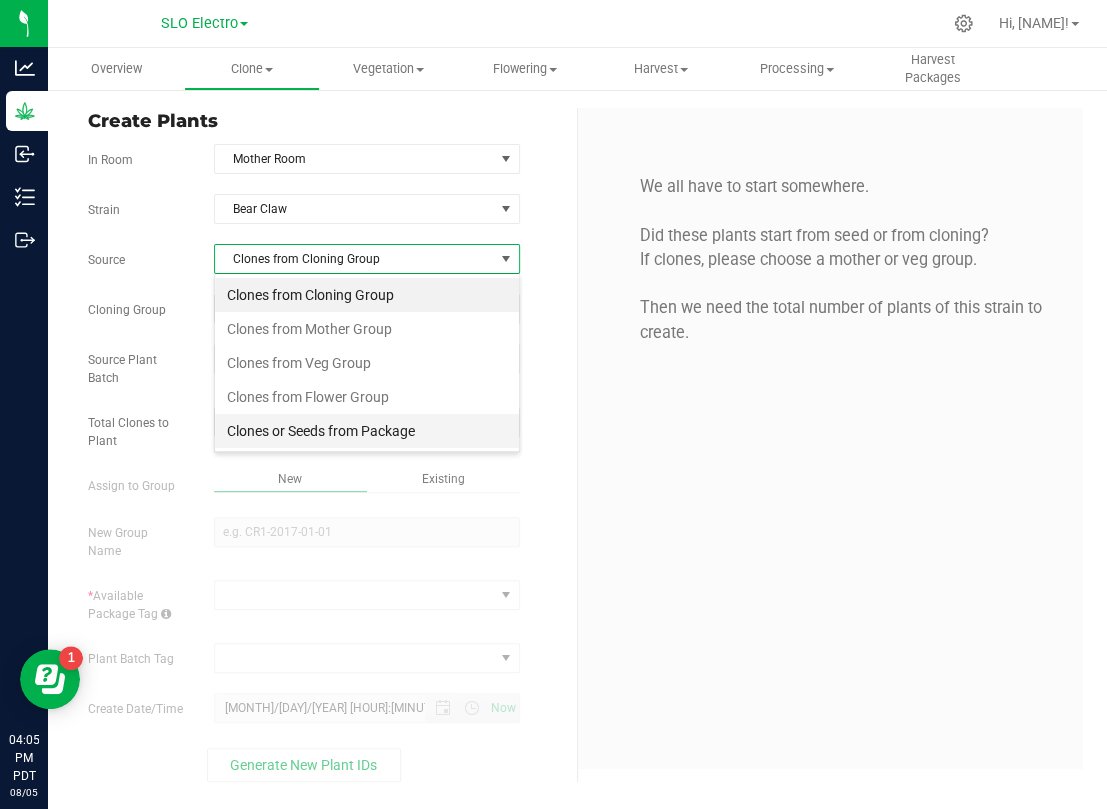 click on "Clones or Seeds from Package" at bounding box center (367, 431) 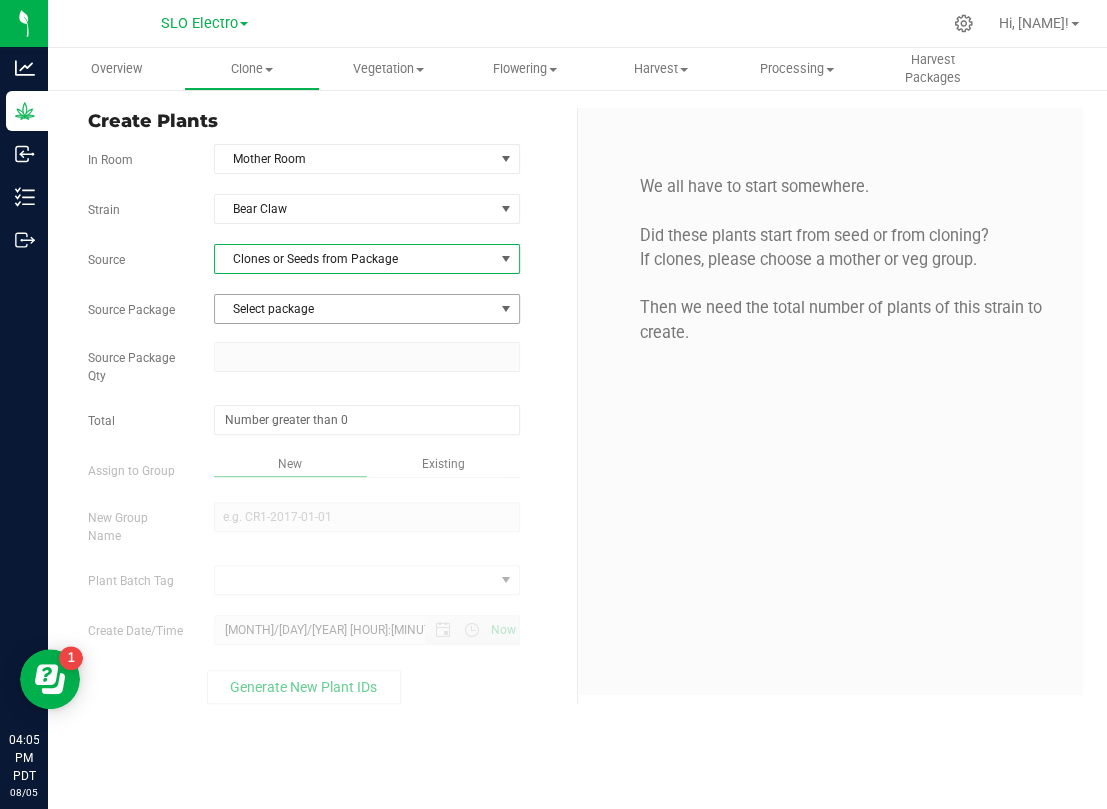 click on "Select package" at bounding box center [354, 309] 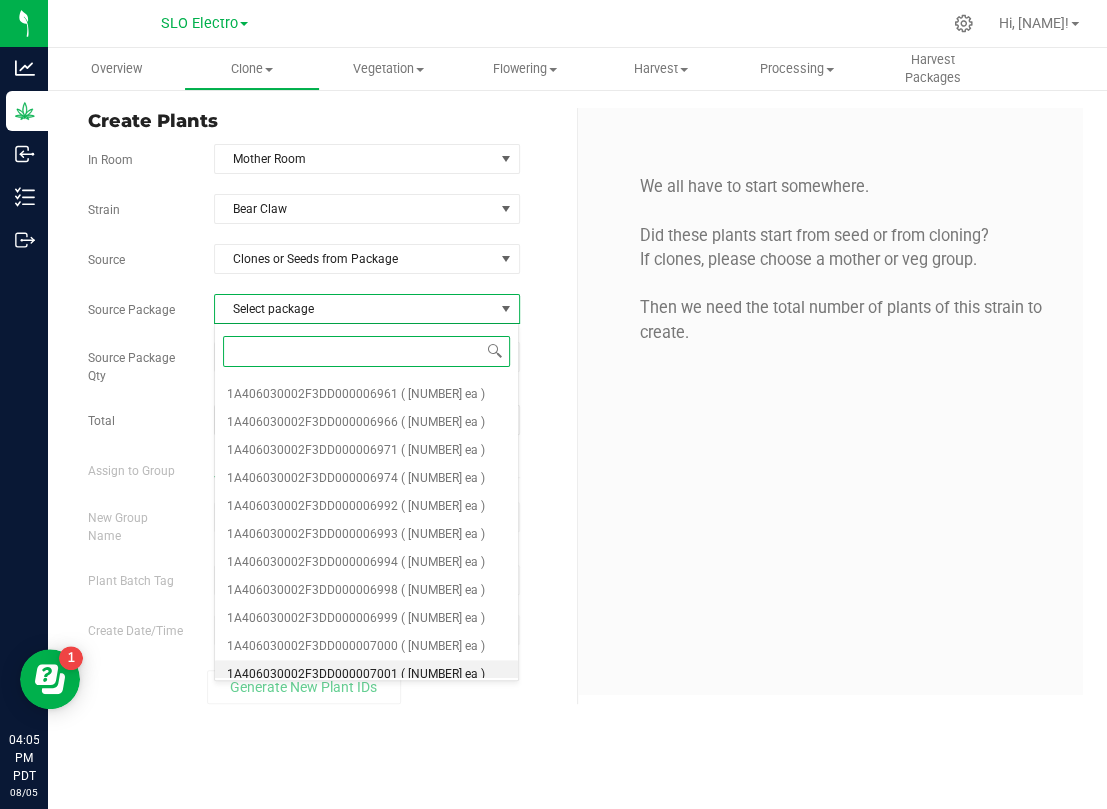 scroll, scrollTop: 539, scrollLeft: 0, axis: vertical 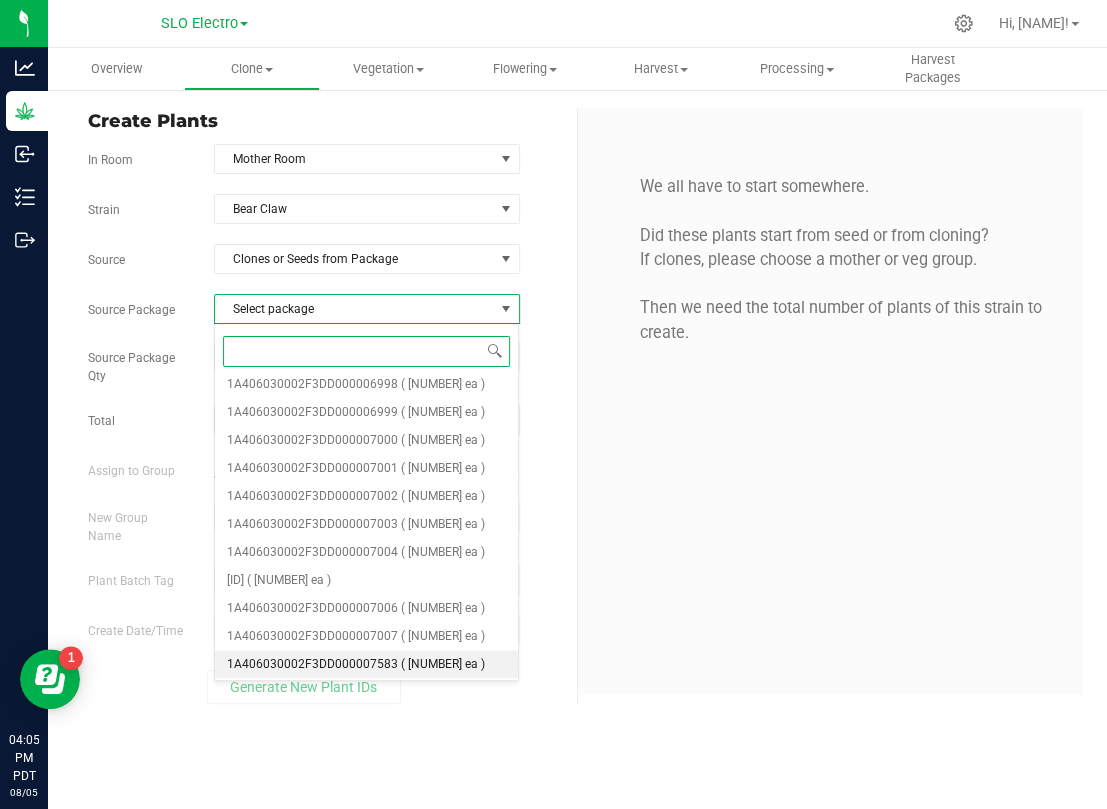 click on "1A406030002F3DD000007583" at bounding box center [312, 664] 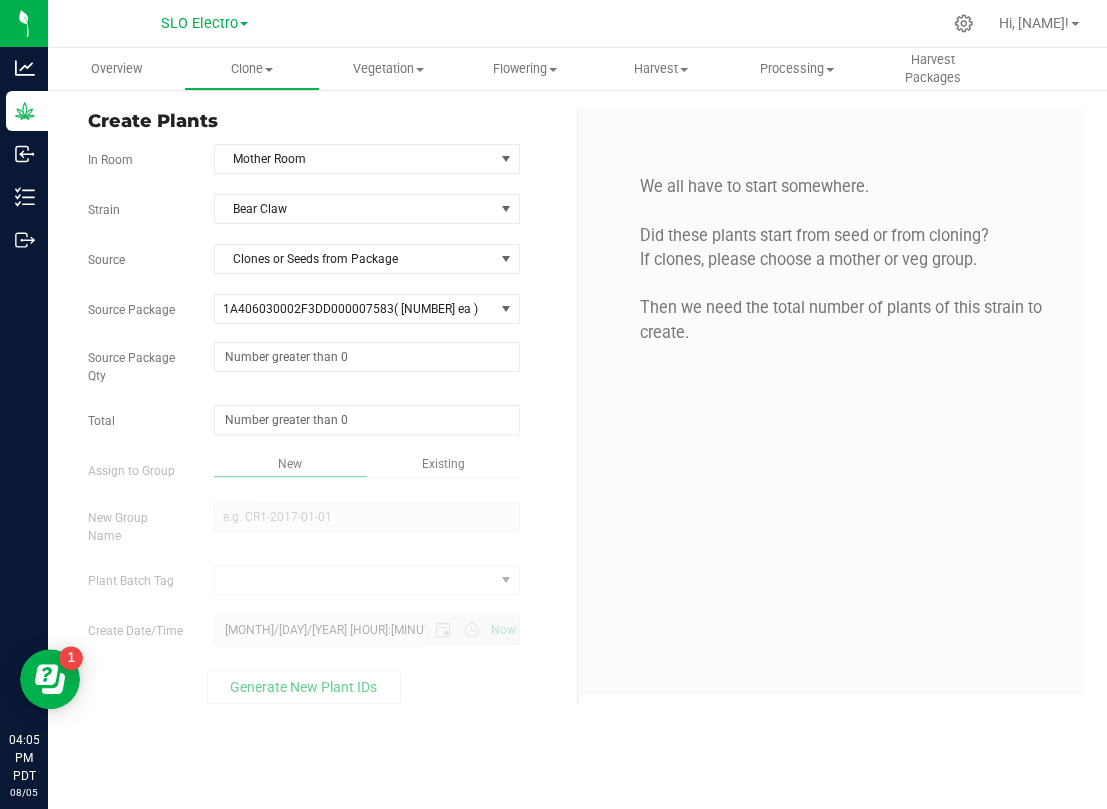 click on "1A406030002F3DD000007583
(
20
ea
)
1A406030000A116000003441 1A406030002F3DD000005966 1A406030002F3DD000005967 1A406030002F3DD000005968 1A406030002F3DD000005969 1A406030002F3DD000005970 1A406030002F3DD000005971 1A406030002F3DD000005972 1A406030002F3DD000005973 1A406030002F3DD000005974 1A406030002F3DD000005975 1A406030002F3DD000006960 1A406030002F3DD000006961 1A406030002F3DD000006966 1A406030002F3DD000006971 1A406030002F3DD000006974 1A406030002F3DD000006992 1A406030002F3DD000006993 1A406030002F3DD000006994 1A406030002F3DD000006998 1A406030002F3DD000006999 1A406030002F3DD000007000 1A406030002F3DD000007001 1A406030002F3DD000007002 1A406030002F3DD000007003 1A406030002F3DD000007004 1A406030002F3DD000007005 1A406030002F3DD000007006 1A406030002F3DD000007007 1A406030002F3DD000007583" at bounding box center [367, 318] 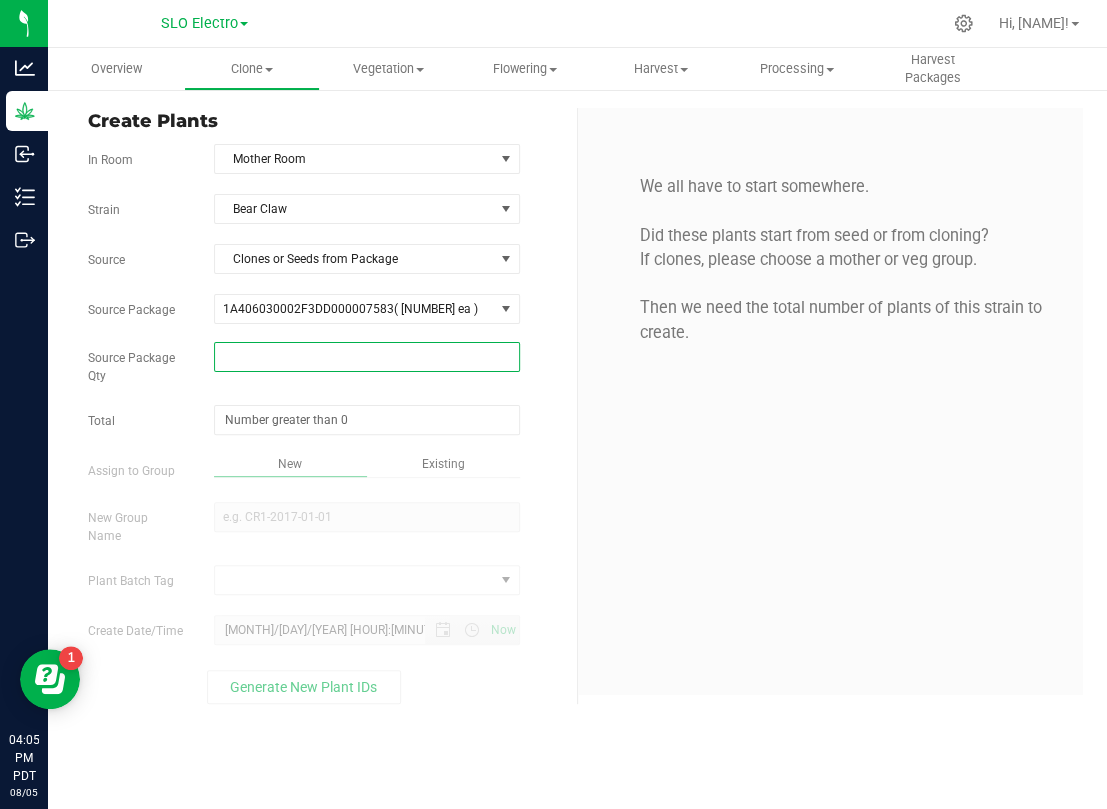 click at bounding box center (367, 357) 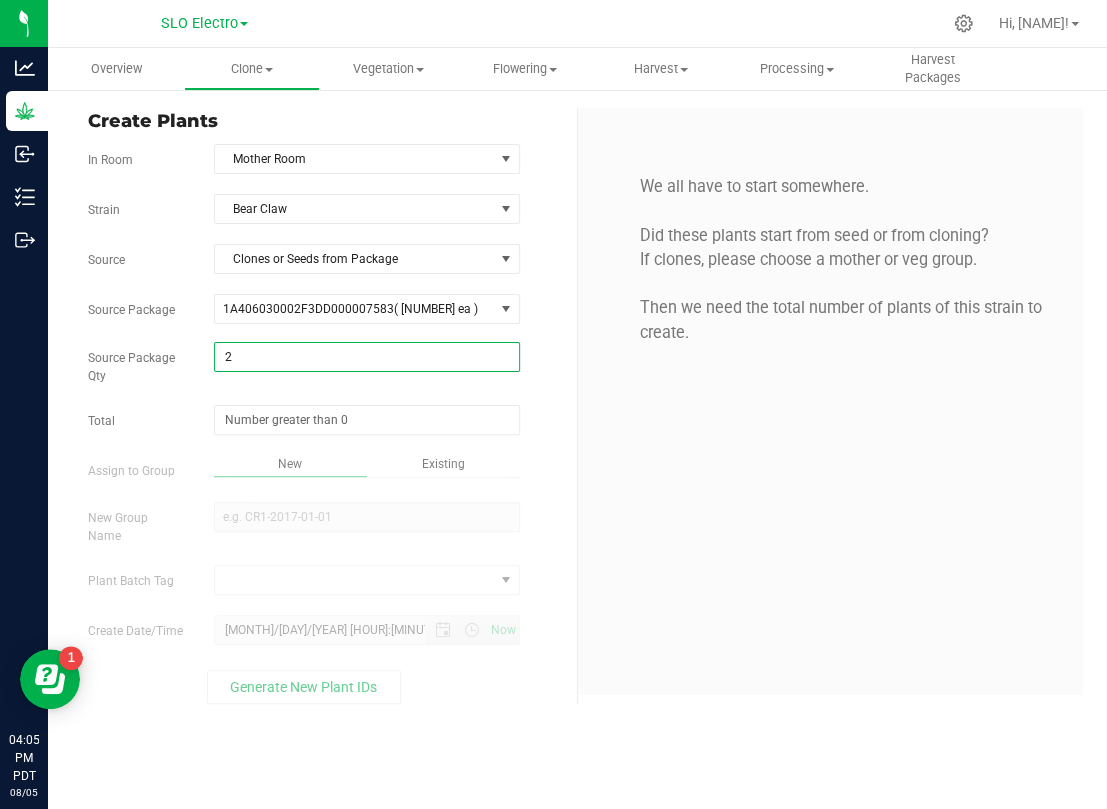 type on "20" 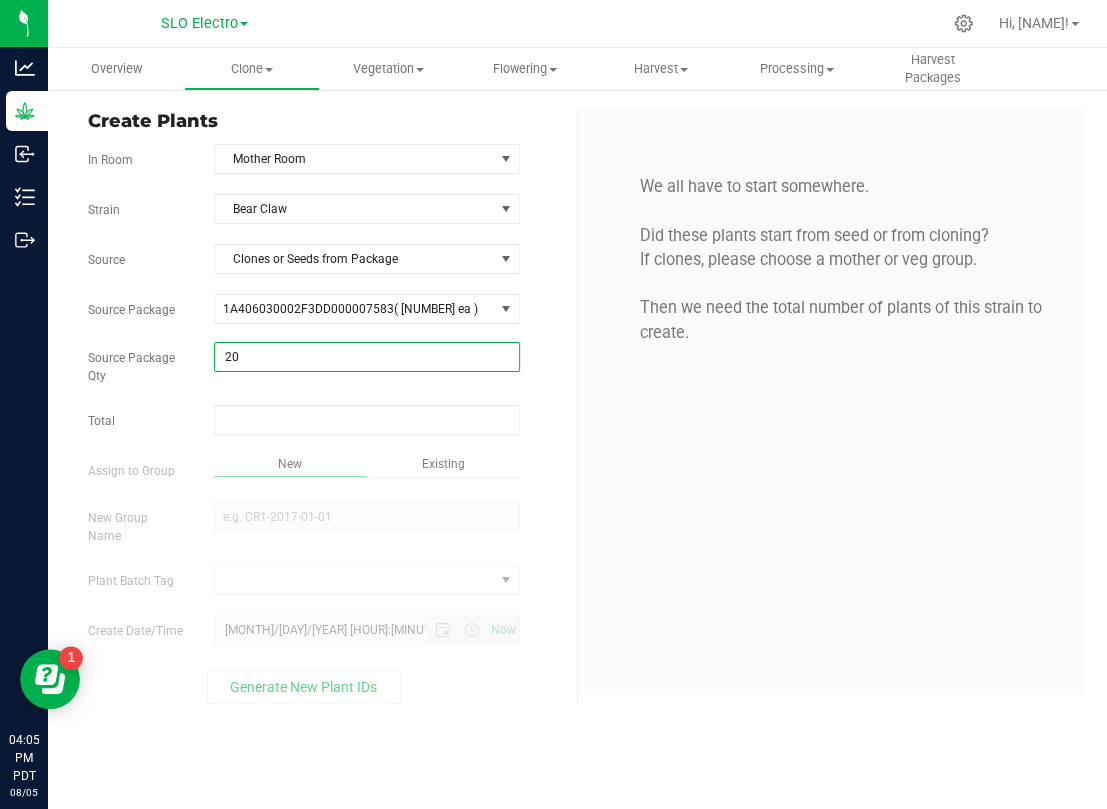 type on "20" 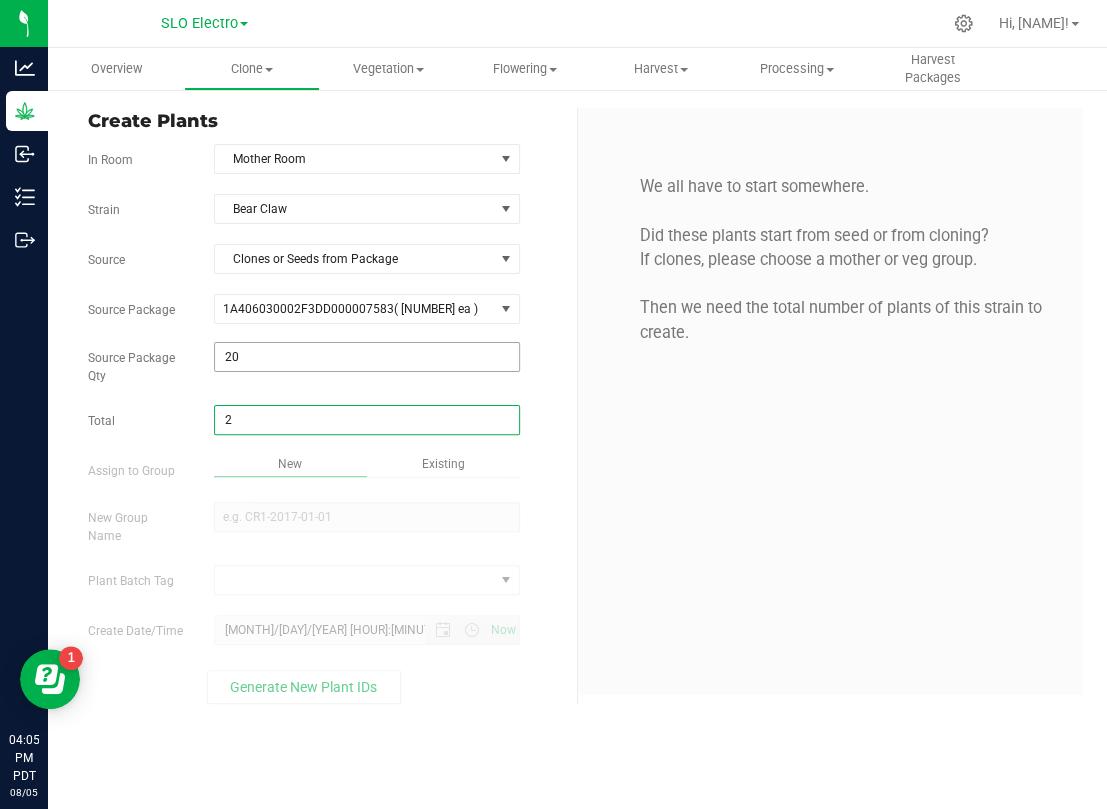 type on "20" 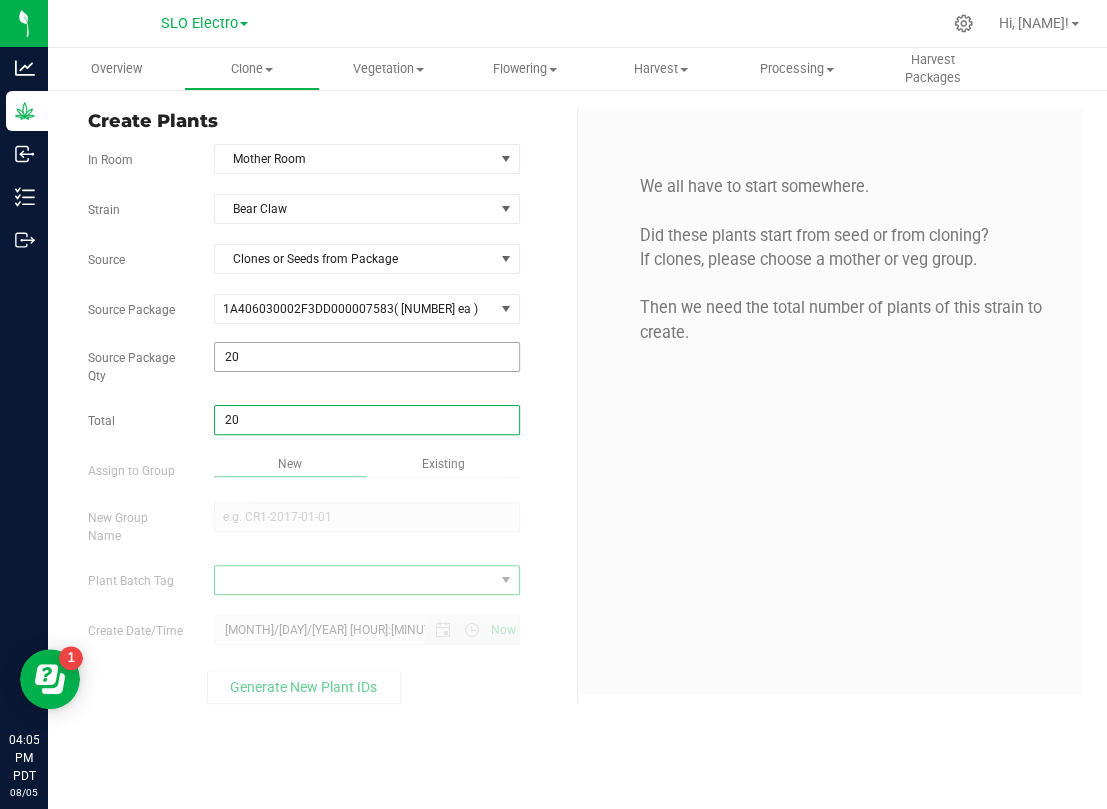 type on "20" 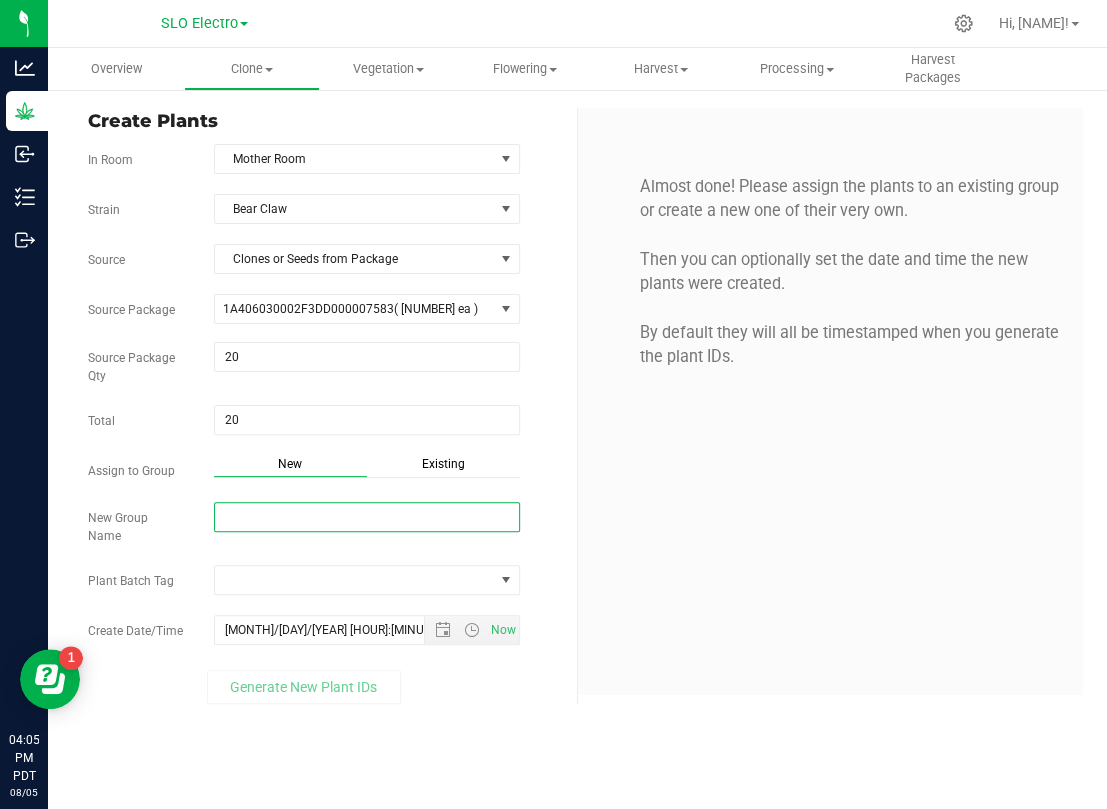 click on "New Group Name" at bounding box center (367, 517) 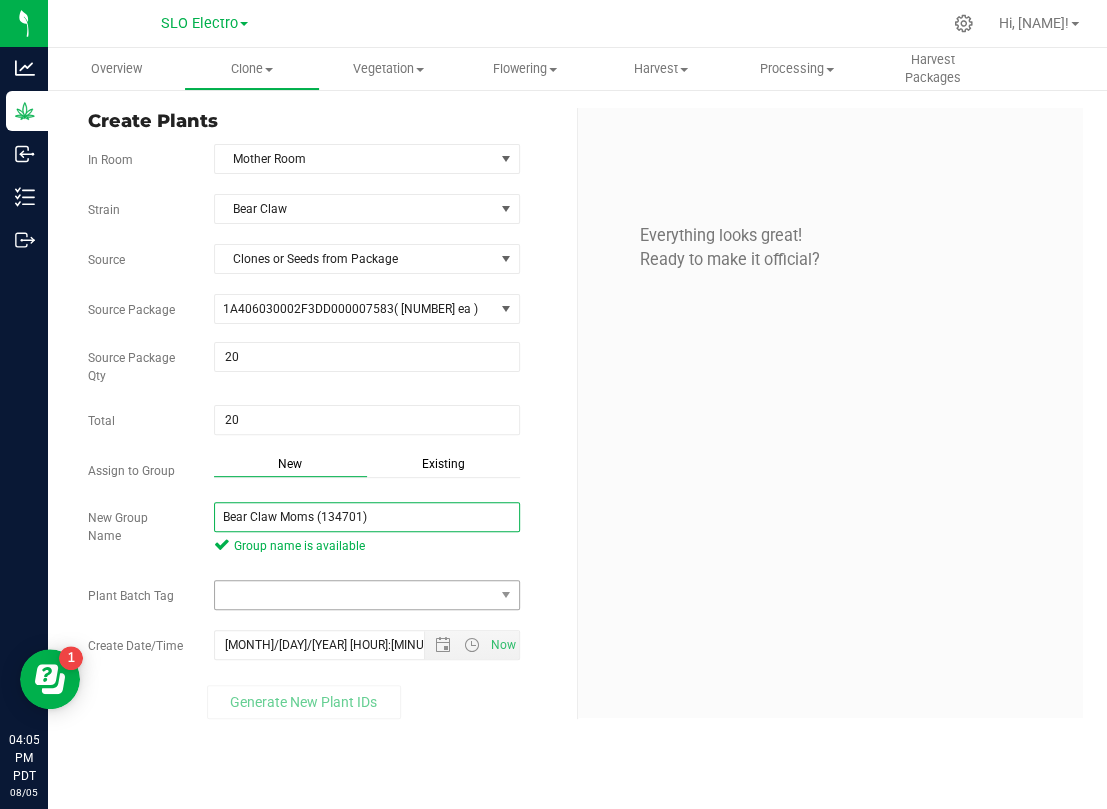 type on "Bear Claw Moms (134701)" 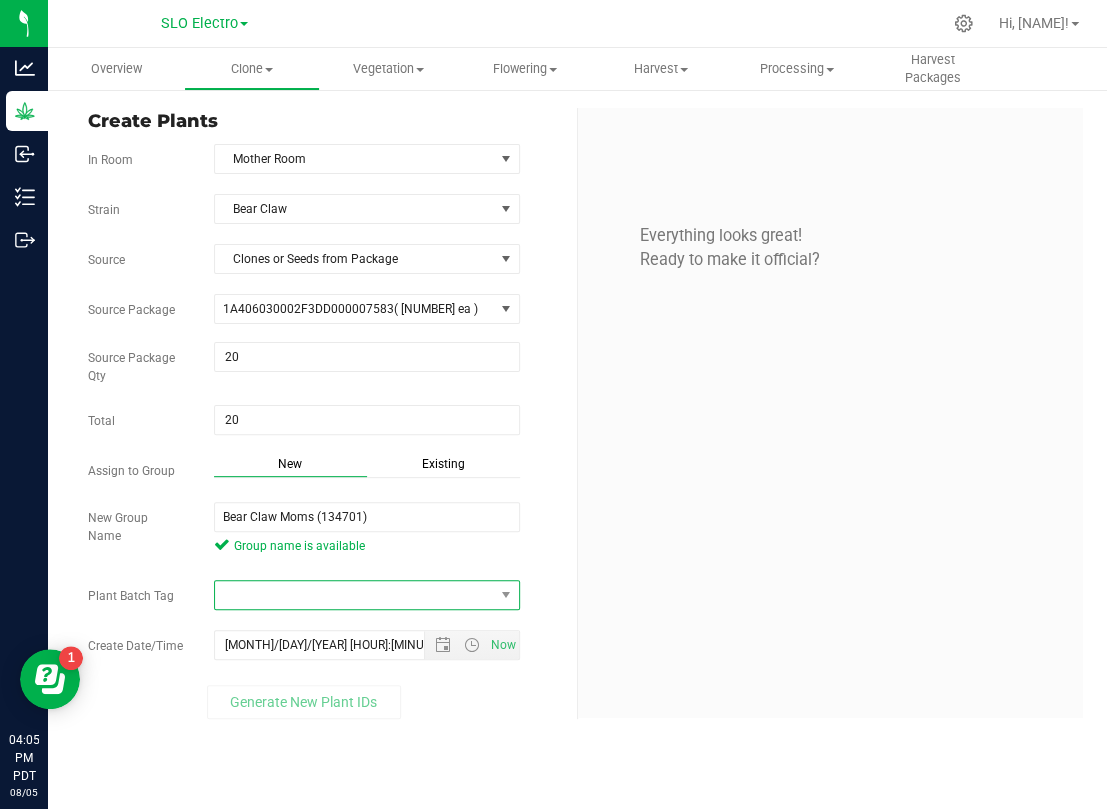 click at bounding box center (354, 595) 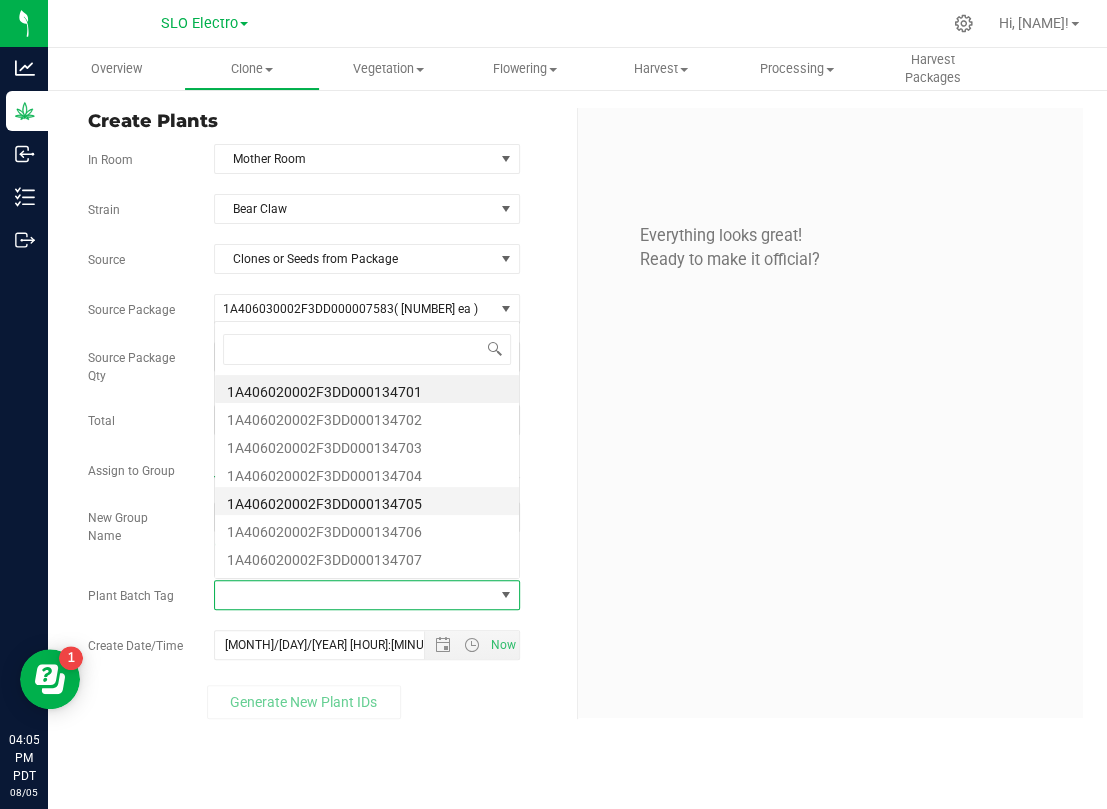 scroll, scrollTop: 0, scrollLeft: 0, axis: both 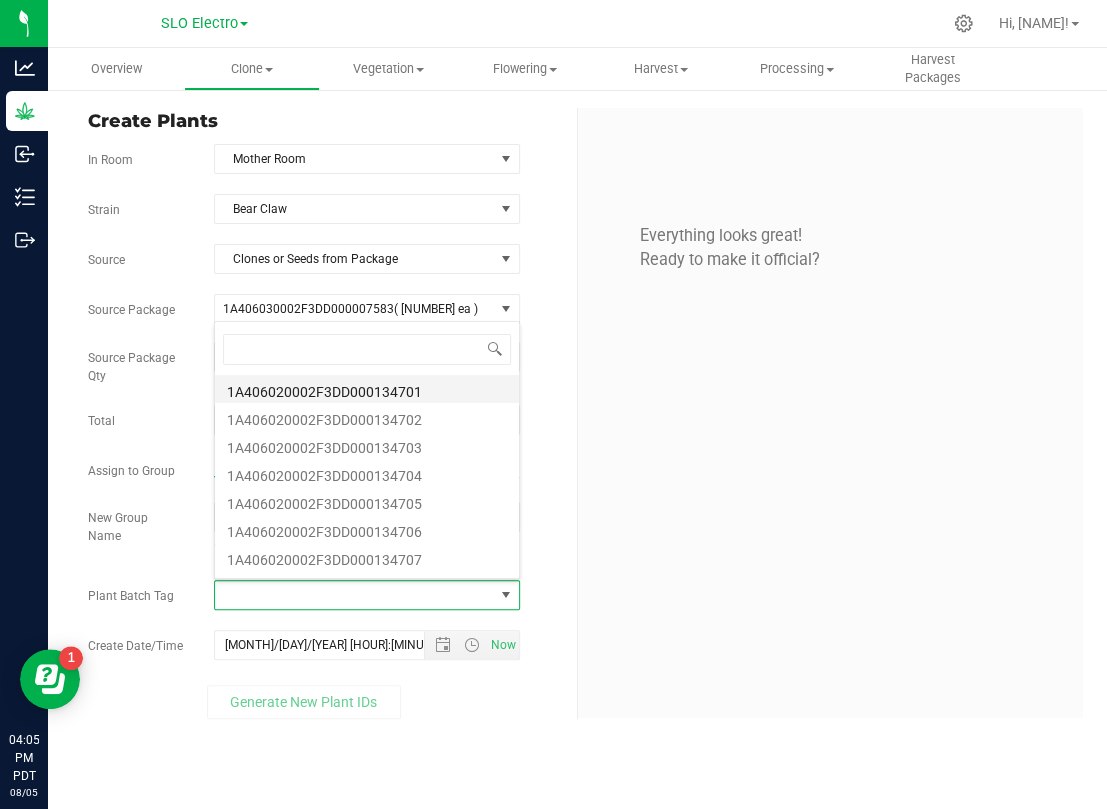 click on "1A406020002F3DD000134701" at bounding box center [367, 389] 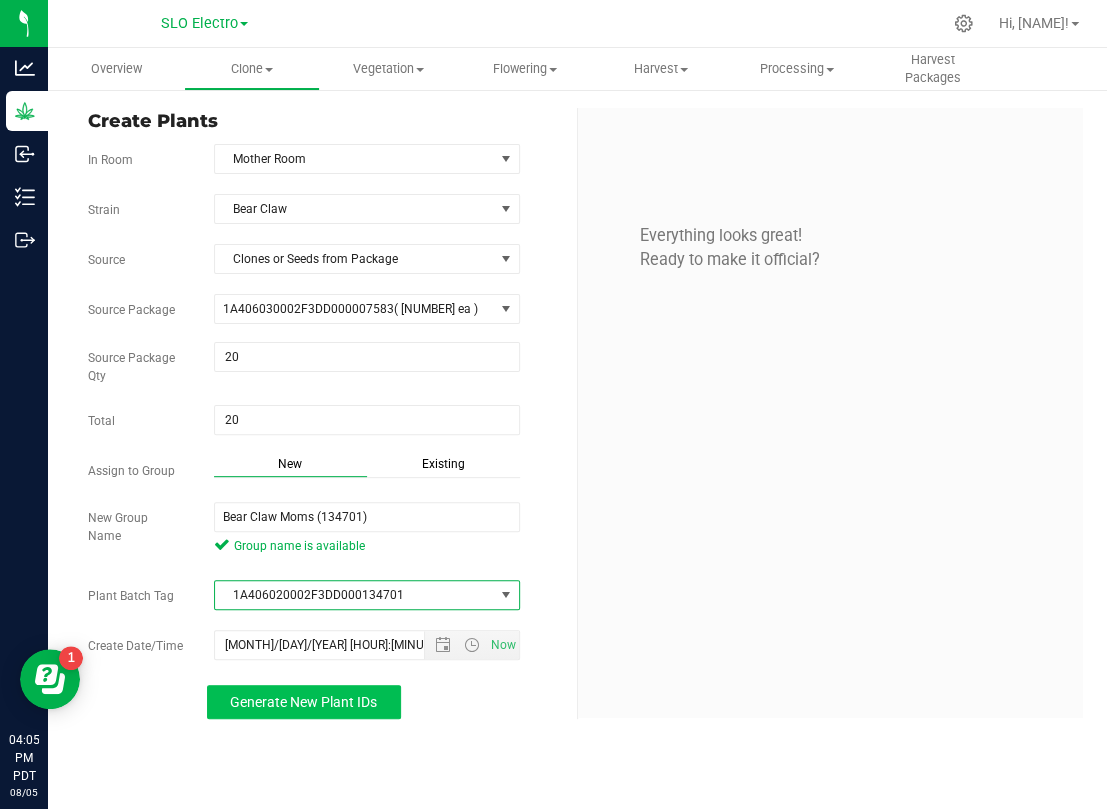 click on "Generate New Plant IDs" at bounding box center [303, 702] 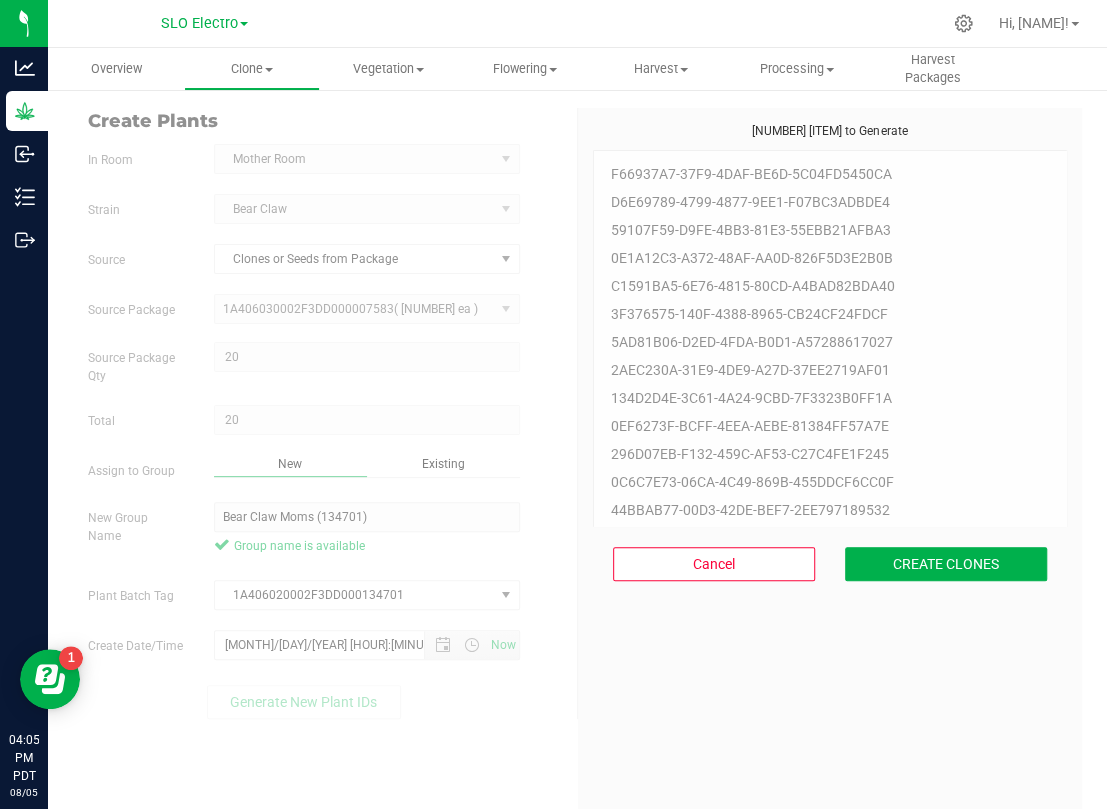scroll, scrollTop: 60, scrollLeft: 0, axis: vertical 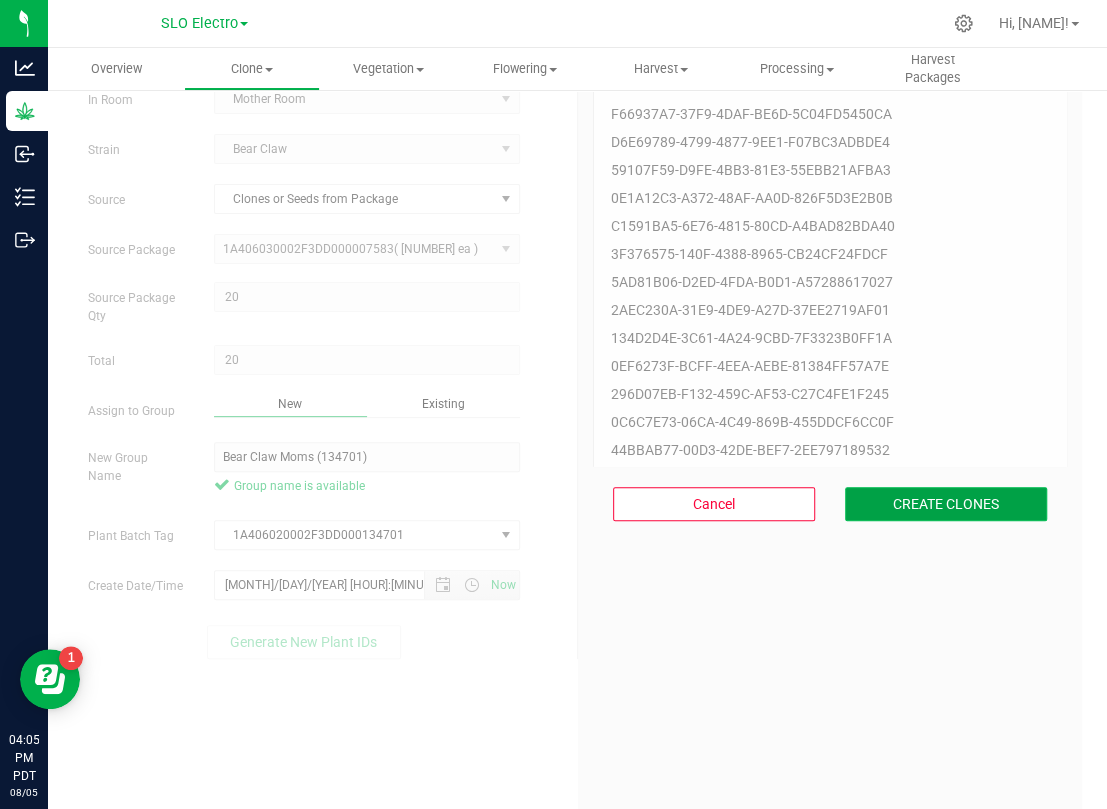 click on "CREATE CLONES" at bounding box center [946, 504] 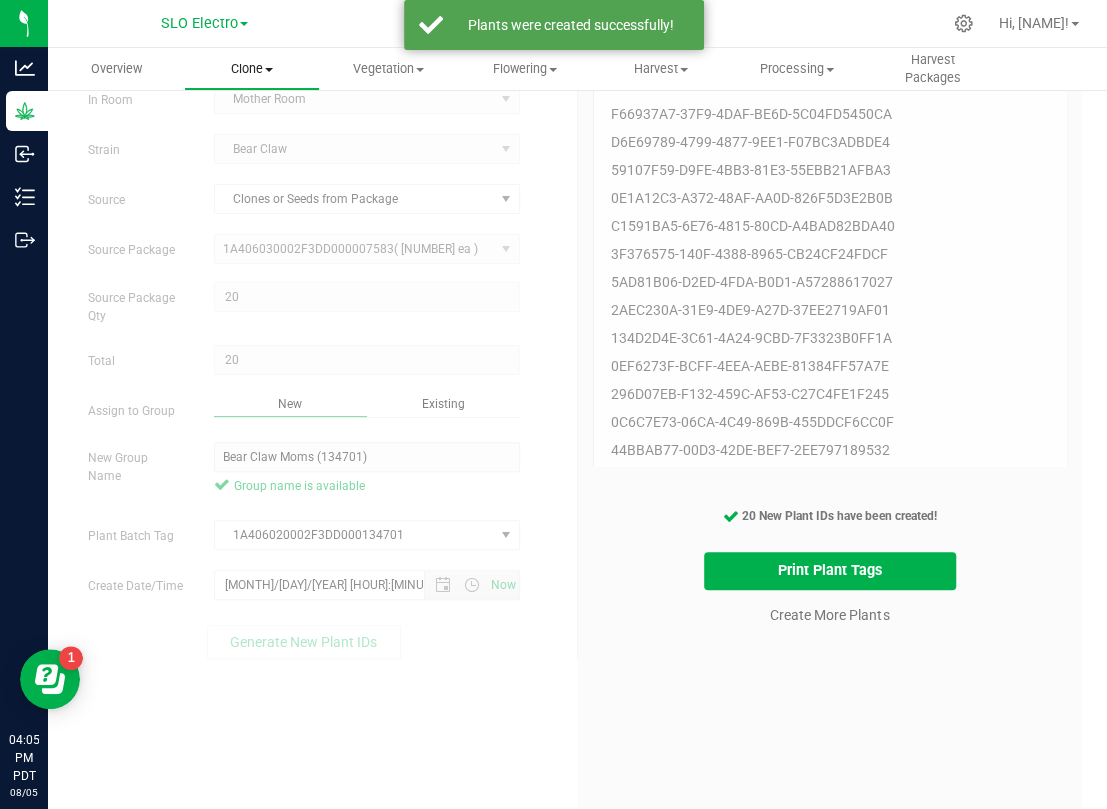 click on "Clone" at bounding box center (252, 69) 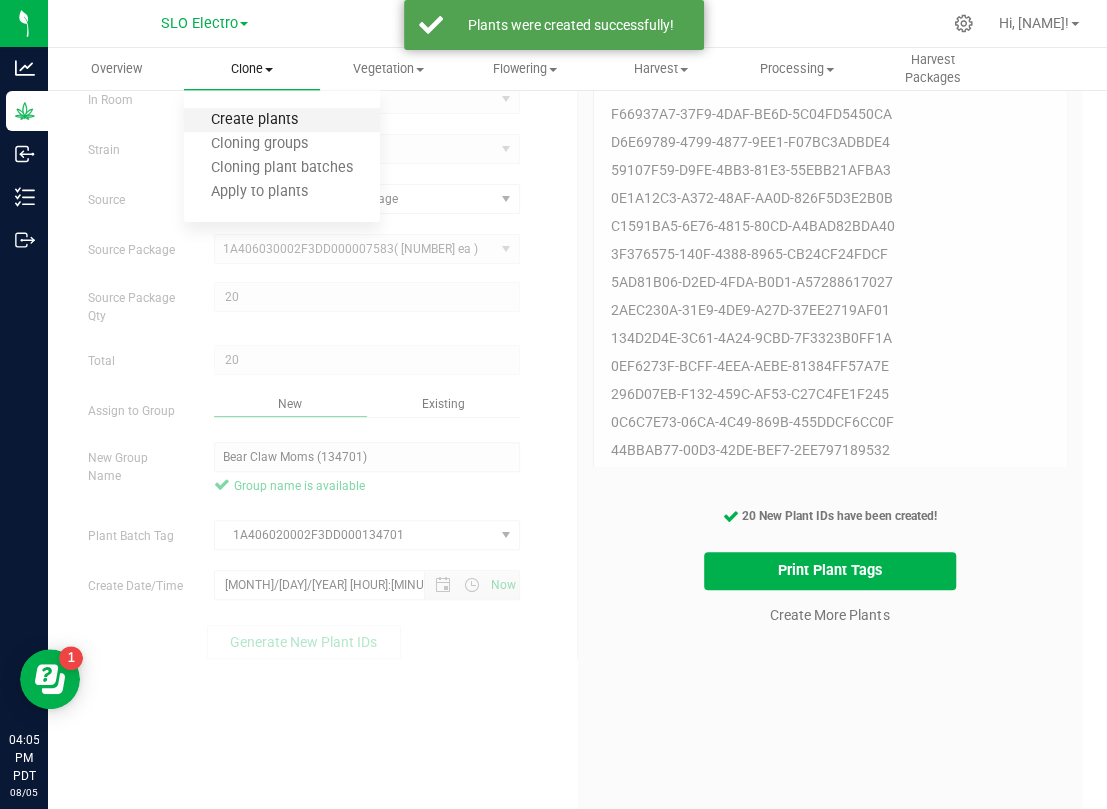click on "Create plants" at bounding box center [254, 120] 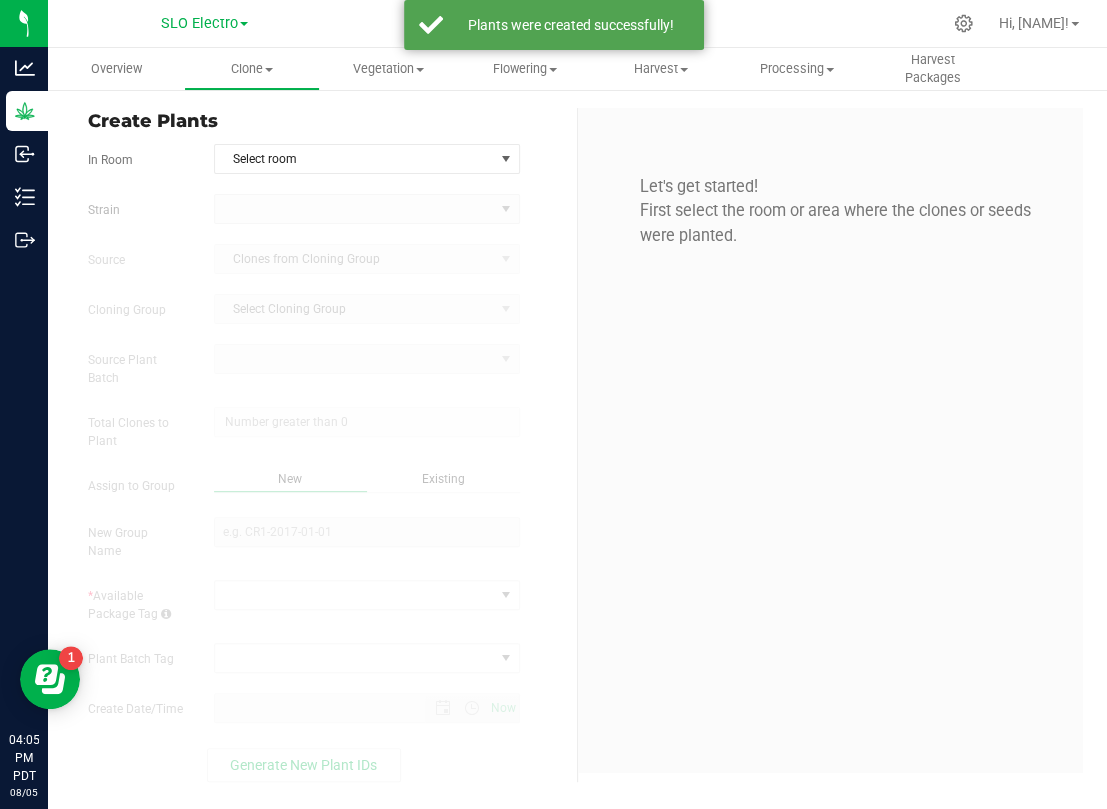 scroll, scrollTop: 0, scrollLeft: 0, axis: both 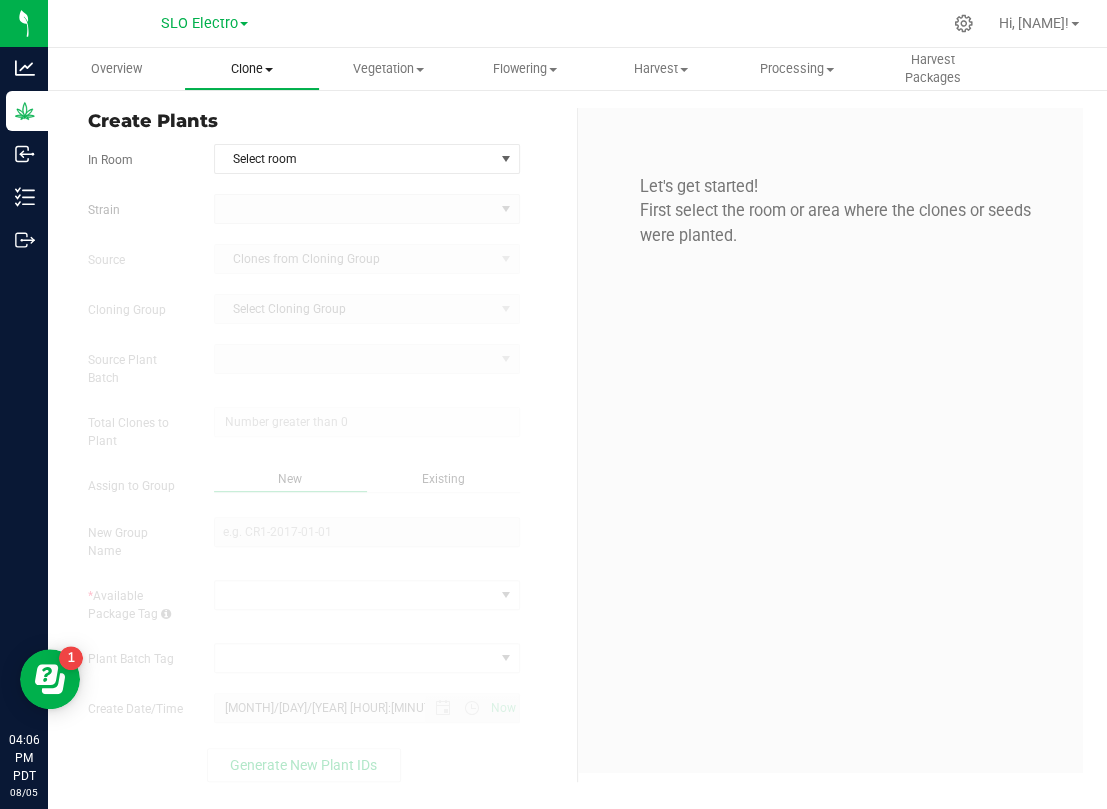 click at bounding box center [269, 70] 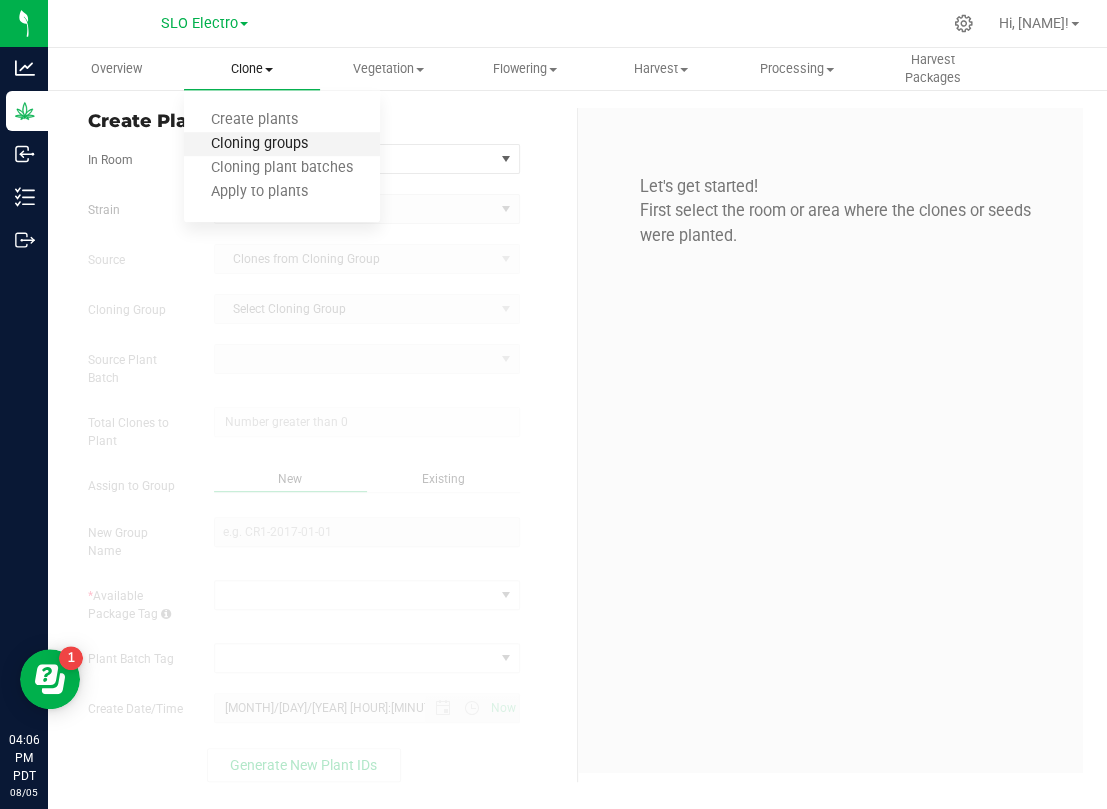 click on "Cloning groups" at bounding box center [259, 144] 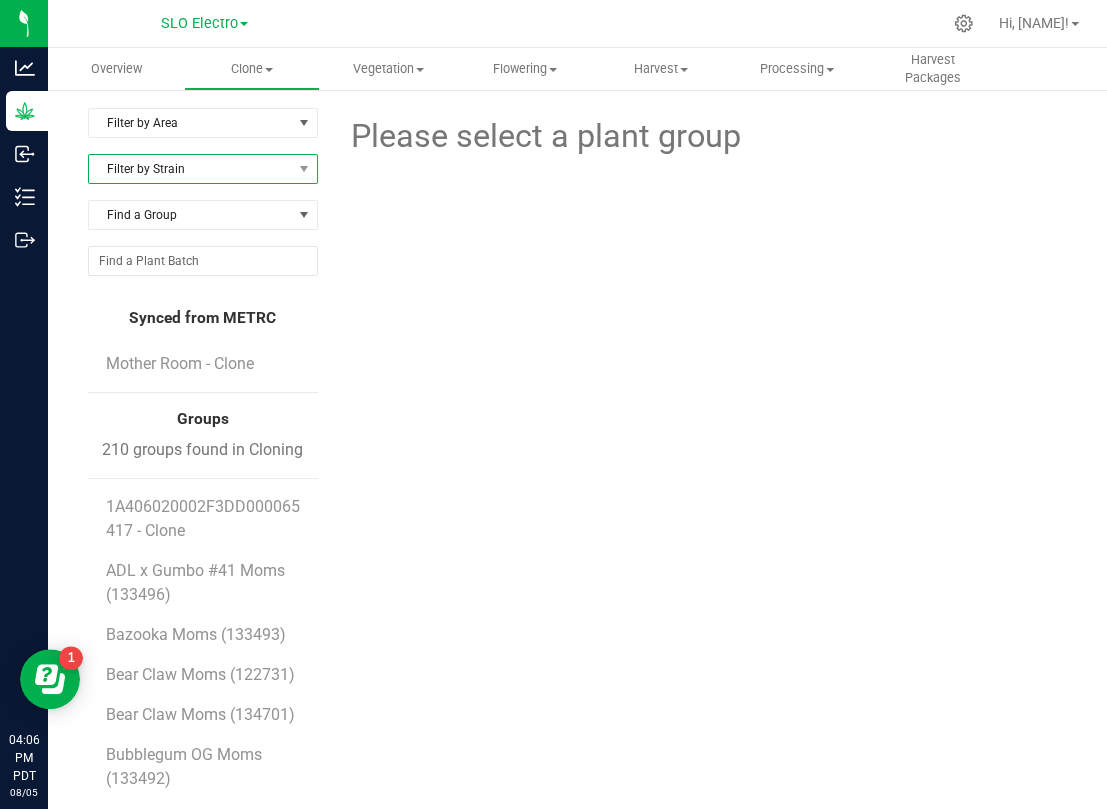 click on "Filter by Strain" at bounding box center (190, 169) 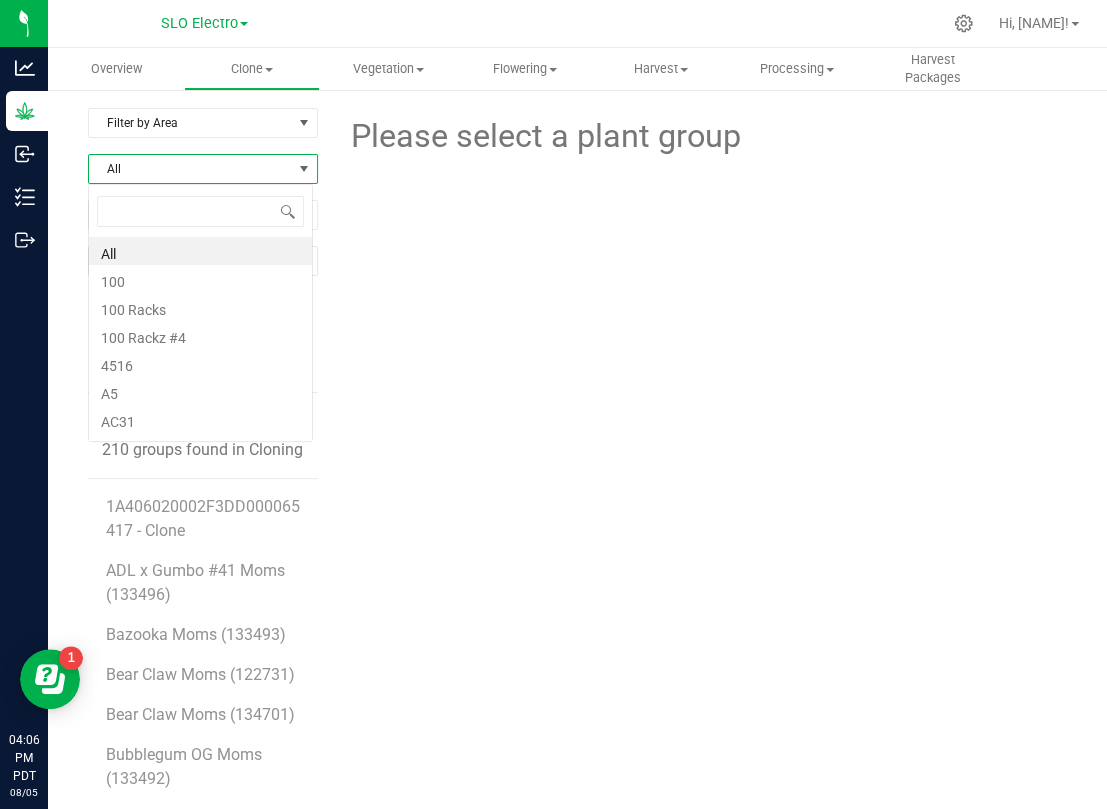 scroll, scrollTop: 99969, scrollLeft: 99774, axis: both 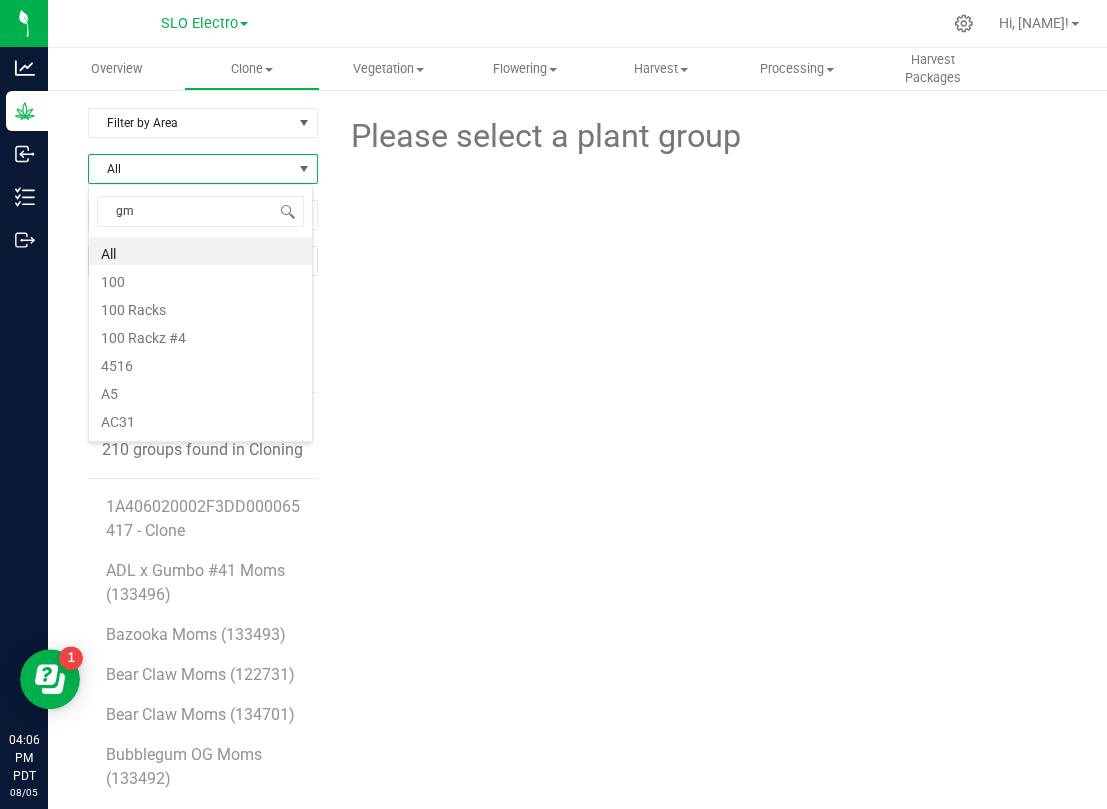 type on "gmo" 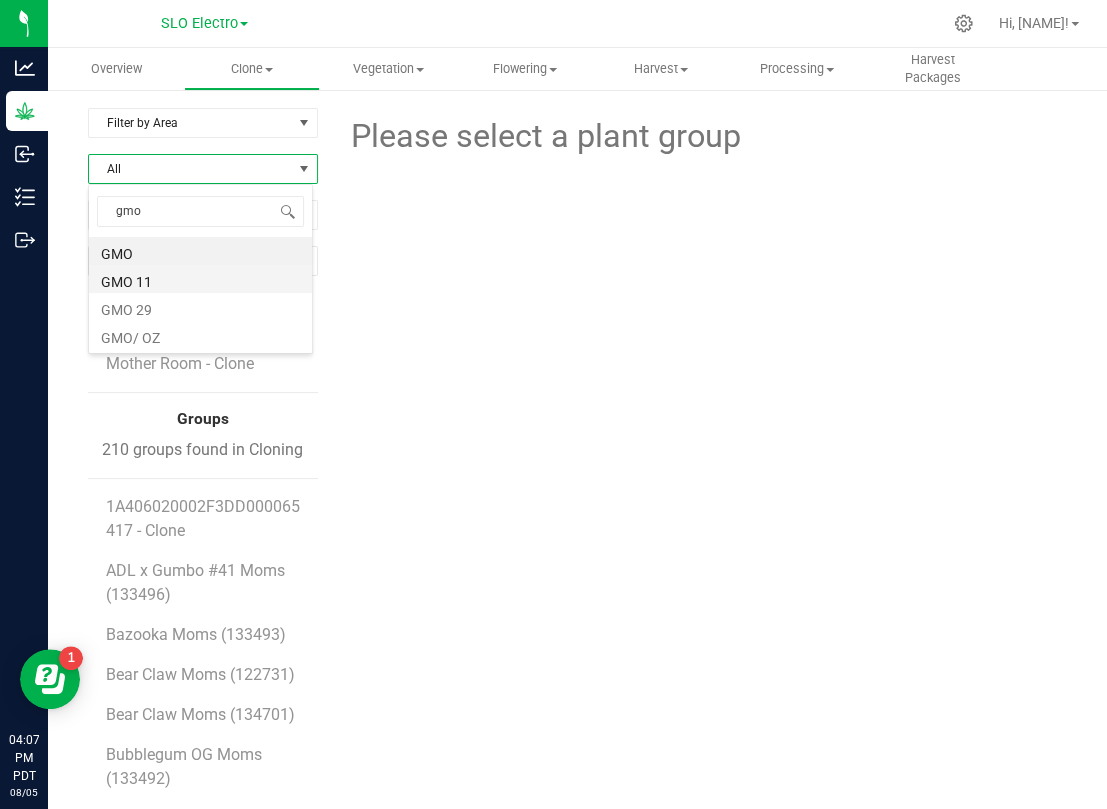 click on "GMO 11" at bounding box center [200, 279] 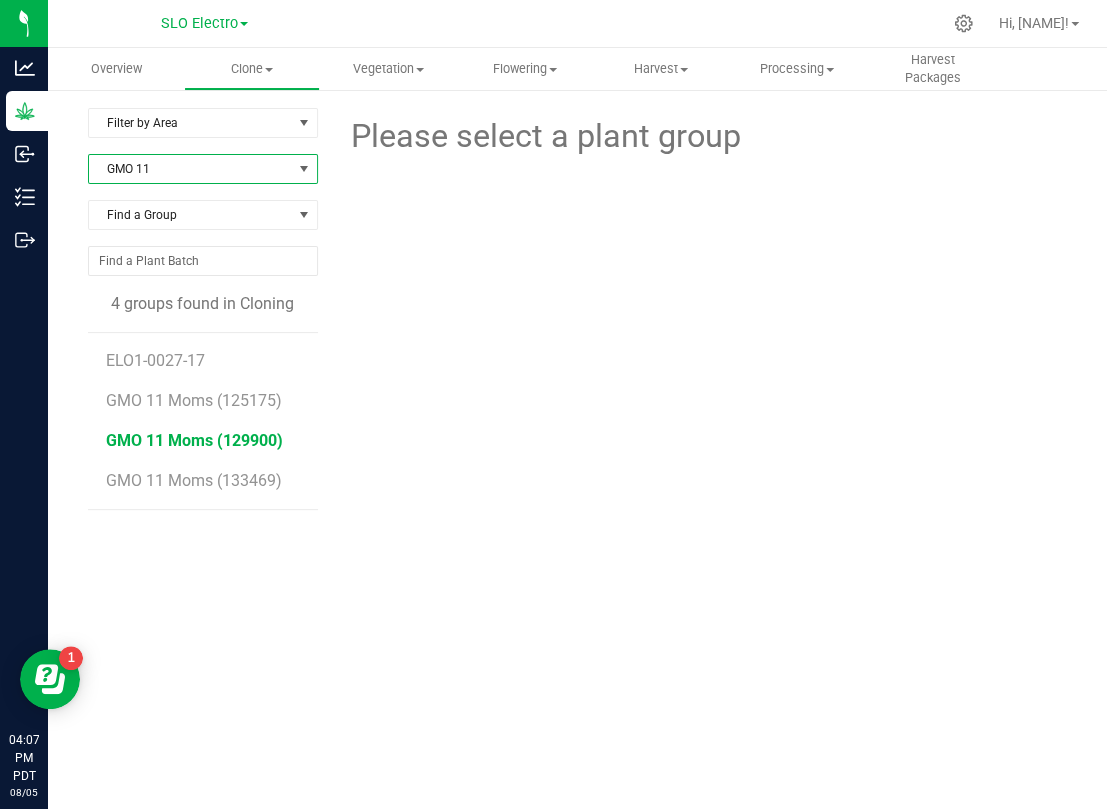 click on "GMO 11 Moms (129900)" at bounding box center [194, 440] 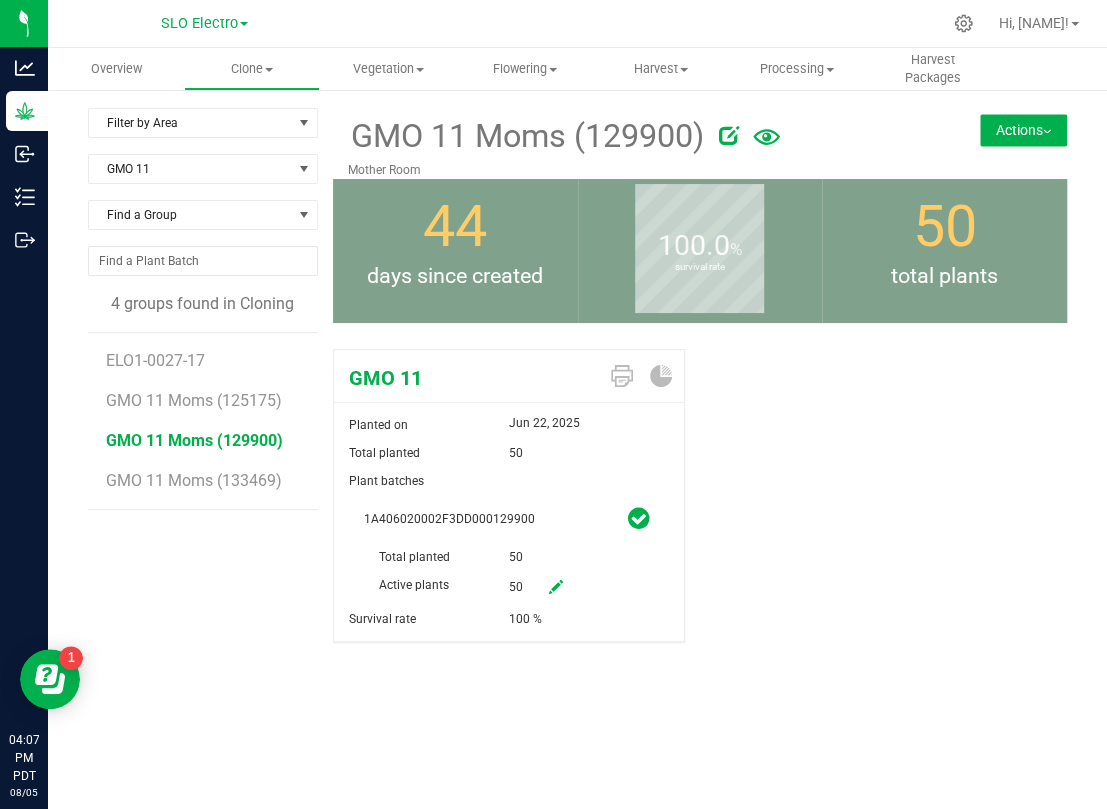 click at bounding box center (556, 588) 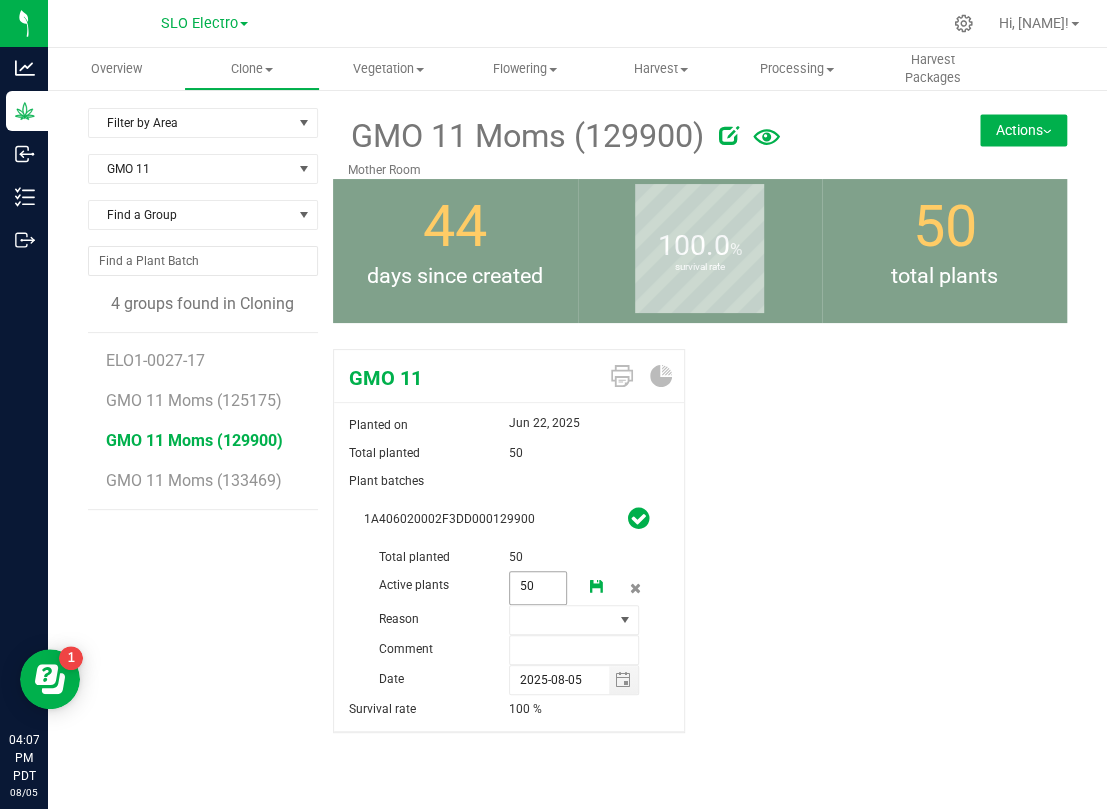 click on "50 50" at bounding box center [538, 588] 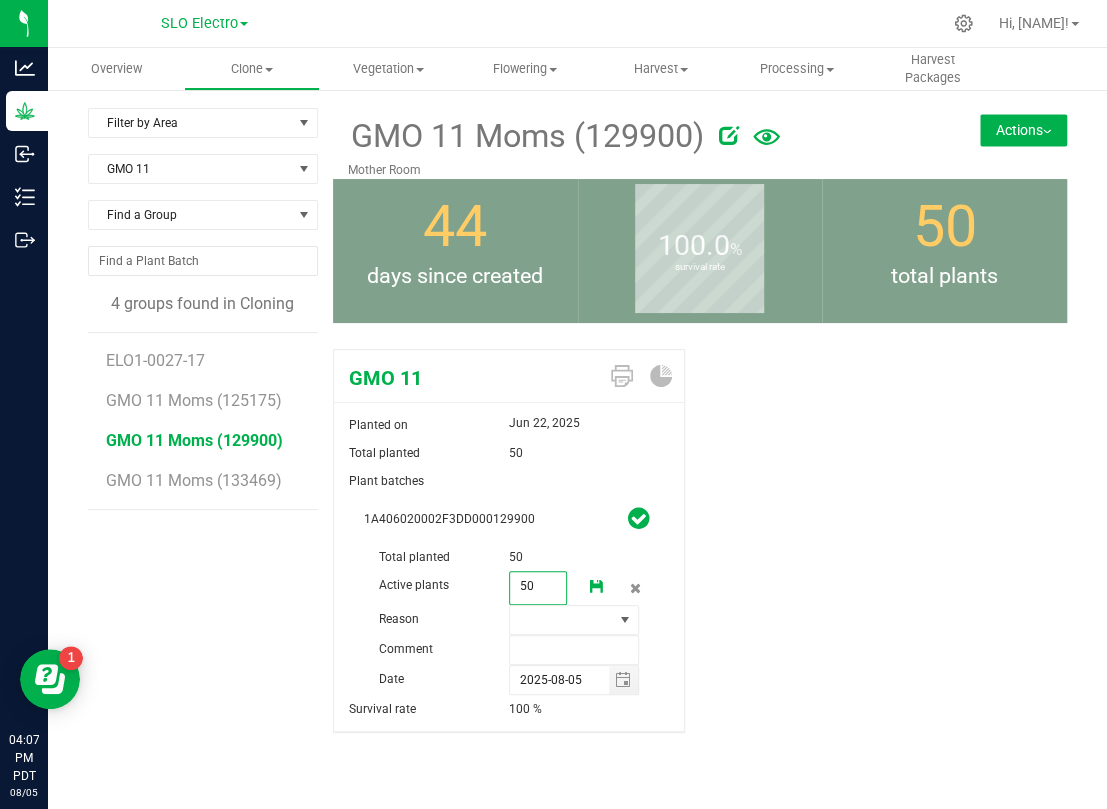 click on "50" at bounding box center [538, 586] 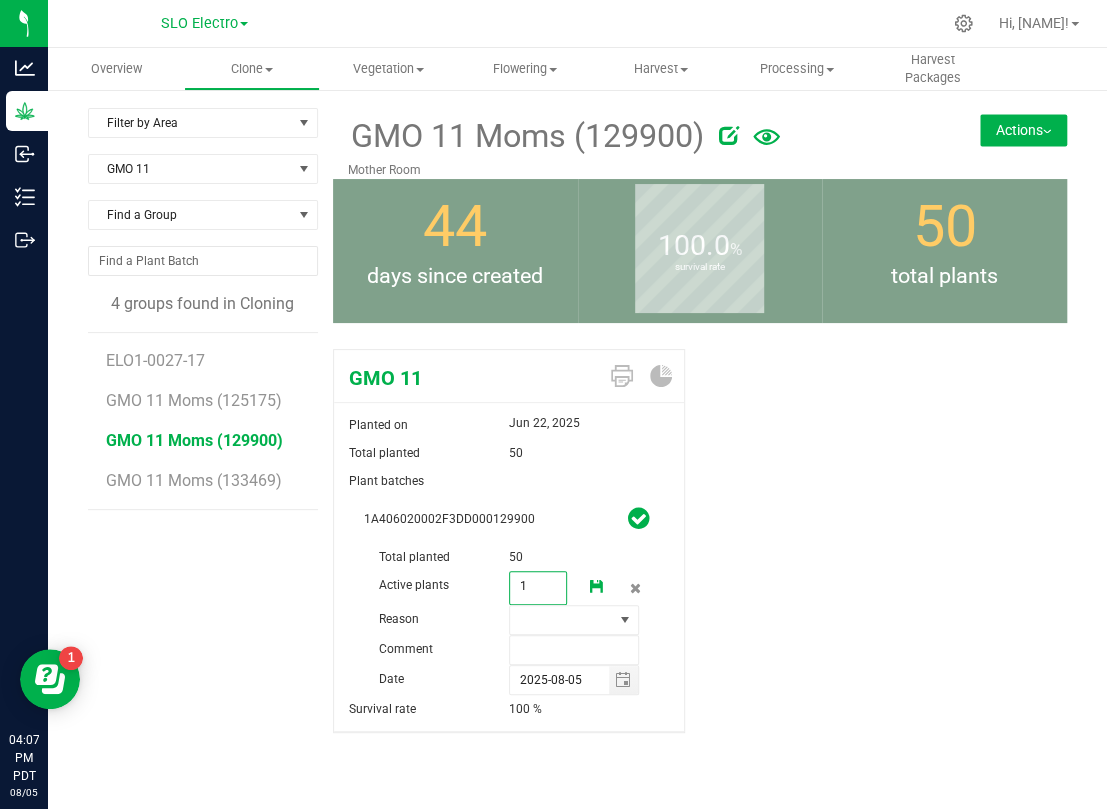 type on "10" 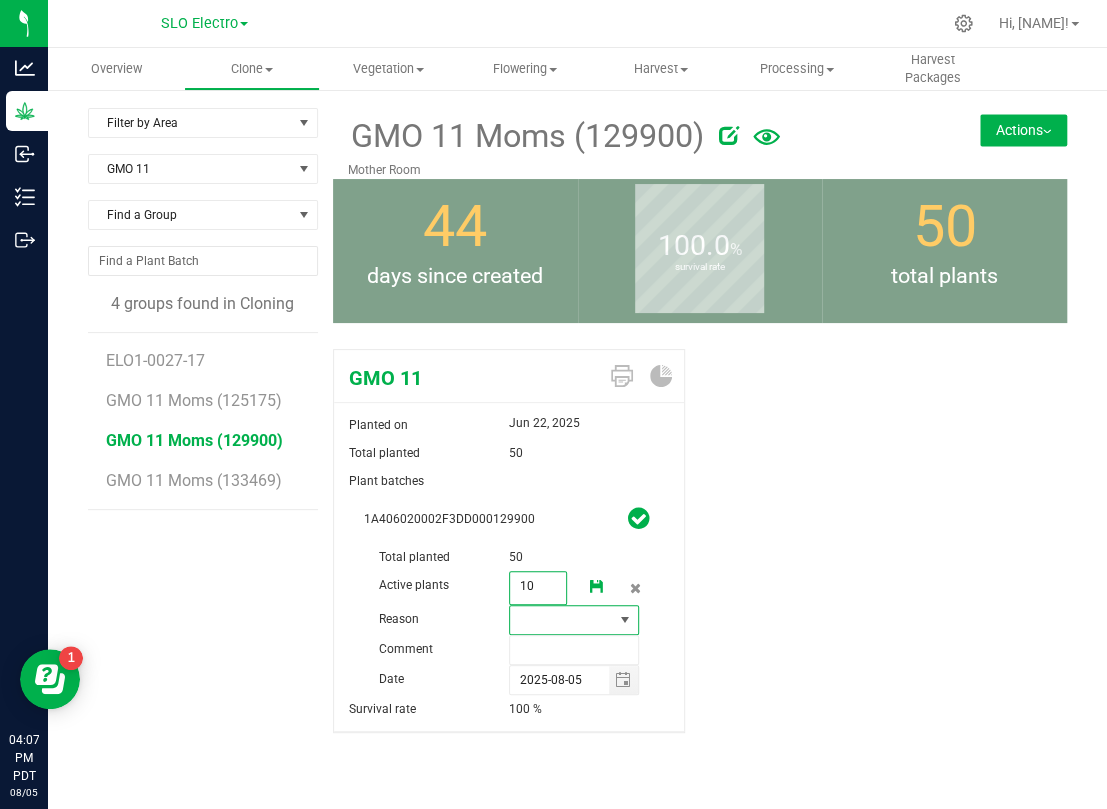 type on "10" 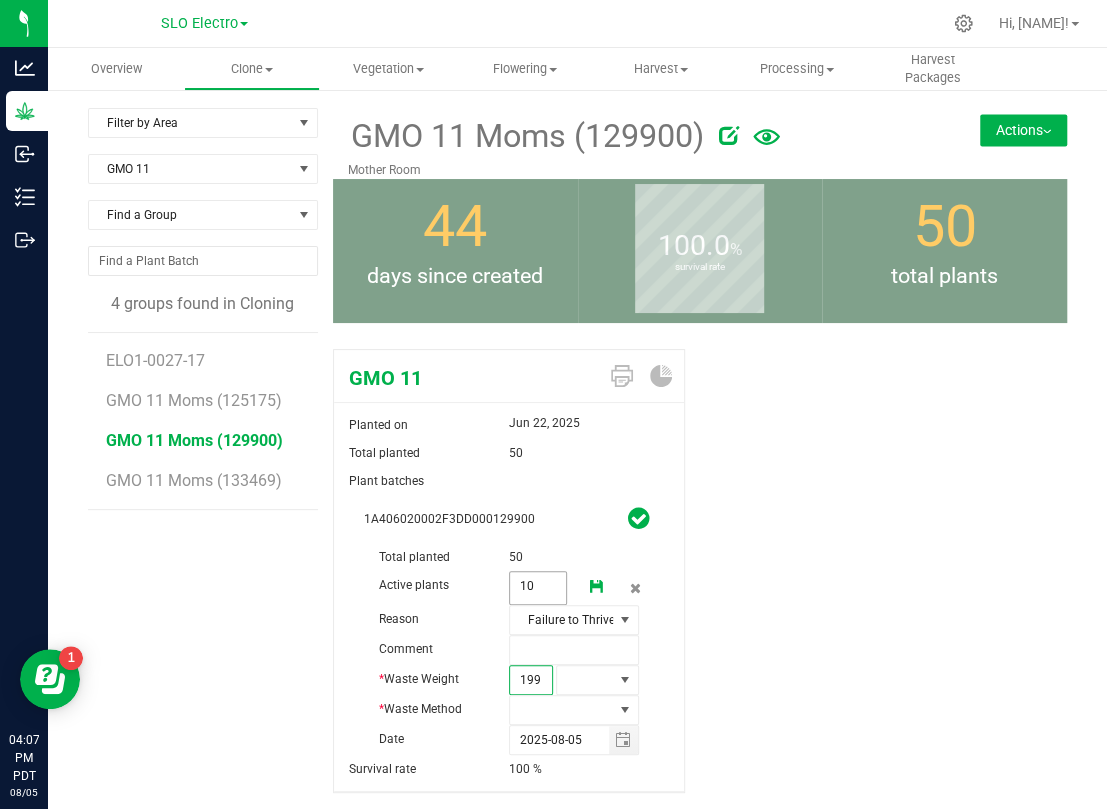 type on "1995" 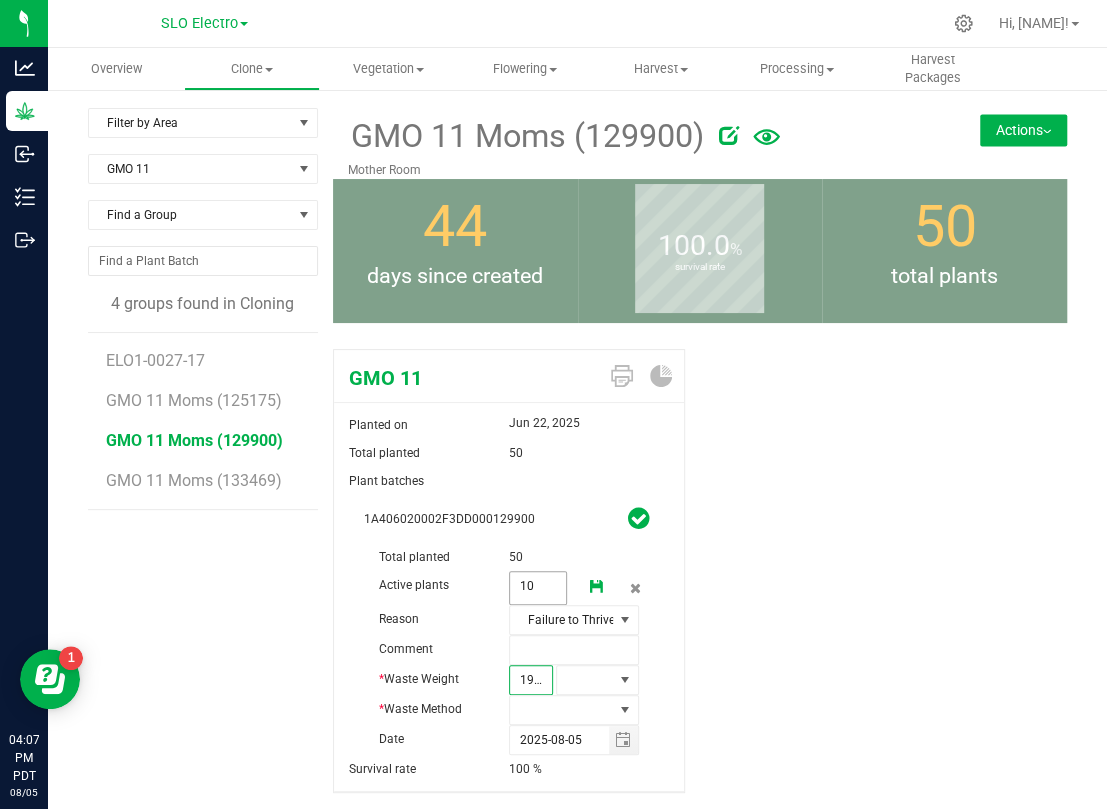 scroll, scrollTop: 0, scrollLeft: 2, axis: horizontal 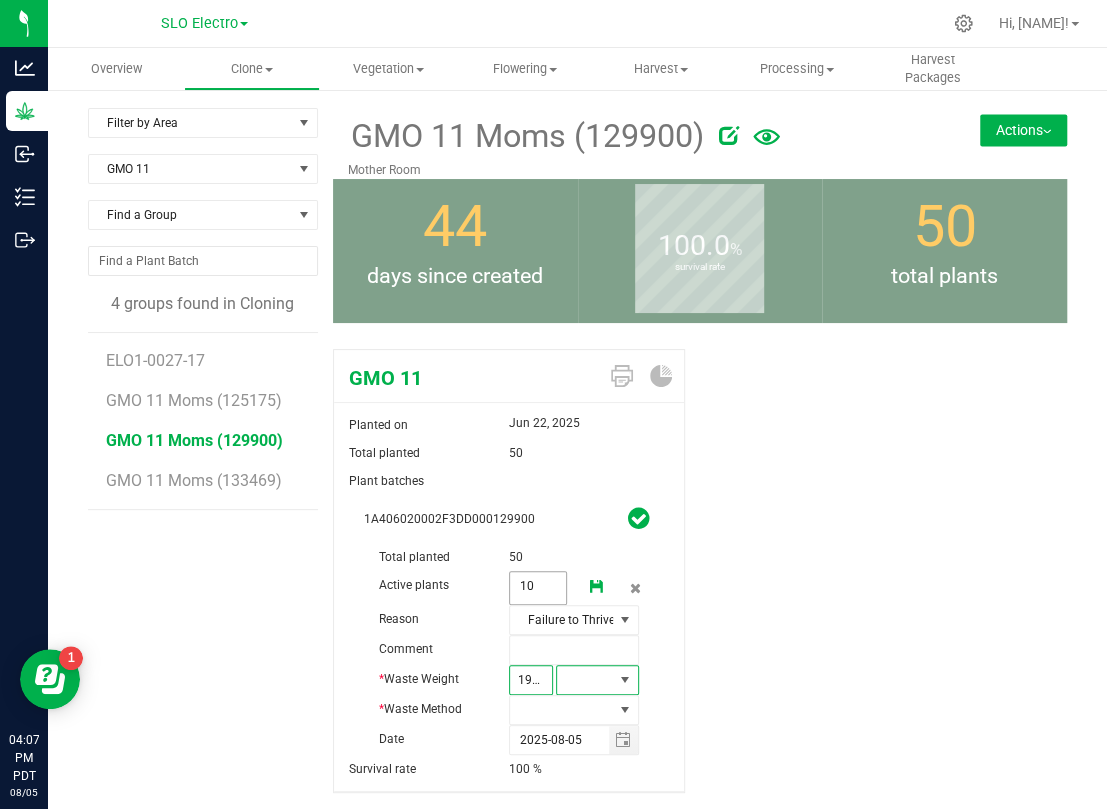 type on "1,995.0000" 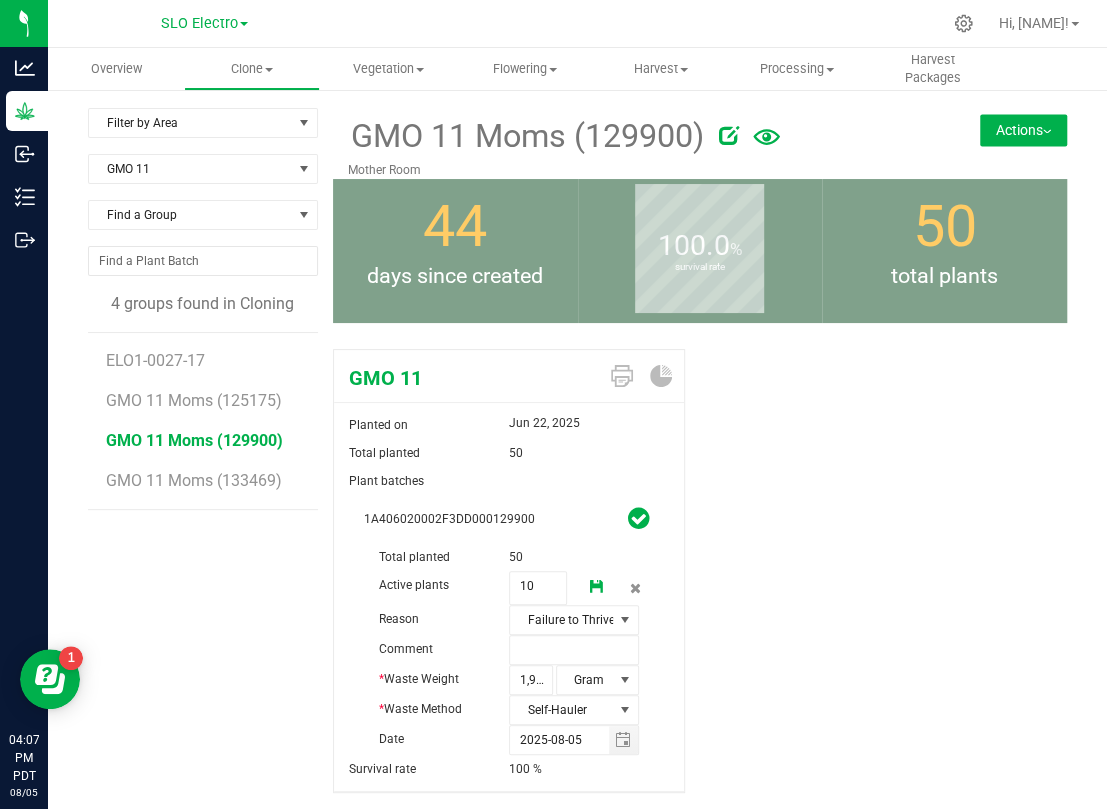 click at bounding box center [597, 587] 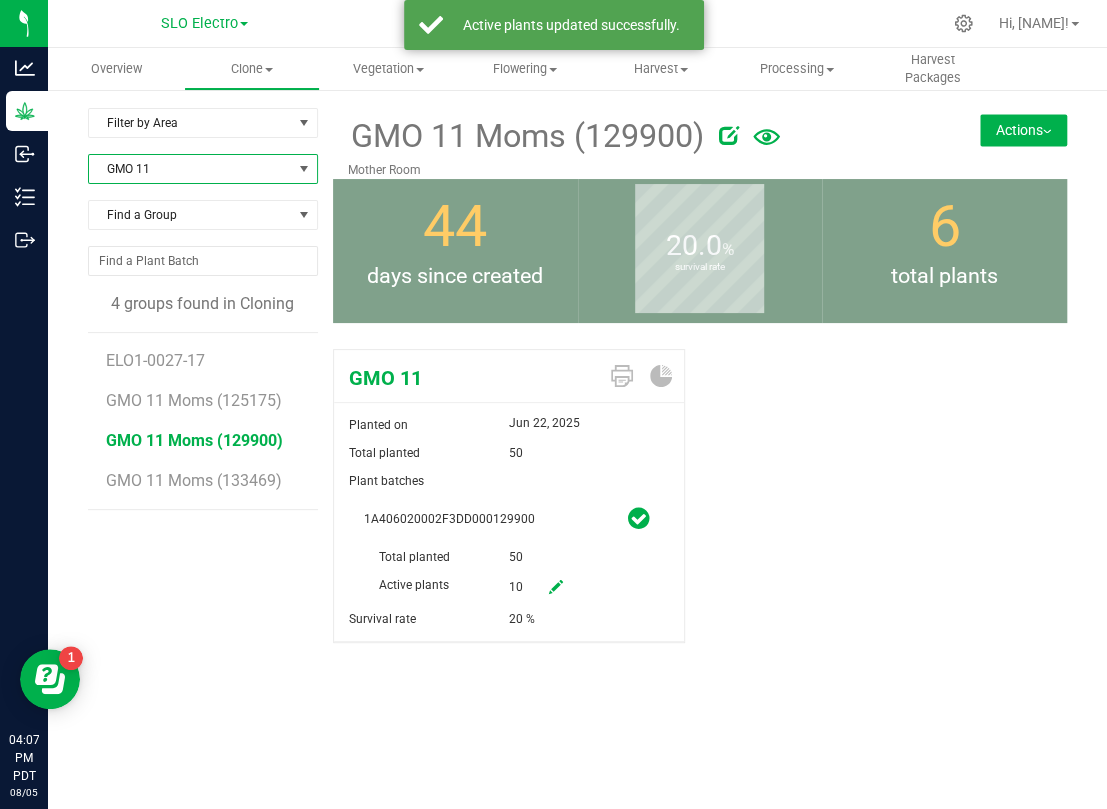 click on "GMO 11" at bounding box center [190, 169] 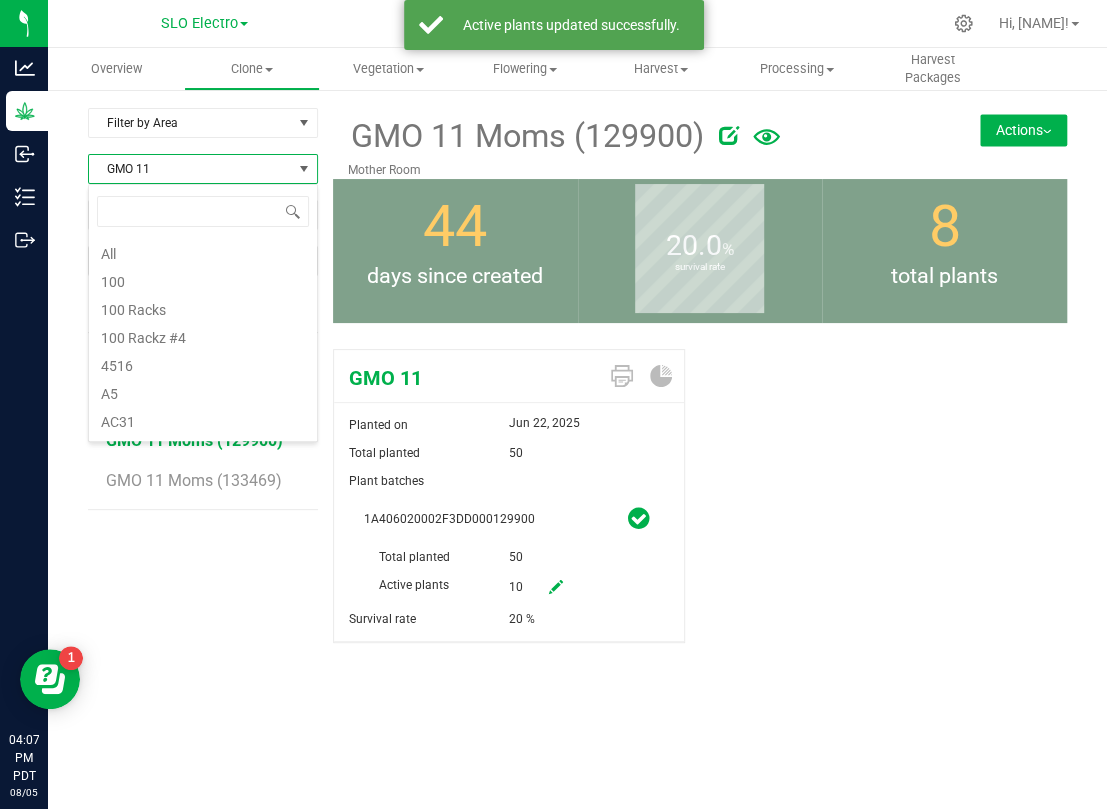 scroll, scrollTop: 3188, scrollLeft: 0, axis: vertical 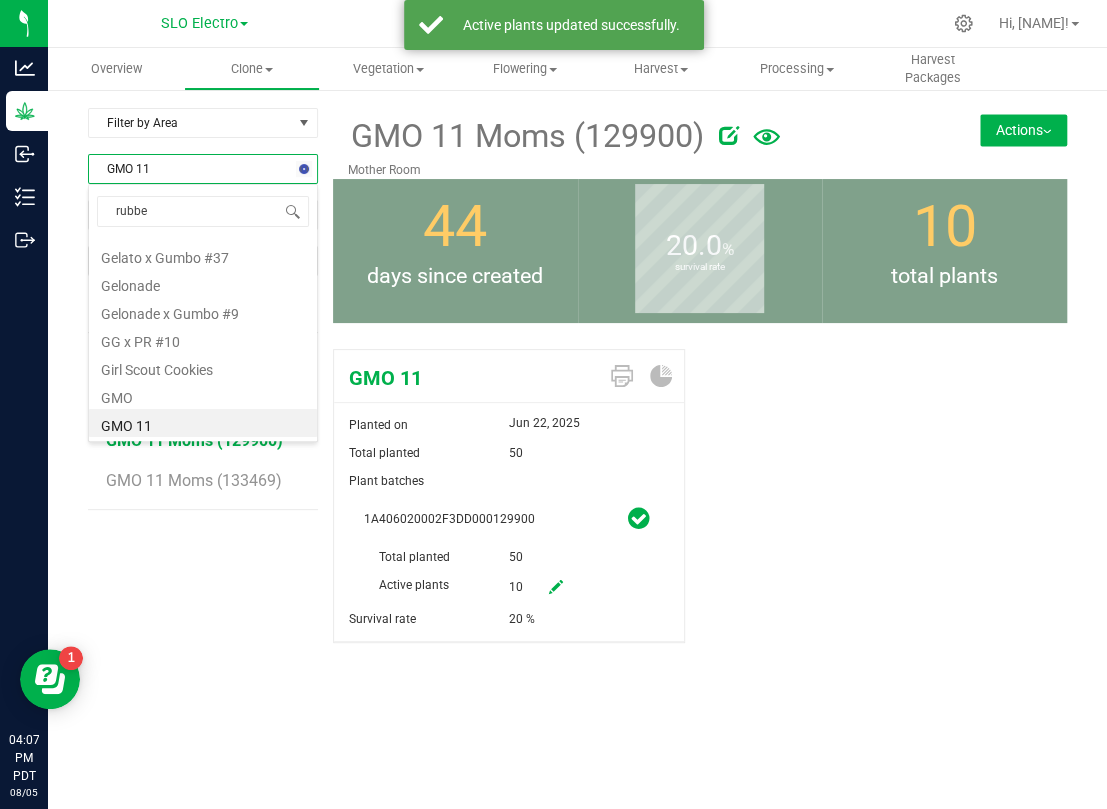 type on "rubber" 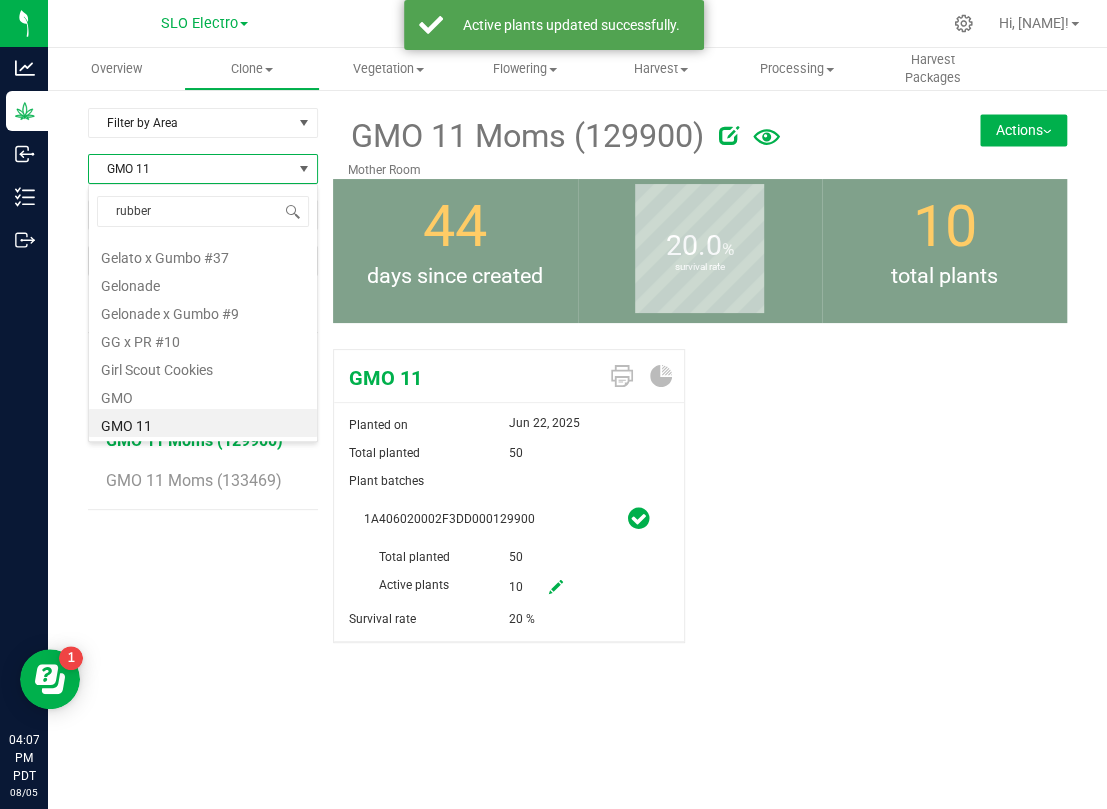 scroll, scrollTop: 0, scrollLeft: 0, axis: both 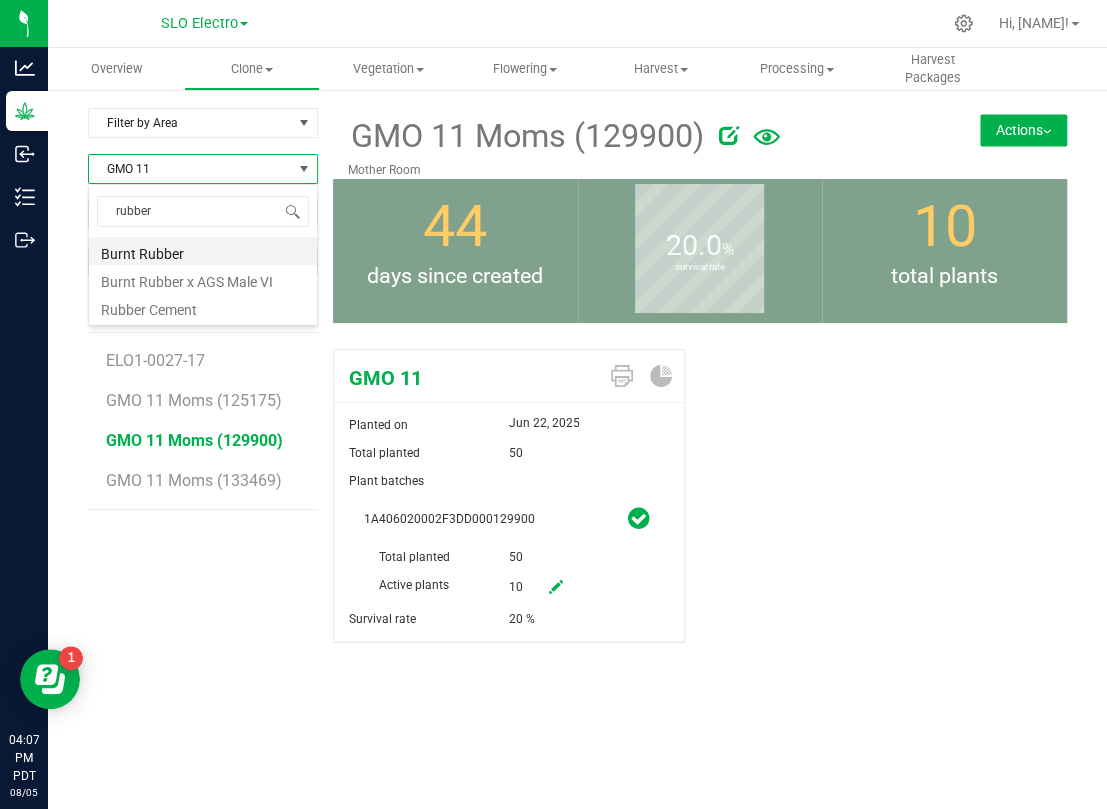 click on "Burnt Rubber" at bounding box center (203, 251) 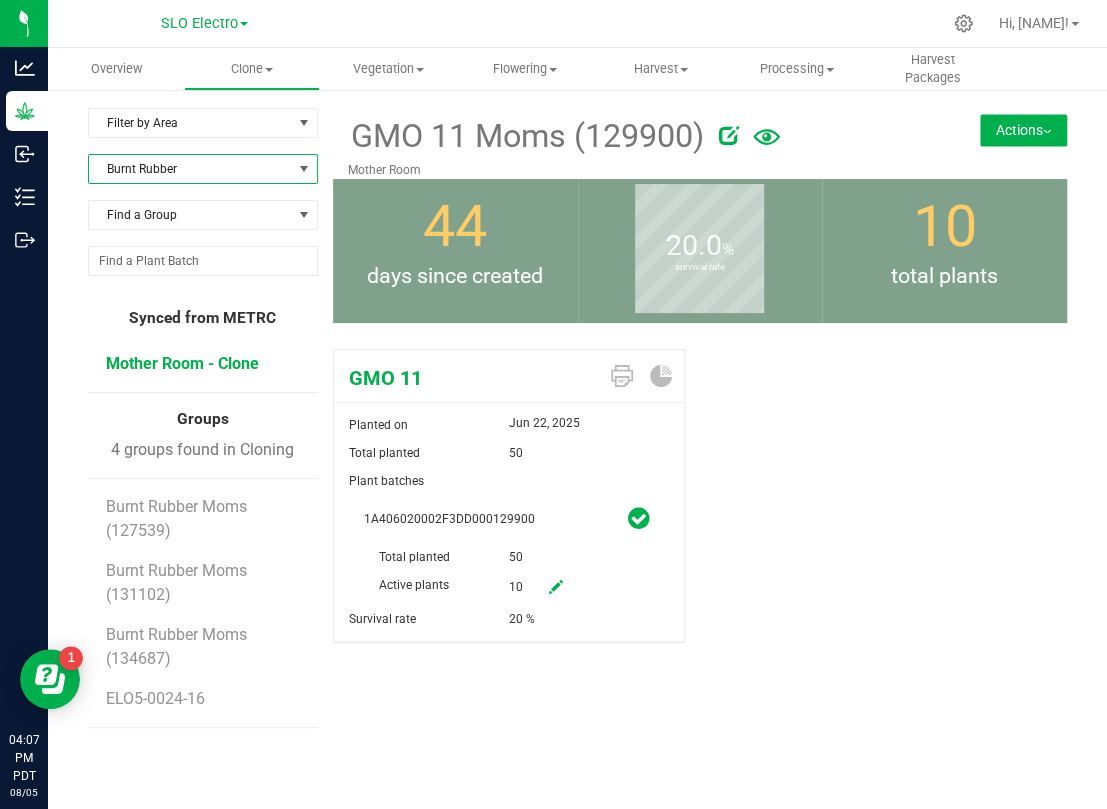 click on "Mother Room - Clone" at bounding box center [182, 363] 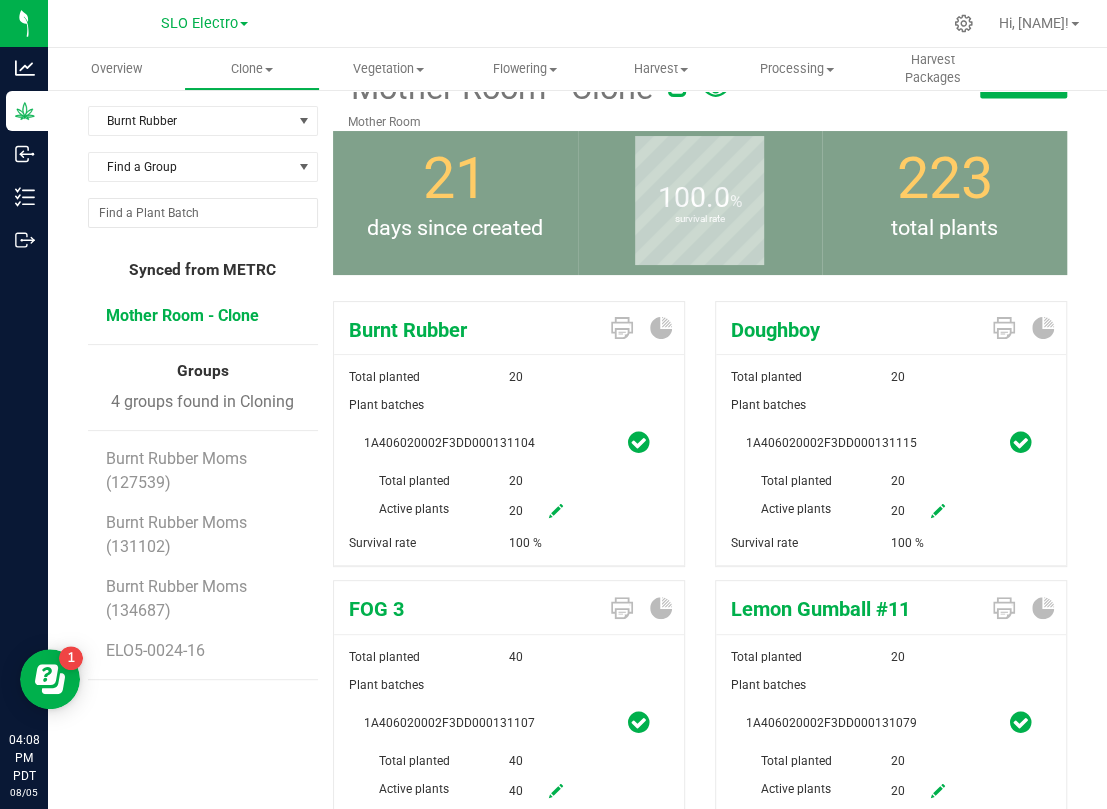 scroll, scrollTop: 0, scrollLeft: 0, axis: both 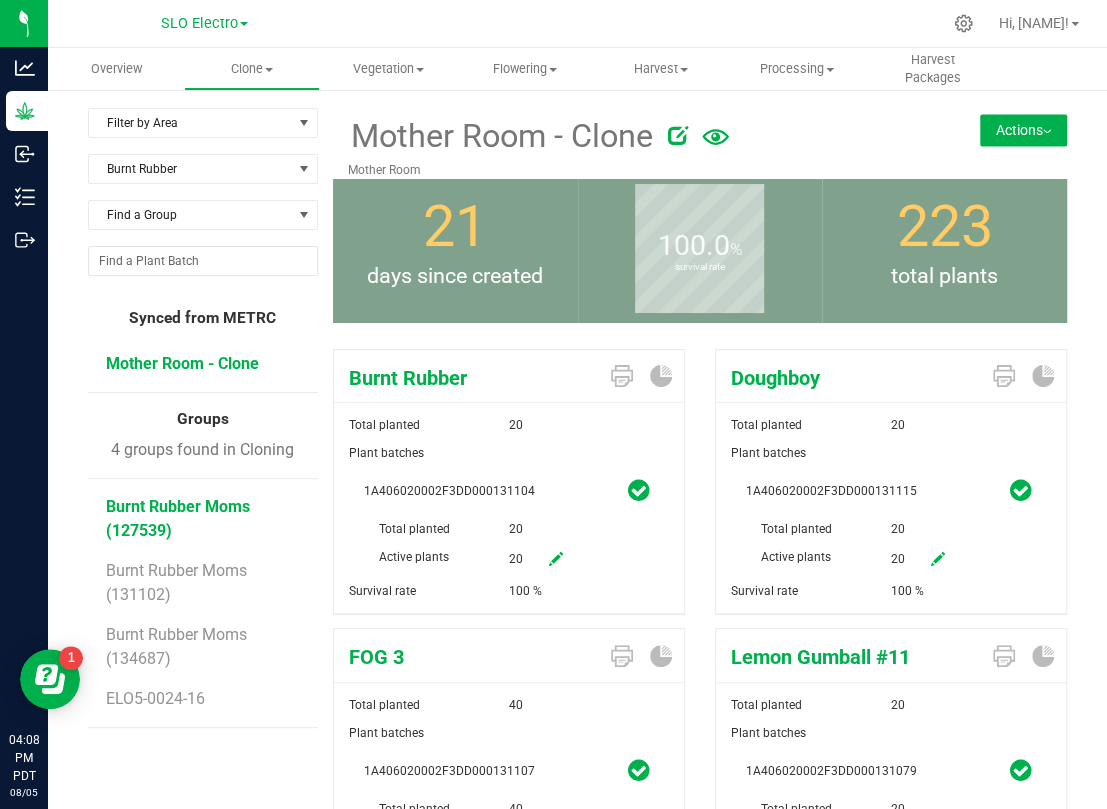 click on "Burnt Rubber Moms (127539)" at bounding box center [178, 518] 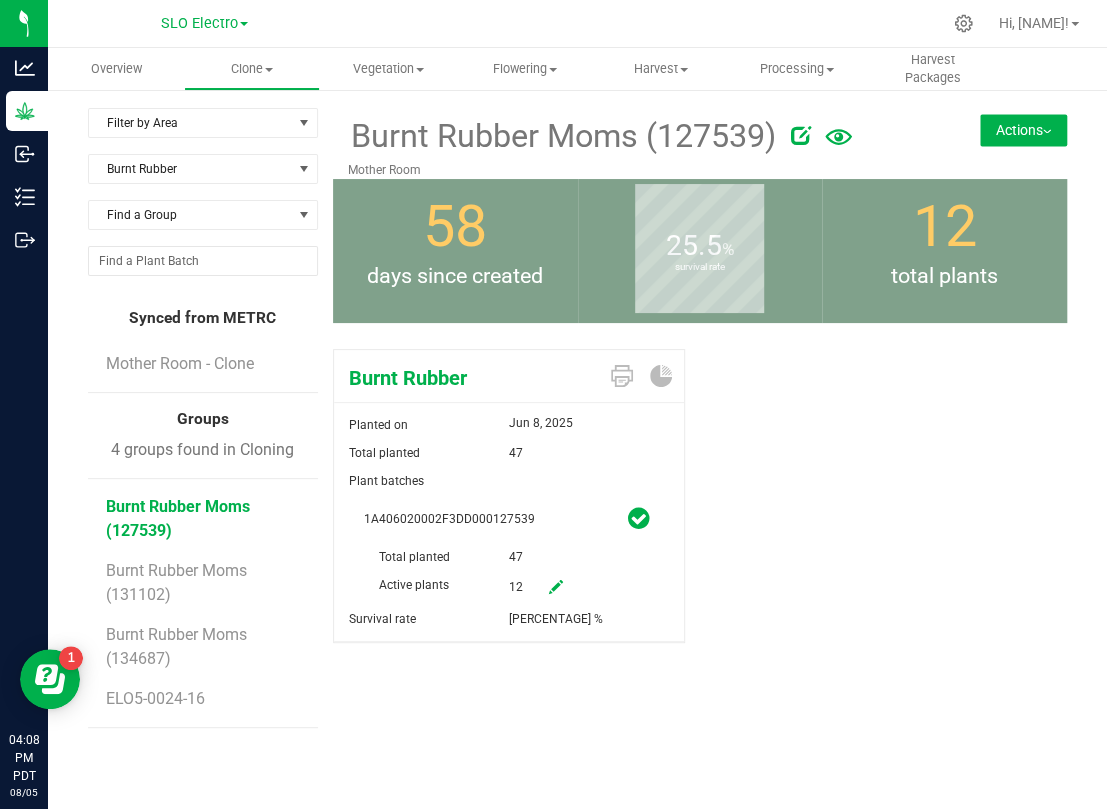 click at bounding box center [556, 587] 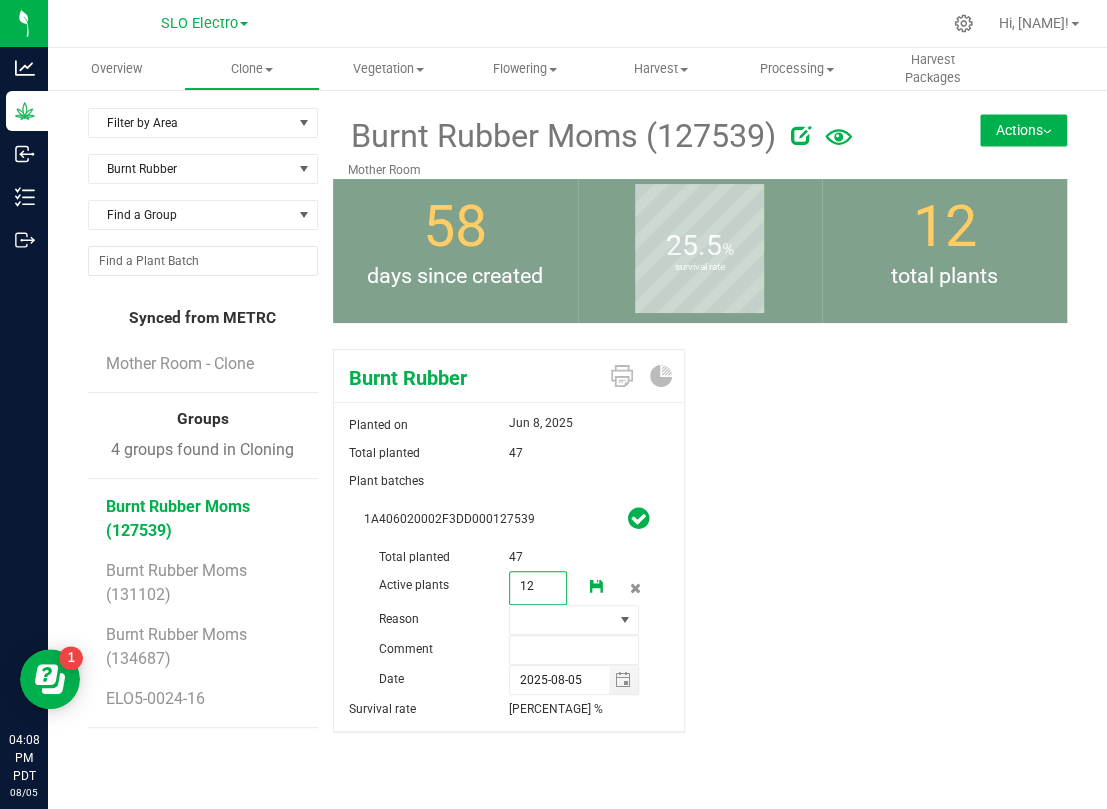 click on "12 12" at bounding box center [538, 588] 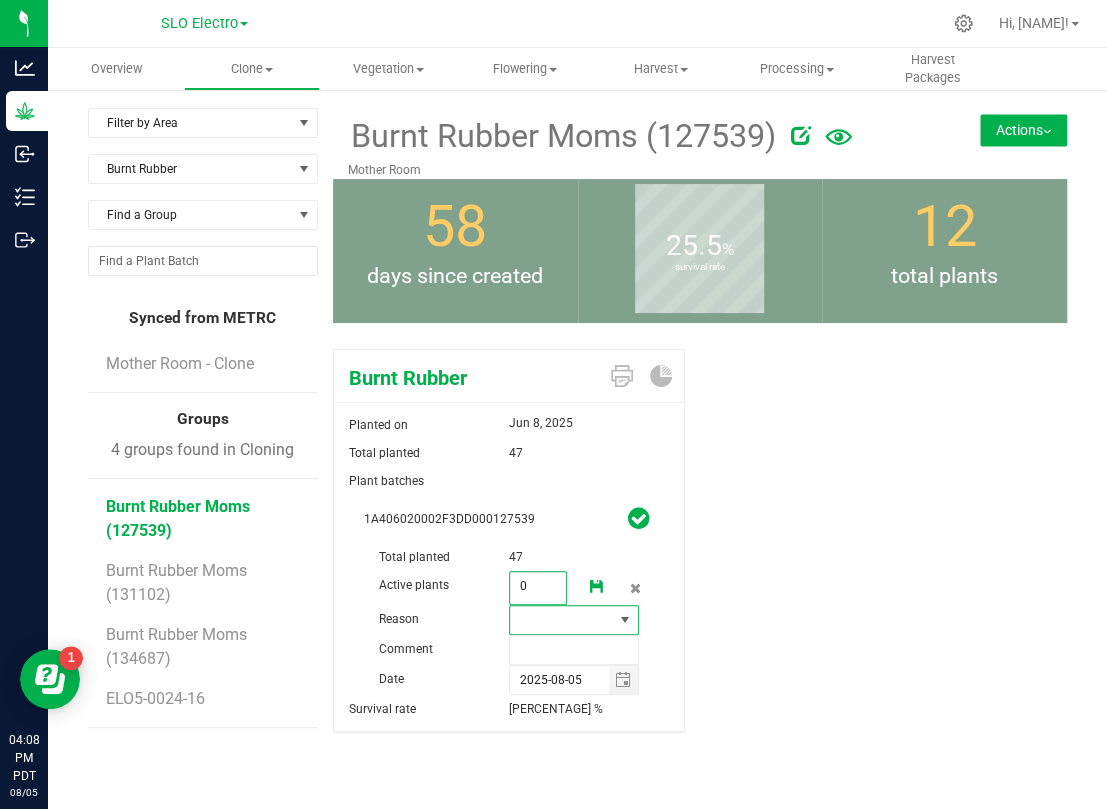 type on "0" 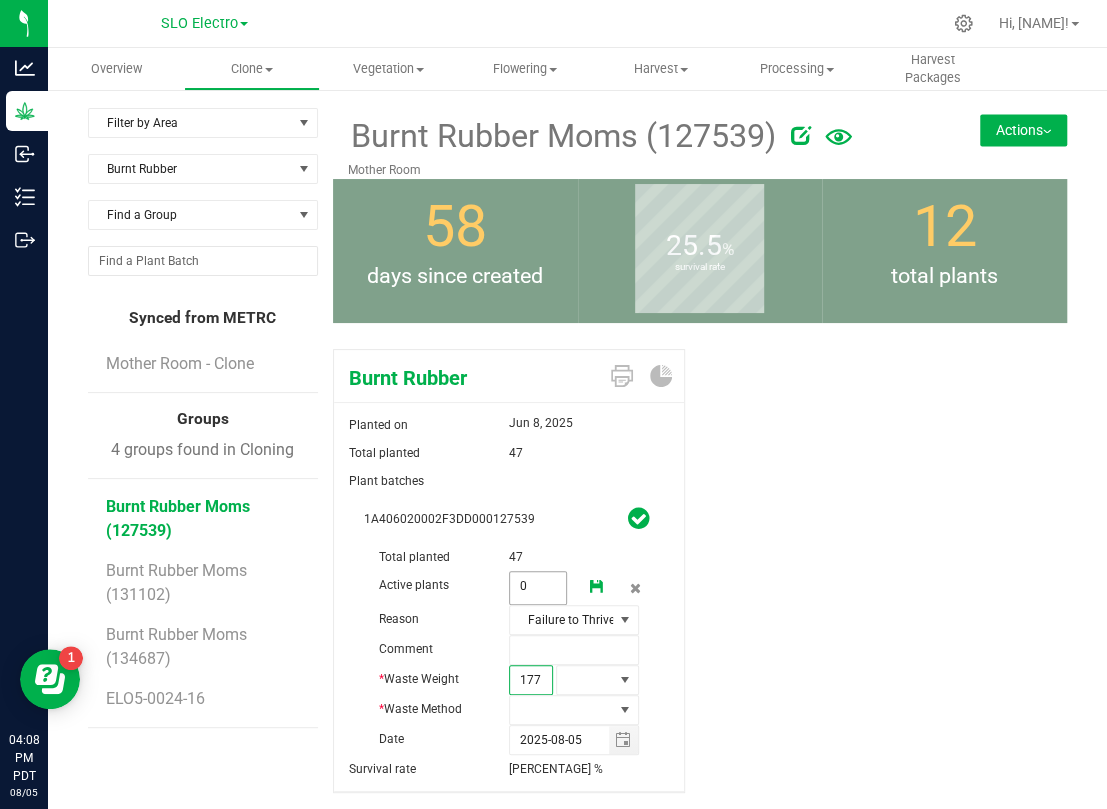 type on "1770" 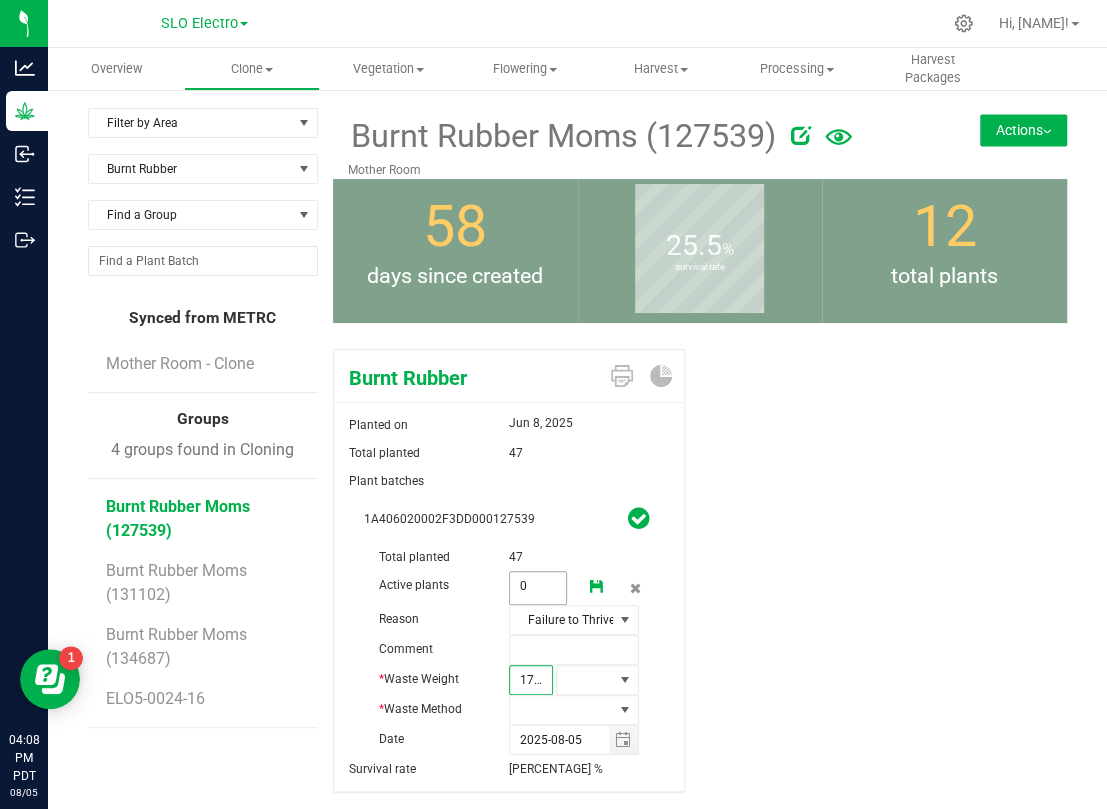 scroll, scrollTop: 0, scrollLeft: 2, axis: horizontal 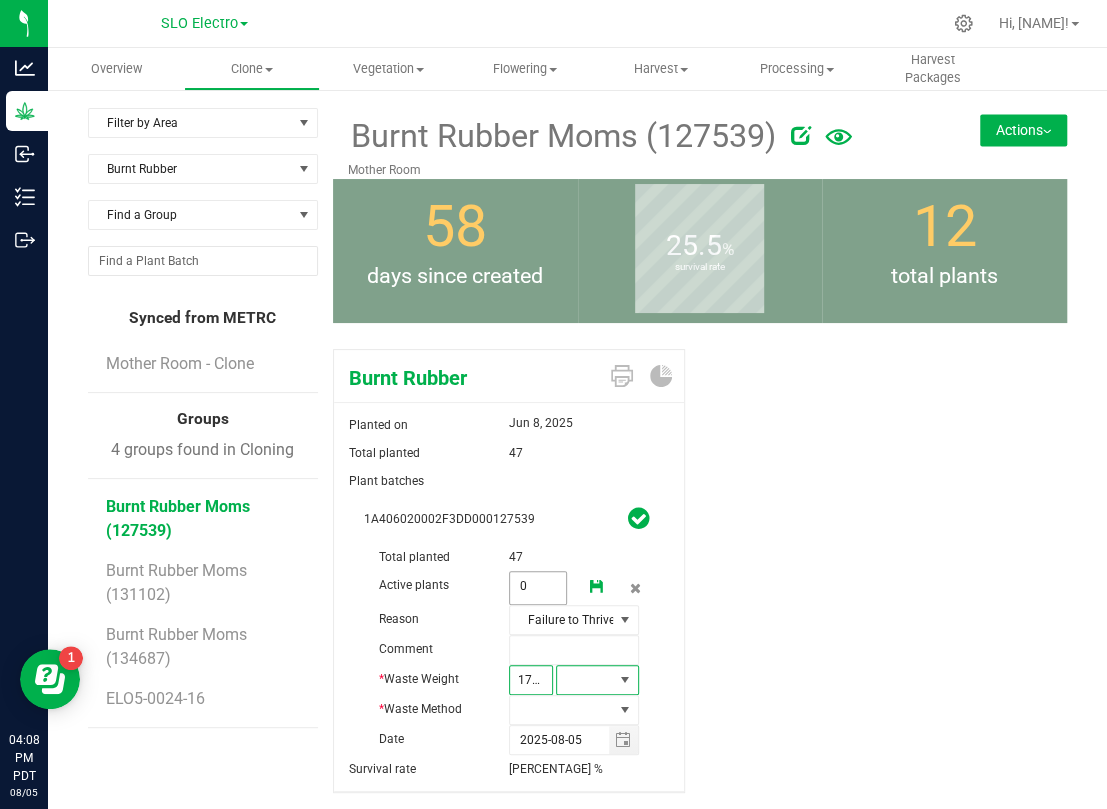 type on "1,770.0000" 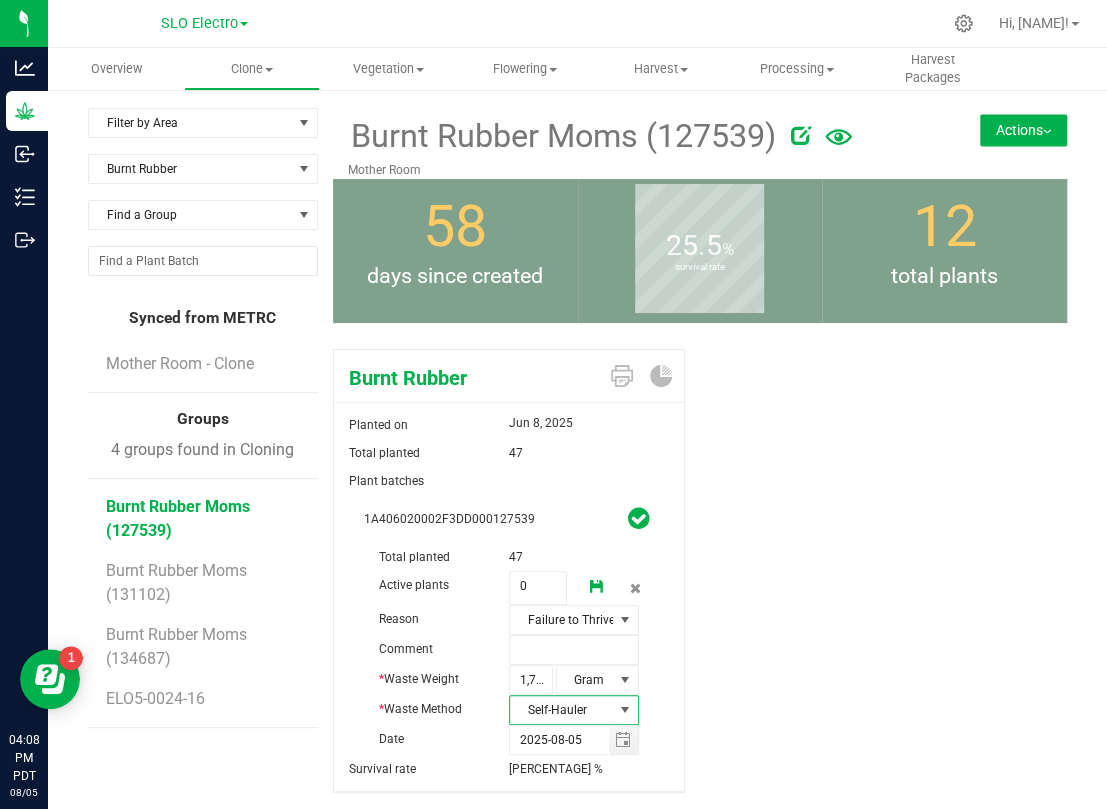 click at bounding box center (597, 588) 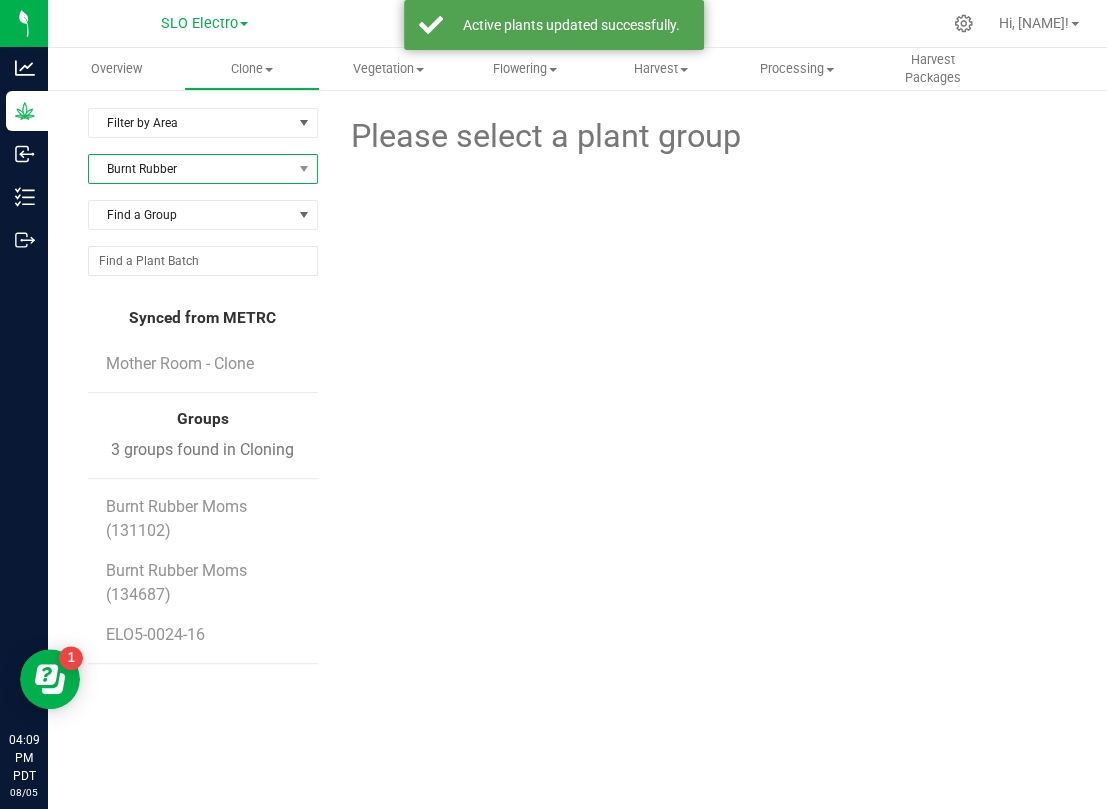 click on "Burnt Rubber" at bounding box center (190, 169) 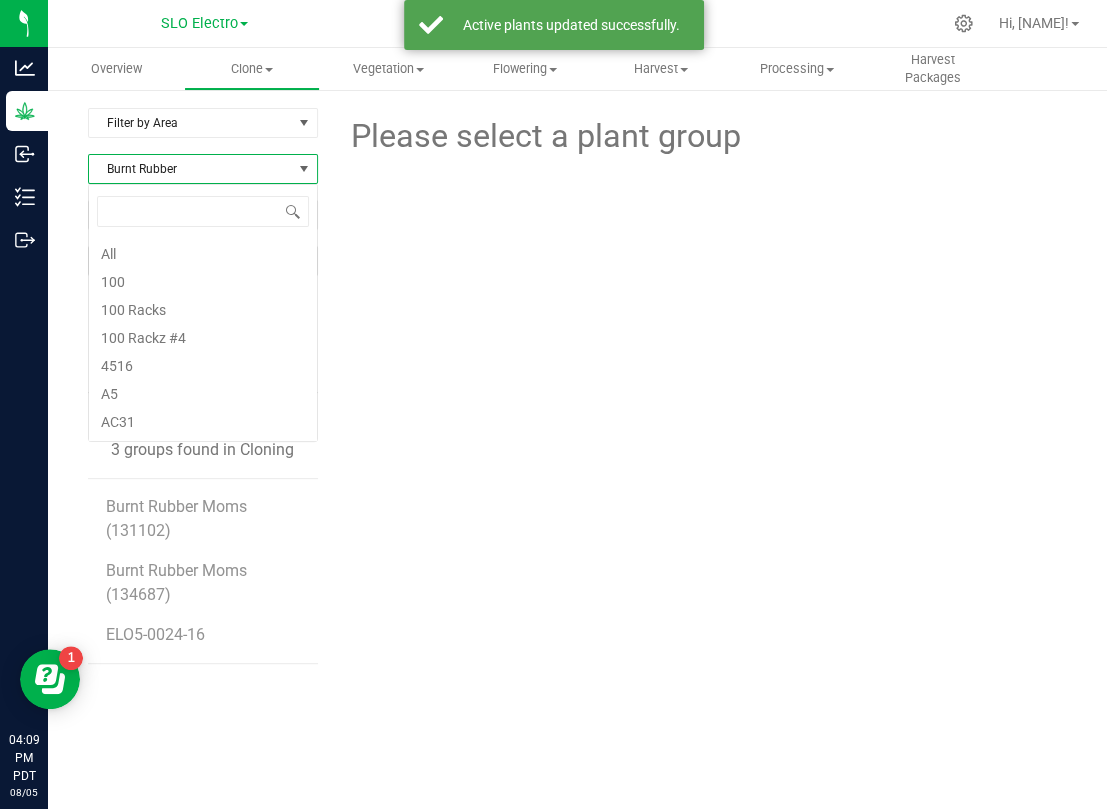 scroll, scrollTop: 99969, scrollLeft: 99770, axis: both 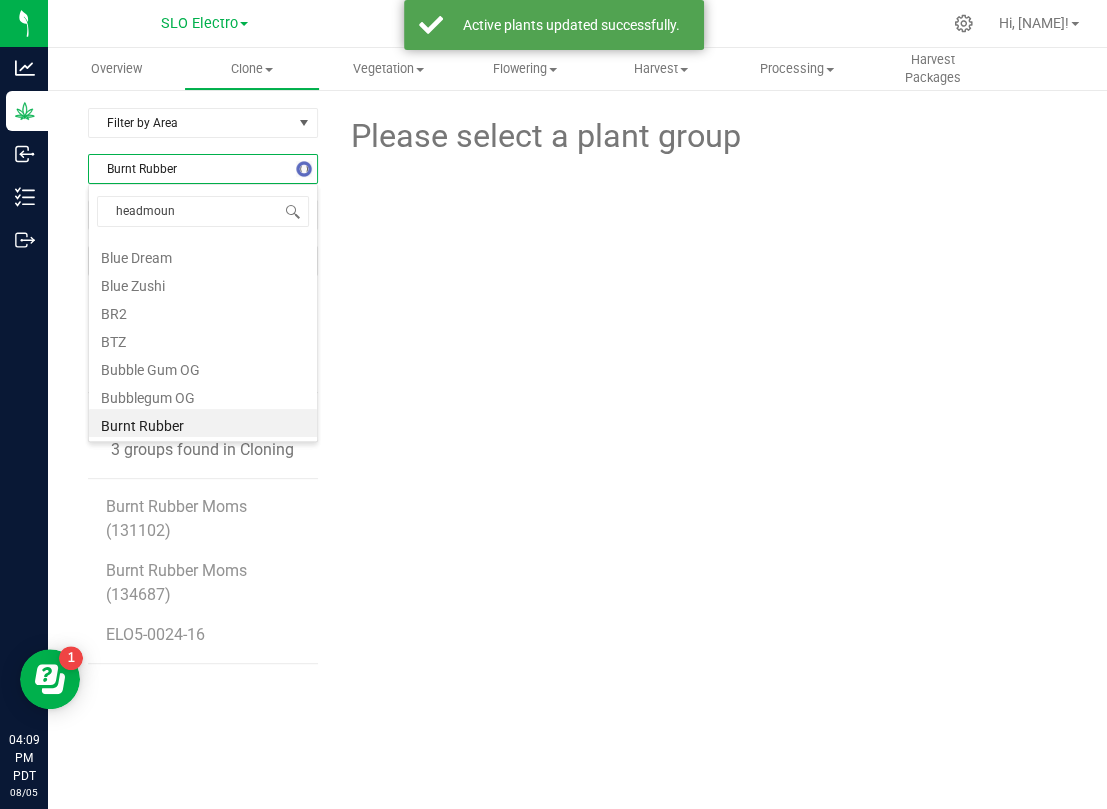type on "headmount" 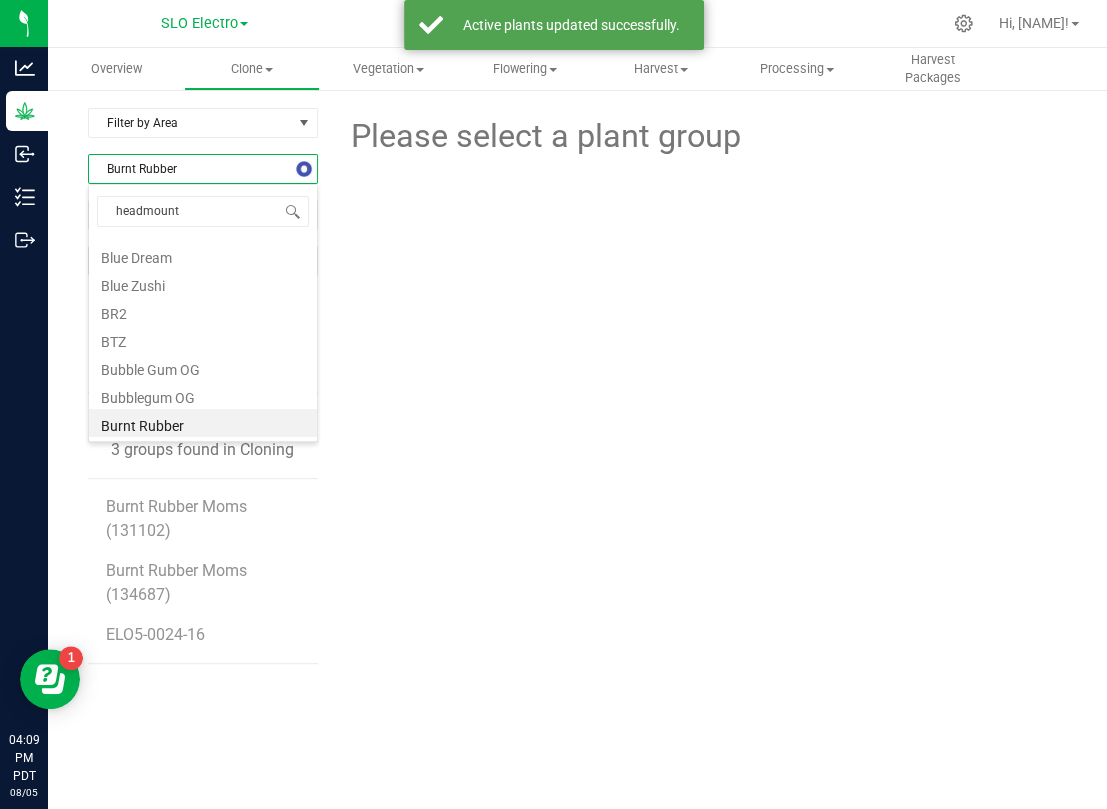 scroll, scrollTop: 0, scrollLeft: 0, axis: both 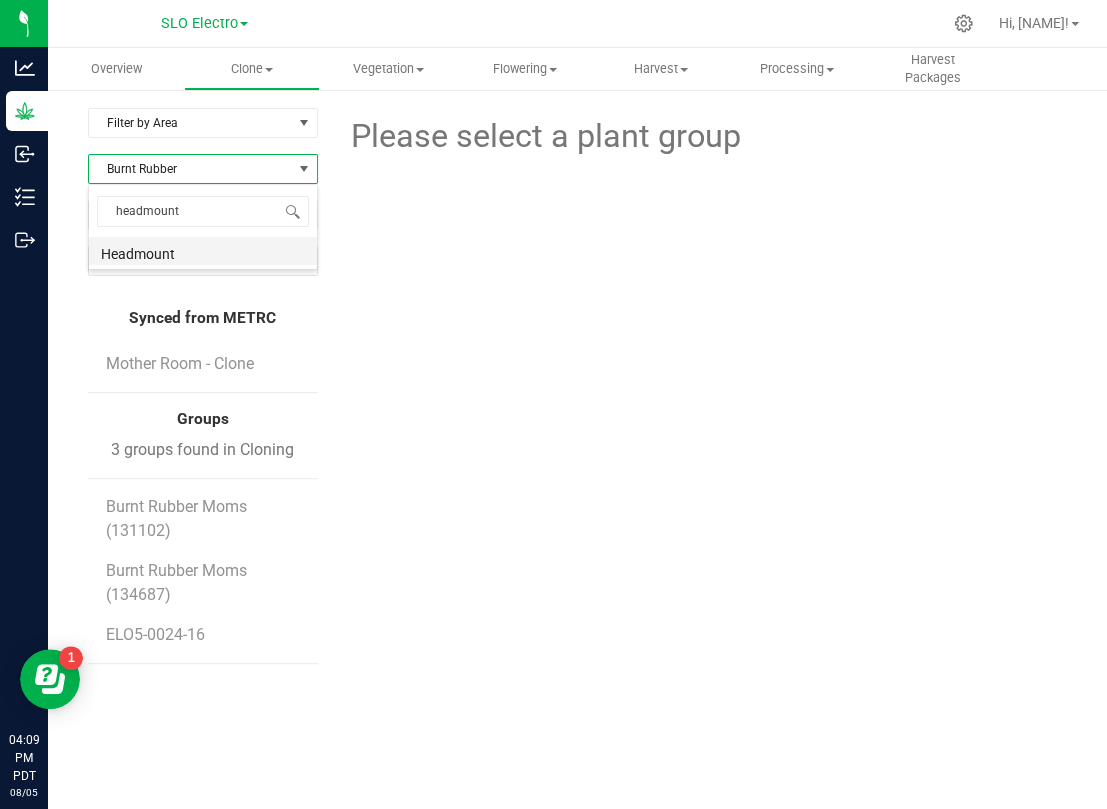click on "Headmount" at bounding box center (203, 251) 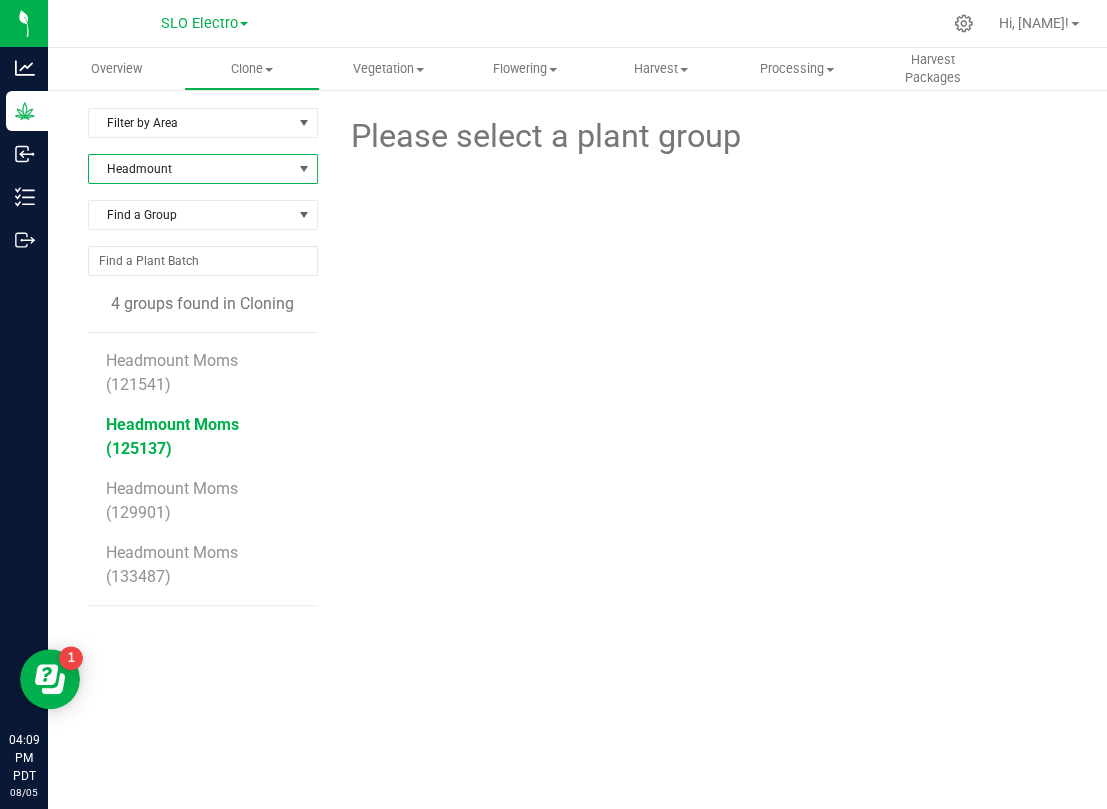 click on "Headmount Moms (125137)" at bounding box center (172, 436) 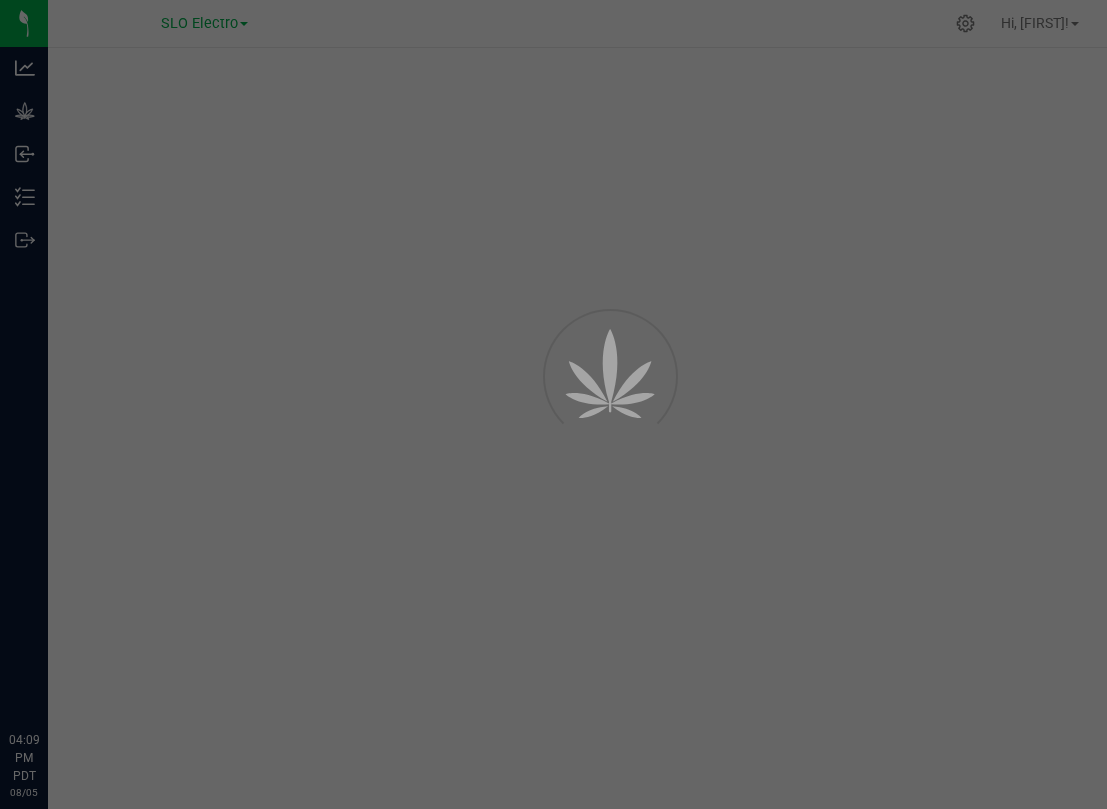 scroll, scrollTop: 0, scrollLeft: 0, axis: both 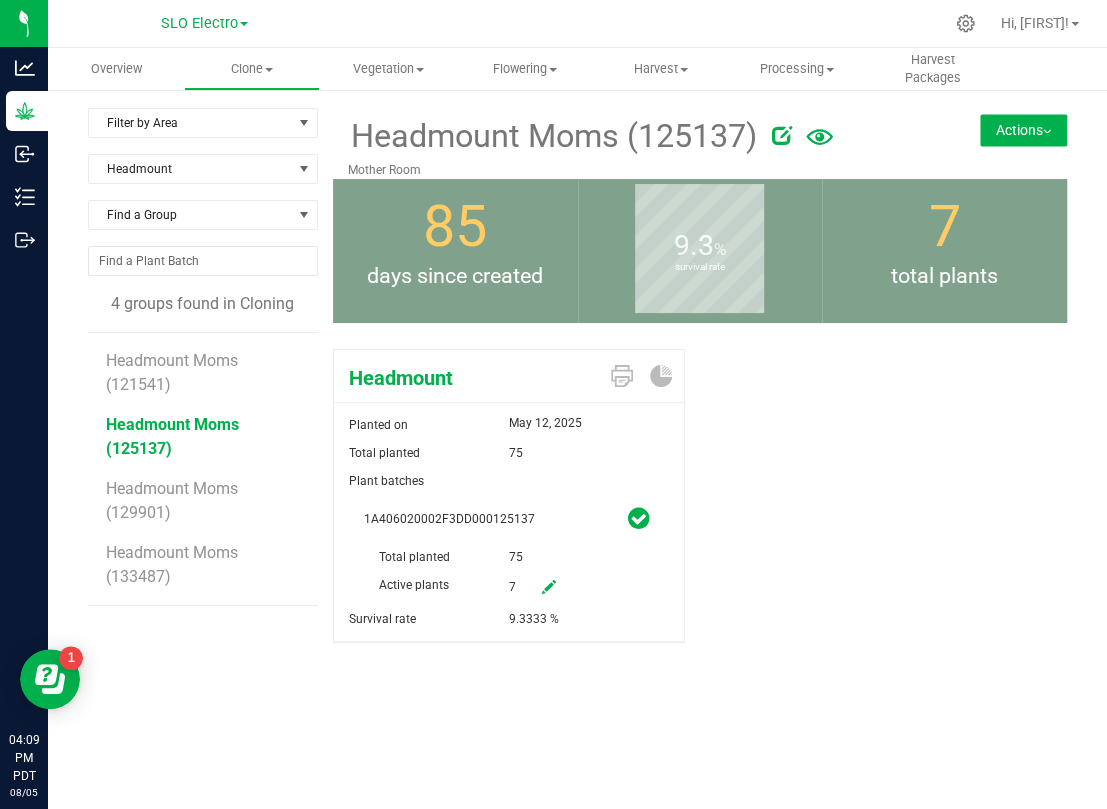 click at bounding box center [549, 587] 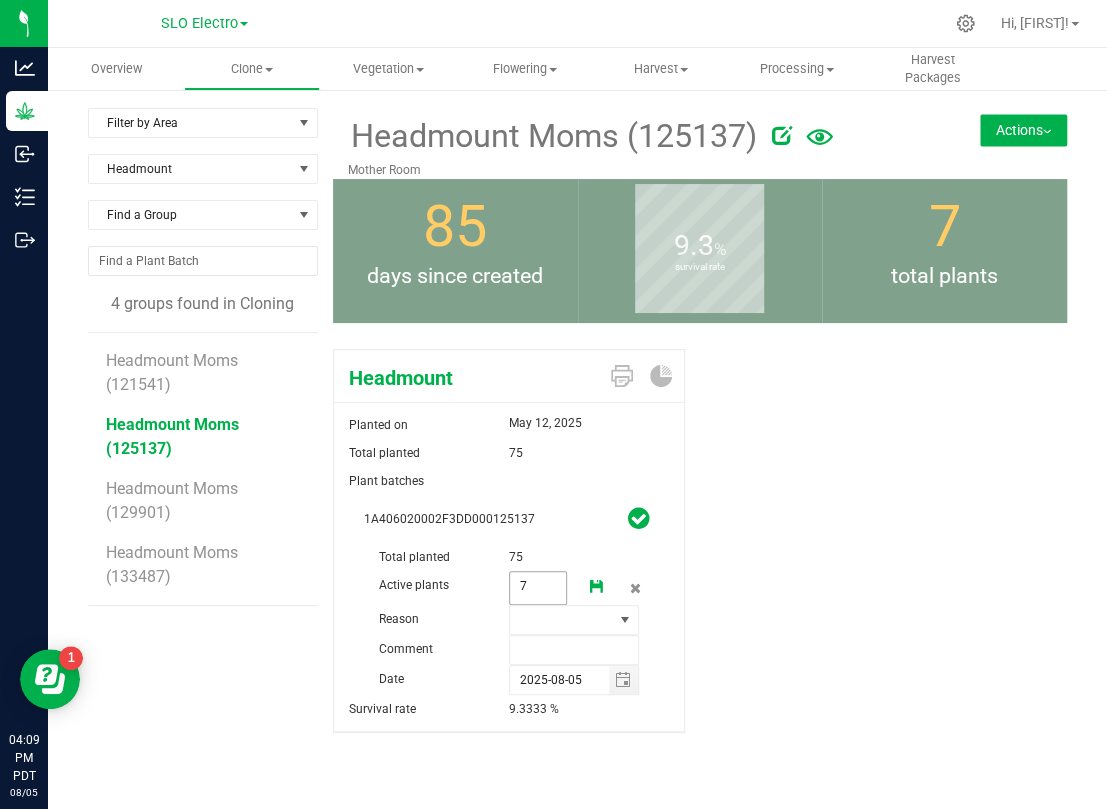 click on "7 7" at bounding box center [538, 588] 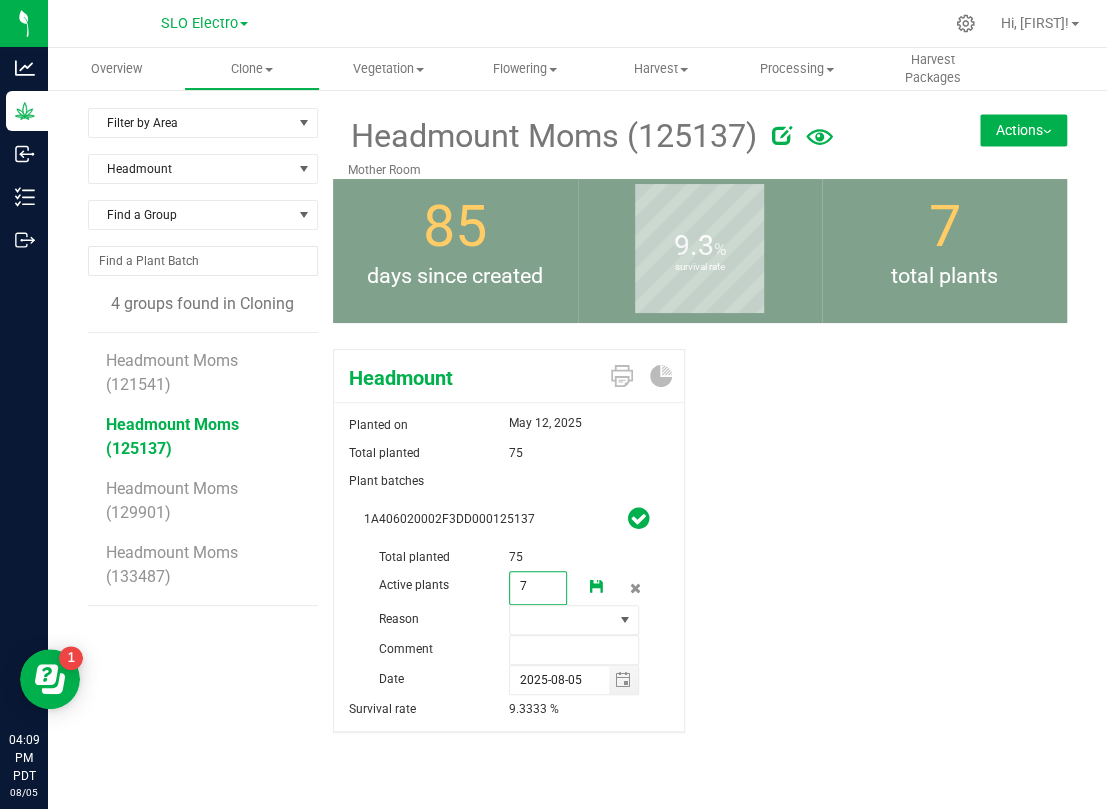 click on "7" at bounding box center [538, 586] 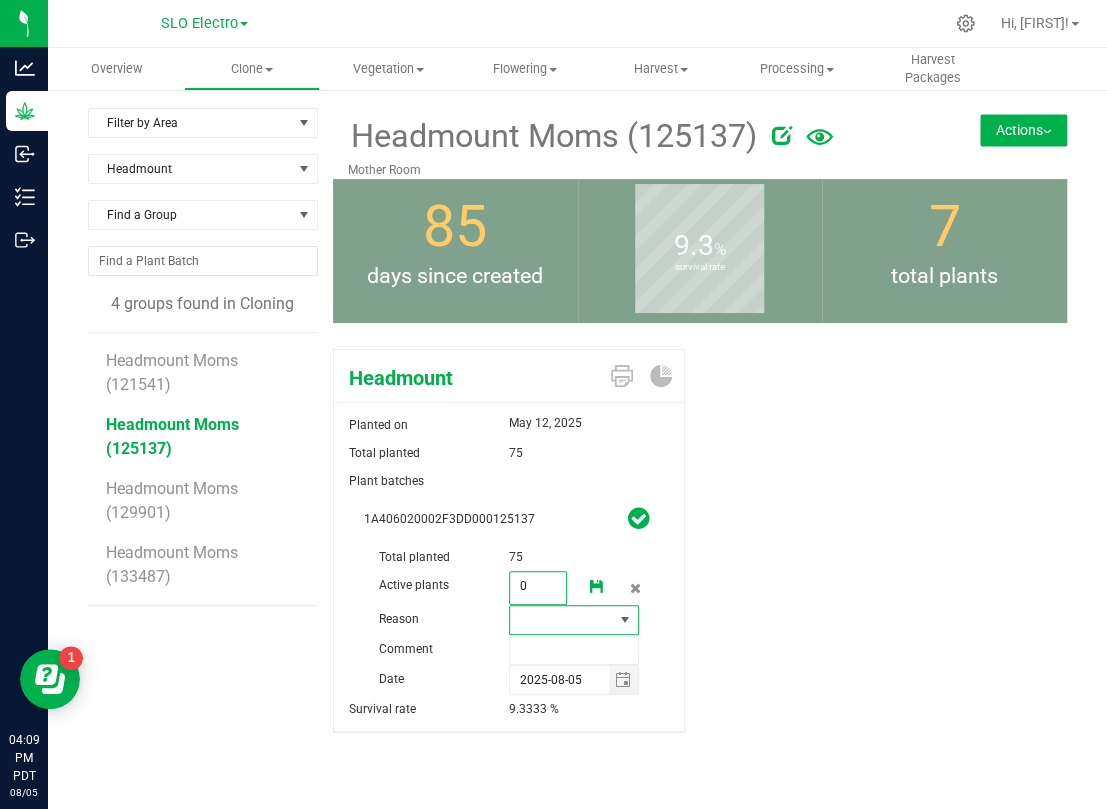 type on "0" 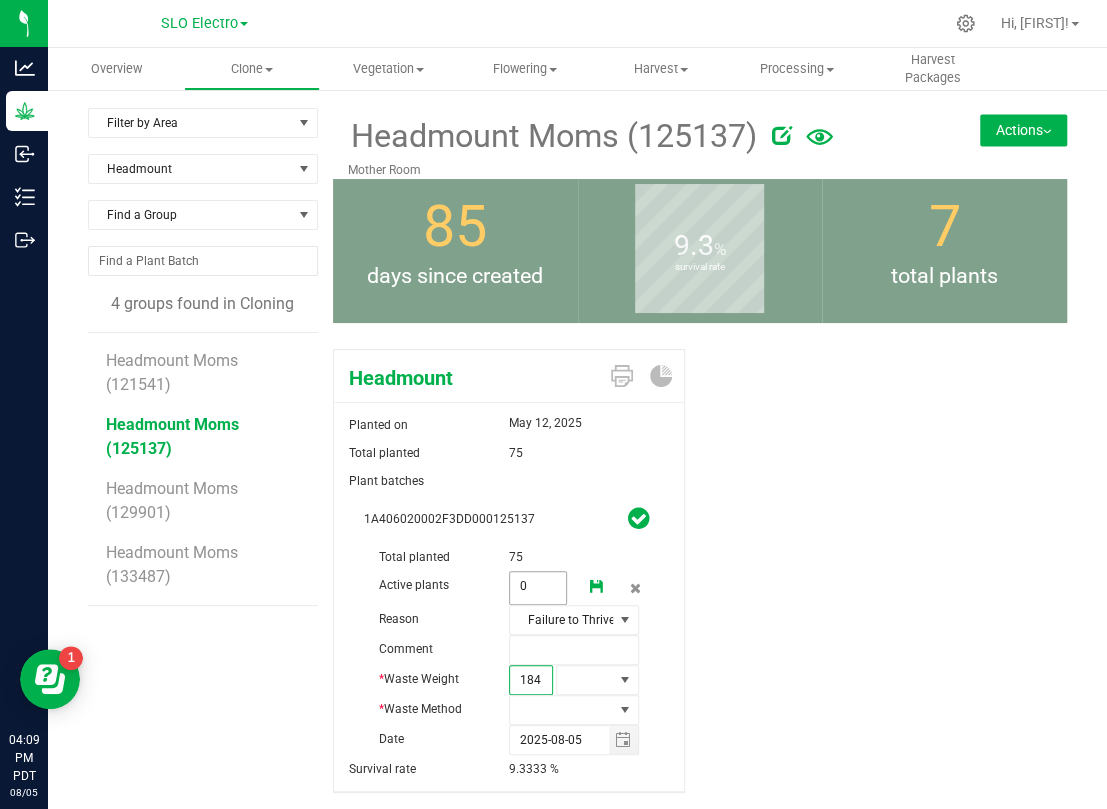 type on "1840" 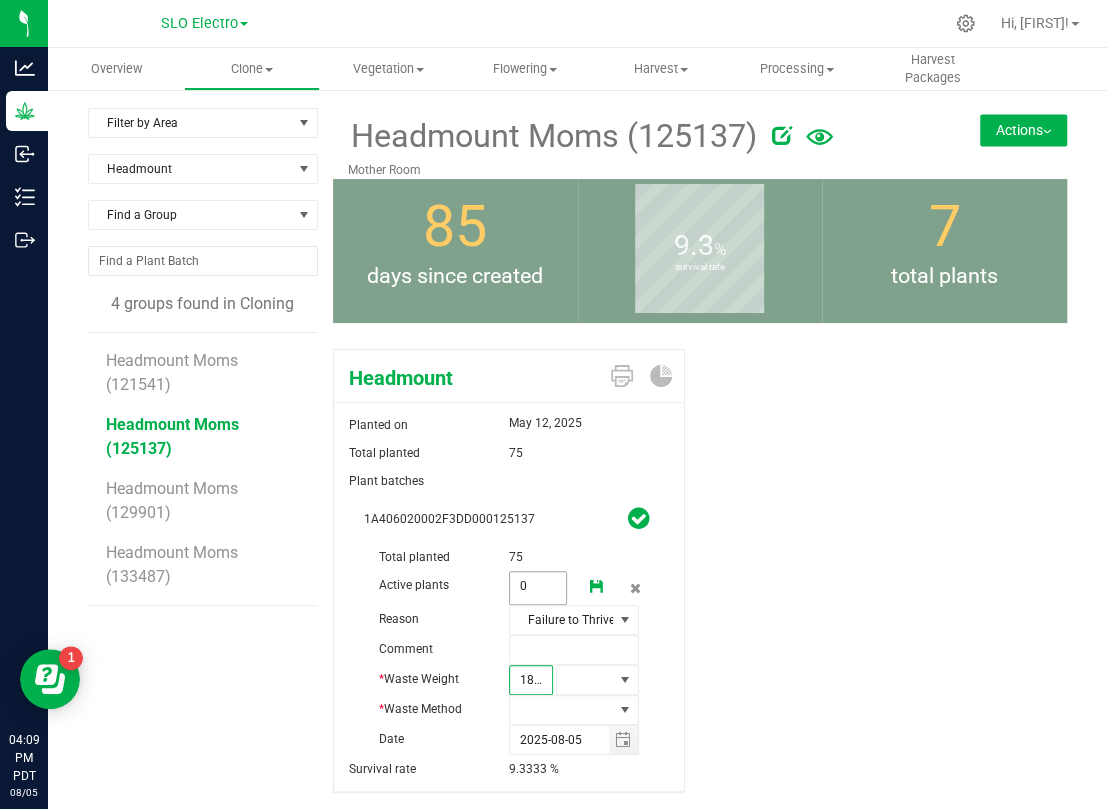 scroll, scrollTop: 0, scrollLeft: 2, axis: horizontal 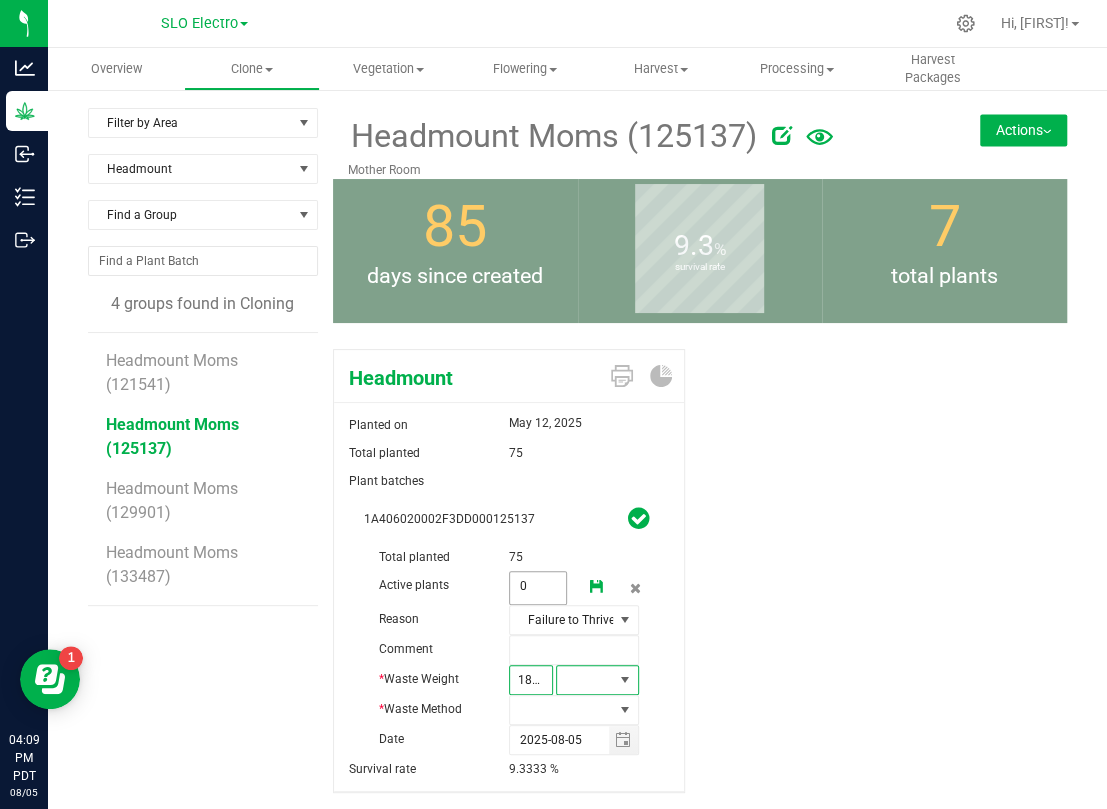 type on "1,840.0000" 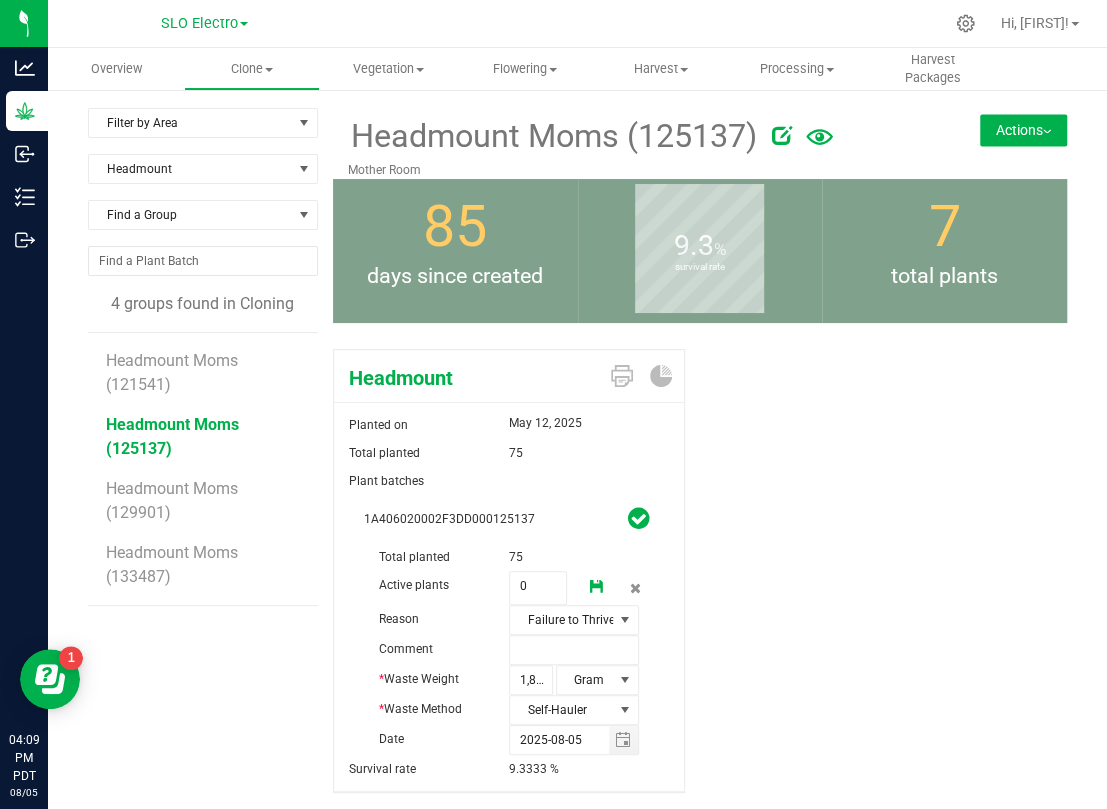 click at bounding box center [597, 587] 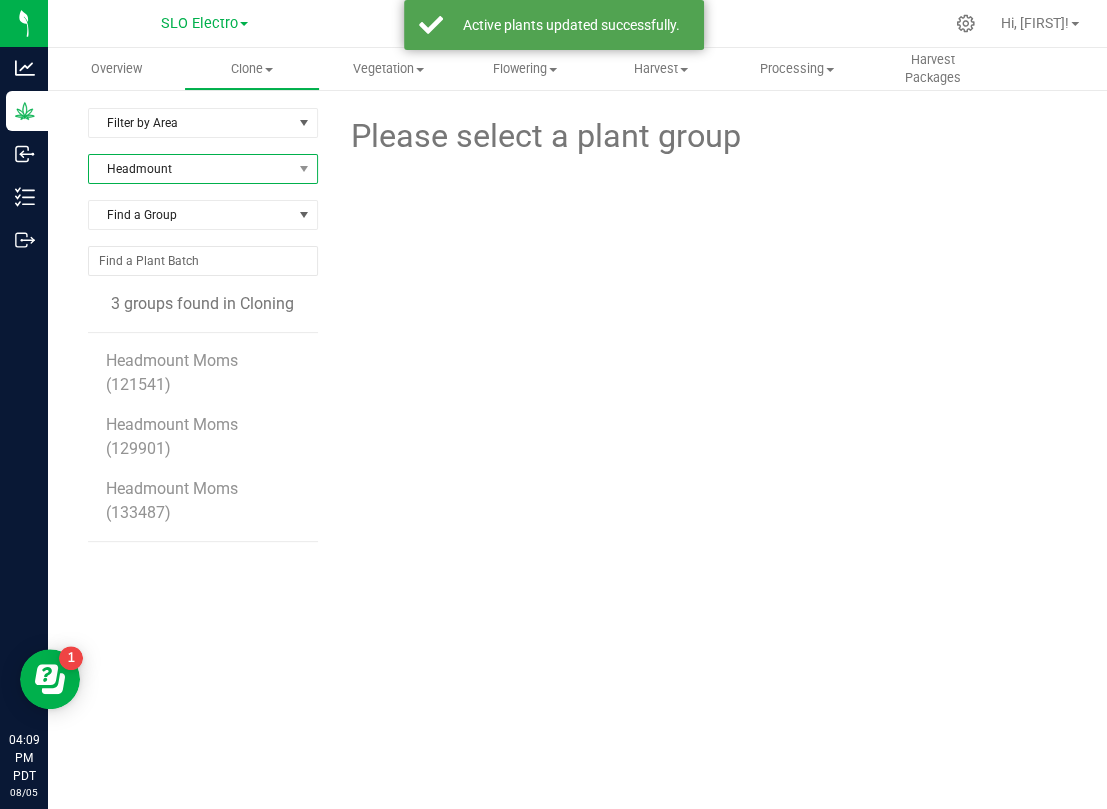 click on "Headmount" at bounding box center [190, 169] 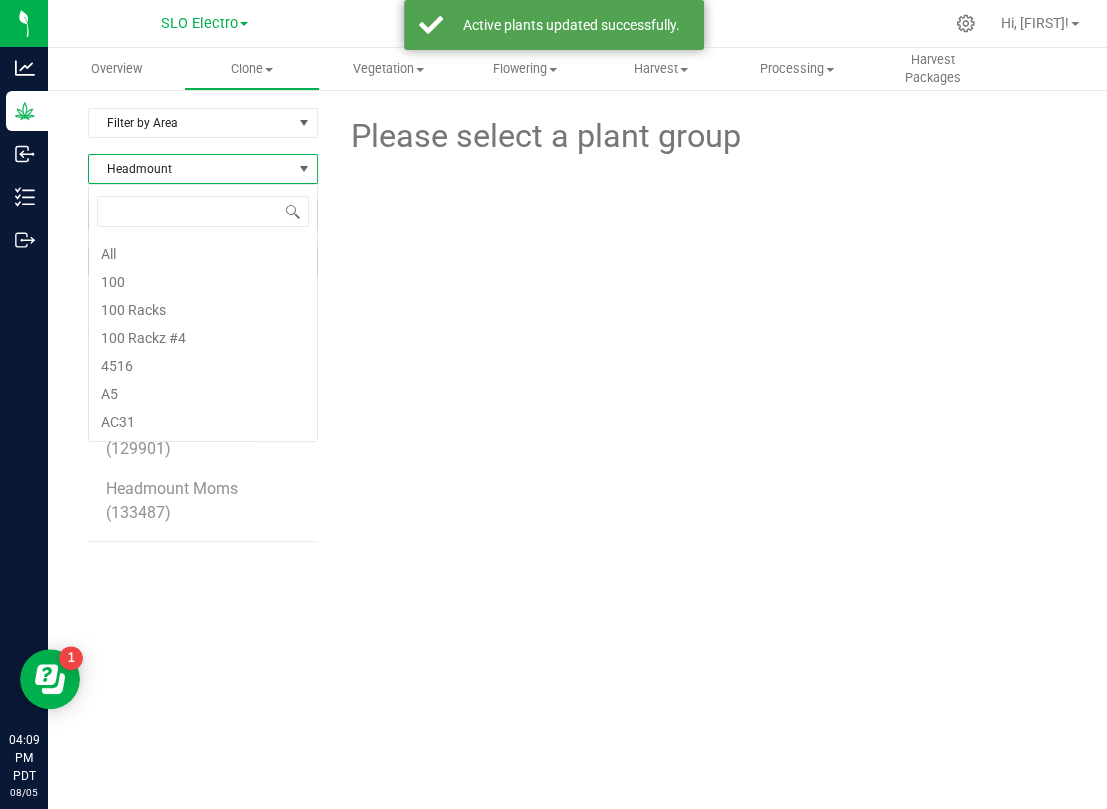 scroll, scrollTop: 99969, scrollLeft: 99770, axis: both 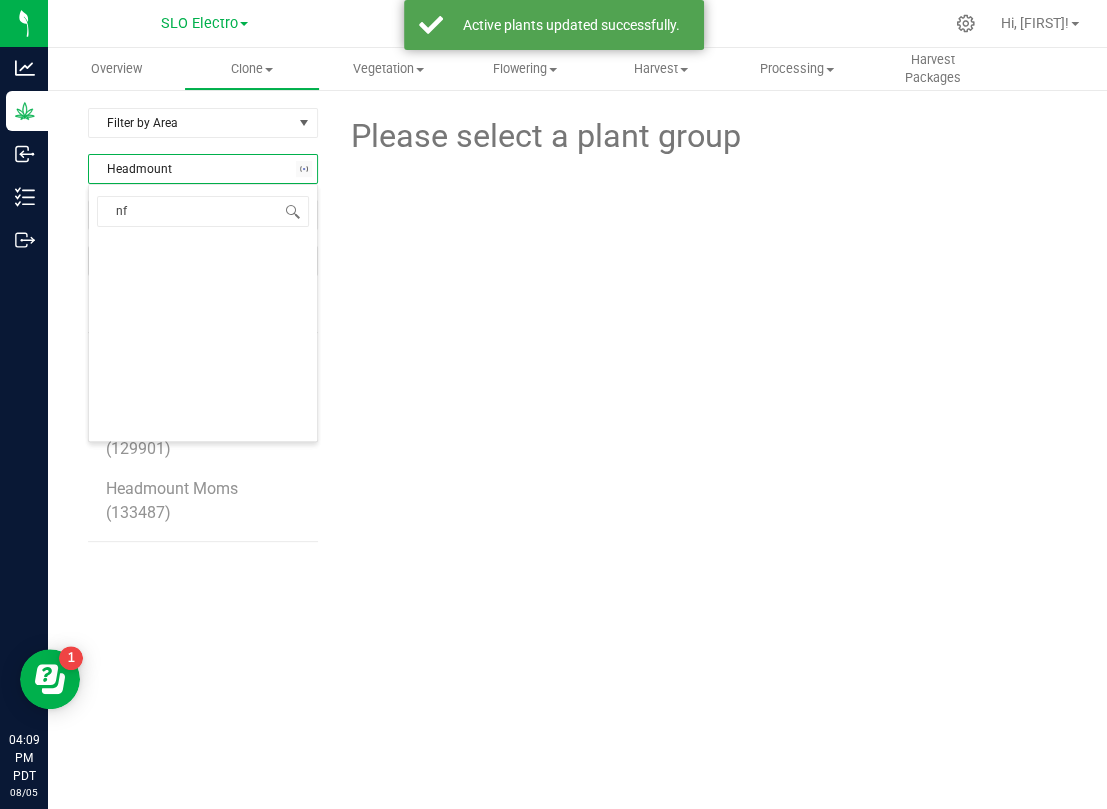 type on "nf1" 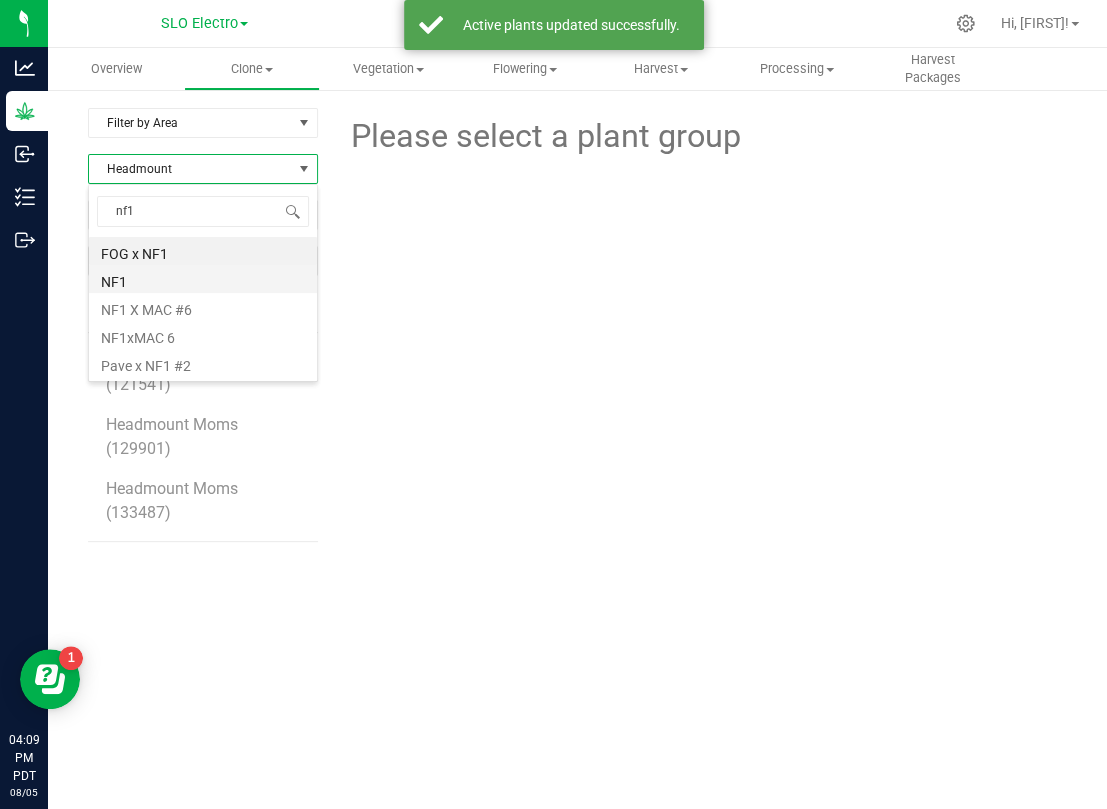 click on "NF1" at bounding box center [203, 279] 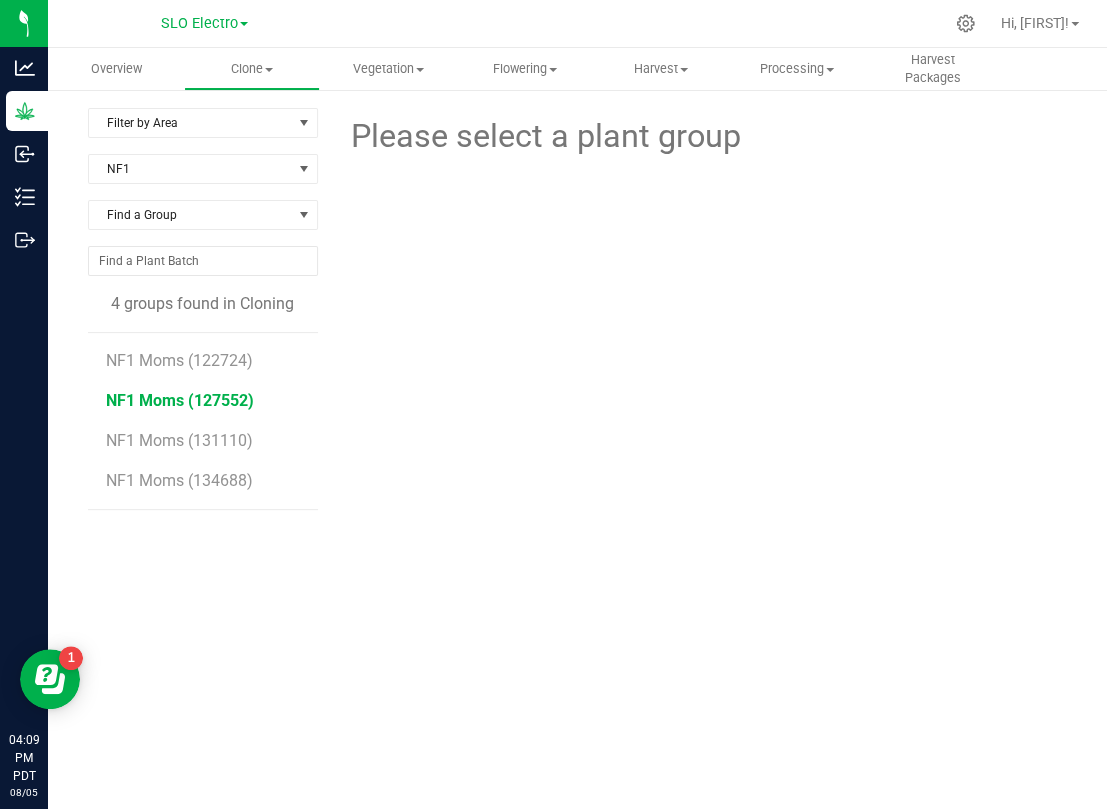 click on "NF1 Moms (127552)" at bounding box center (180, 400) 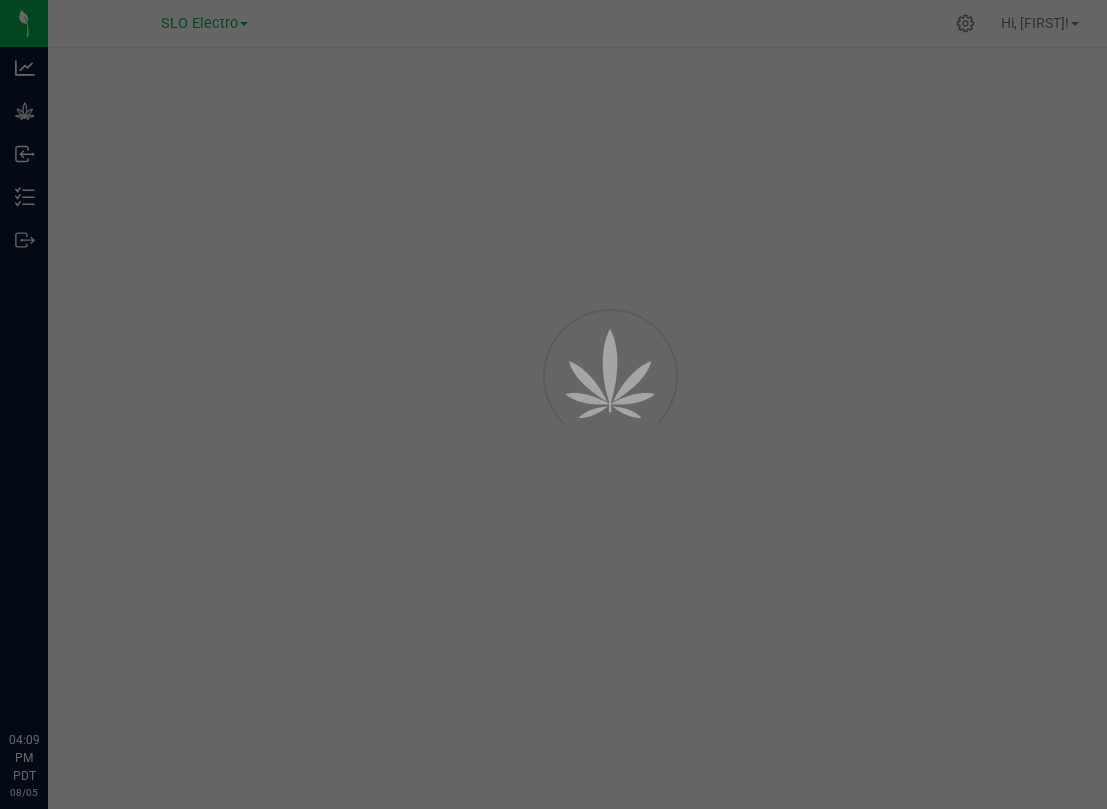 scroll, scrollTop: 0, scrollLeft: 0, axis: both 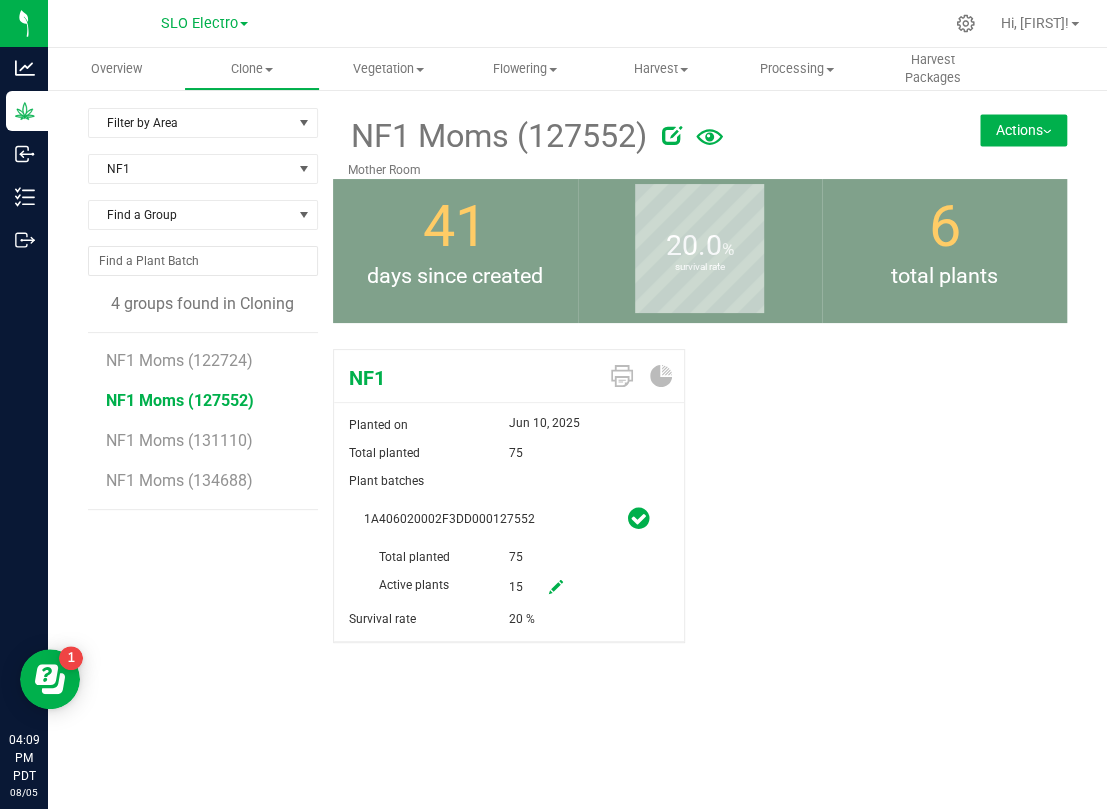 click at bounding box center [556, 588] 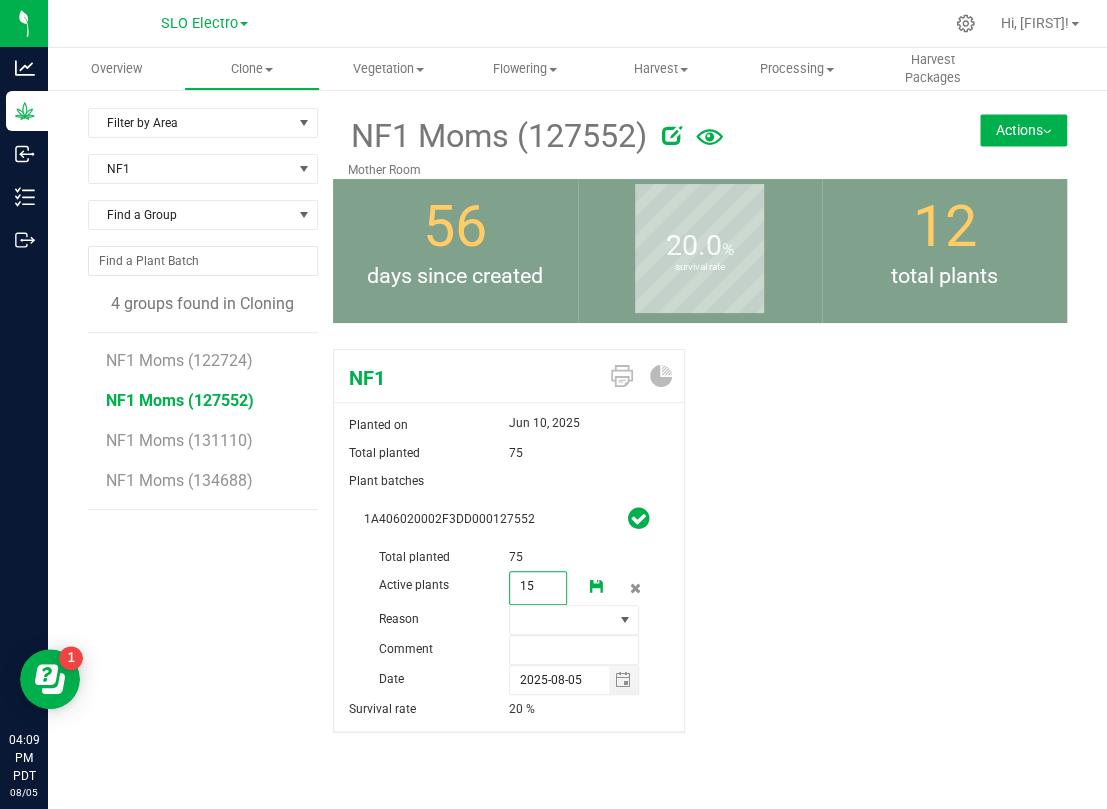 click on "15 15" at bounding box center [538, 588] 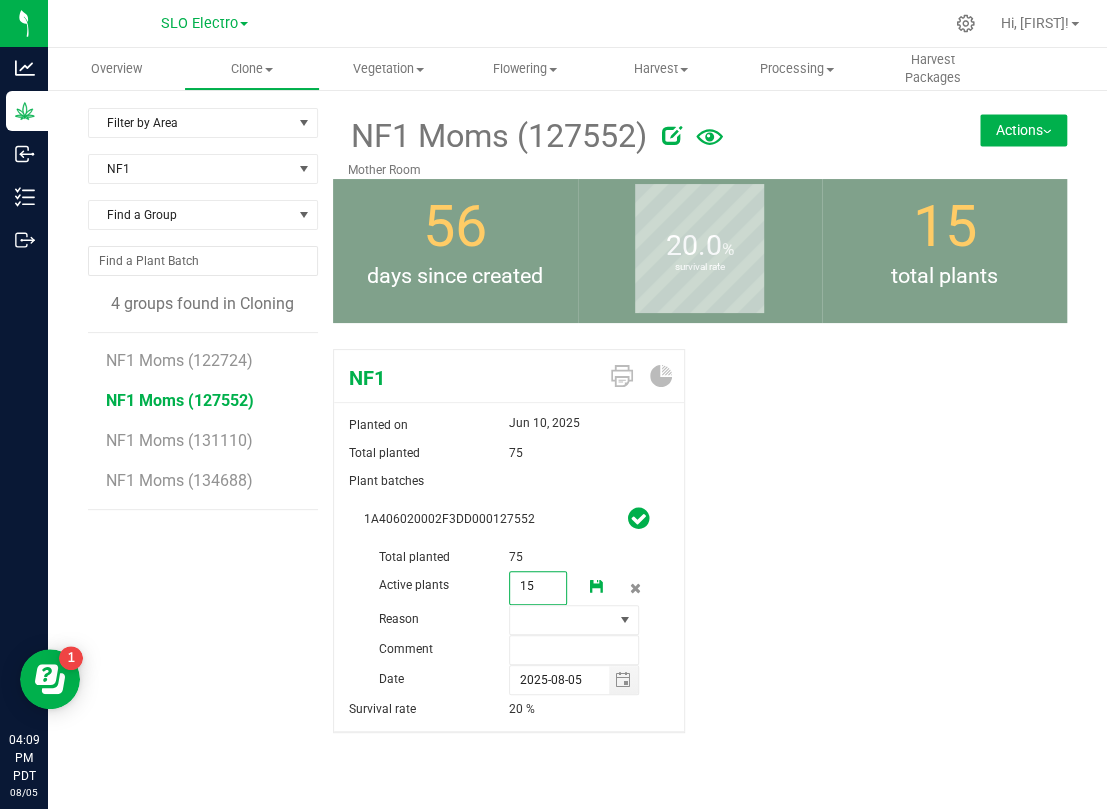 click on "15" at bounding box center (538, 586) 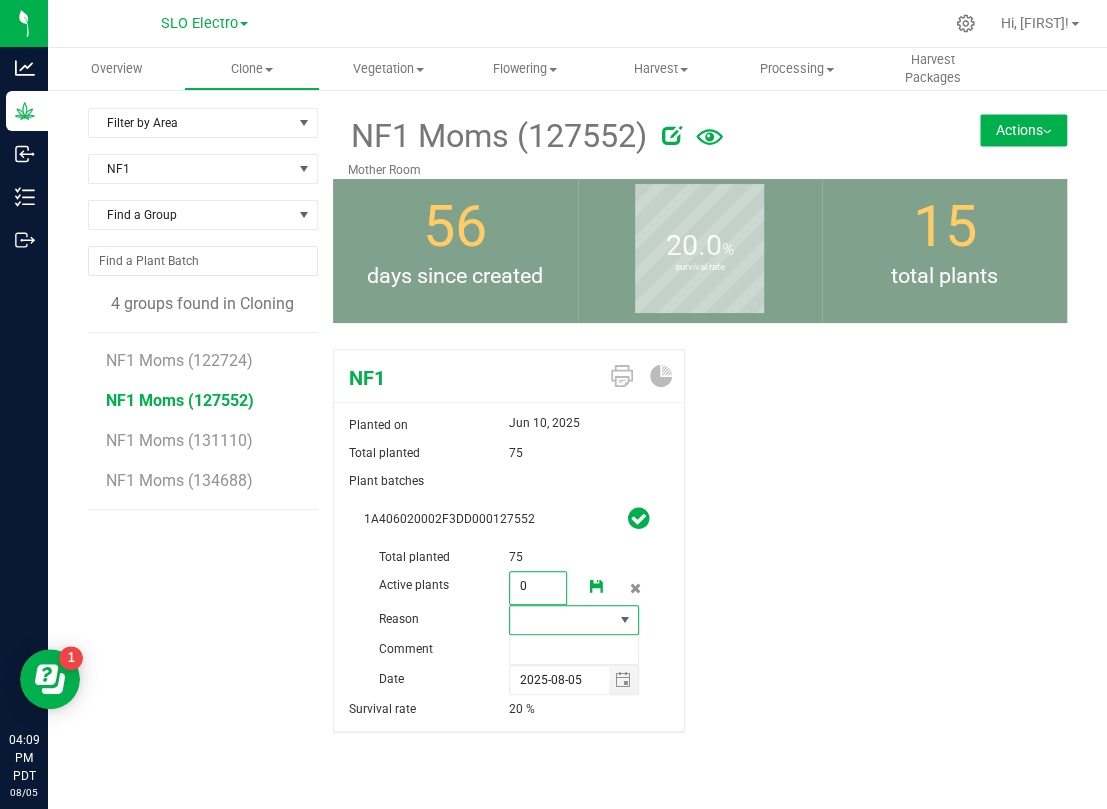 type on "0" 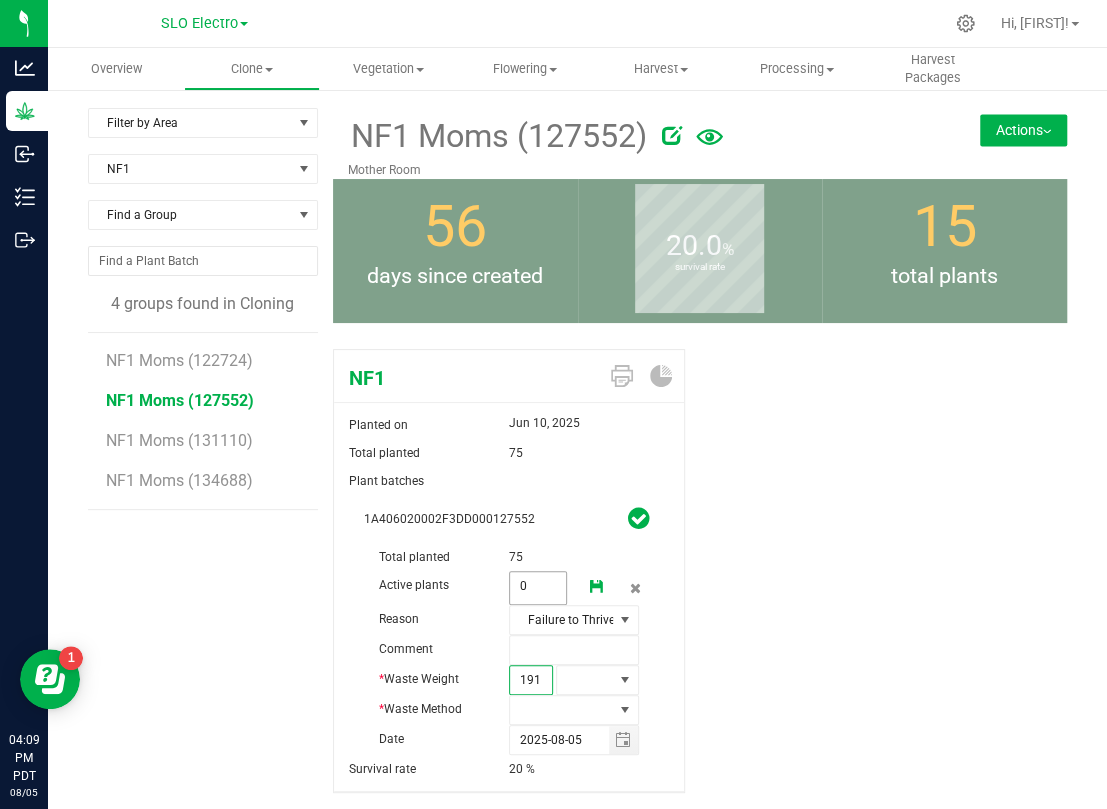 type on "1910" 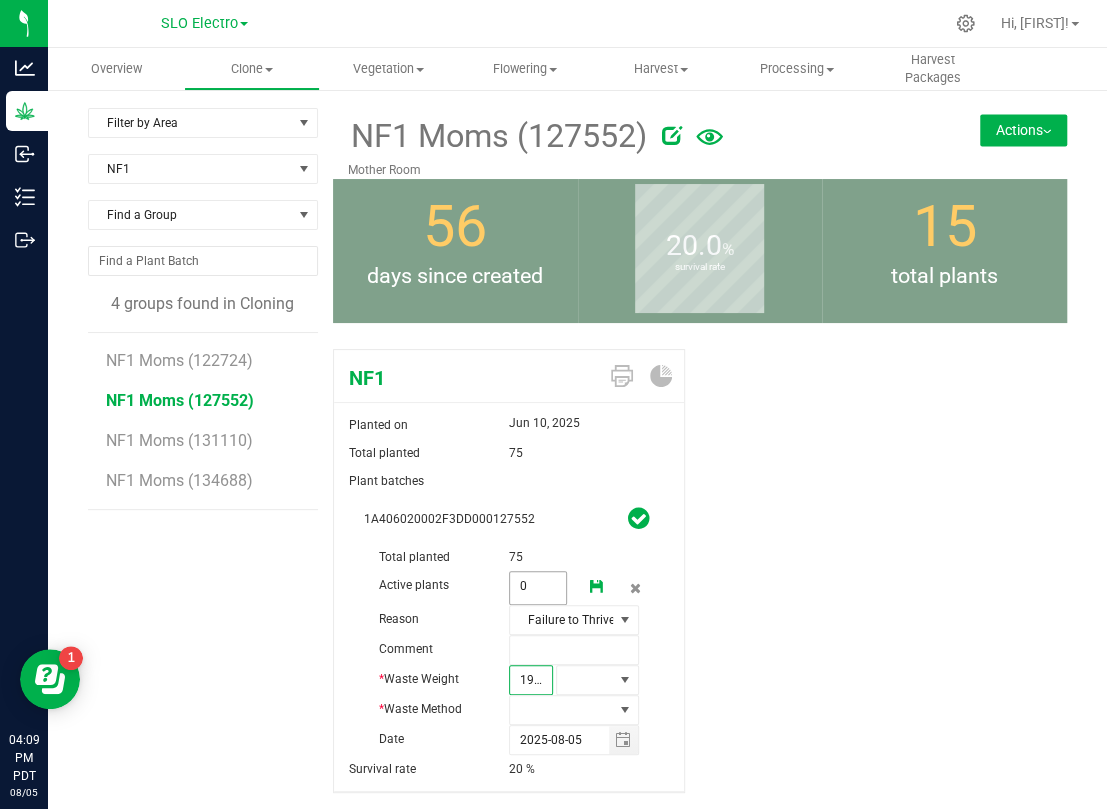 scroll, scrollTop: 0, scrollLeft: 2, axis: horizontal 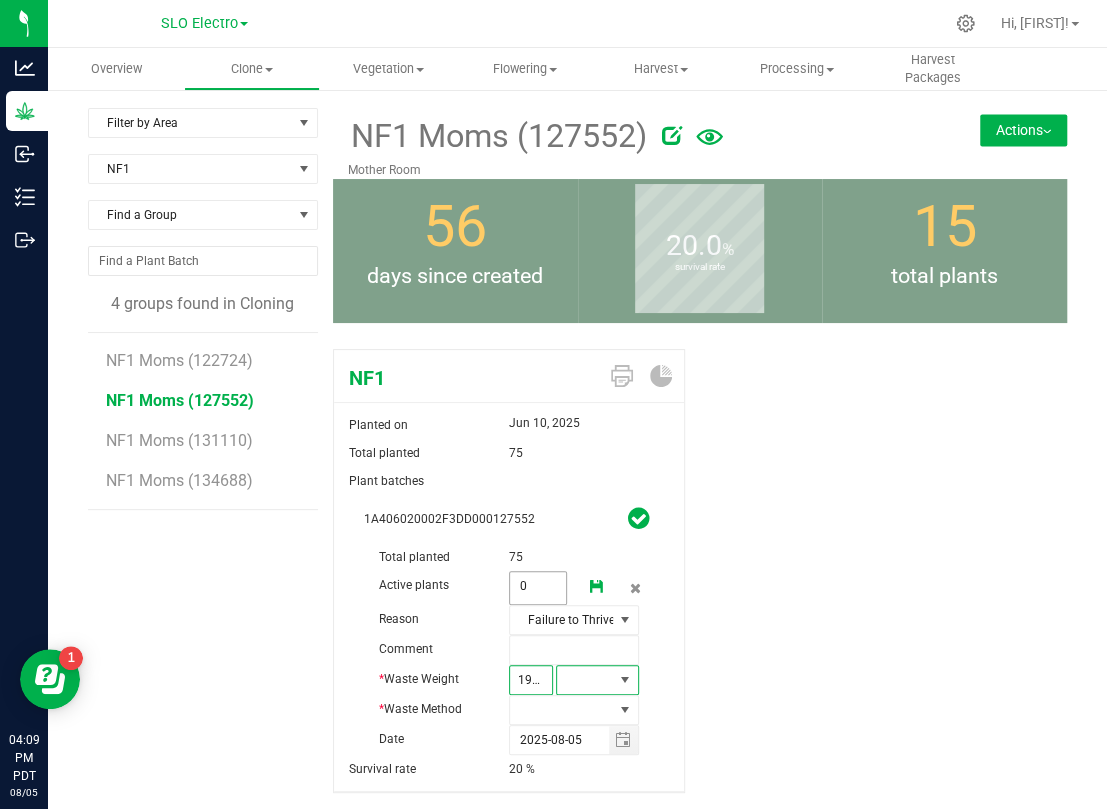 type on "1,910.0000" 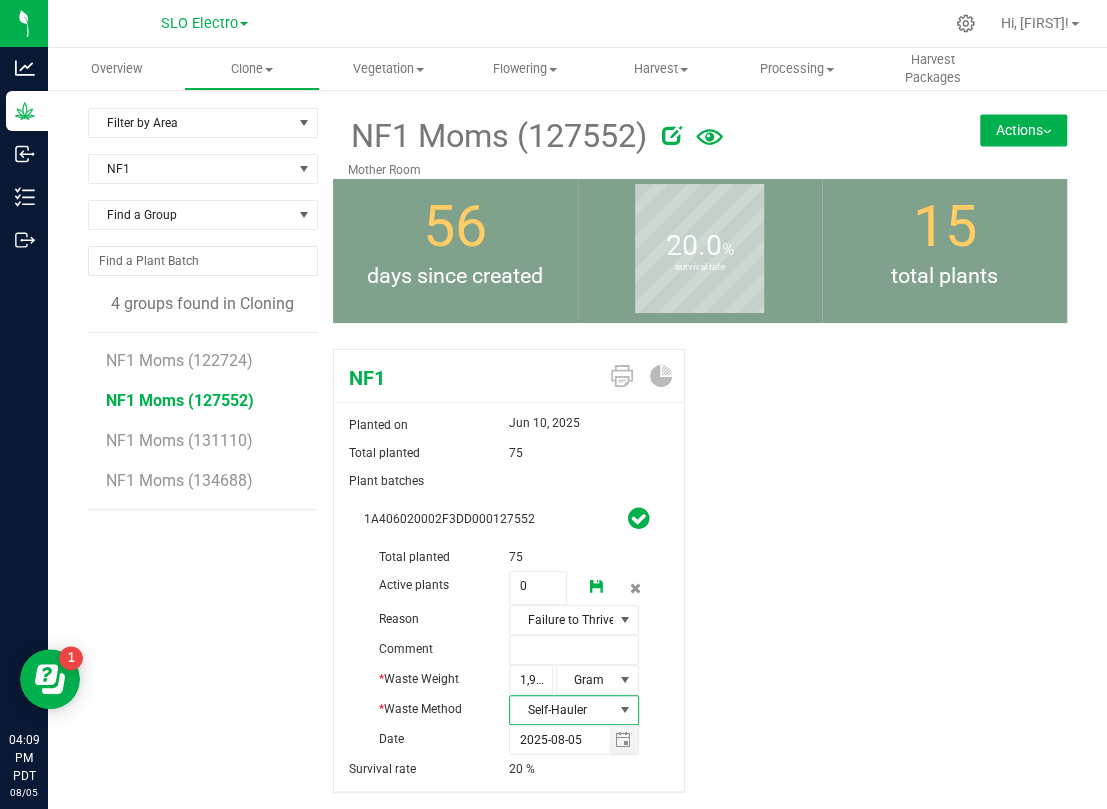 click at bounding box center [597, 588] 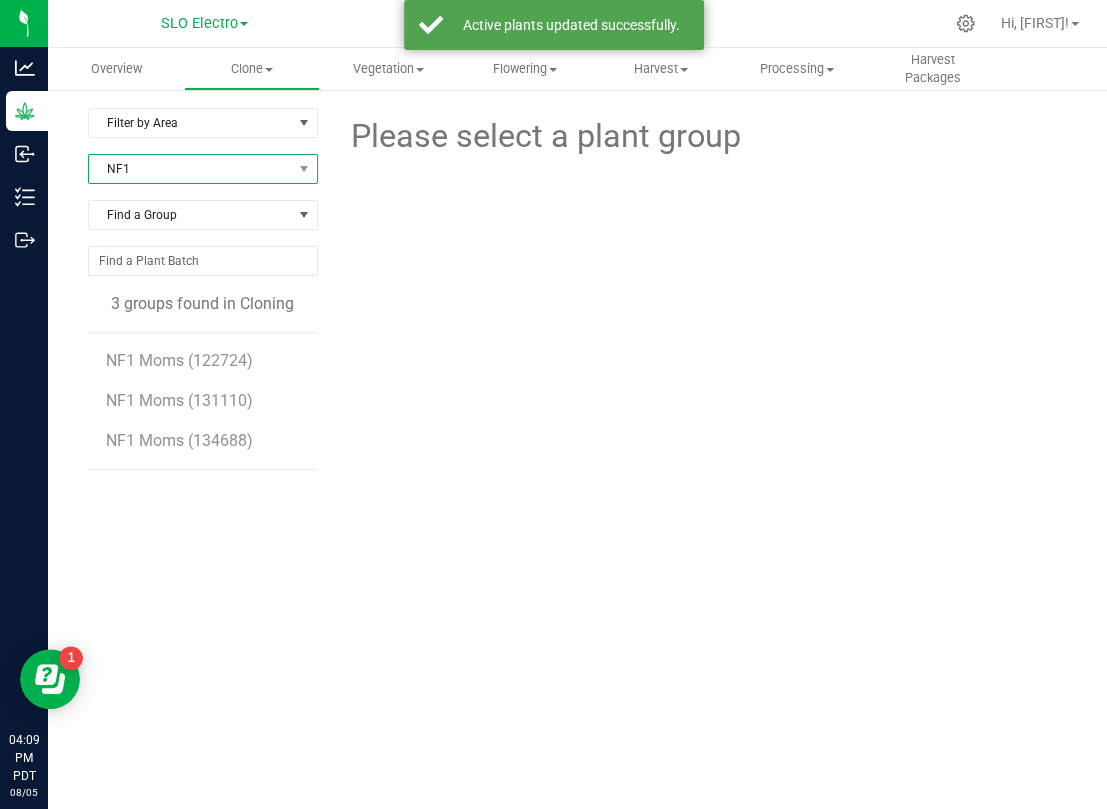 click on "NF1" at bounding box center [190, 169] 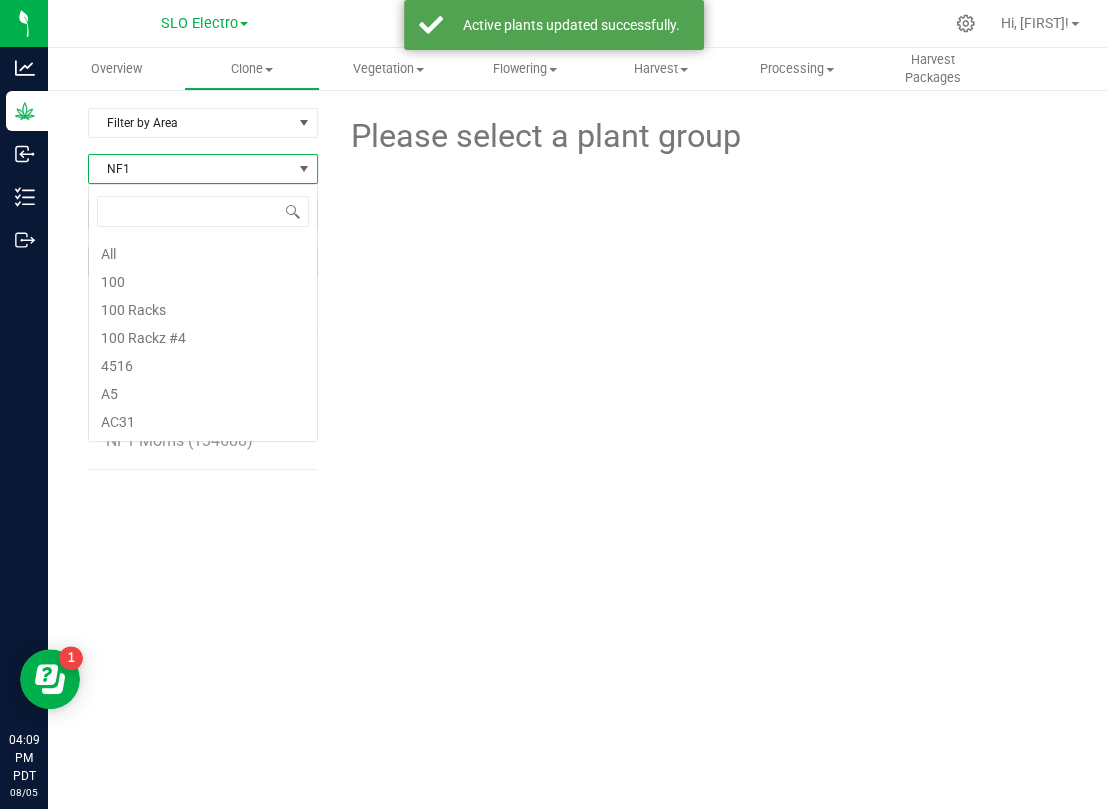 scroll, scrollTop: 99969, scrollLeft: 99770, axis: both 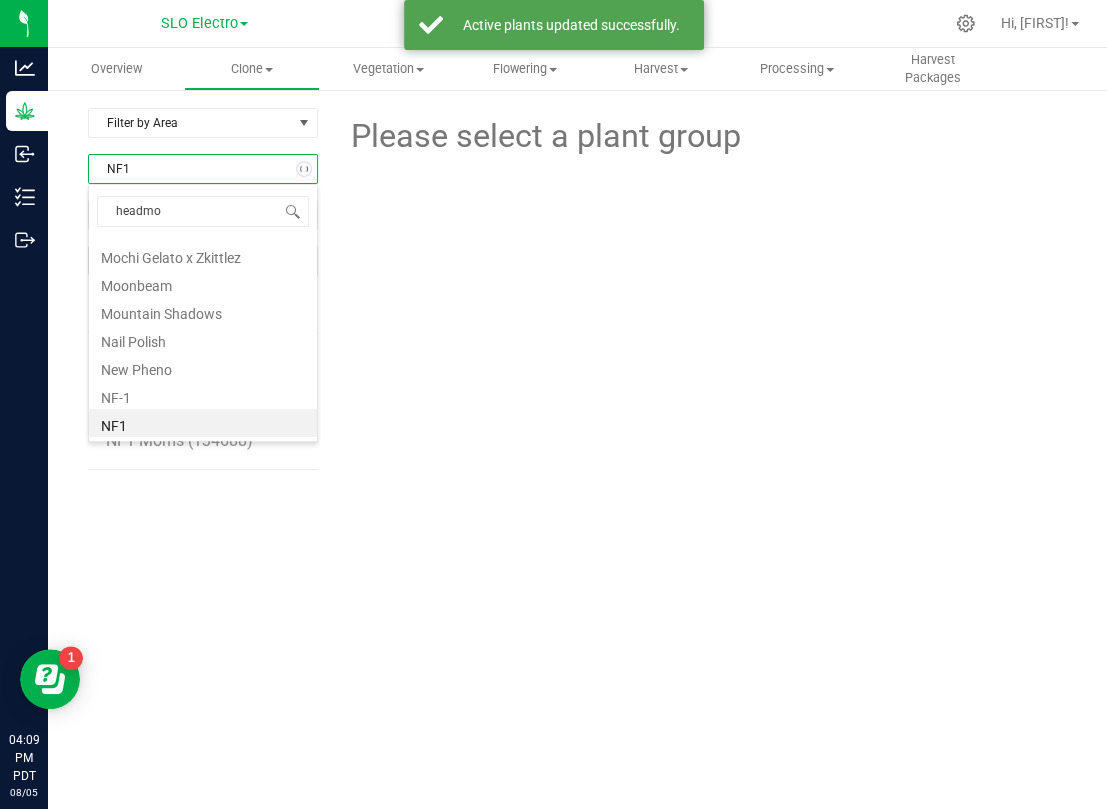 type on "headmou" 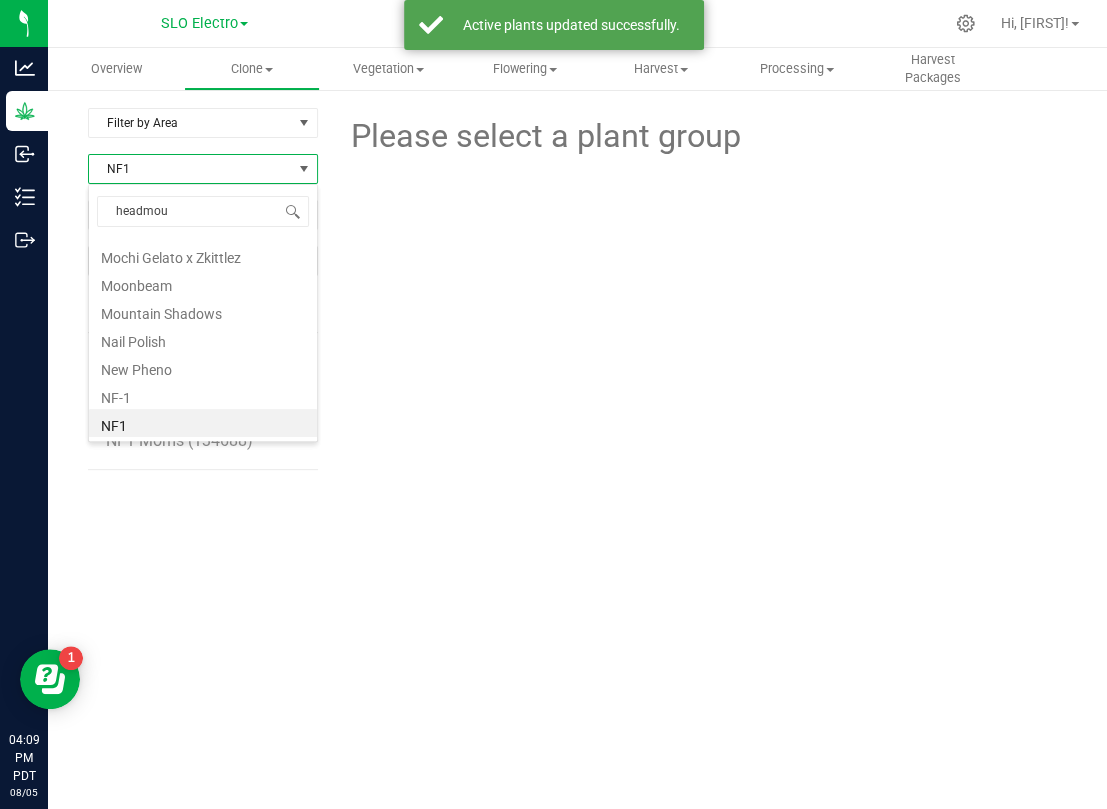 scroll, scrollTop: 0, scrollLeft: 0, axis: both 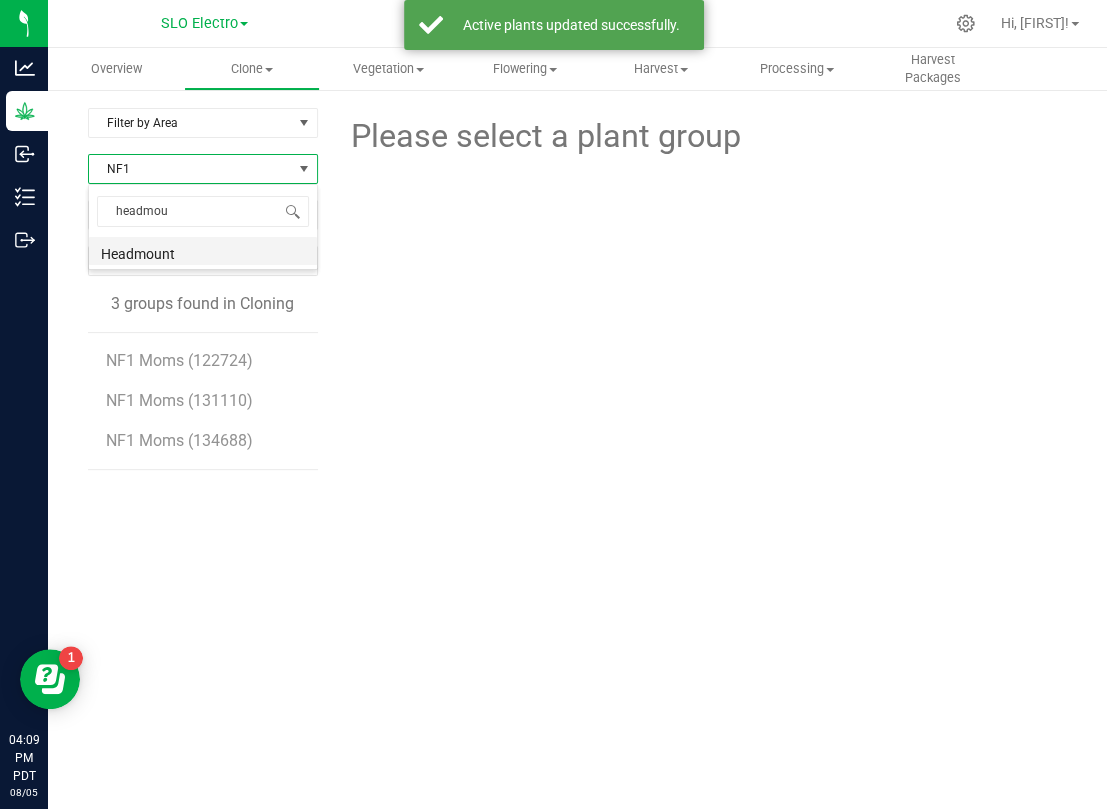 click on "Headmount" at bounding box center [203, 251] 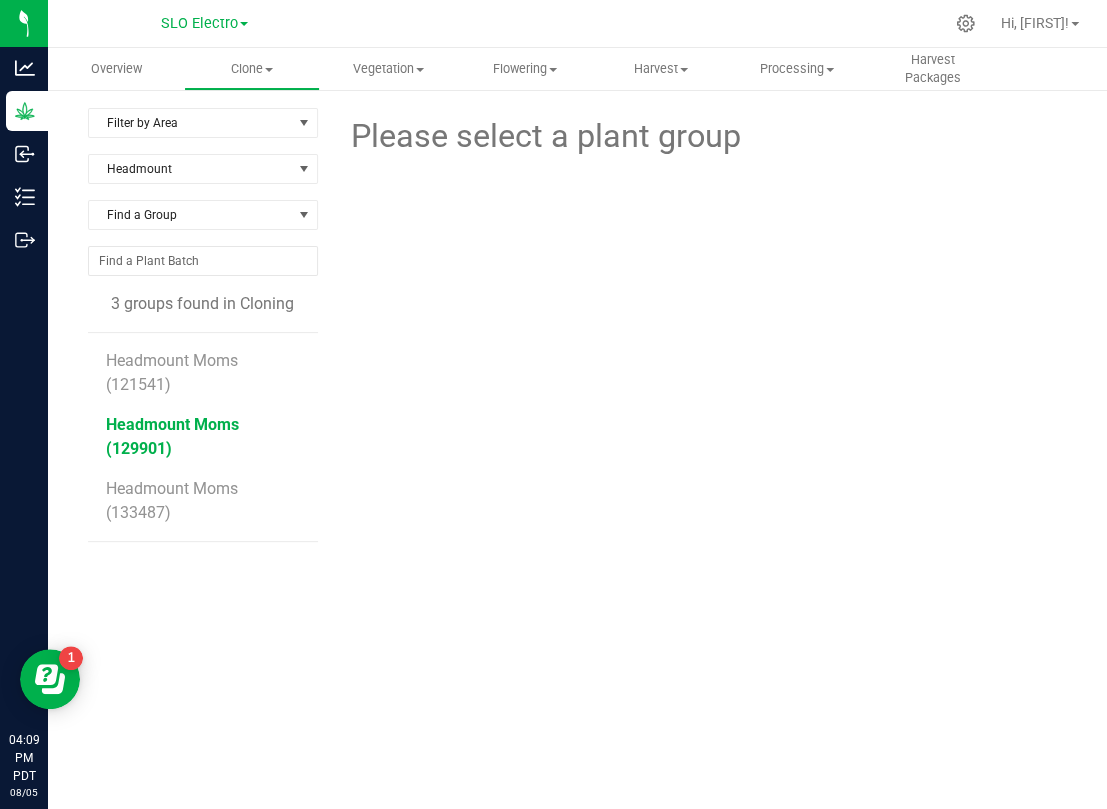 click on "Headmount Moms (129901)" at bounding box center [172, 436] 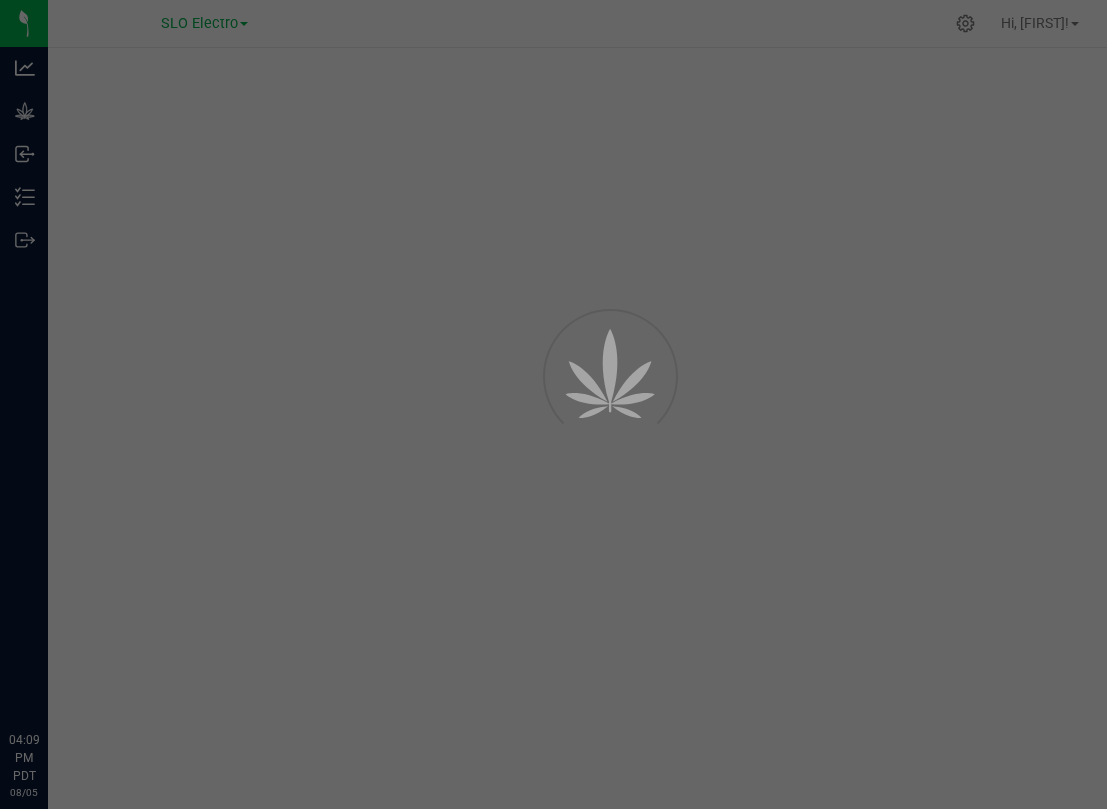 scroll, scrollTop: 0, scrollLeft: 0, axis: both 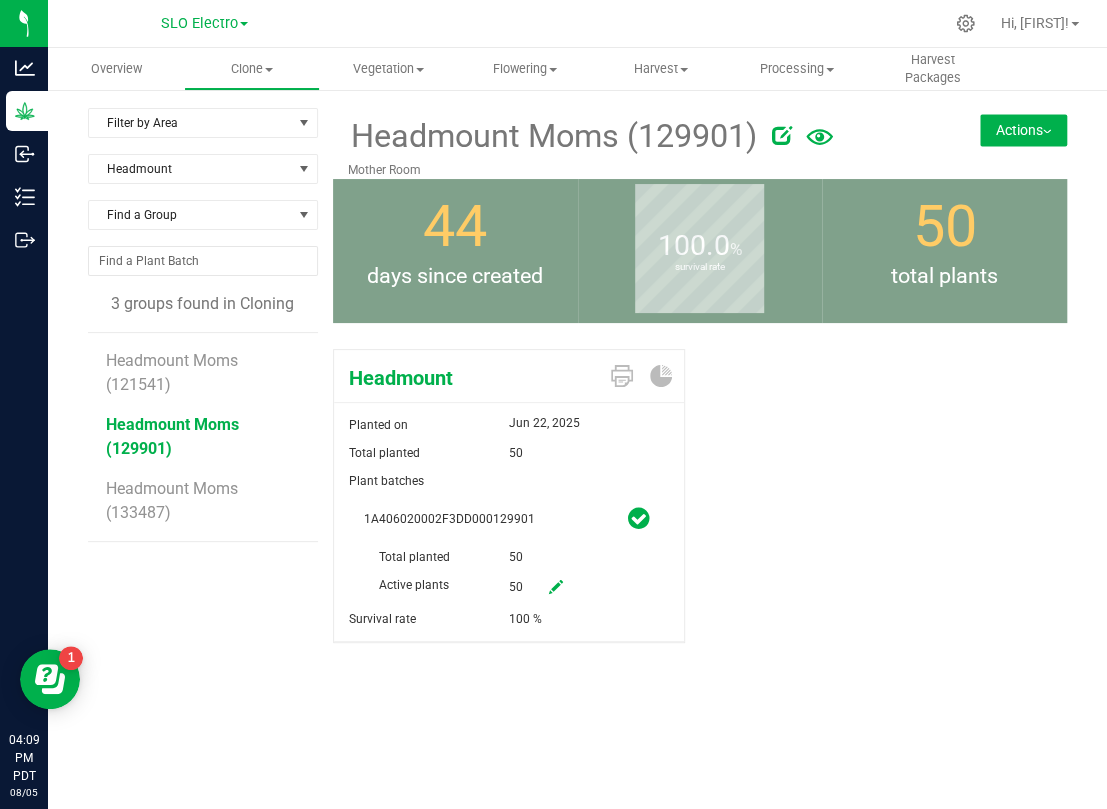 click at bounding box center (556, 587) 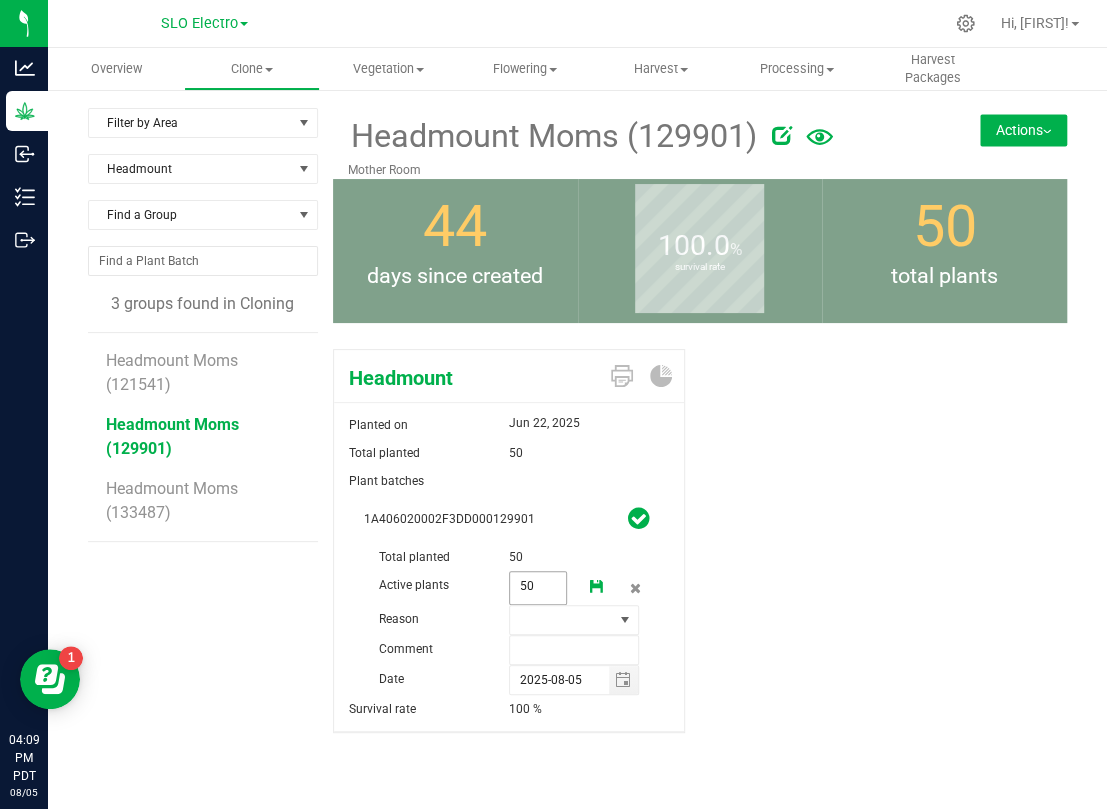 click on "50 50" at bounding box center (538, 588) 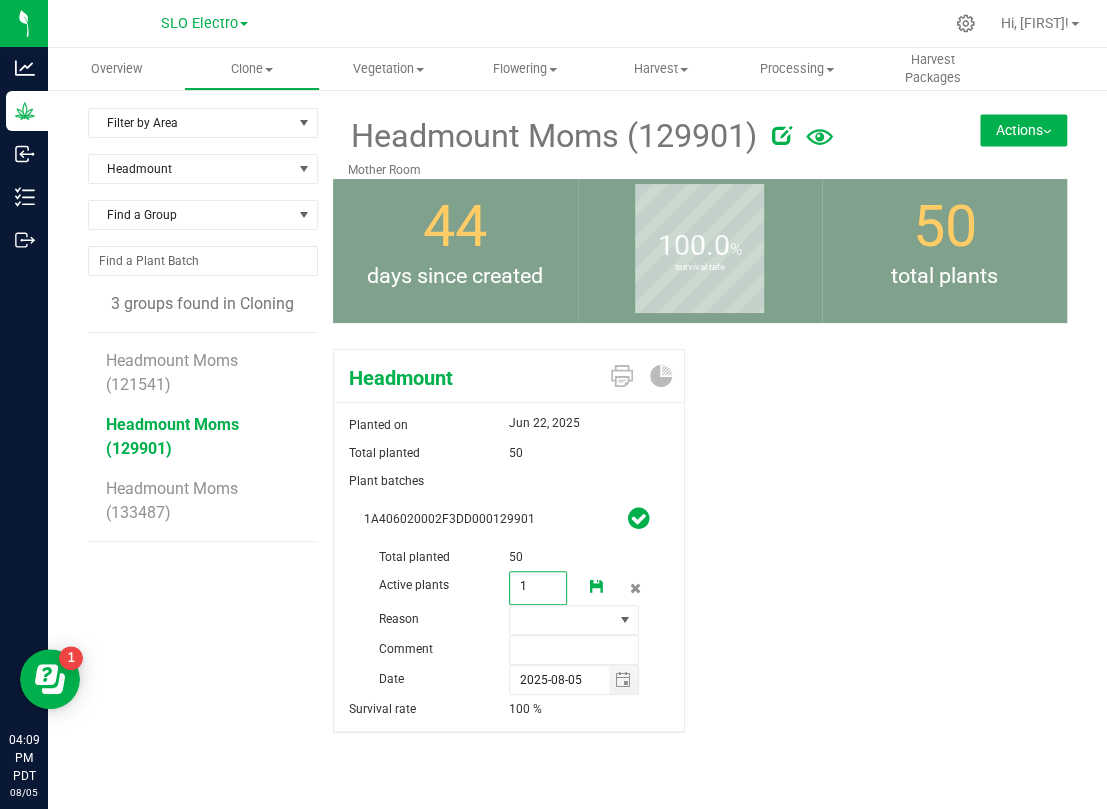 type on "18" 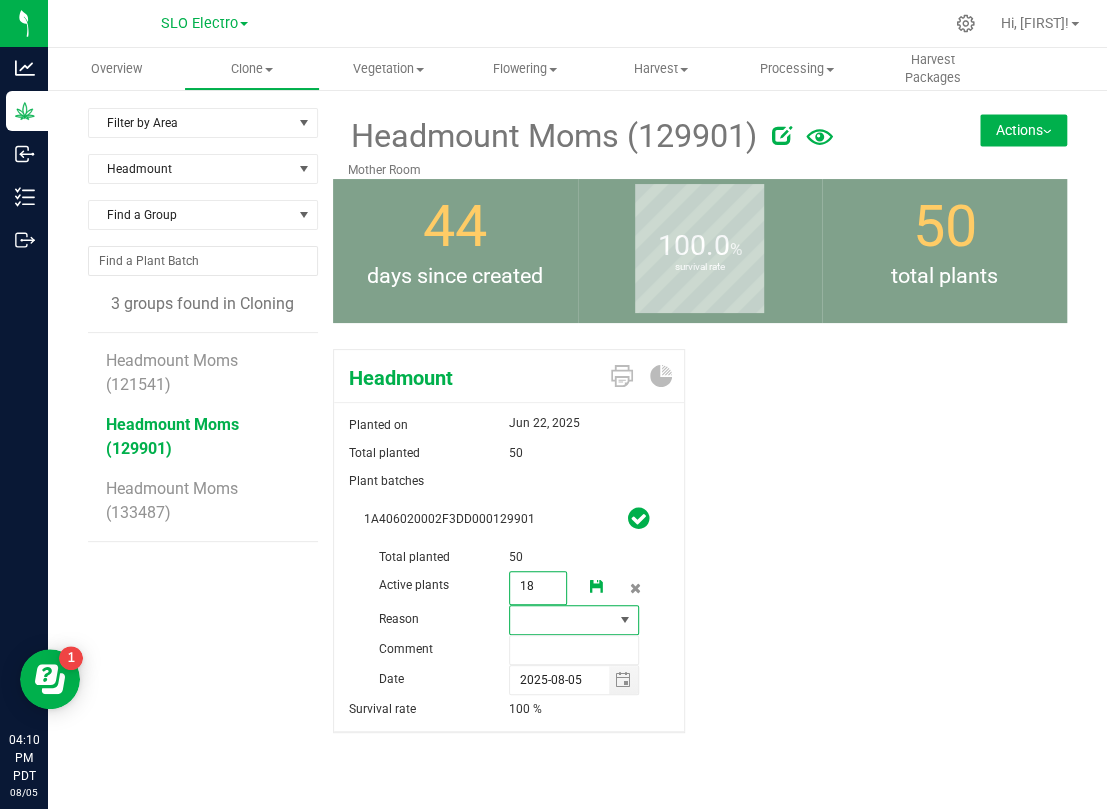 type on "18" 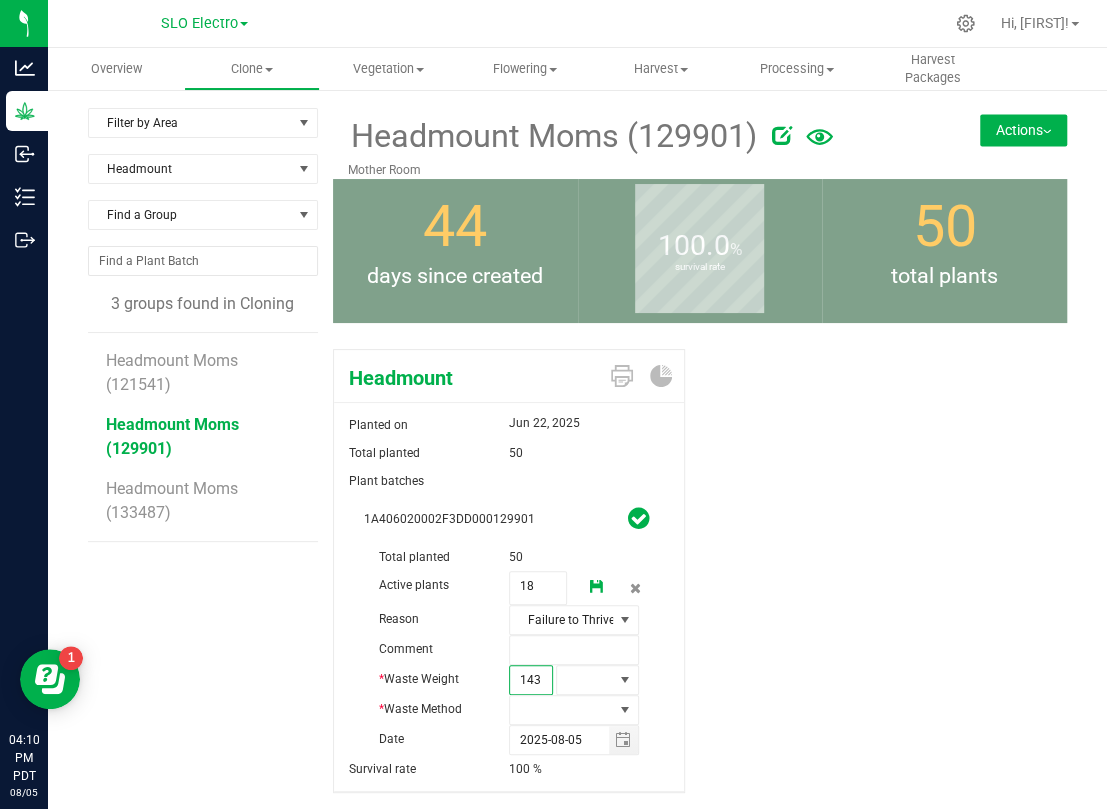 type on "1435" 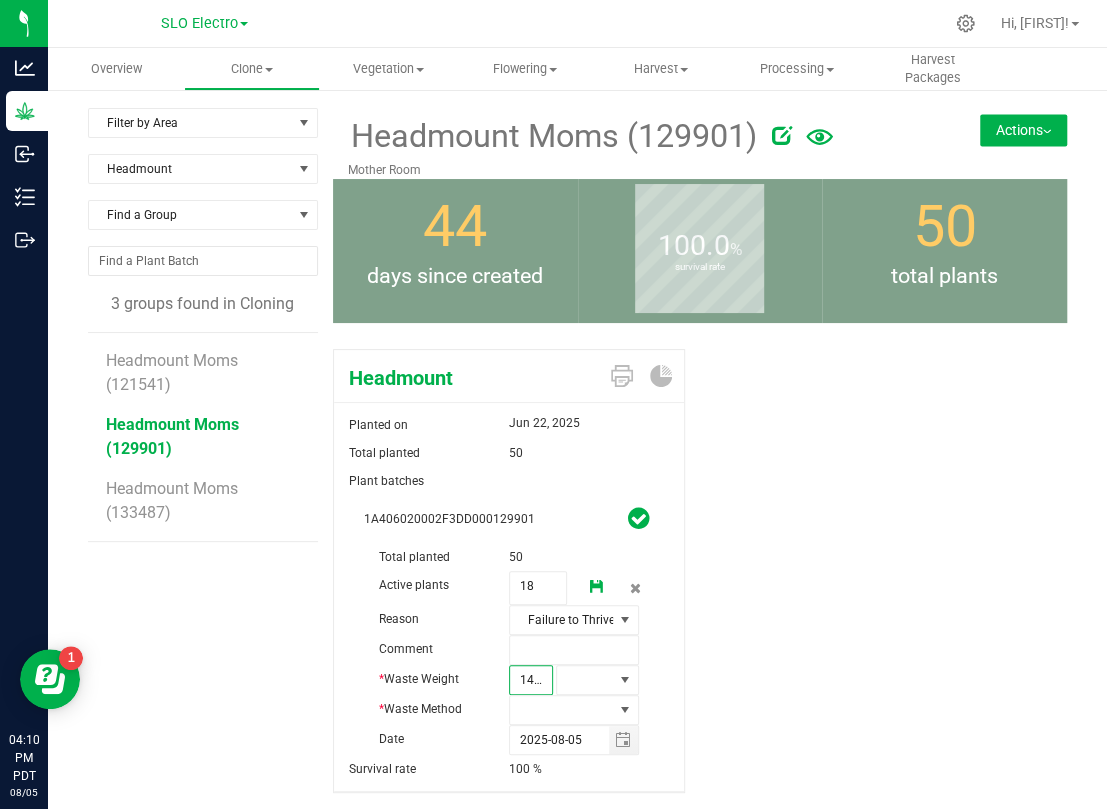 scroll, scrollTop: 0, scrollLeft: 2, axis: horizontal 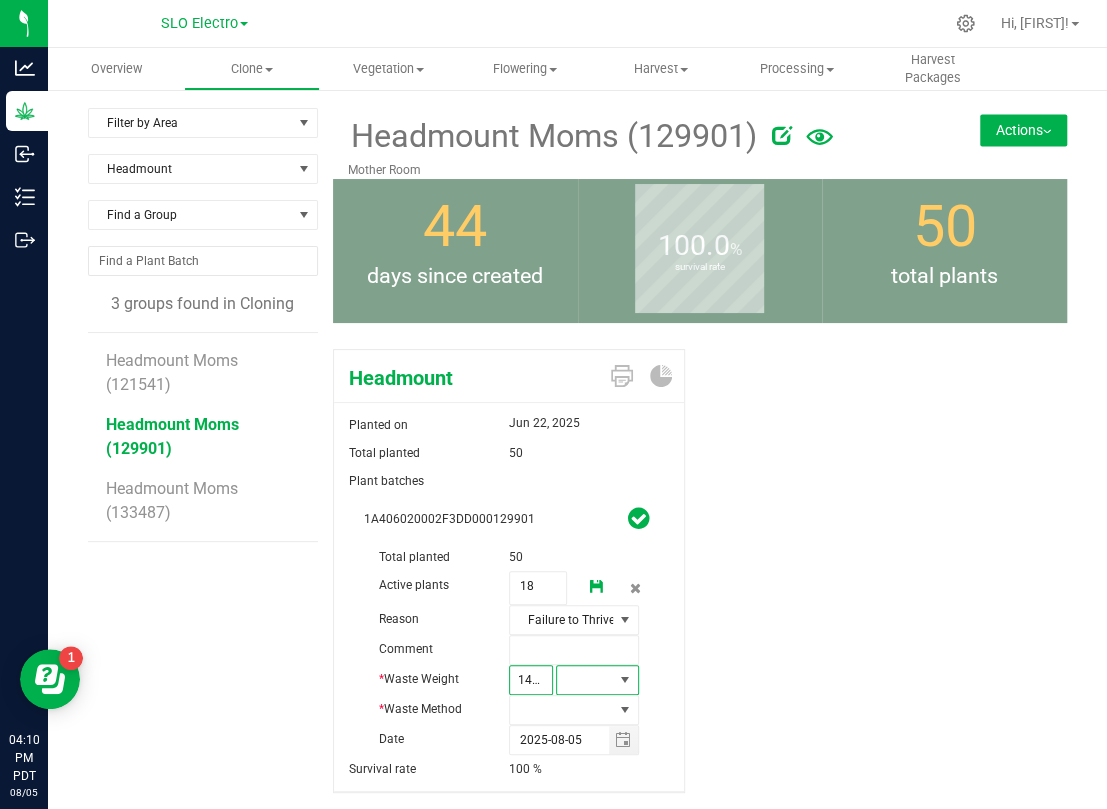 type on "1,435.0000" 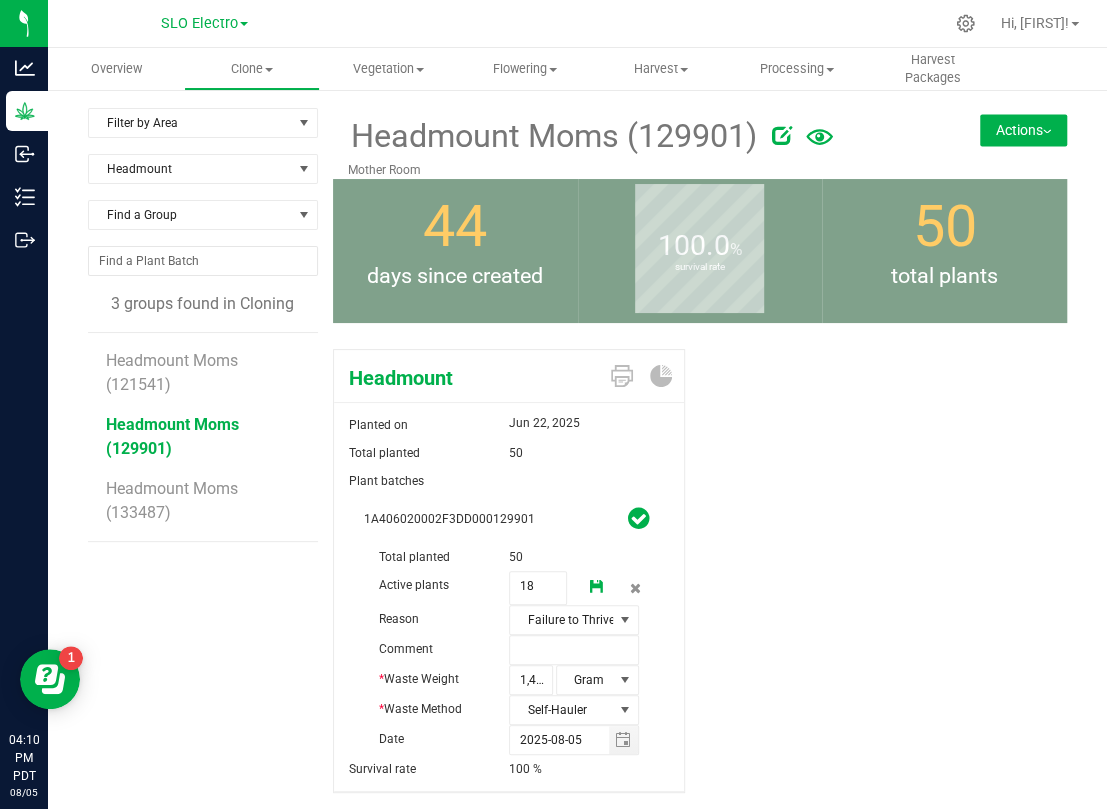 click at bounding box center [597, 587] 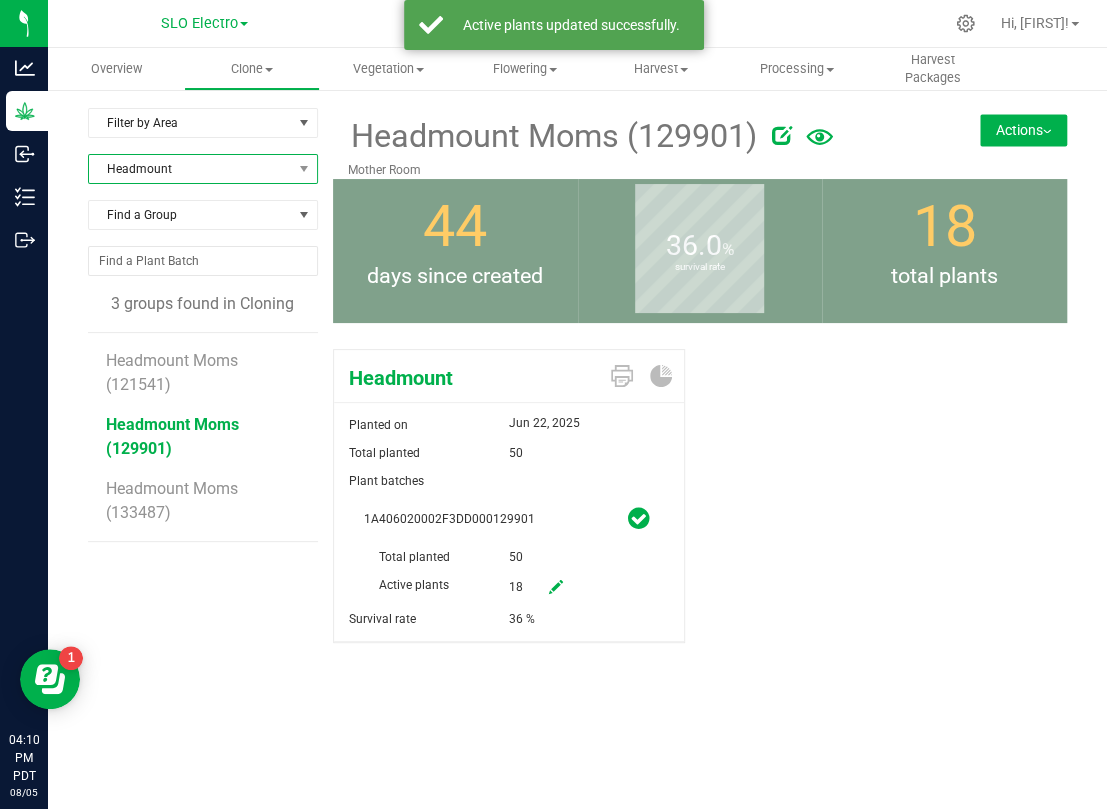 click on "Headmount" at bounding box center [190, 169] 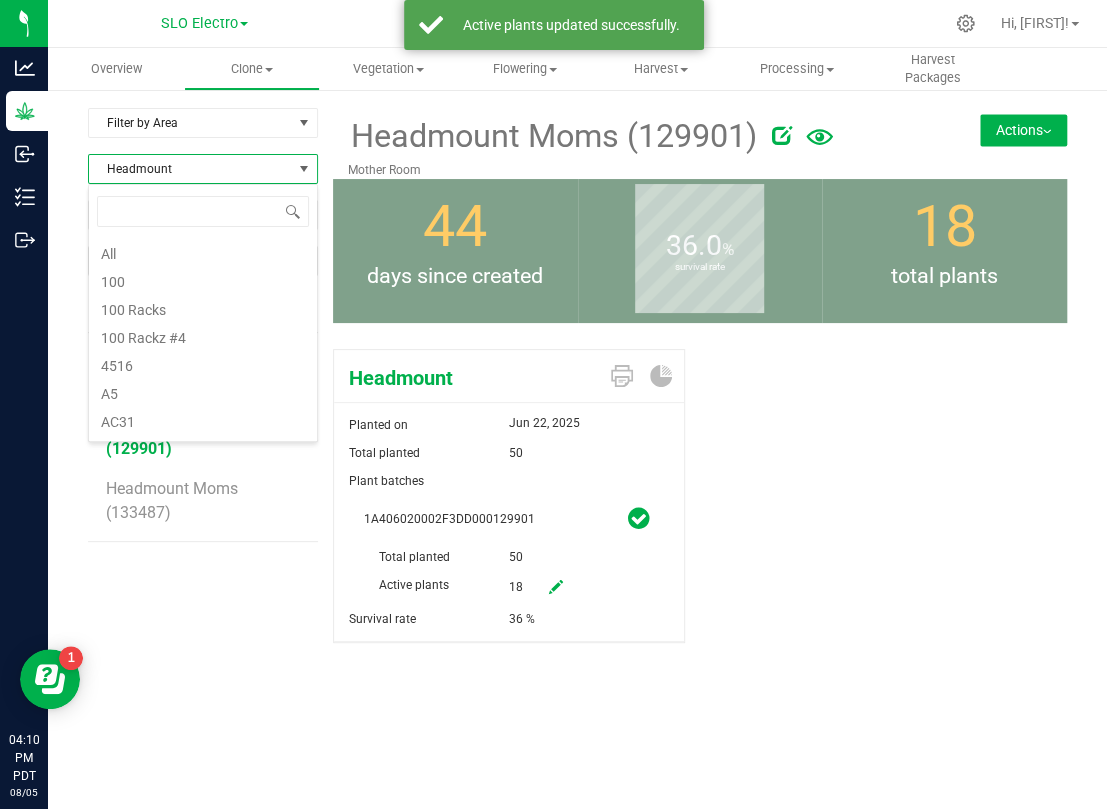 scroll, scrollTop: 3692, scrollLeft: 0, axis: vertical 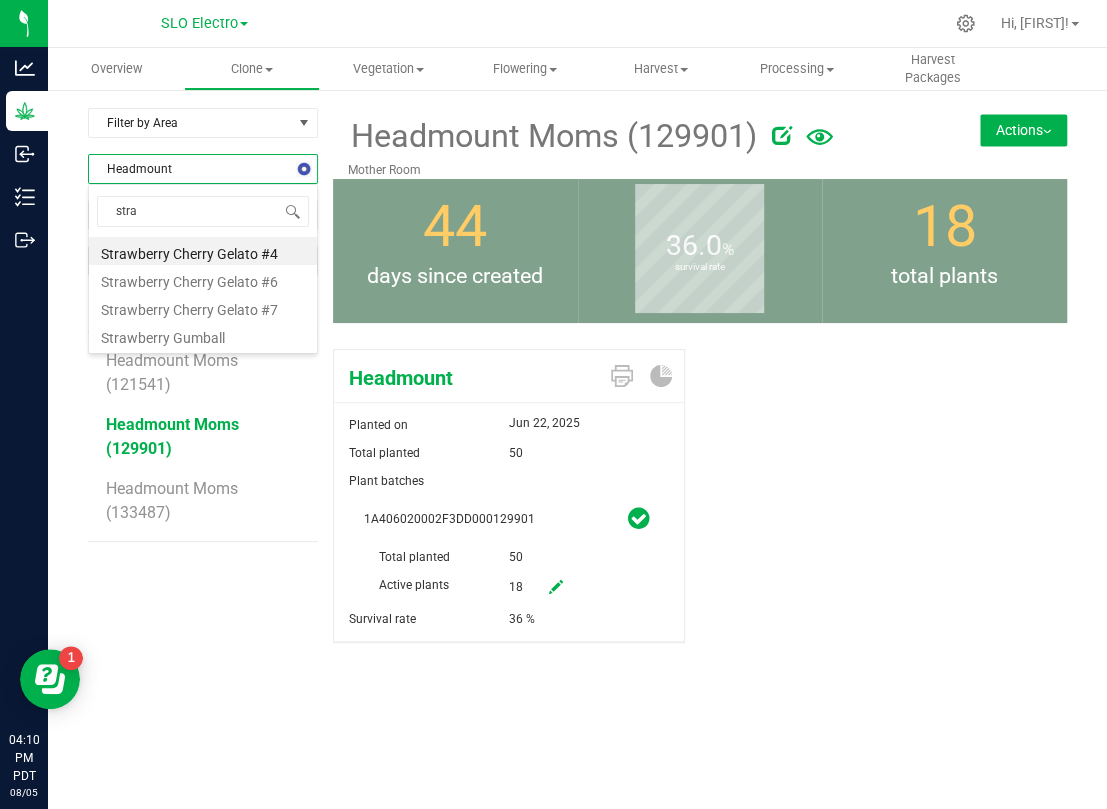 type on "straw" 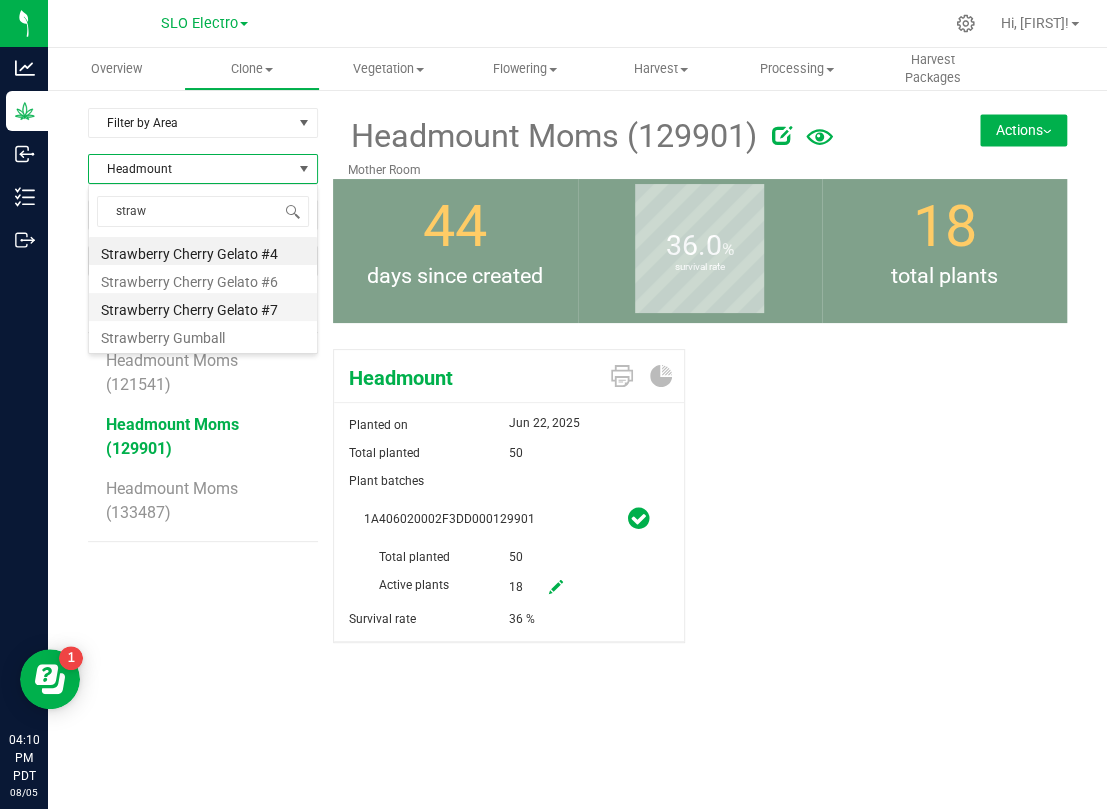 click on "Strawberry Cherry Gelato #7" at bounding box center (203, 307) 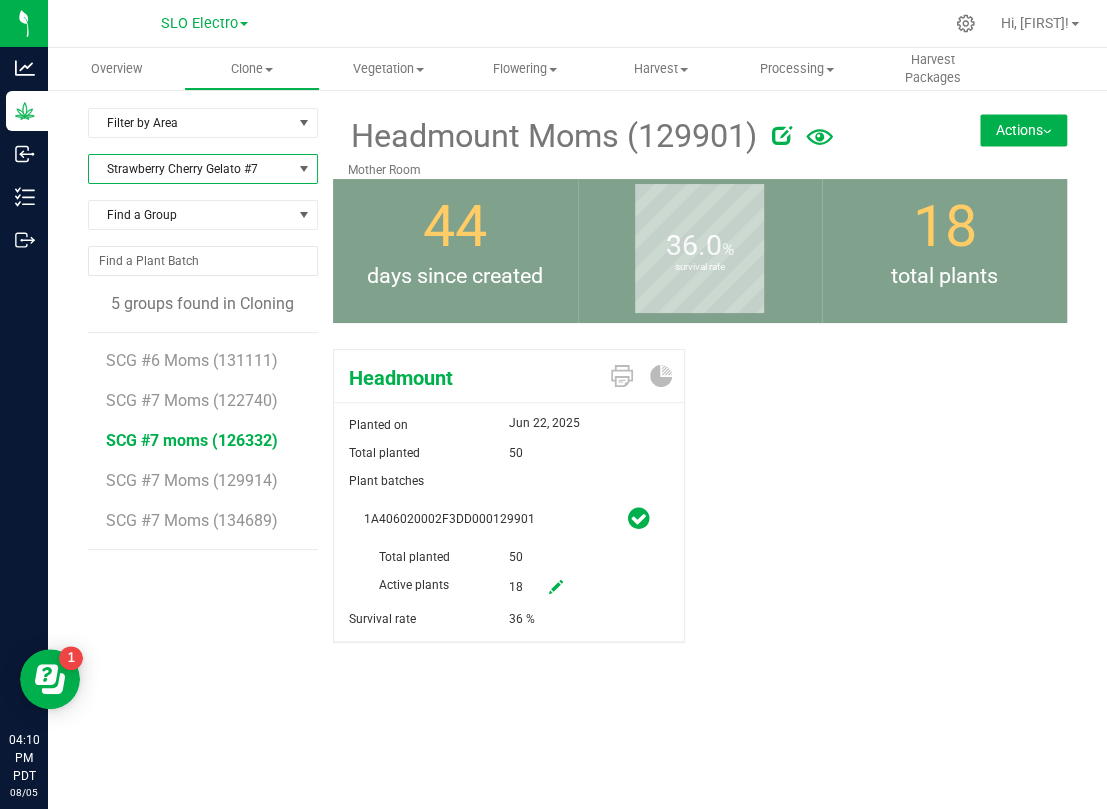 click on "SCG #7 moms (126332)" at bounding box center [192, 440] 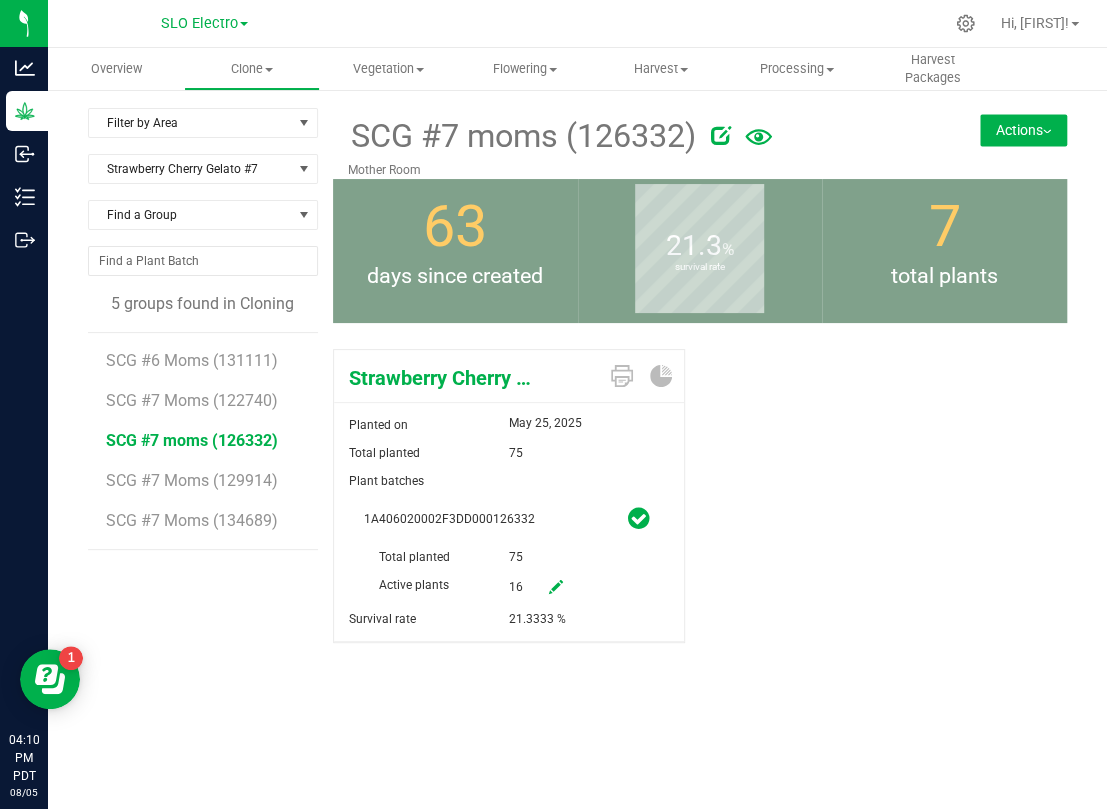 click at bounding box center [556, 587] 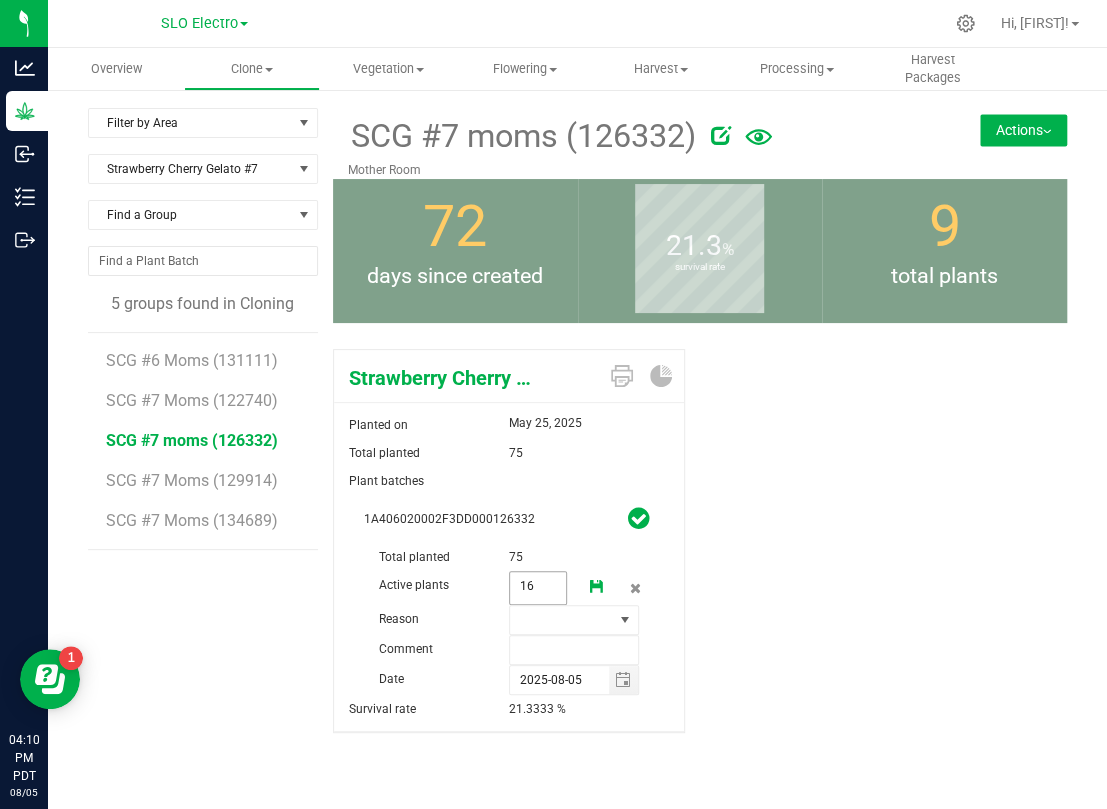 click on "16 16" at bounding box center (538, 588) 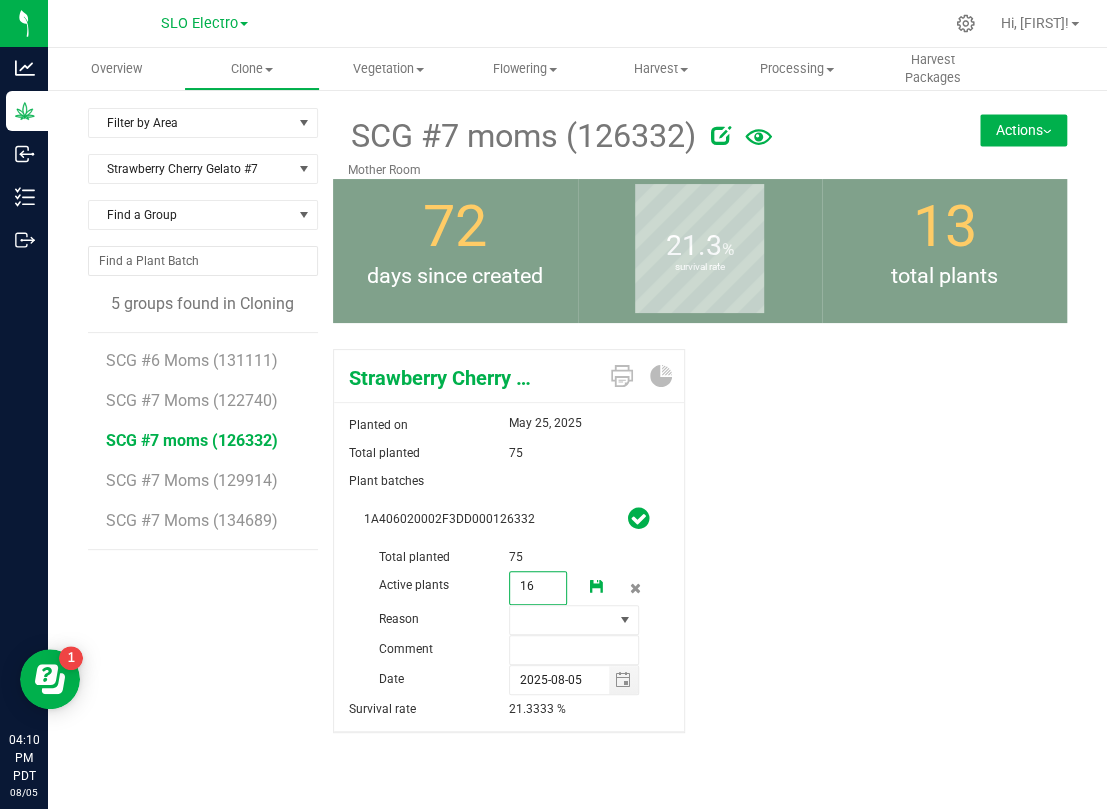 click on "16" at bounding box center [538, 586] 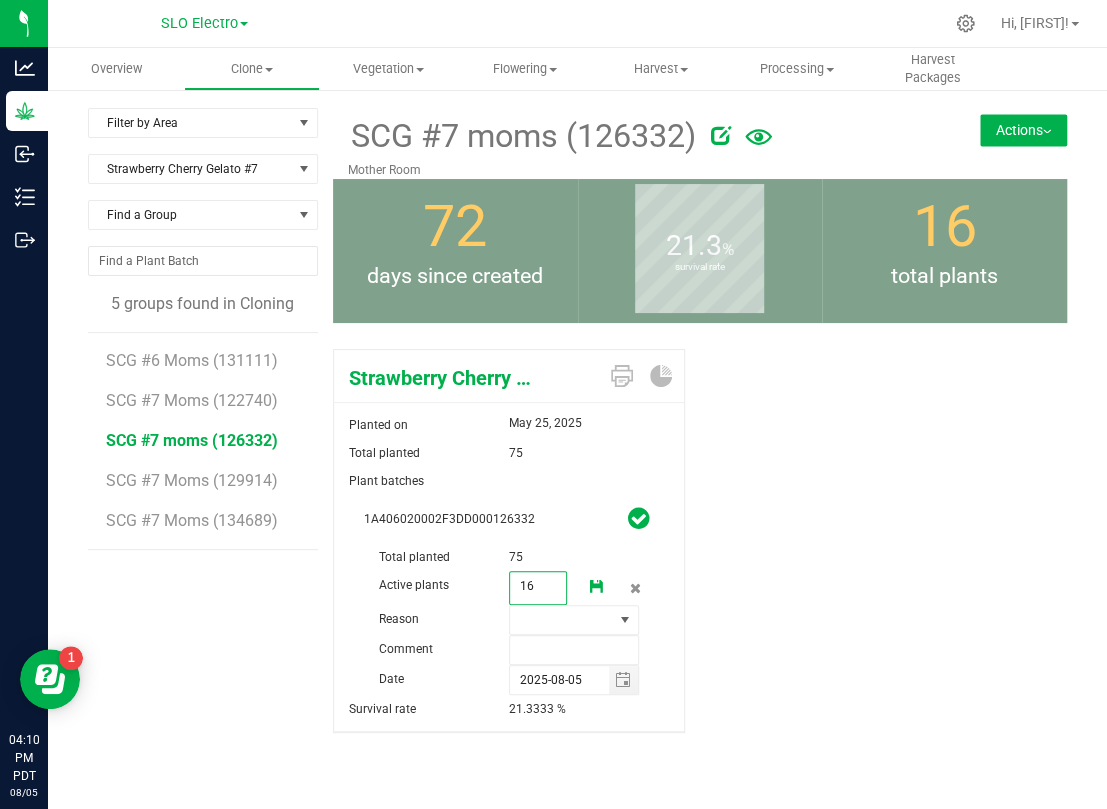 type on "0" 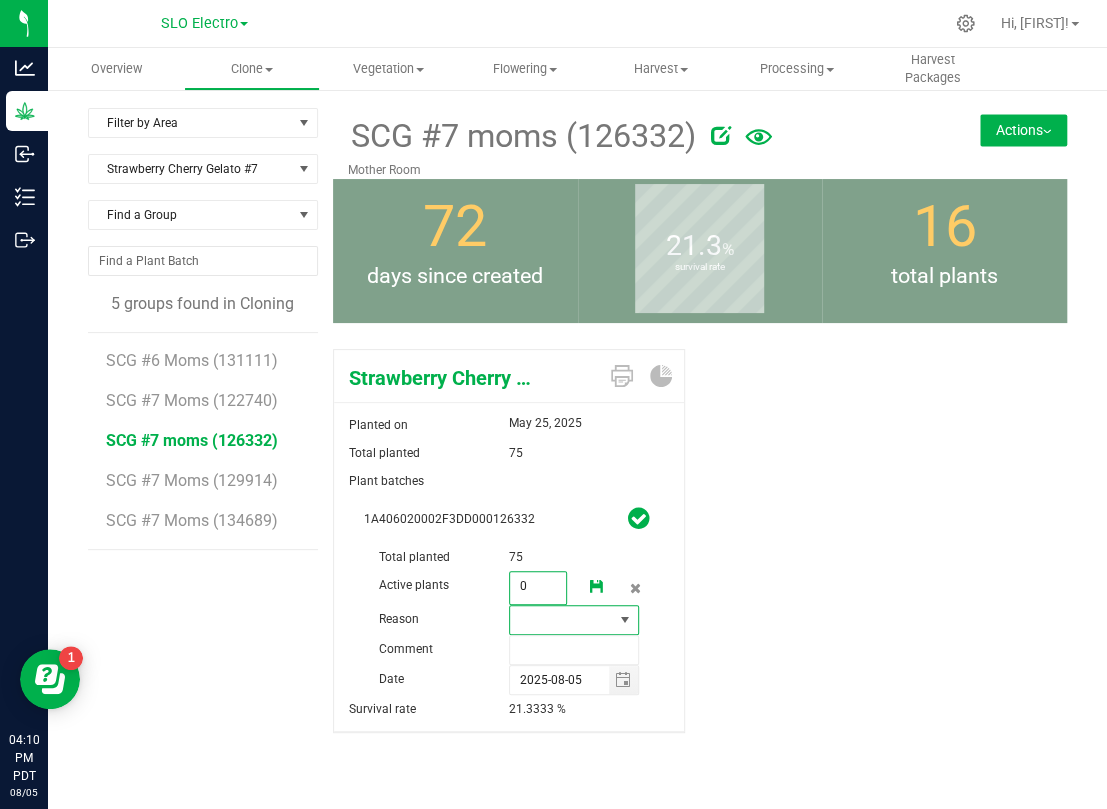 type on "0" 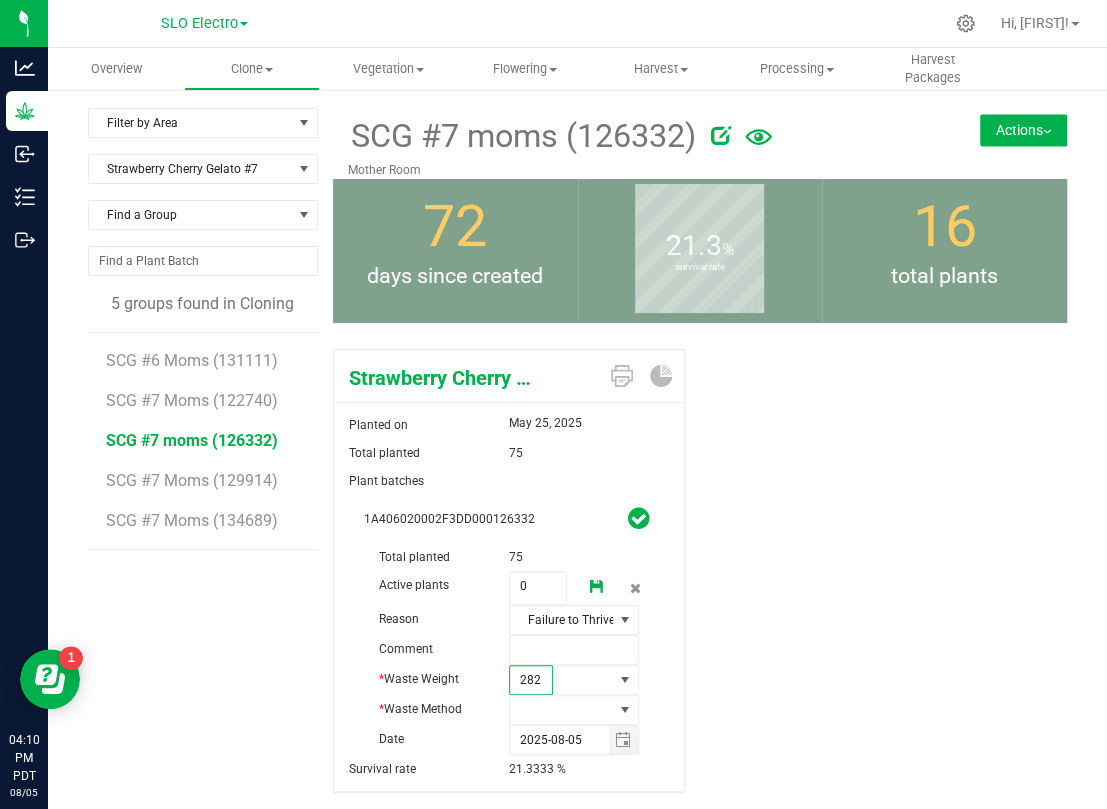 type on "2820" 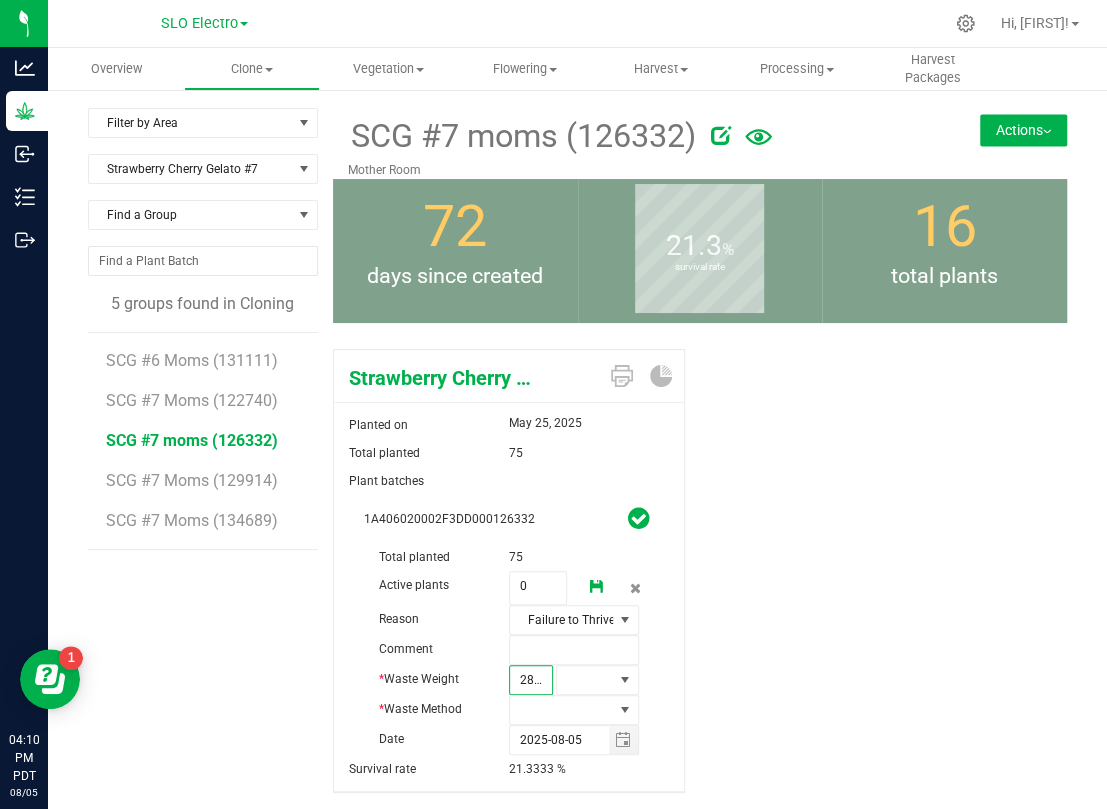 scroll, scrollTop: 0, scrollLeft: 2, axis: horizontal 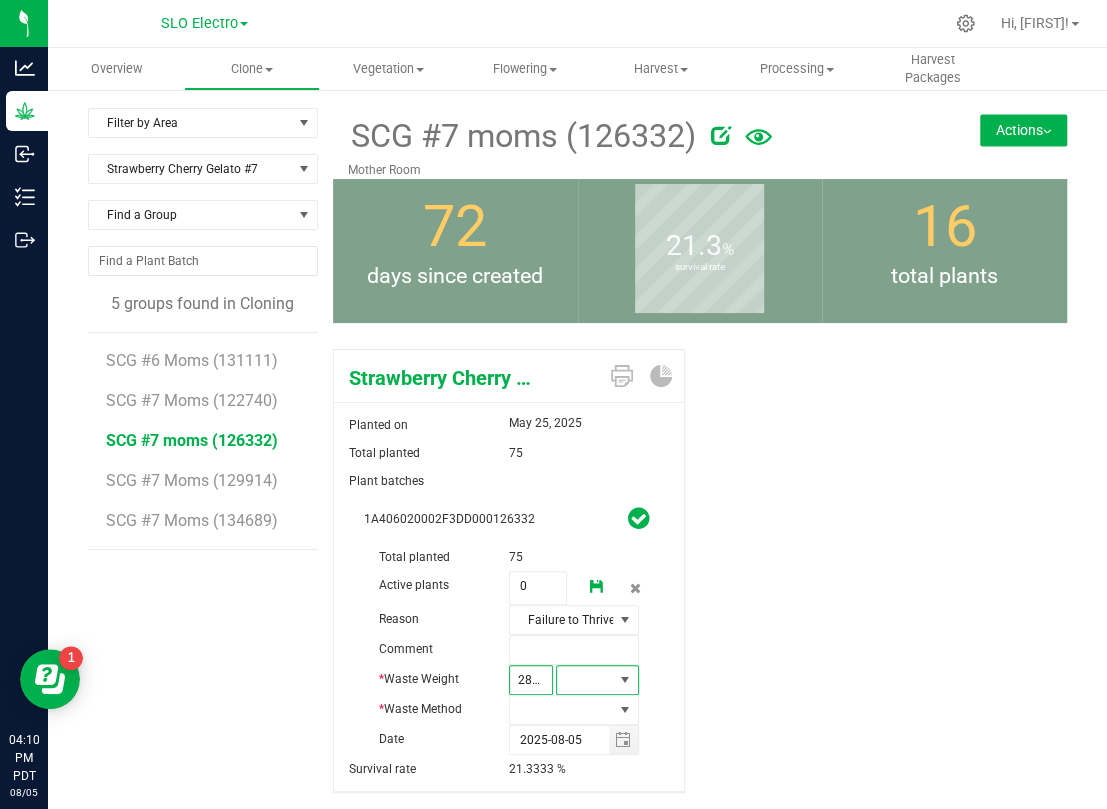 type on "2,820.0000" 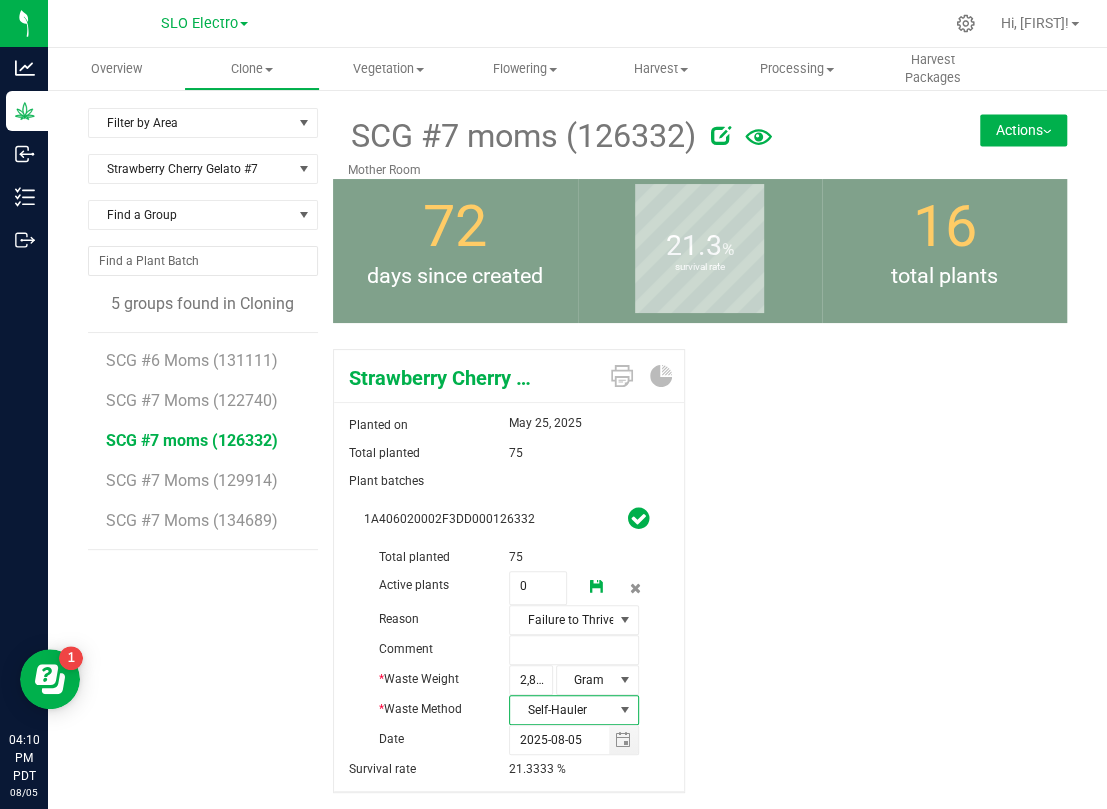 click at bounding box center (597, 587) 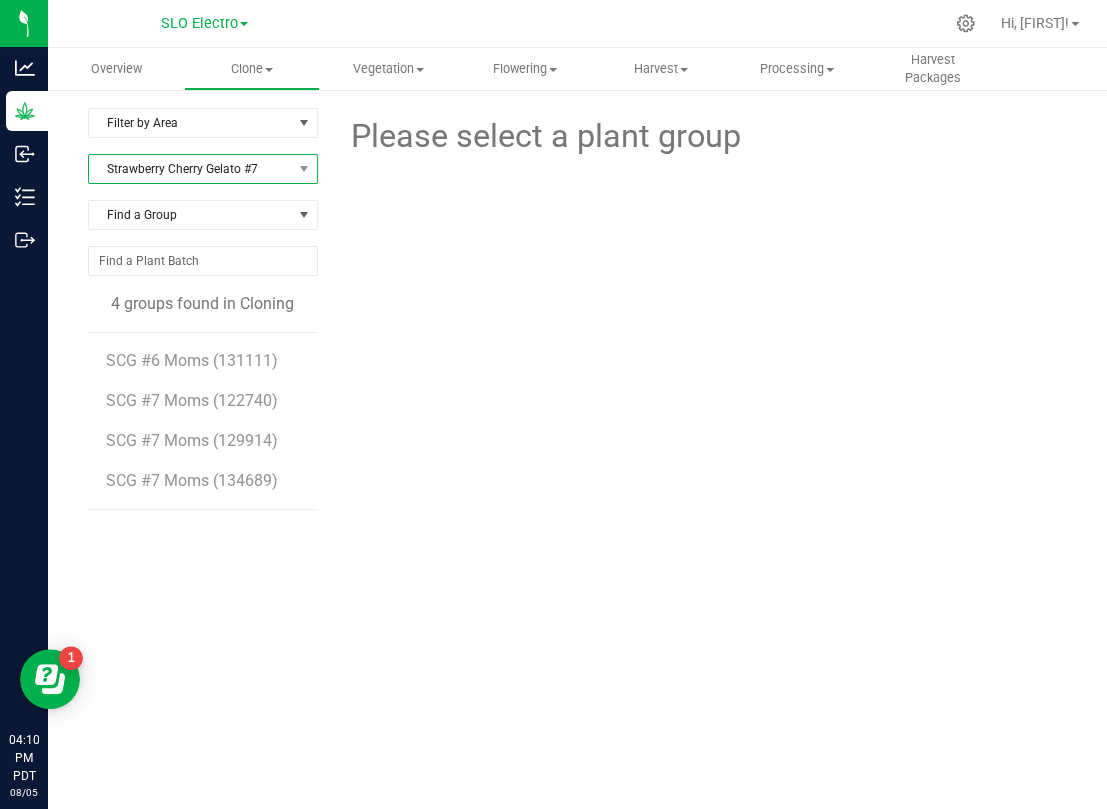 click on "Strawberry Cherry Gelato #7" at bounding box center [190, 169] 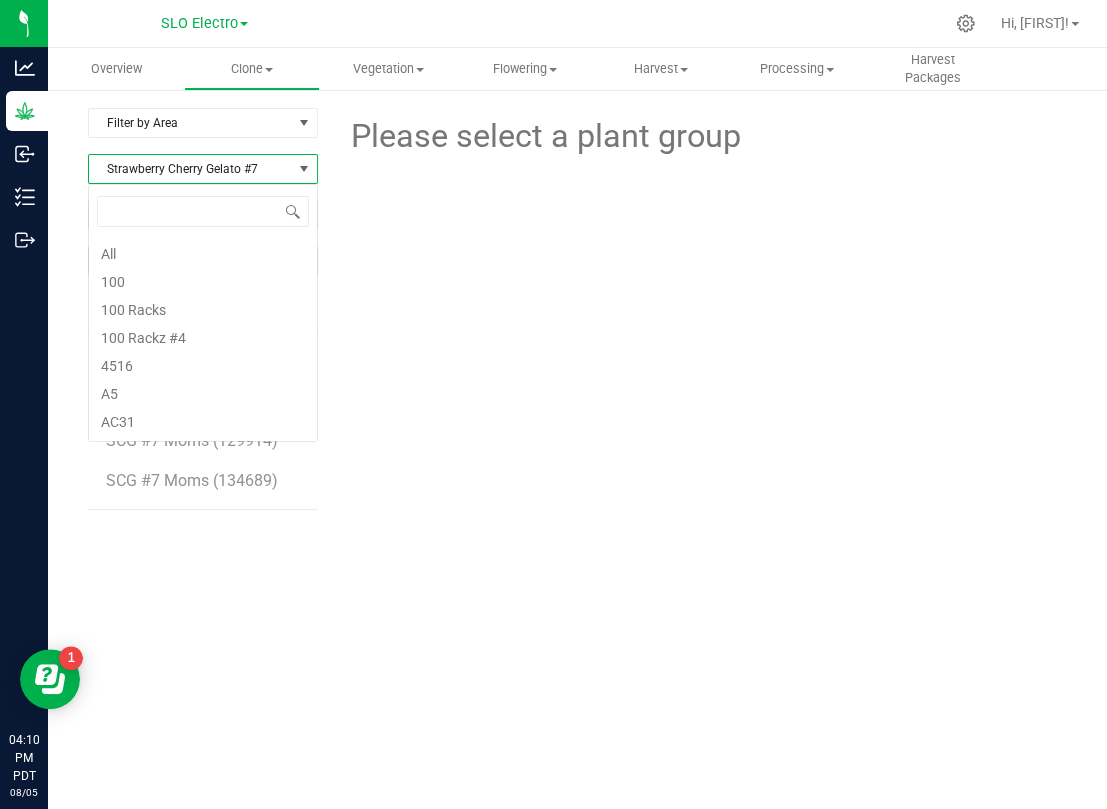 scroll, scrollTop: 99969, scrollLeft: 99770, axis: both 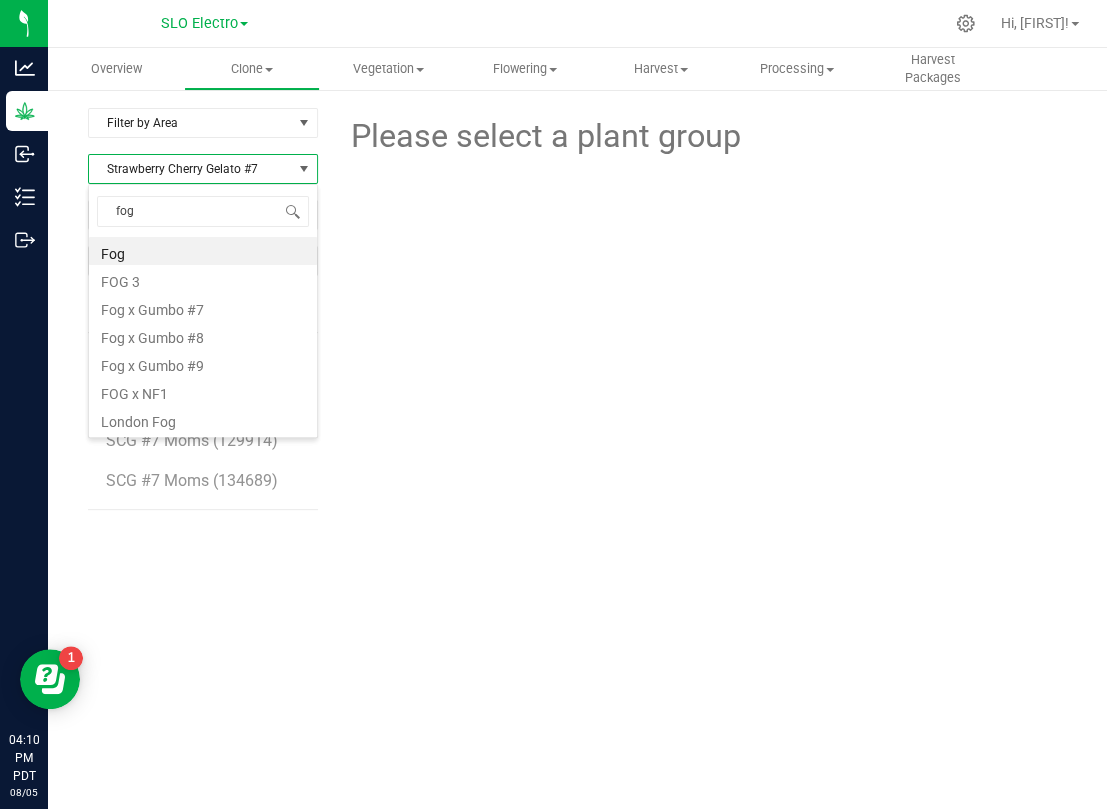 type on "fog 3" 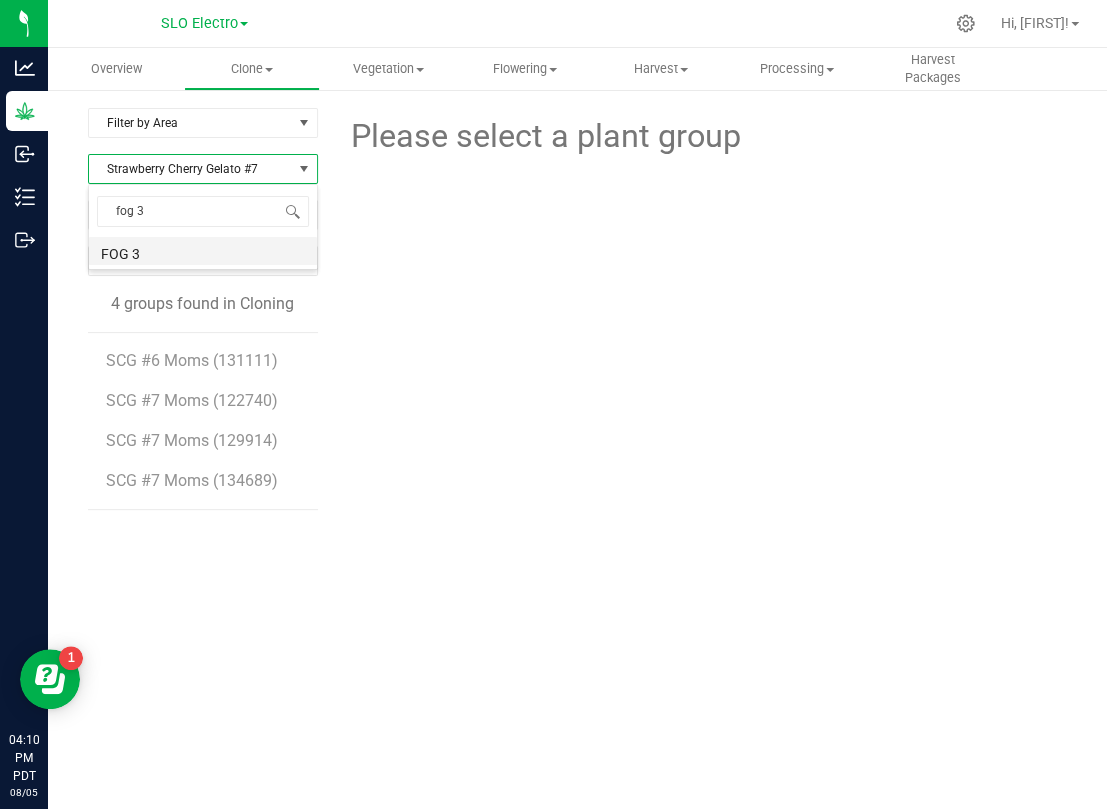 click on "FOG 3" at bounding box center [203, 251] 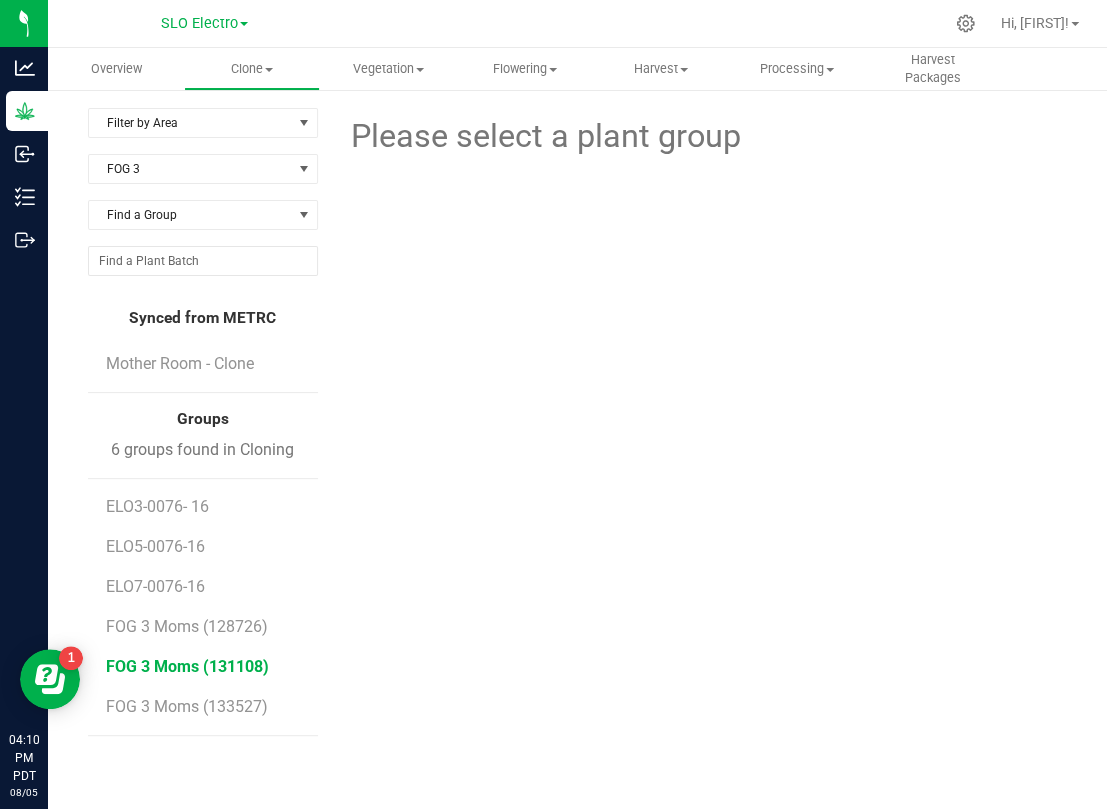 click on "FOG 3 Moms (131108)" at bounding box center [187, 666] 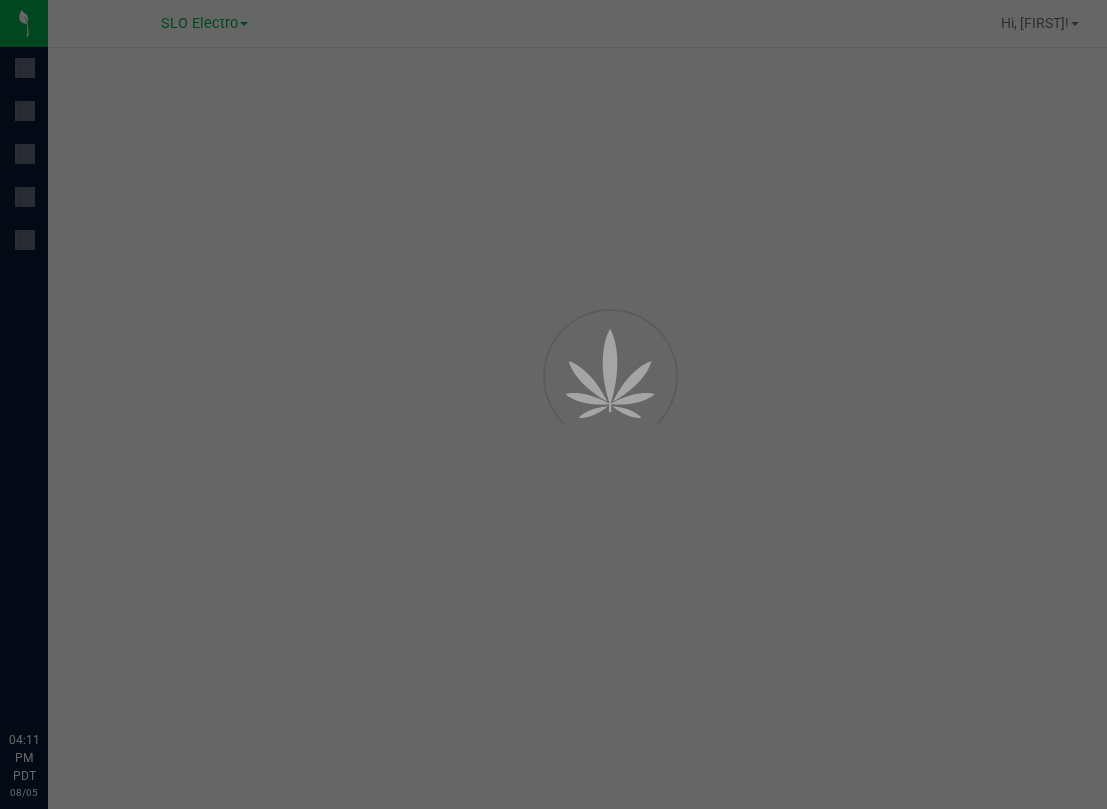 scroll, scrollTop: 0, scrollLeft: 0, axis: both 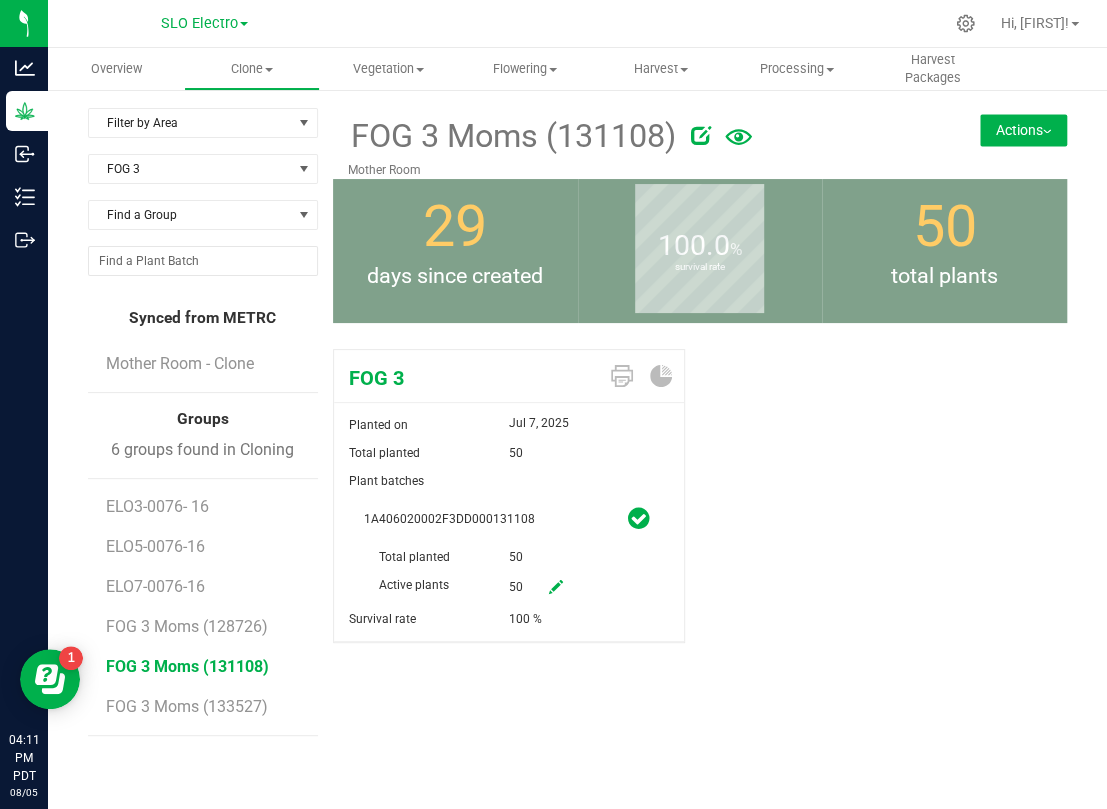 click at bounding box center (556, 588) 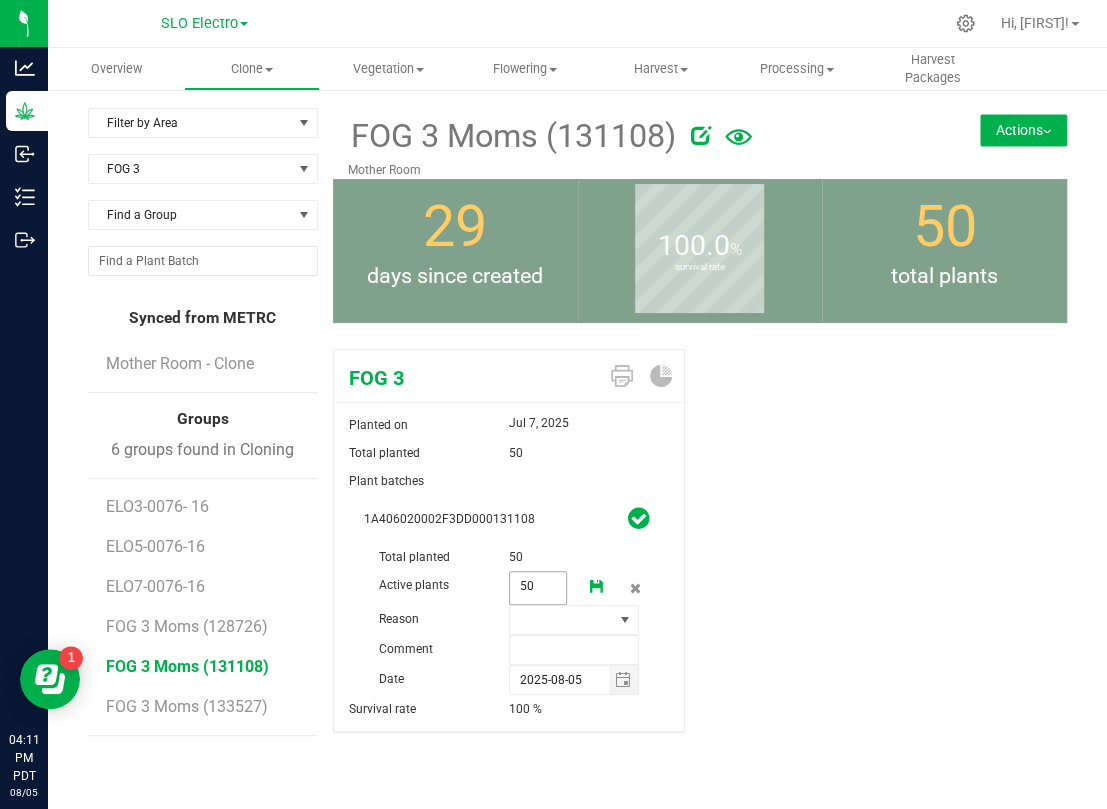 click on "50 50" at bounding box center (538, 588) 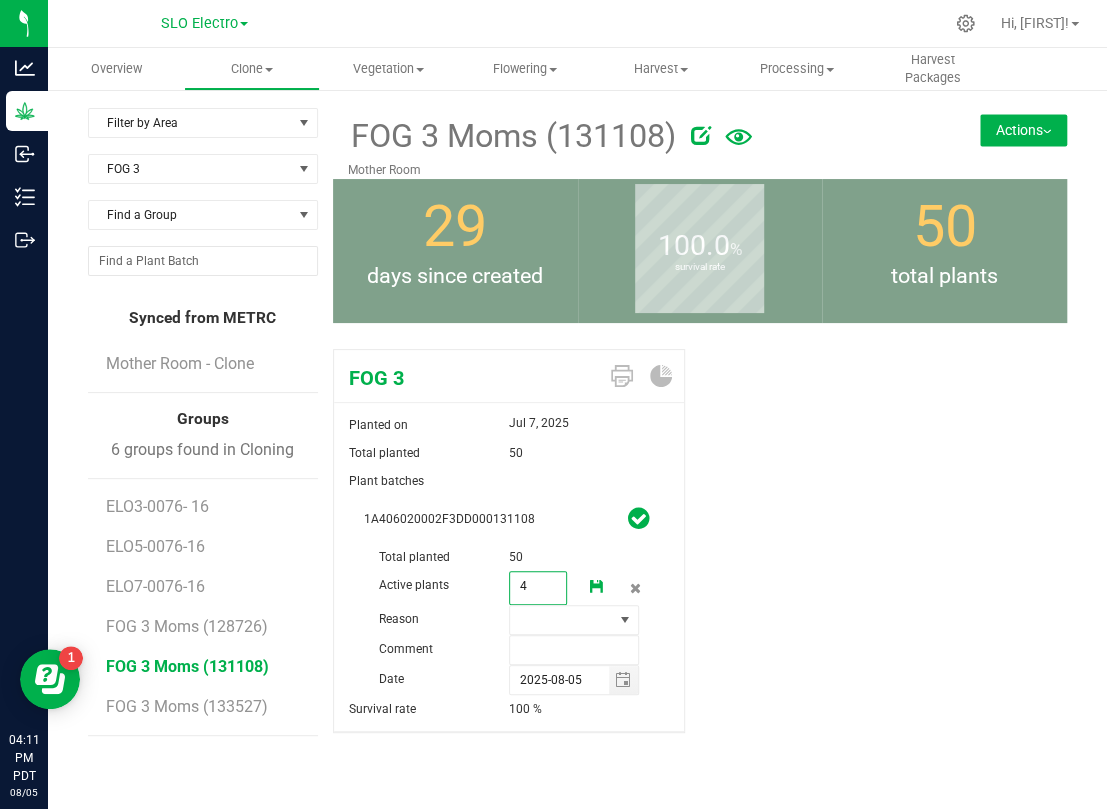 type on "45" 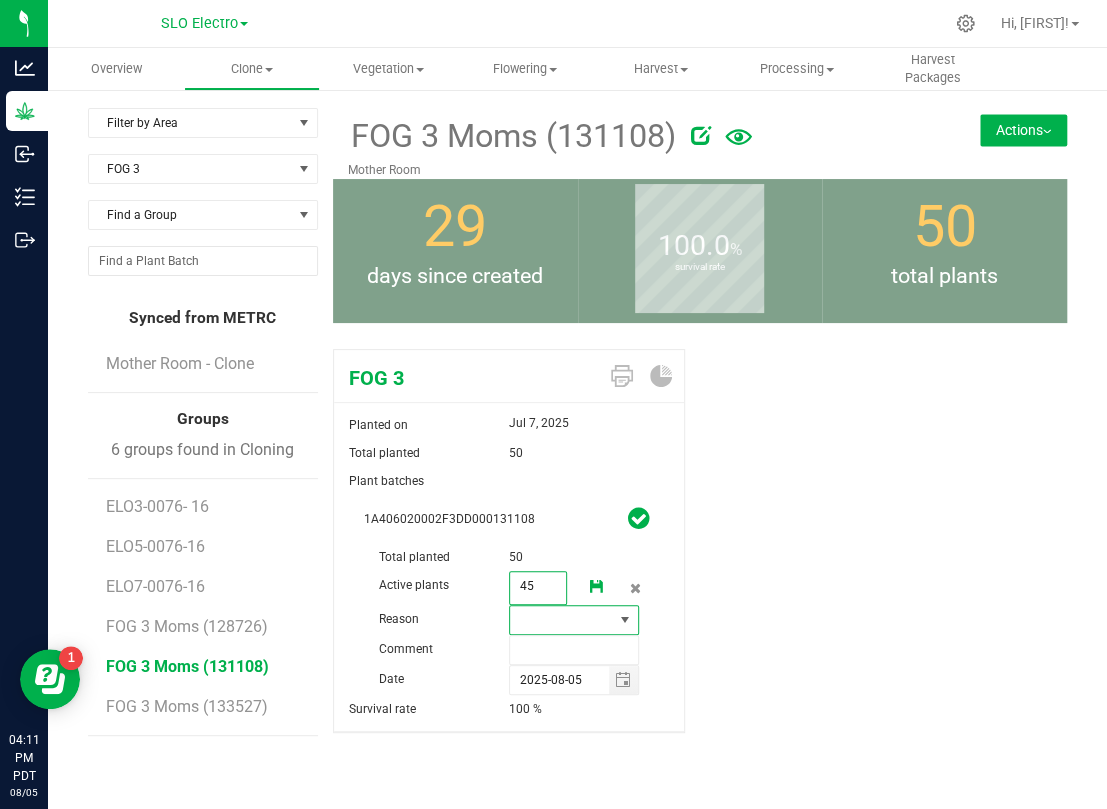 type on "45" 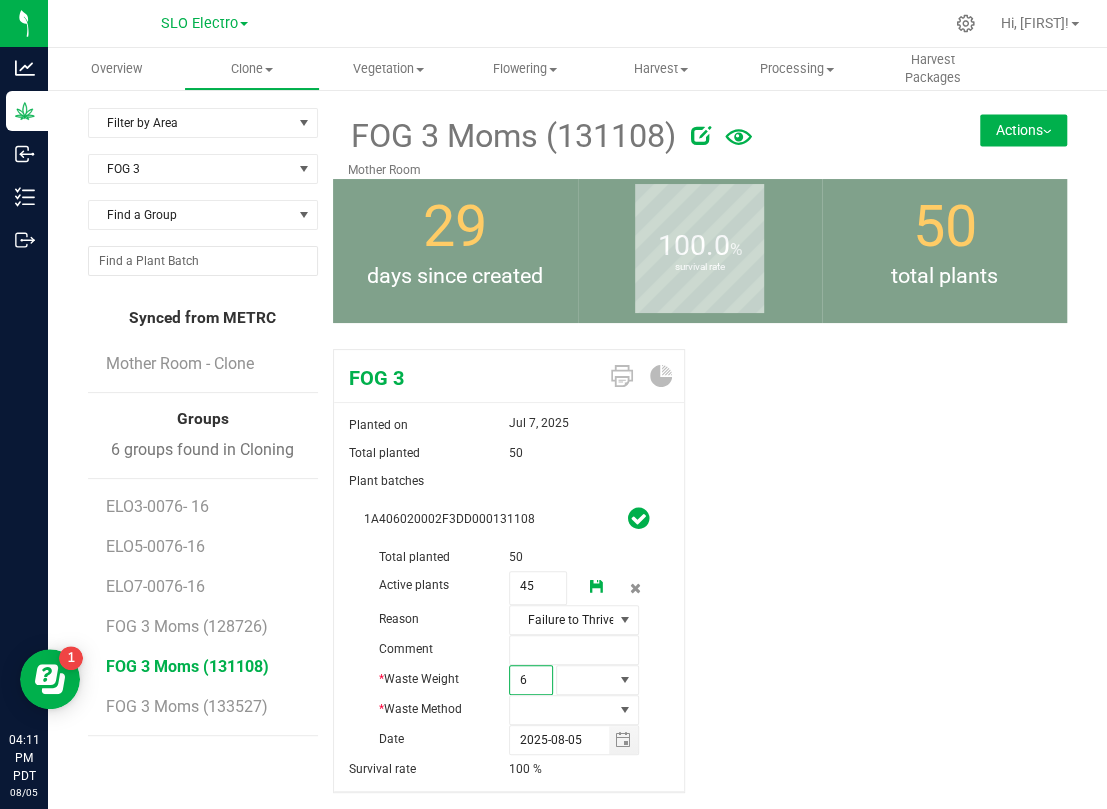 type on "65" 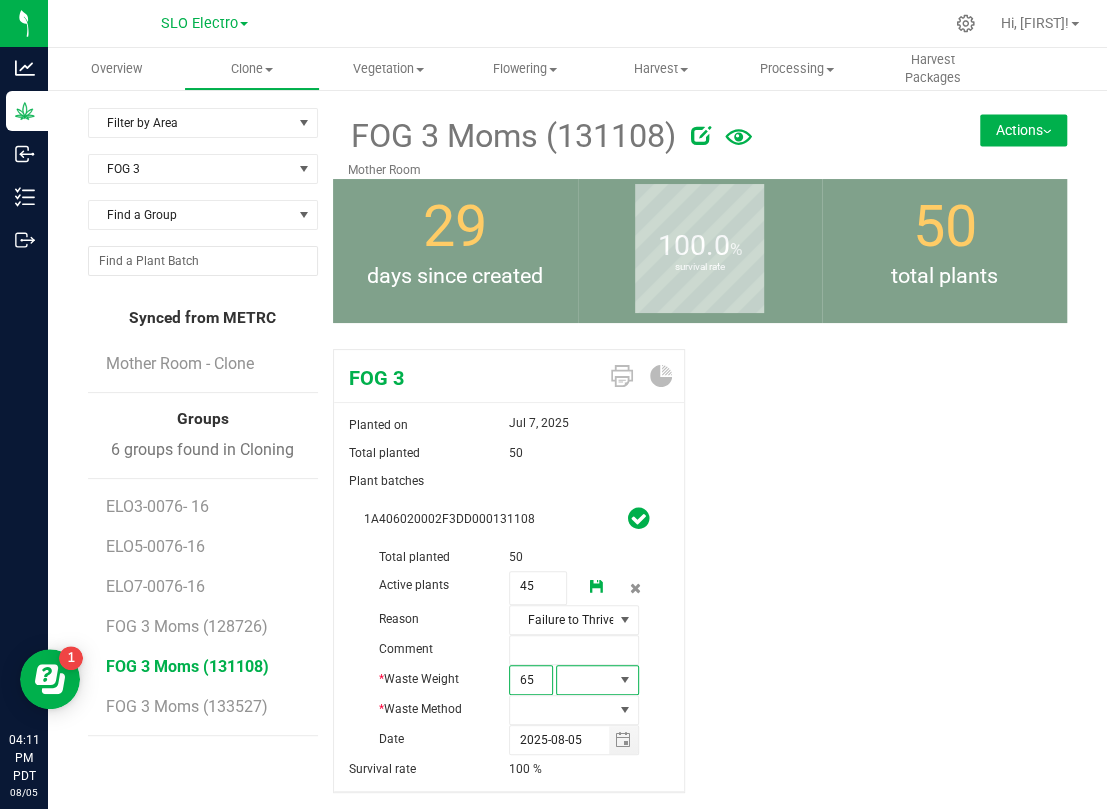 type on "65.0000" 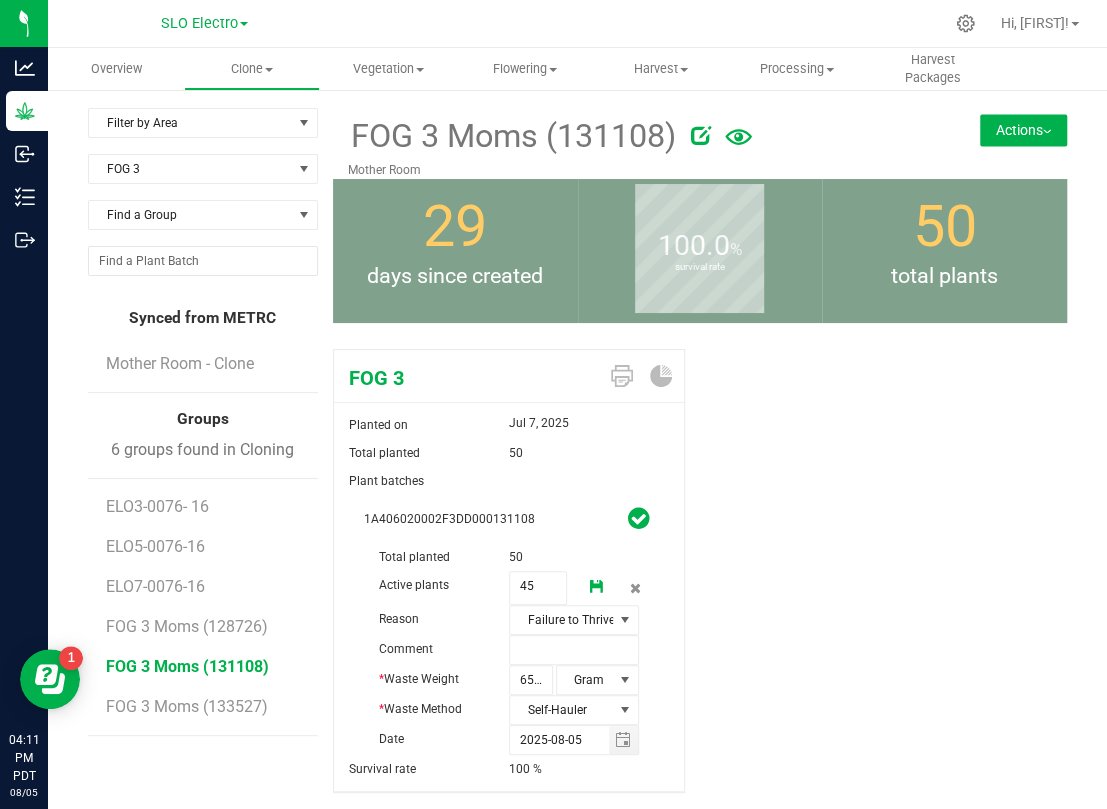 click at bounding box center [597, 587] 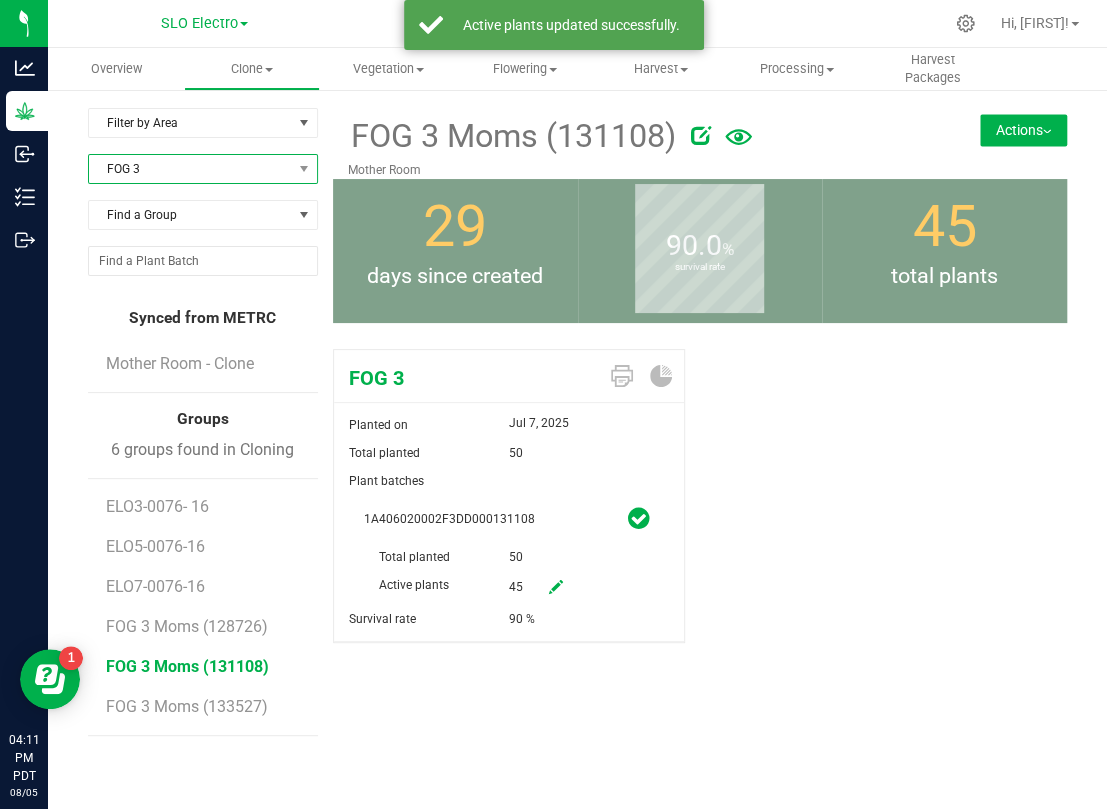 click on "FOG 3" at bounding box center [190, 169] 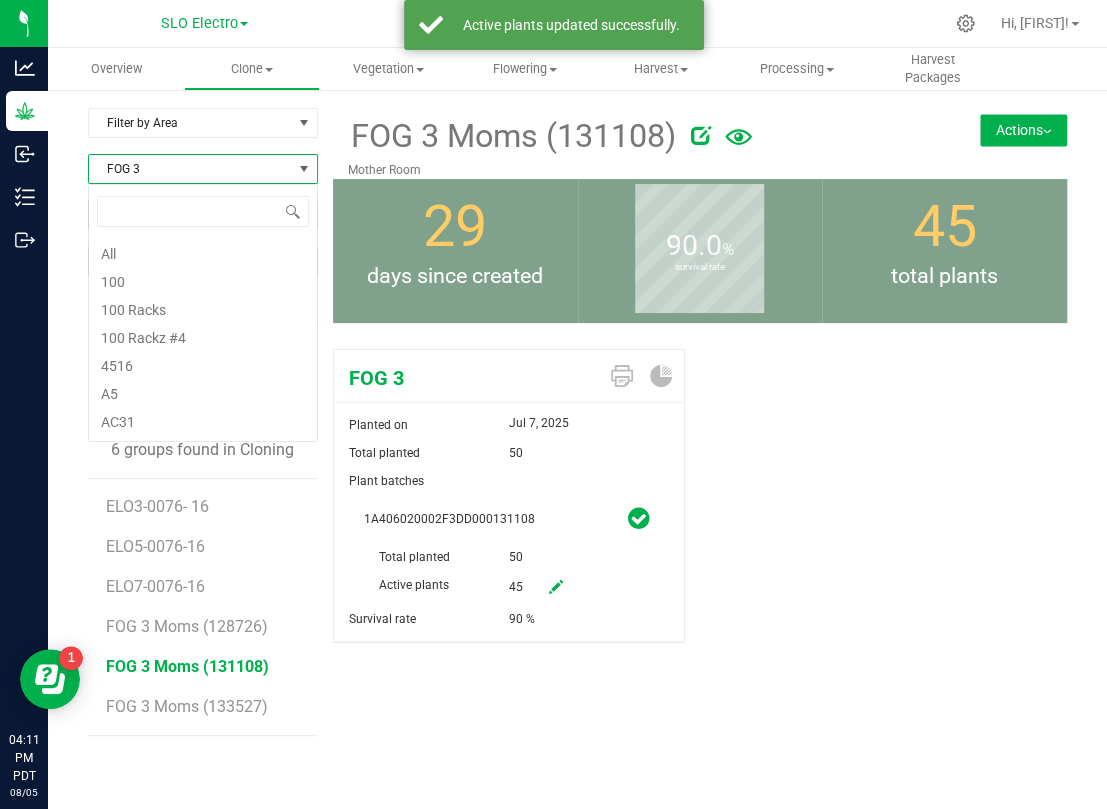 scroll, scrollTop: 2404, scrollLeft: 0, axis: vertical 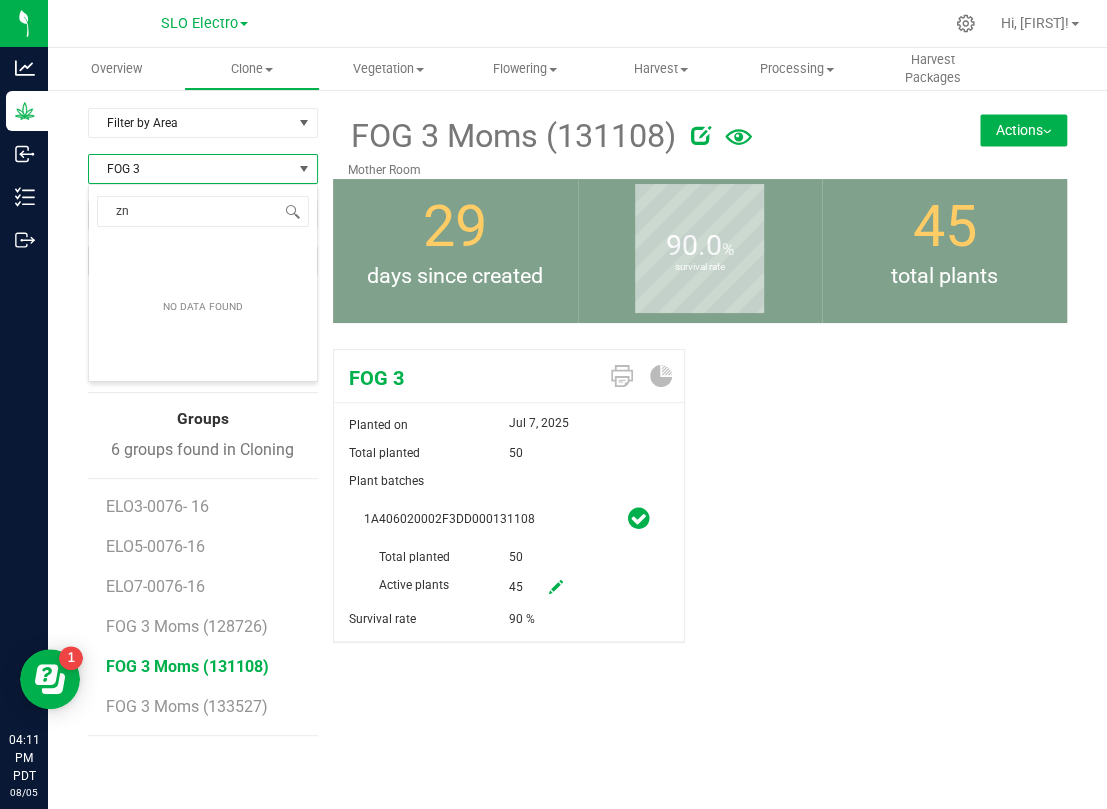 type on "z" 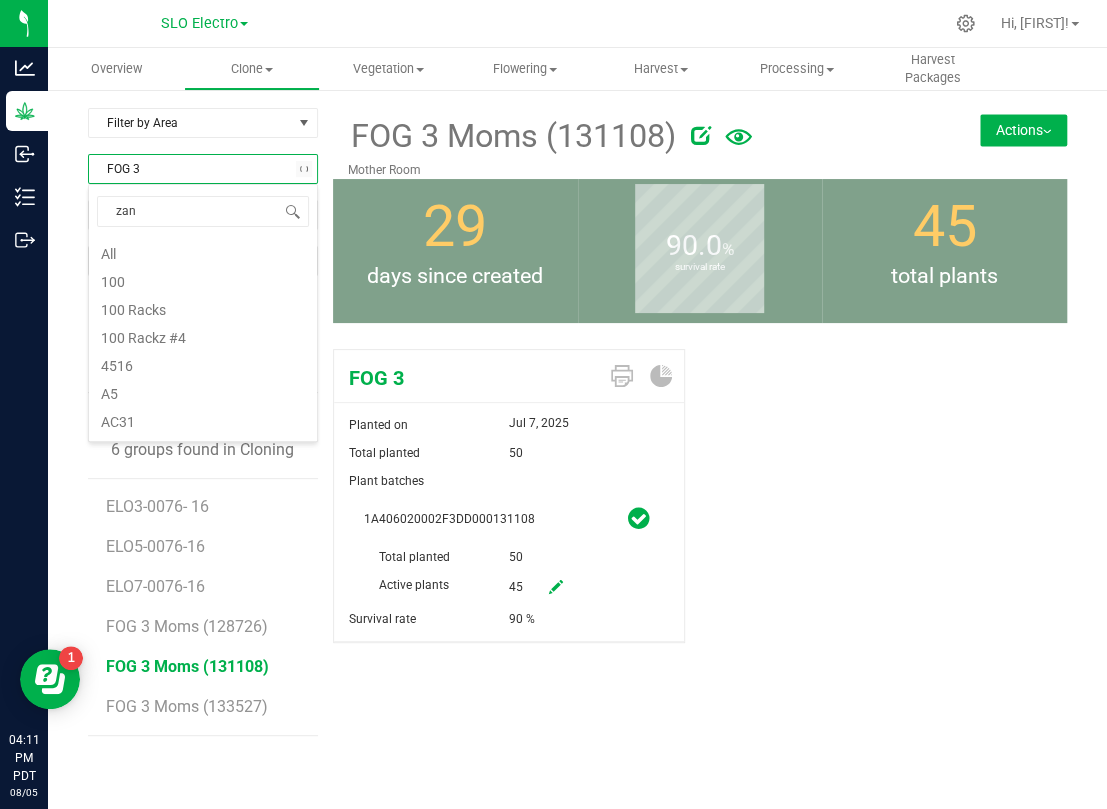 type on "zang" 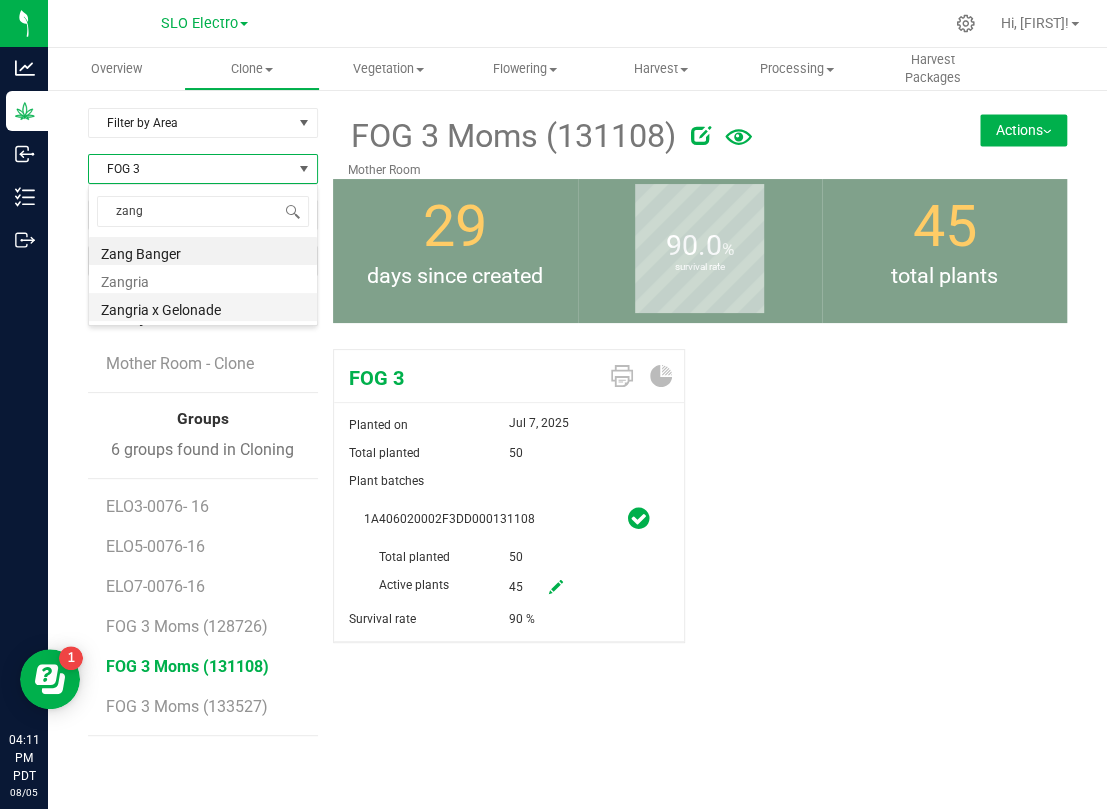click on "Zangria x Gelonade" at bounding box center (203, 307) 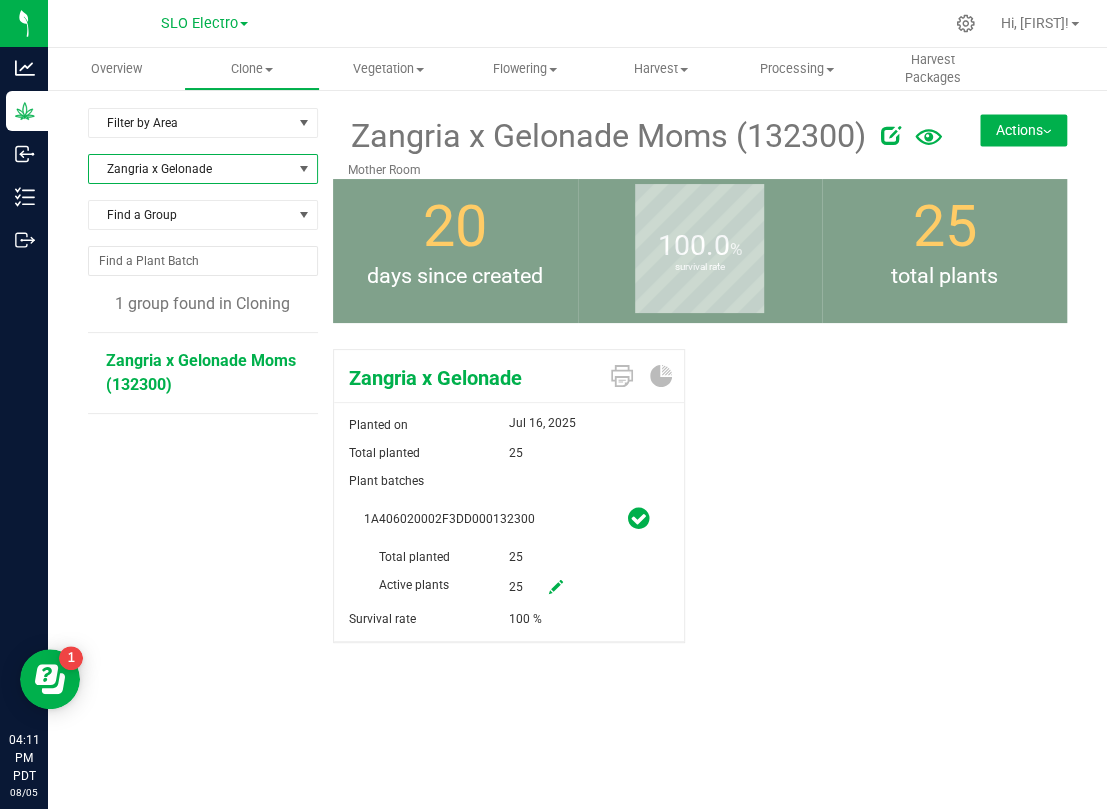 click on "Zangria x Gelonade Moms (132300)" at bounding box center (201, 372) 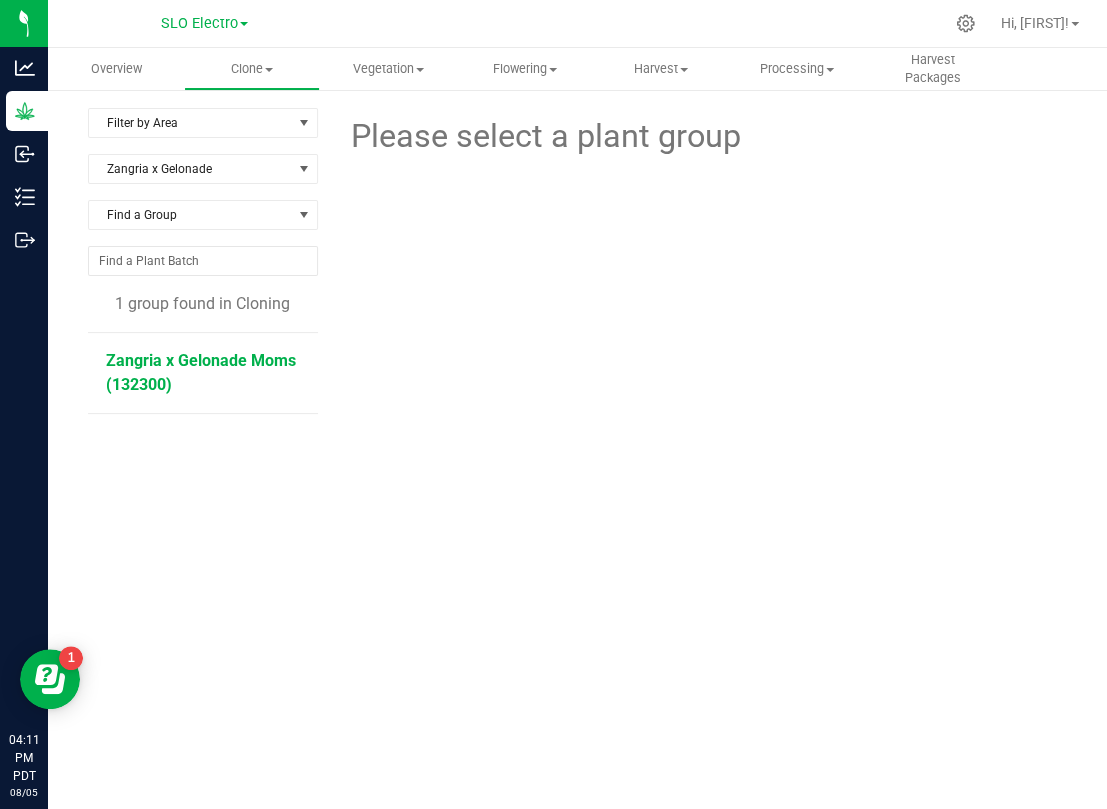 click on "Zangria x Gelonade Moms (132300)" at bounding box center [201, 372] 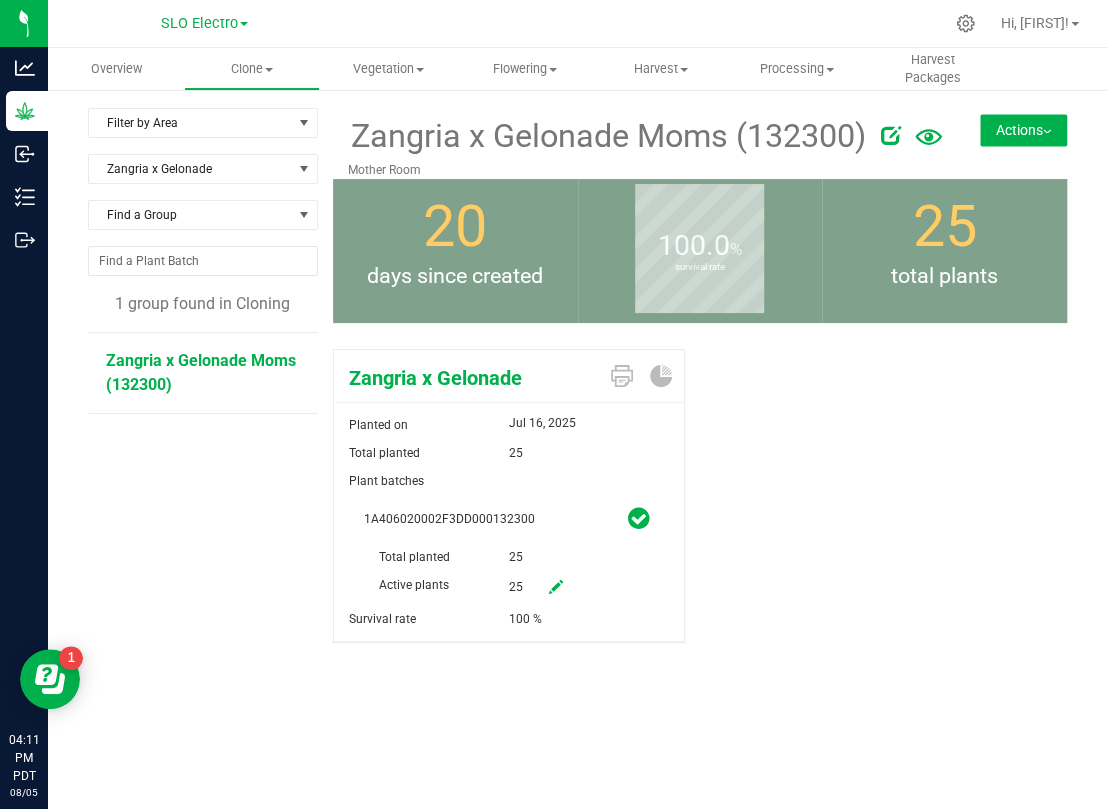 click at bounding box center (556, 588) 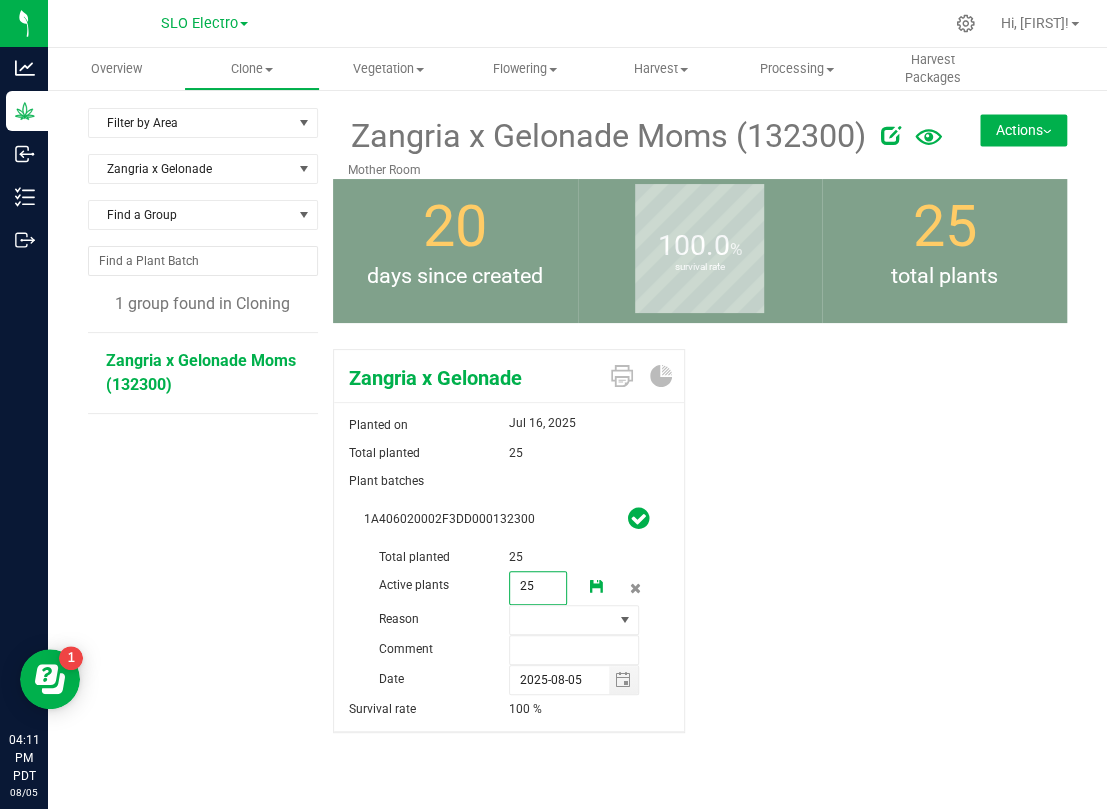 click on "25 25" at bounding box center (538, 588) 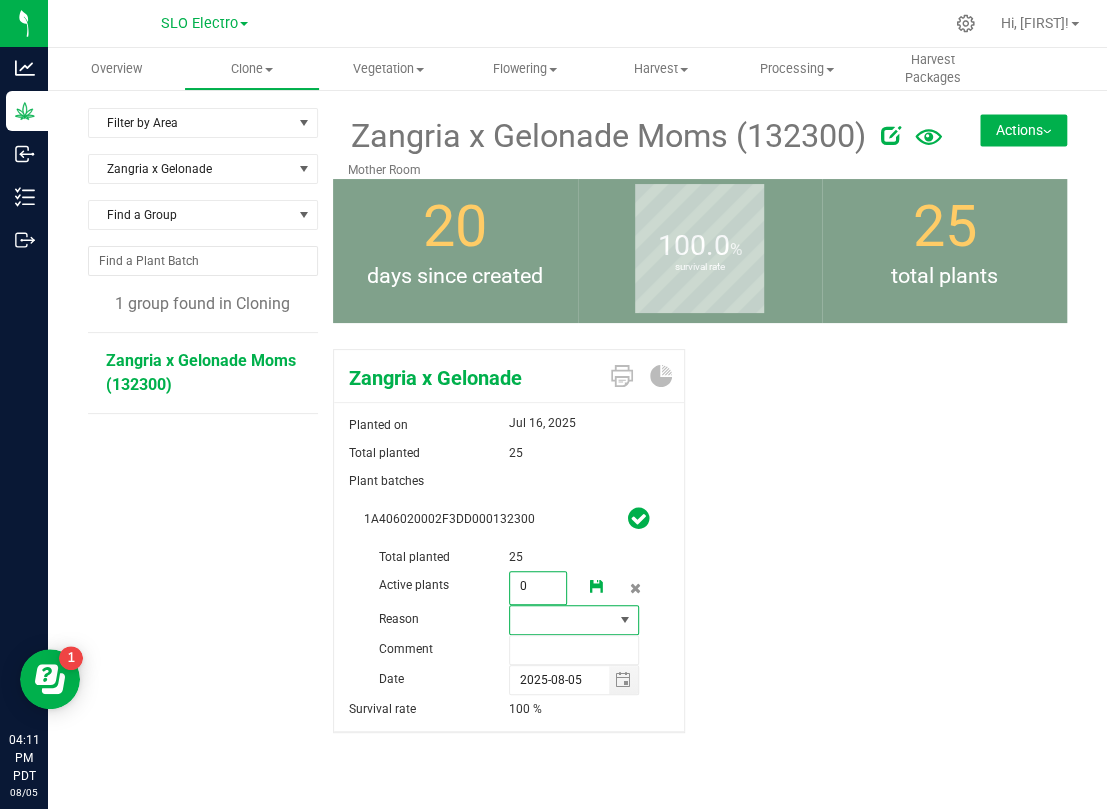 type on "0" 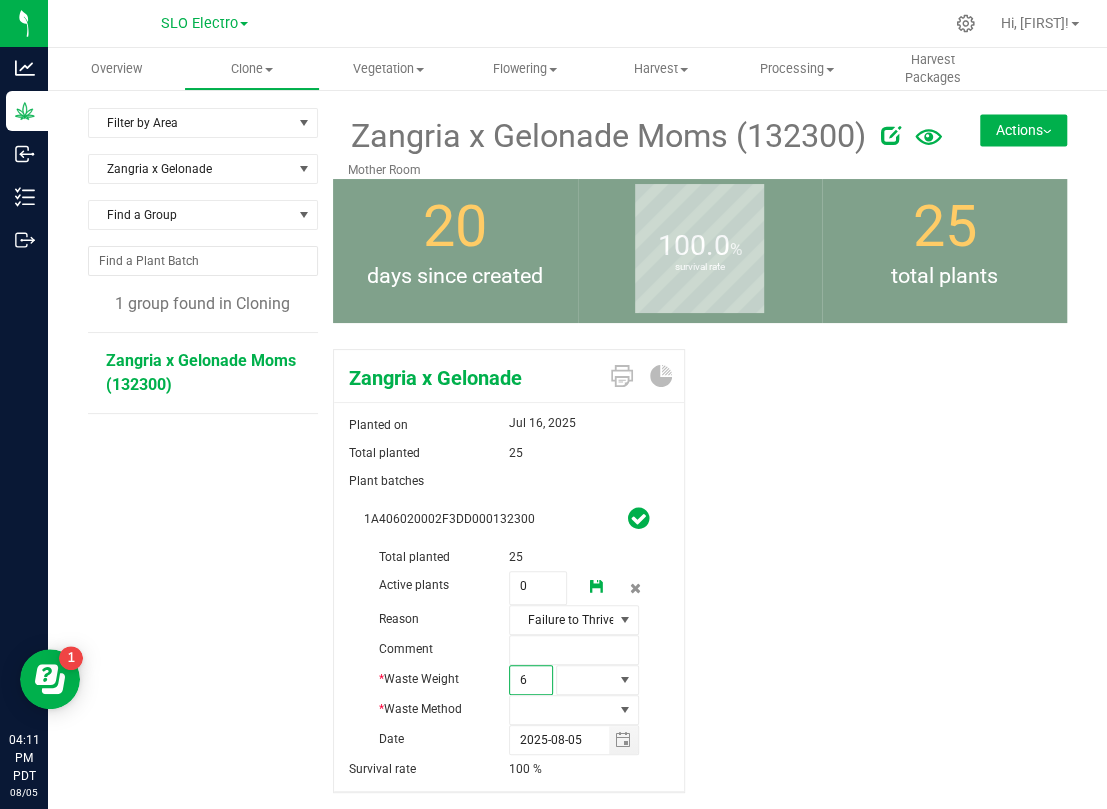 type on "65" 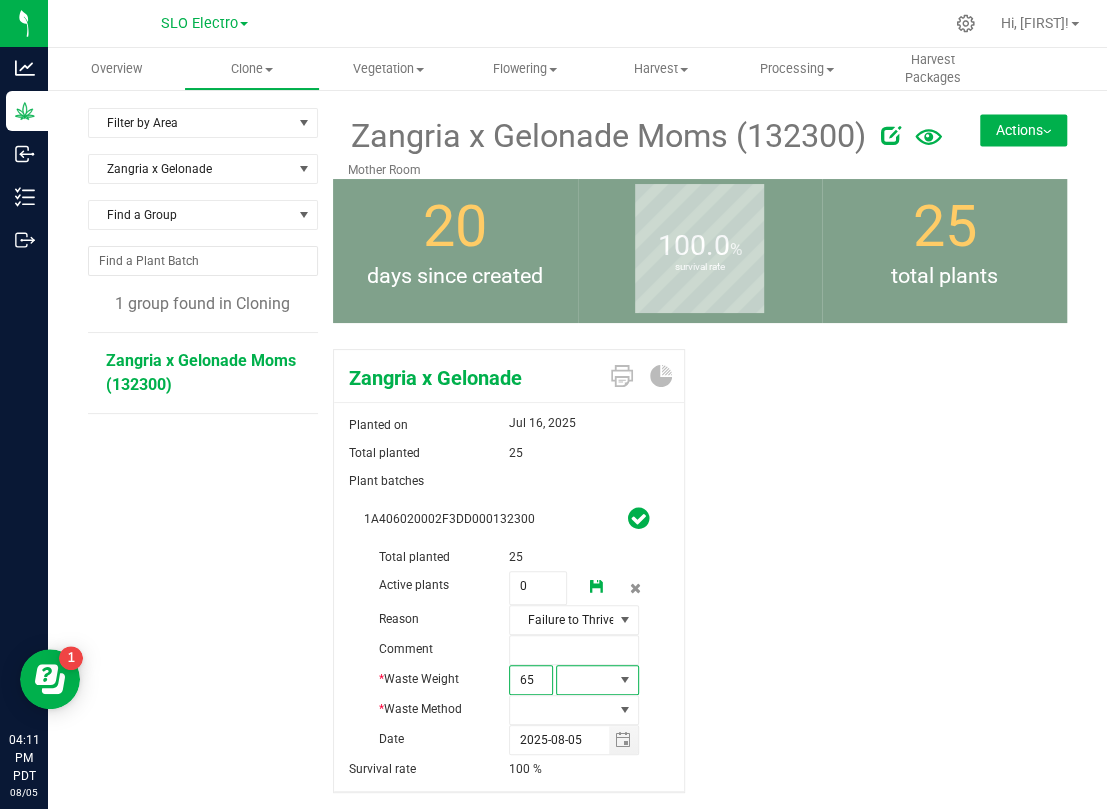 type on "65.0000" 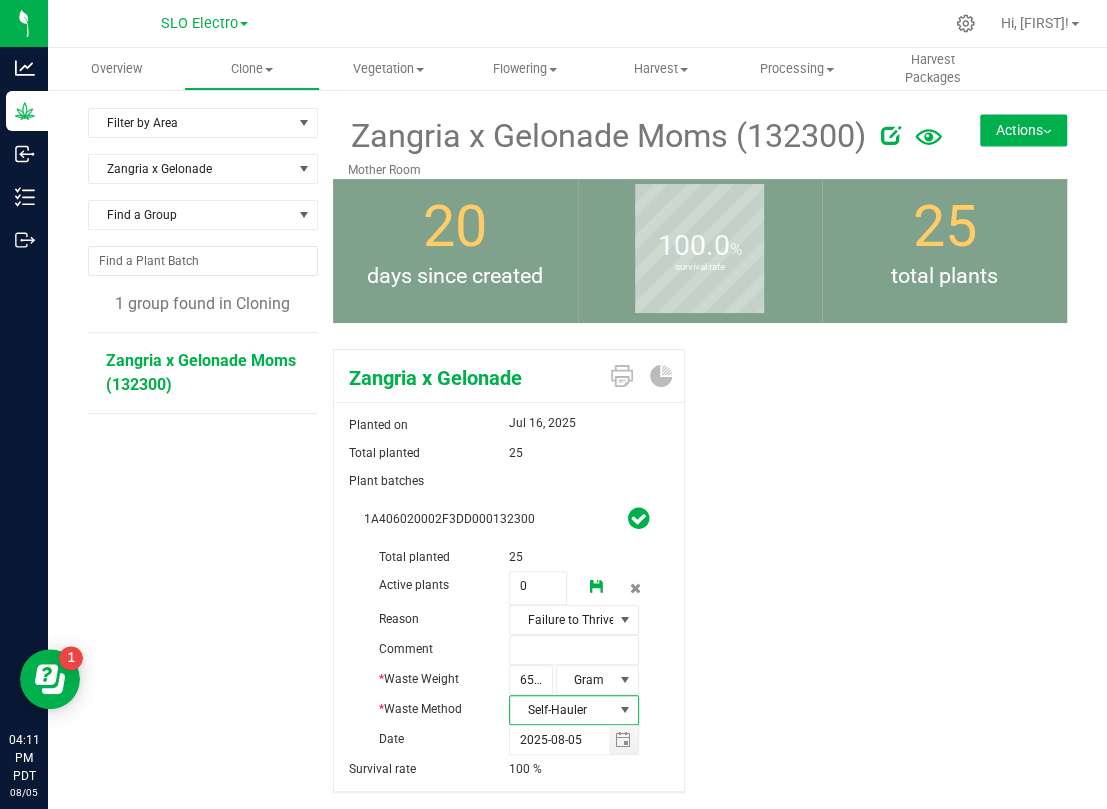 click at bounding box center [597, 587] 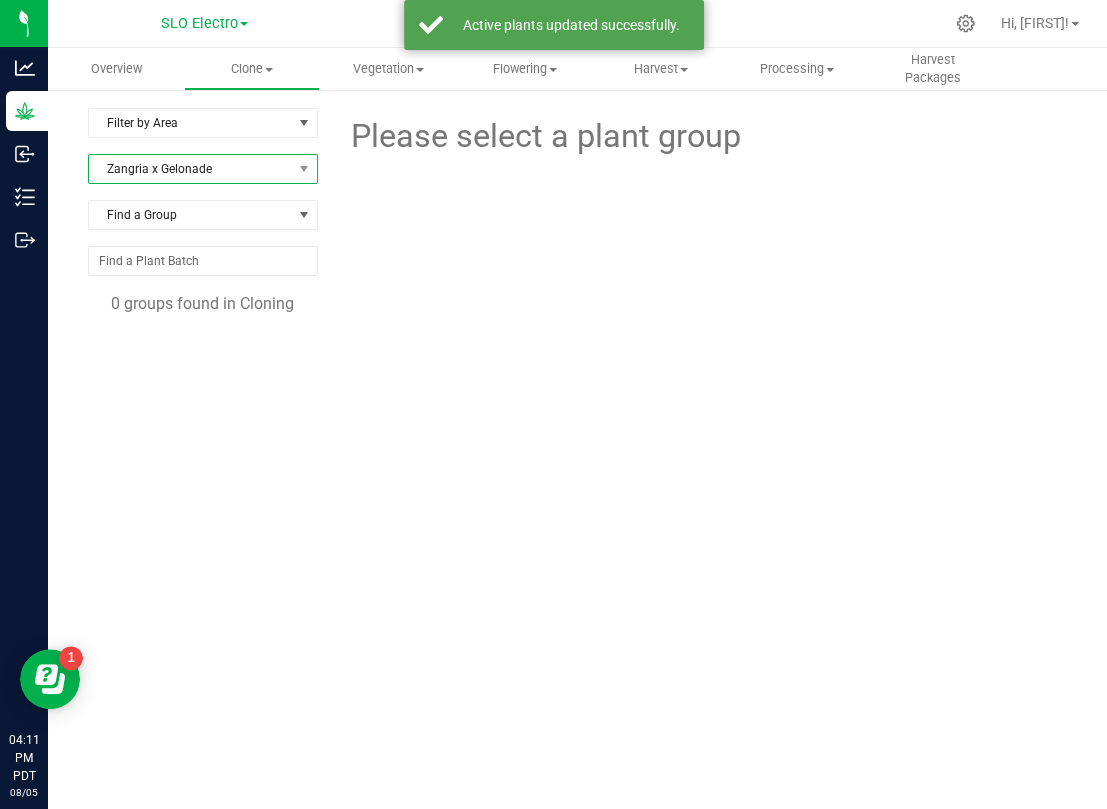 click on "Zangria x Gelonade" at bounding box center (190, 169) 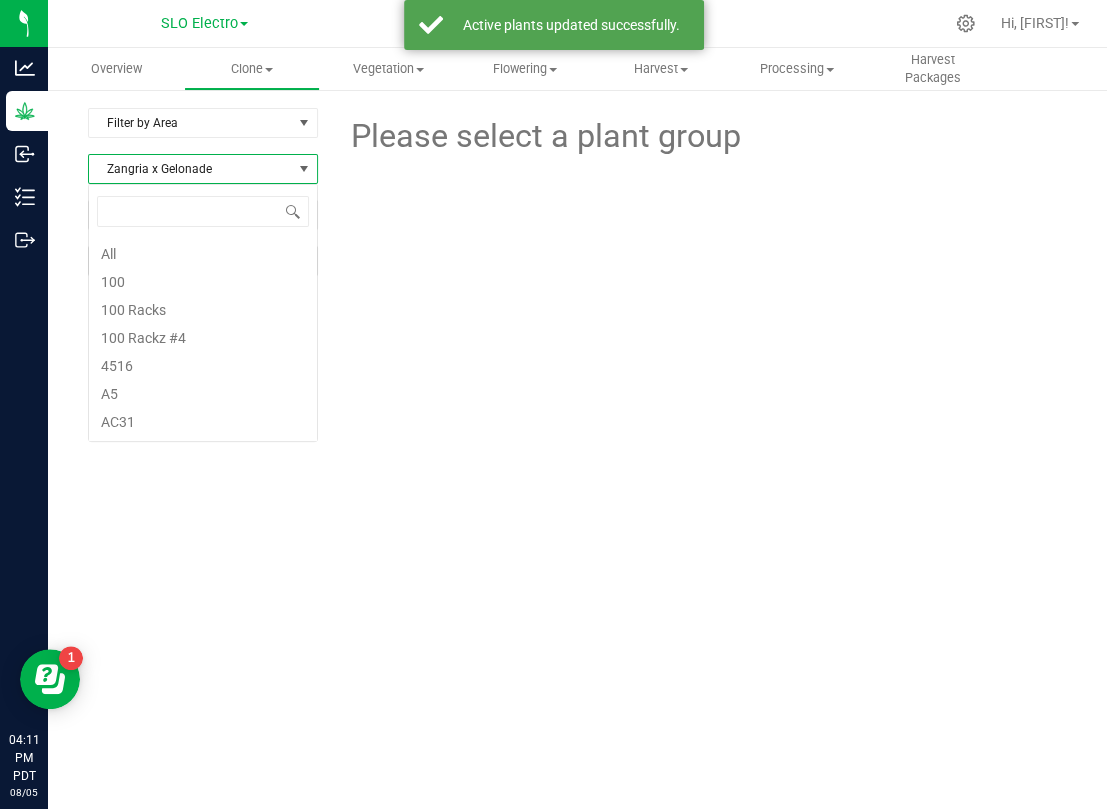 scroll, scrollTop: 10216, scrollLeft: 0, axis: vertical 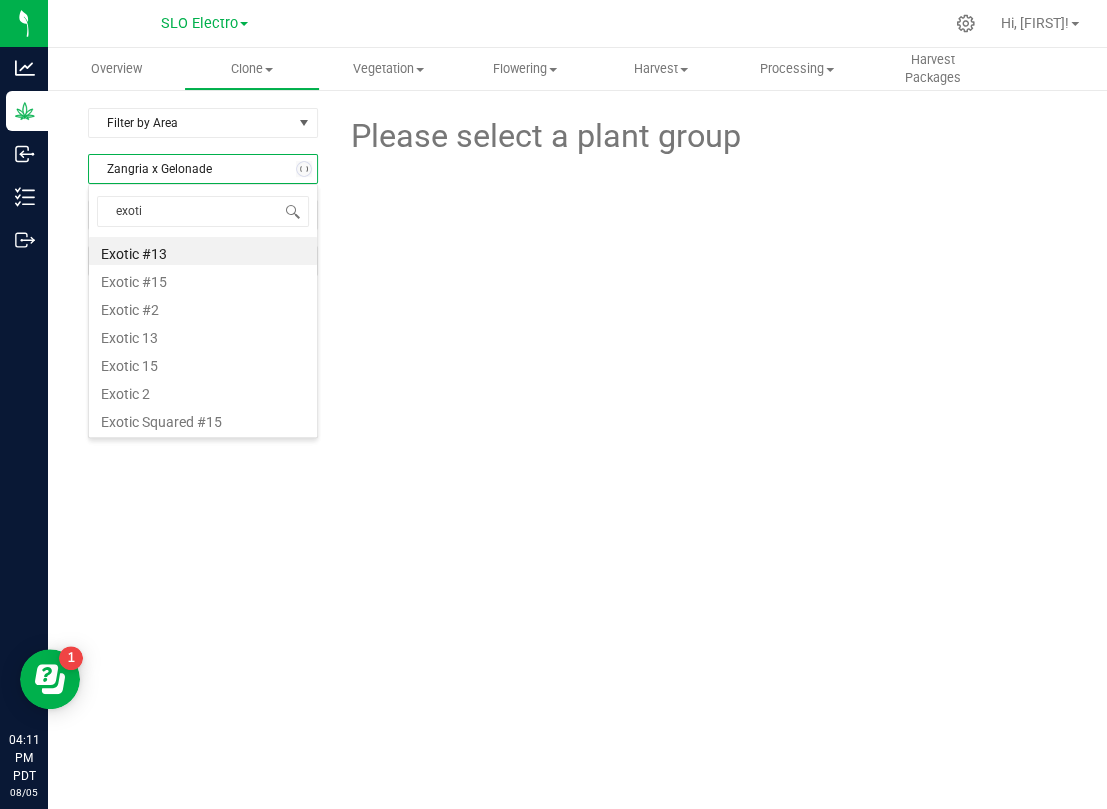 type on "exotic" 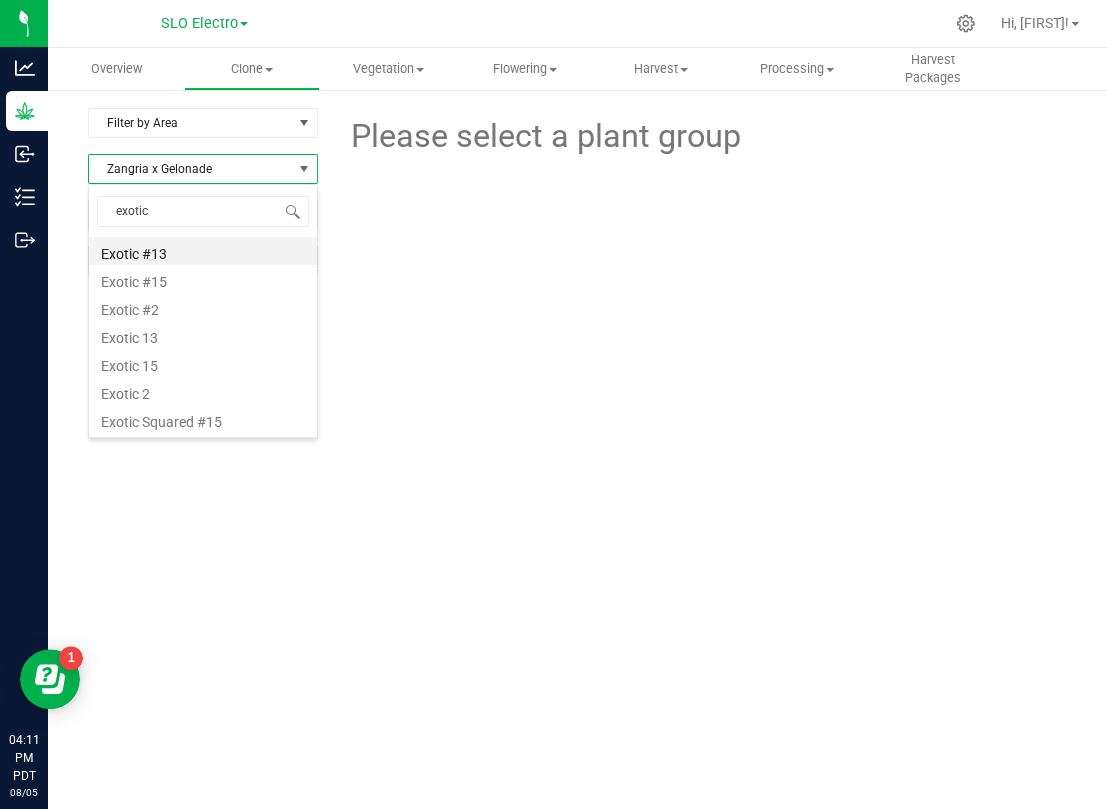 click on "Exotic #13" at bounding box center (203, 251) 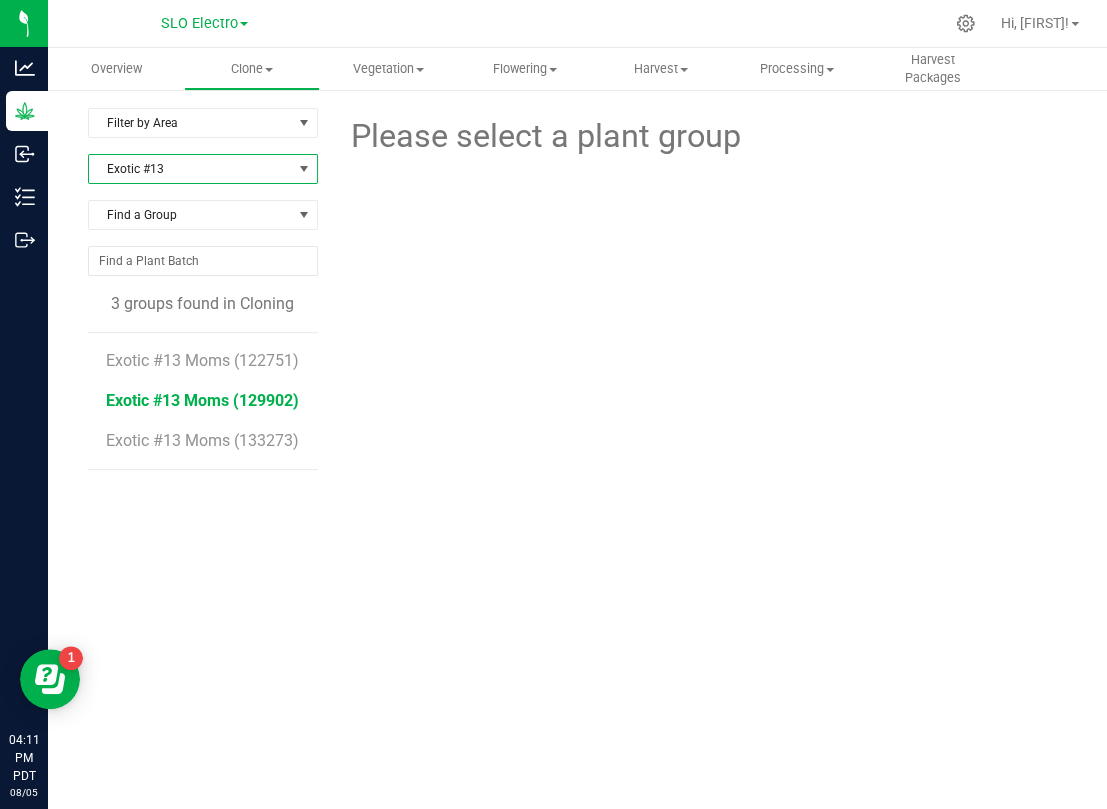 click on "Exotic #13 Moms (129902)" at bounding box center (202, 400) 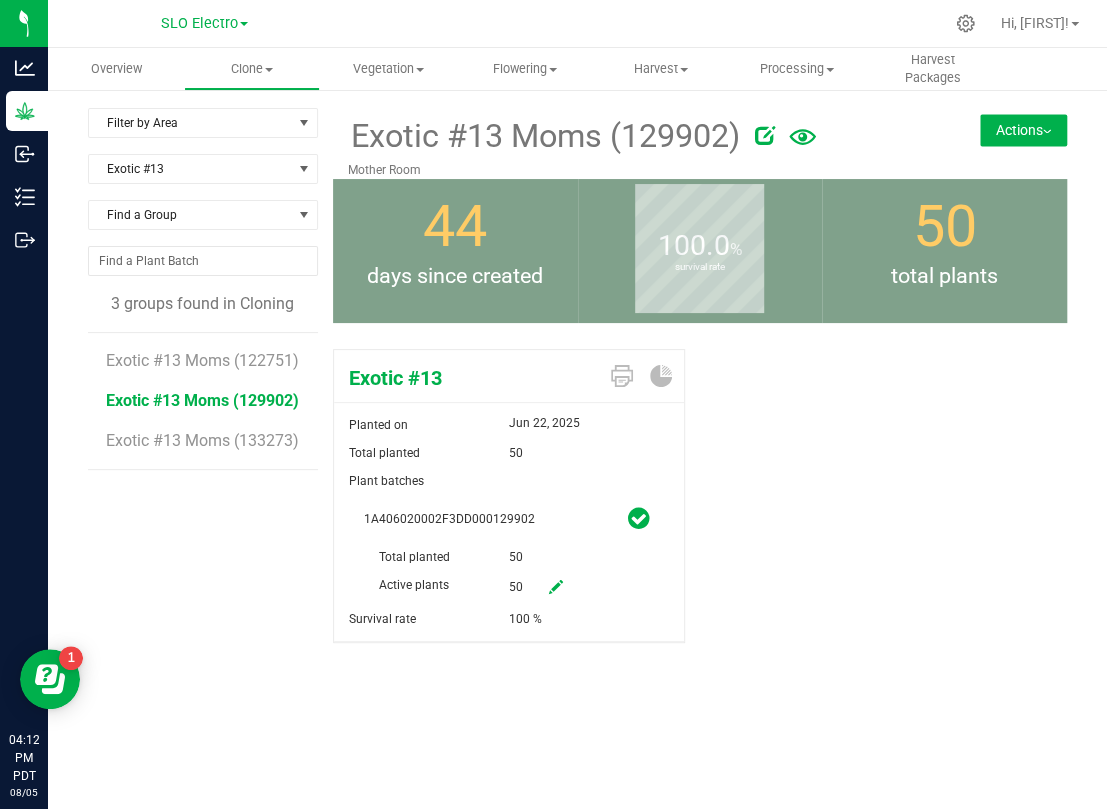 click at bounding box center (556, 588) 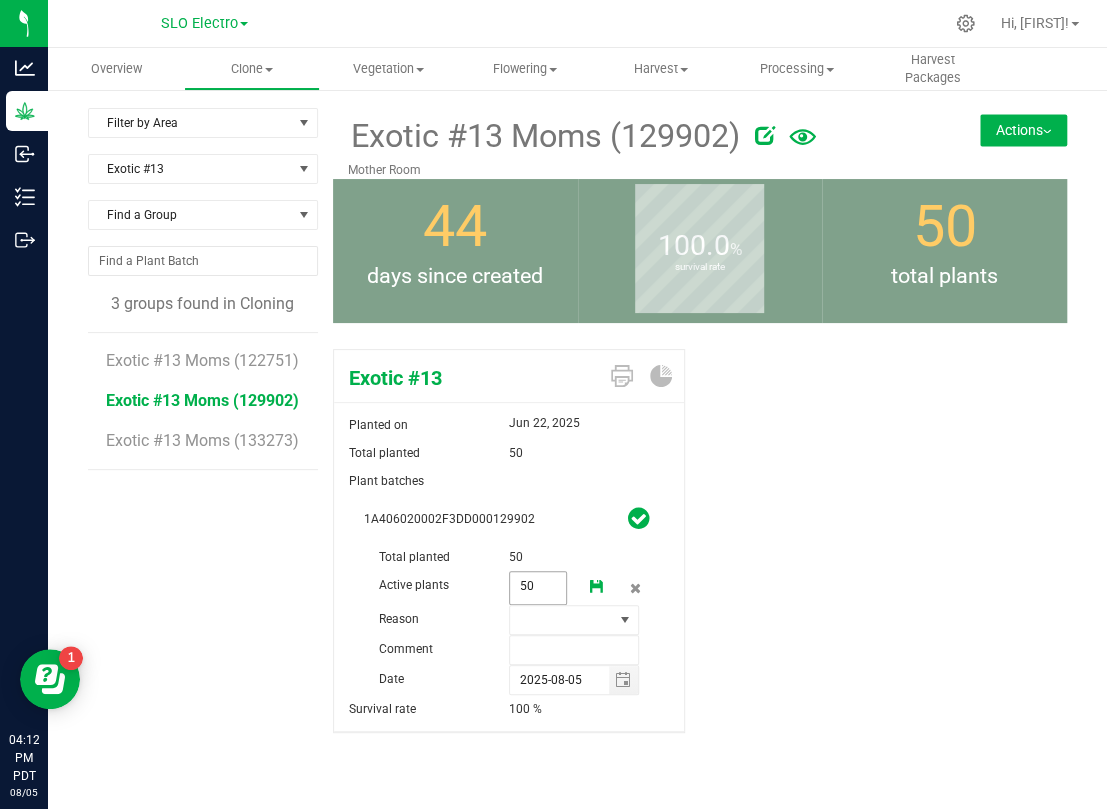 click on "50 50" at bounding box center [538, 588] 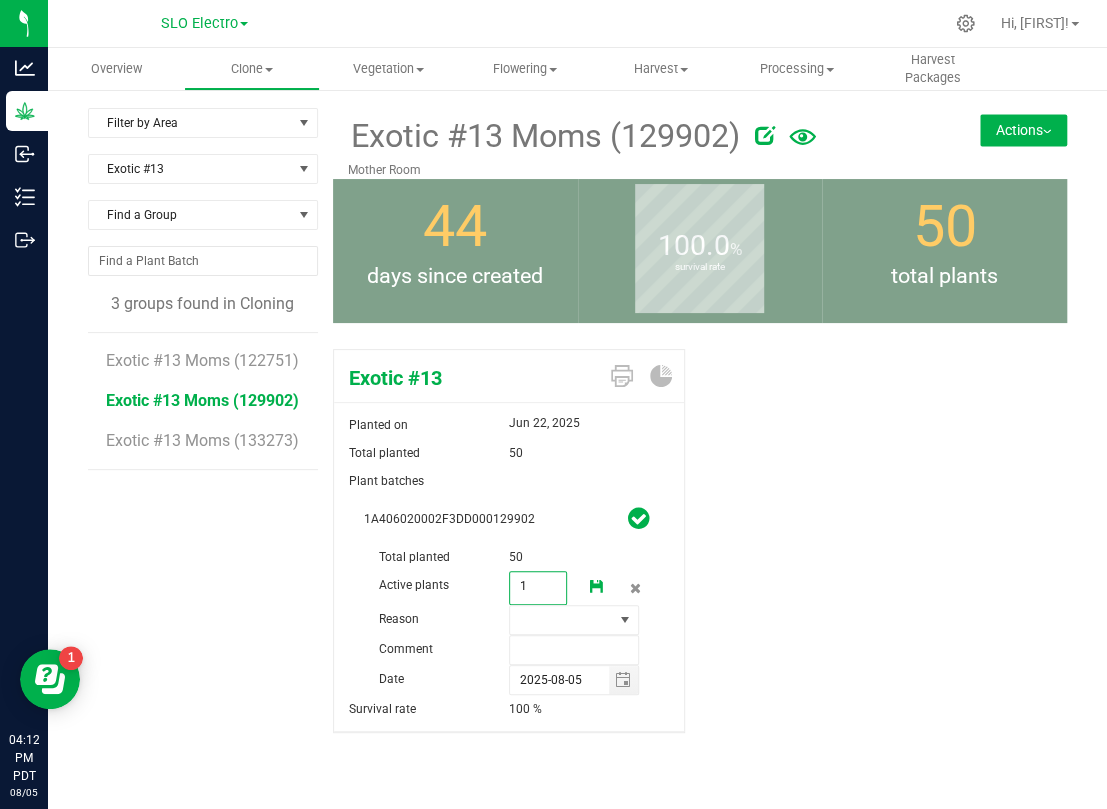 type on "15" 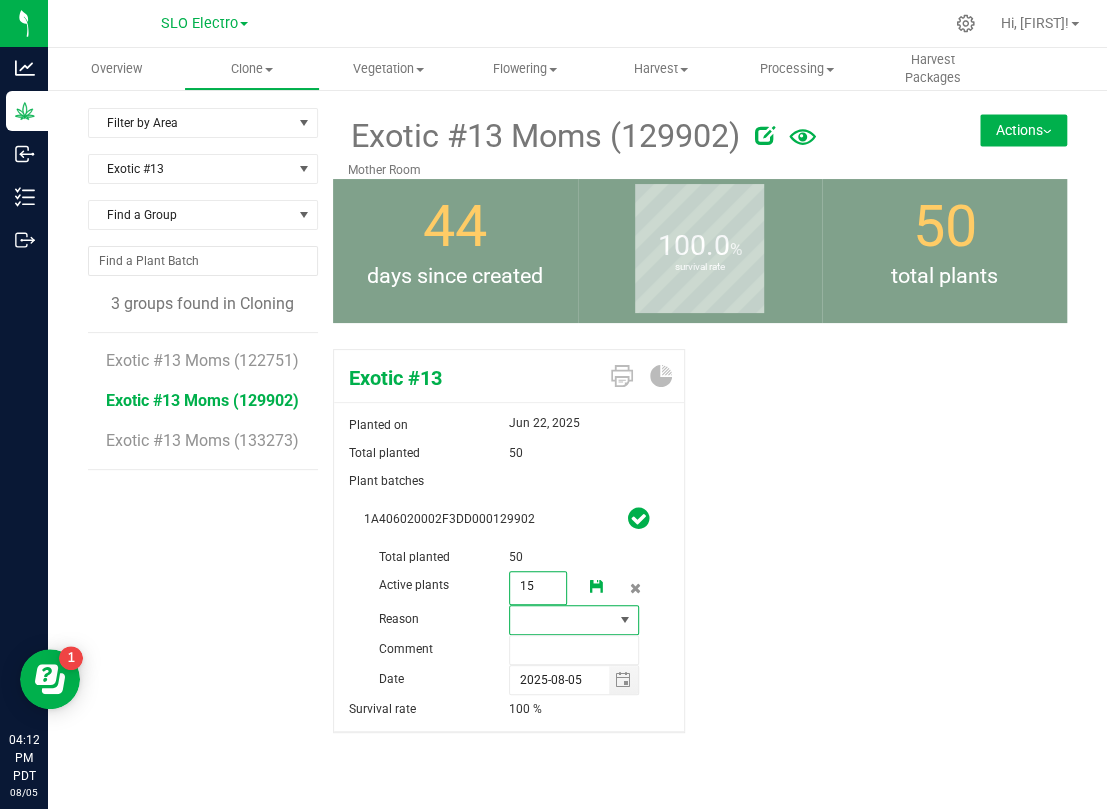 type on "15" 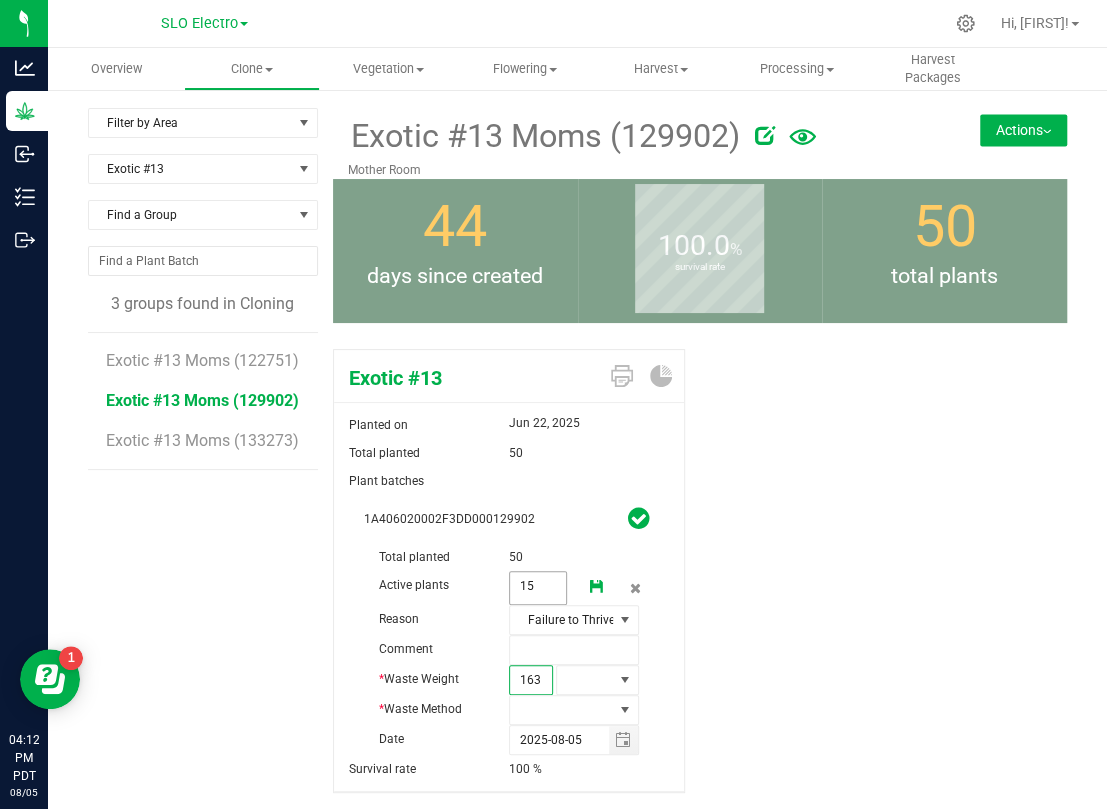 type on "1630" 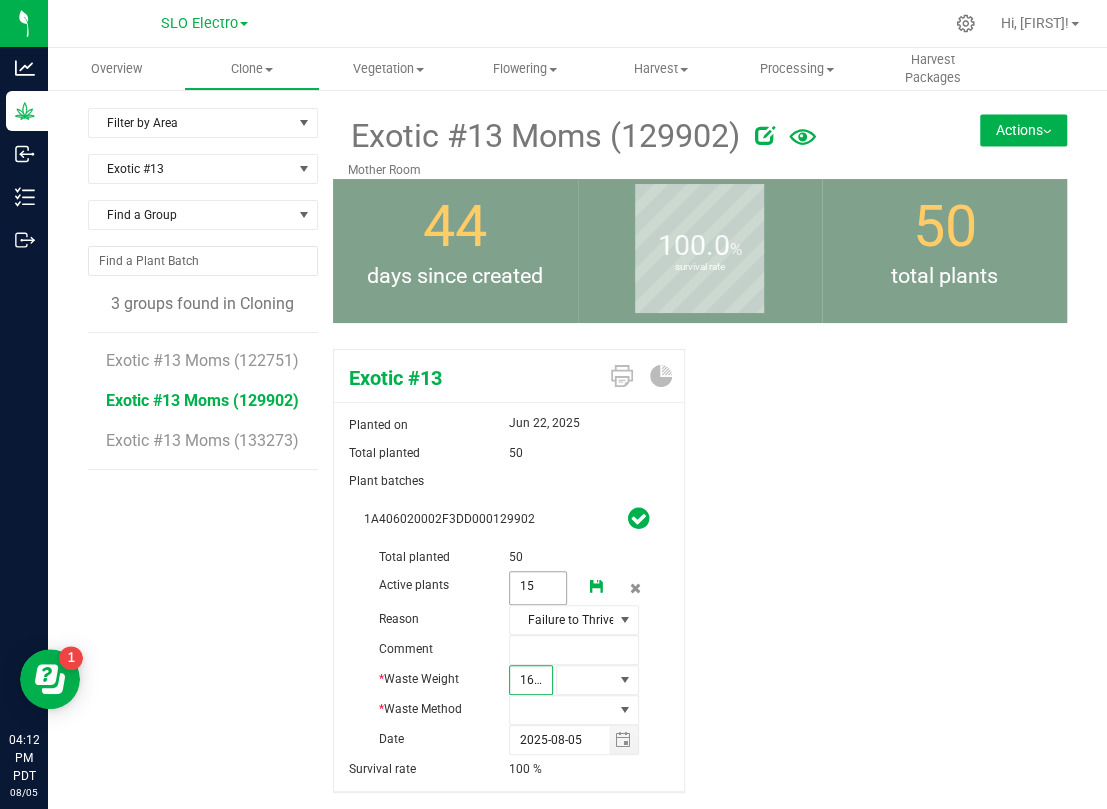 scroll, scrollTop: 0, scrollLeft: 2, axis: horizontal 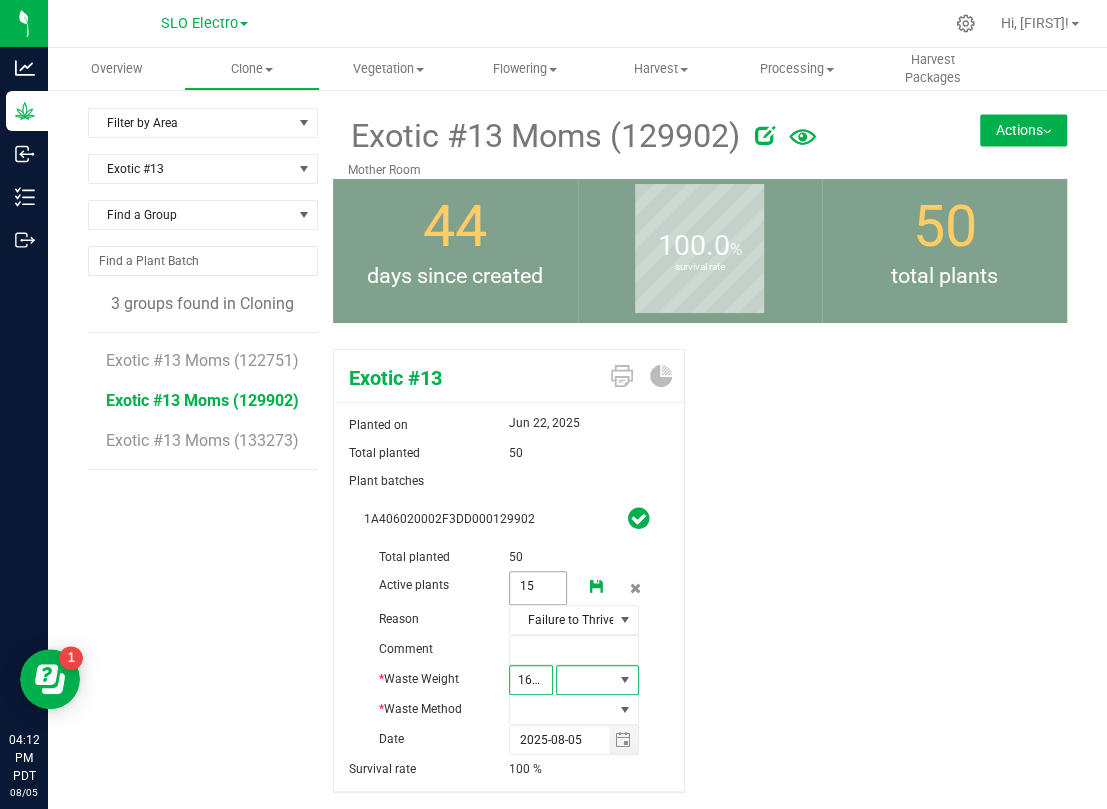type on "1,630.0000" 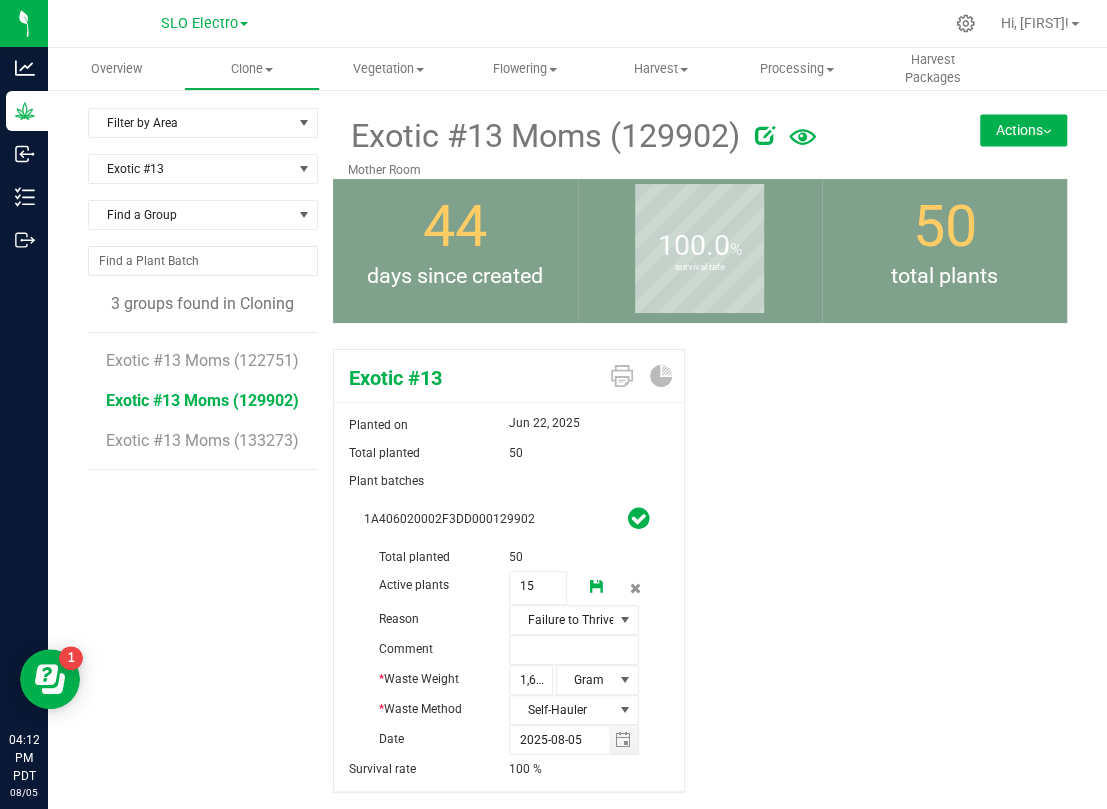 click at bounding box center [597, 588] 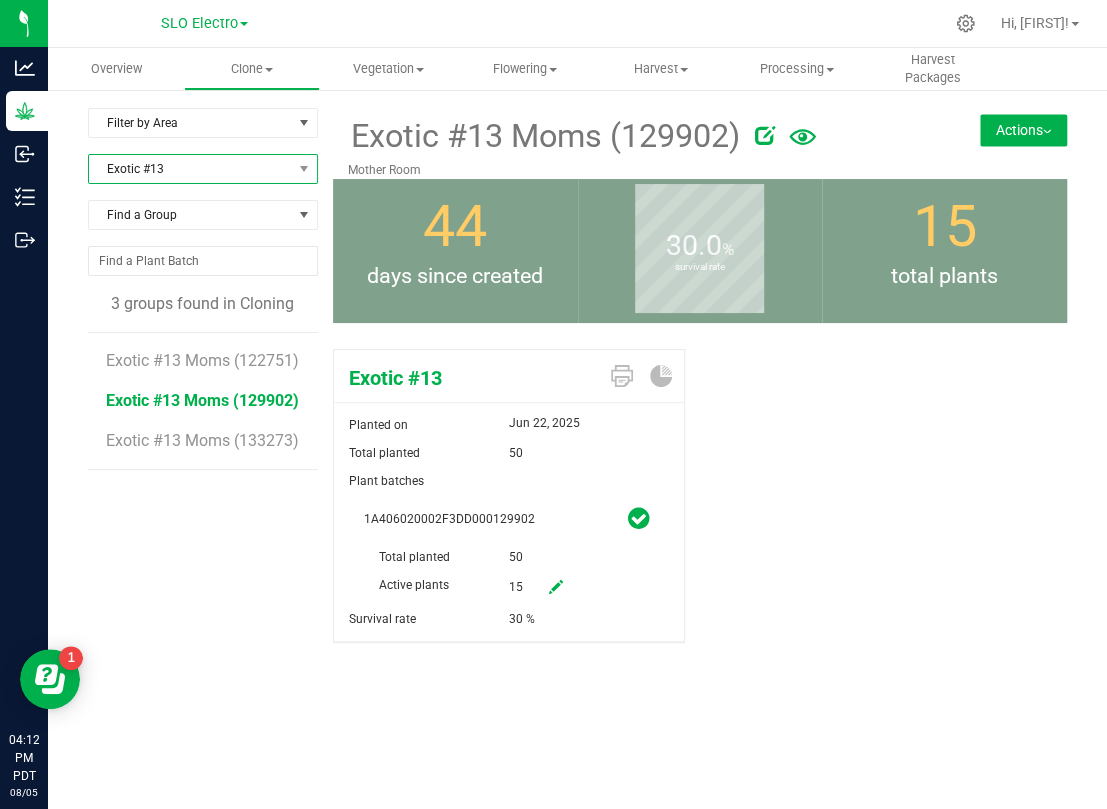 click on "Exotic #13" at bounding box center (190, 169) 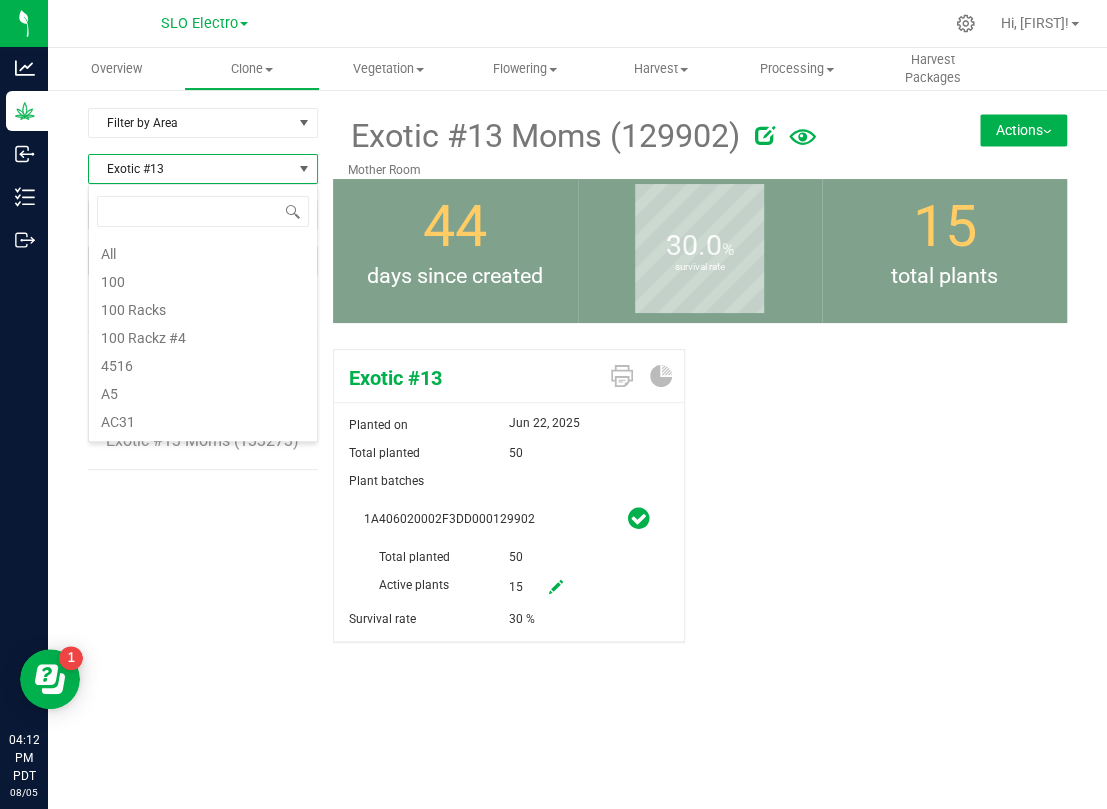 scroll, scrollTop: 2040, scrollLeft: 0, axis: vertical 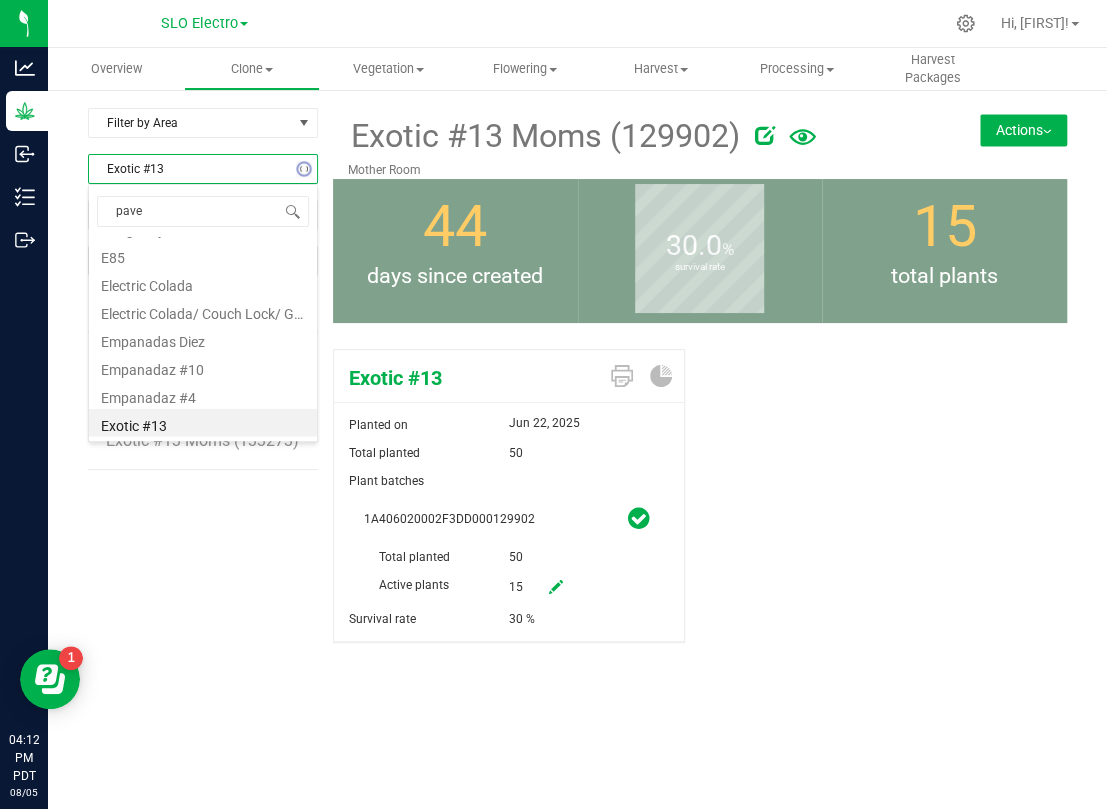 type on "pave" 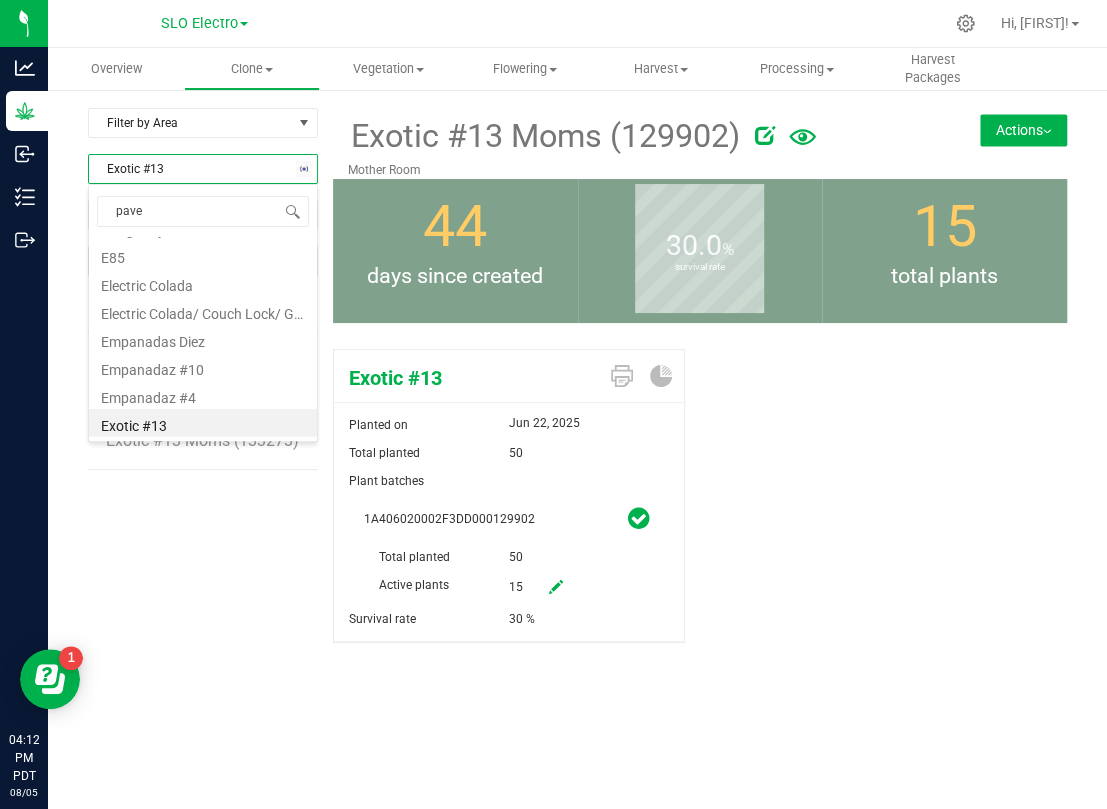 scroll, scrollTop: 0, scrollLeft: 0, axis: both 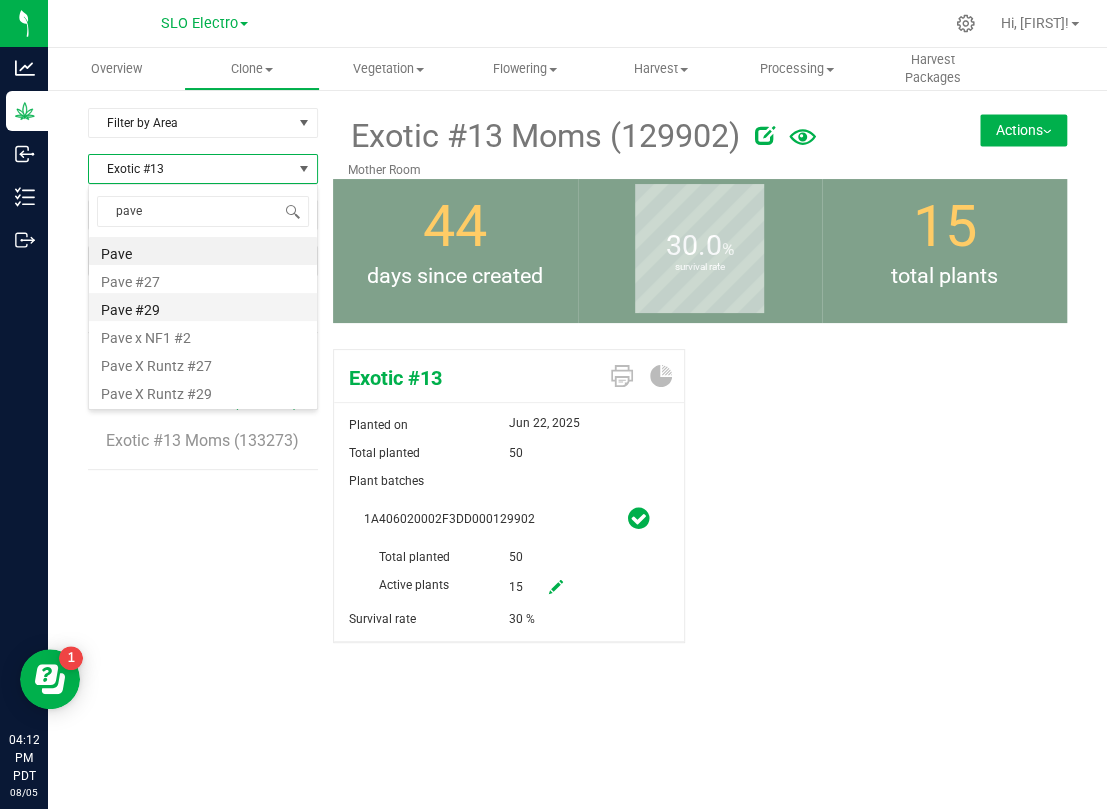 click on "Pave #29" at bounding box center (203, 307) 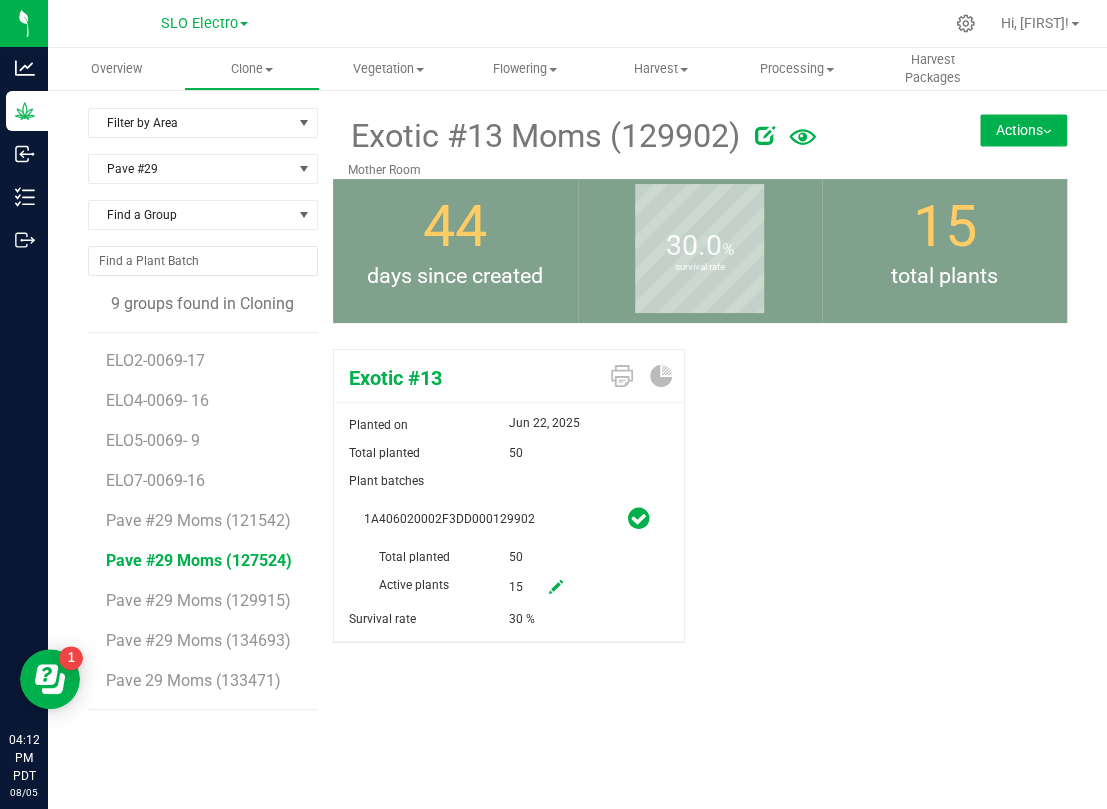 click on "Pave #29 Moms (127524)" at bounding box center (199, 560) 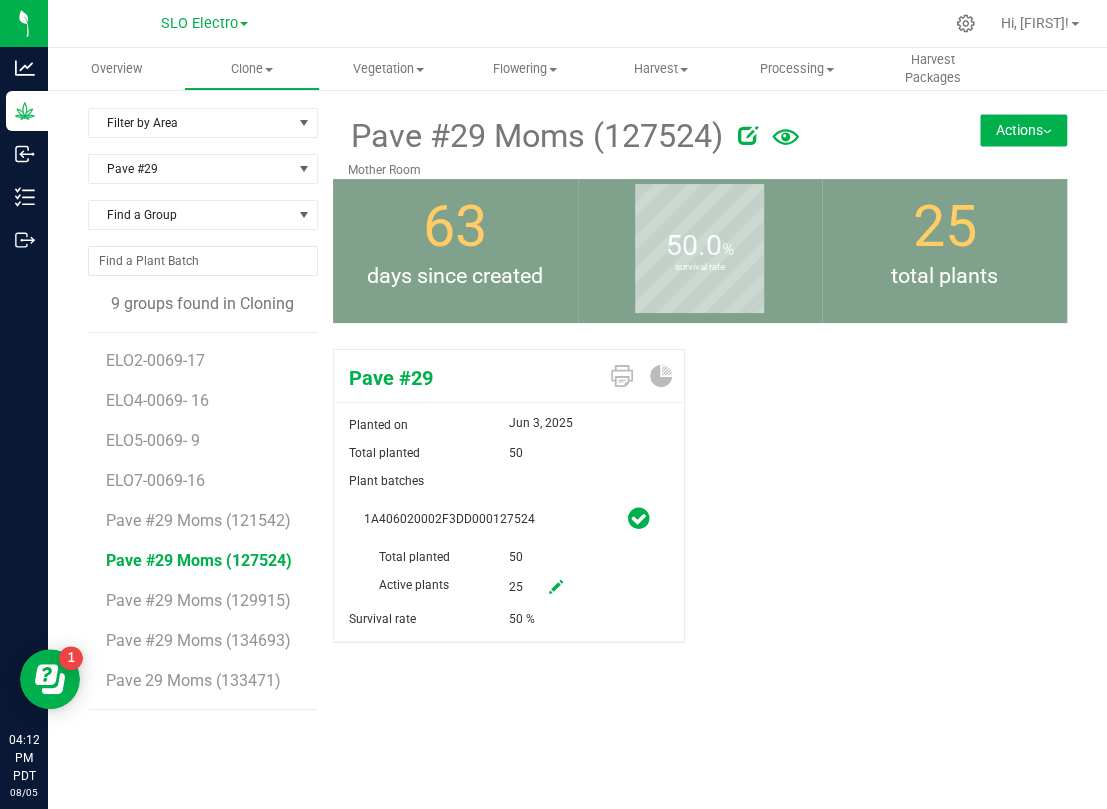 click at bounding box center (556, 587) 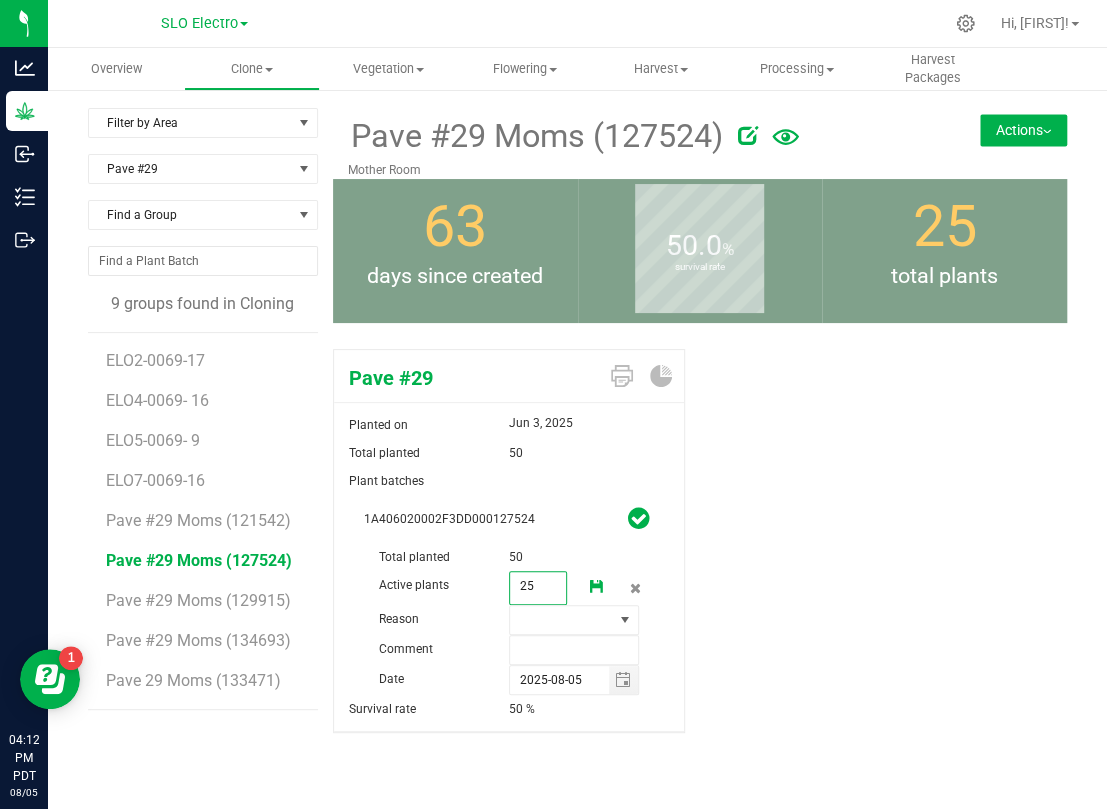 click on "25 25" at bounding box center (538, 588) 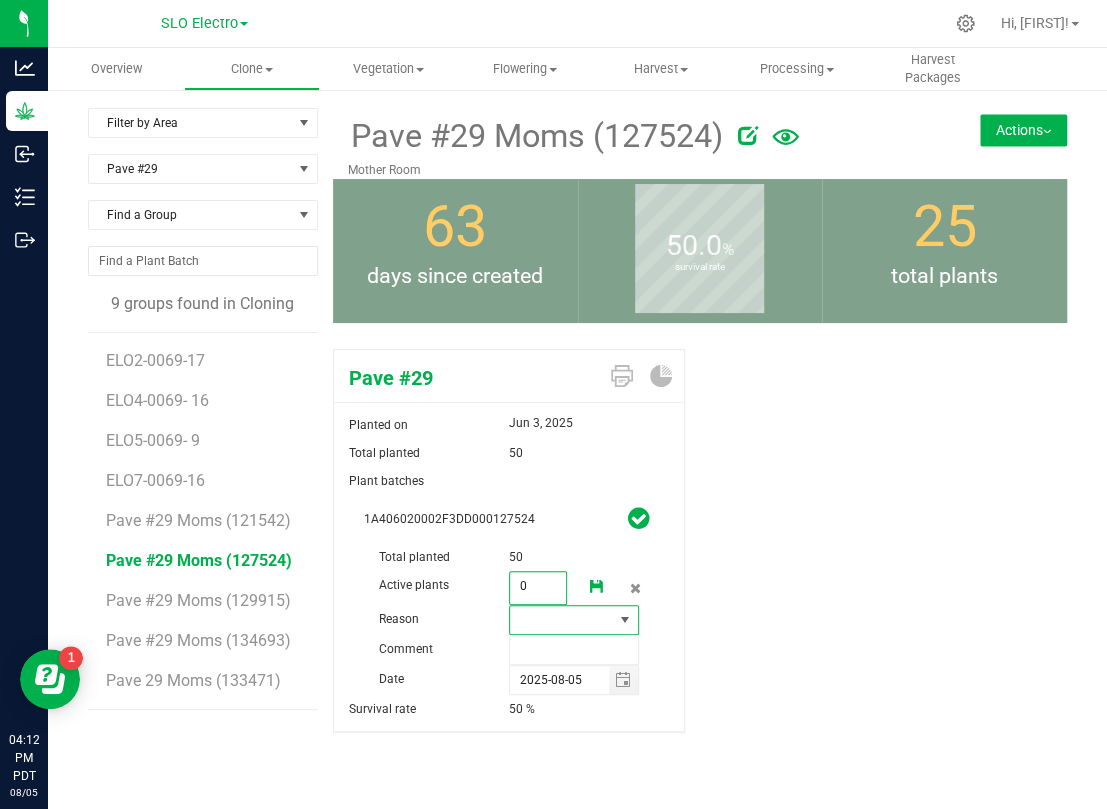 type on "0" 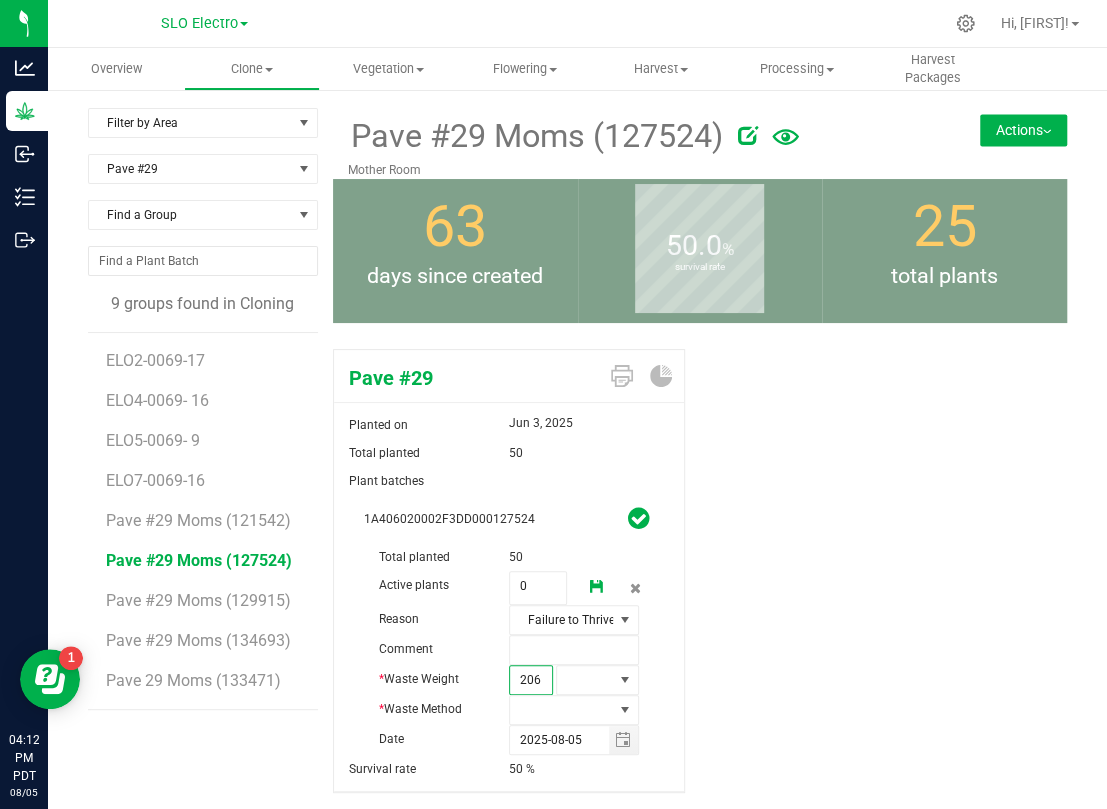 type on "2065" 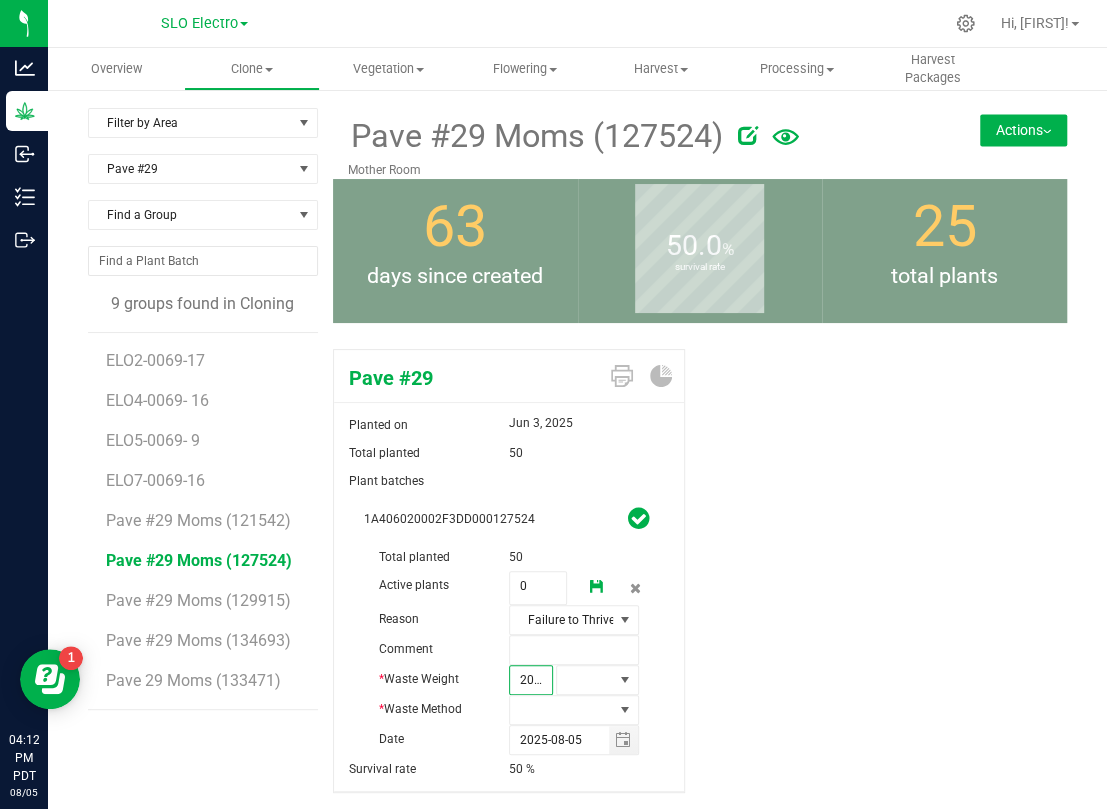 scroll, scrollTop: 0, scrollLeft: 2, axis: horizontal 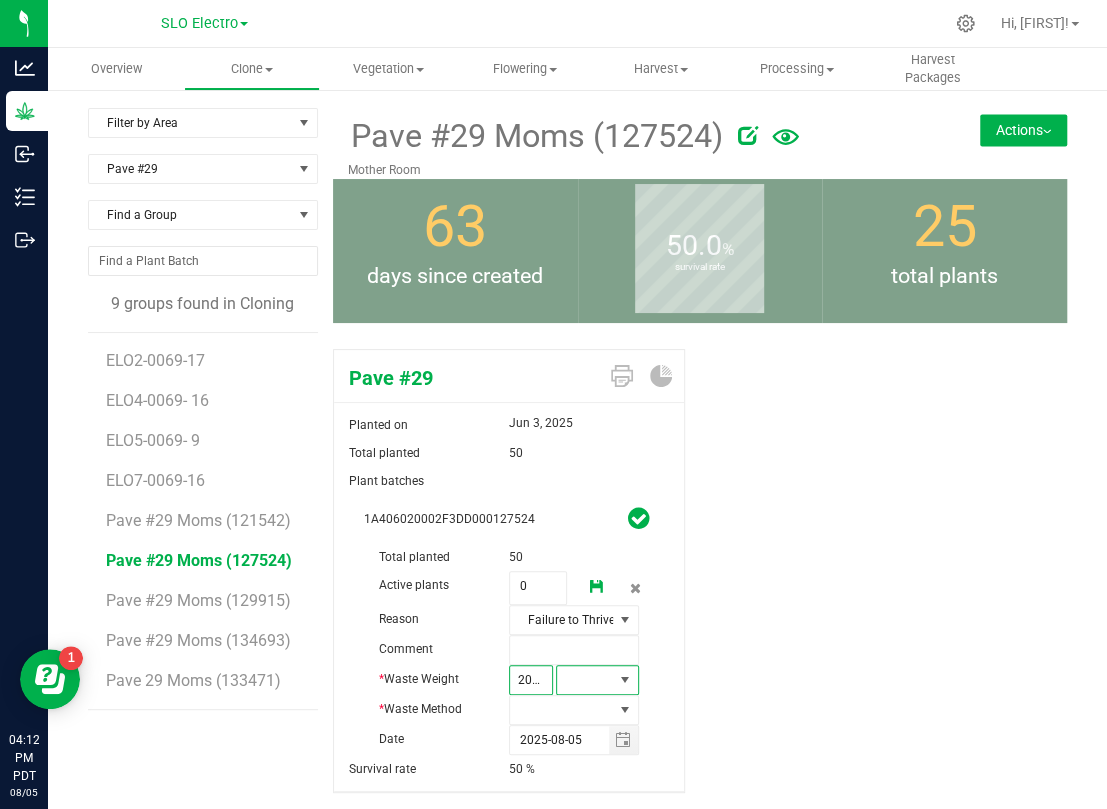type on "2,065.0000" 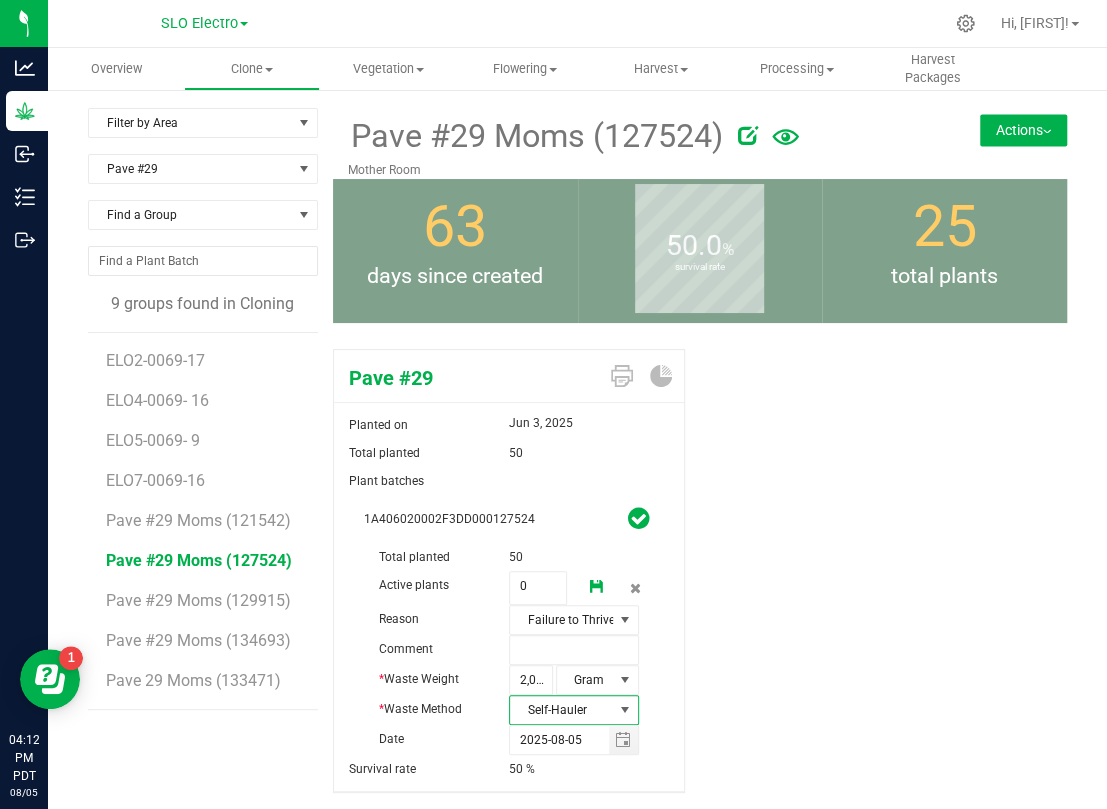 click at bounding box center (597, 587) 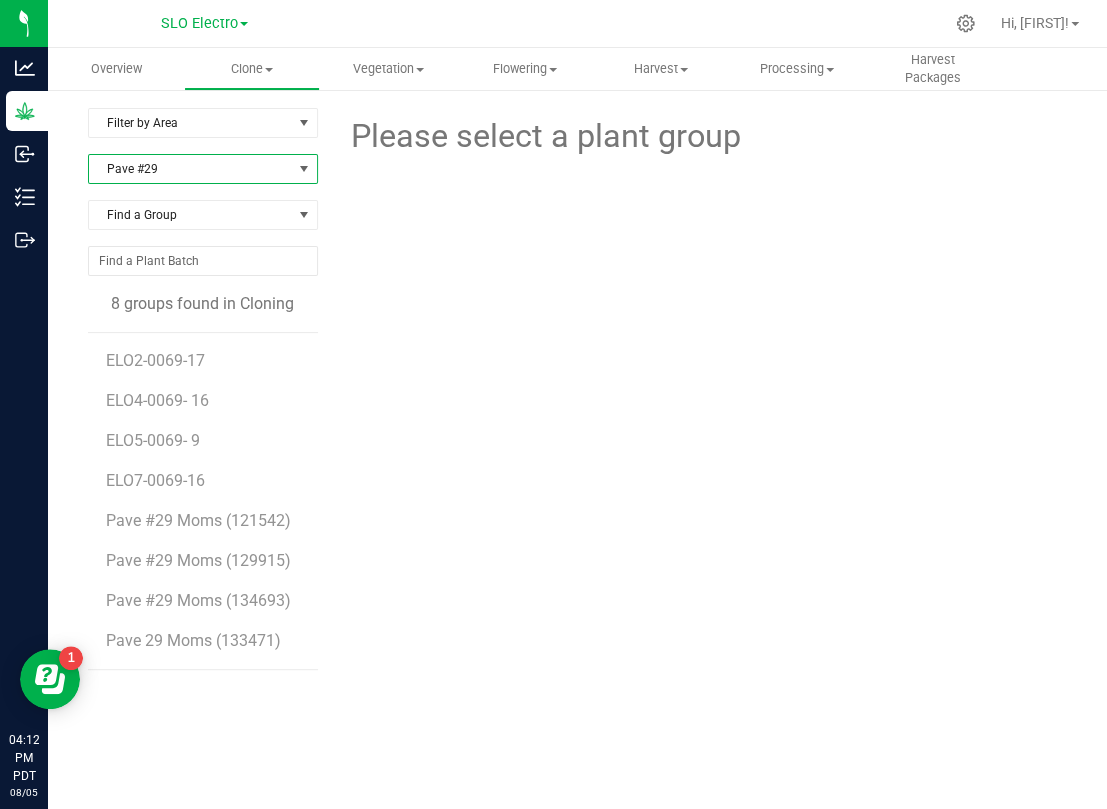click on "Pave #29" at bounding box center (190, 169) 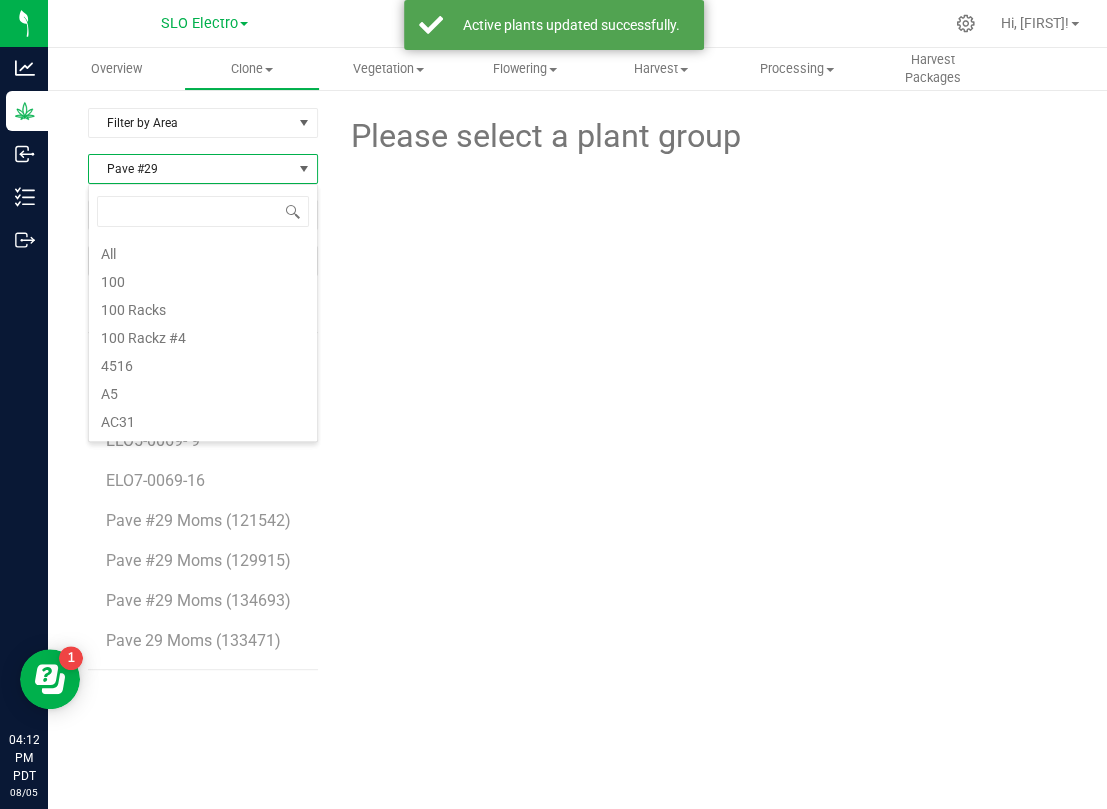 scroll, scrollTop: 5848, scrollLeft: 0, axis: vertical 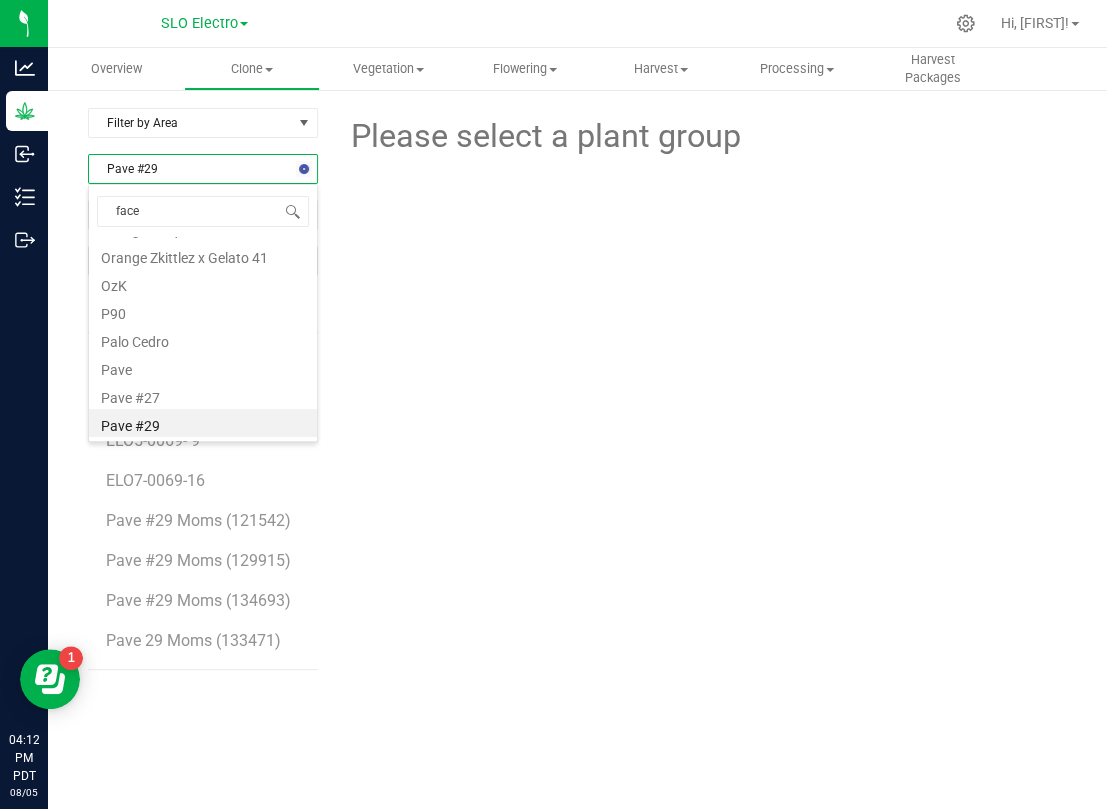 type on "face" 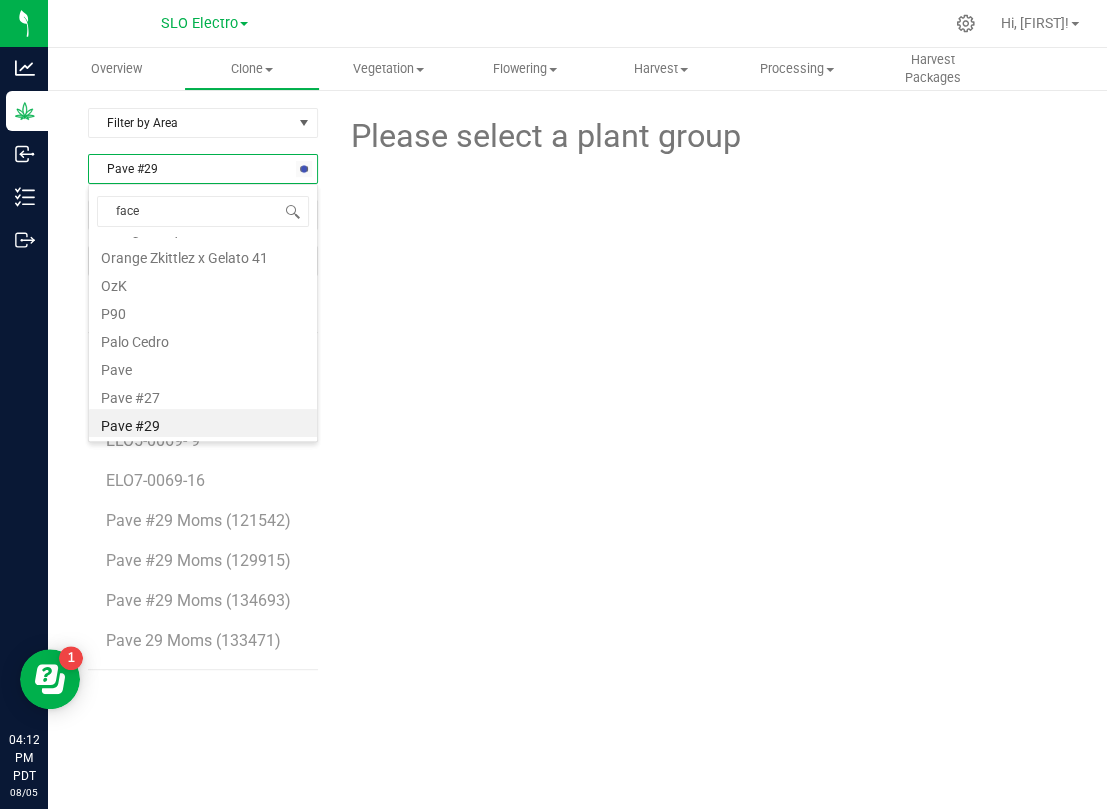 scroll, scrollTop: 0, scrollLeft: 0, axis: both 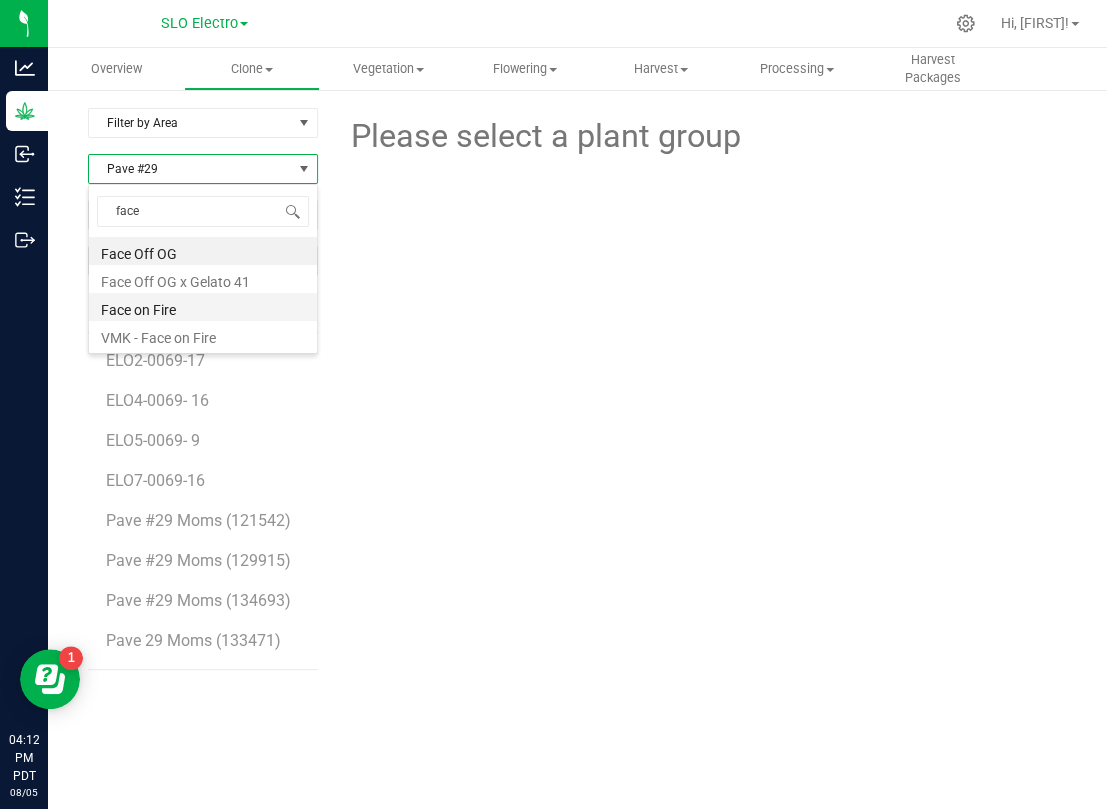 click on "Face on Fire" at bounding box center [203, 307] 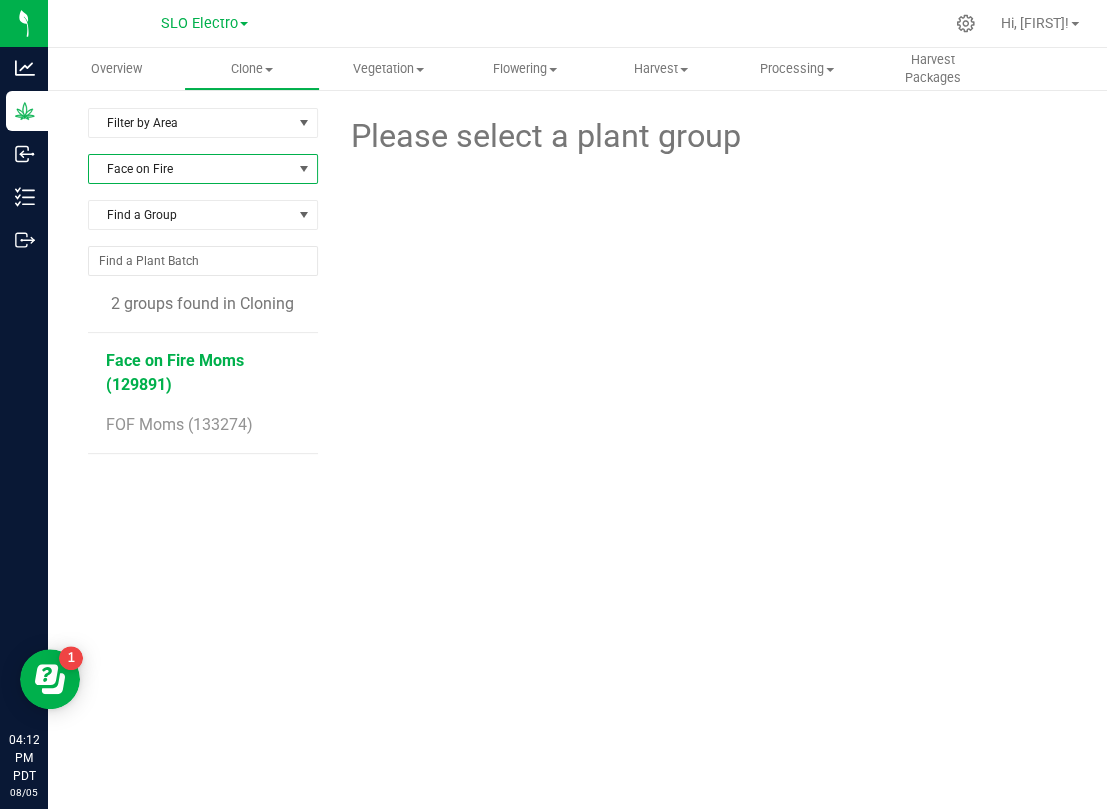 click on "Face on Fire Moms (129891)" at bounding box center (175, 372) 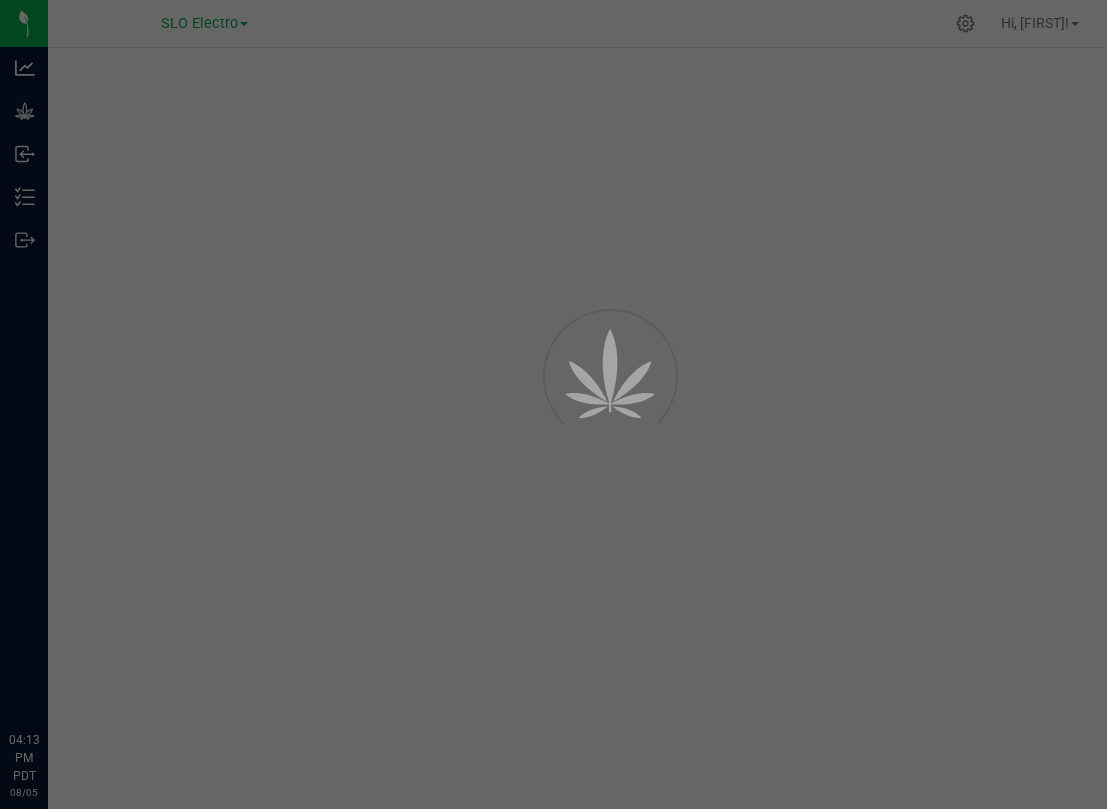scroll, scrollTop: 0, scrollLeft: 0, axis: both 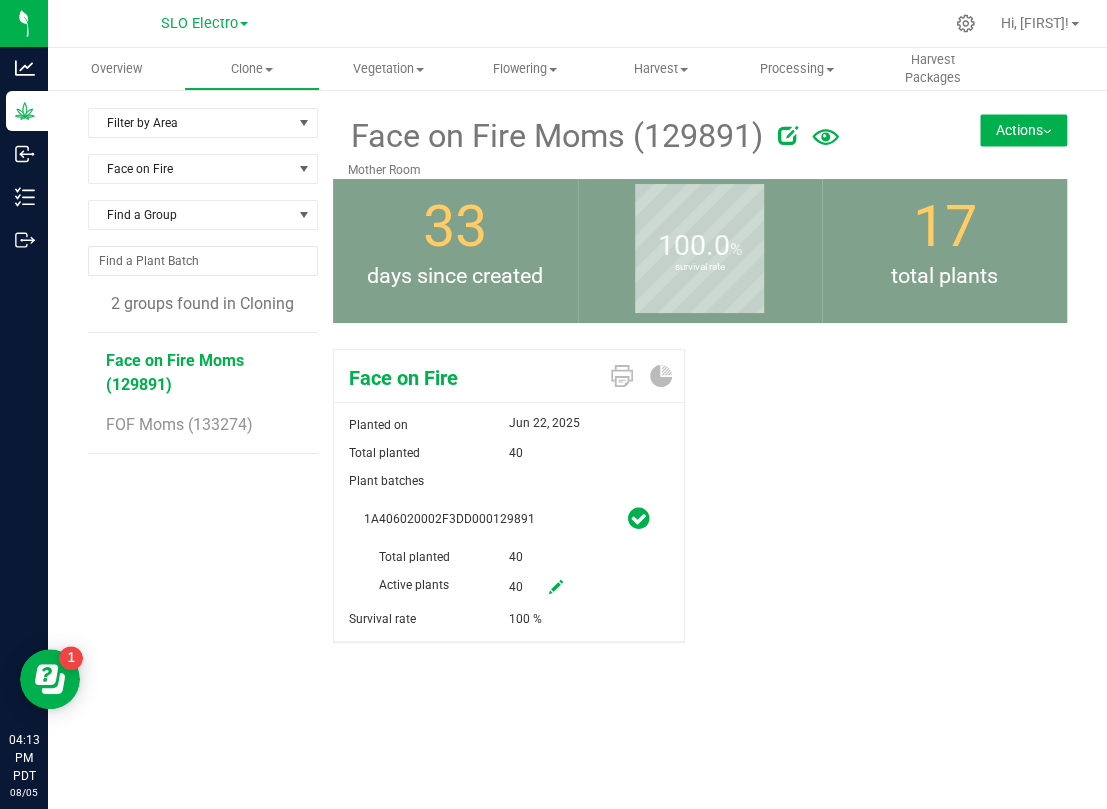 click at bounding box center (556, 588) 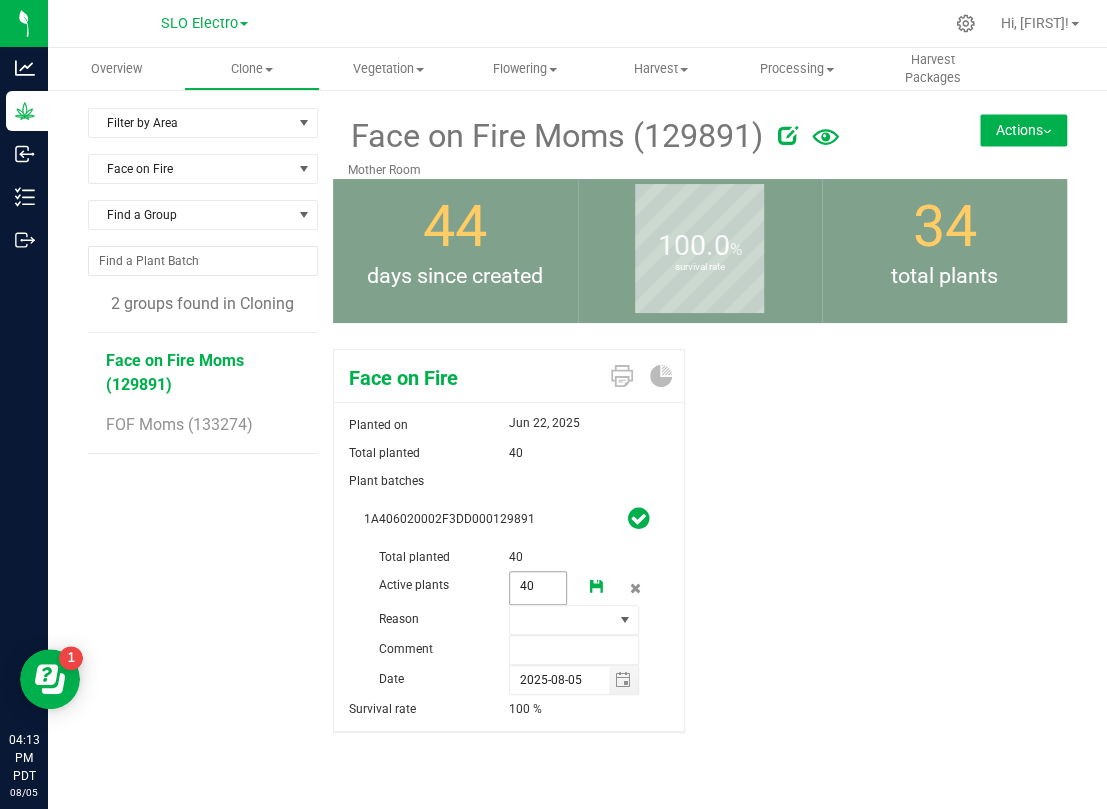 click on "40 40" at bounding box center (538, 588) 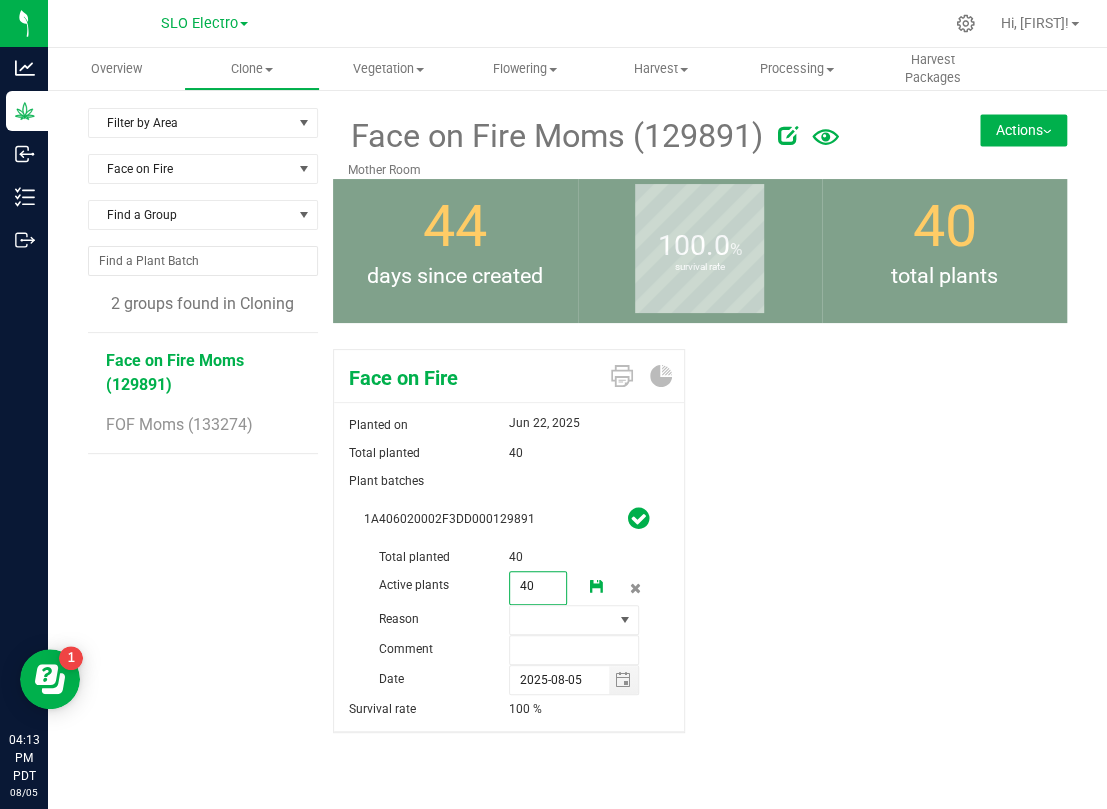 type on "5" 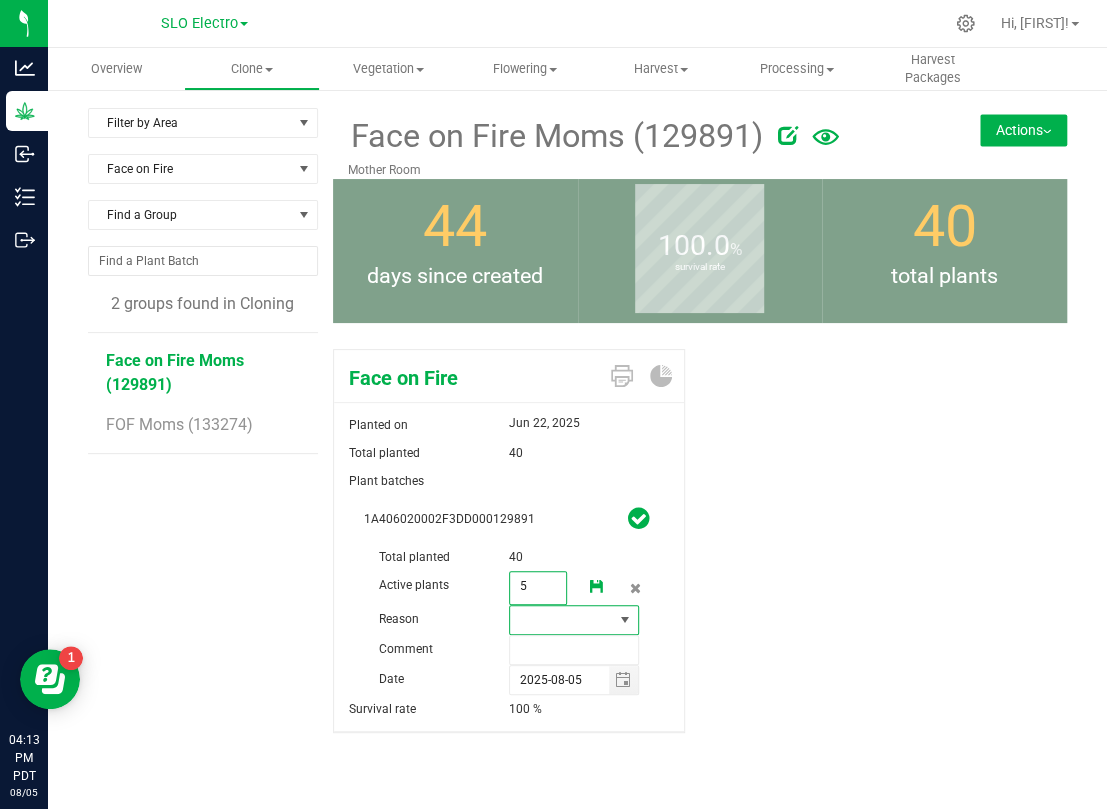 type on "5" 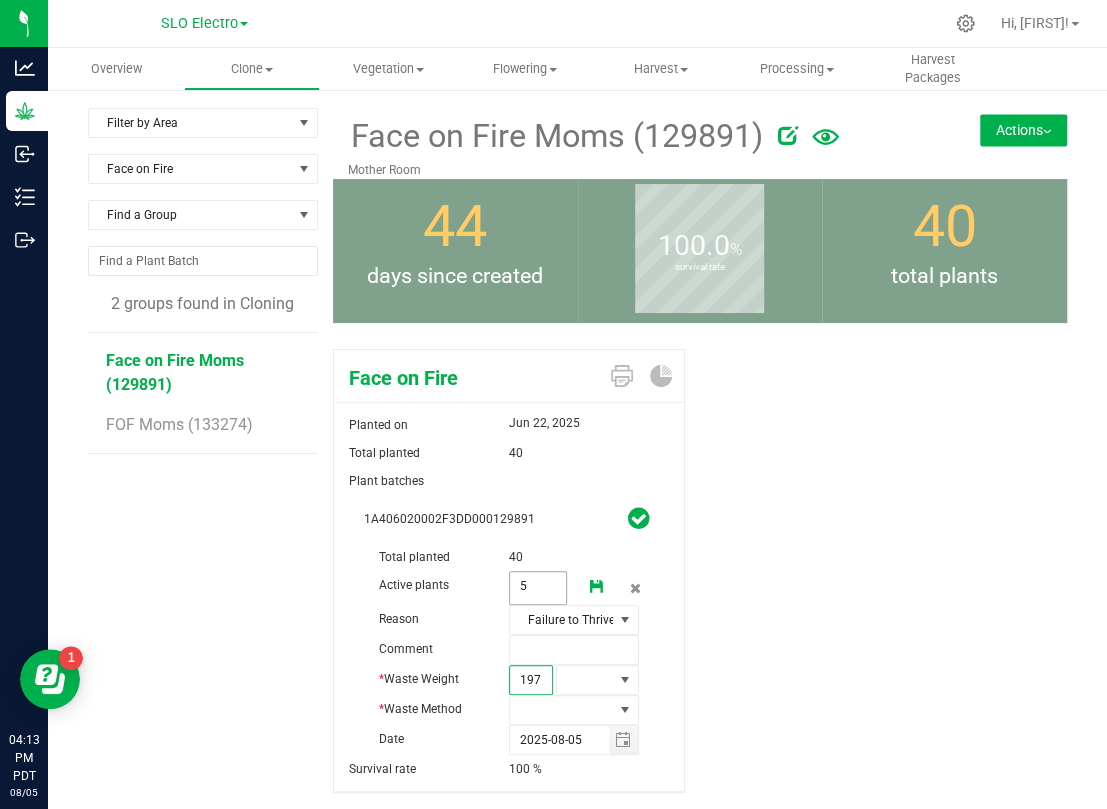 type on "1970" 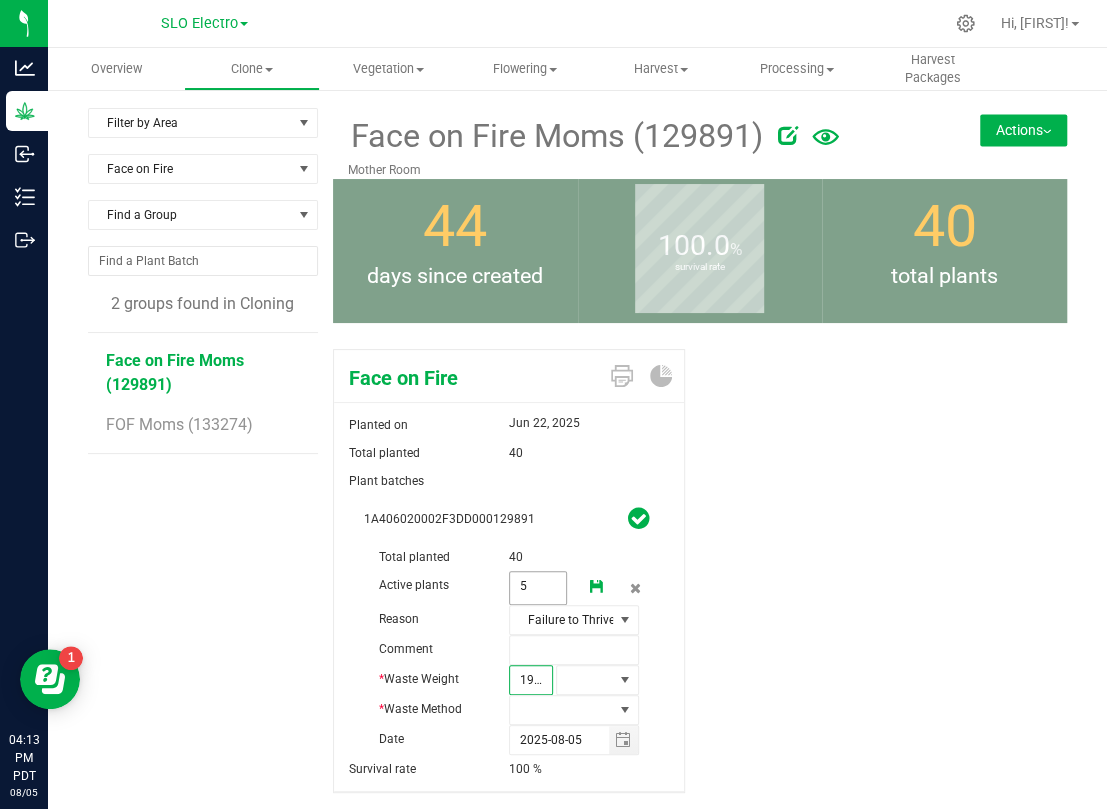 scroll, scrollTop: 0, scrollLeft: 2, axis: horizontal 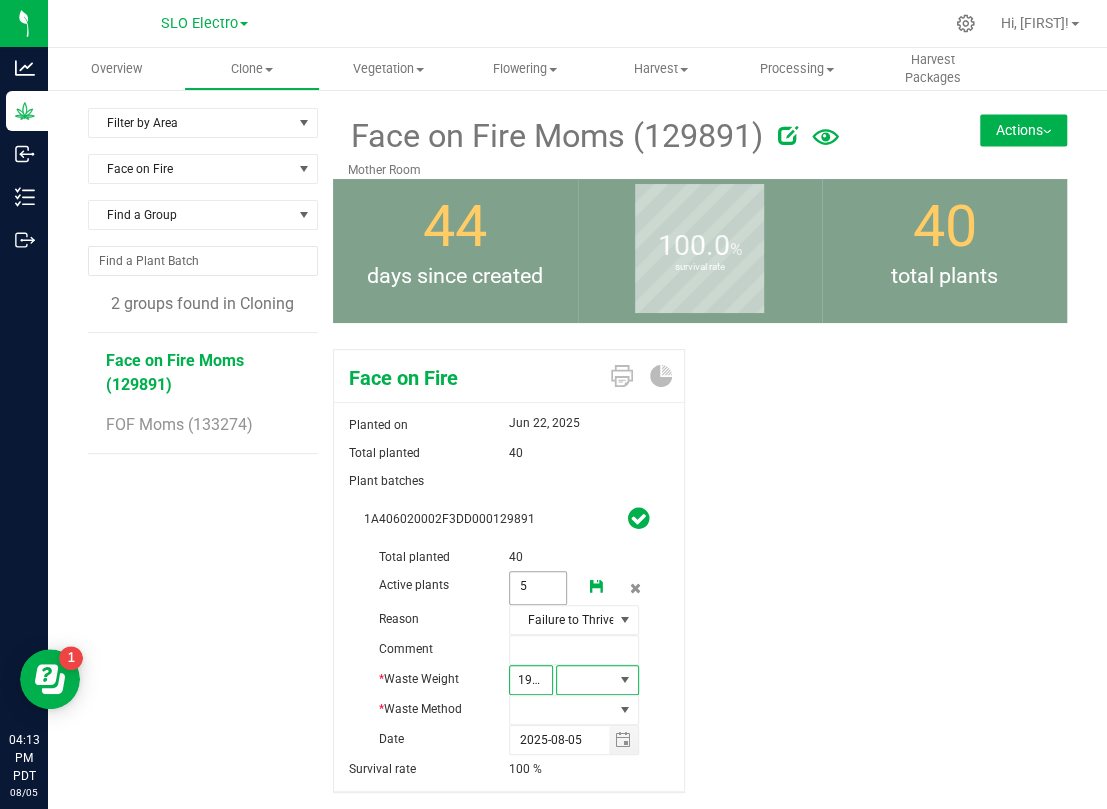type on "1,970.0000" 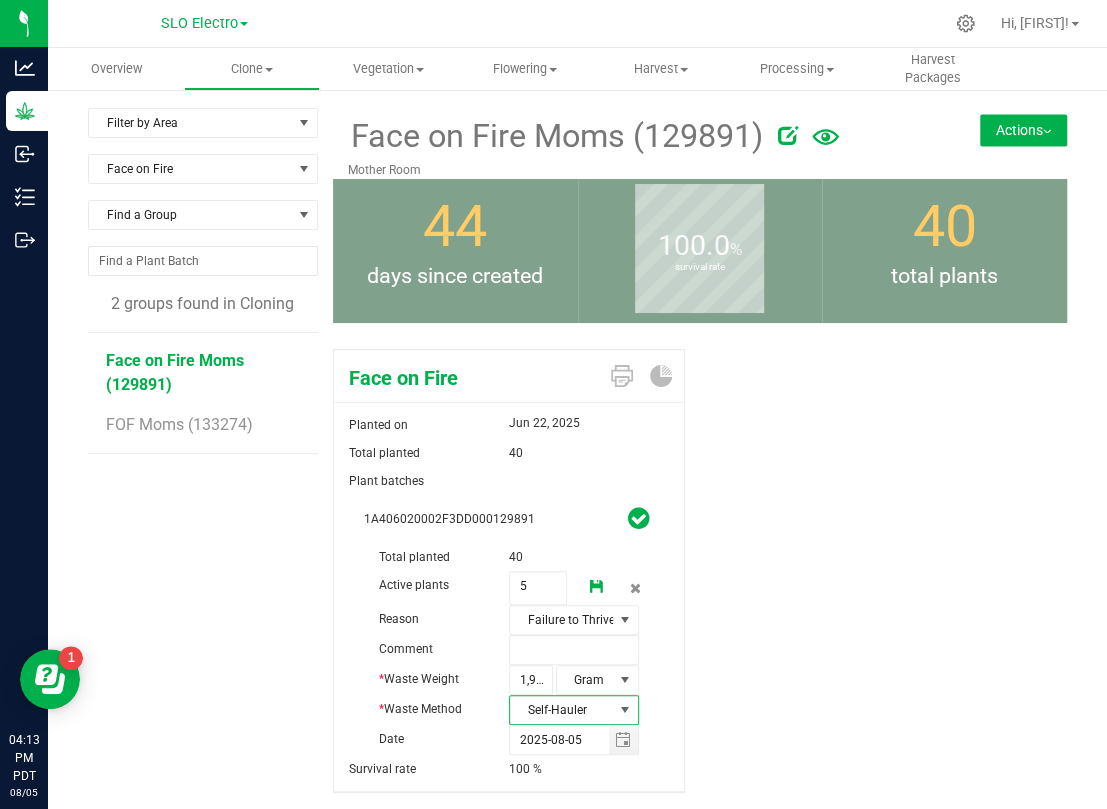 click at bounding box center (597, 587) 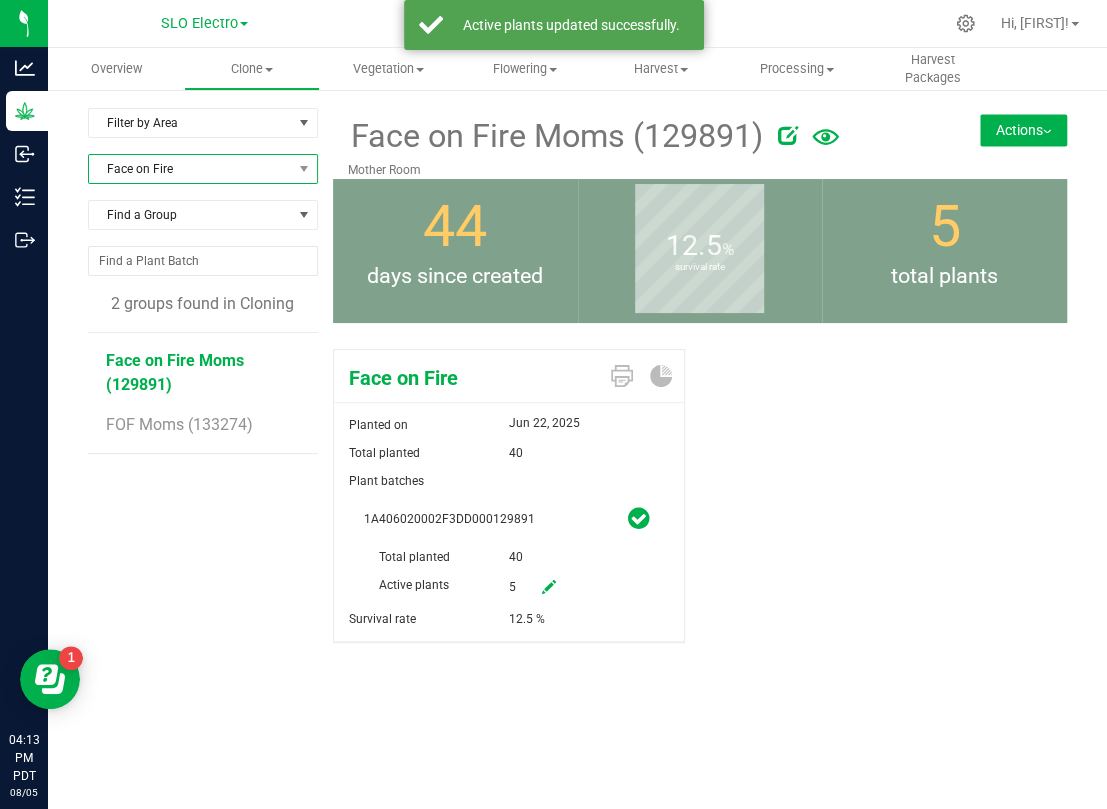 click on "Face on Fire" at bounding box center [190, 169] 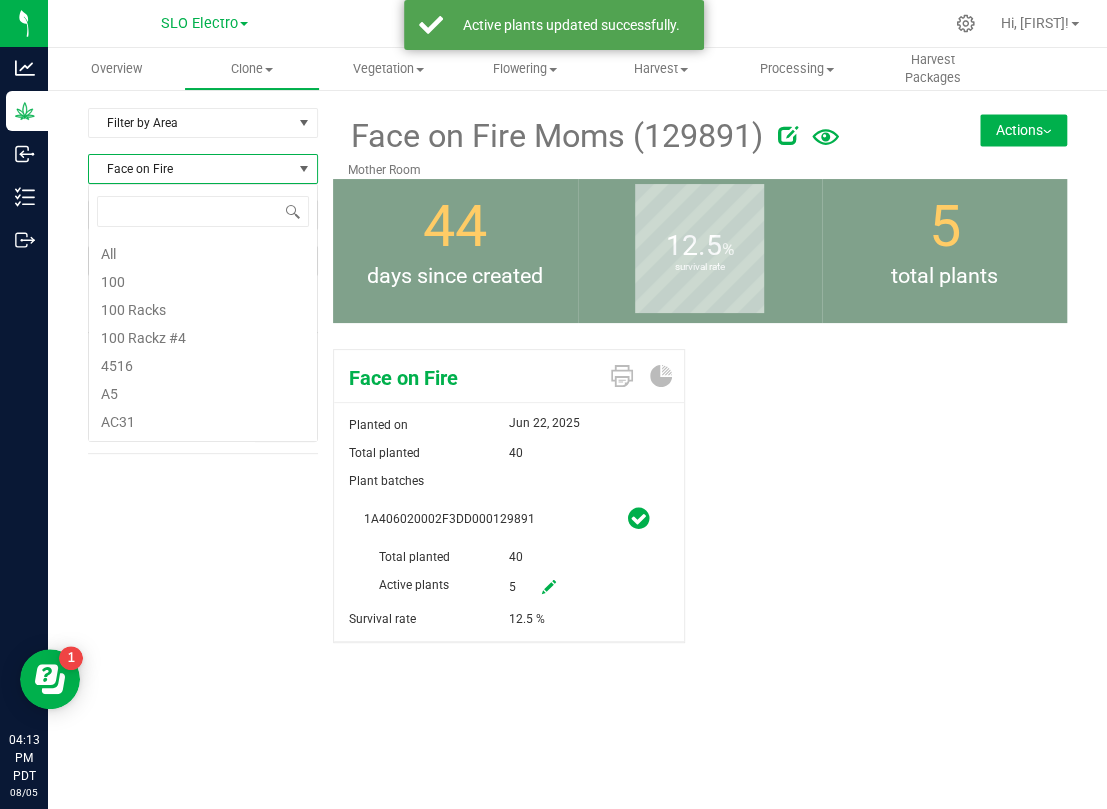 scroll, scrollTop: 99969, scrollLeft: 99770, axis: both 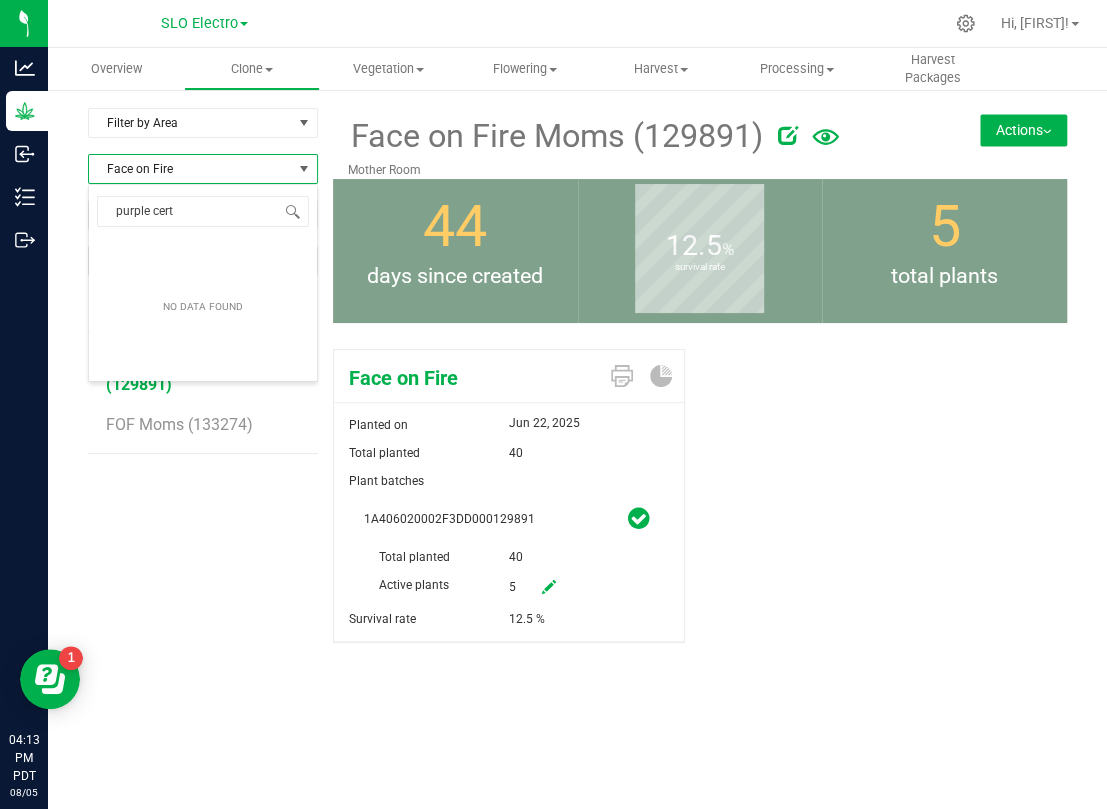 type on "purple certz" 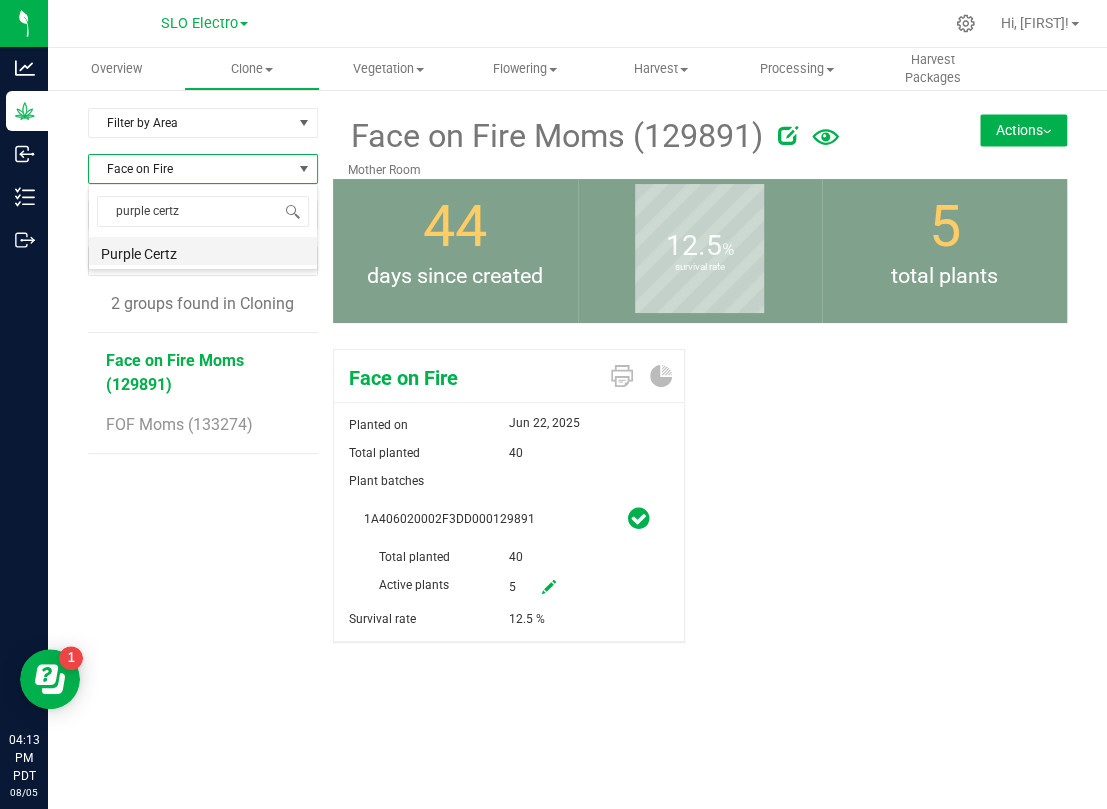 click on "Purple Certz" at bounding box center (203, 251) 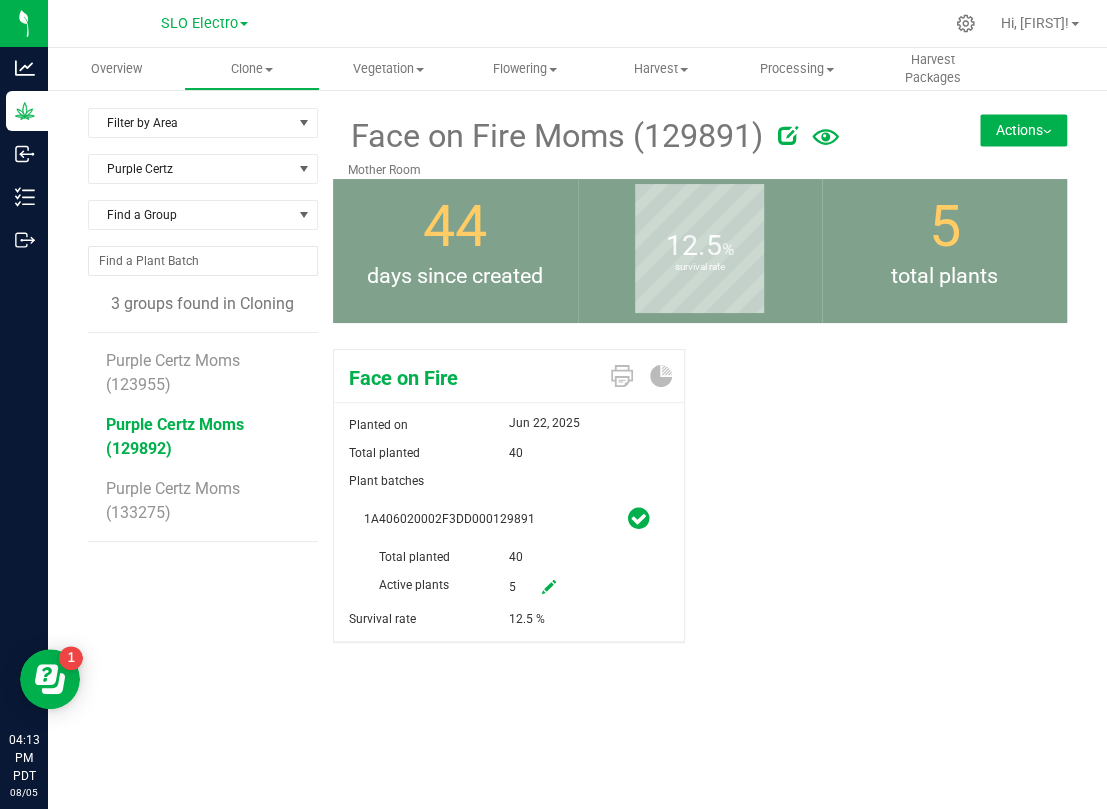 click on "Purple Certz Moms (129892)" at bounding box center [175, 436] 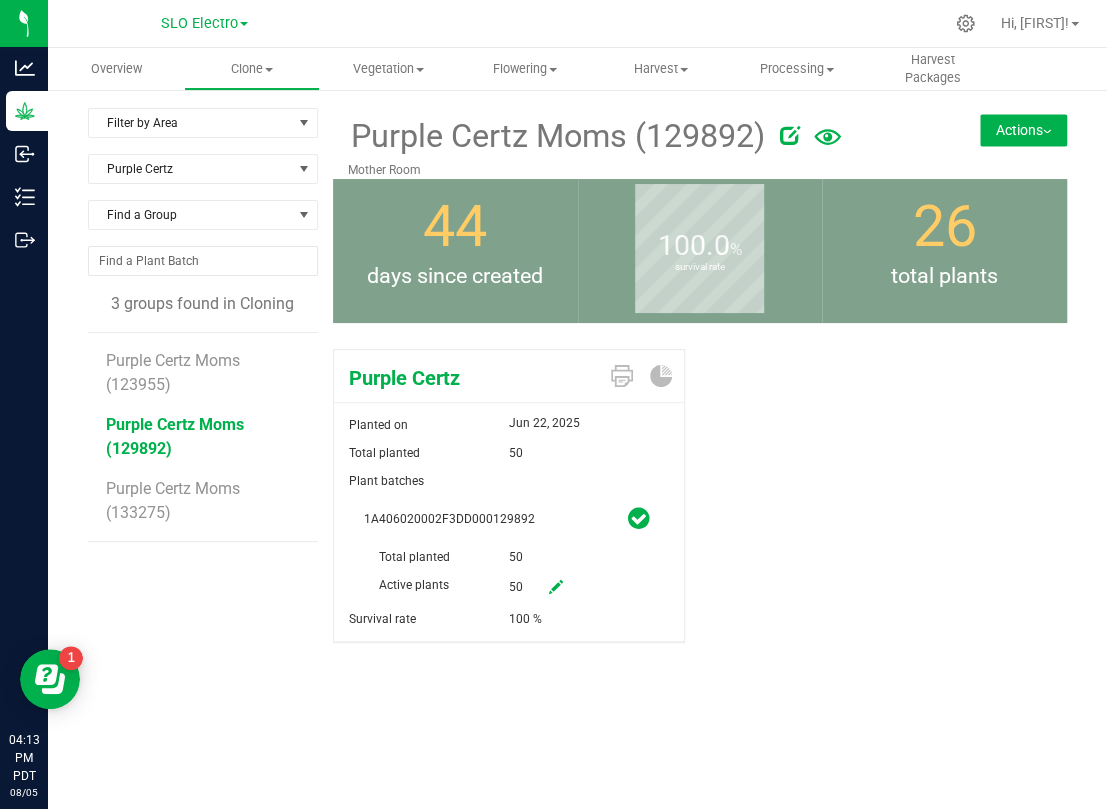 click at bounding box center [556, 587] 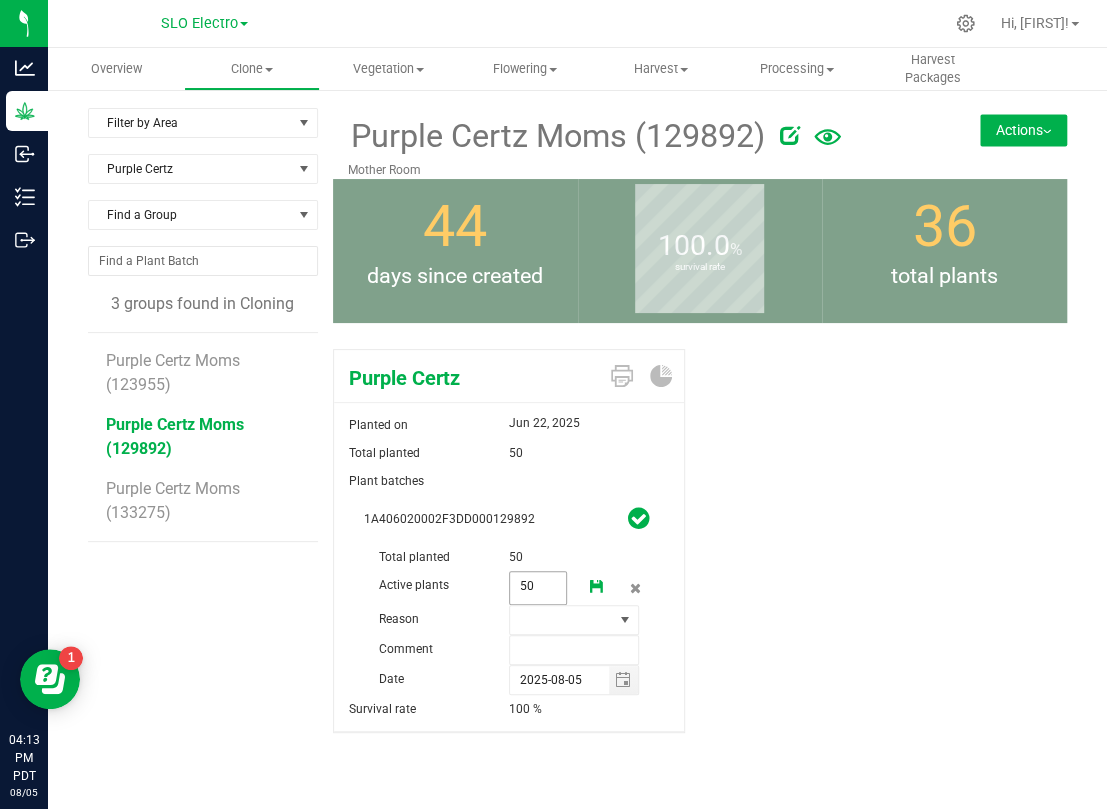 click on "50 50" at bounding box center (538, 588) 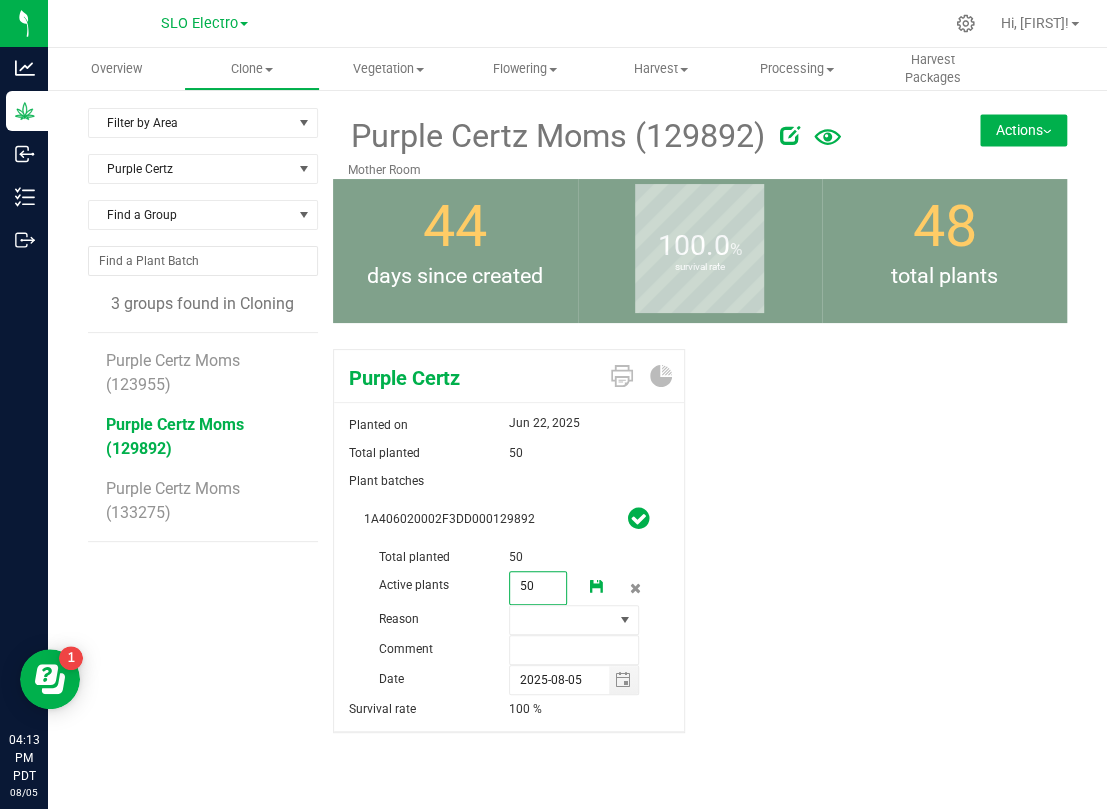 click on "50" at bounding box center (538, 586) 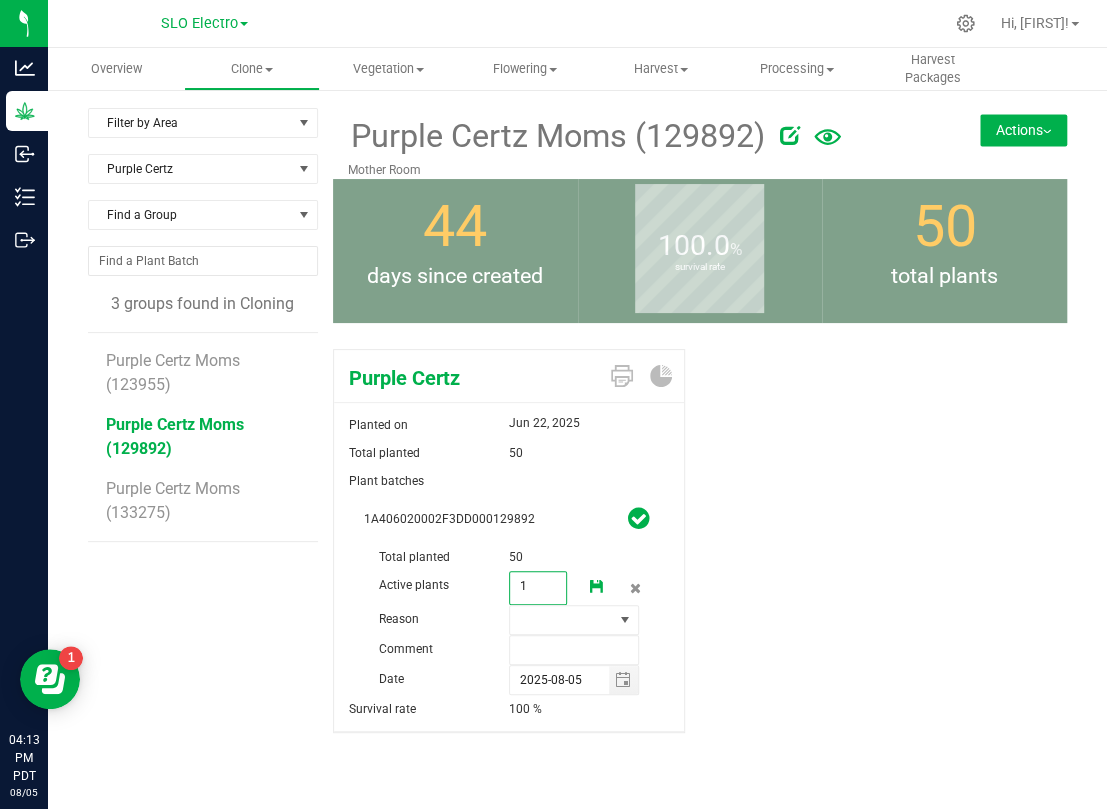type on "10" 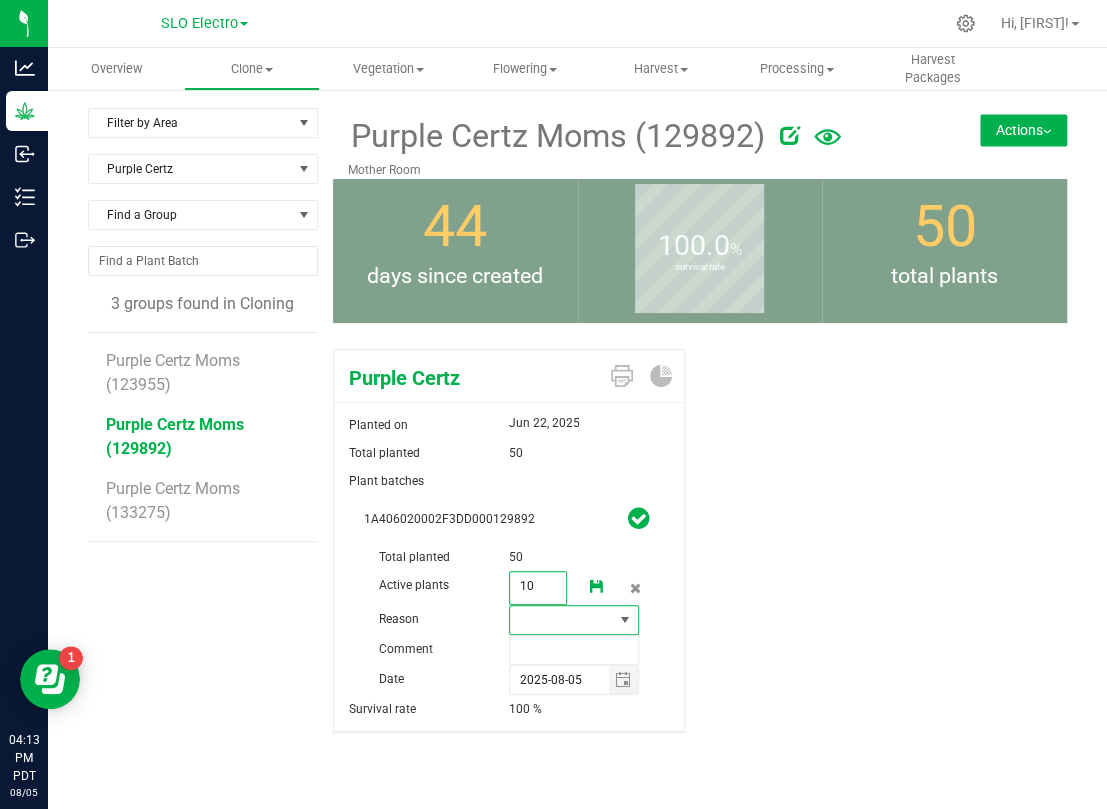 type on "10" 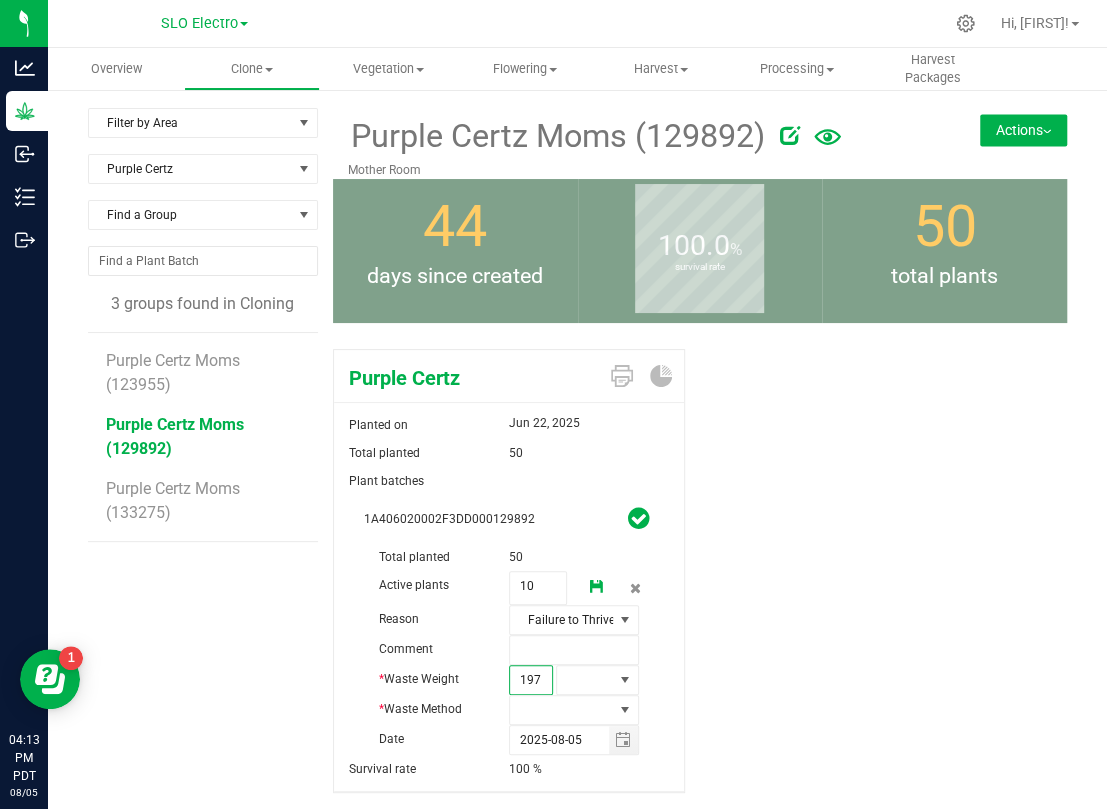 type on "1970" 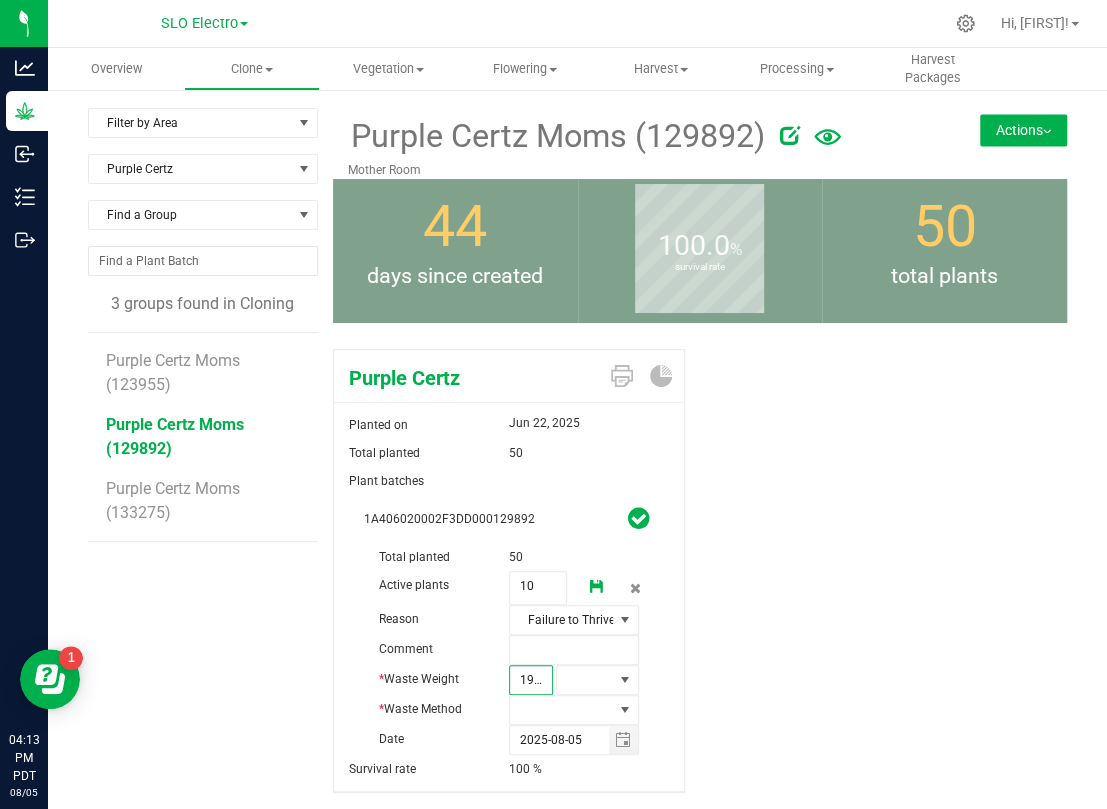 scroll, scrollTop: 0, scrollLeft: 2, axis: horizontal 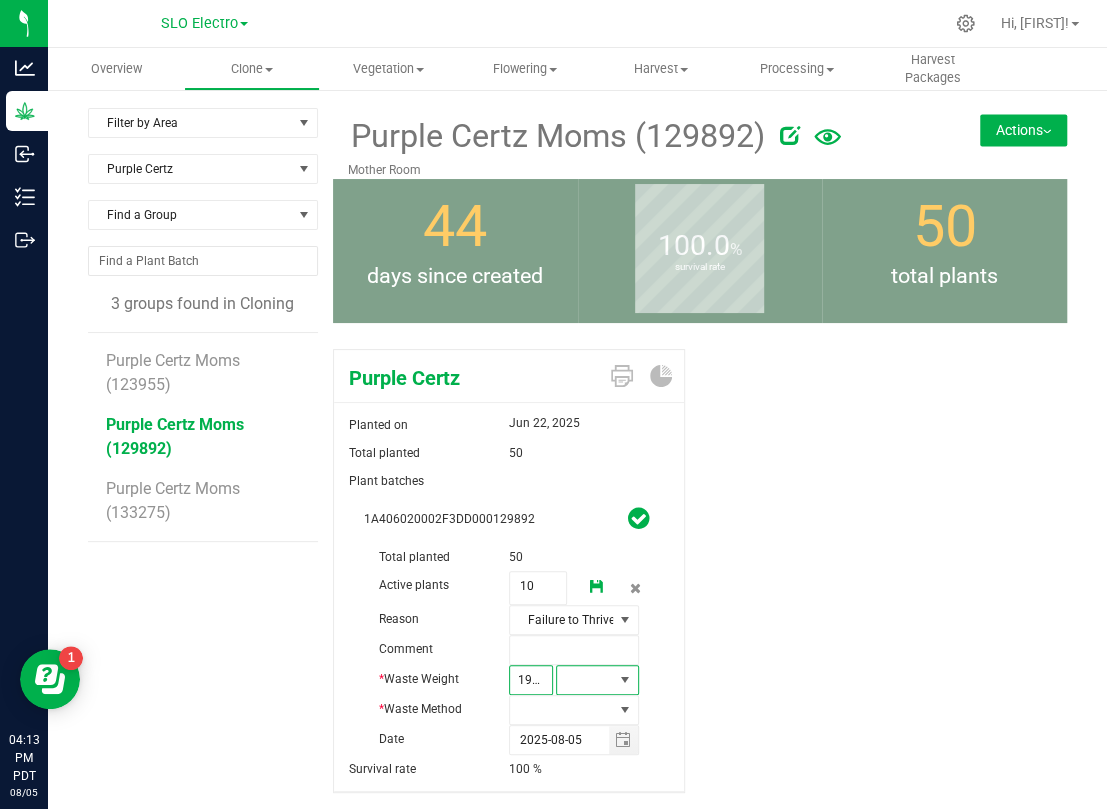 type on "1,970.0000" 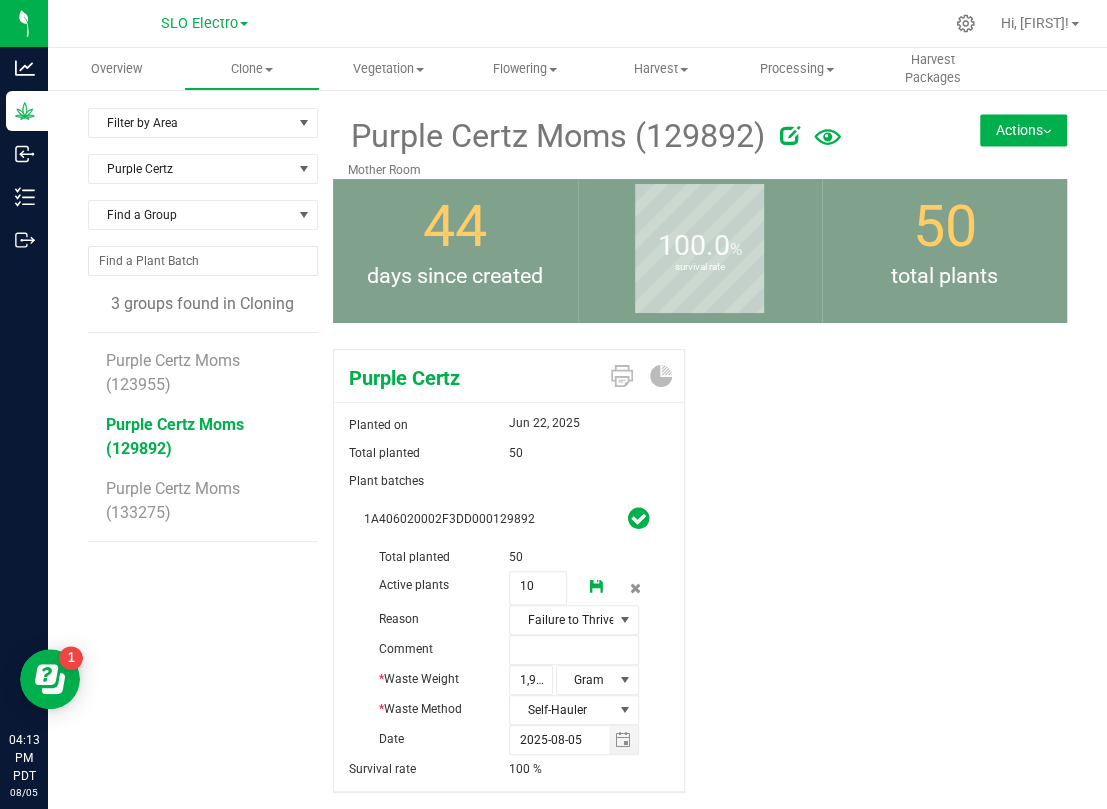 click at bounding box center [597, 588] 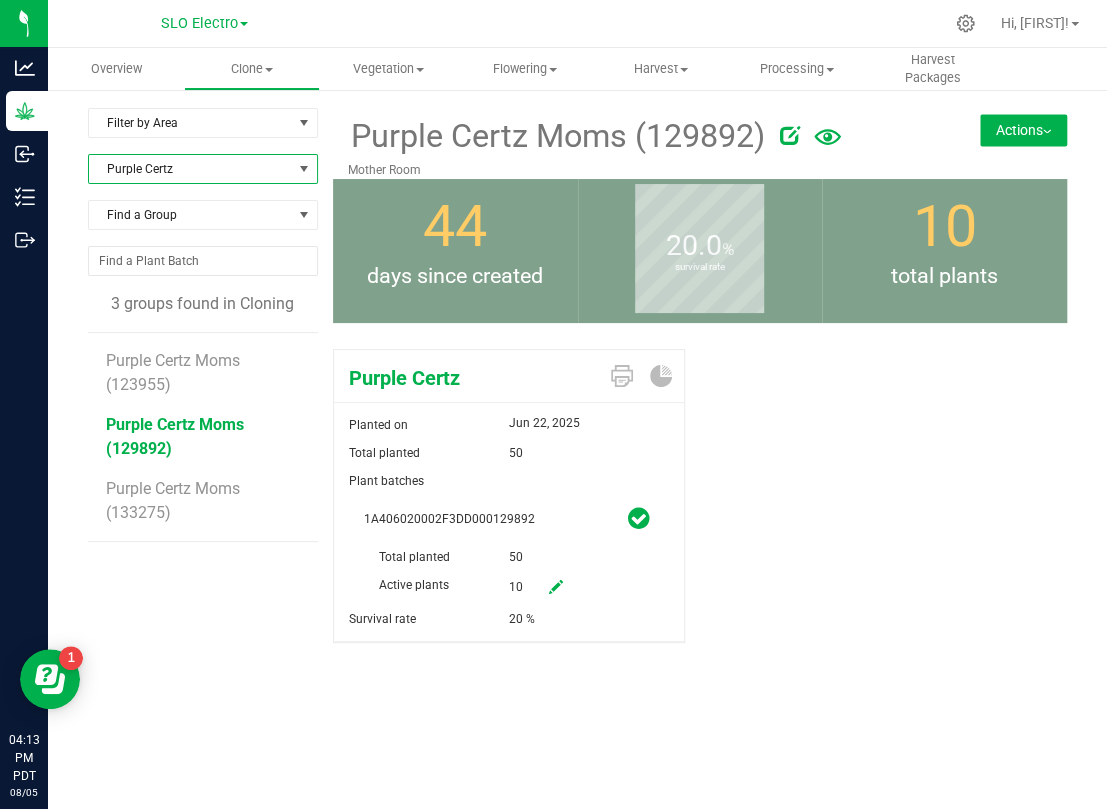 click on "Purple Certz" at bounding box center (190, 169) 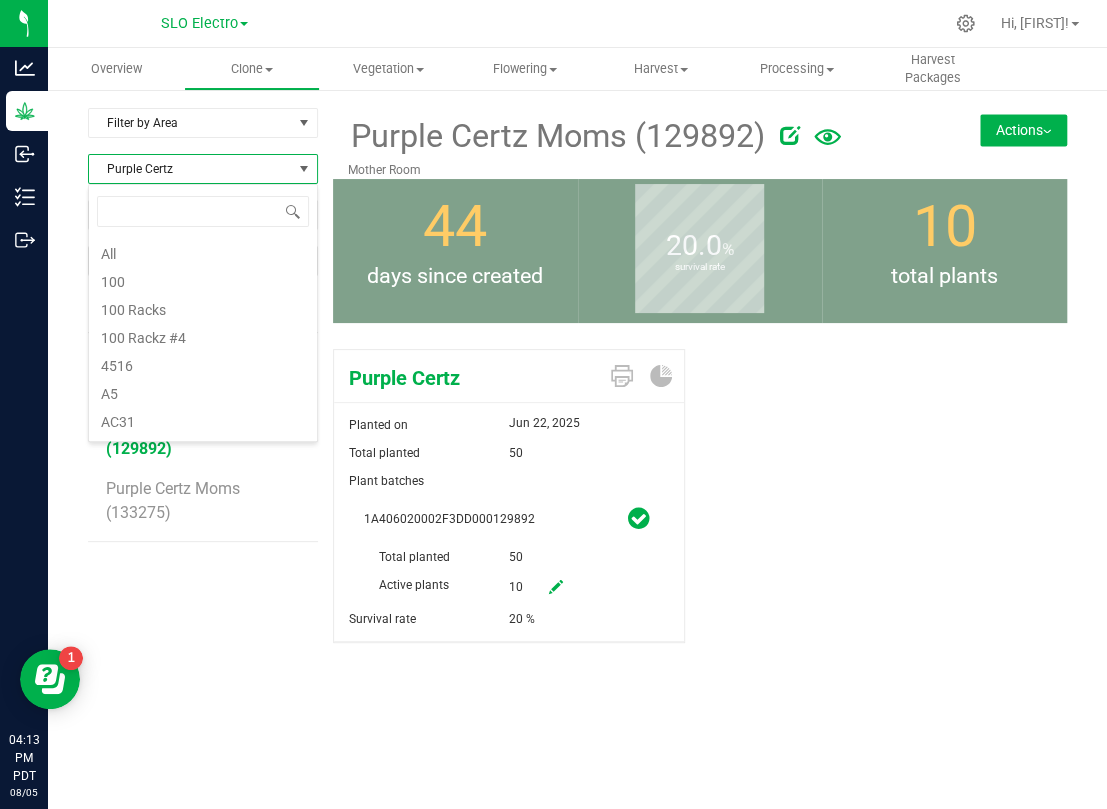 scroll, scrollTop: 7192, scrollLeft: 0, axis: vertical 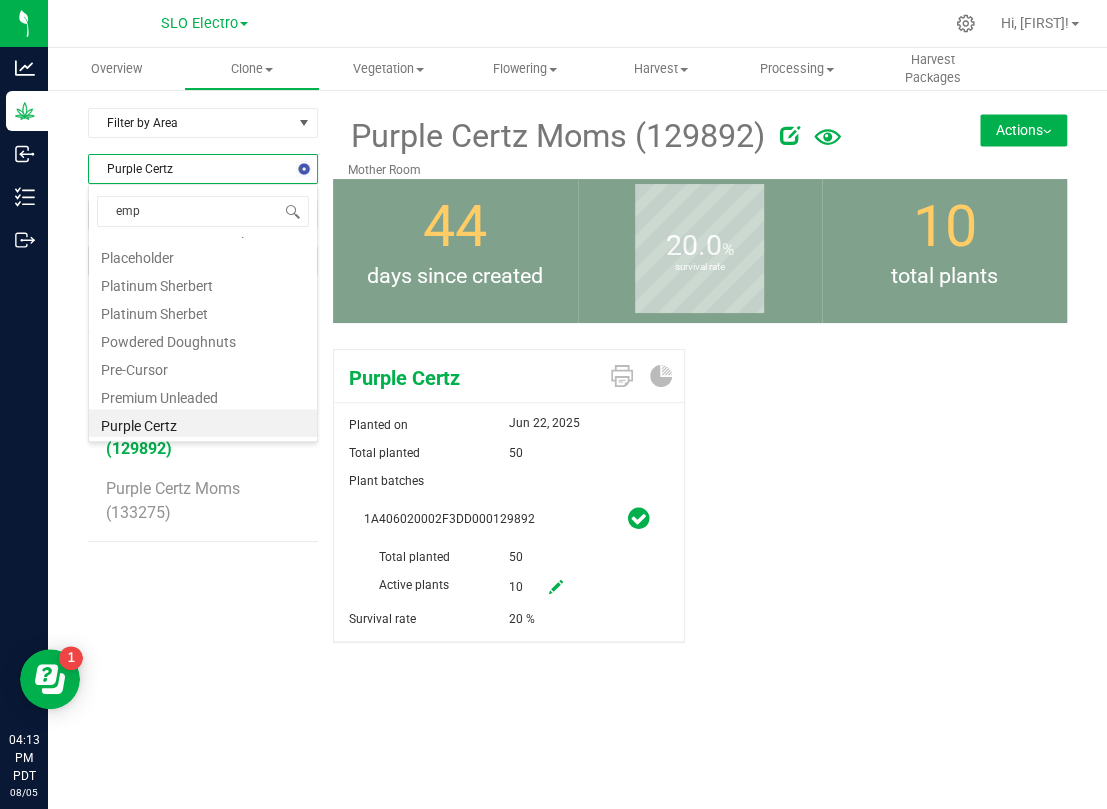 type on "empa" 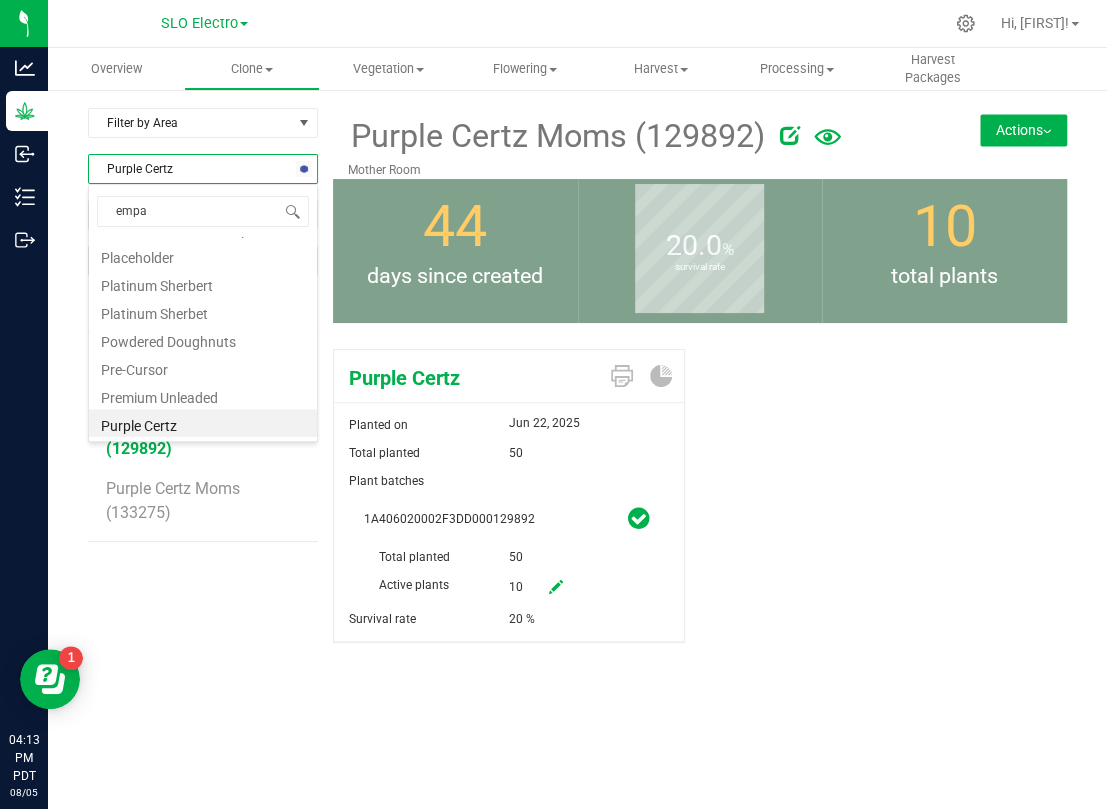 scroll, scrollTop: 0, scrollLeft: 0, axis: both 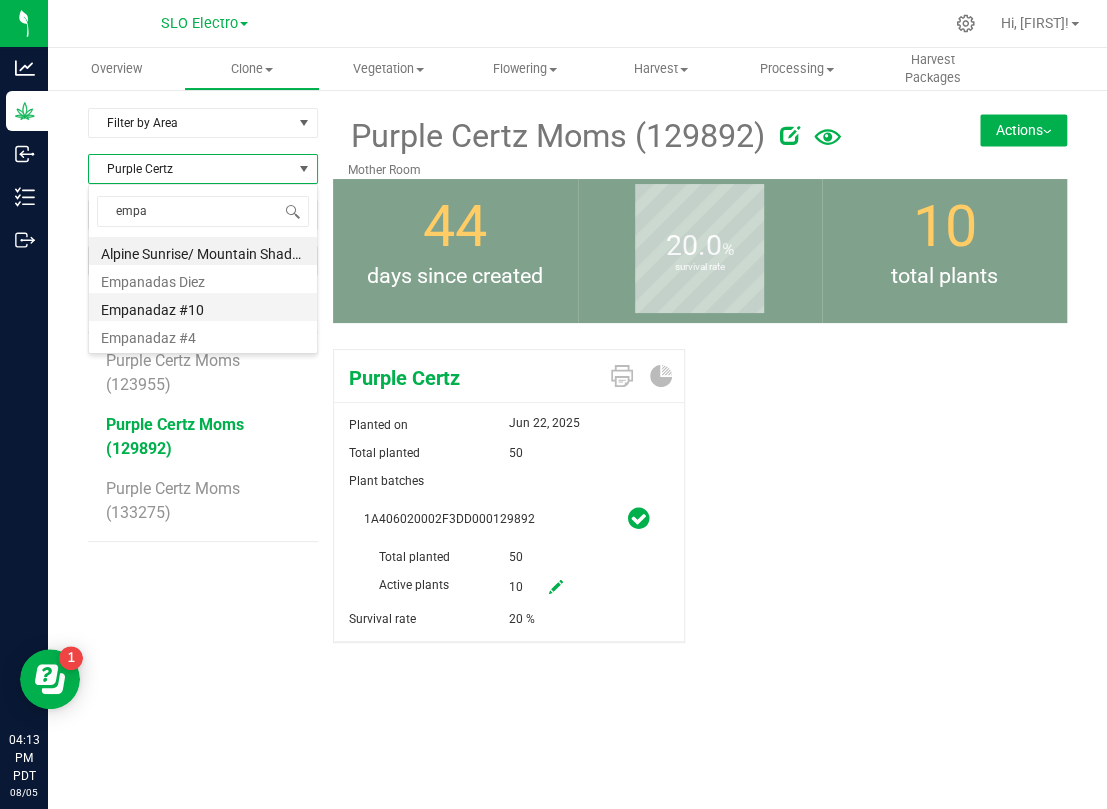click on "Empanadaz #10" at bounding box center (203, 307) 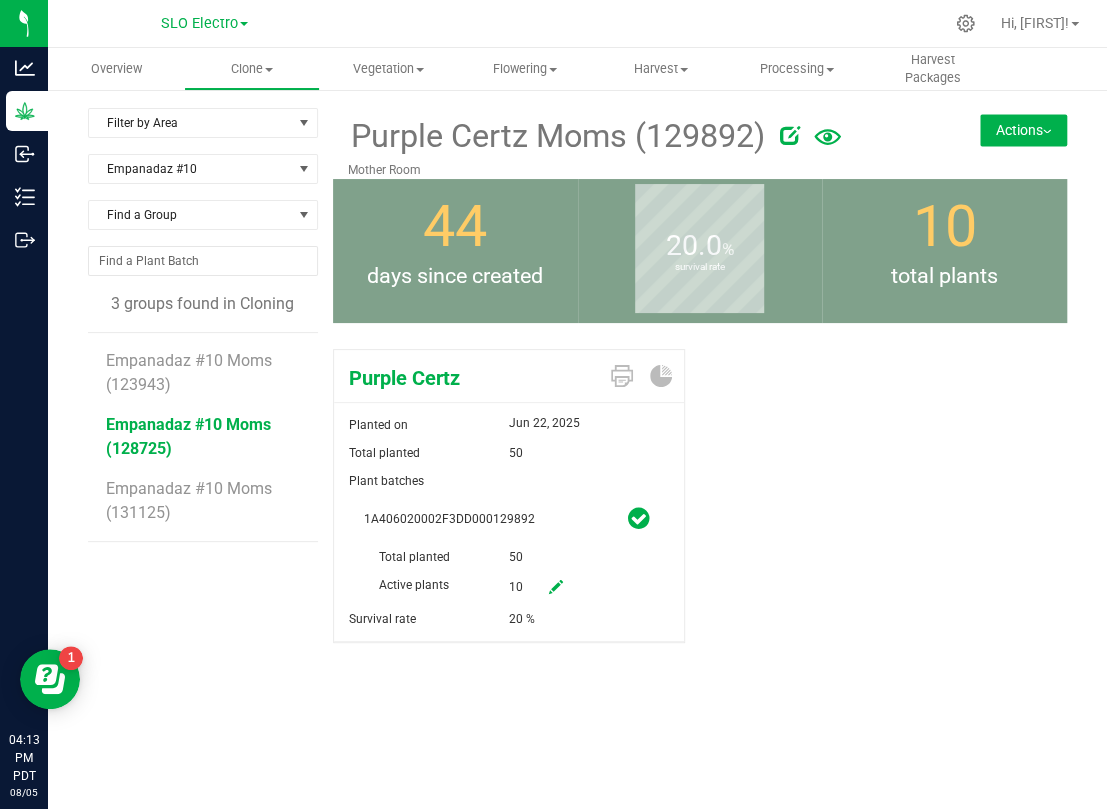 click on "Empanadaz #10 Moms (128725)" at bounding box center [188, 436] 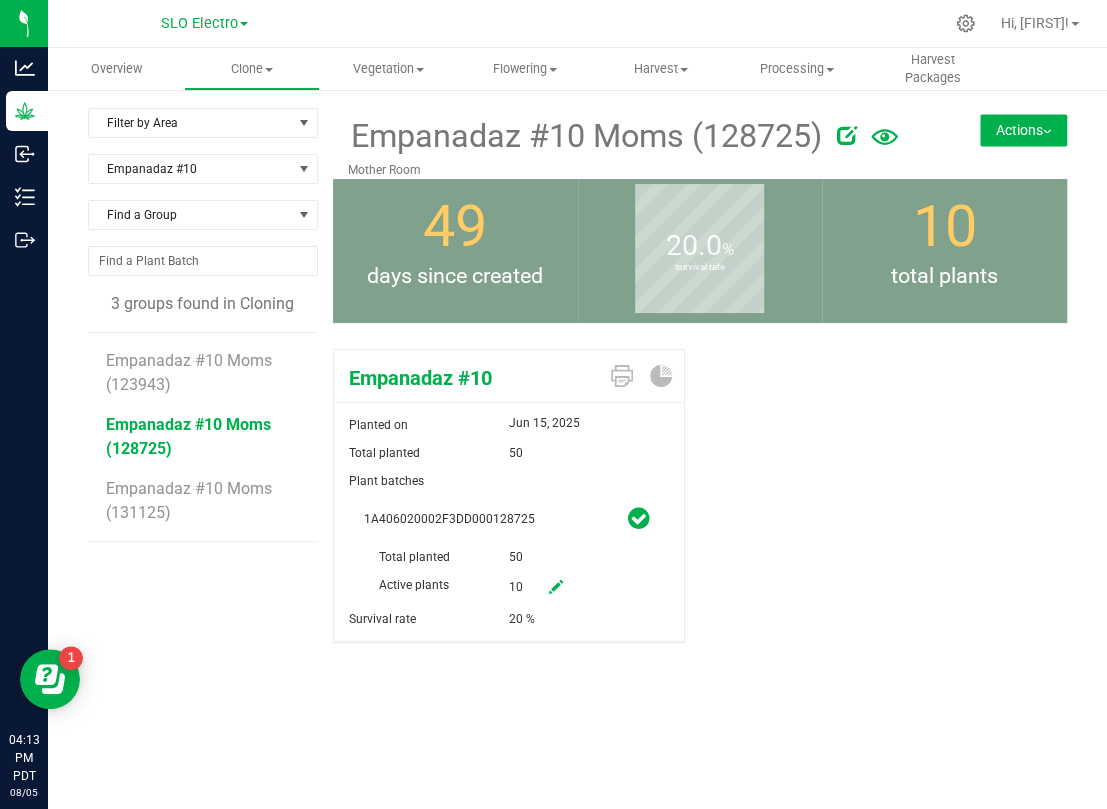 click at bounding box center (556, 587) 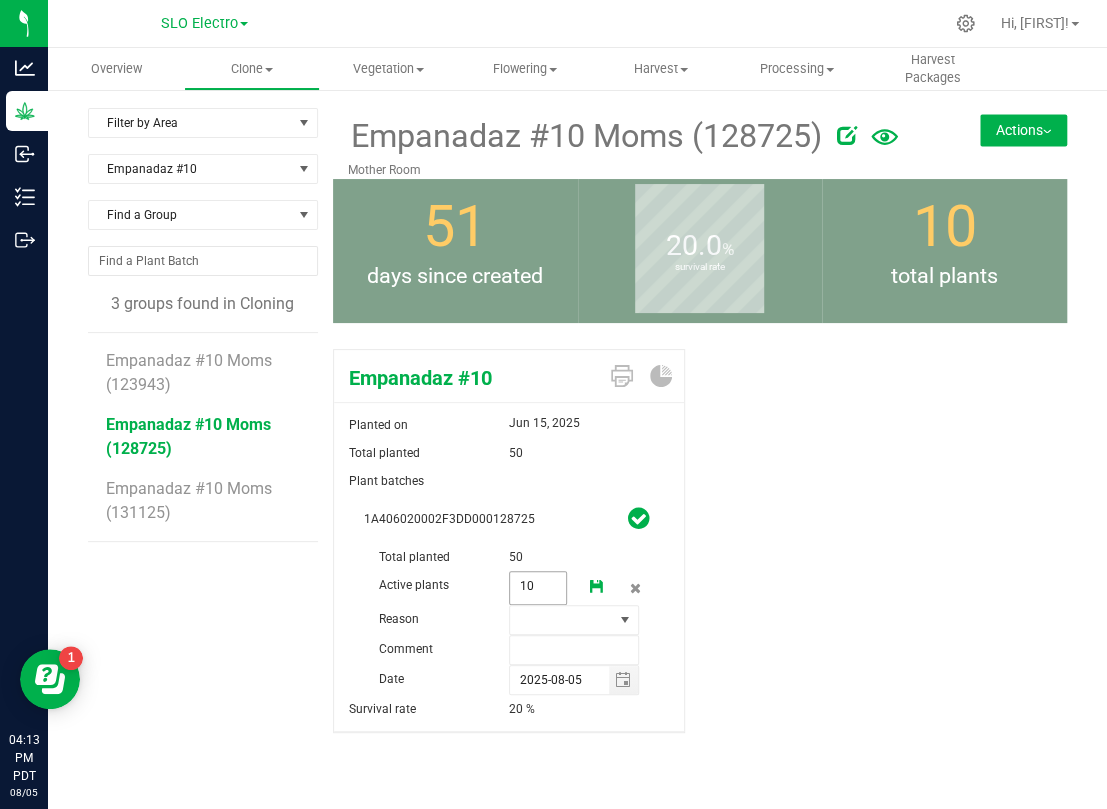 click on "10 10" at bounding box center [538, 588] 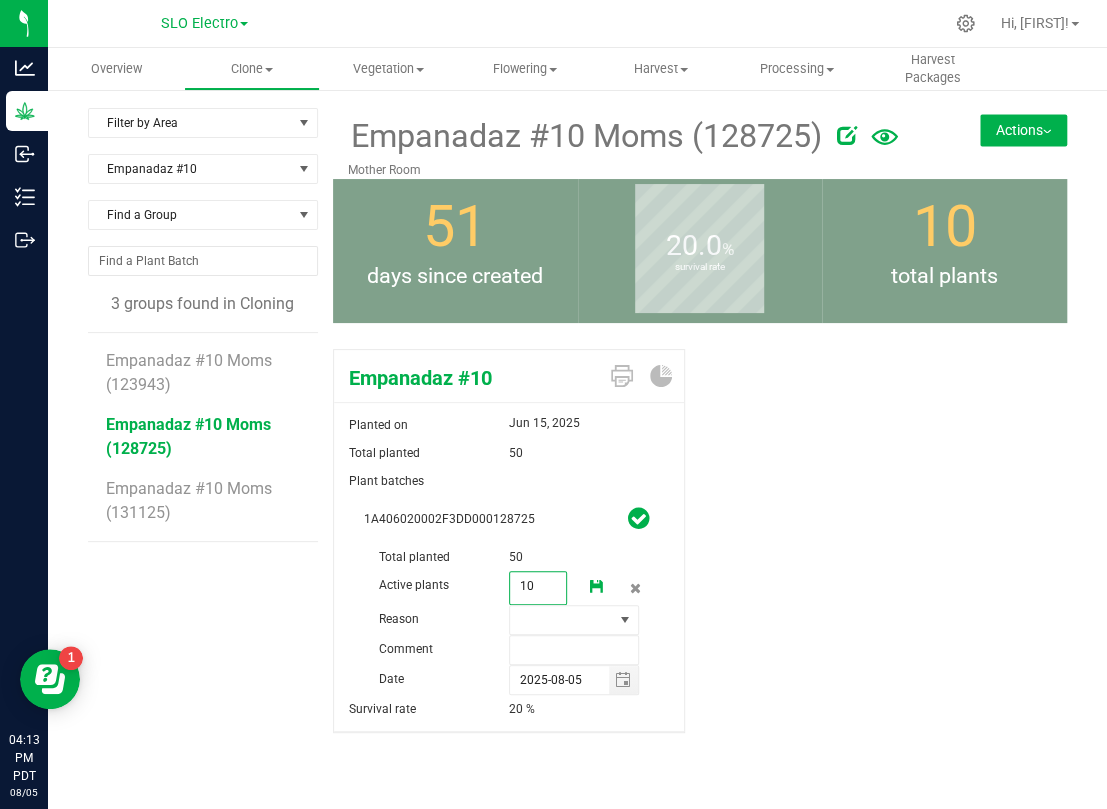 click on "10" at bounding box center [538, 586] 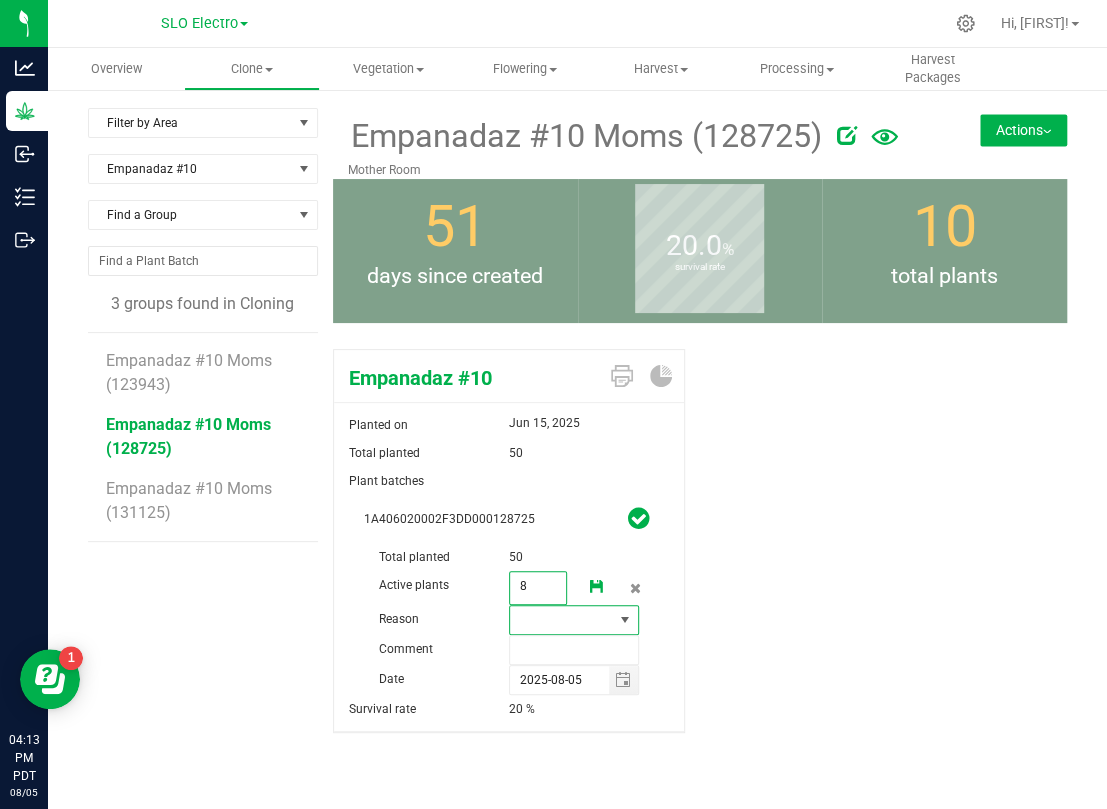 type on "8" 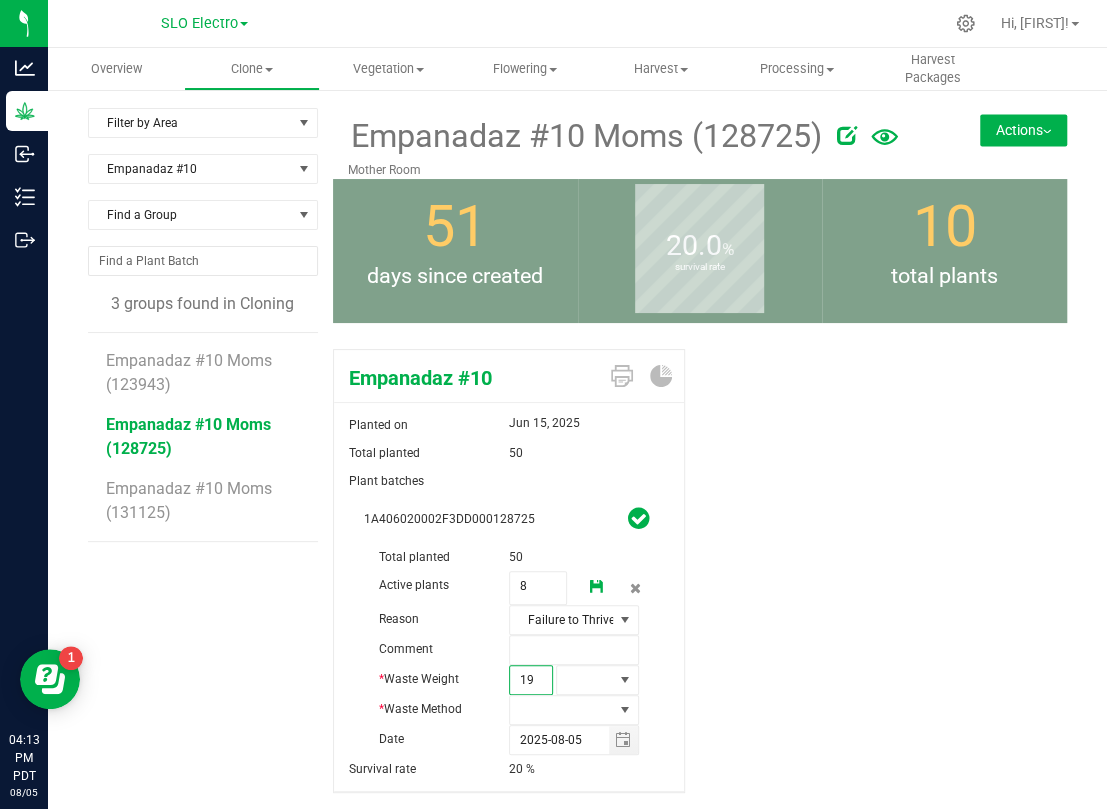 type on "190" 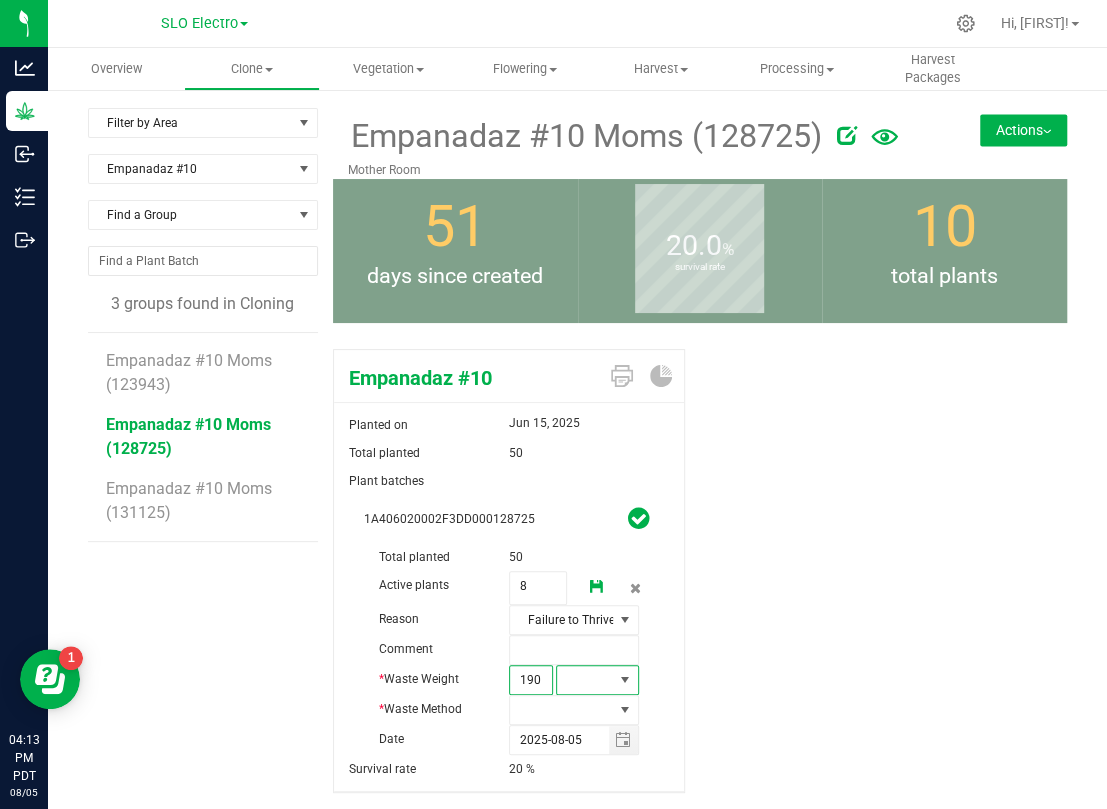 type on "190.0000" 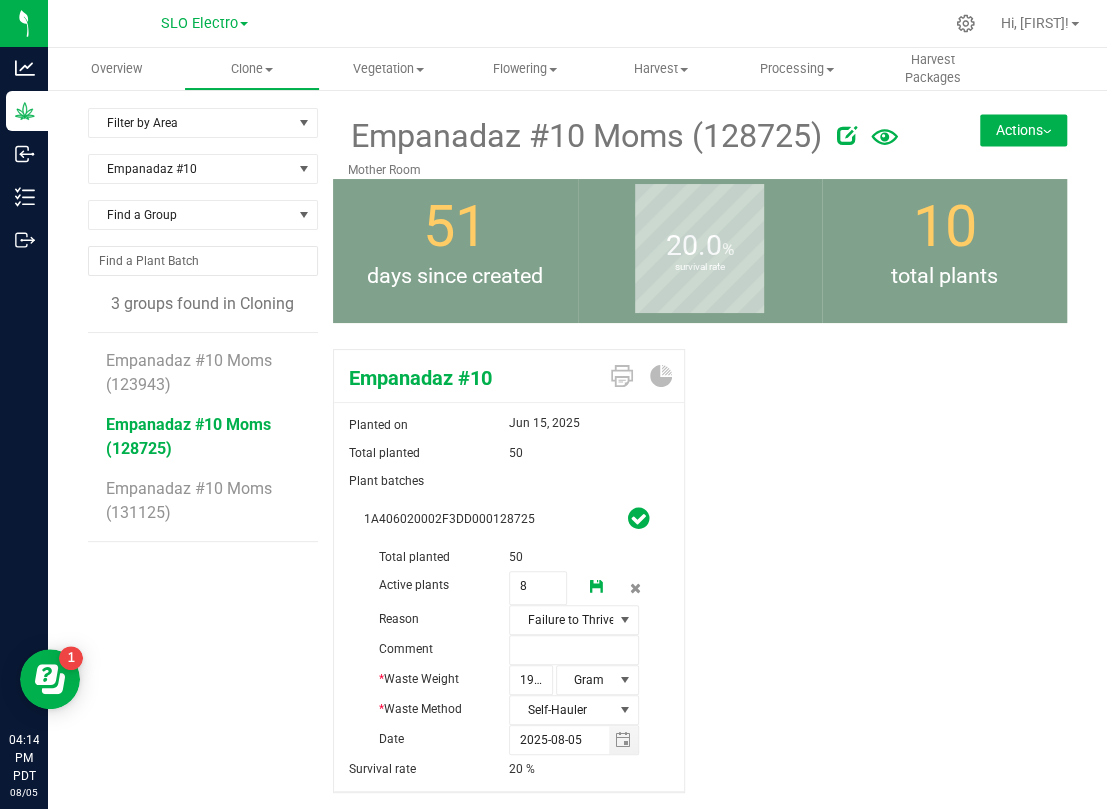click at bounding box center [597, 587] 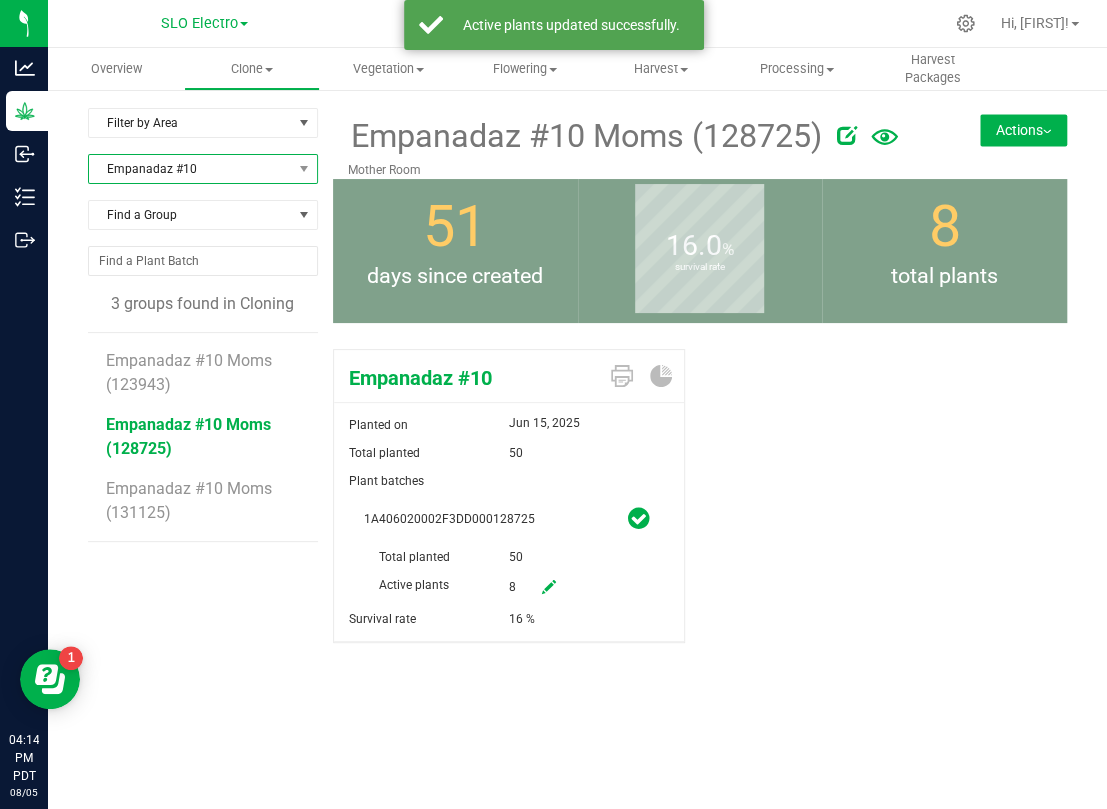 click on "Empanadaz #10" at bounding box center [190, 169] 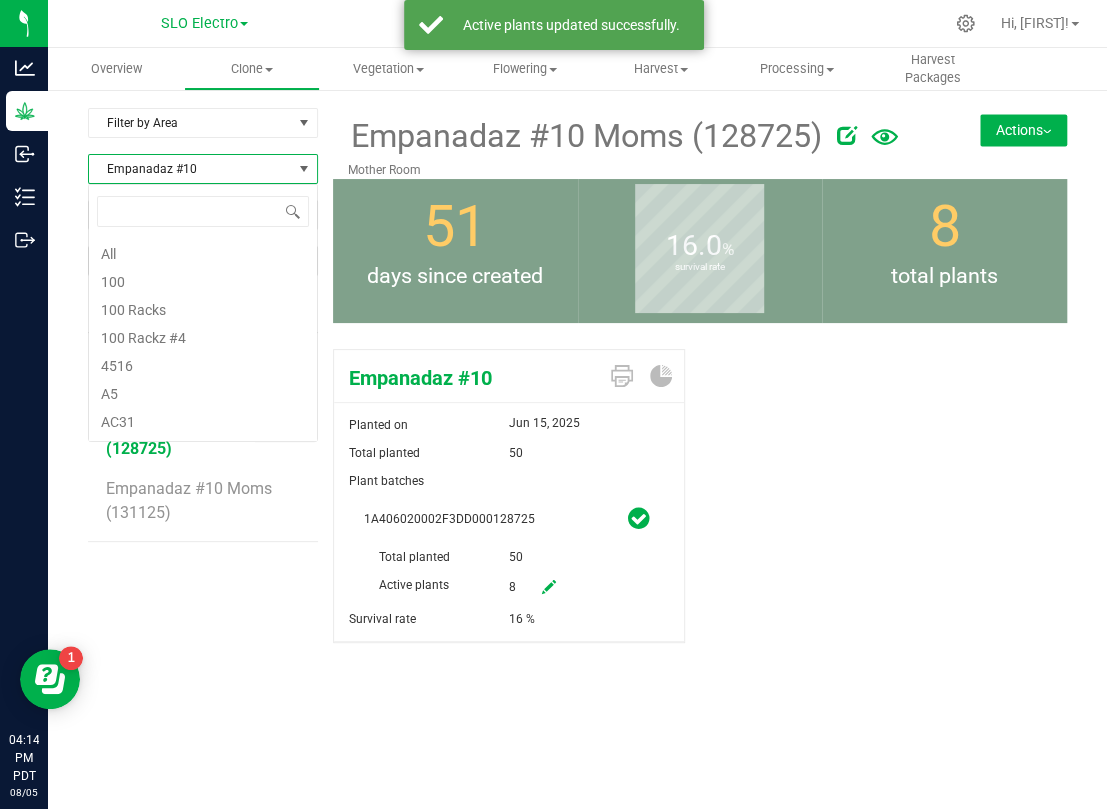 scroll, scrollTop: 1984, scrollLeft: 0, axis: vertical 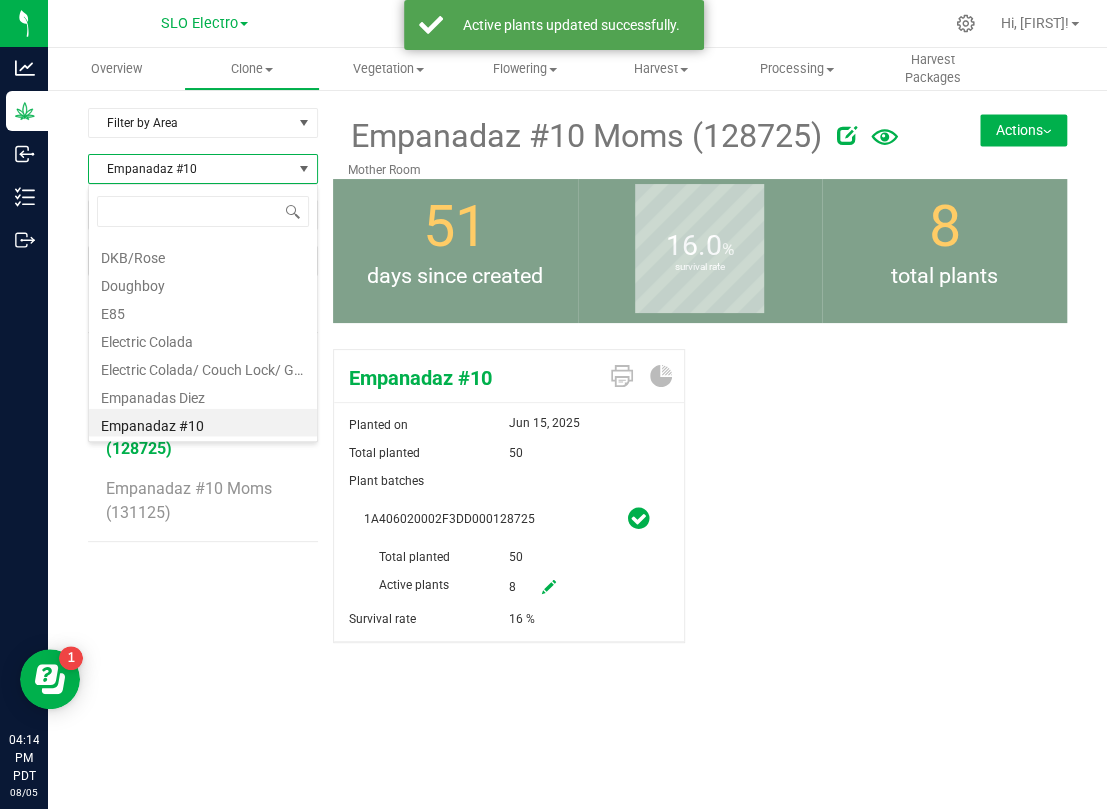 type on "g" 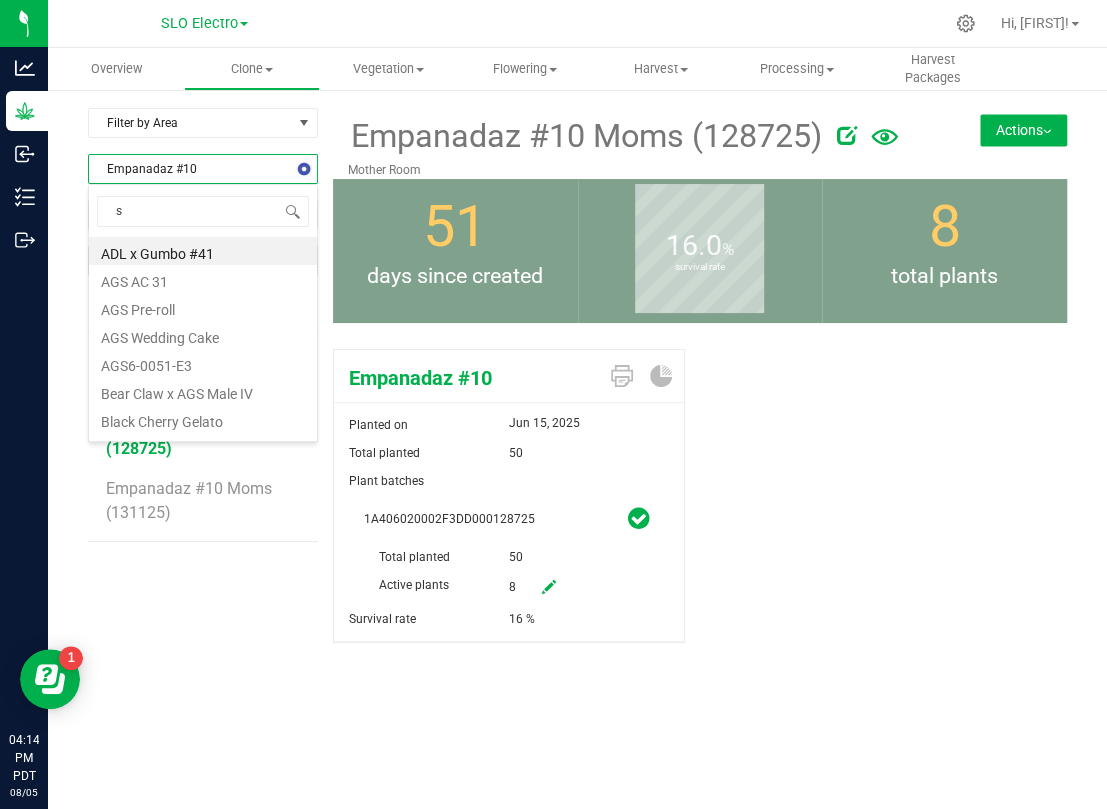 scroll, scrollTop: 1984, scrollLeft: 0, axis: vertical 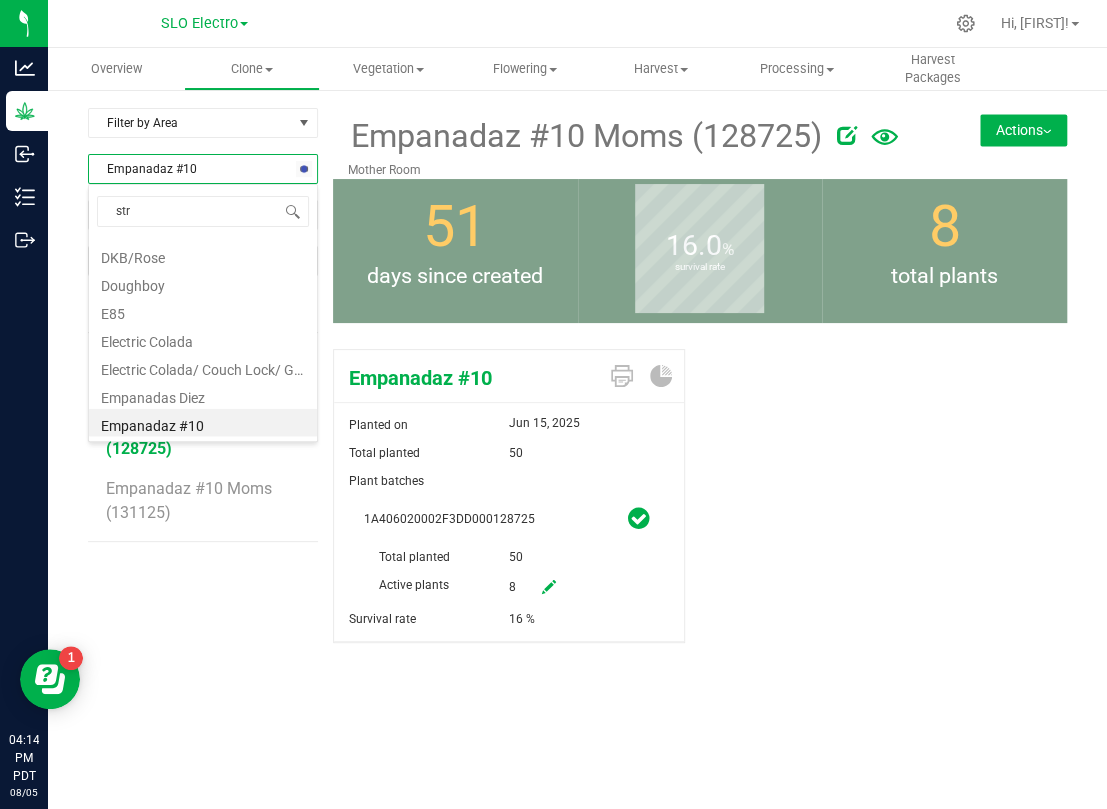 type on "stra" 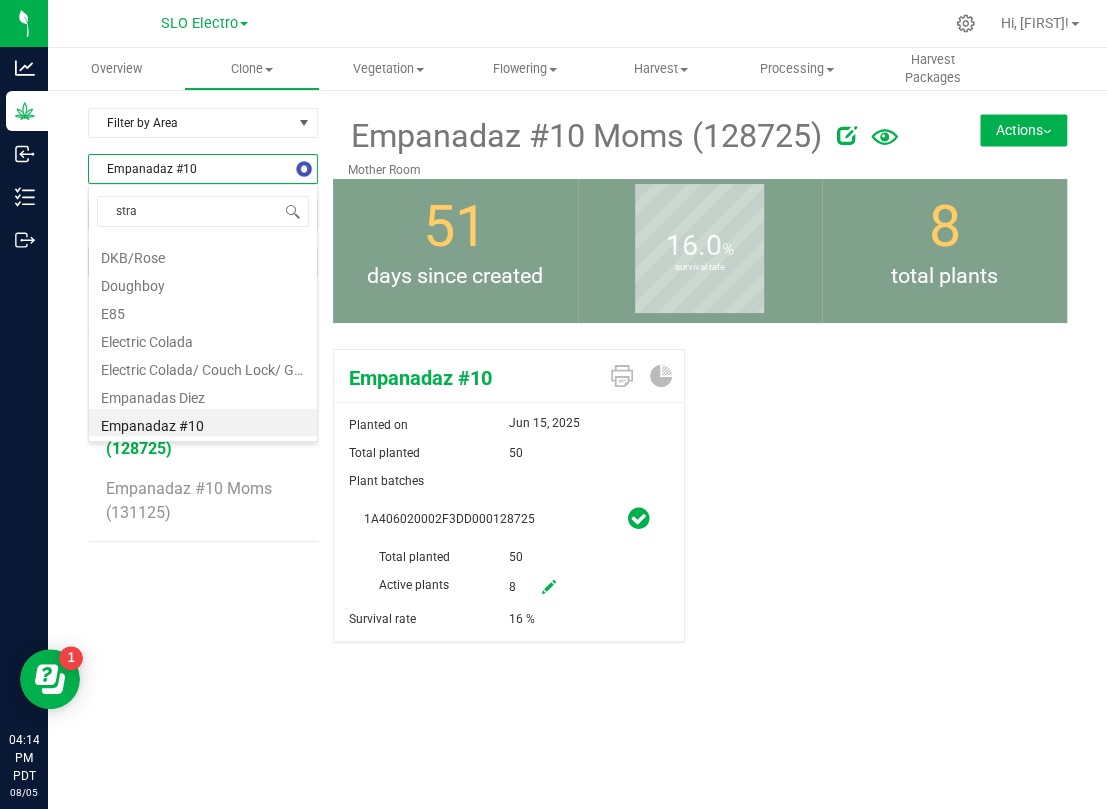 scroll, scrollTop: 0, scrollLeft: 0, axis: both 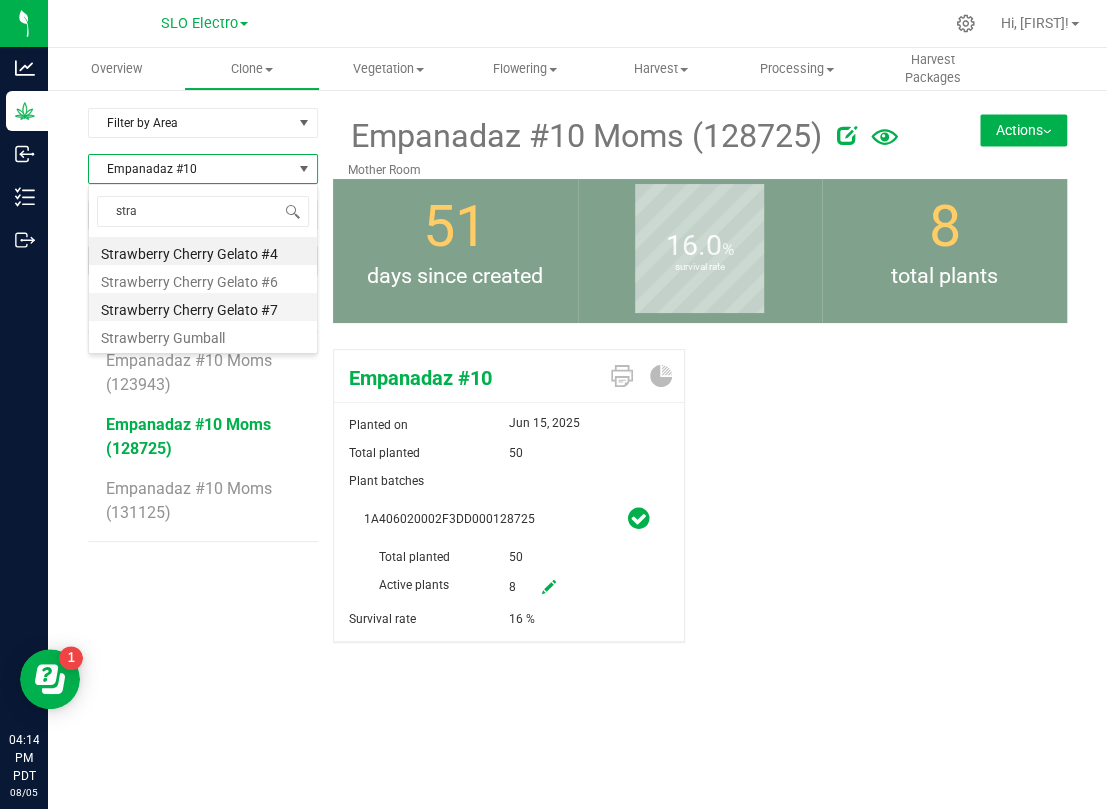 click on "Strawberry Cherry Gelato #7" at bounding box center (203, 307) 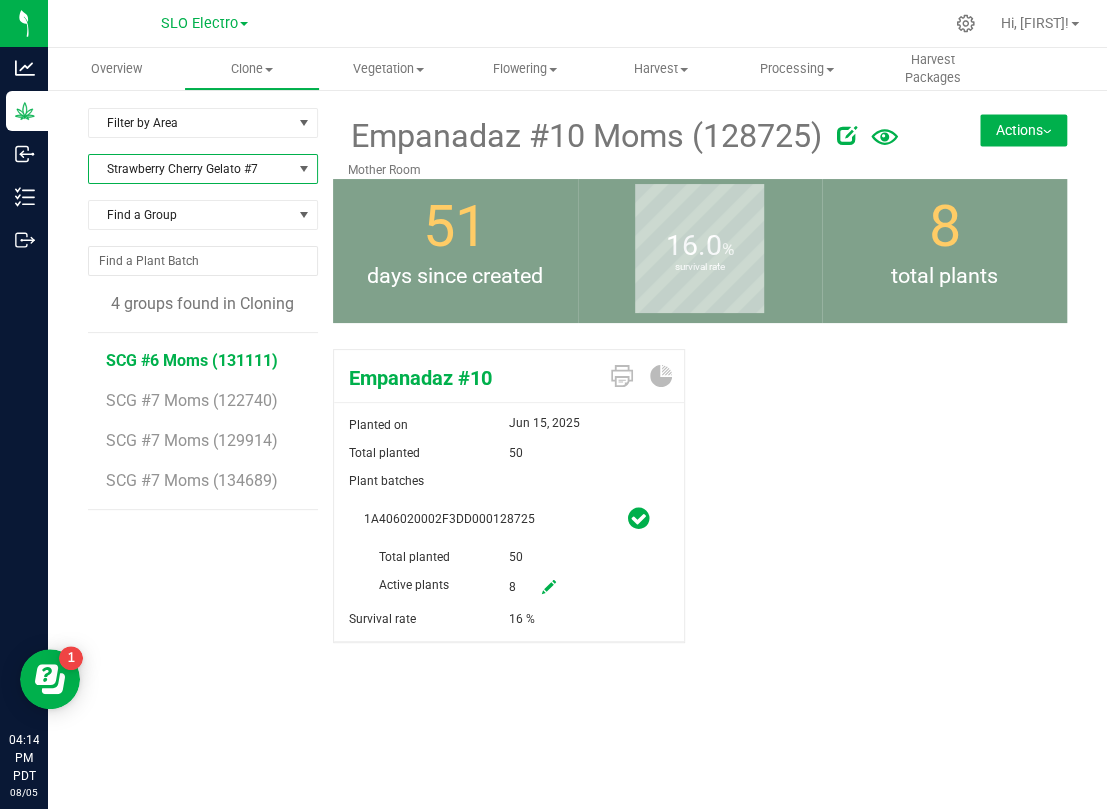 click on "SCG #6 Moms (131111)" at bounding box center [192, 360] 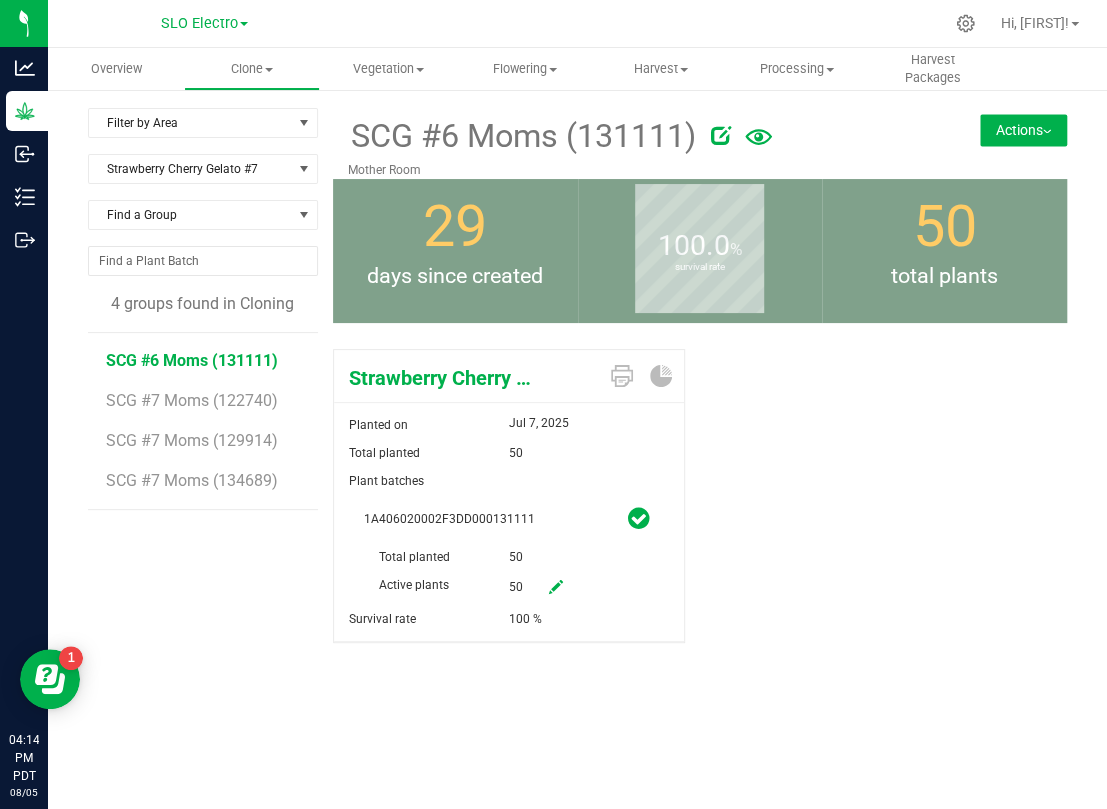 click at bounding box center (556, 587) 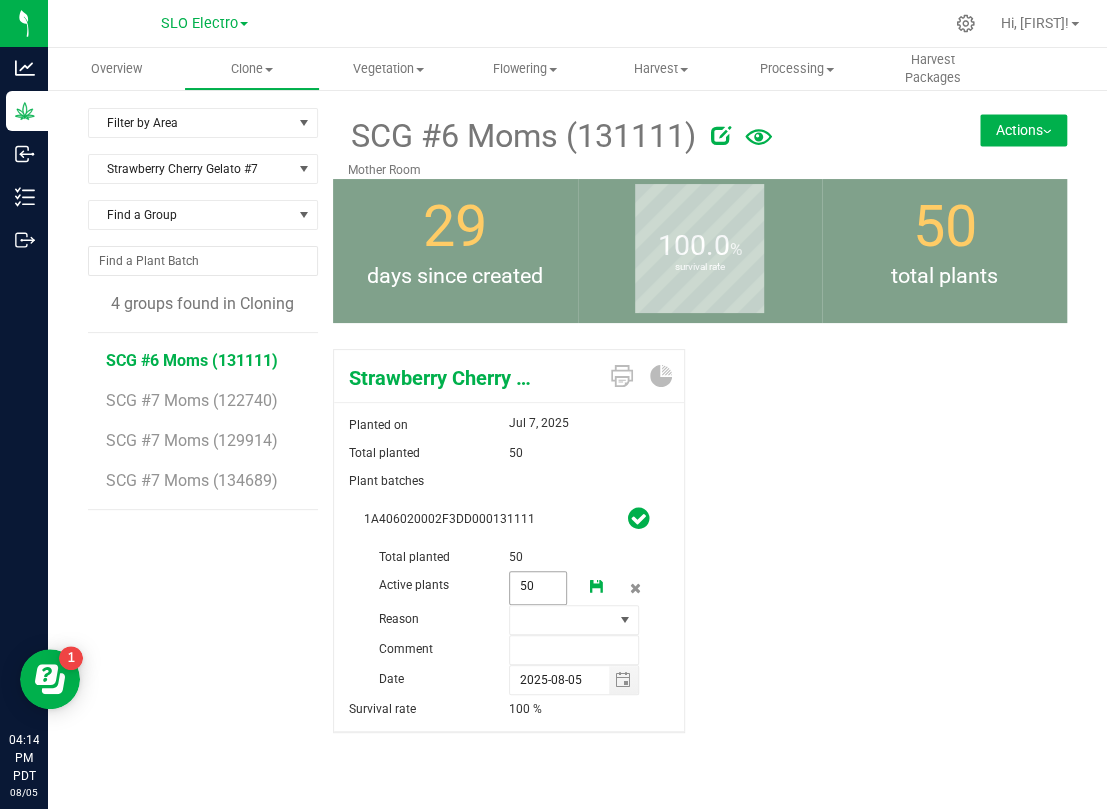 click on "50 50" at bounding box center [538, 588] 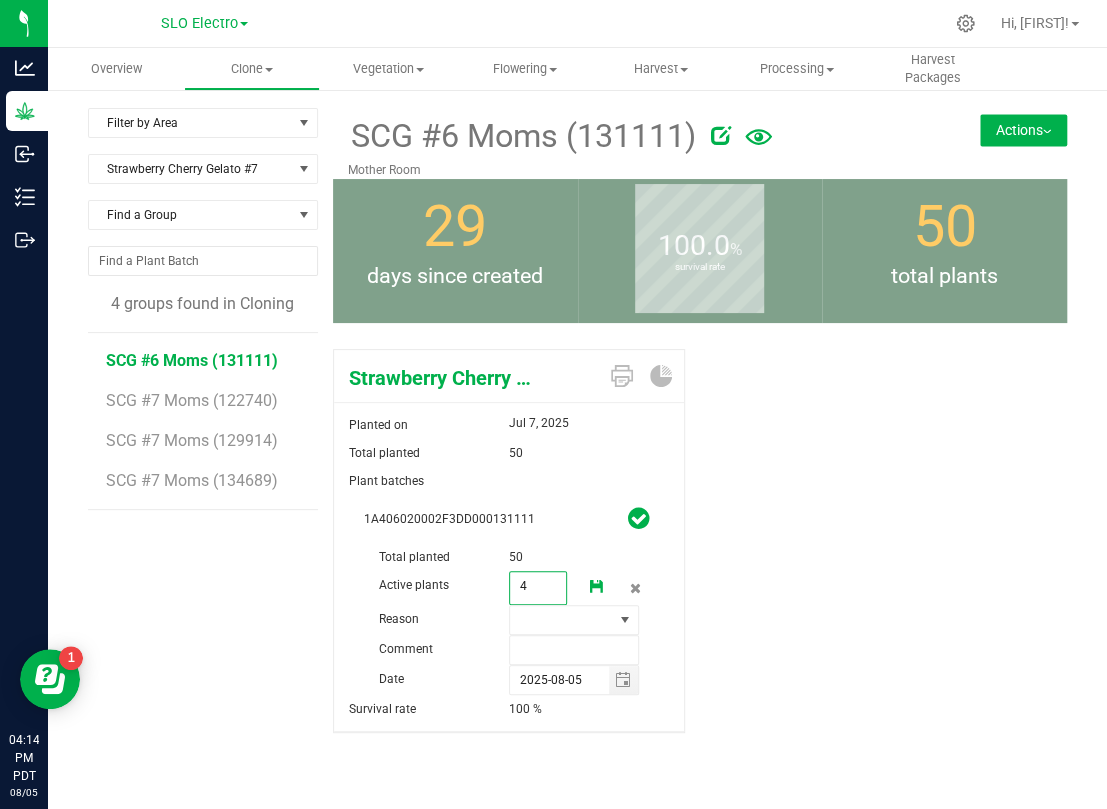 type on "45" 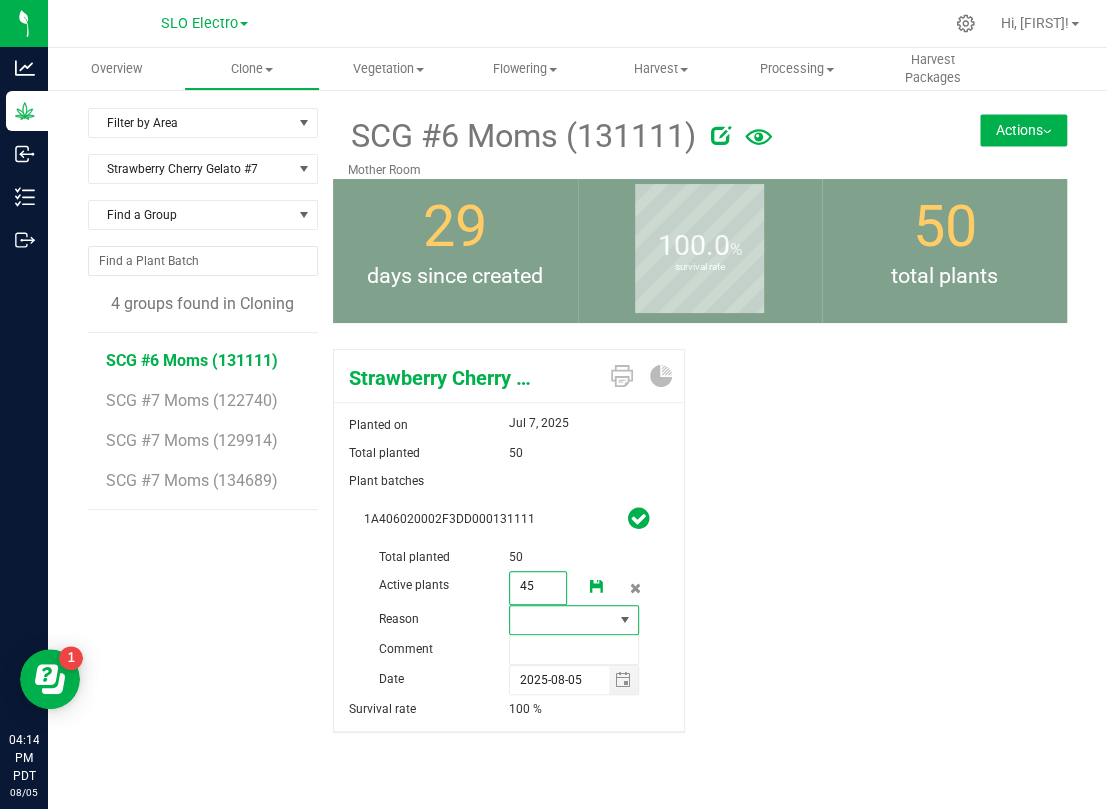 type on "45" 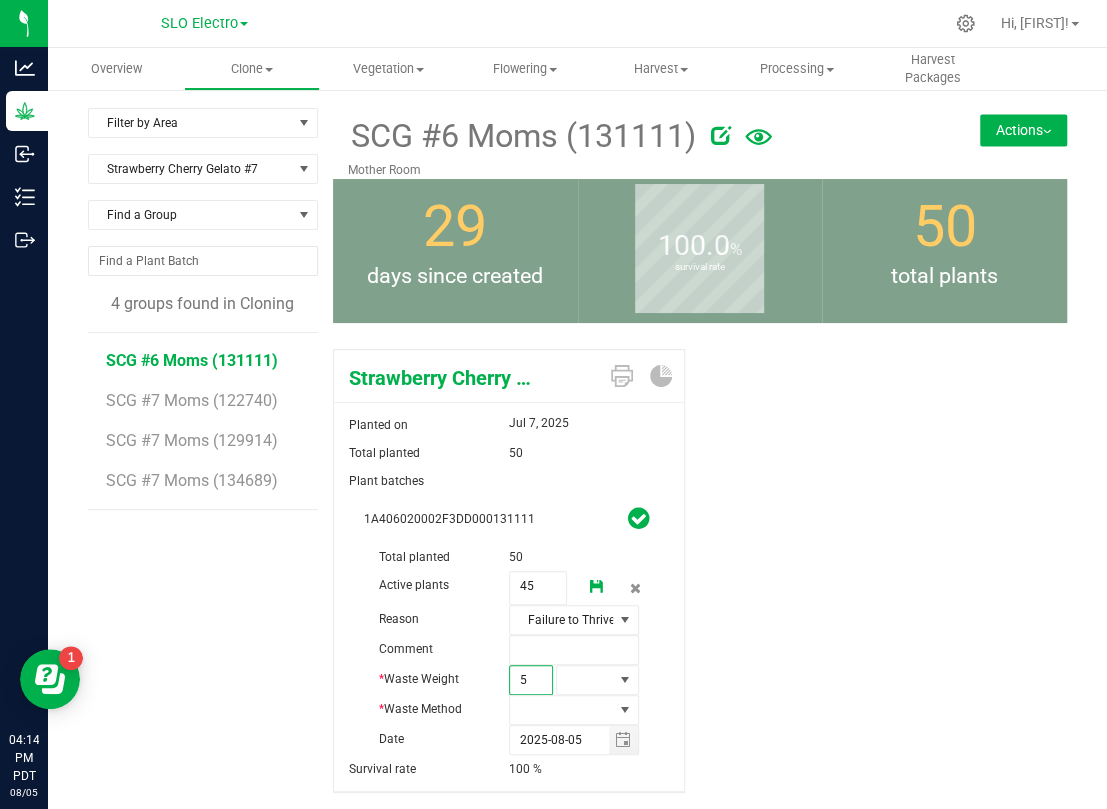type on "50" 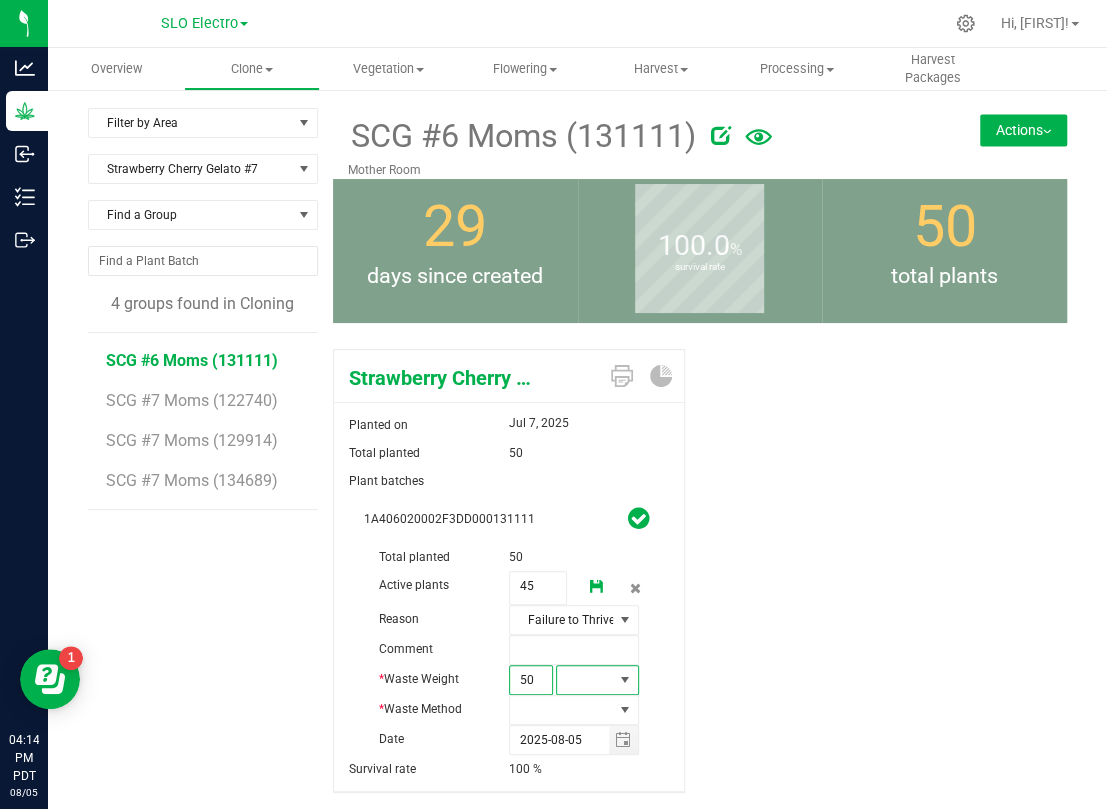 type on "50.0000" 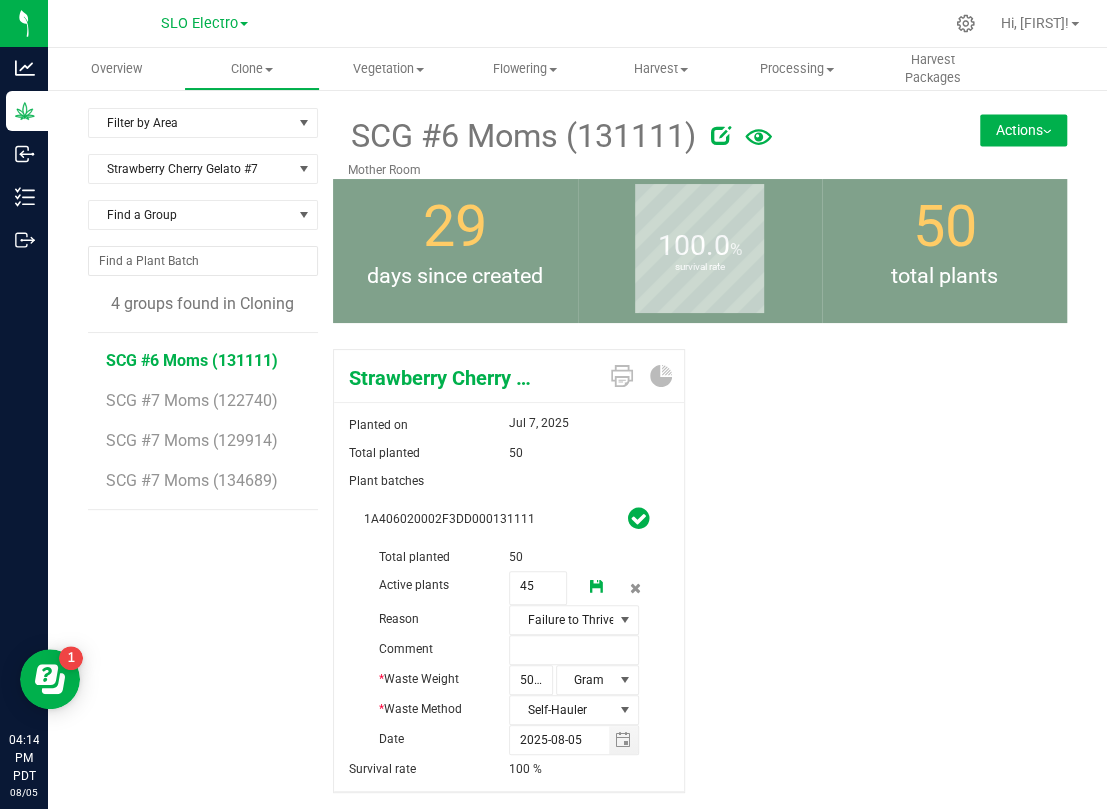 click at bounding box center (597, 587) 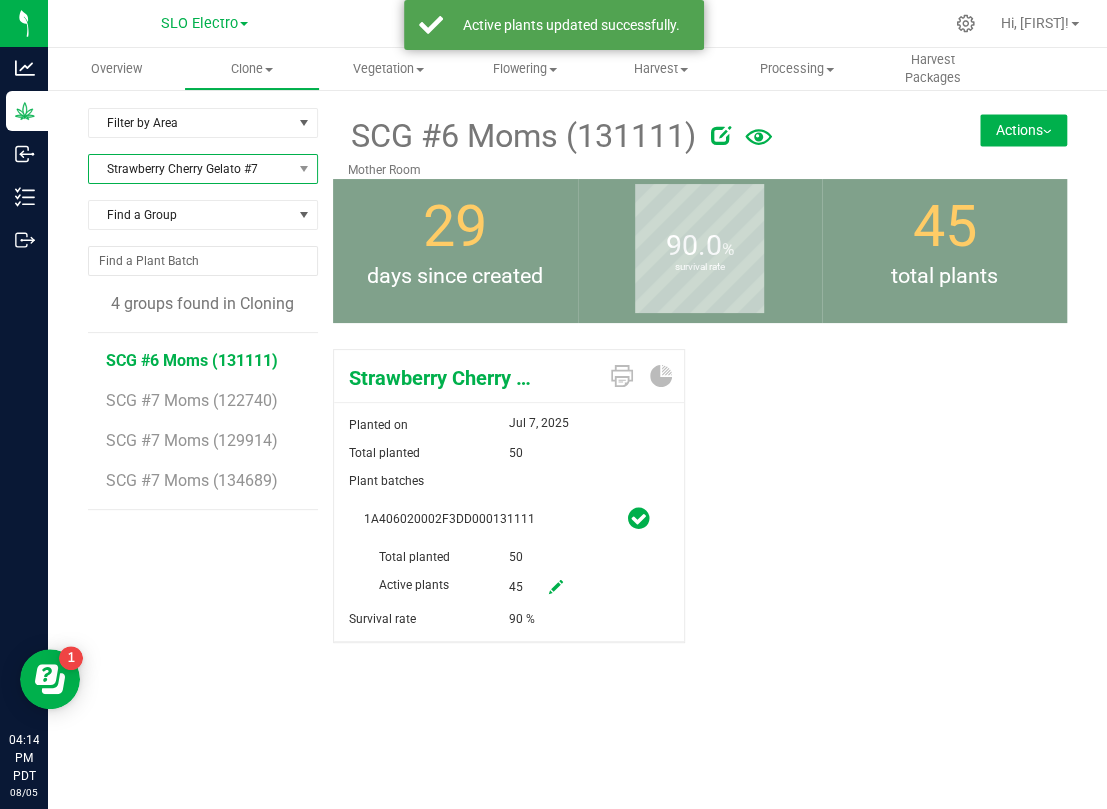 click on "Strawberry Cherry Gelato #7" at bounding box center [190, 169] 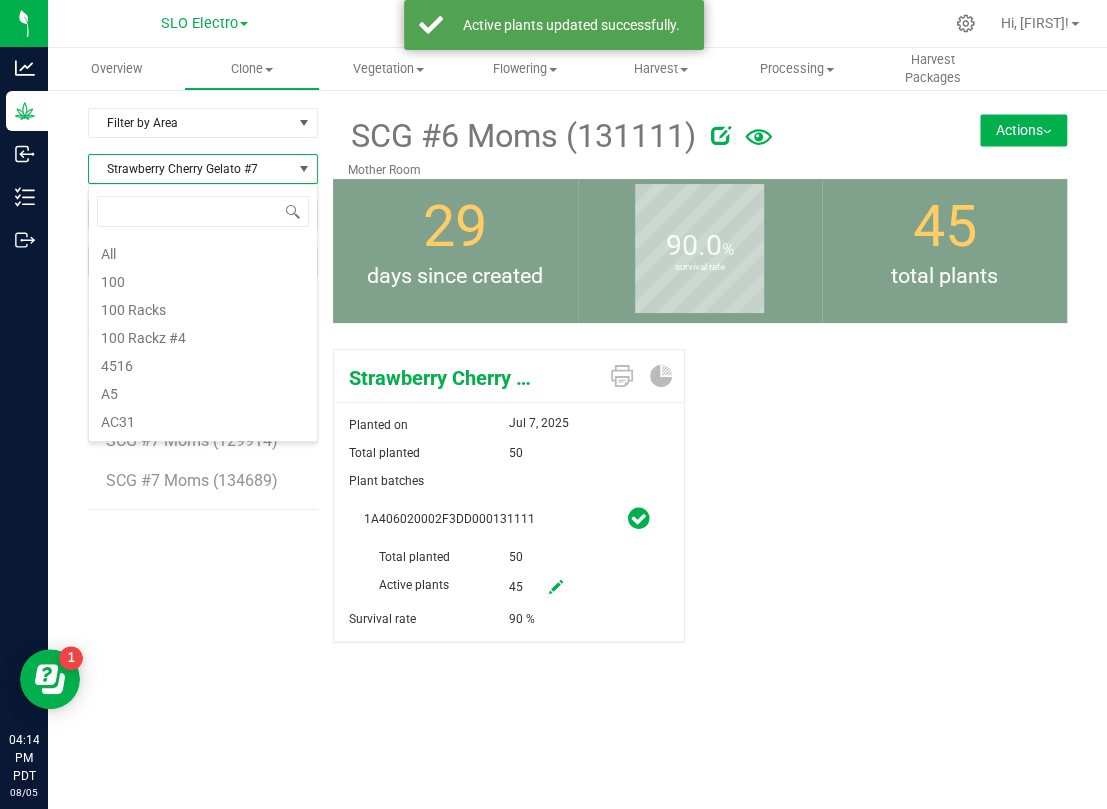 scroll, scrollTop: 8928, scrollLeft: 0, axis: vertical 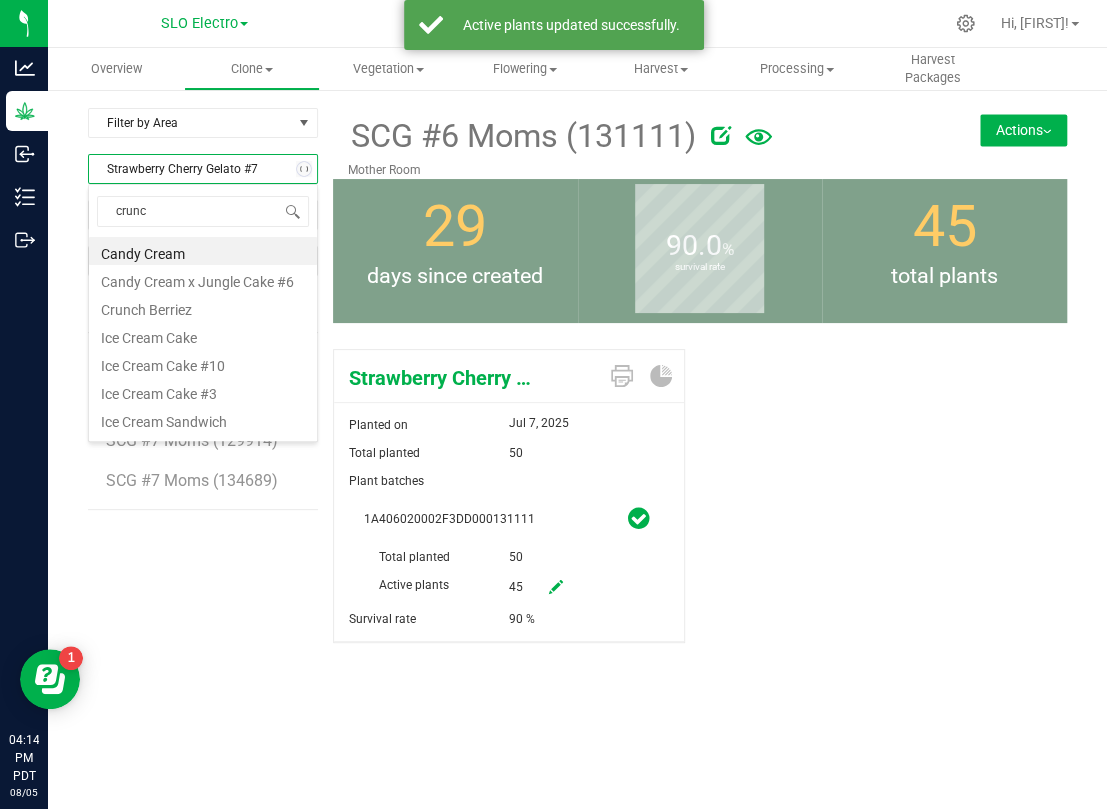 type on "crunch" 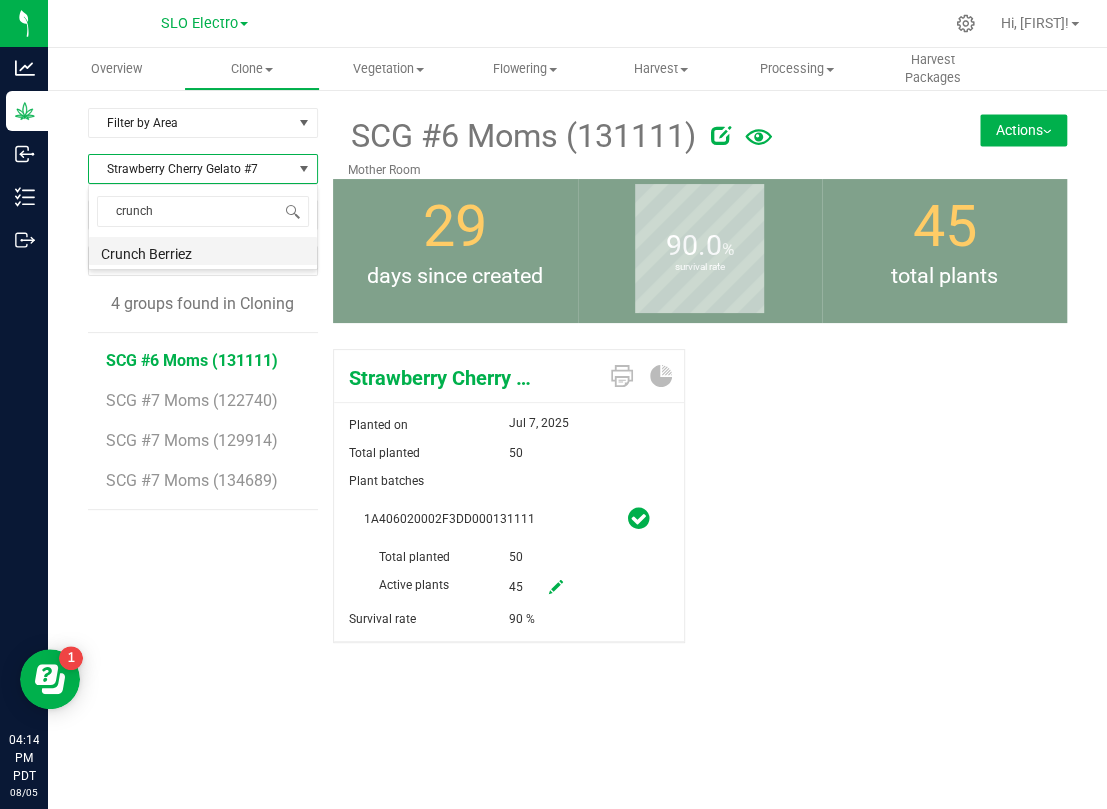 click on "Crunch Berriez" at bounding box center [203, 251] 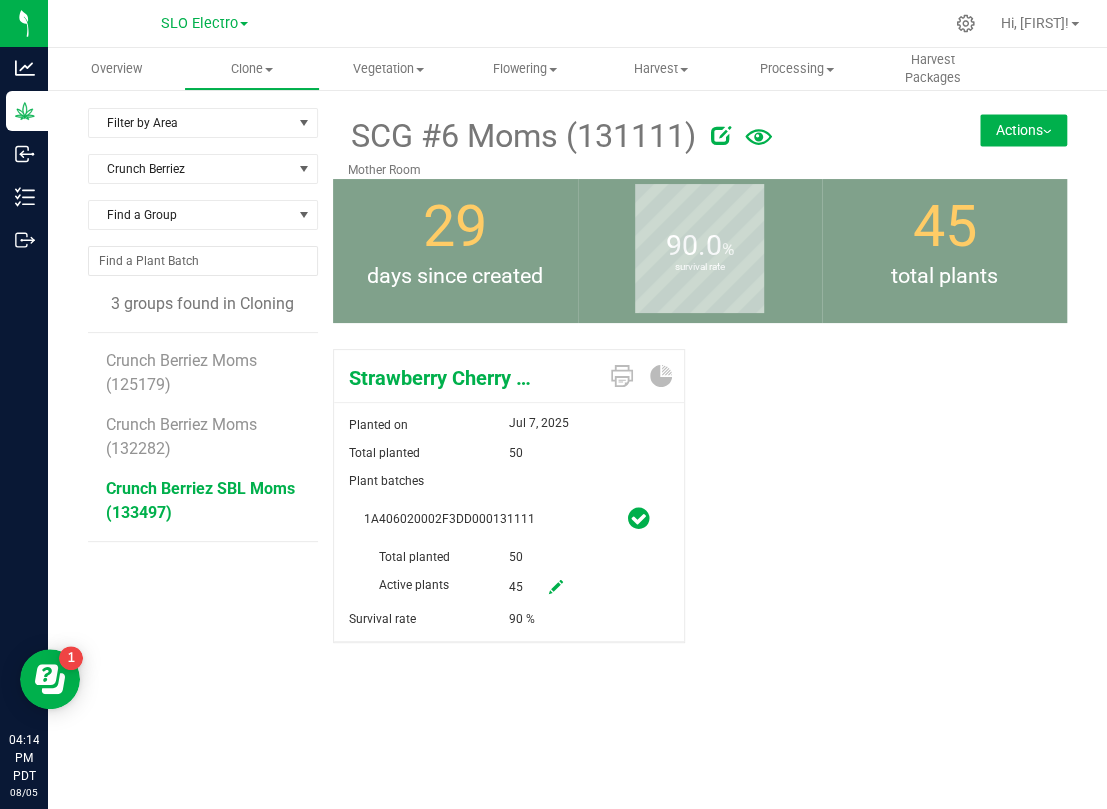 click on "Crunch Berriez SBL Moms (133497)" at bounding box center [200, 500] 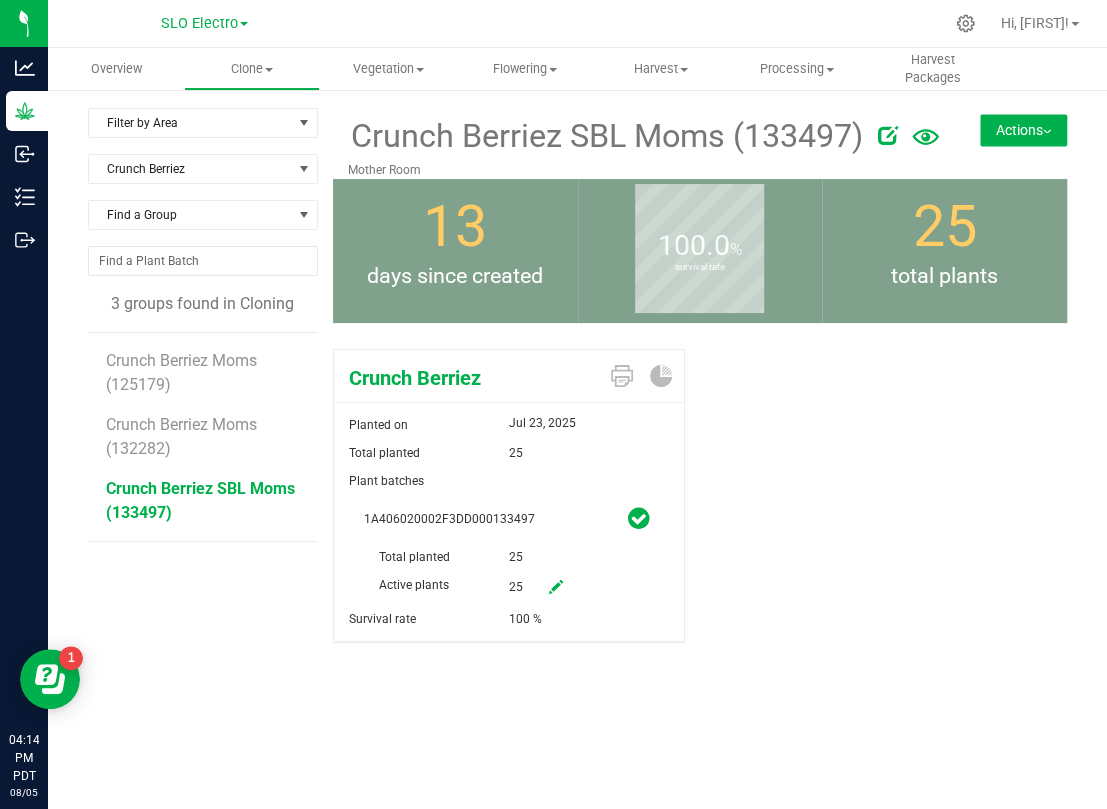 click at bounding box center (556, 587) 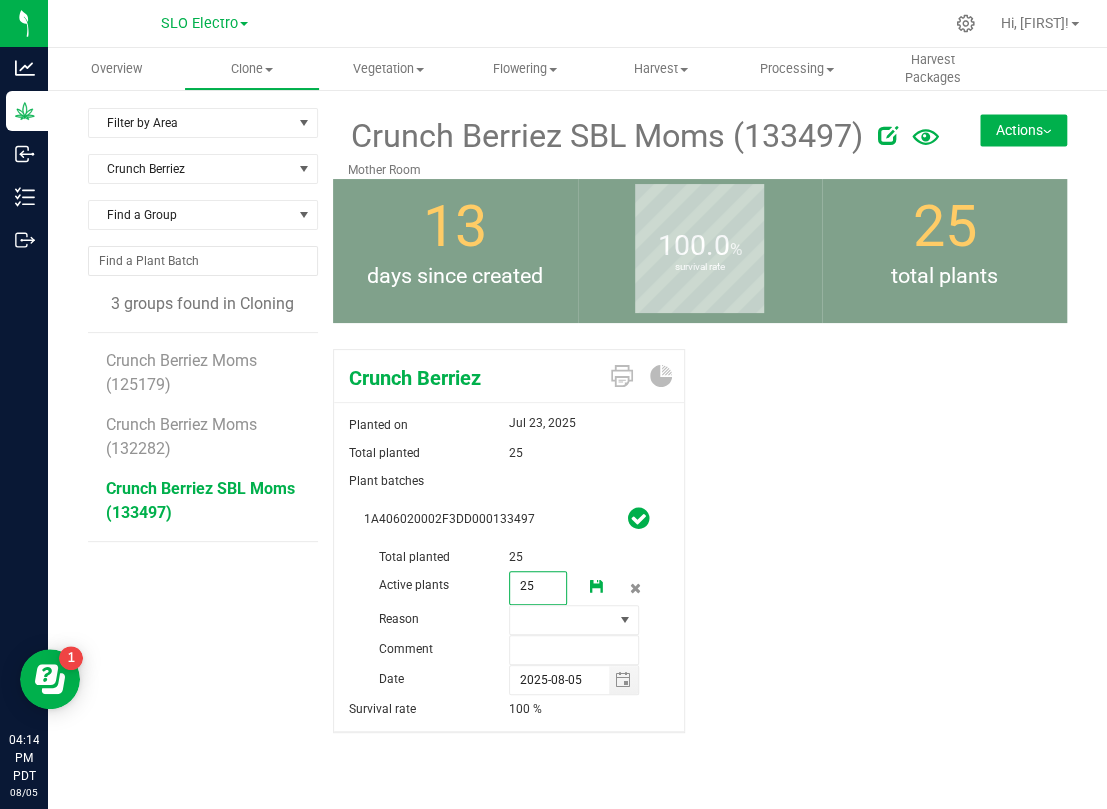 click on "25 25" at bounding box center (538, 588) 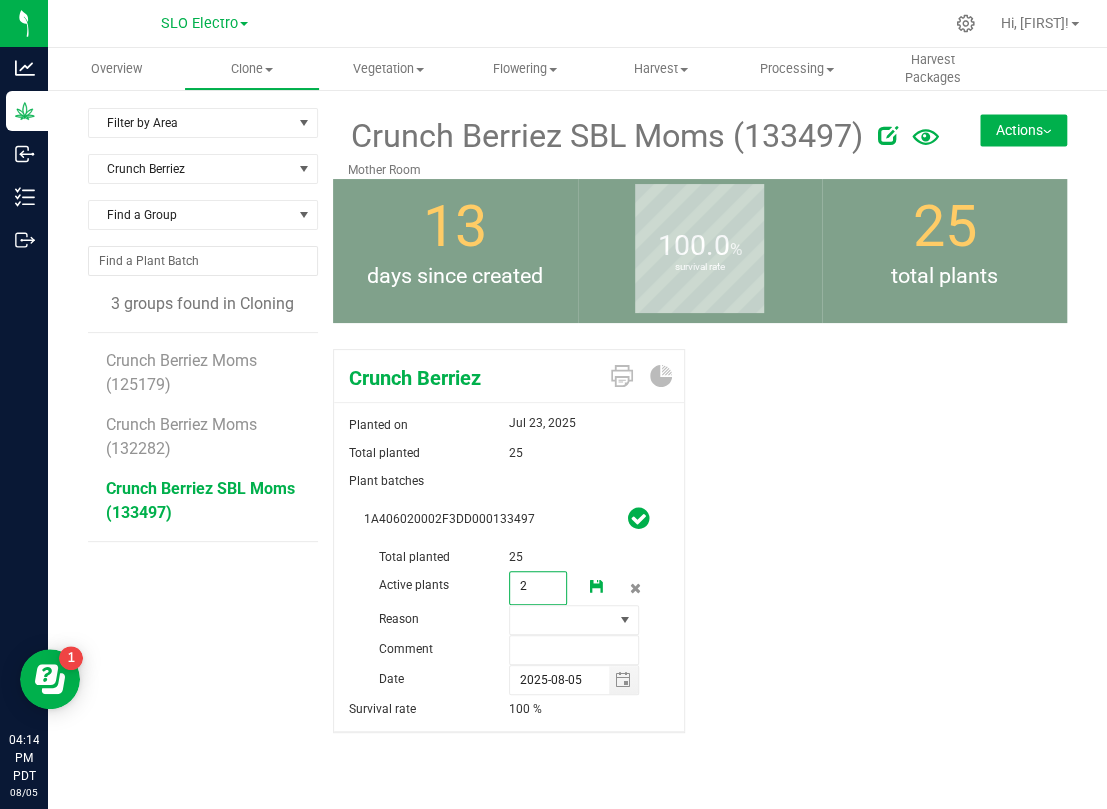 type on "21" 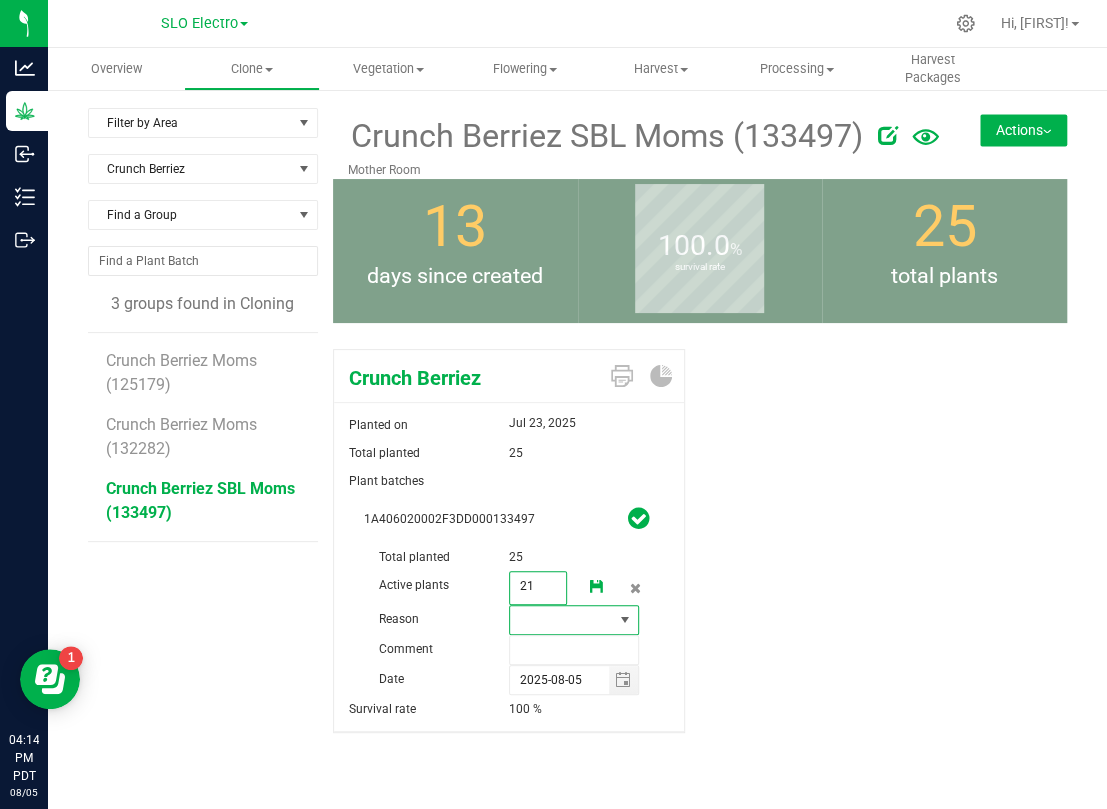 type on "21" 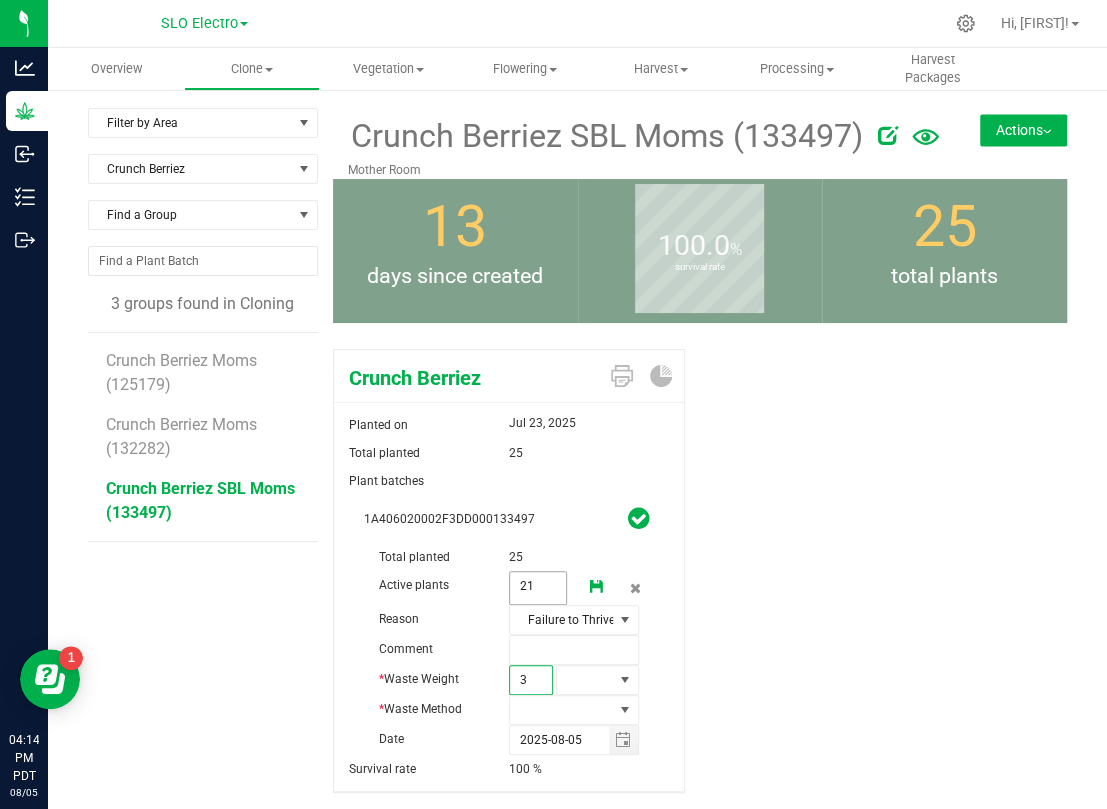 type on "30" 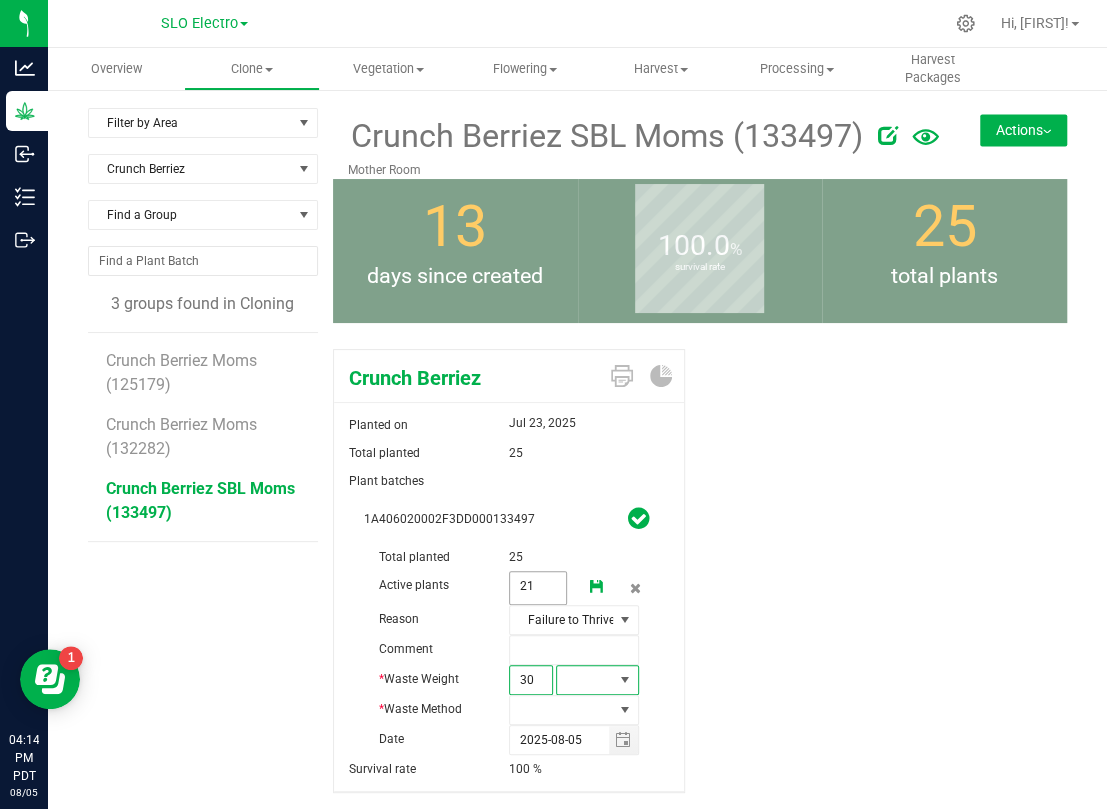 type on "30.0000" 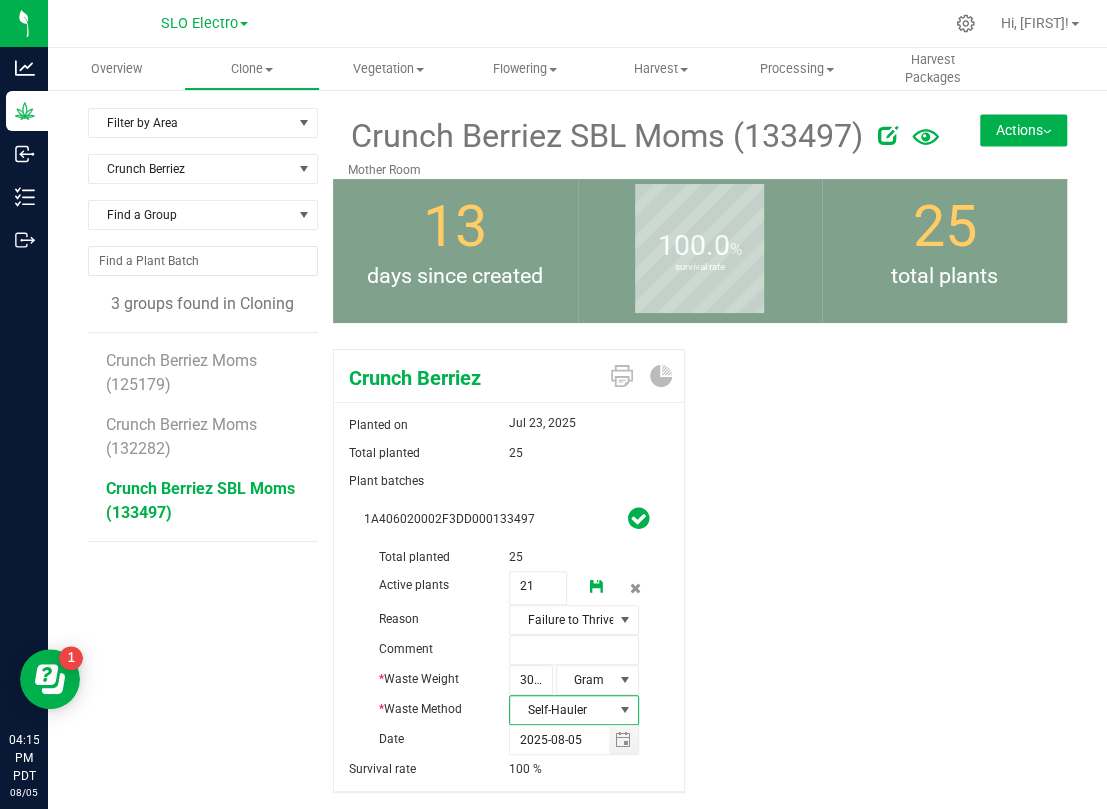 click at bounding box center (597, 588) 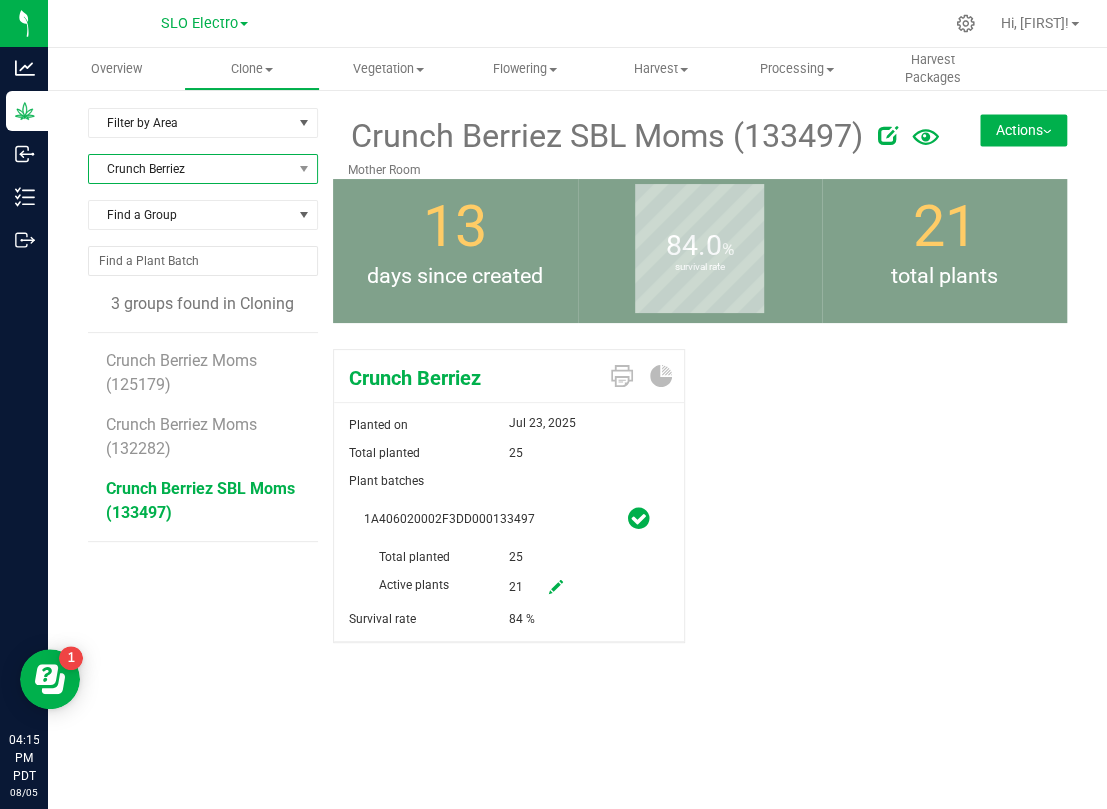 click on "Crunch Berriez" at bounding box center (190, 169) 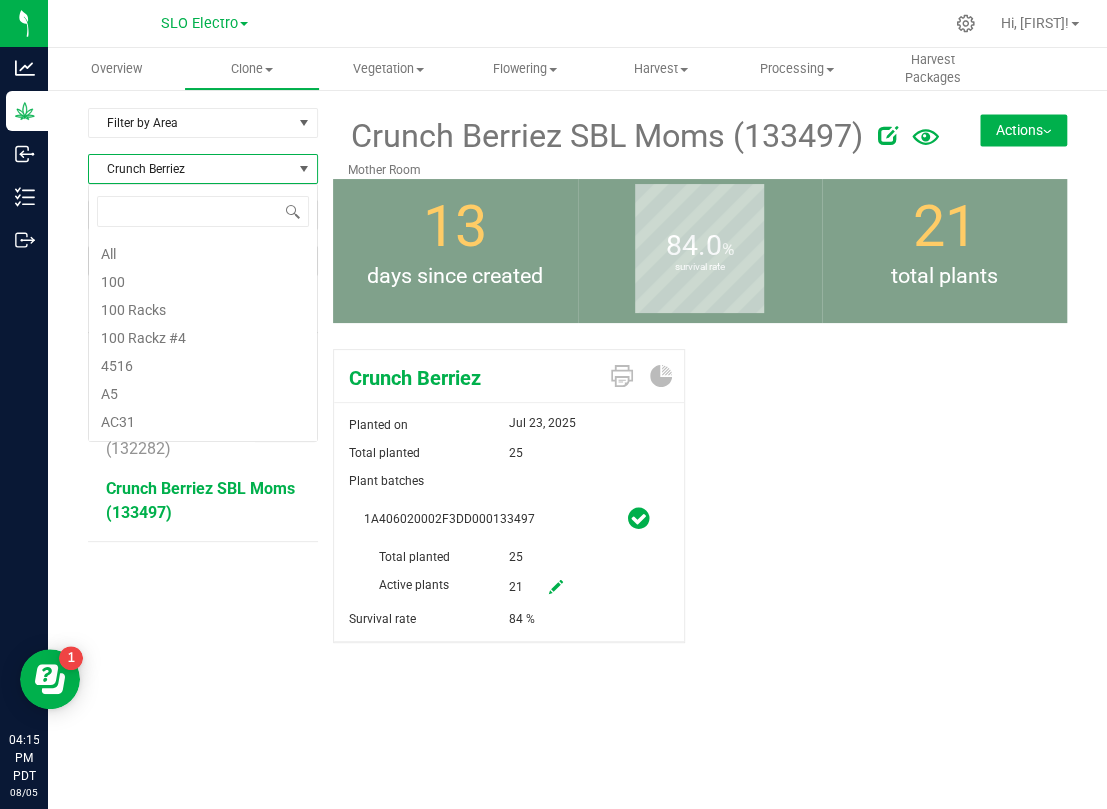 scroll, scrollTop: 99969, scrollLeft: 99770, axis: both 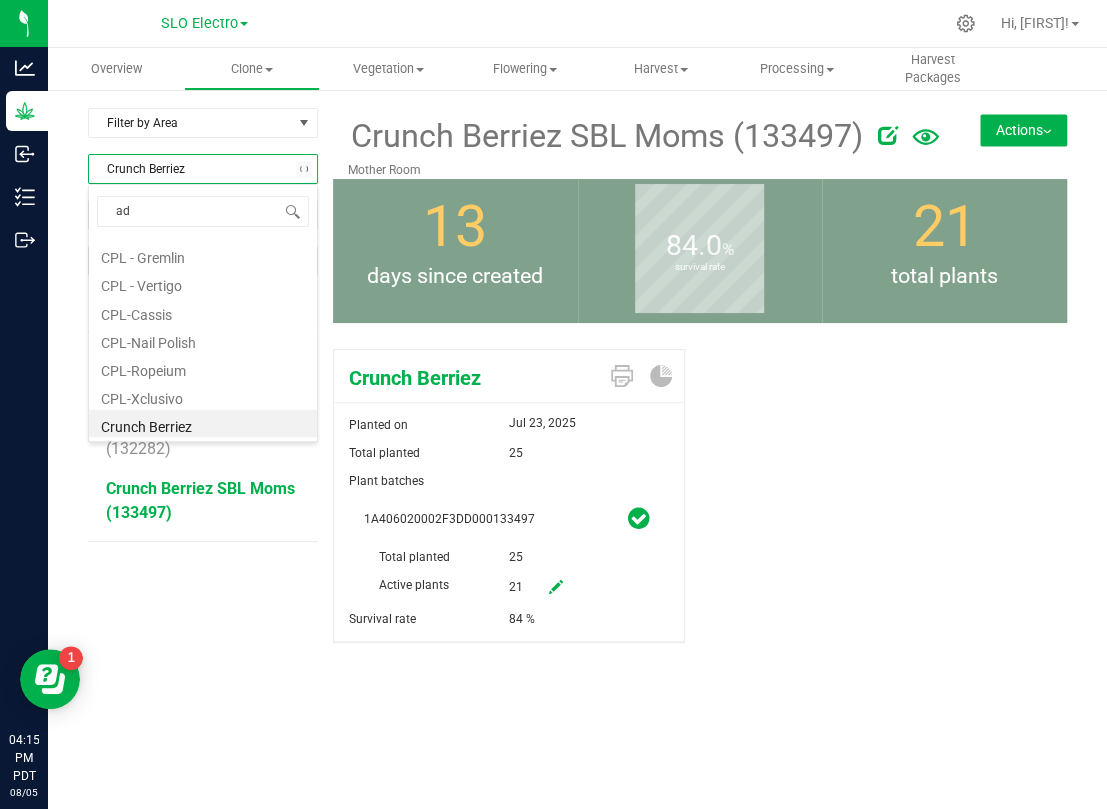 type on "adl" 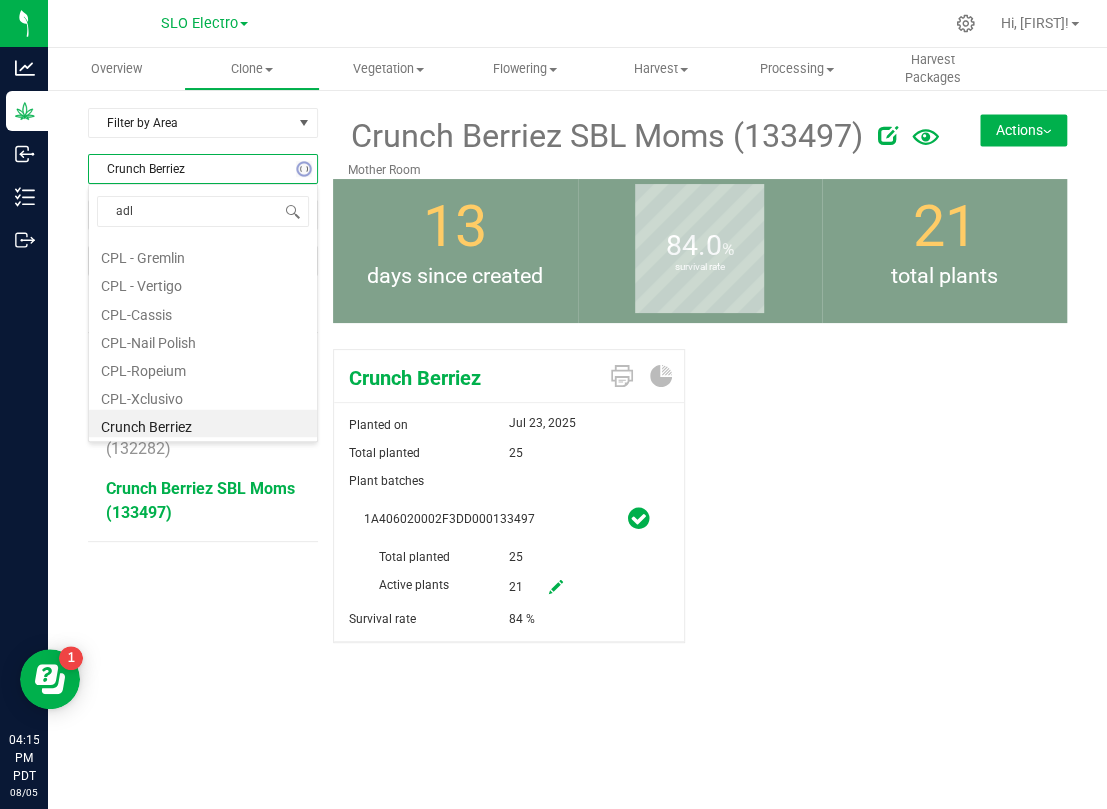 scroll, scrollTop: 0, scrollLeft: 0, axis: both 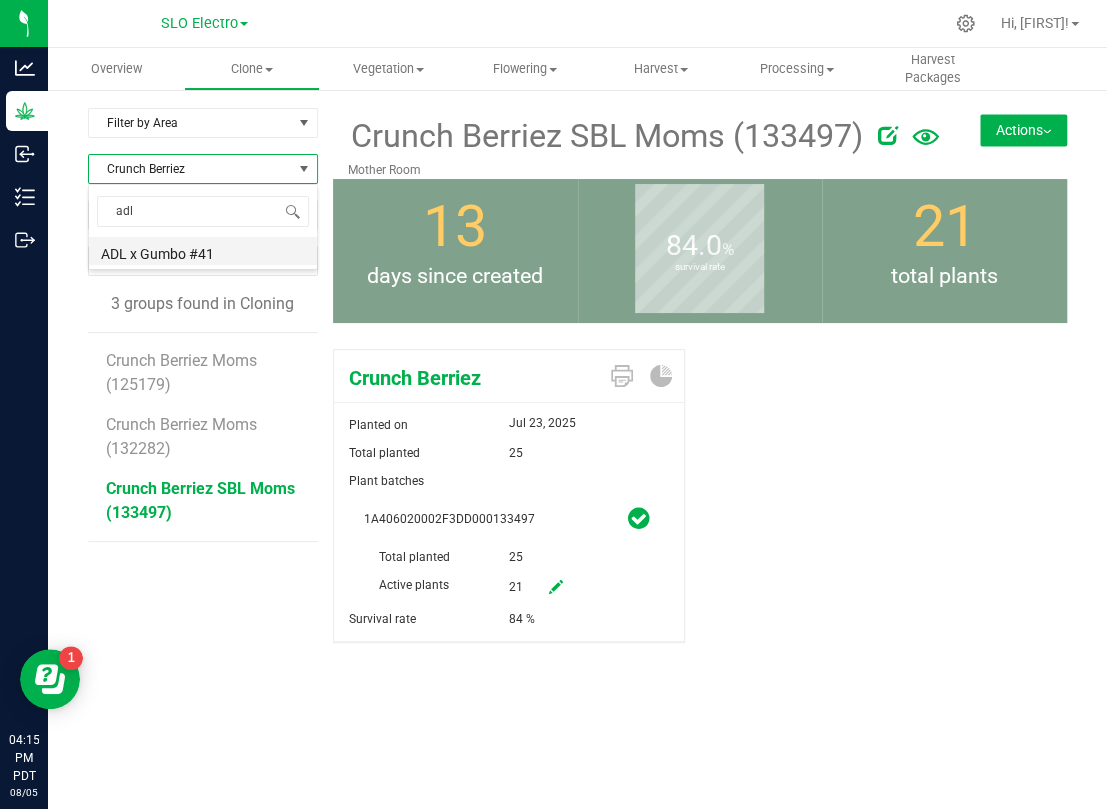 click on "ADL x Gumbo #41" at bounding box center [203, 251] 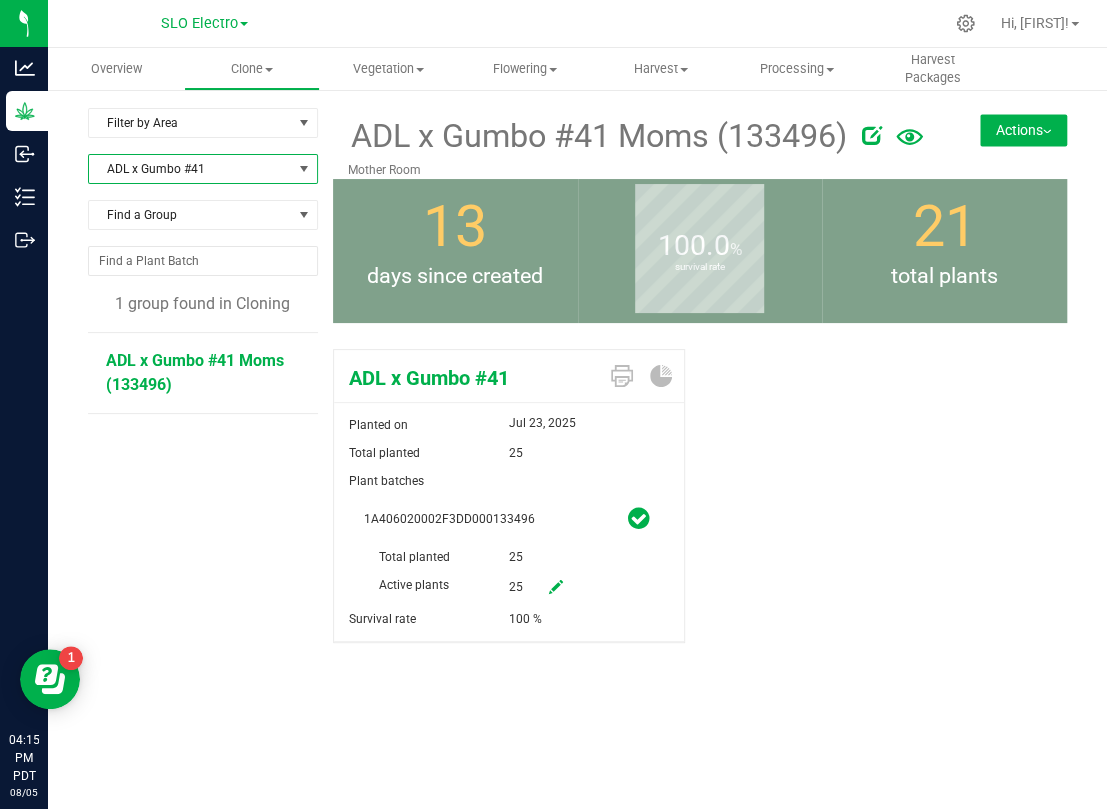 click on "ADL x Gumbo #41 Moms (133496)" at bounding box center (195, 372) 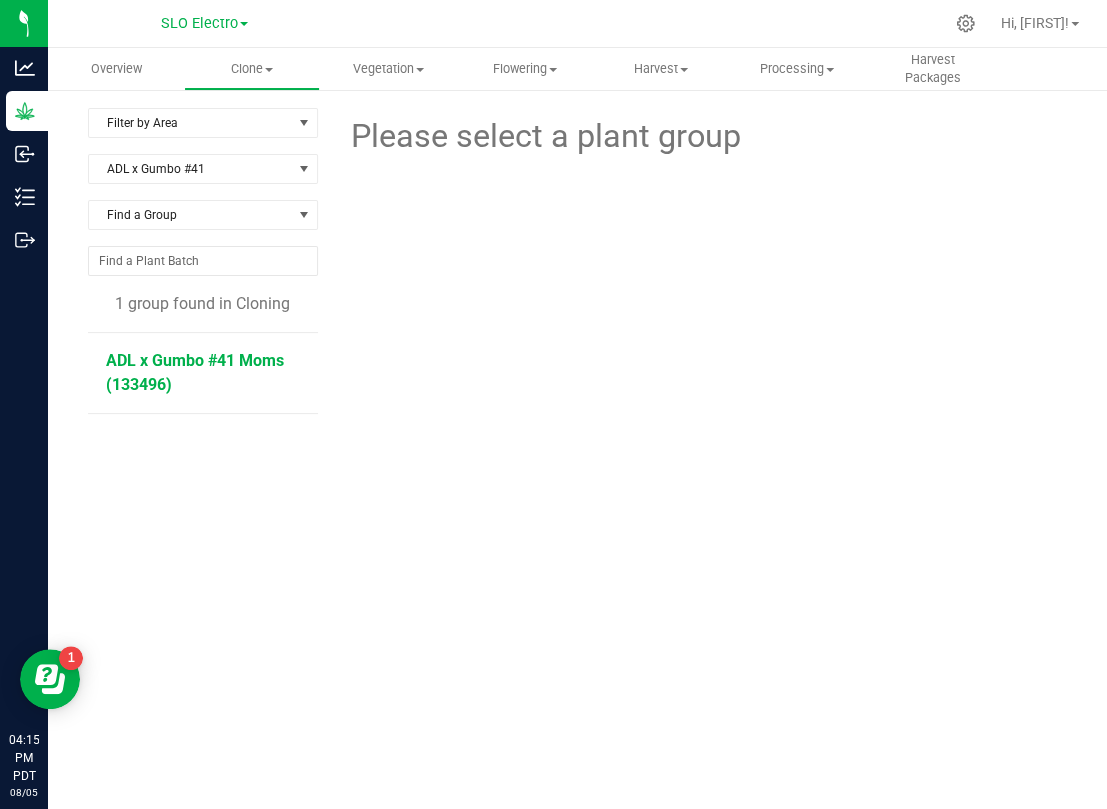 click on "ADL x Gumbo #41 Moms (133496)" at bounding box center [195, 372] 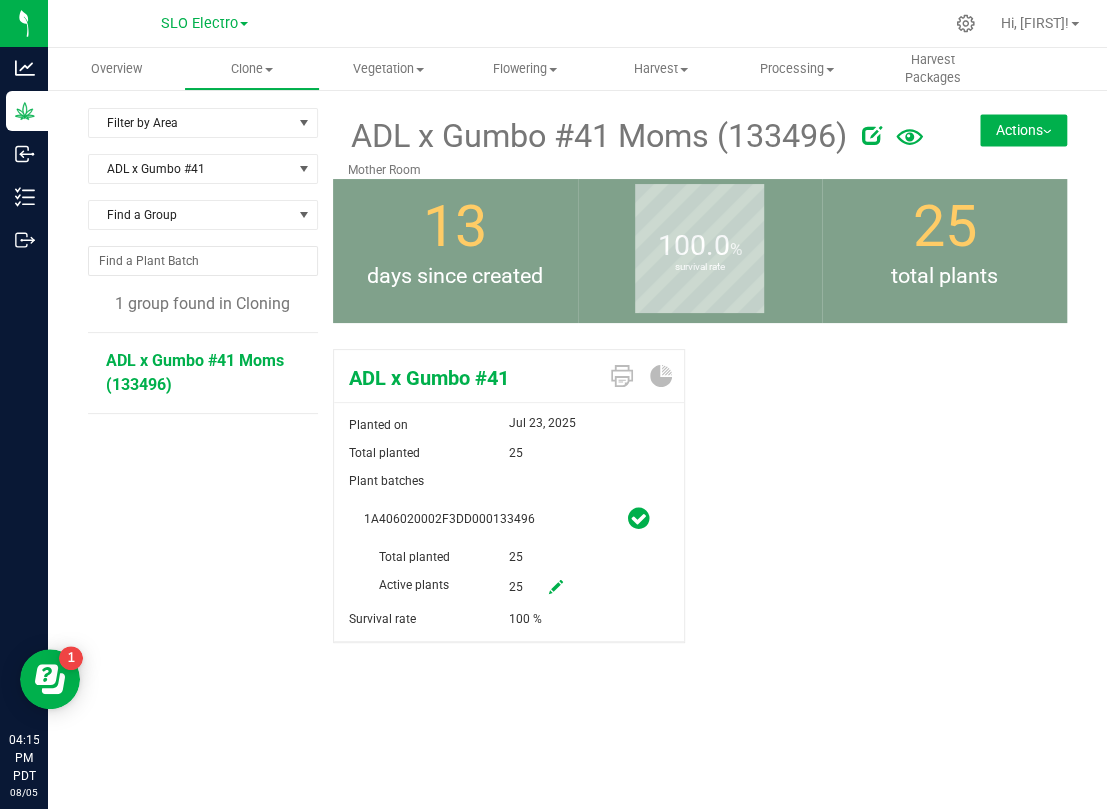 click at bounding box center (556, 588) 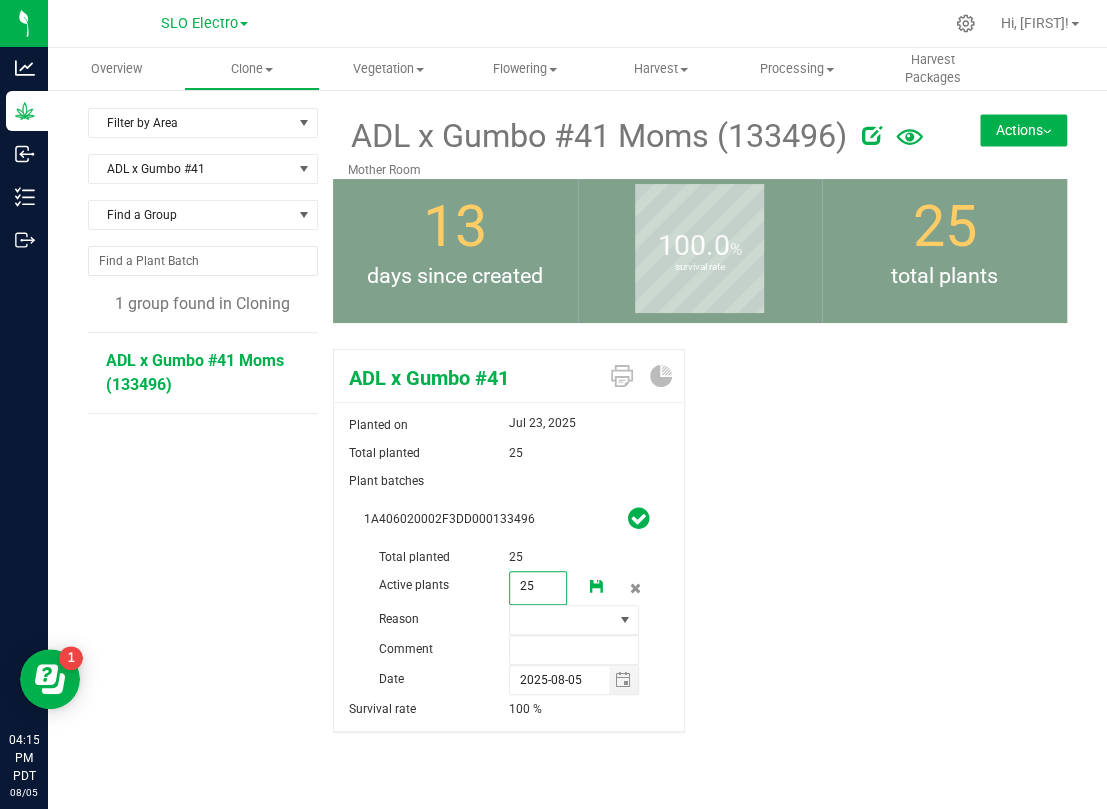 click on "25 25" at bounding box center [538, 588] 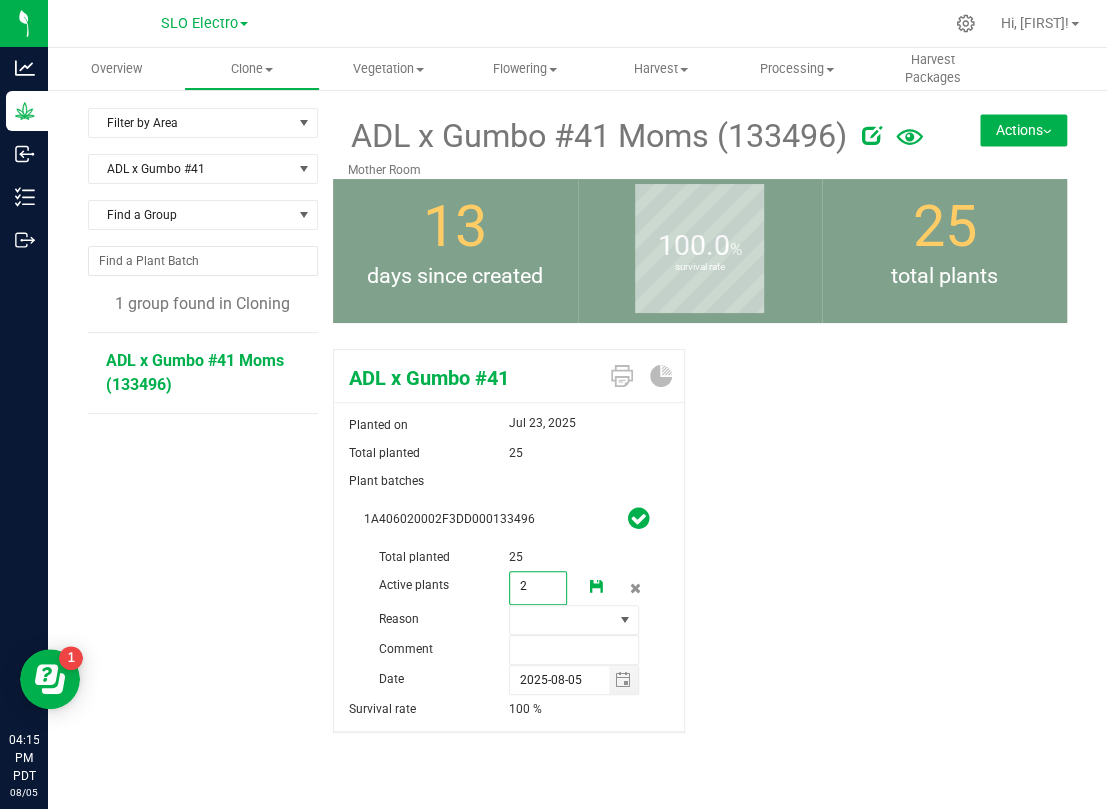 type on "21" 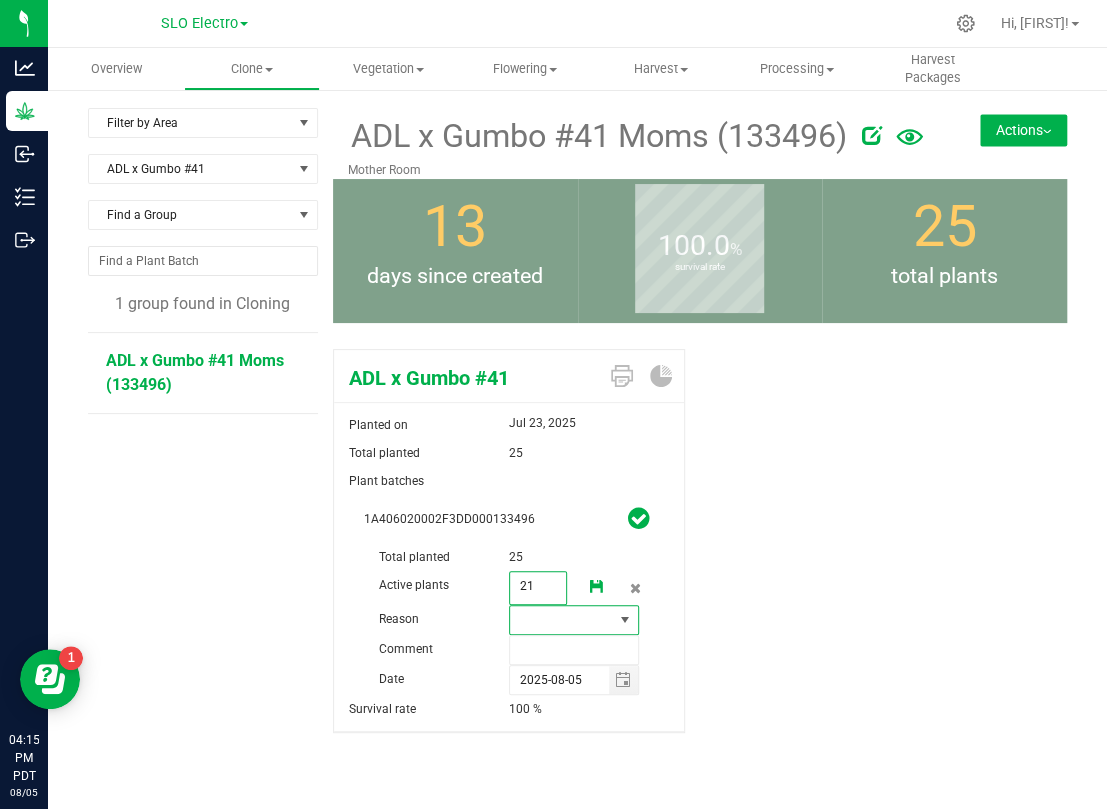 type on "21" 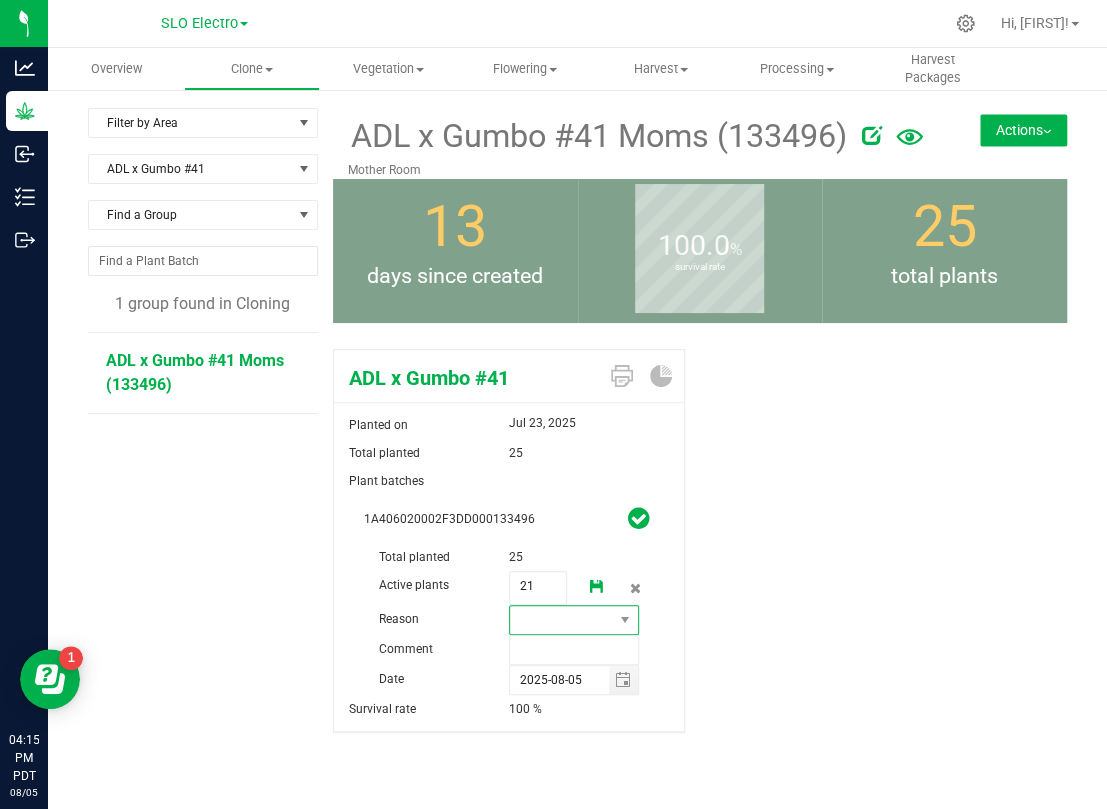 click at bounding box center (561, 620) 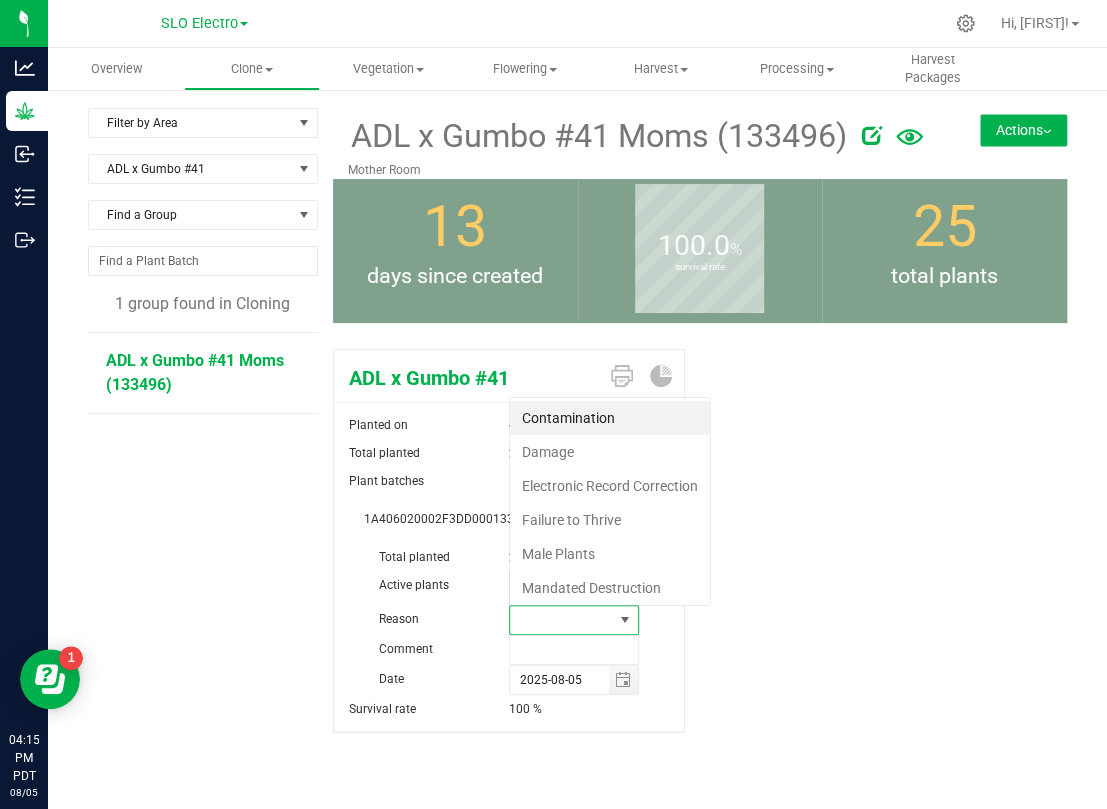 scroll, scrollTop: 99969, scrollLeft: 99870, axis: both 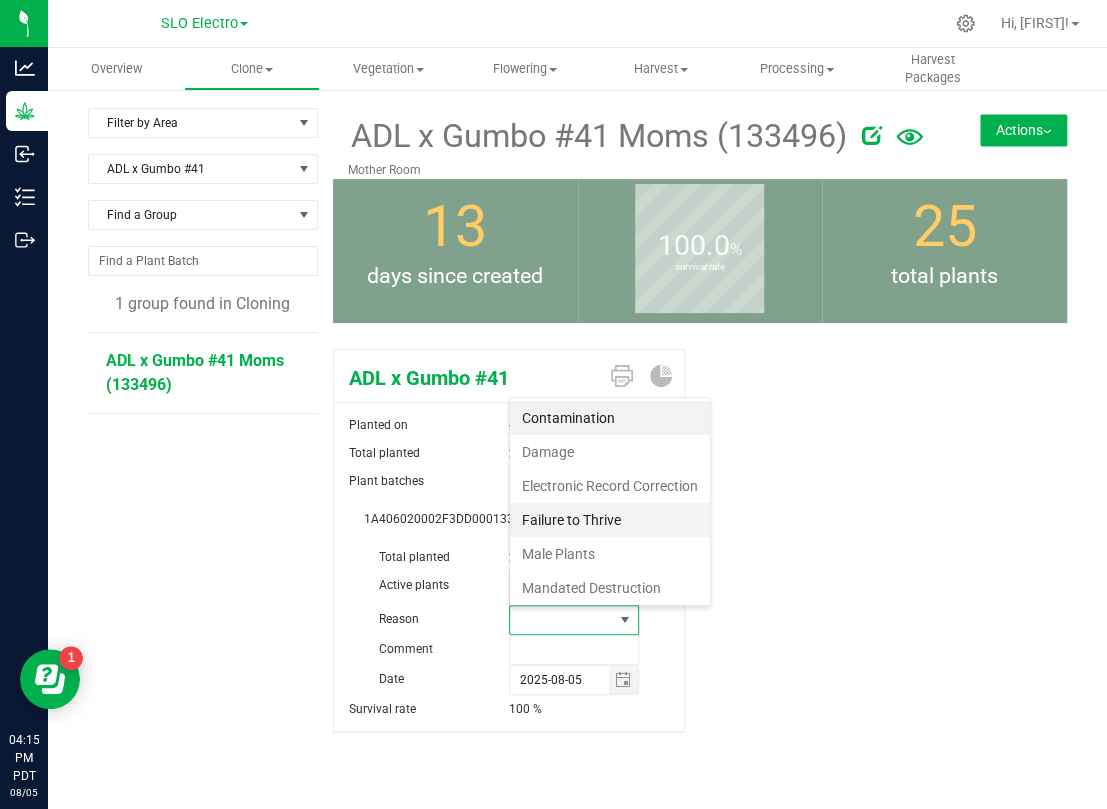 click on "Failure to Thrive" at bounding box center [610, 520] 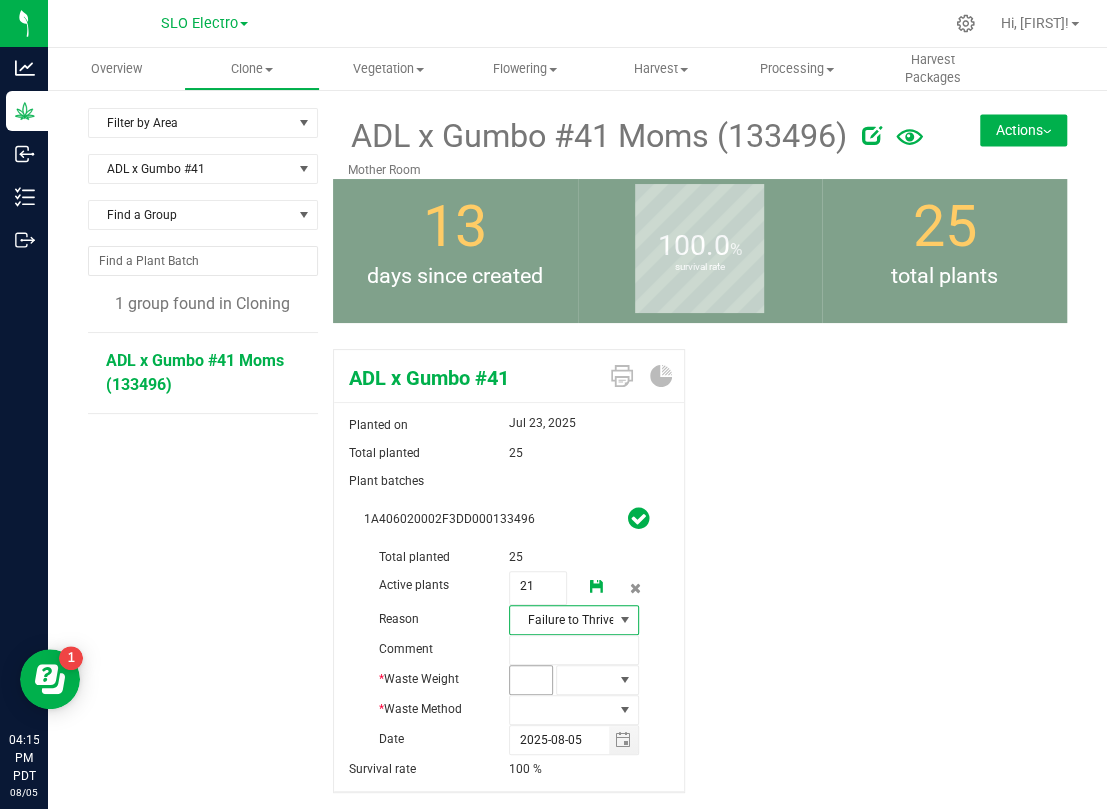 click at bounding box center [531, 680] 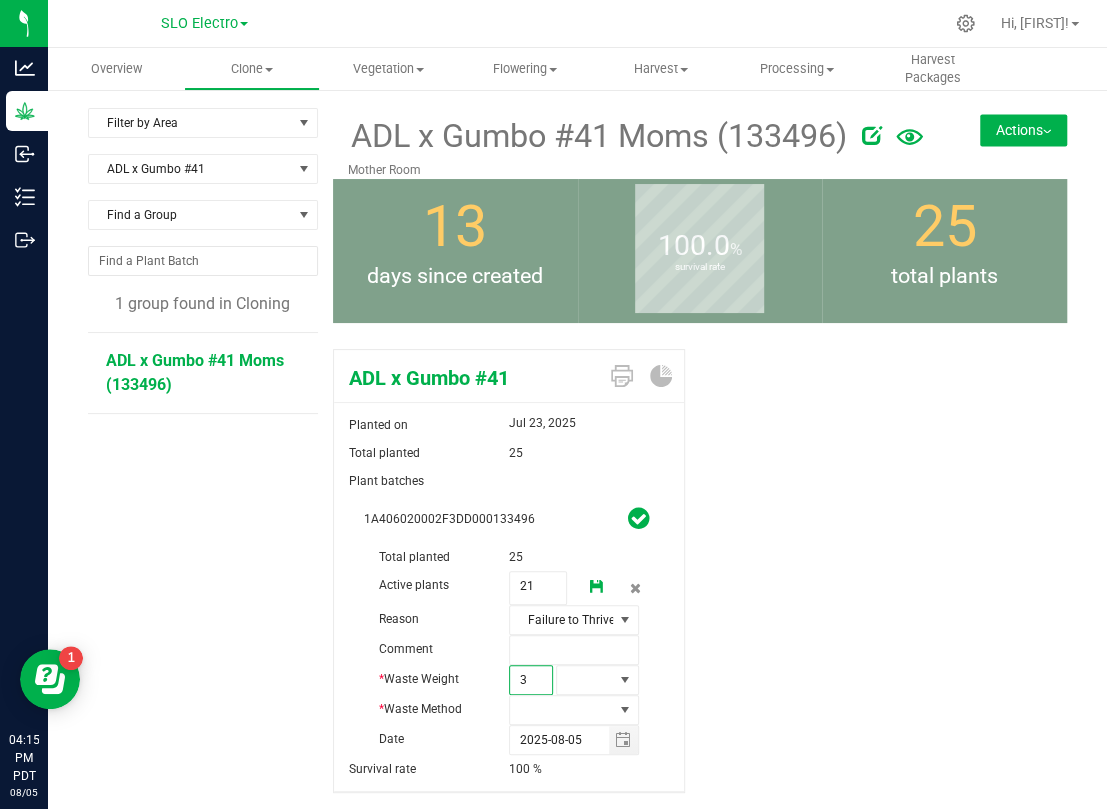 type on "35" 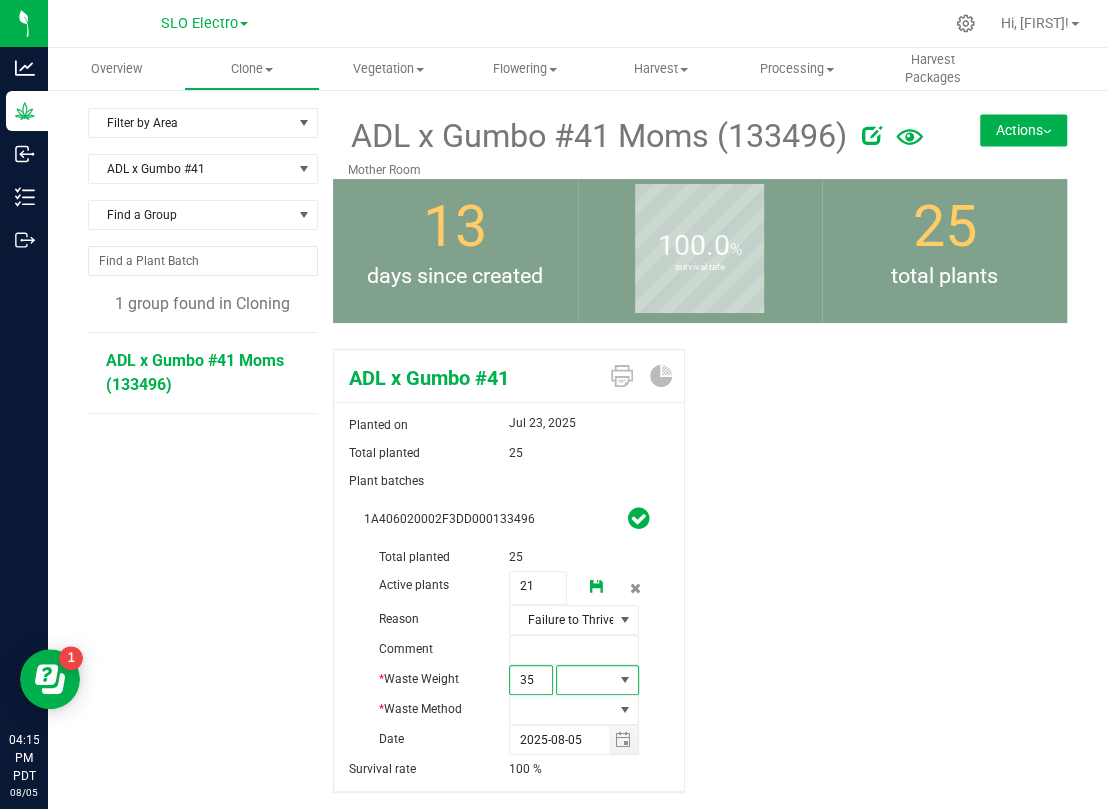 type on "35.0000" 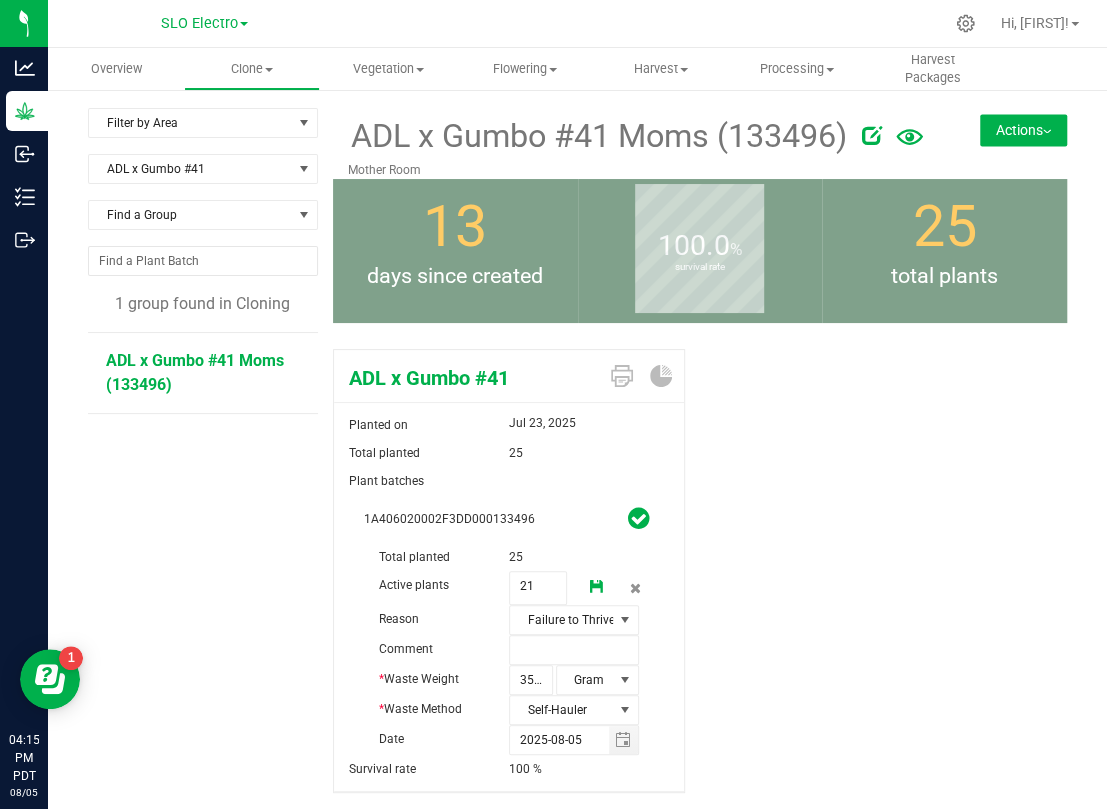 click at bounding box center (597, 587) 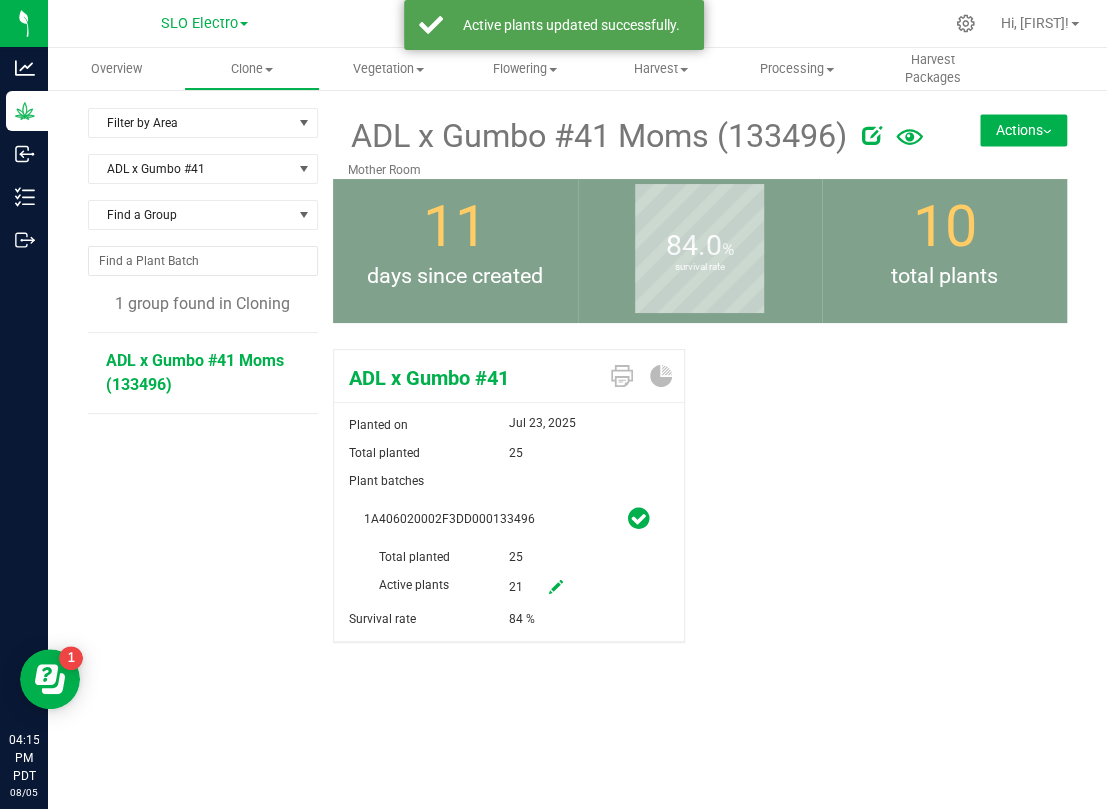 click on "Filter by Area Filter by Area All Mother Room Veg Room" at bounding box center (203, 131) 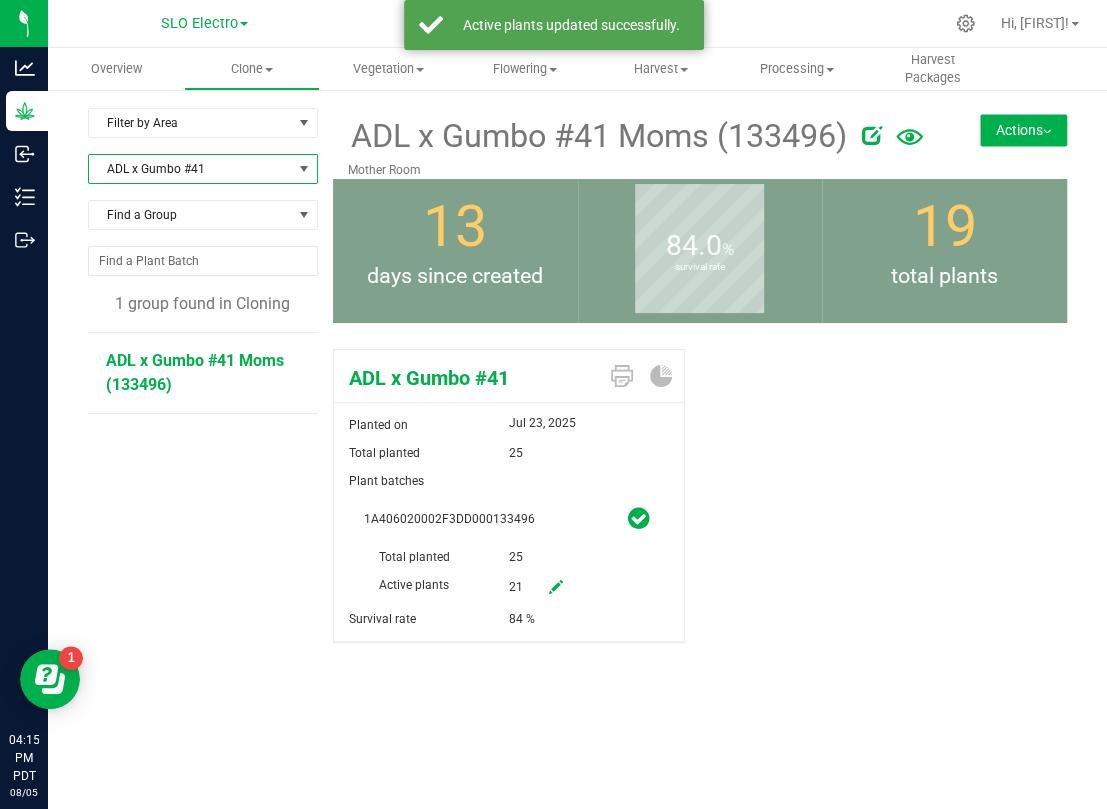 click on "ADL x Gumbo #41" at bounding box center (190, 169) 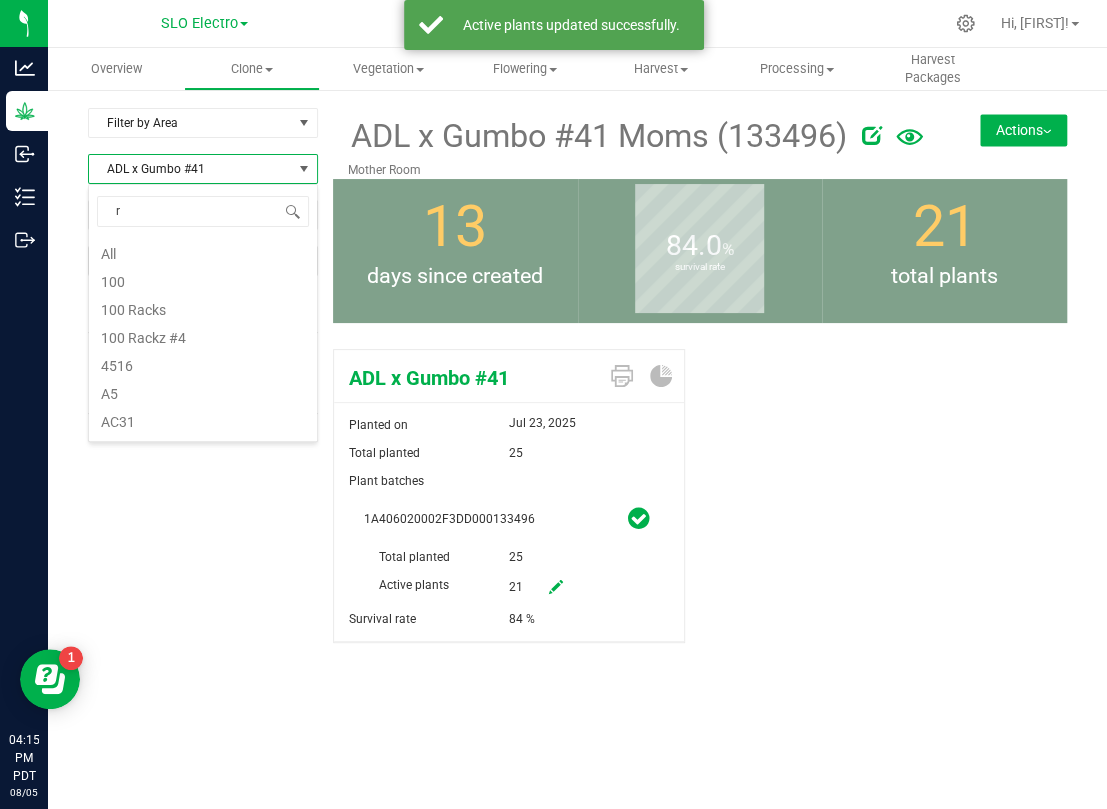 scroll, scrollTop: 108, scrollLeft: 0, axis: vertical 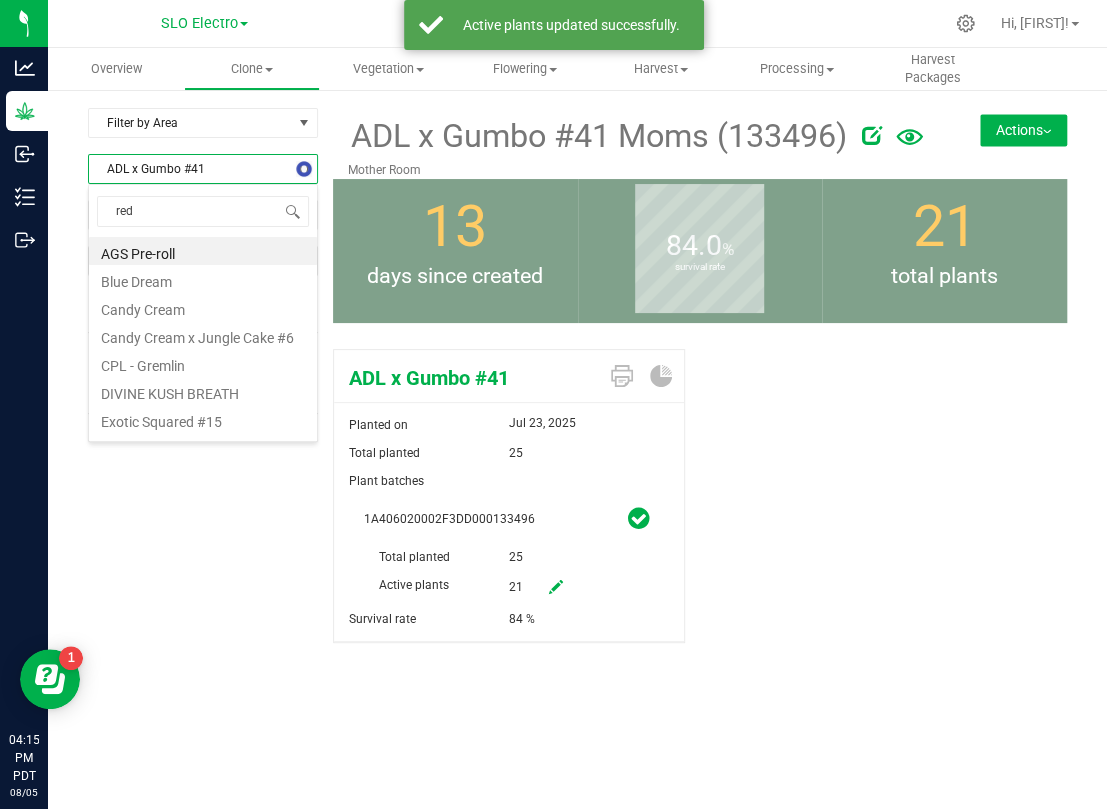 type on "red h" 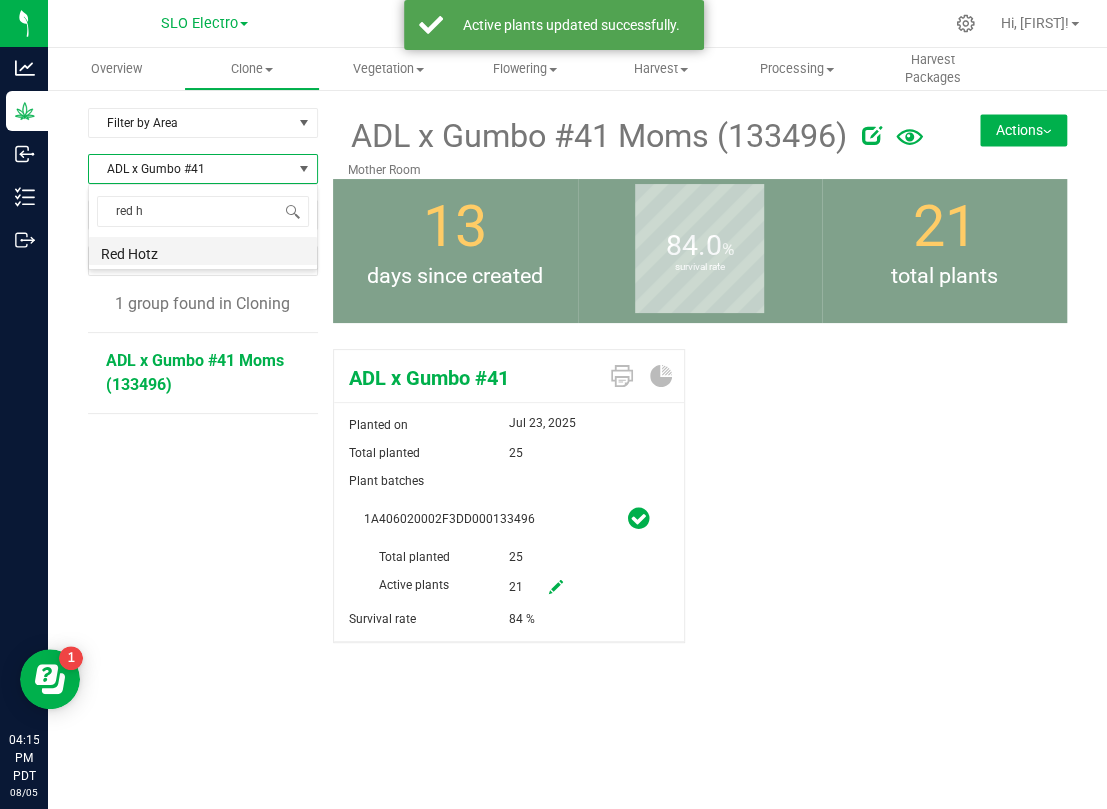 click on "Red Hotz" at bounding box center [203, 251] 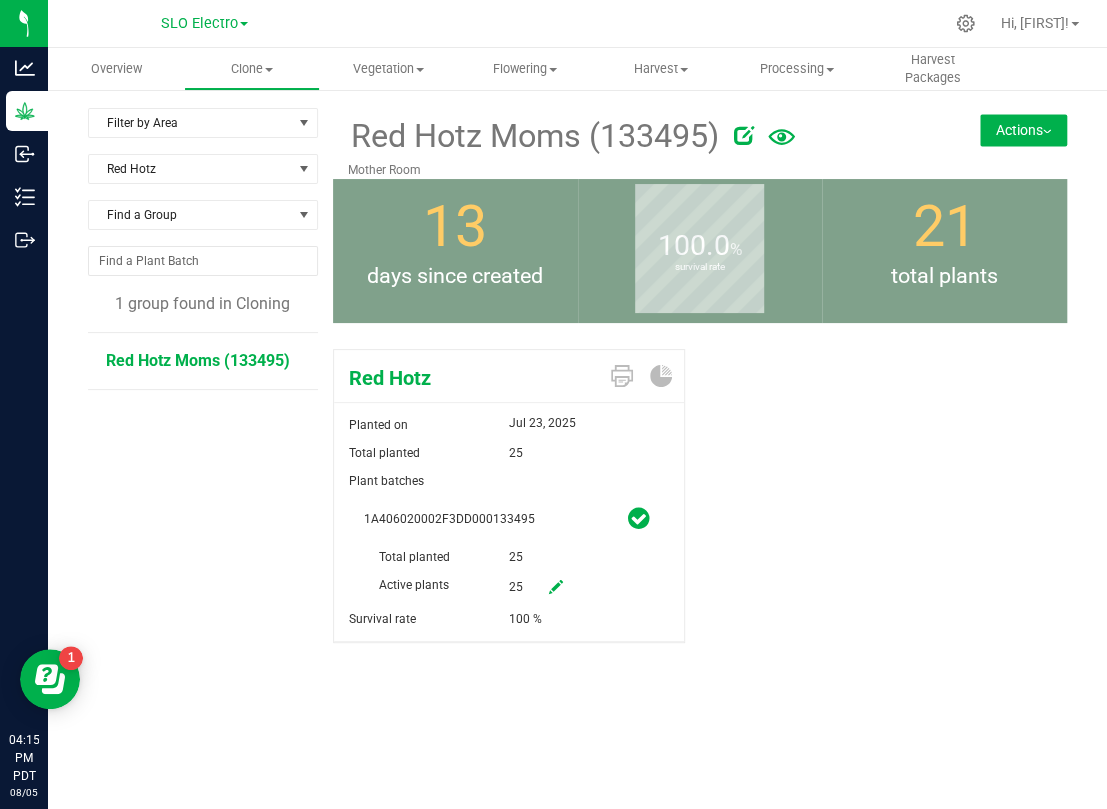 click on "Red Hotz Moms (133495)" at bounding box center [198, 360] 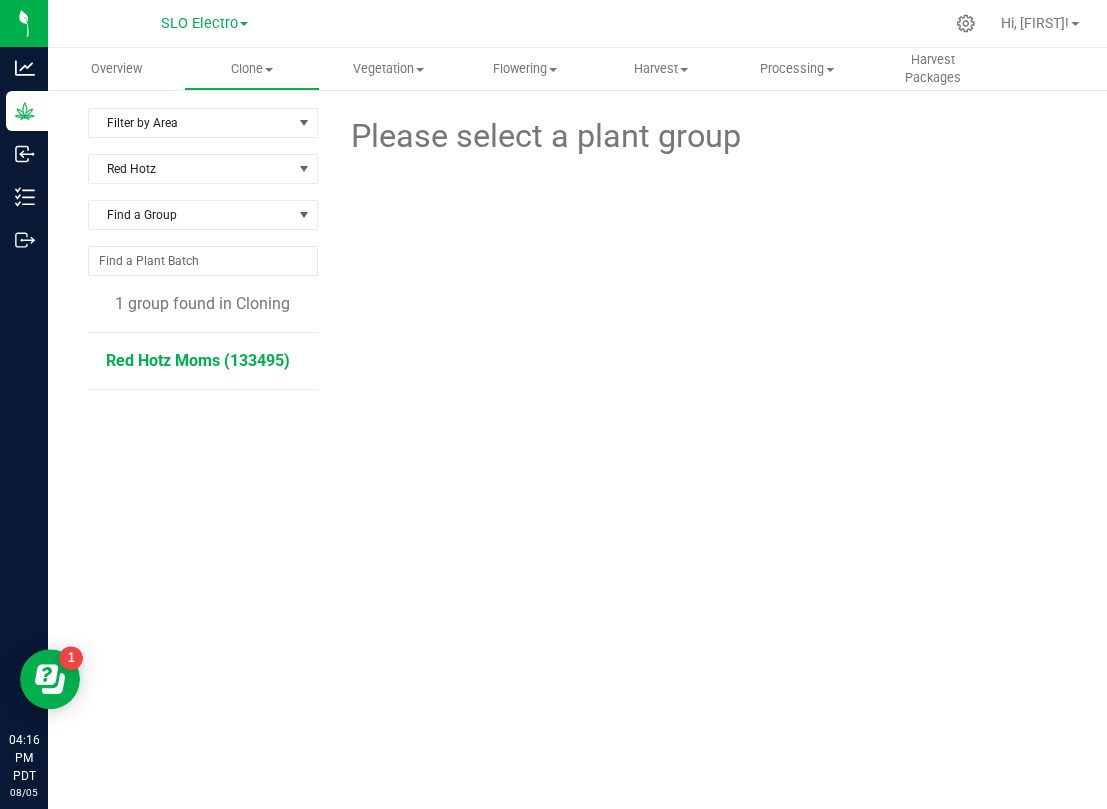 click on "Red Hotz Moms (133495)" at bounding box center [198, 360] 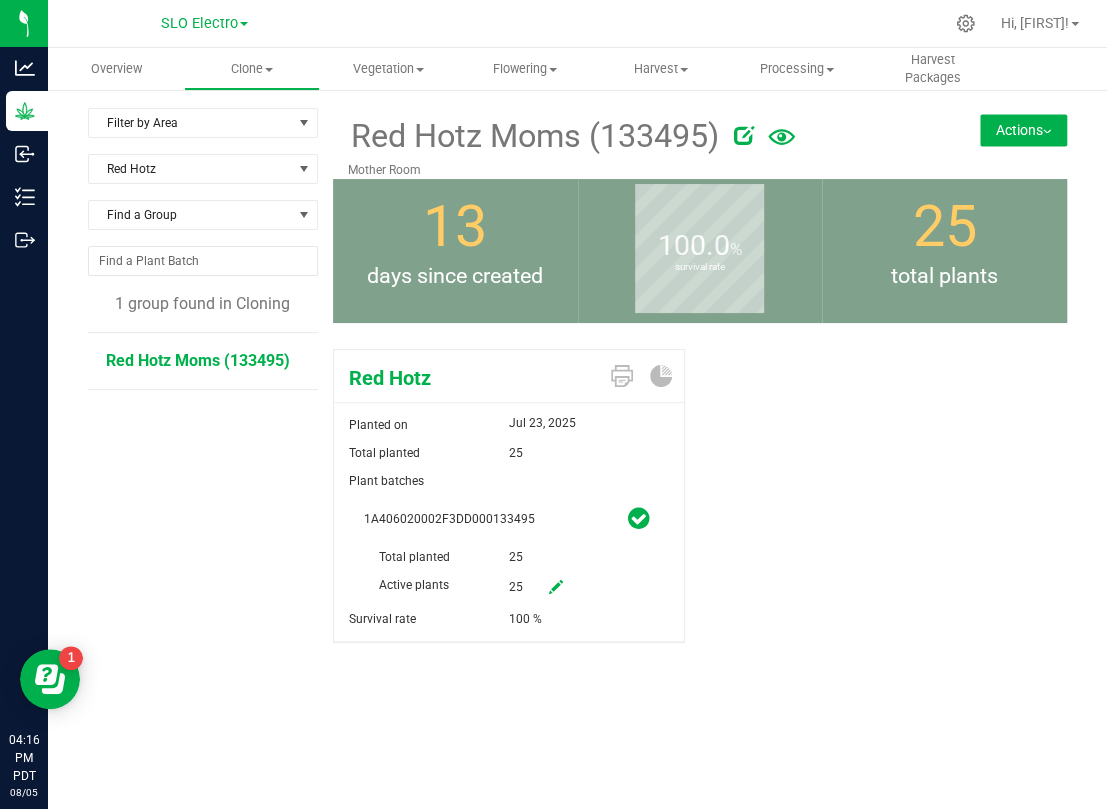 click at bounding box center [556, 587] 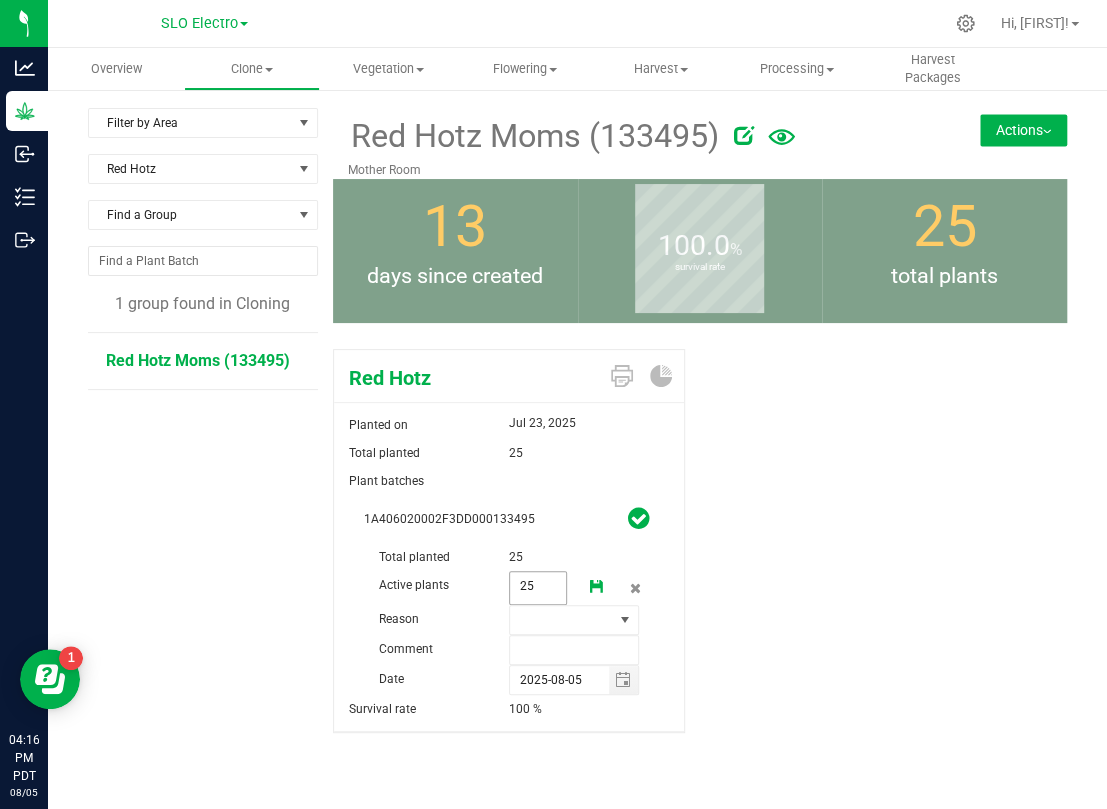 click on "25 25" at bounding box center (538, 588) 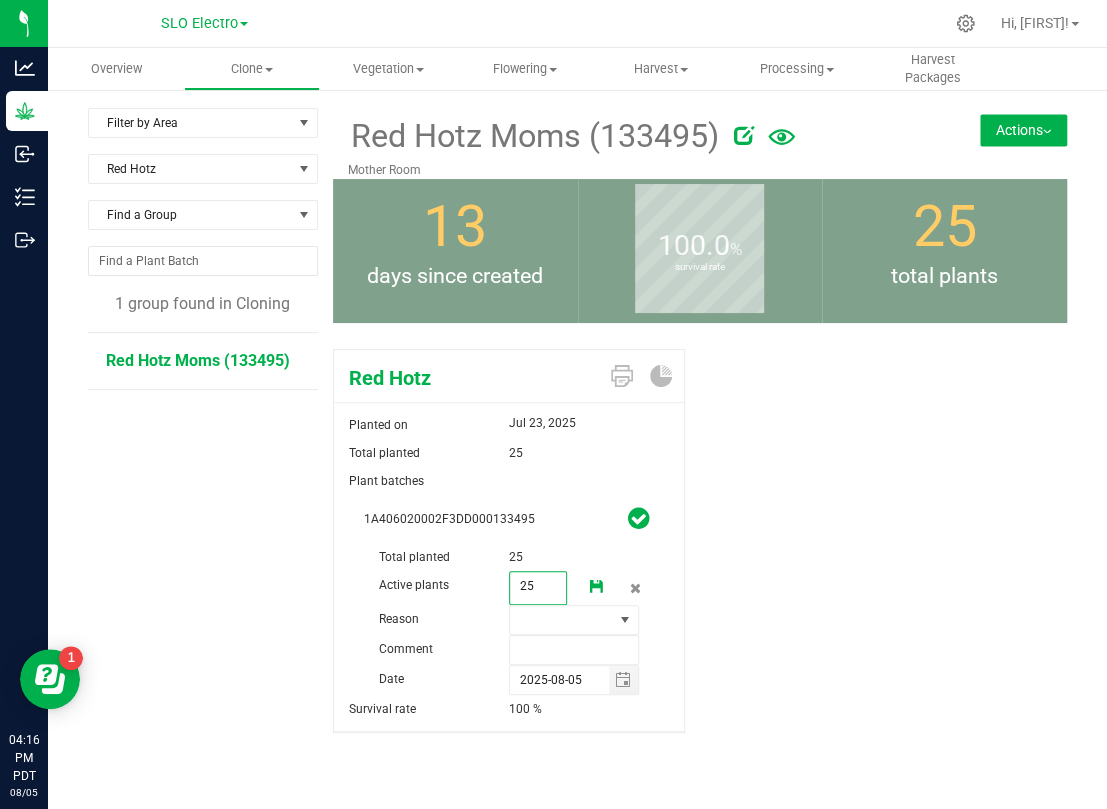 click on "25" at bounding box center (538, 586) 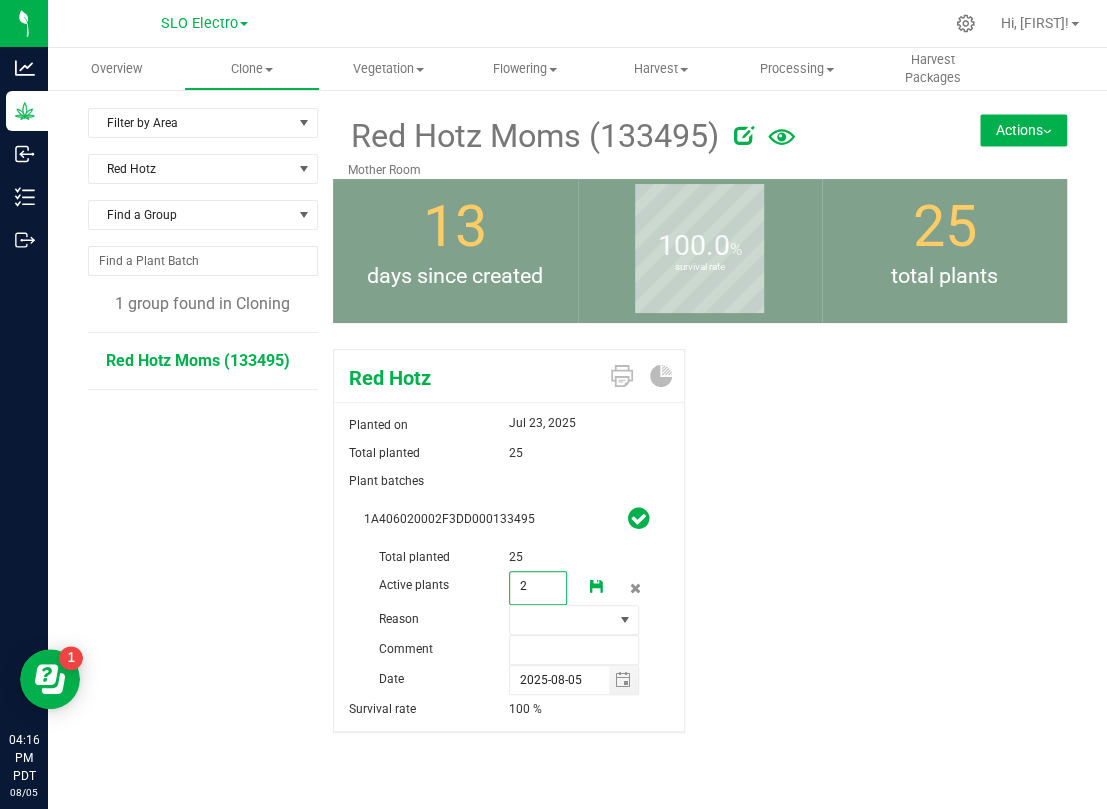 type on "21" 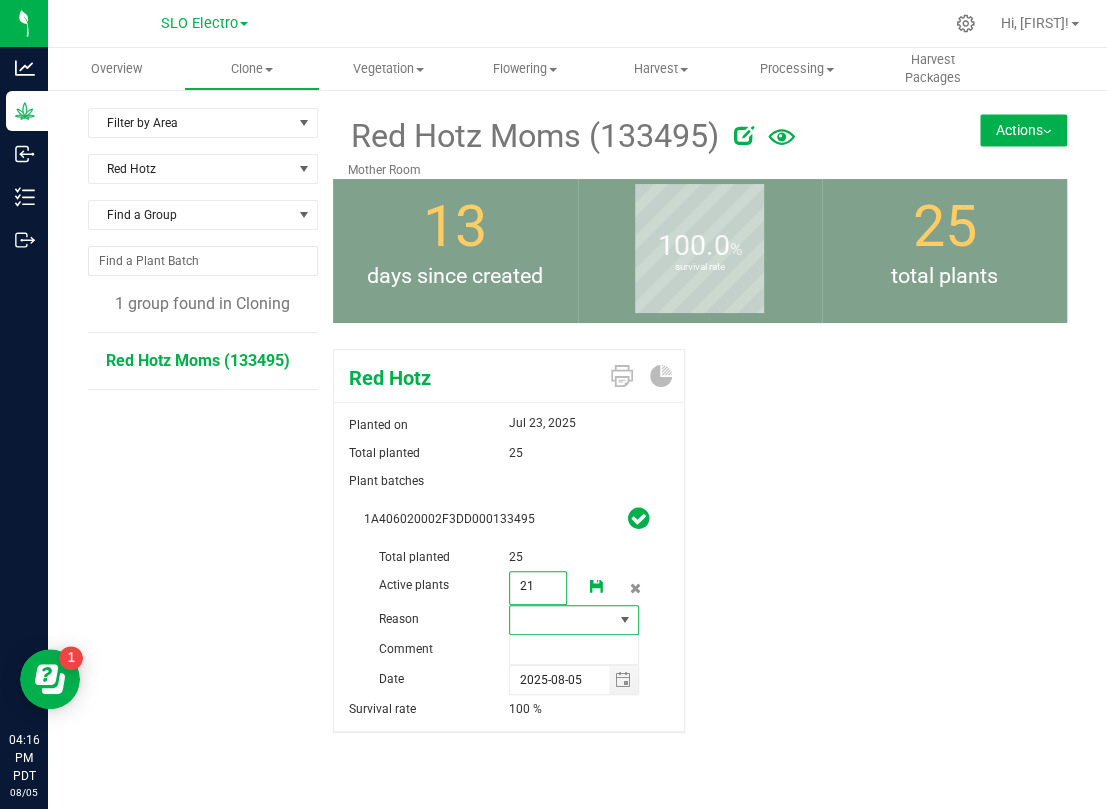 type on "21" 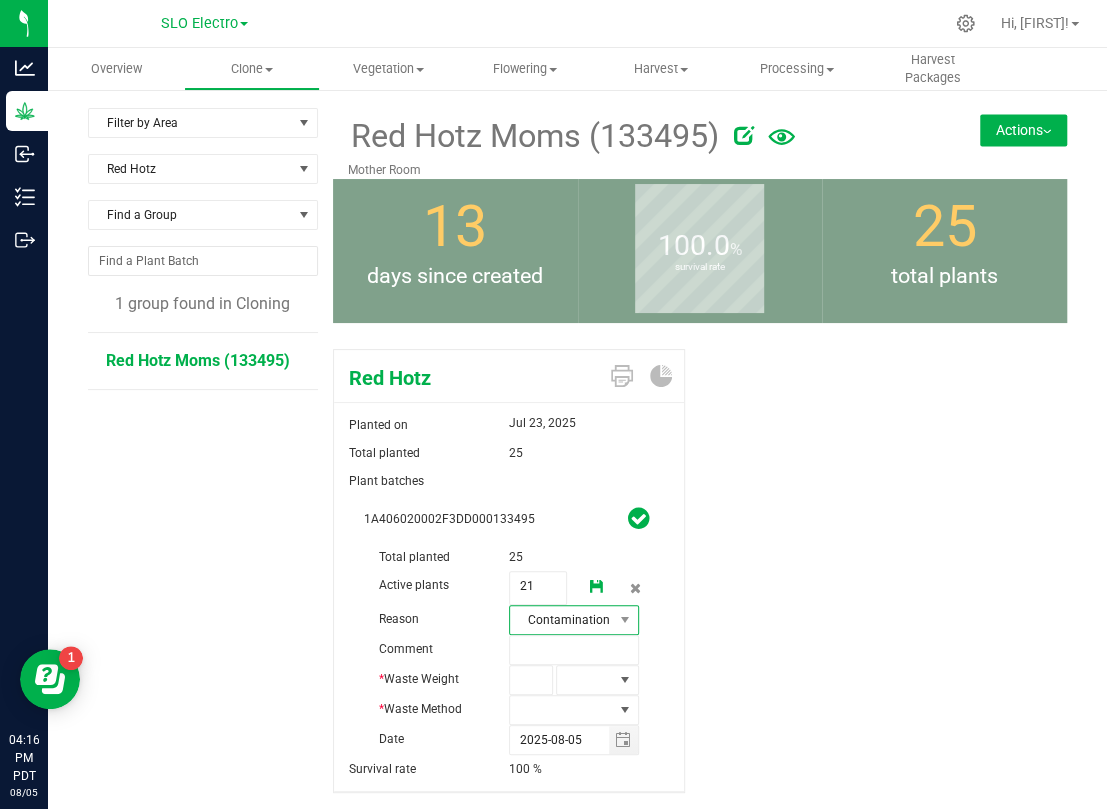 click on "Contamination" at bounding box center (561, 620) 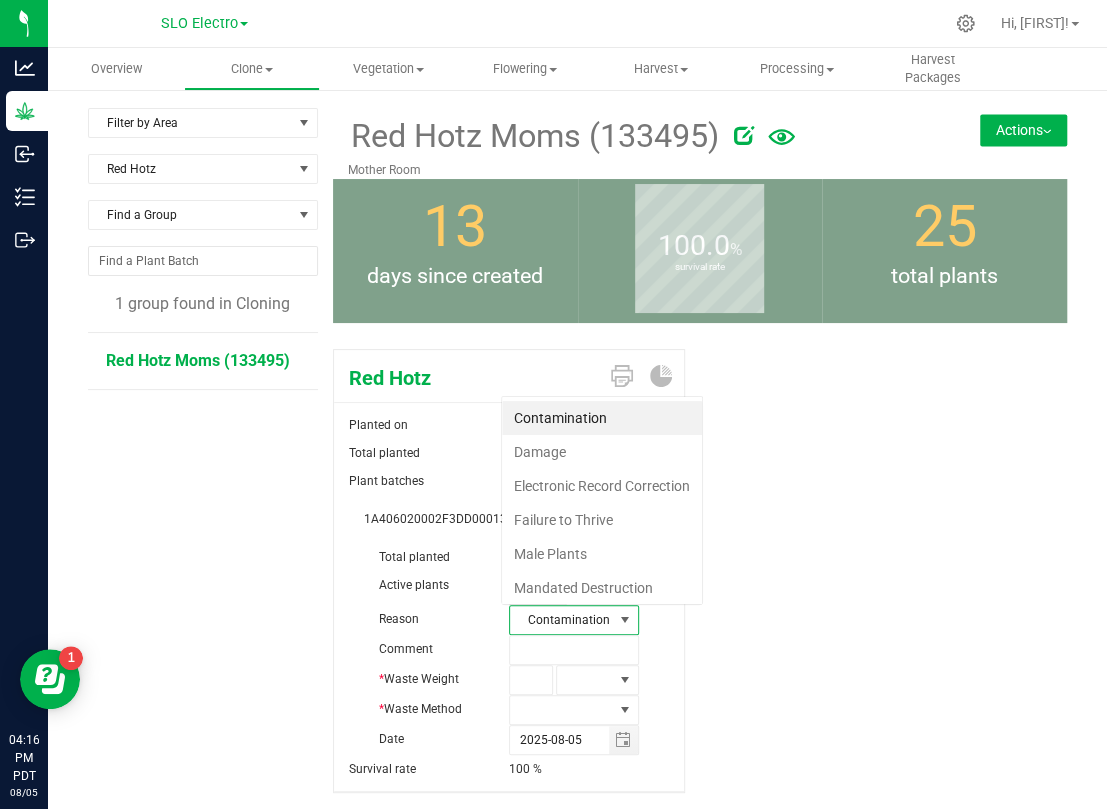 scroll, scrollTop: 99969, scrollLeft: 99872, axis: both 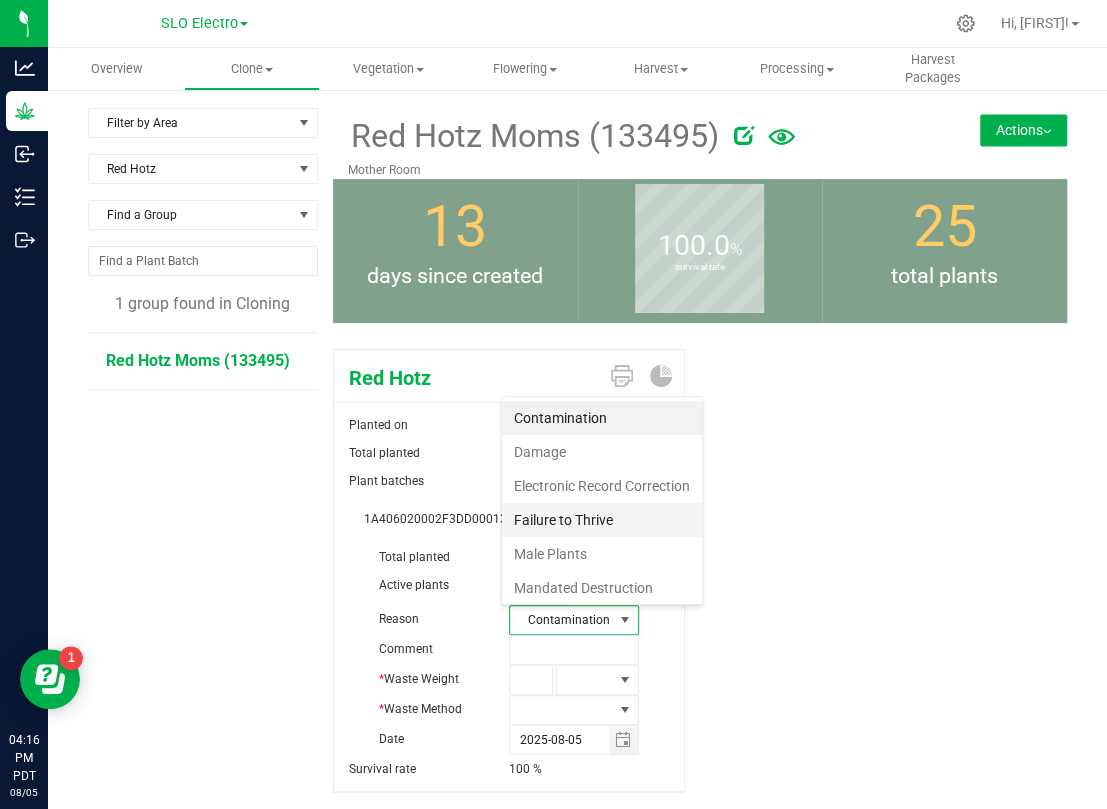 click on "Failure to Thrive" at bounding box center (602, 520) 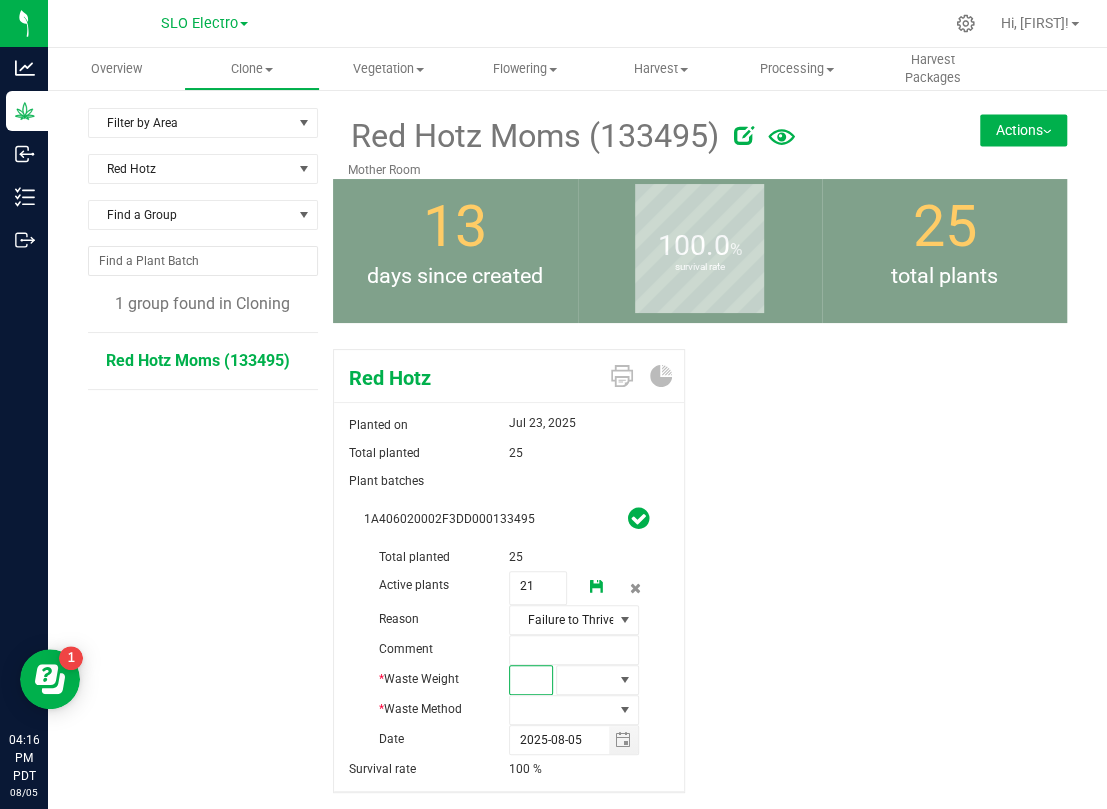 click at bounding box center [531, 680] 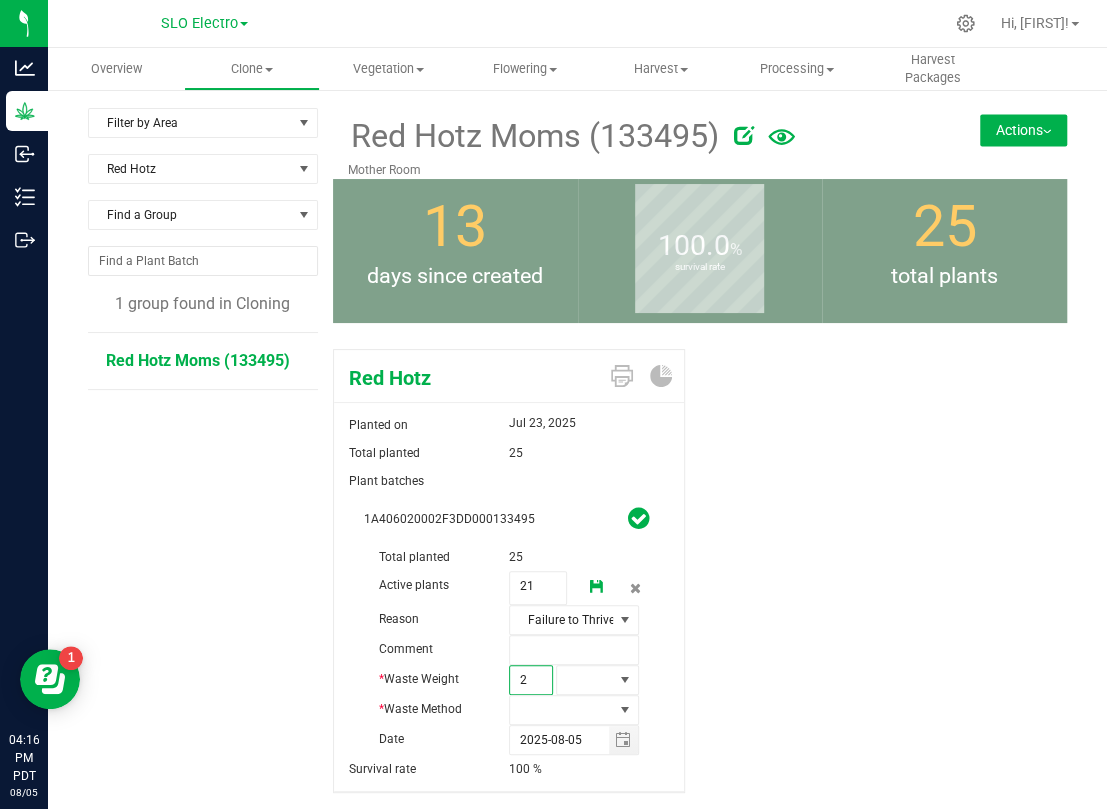 type on "20" 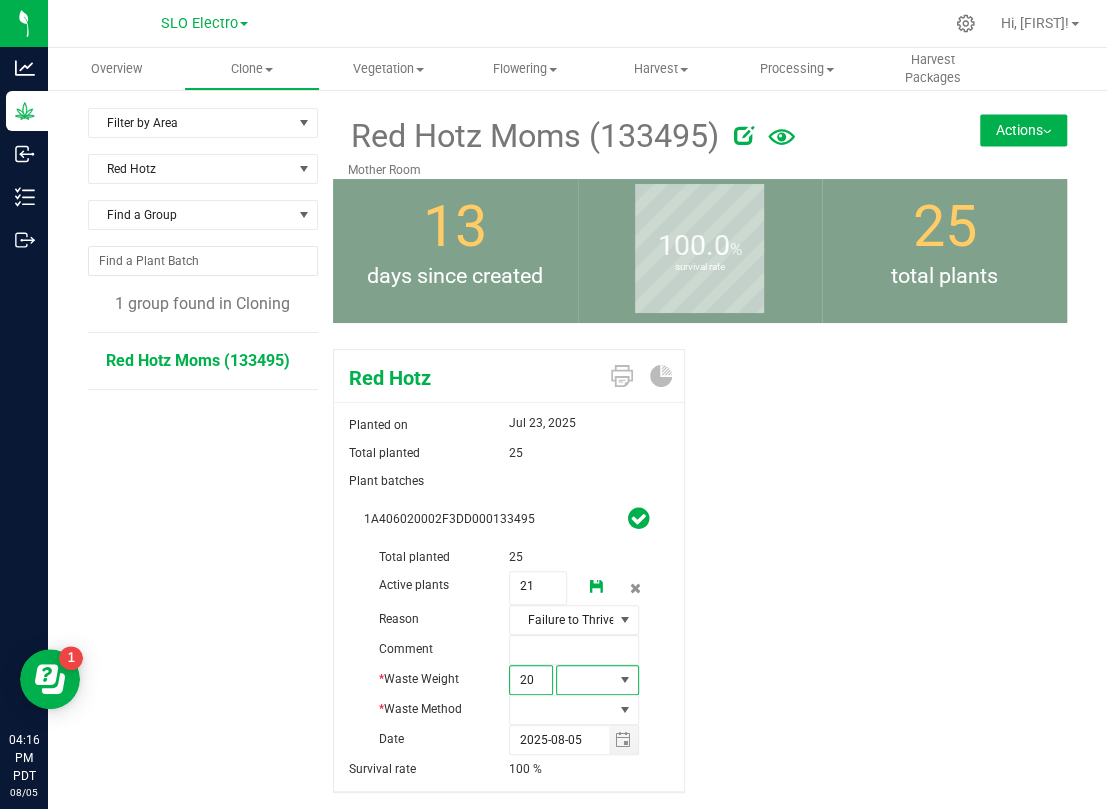 type on "20.0000" 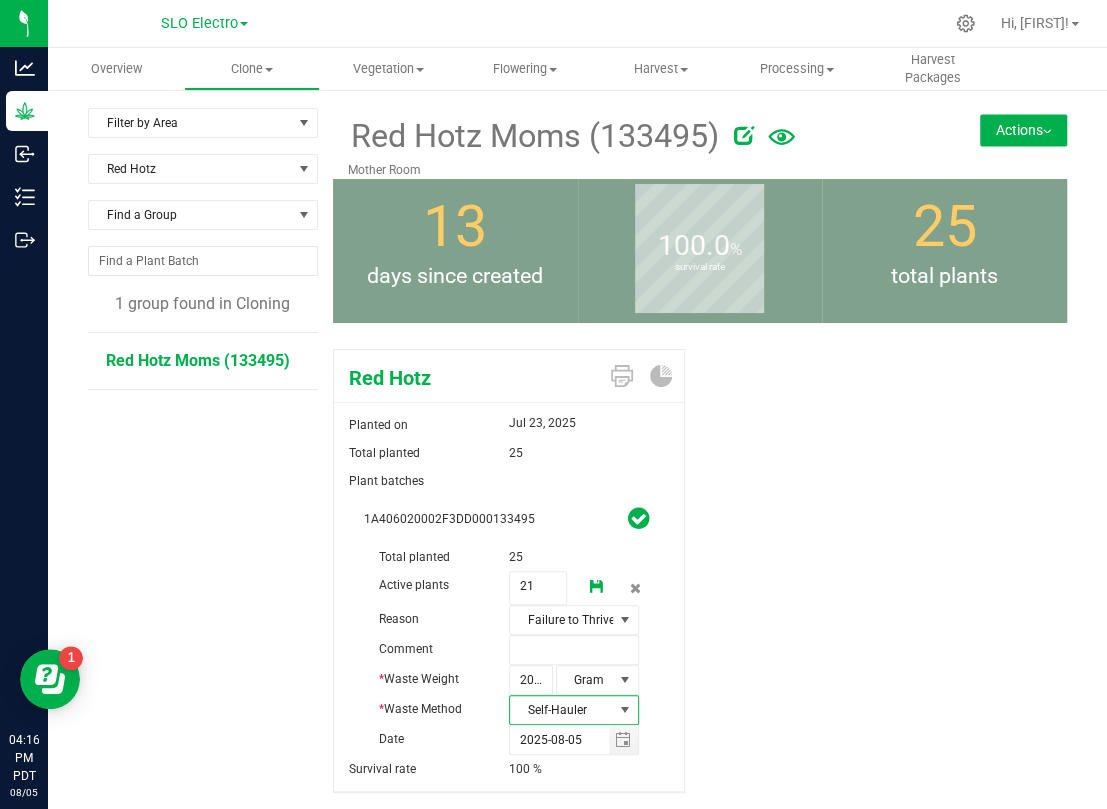 click at bounding box center [597, 587] 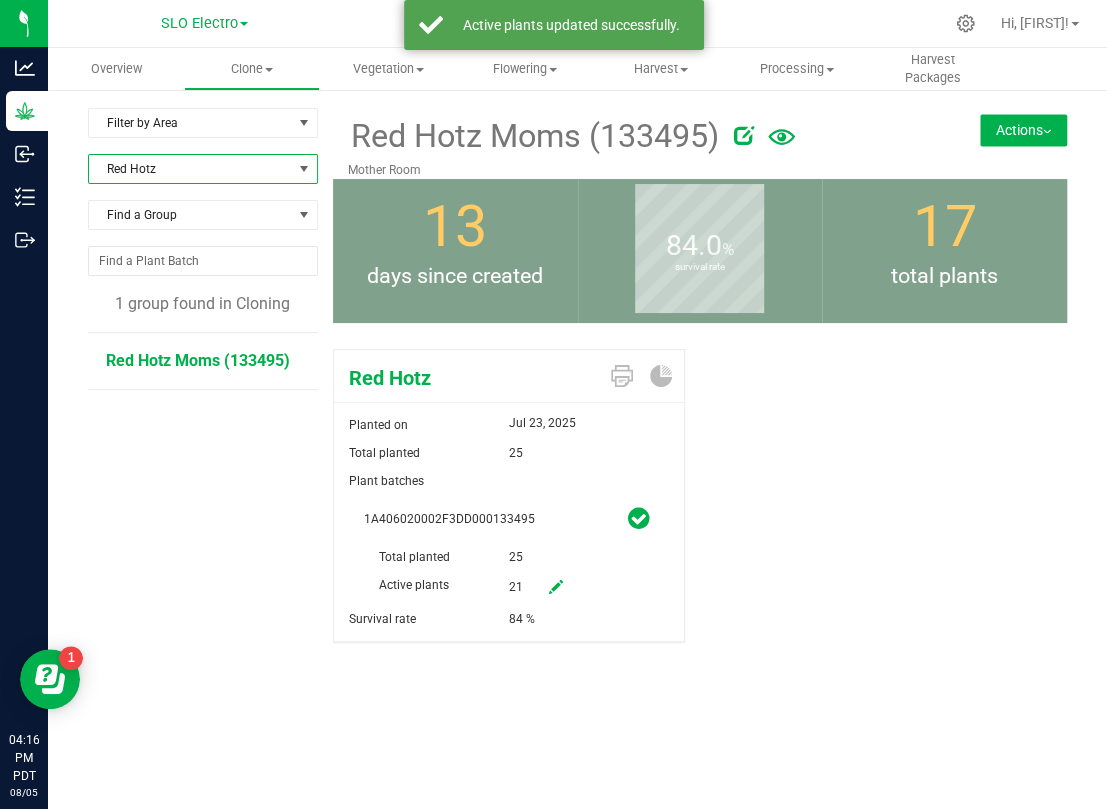 click on "Red Hotz" at bounding box center [190, 169] 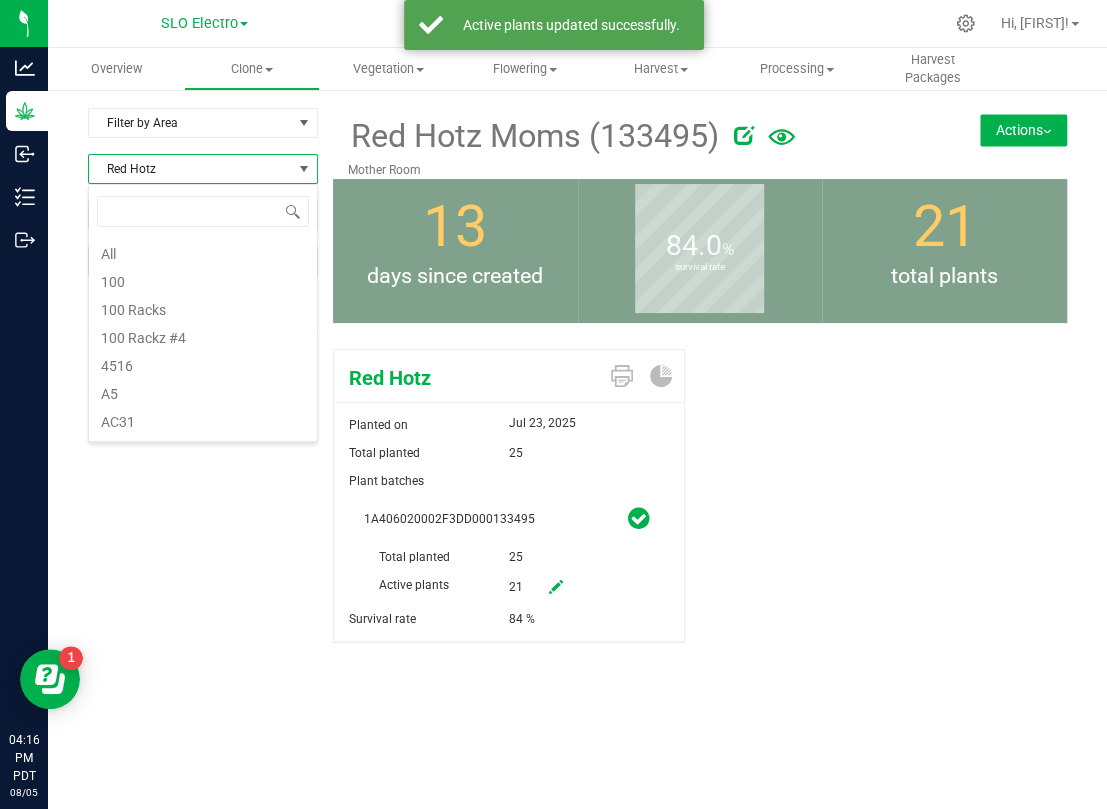scroll, scrollTop: 7472, scrollLeft: 0, axis: vertical 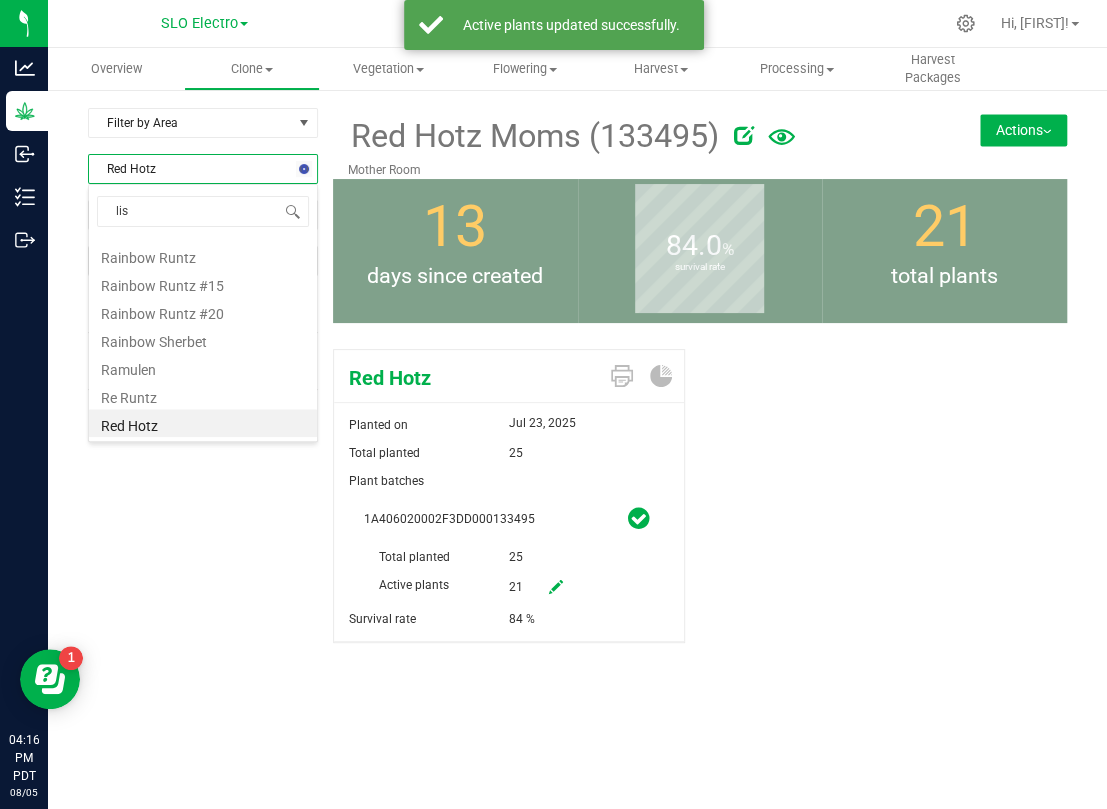 type on "lish" 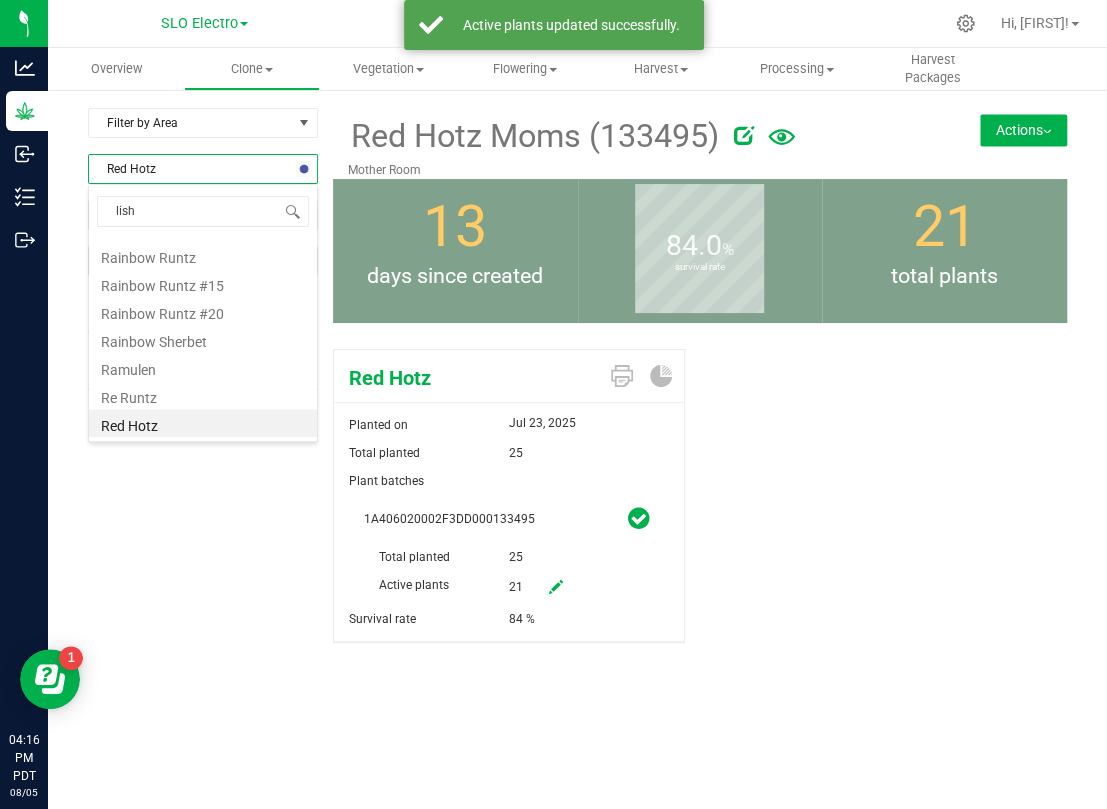 scroll, scrollTop: 0, scrollLeft: 0, axis: both 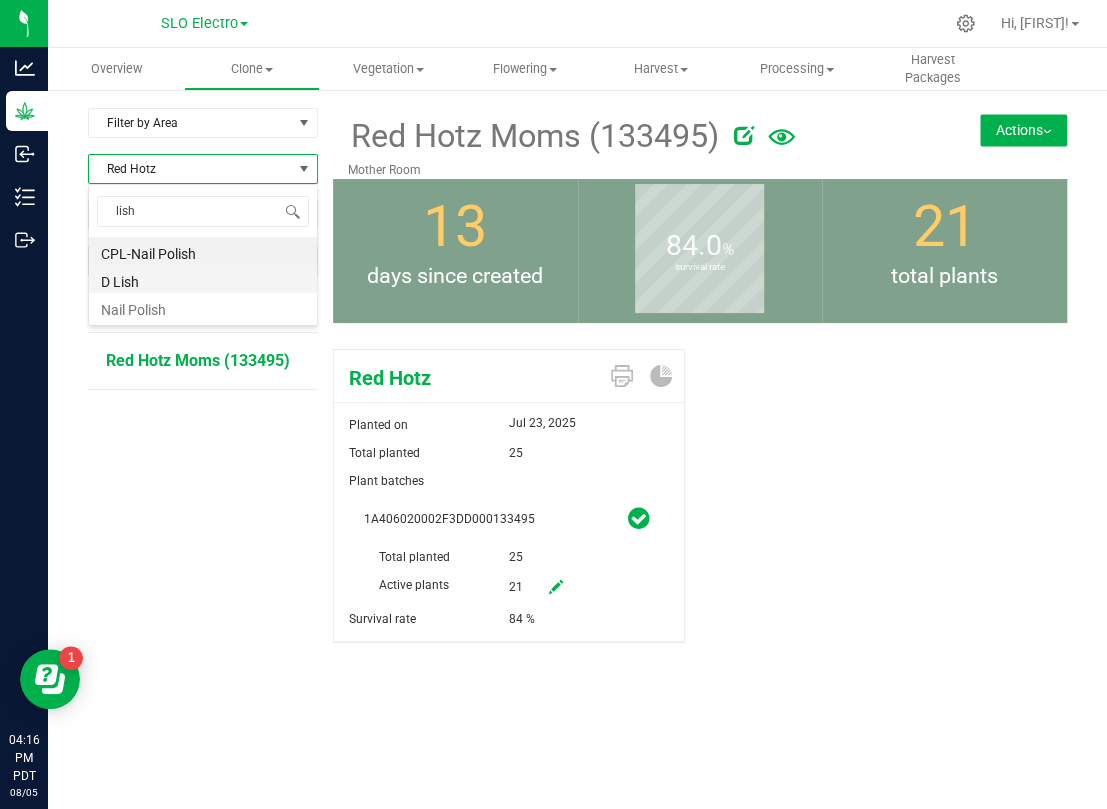 click on "D Lish" at bounding box center (203, 279) 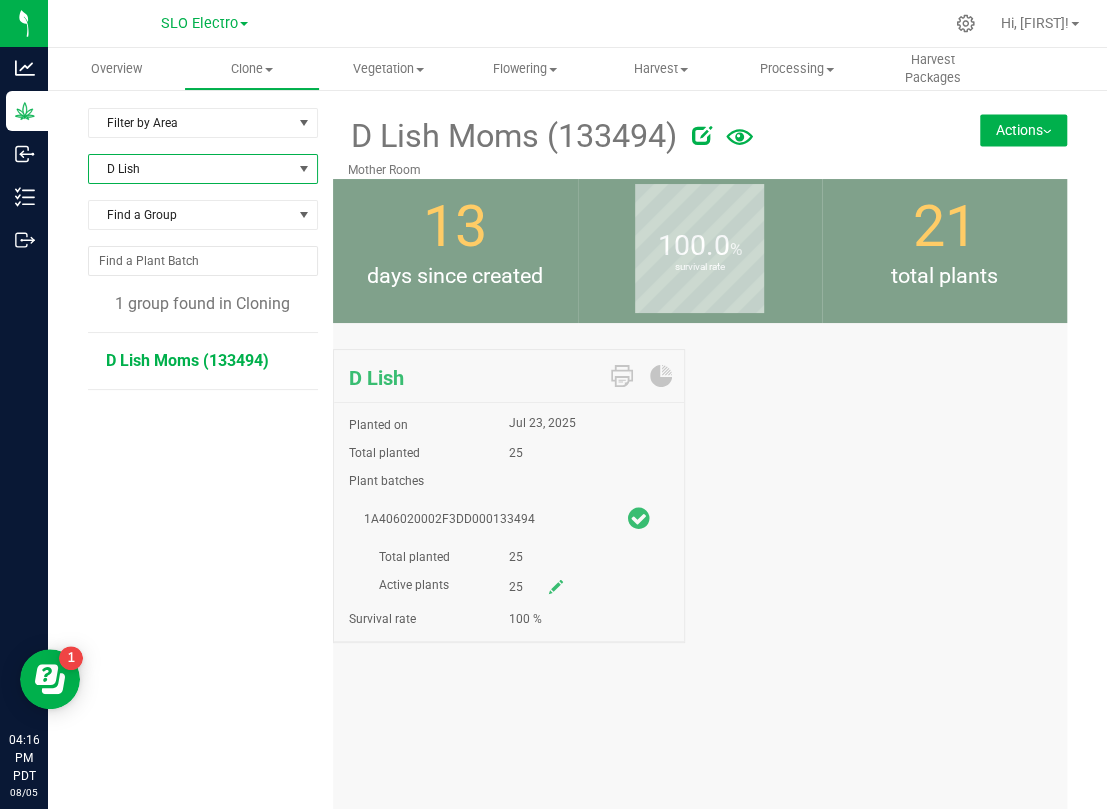 click on "D Lish Moms (133494)" at bounding box center (187, 360) 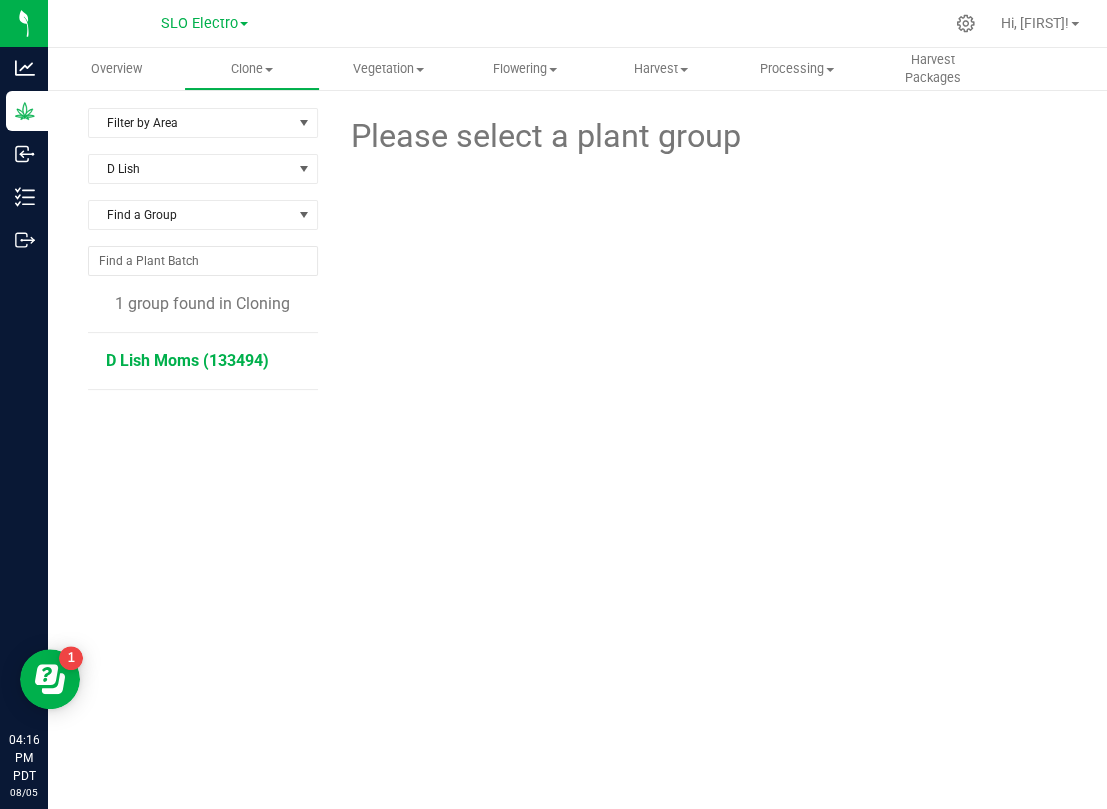 click on "D Lish Moms (133494)" at bounding box center [187, 360] 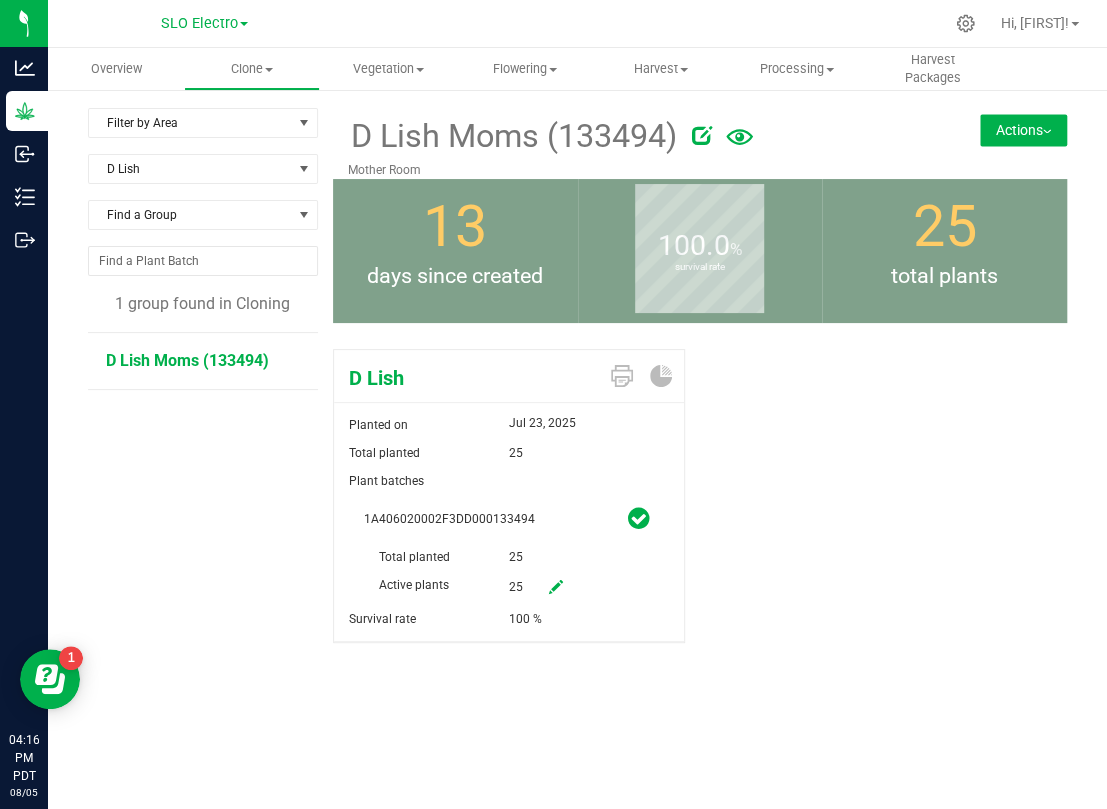 click on "25" at bounding box center [538, 557] 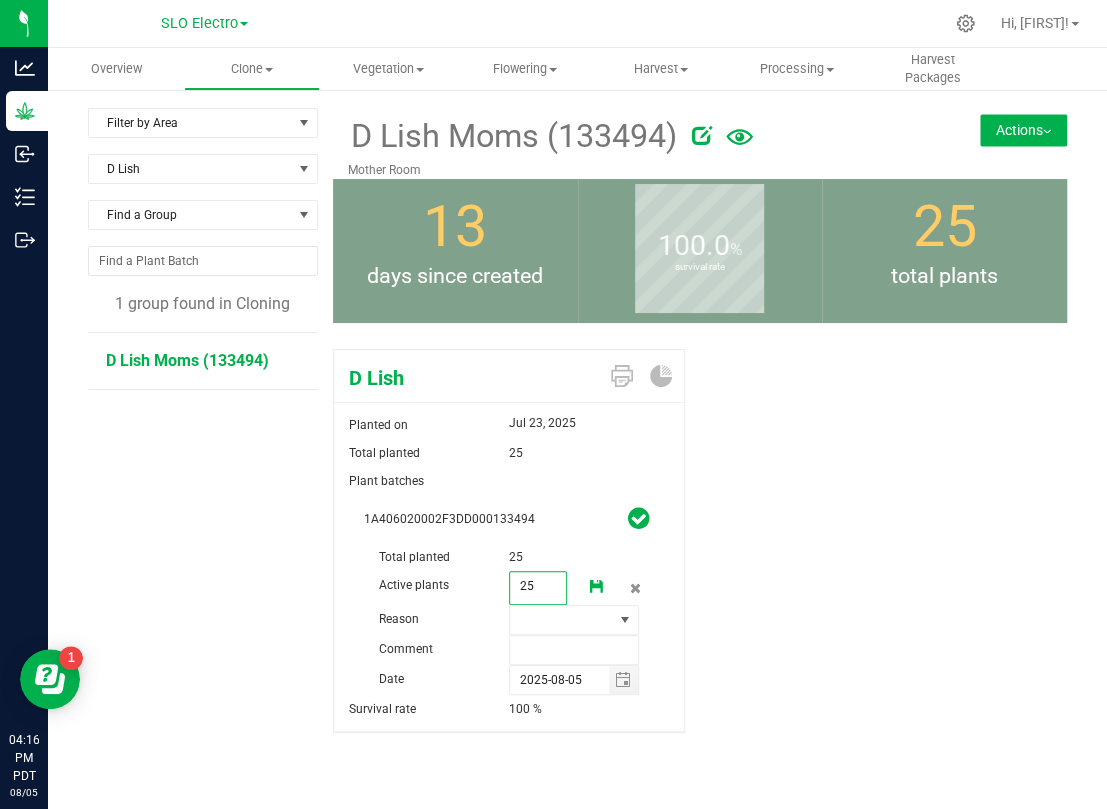 click on "25 25" at bounding box center (538, 588) 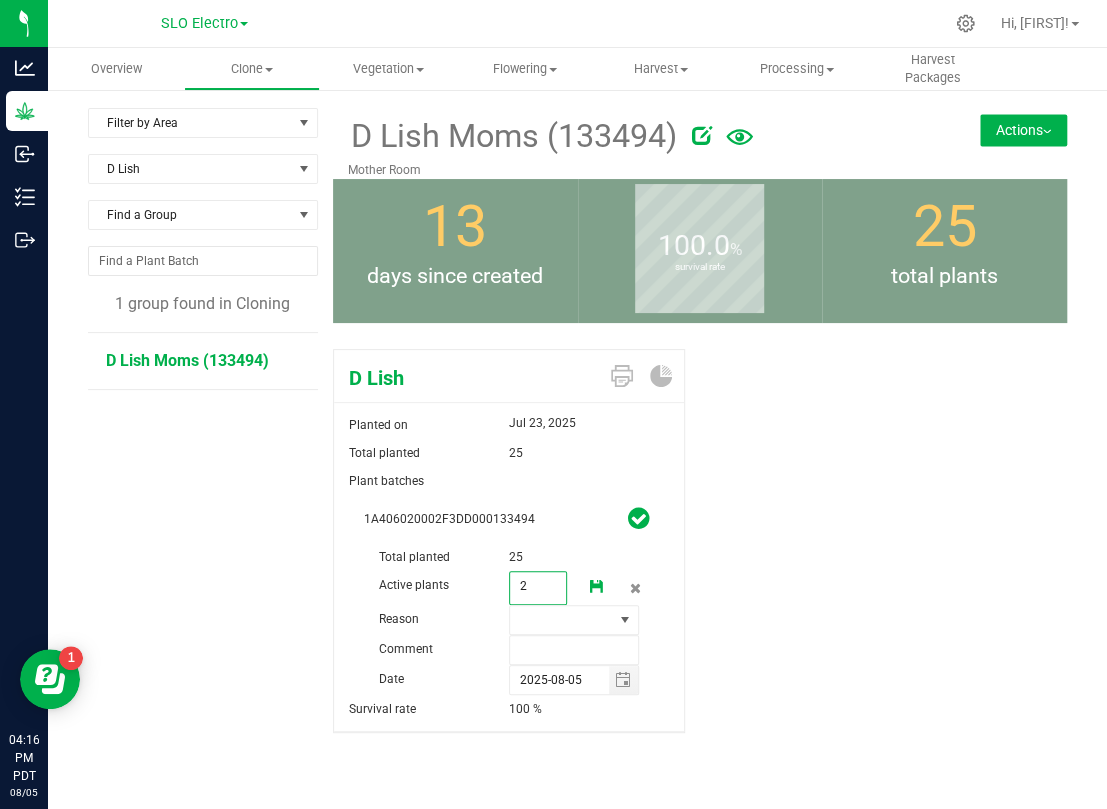 type on "21" 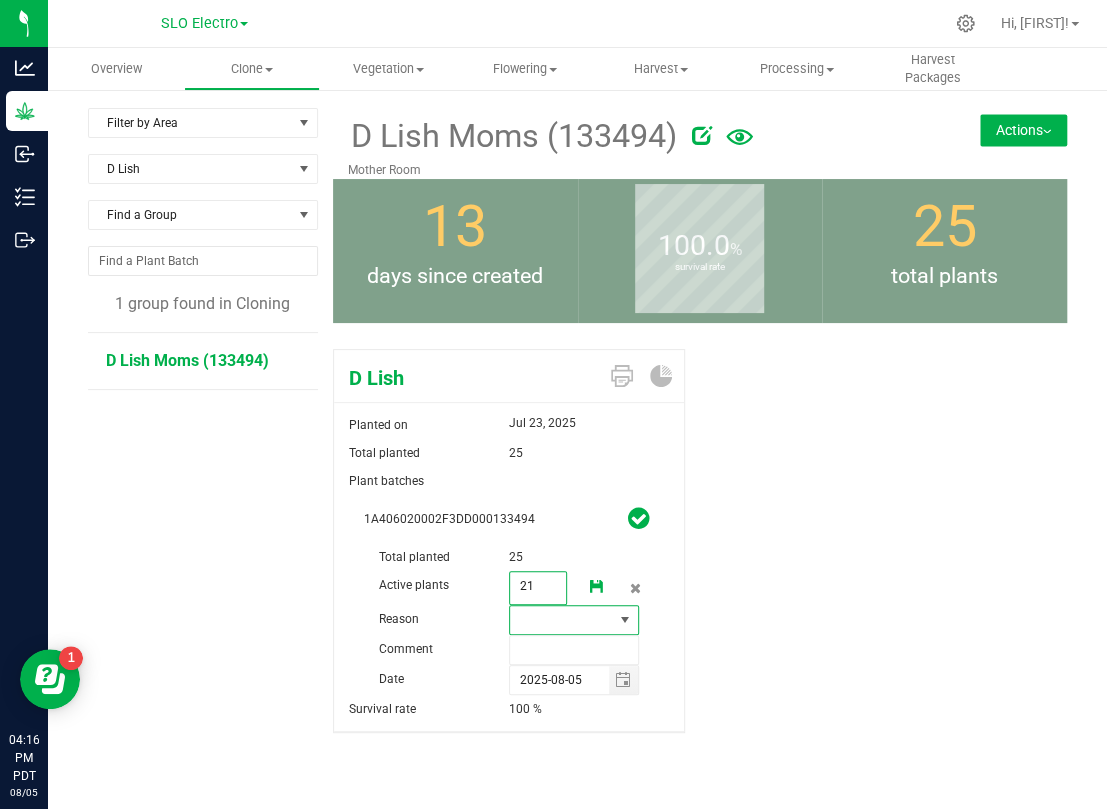 type on "21" 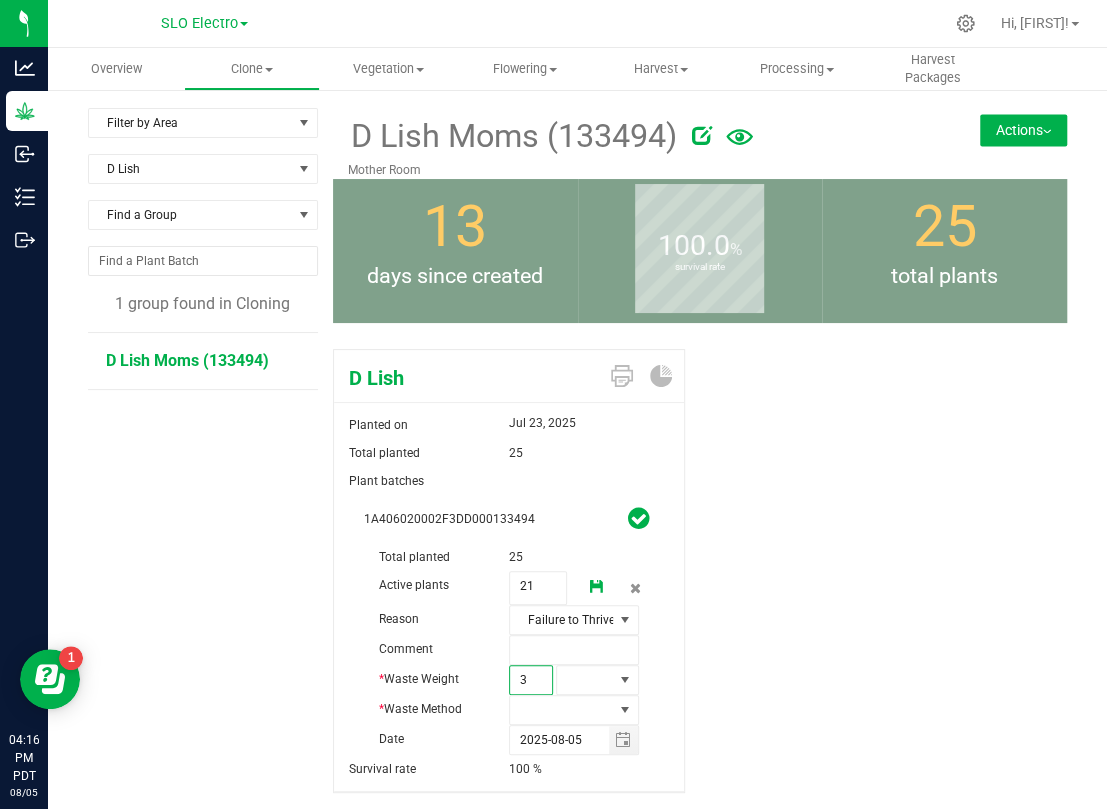 type on "30" 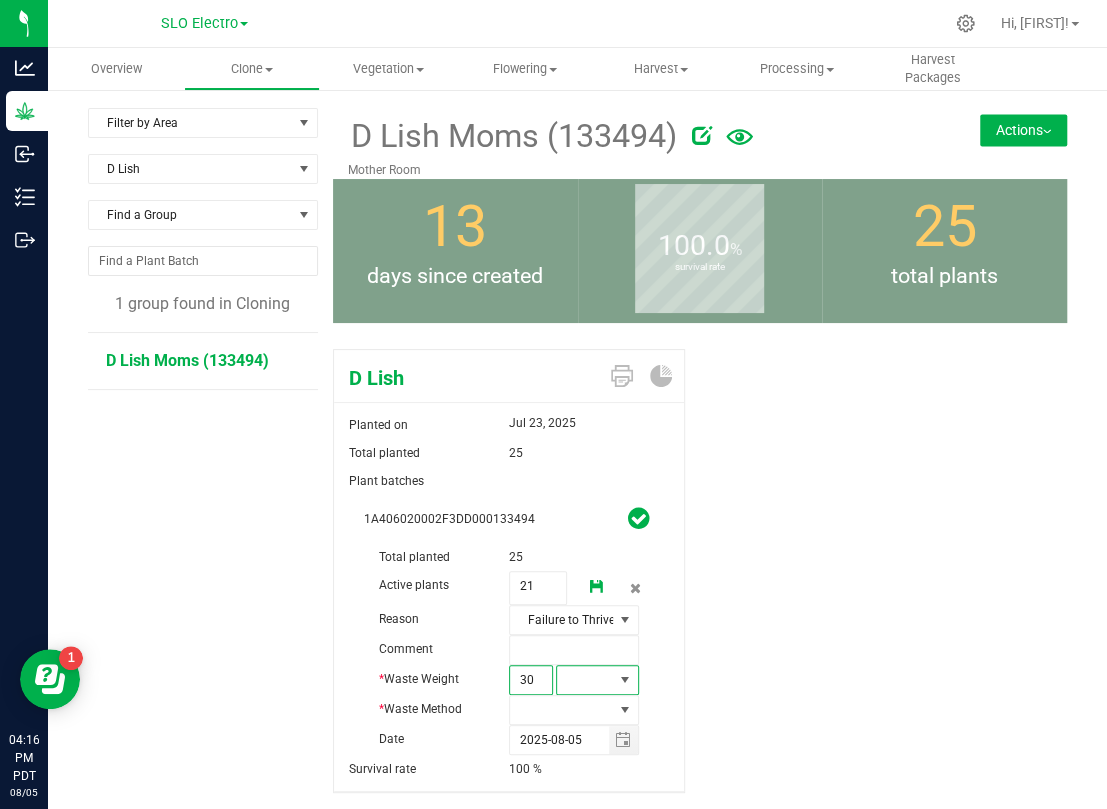 type on "30.0000" 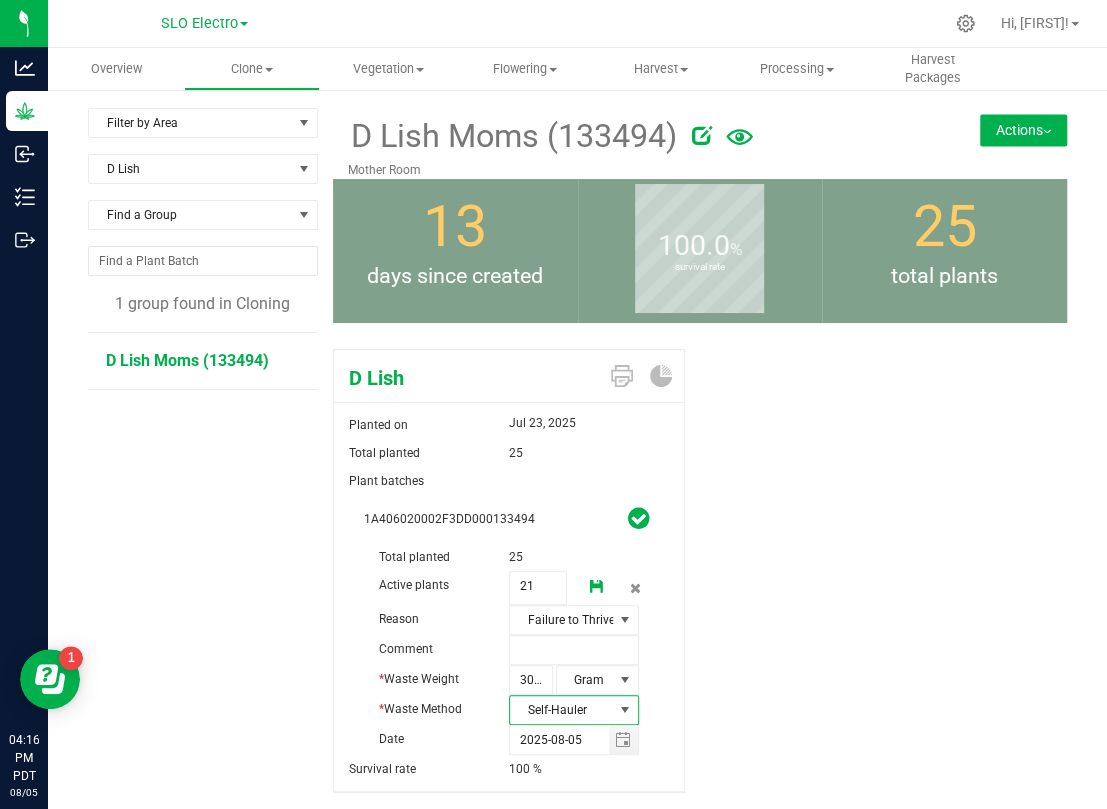 click at bounding box center (597, 587) 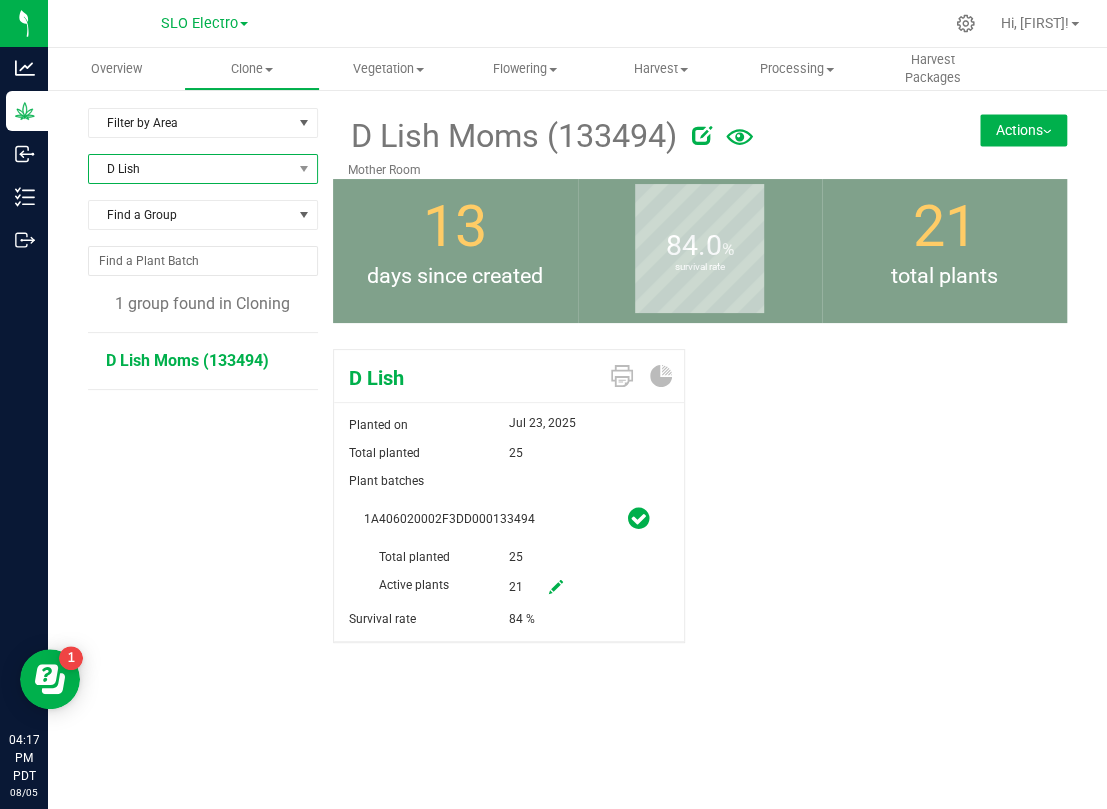 click on "D Lish" at bounding box center [190, 169] 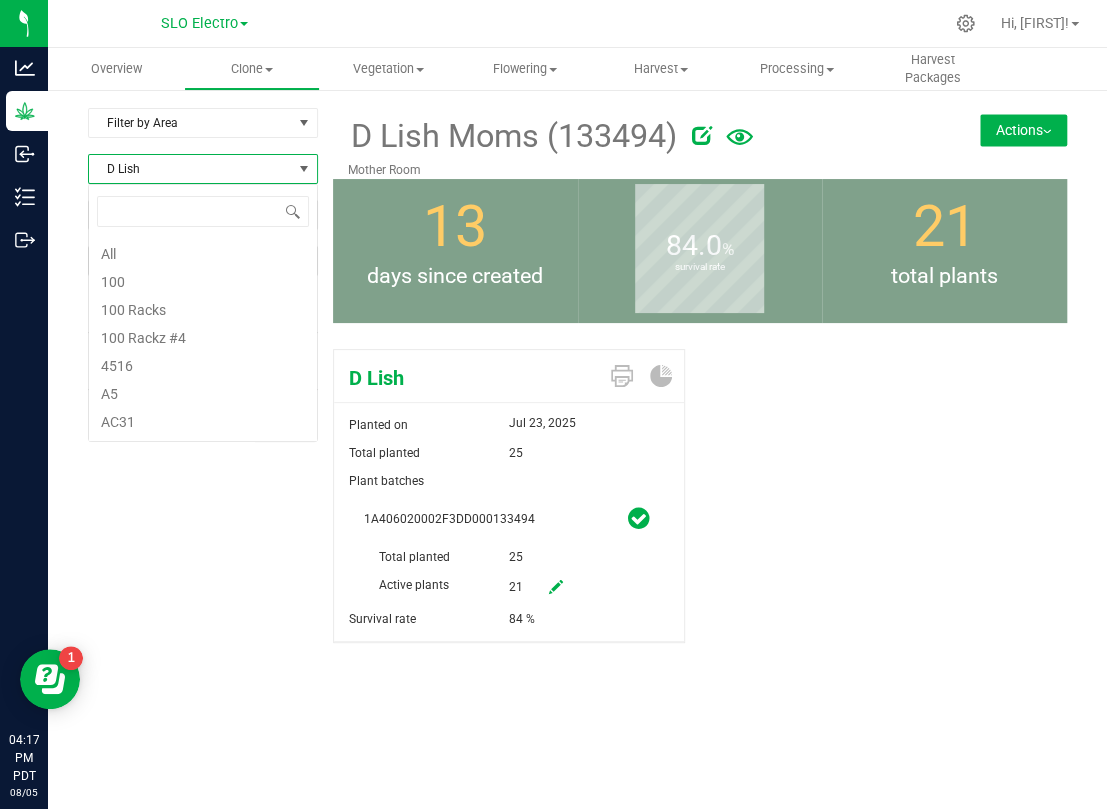 scroll, scrollTop: 99969, scrollLeft: 99770, axis: both 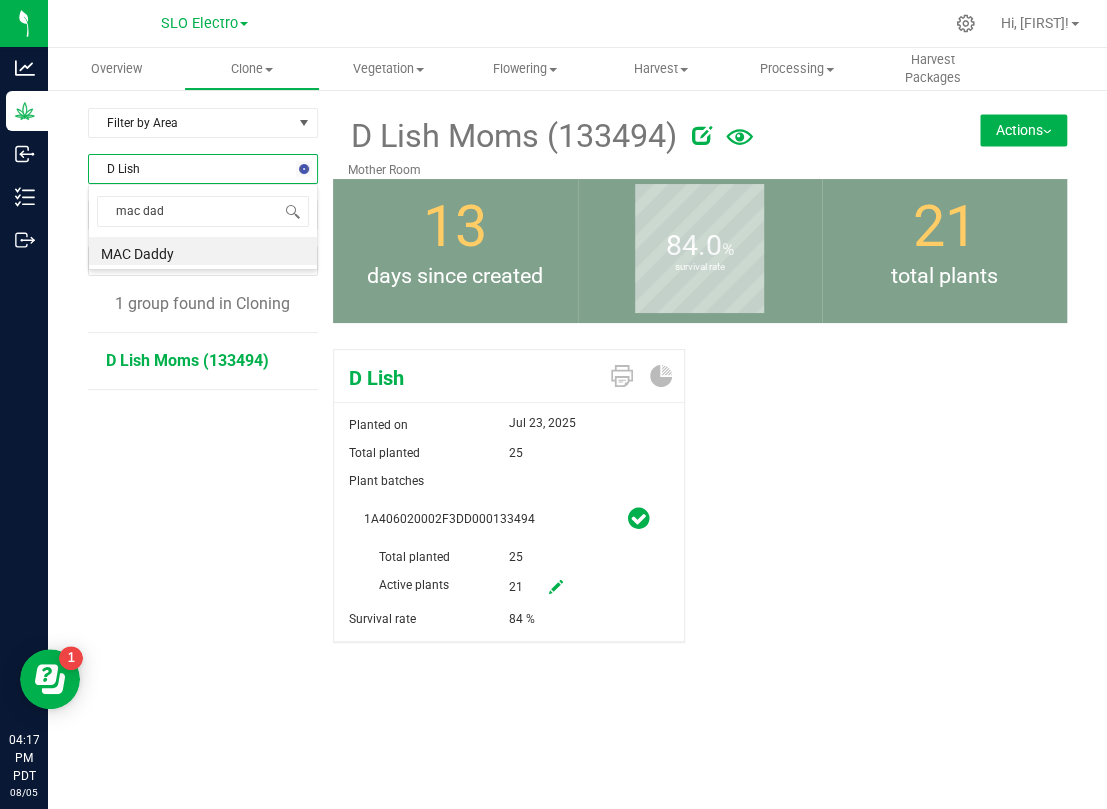 type on "mac dadd" 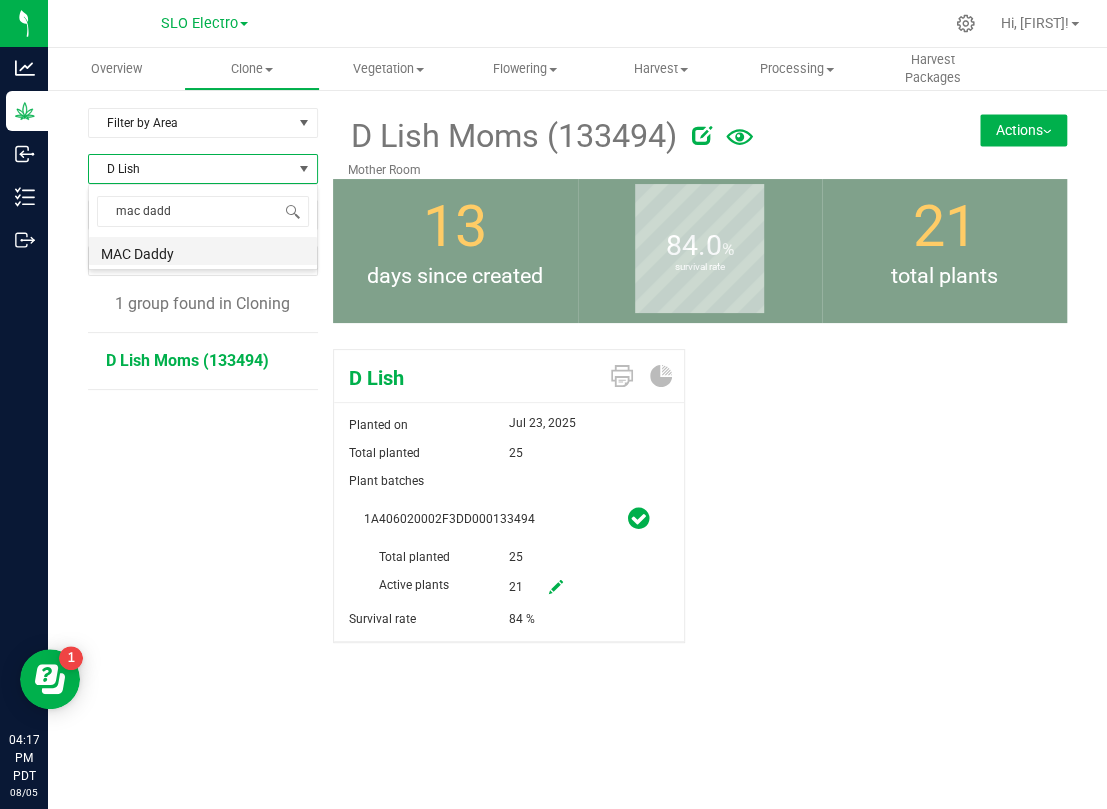 click on "MAC Daddy" at bounding box center [203, 251] 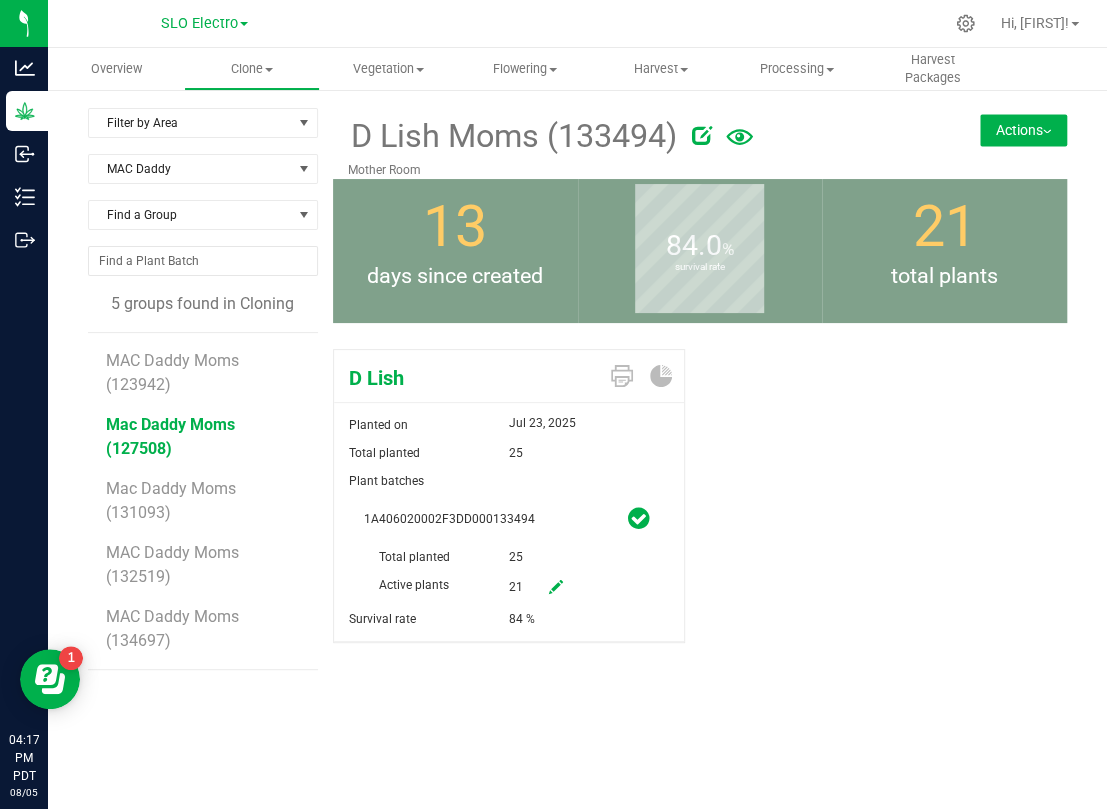 click on "Mac Daddy Moms (127508)" at bounding box center (170, 436) 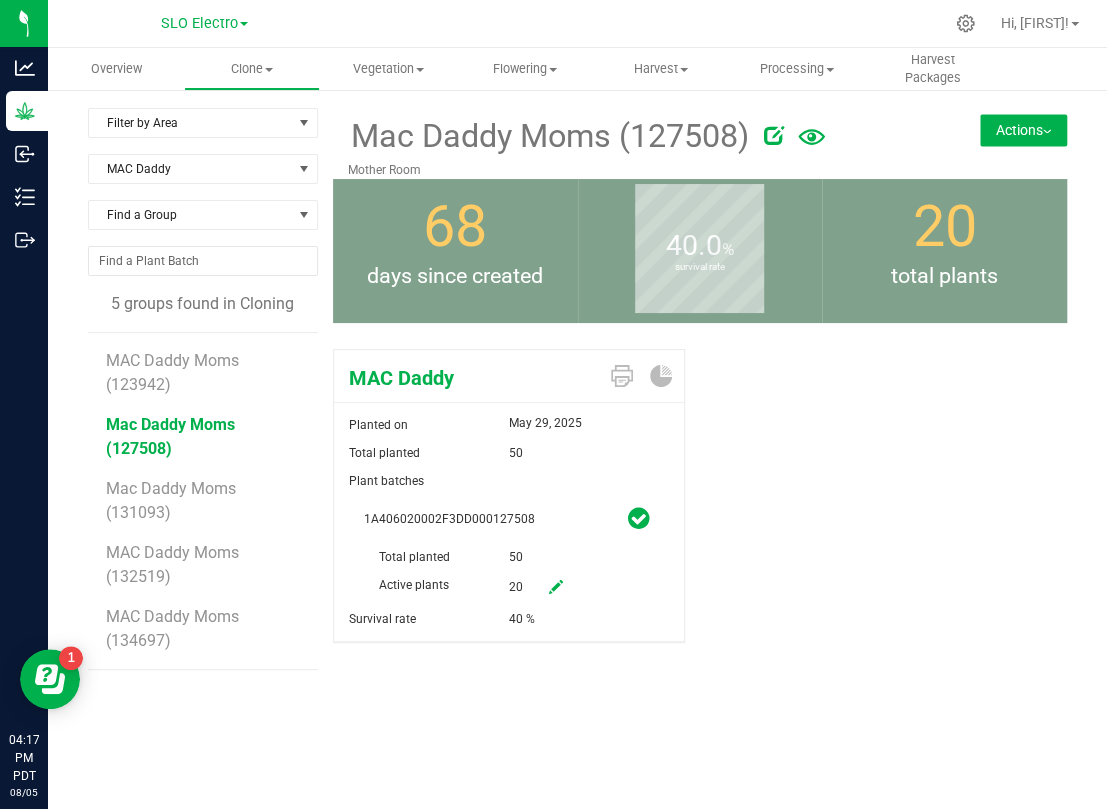 click at bounding box center [556, 587] 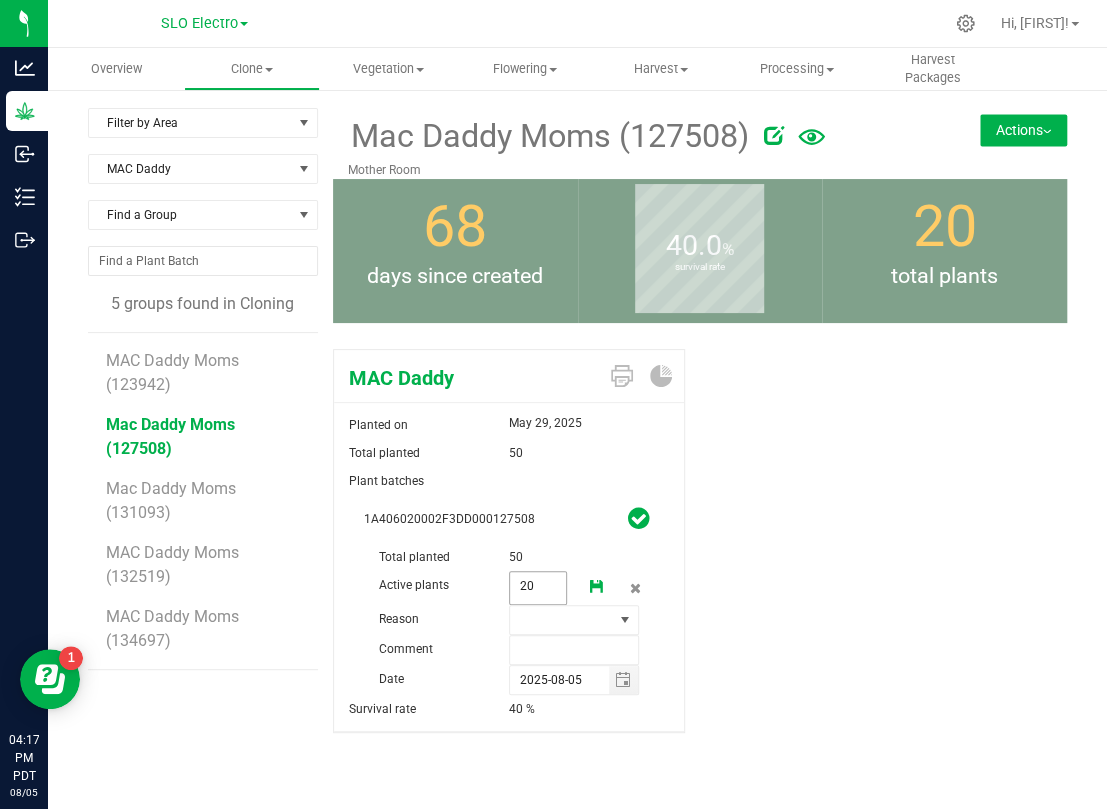 click on "20 20" at bounding box center (538, 588) 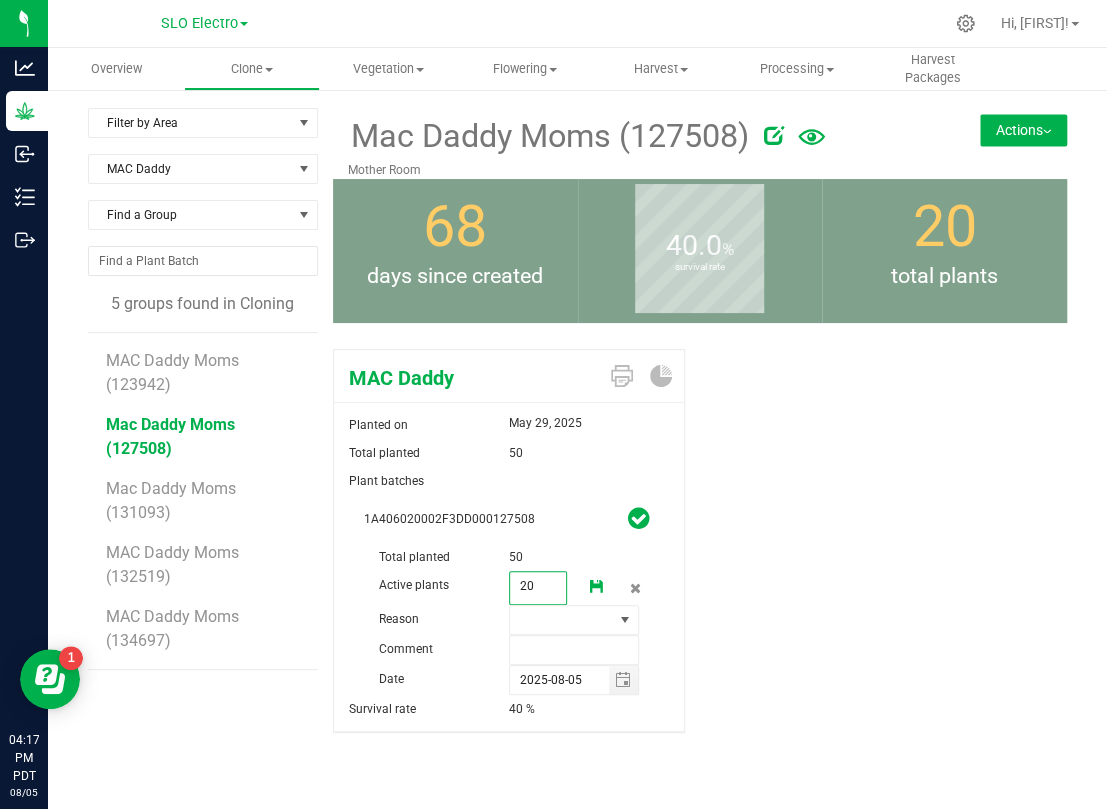 click on "20" at bounding box center (538, 586) 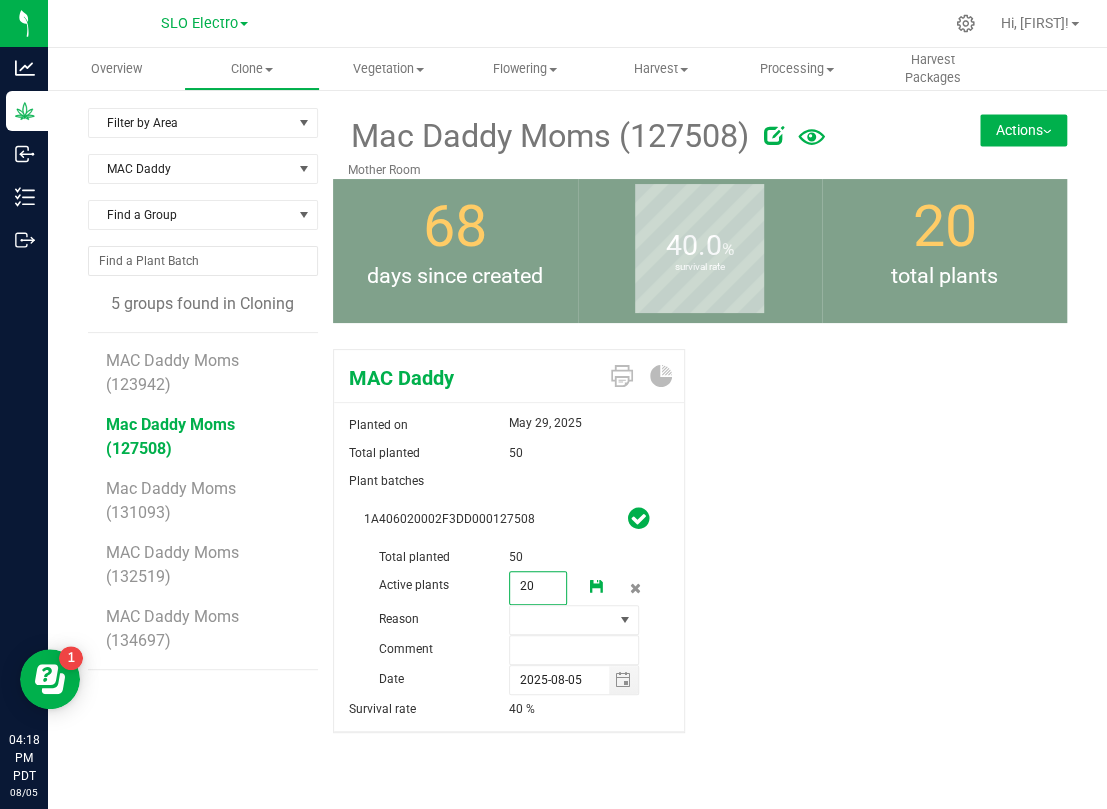 click on "20 20" at bounding box center (538, 588) 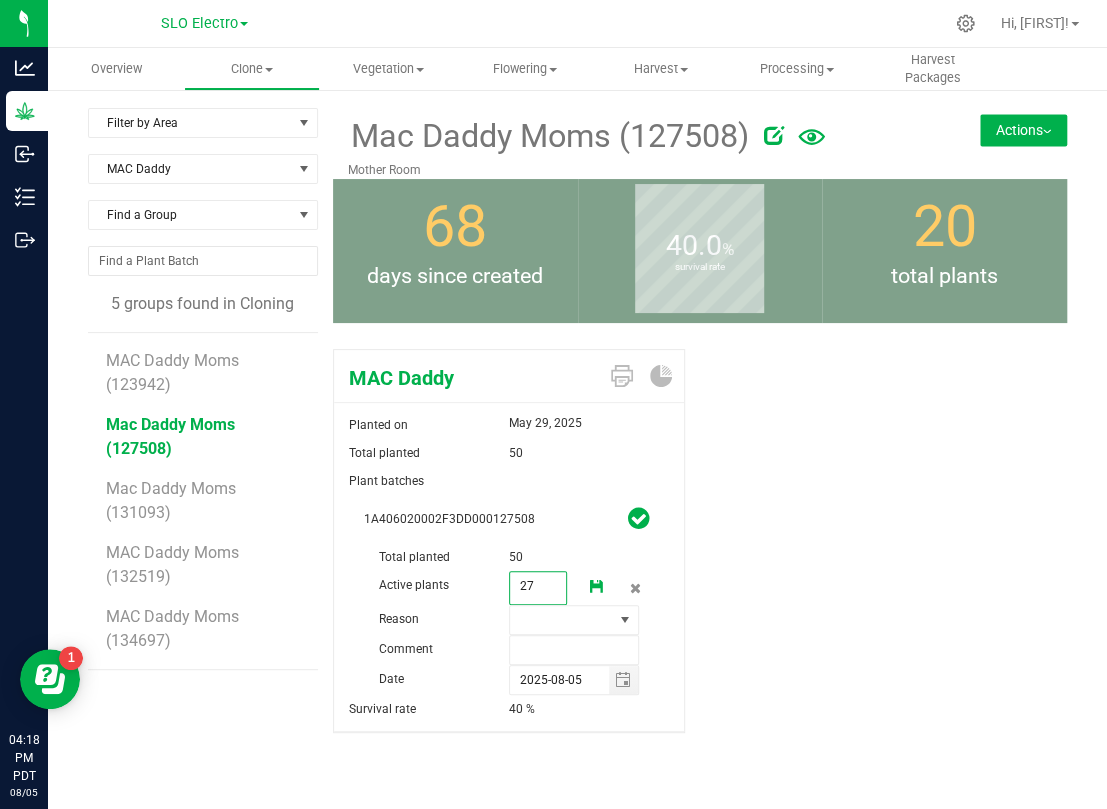 type on "2" 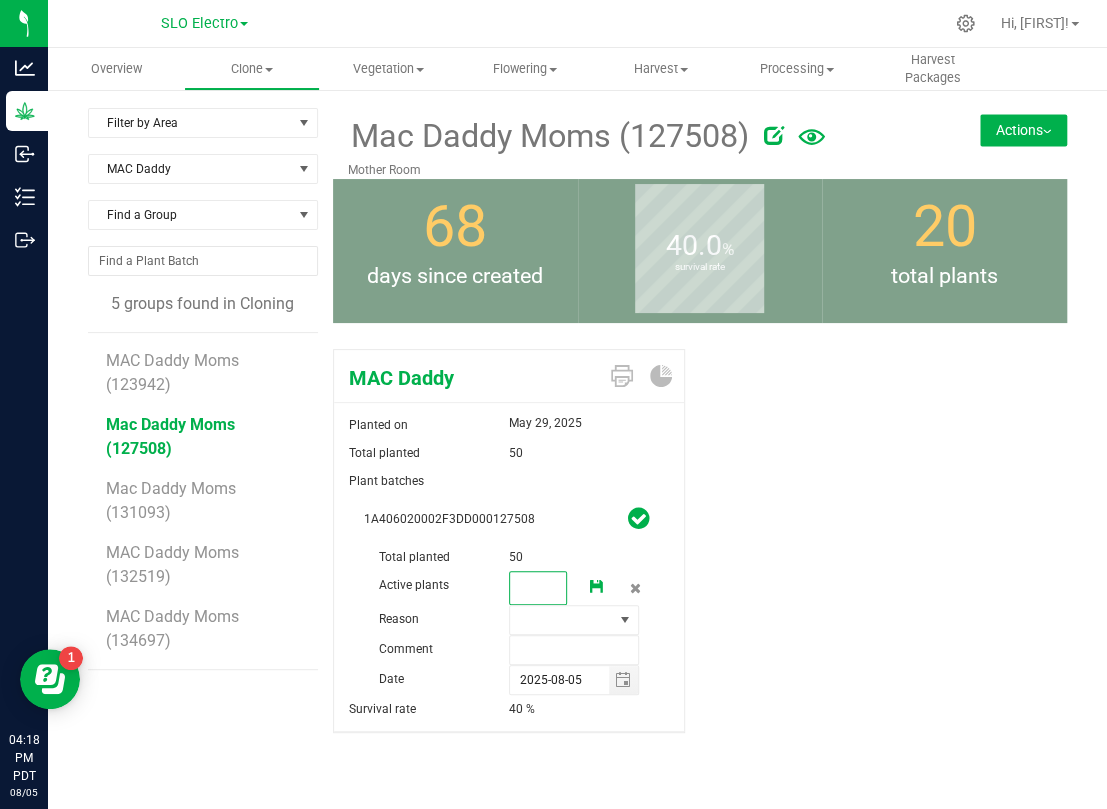 type on "0" 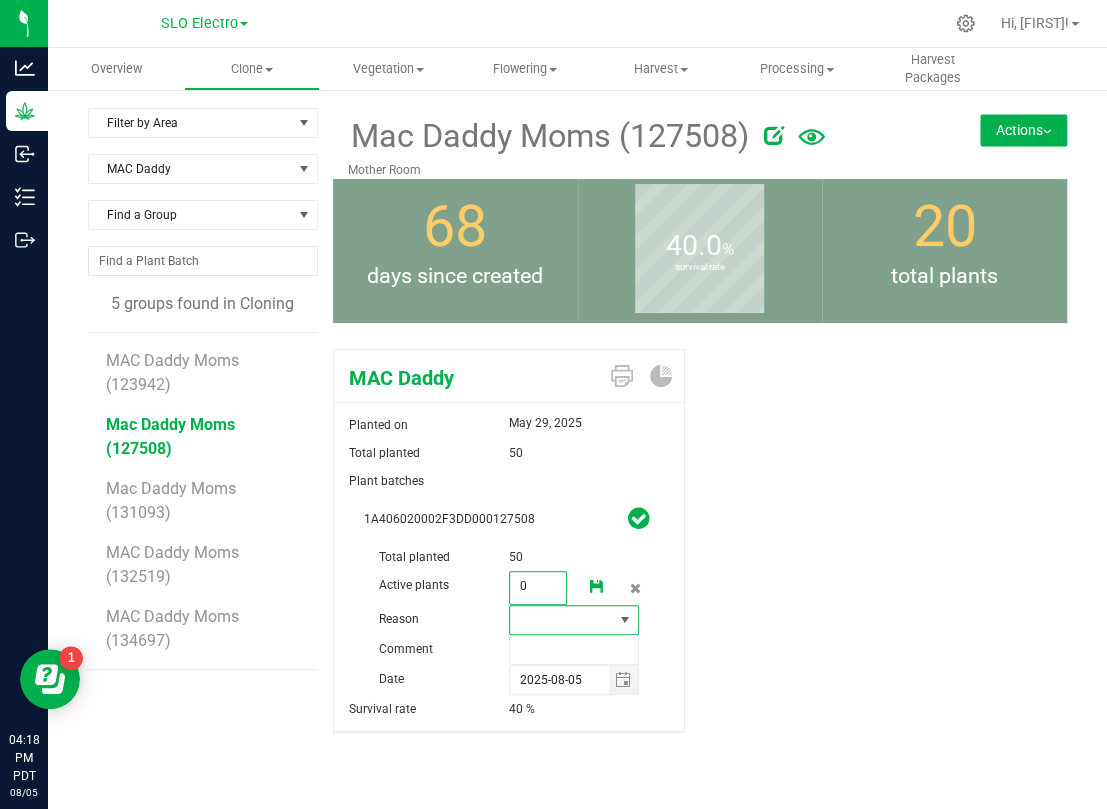 type on "0" 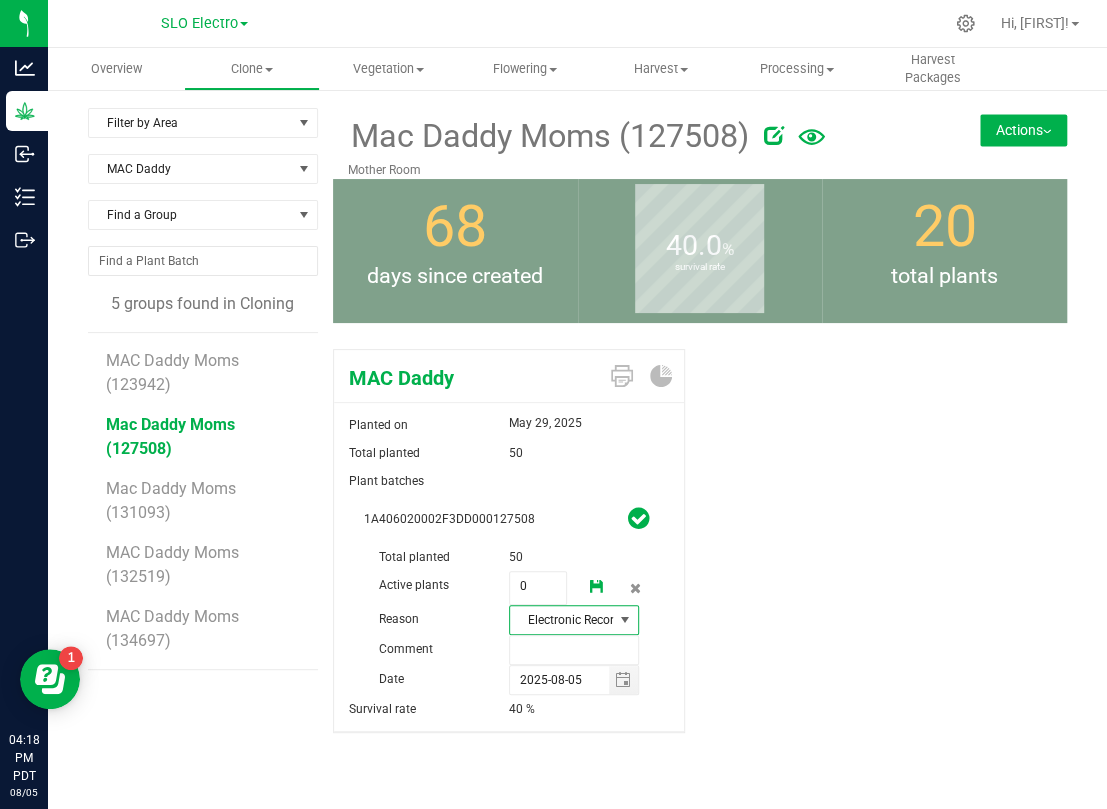 click on "Electronic Record Correction" at bounding box center [561, 620] 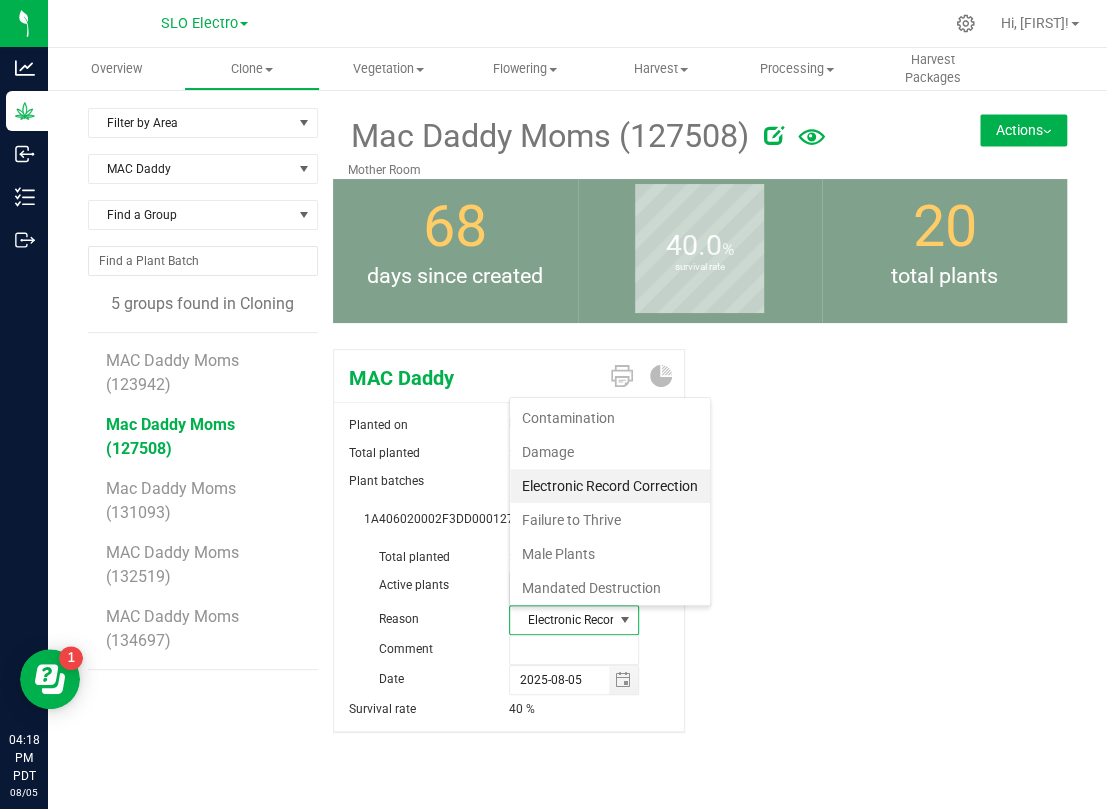 scroll, scrollTop: 99969, scrollLeft: 99870, axis: both 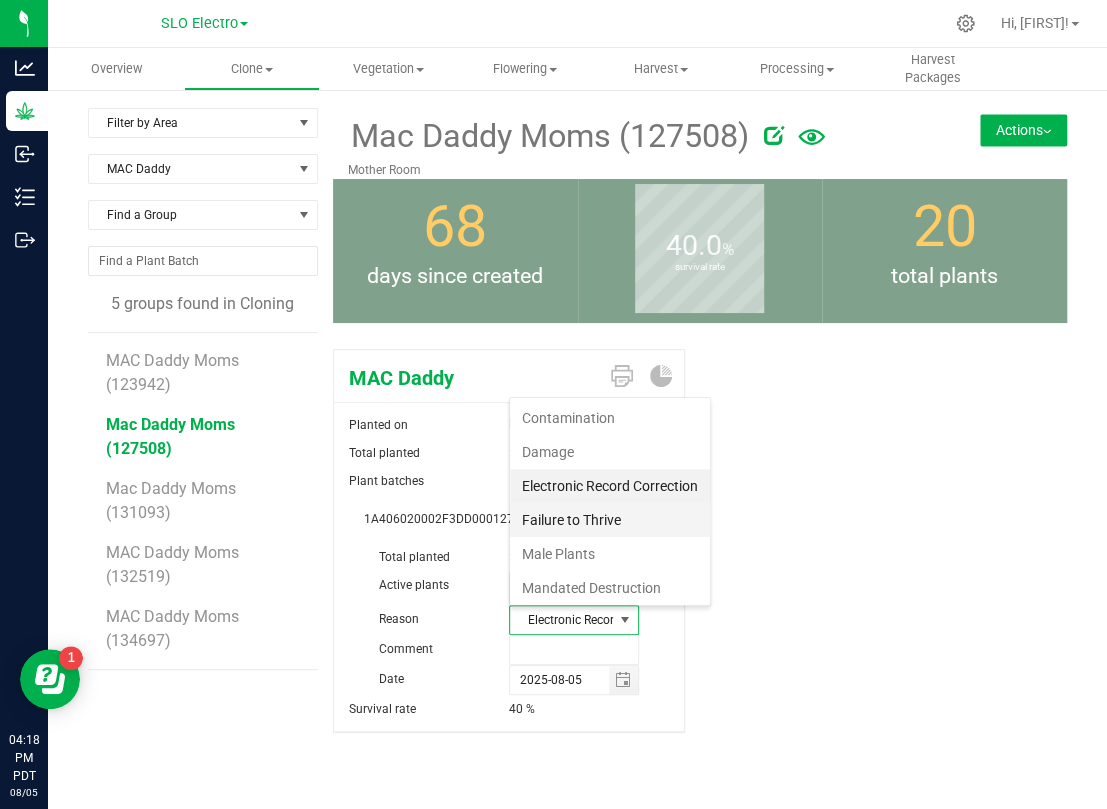 click on "Failure to Thrive" at bounding box center (610, 520) 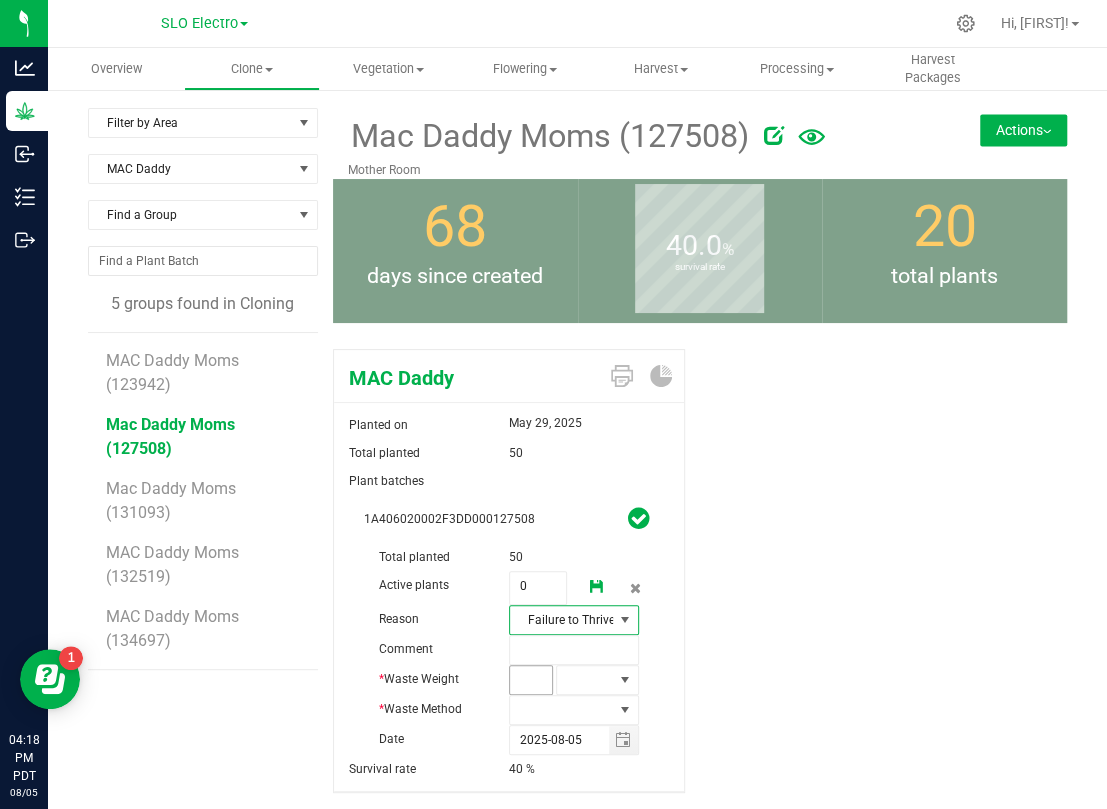 click at bounding box center (531, 680) 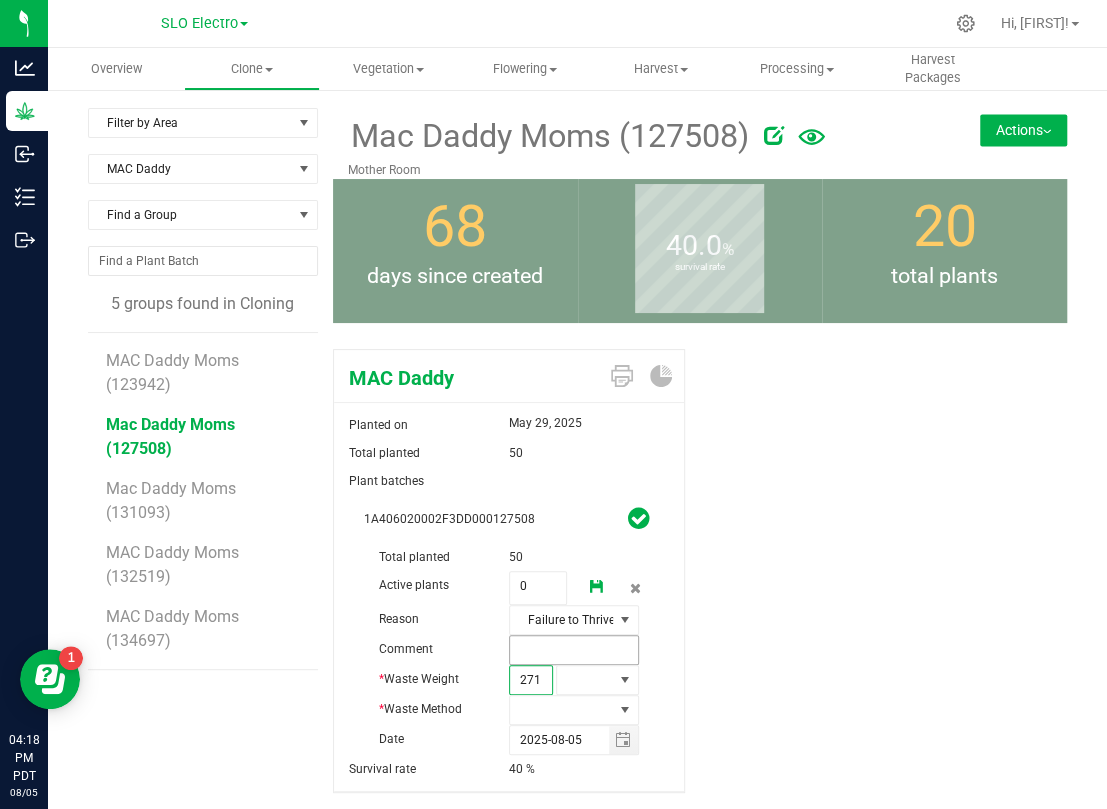type on "2715" 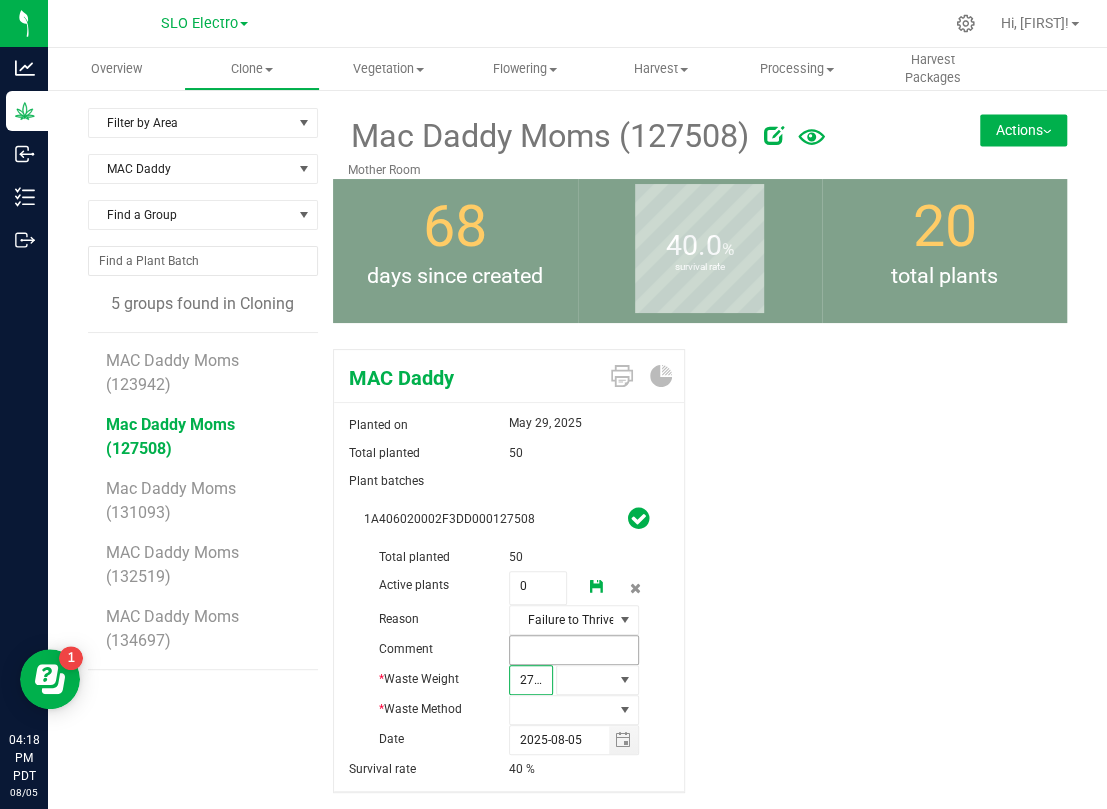 scroll, scrollTop: 0, scrollLeft: 2, axis: horizontal 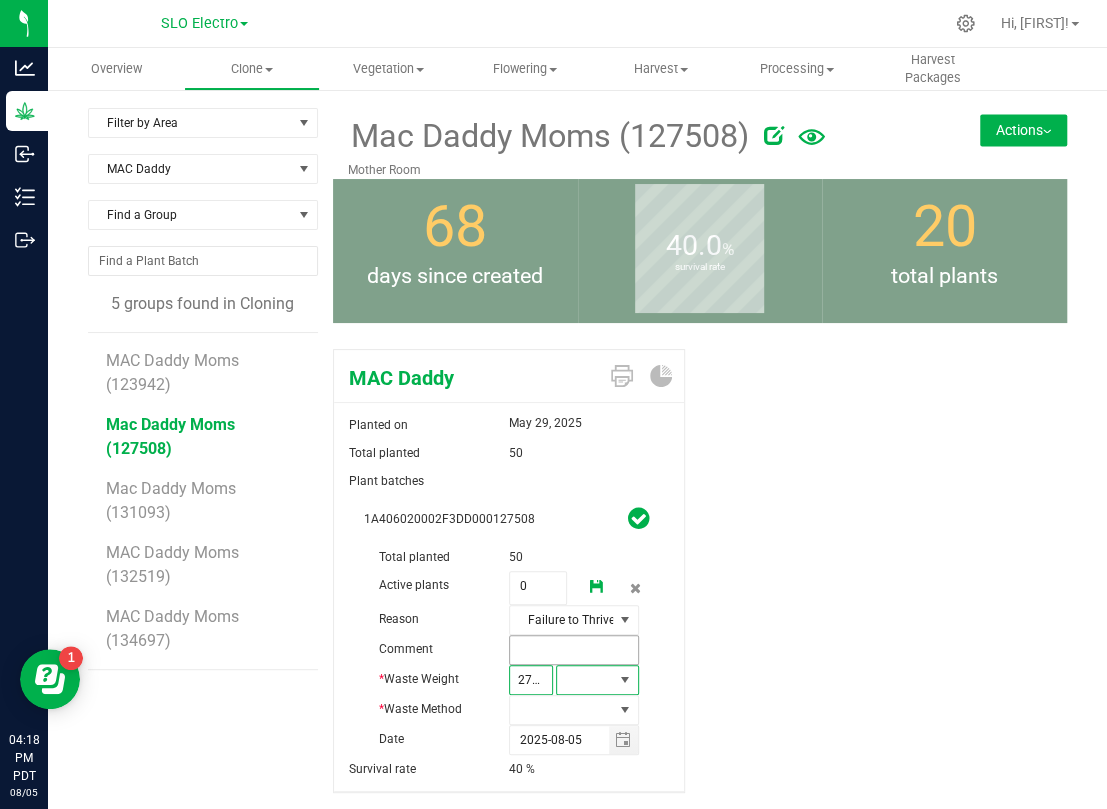 type on "2,715.0000" 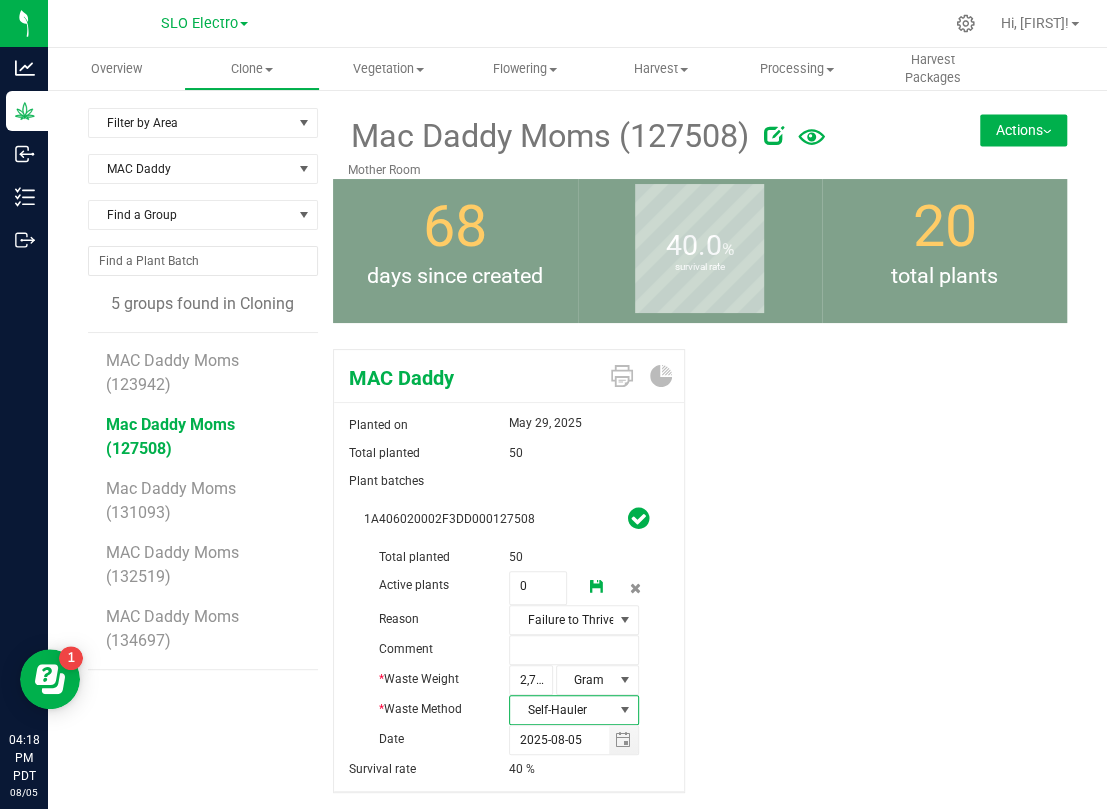 click at bounding box center (597, 587) 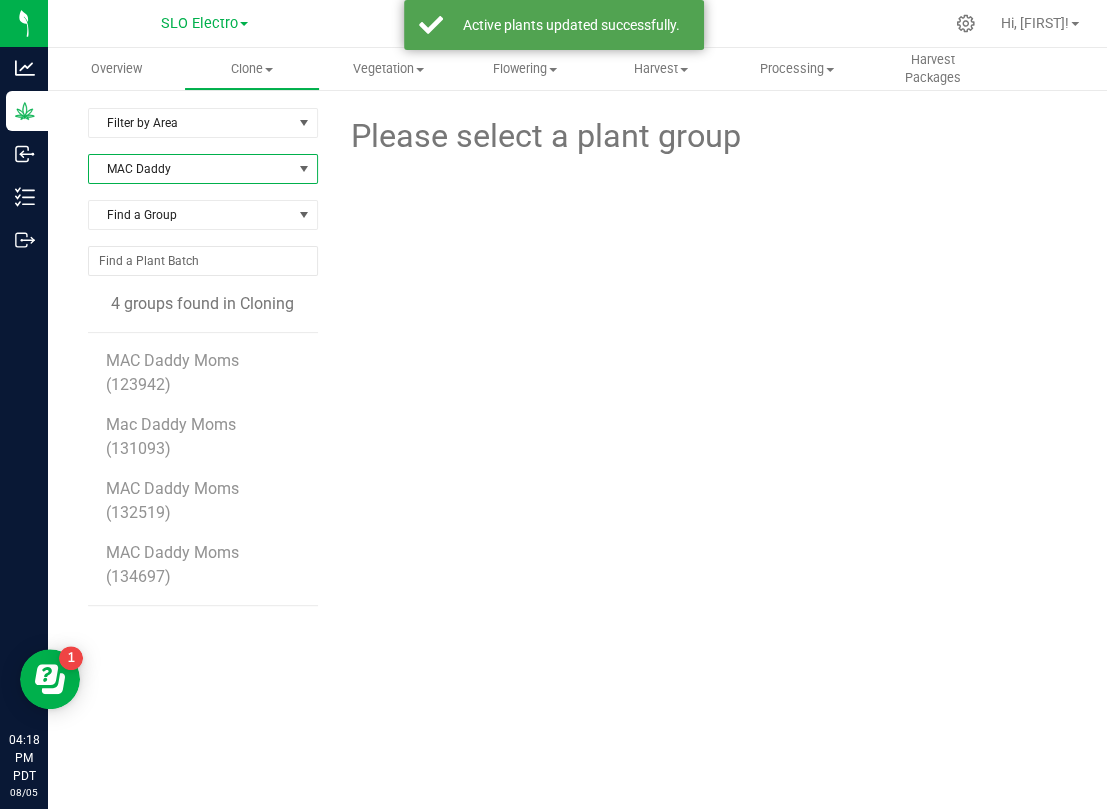 click on "MAC Daddy" at bounding box center [190, 169] 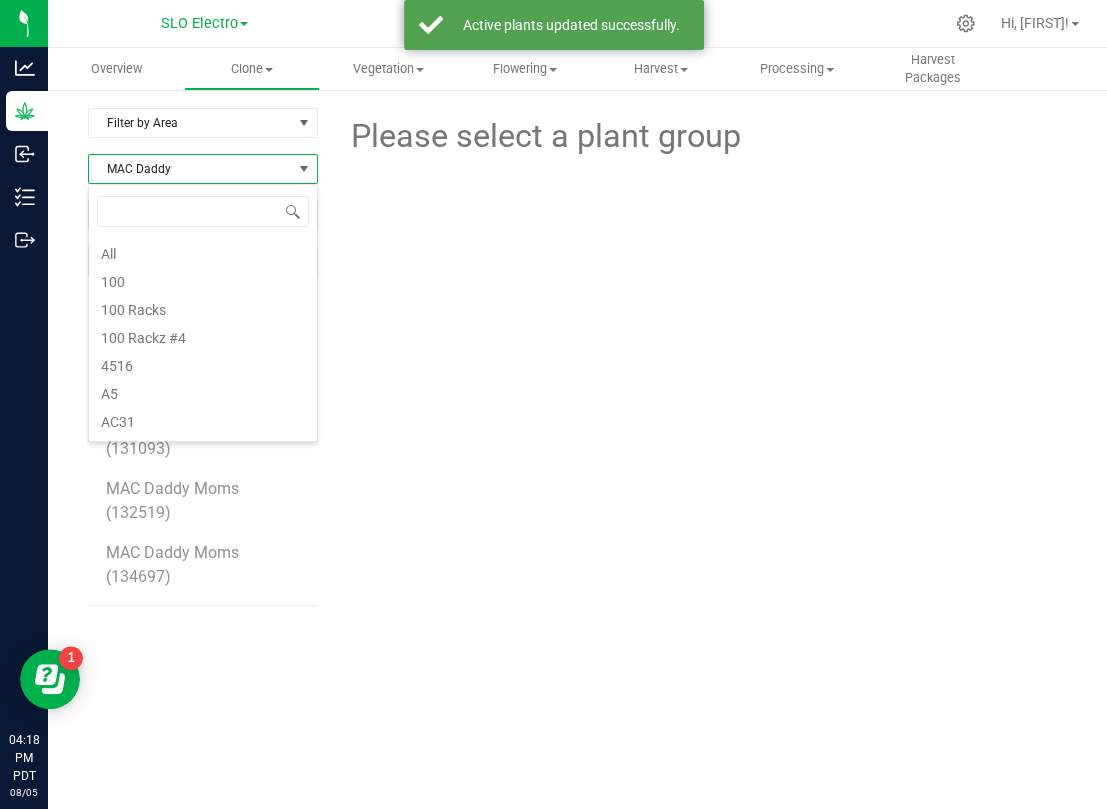 scroll, scrollTop: 4840, scrollLeft: 0, axis: vertical 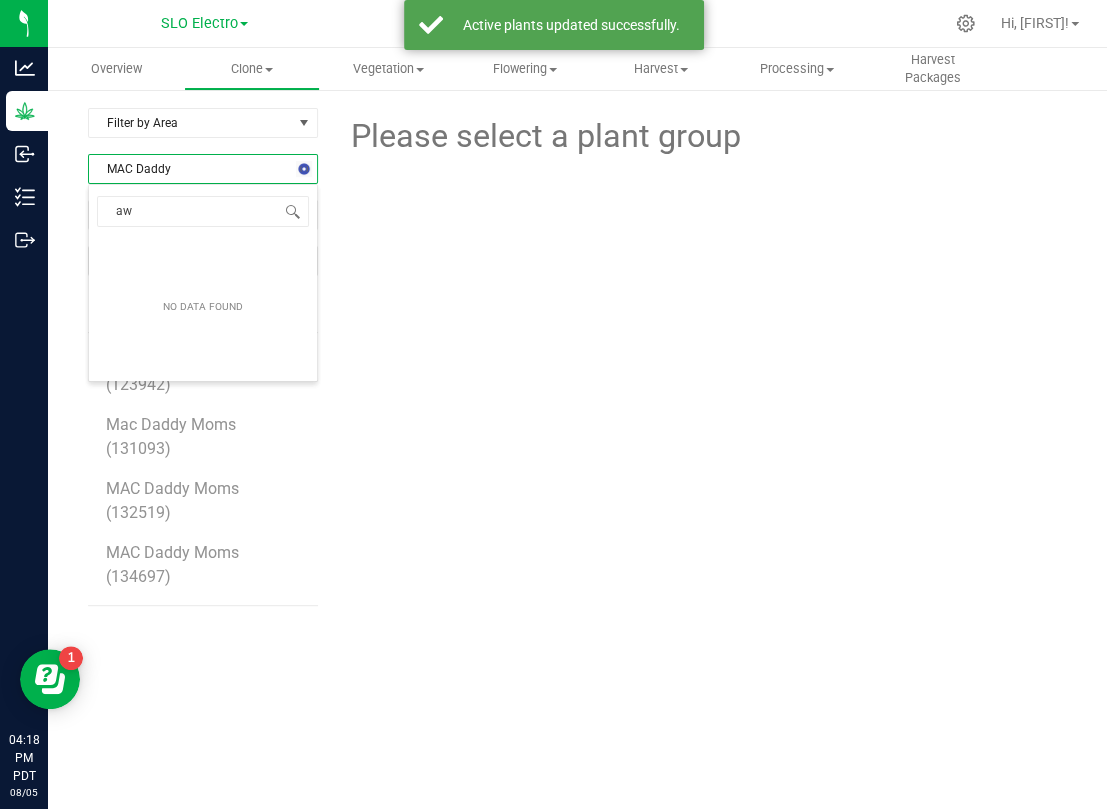 type on "a" 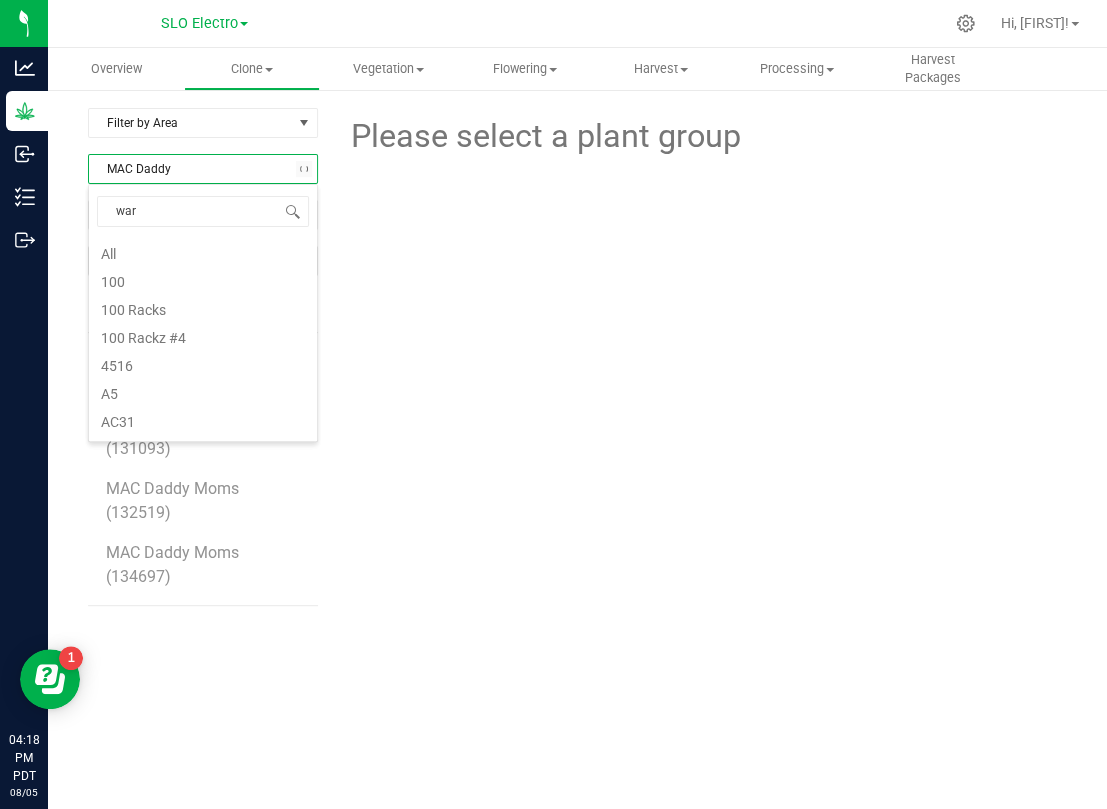 type on "warh" 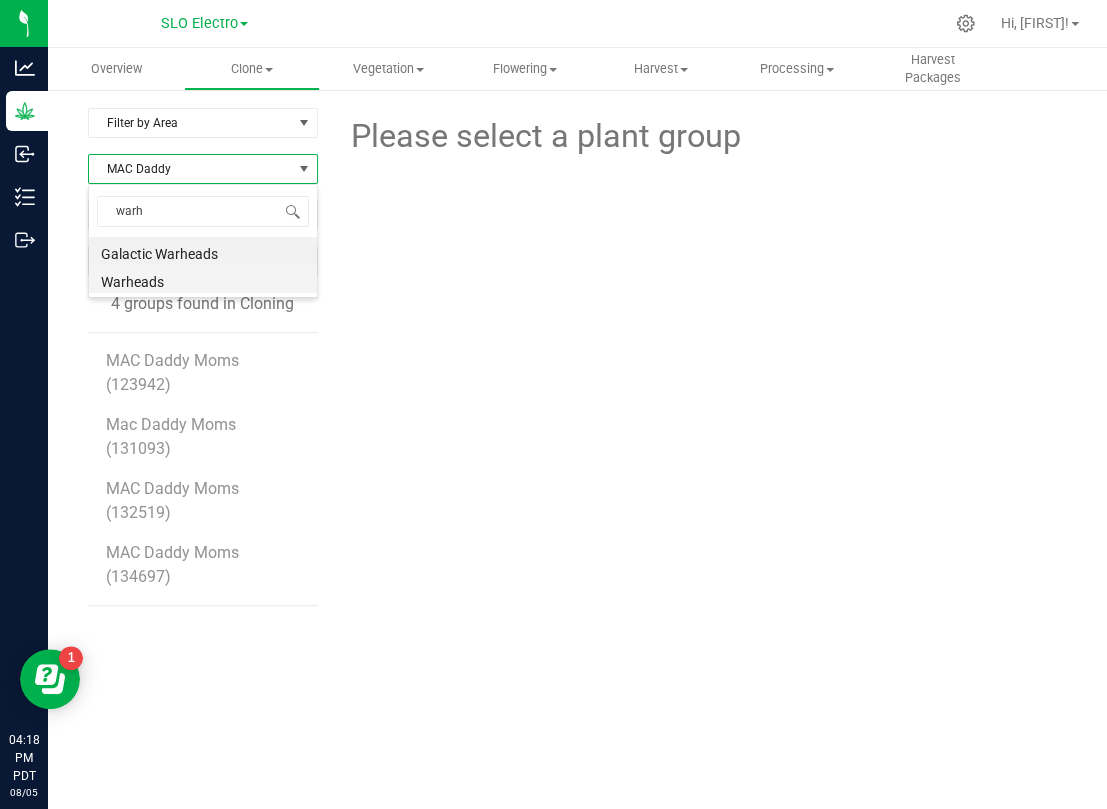 click on "Warheads" at bounding box center (203, 279) 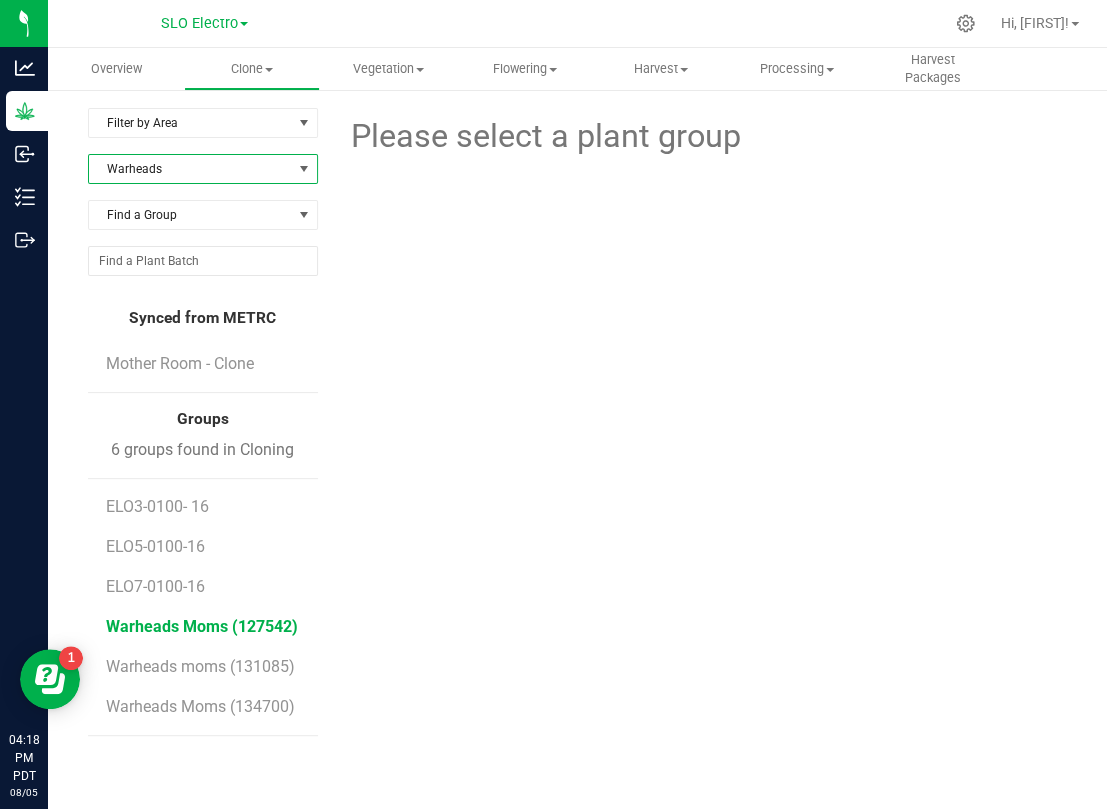click on "Warheads Moms (127542)" at bounding box center (202, 626) 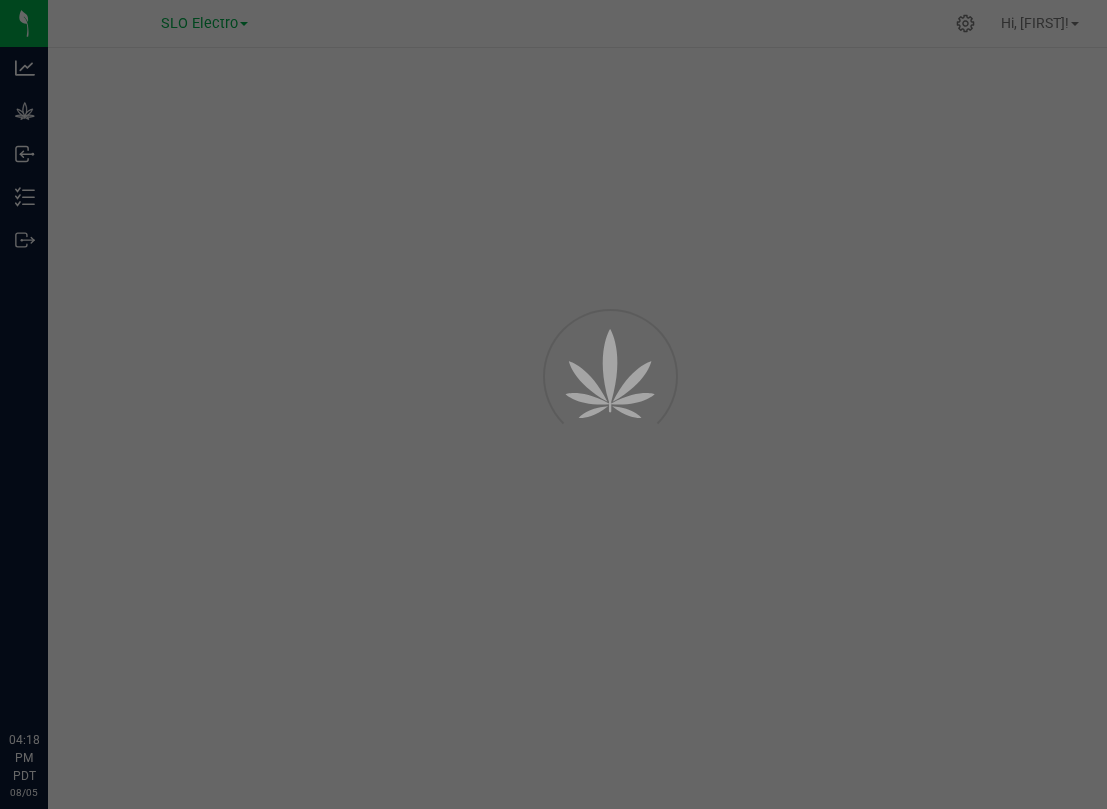 scroll, scrollTop: 0, scrollLeft: 0, axis: both 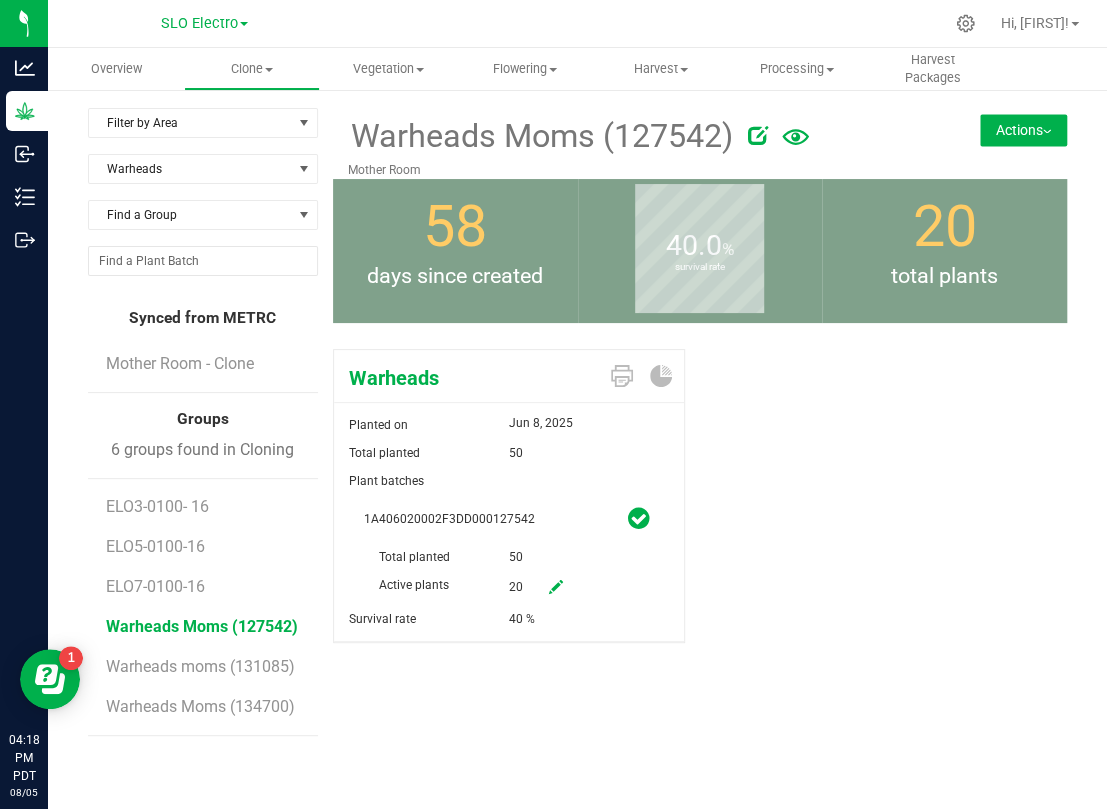 click at bounding box center (556, 587) 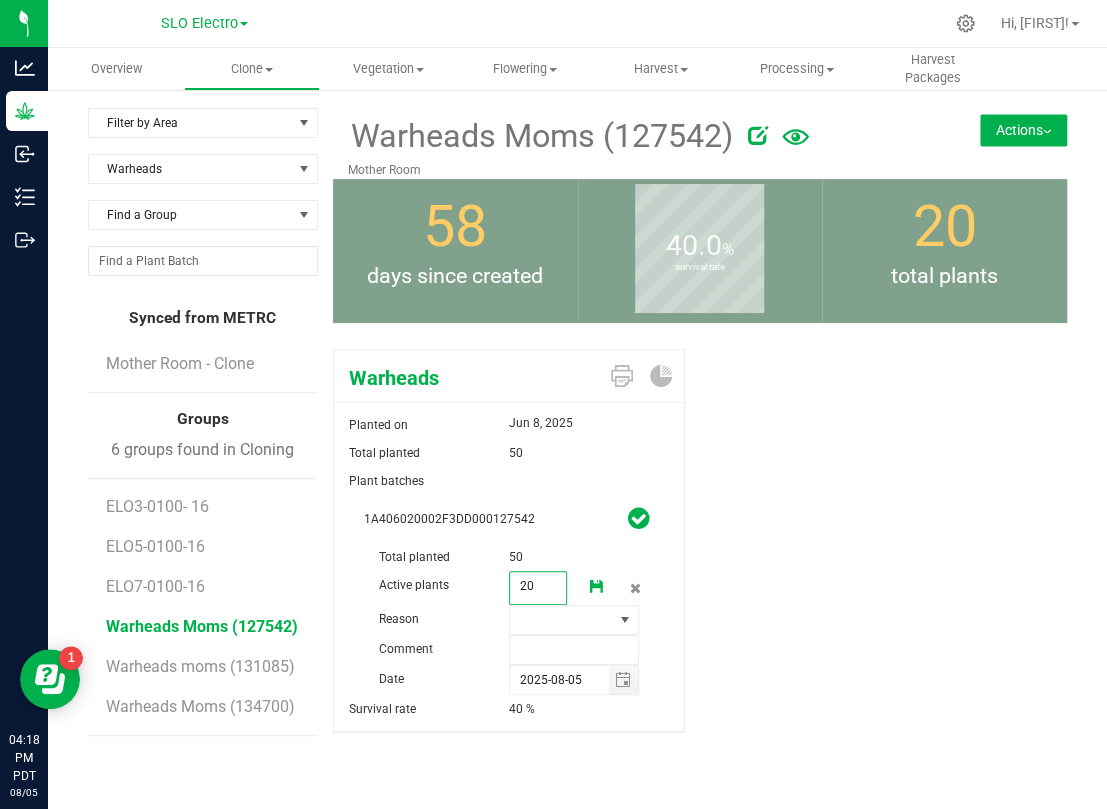 click on "20 20" at bounding box center (538, 588) 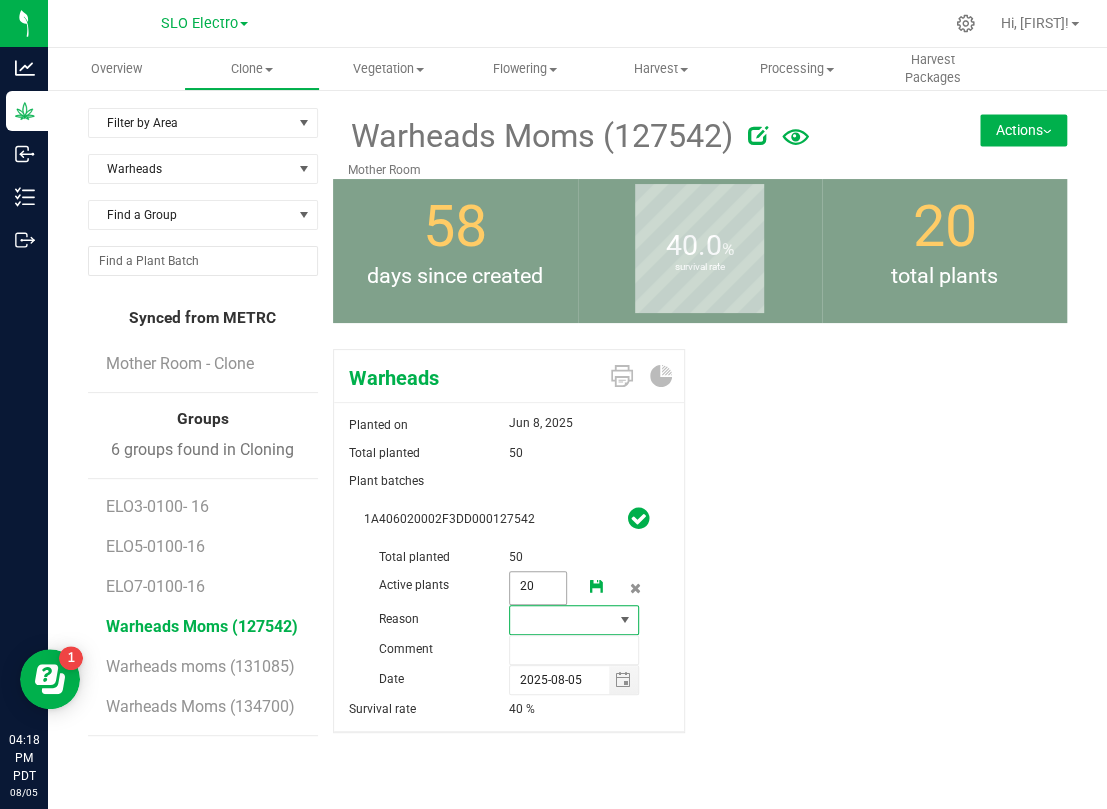 type on "0" 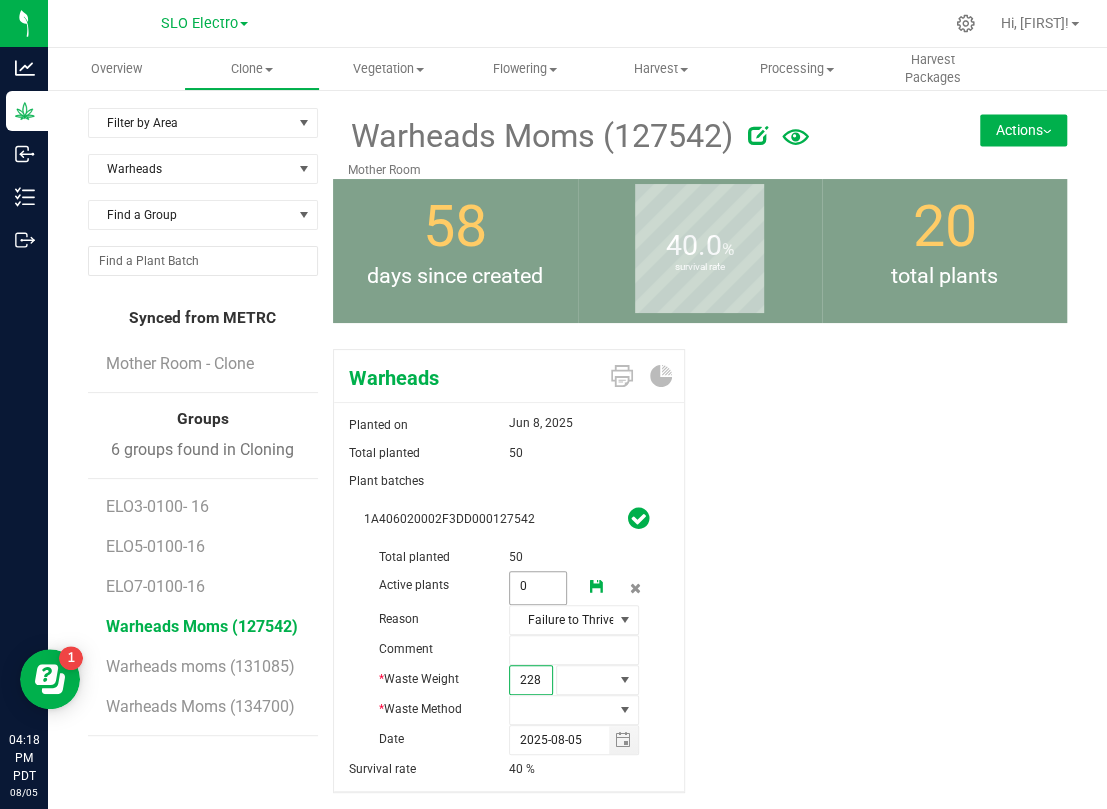 type on "2285" 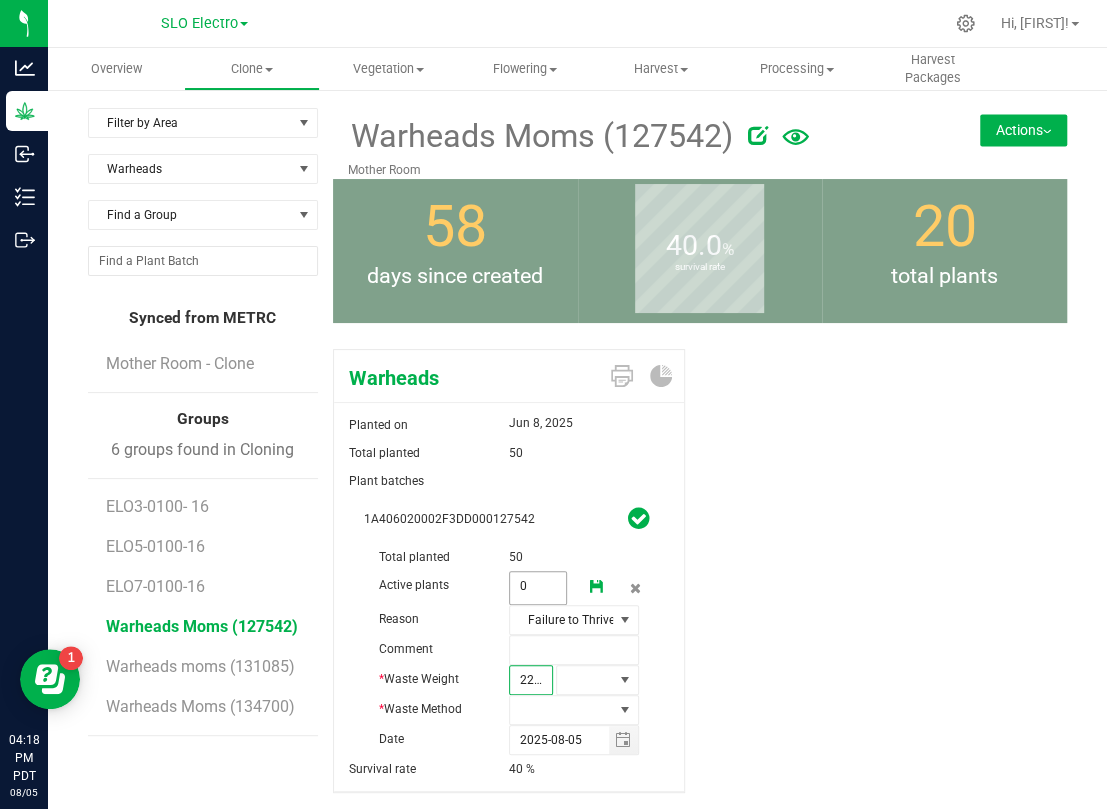 scroll, scrollTop: 0, scrollLeft: 2, axis: horizontal 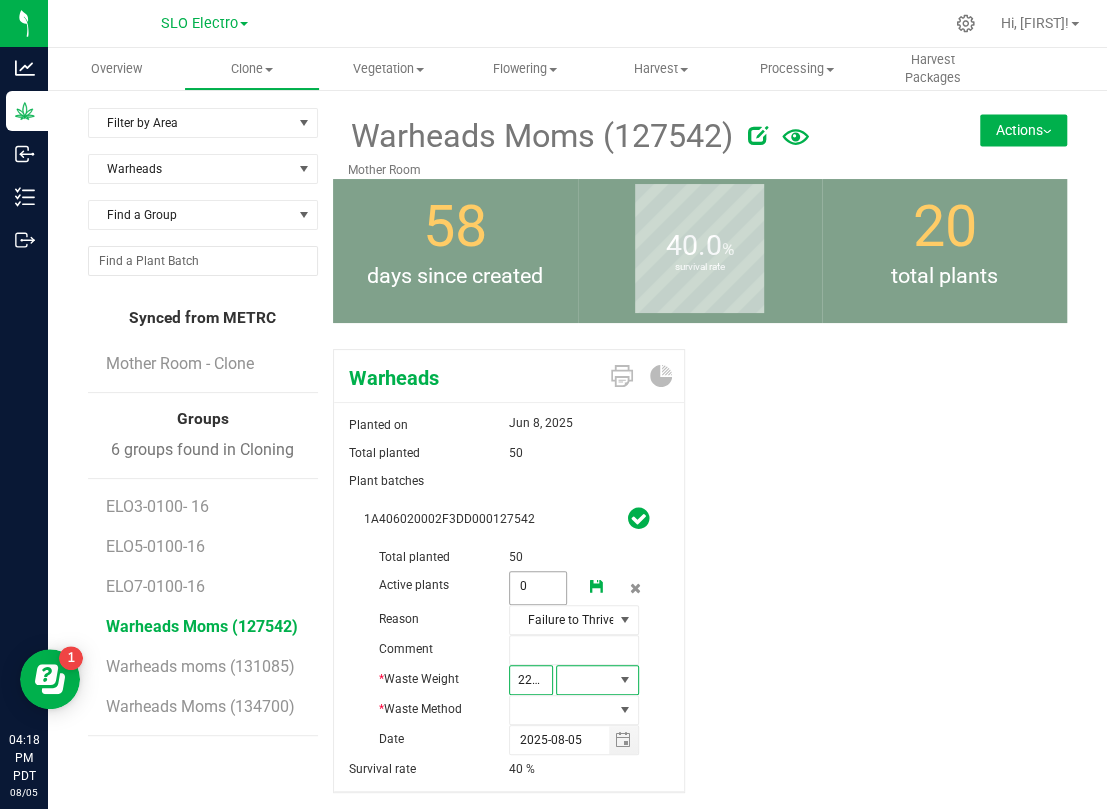 type on "2,285.0000" 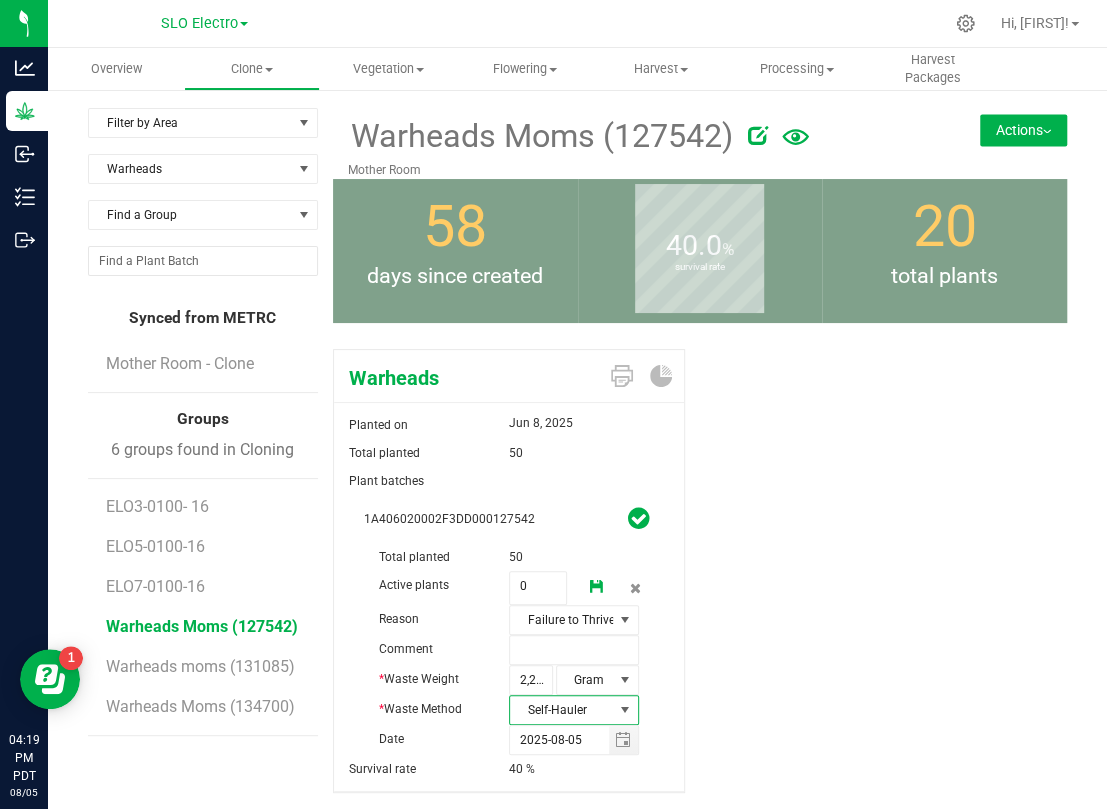 click at bounding box center (597, 587) 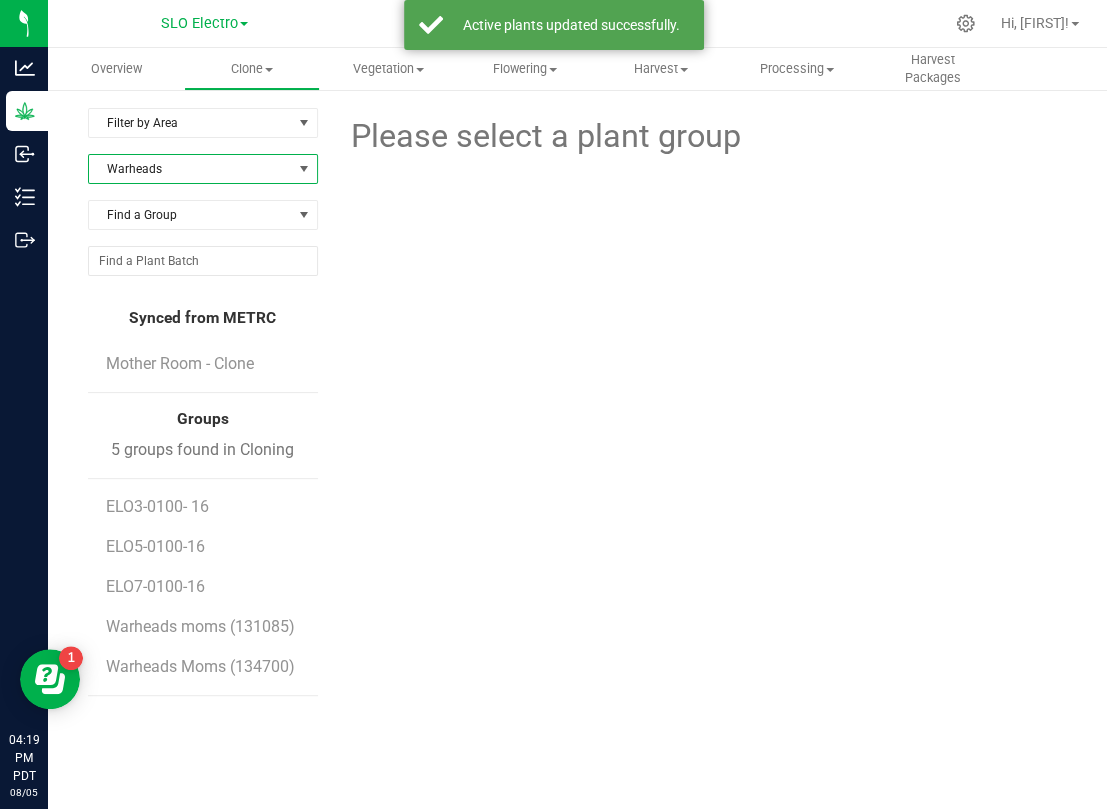 click on "Warheads" at bounding box center [190, 169] 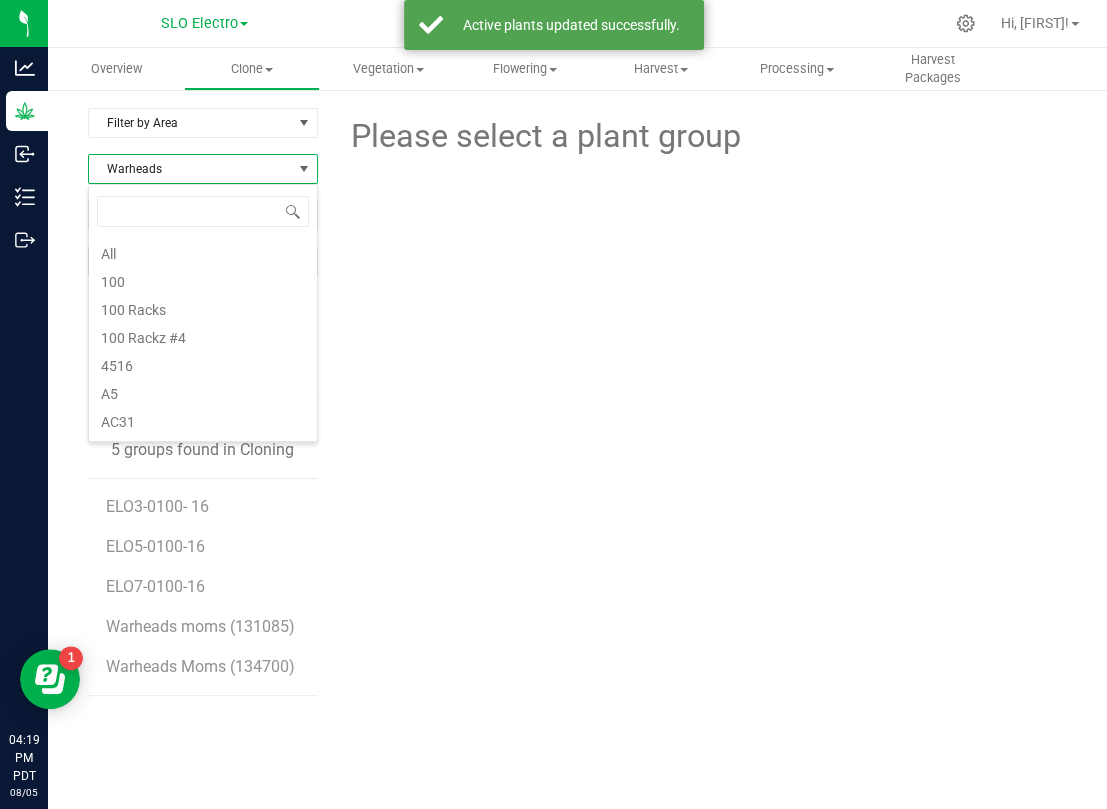scroll, scrollTop: 9796, scrollLeft: 0, axis: vertical 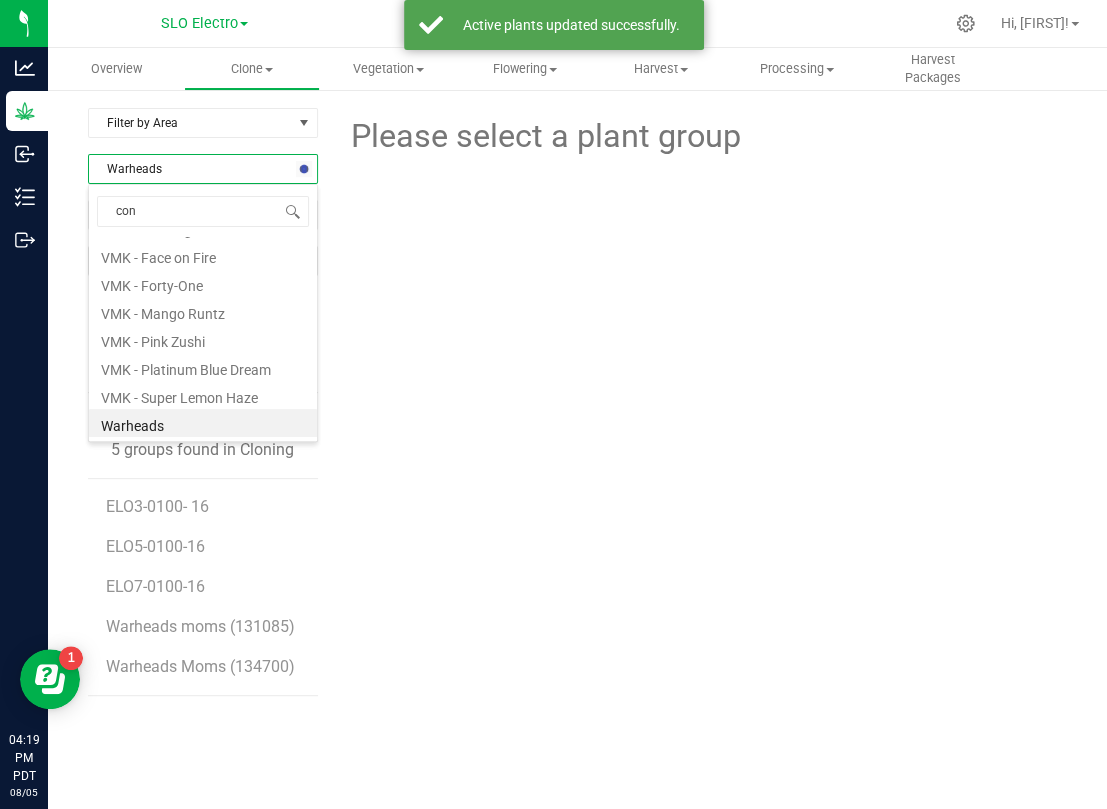 type on "cone" 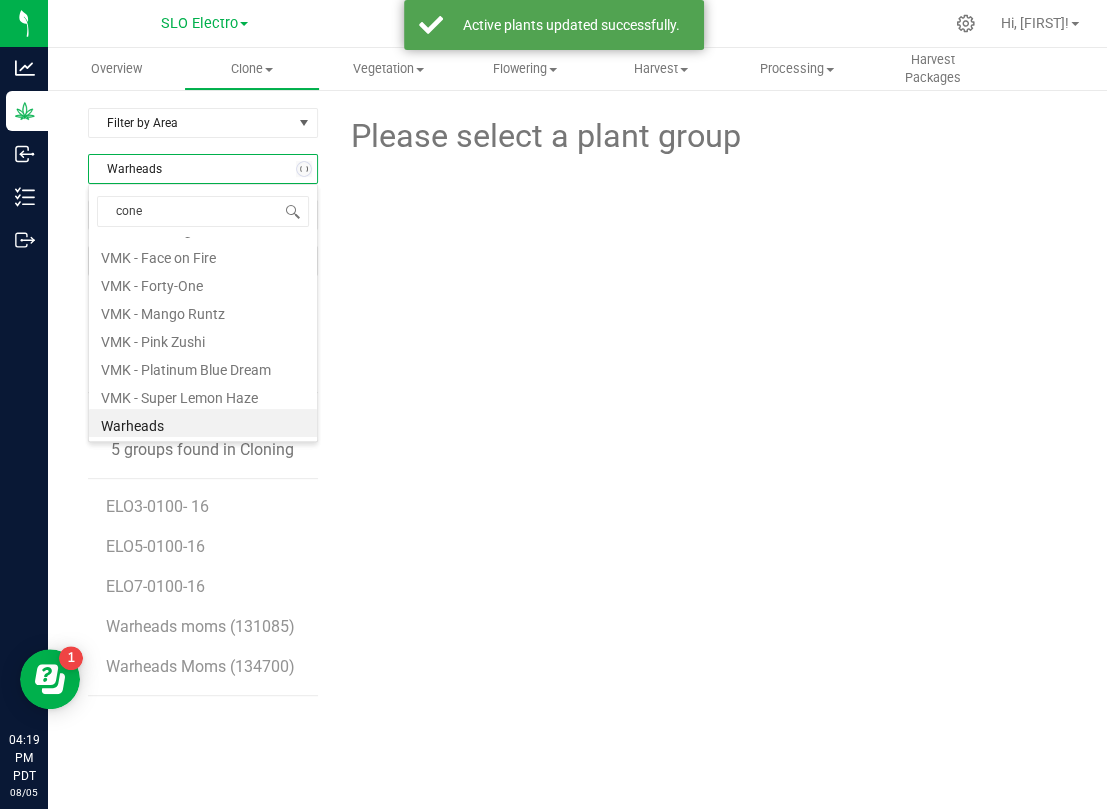 scroll, scrollTop: 0, scrollLeft: 0, axis: both 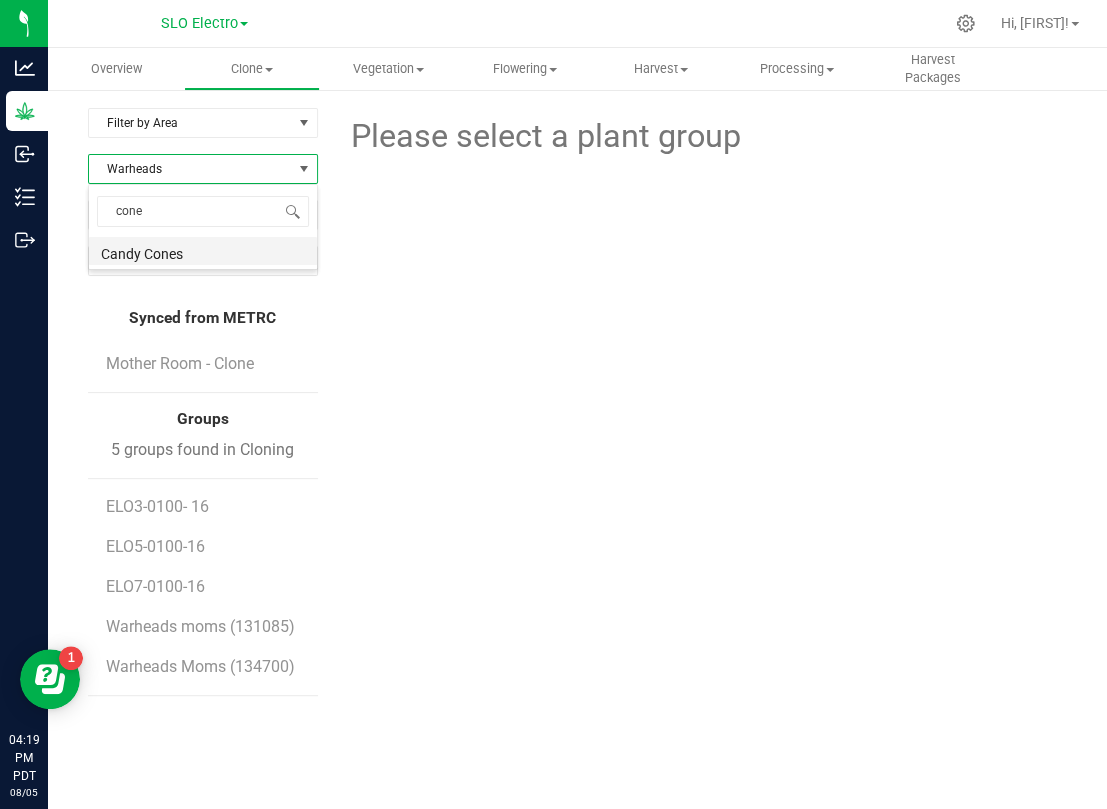 click on "Candy Cones" at bounding box center [203, 251] 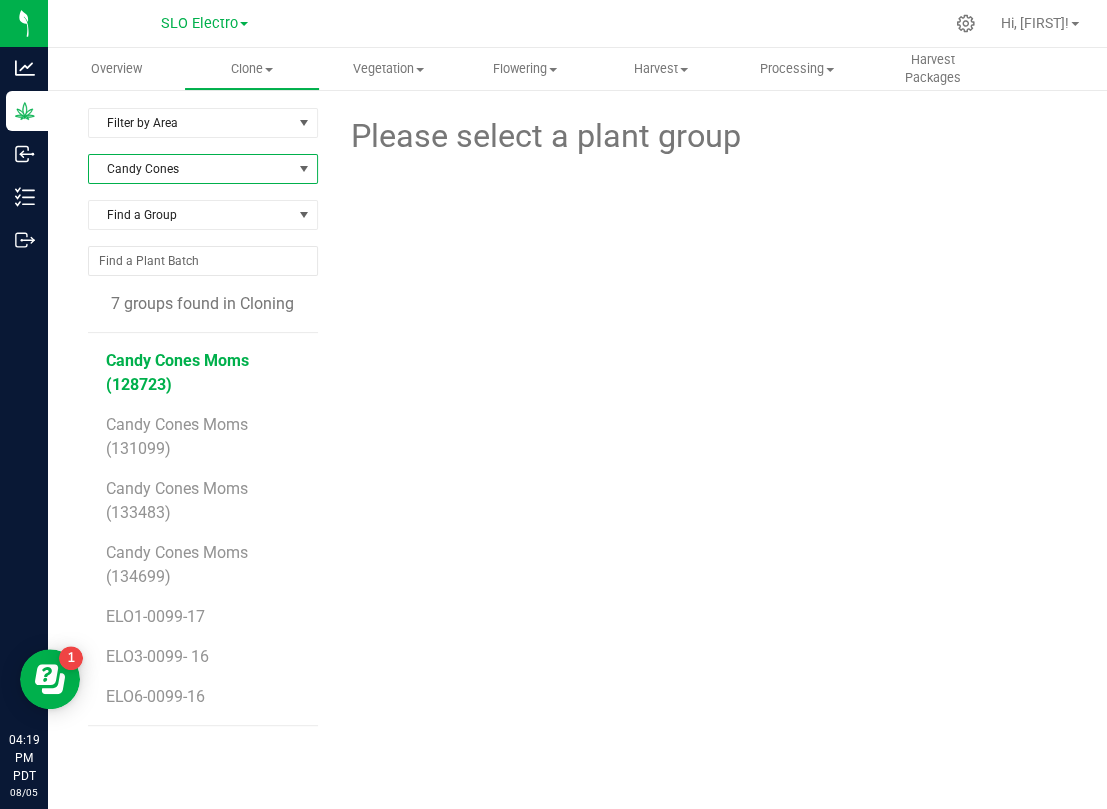 click on "Candy Cones Moms (128723)" at bounding box center [177, 372] 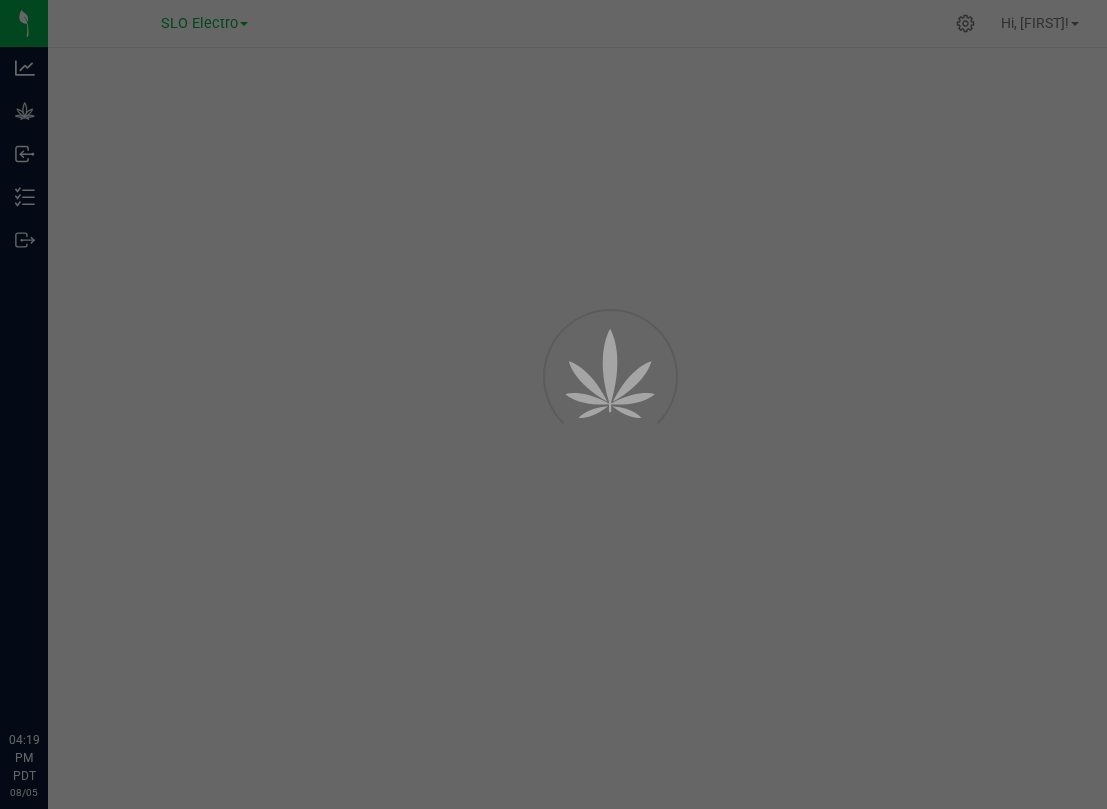 scroll, scrollTop: 0, scrollLeft: 0, axis: both 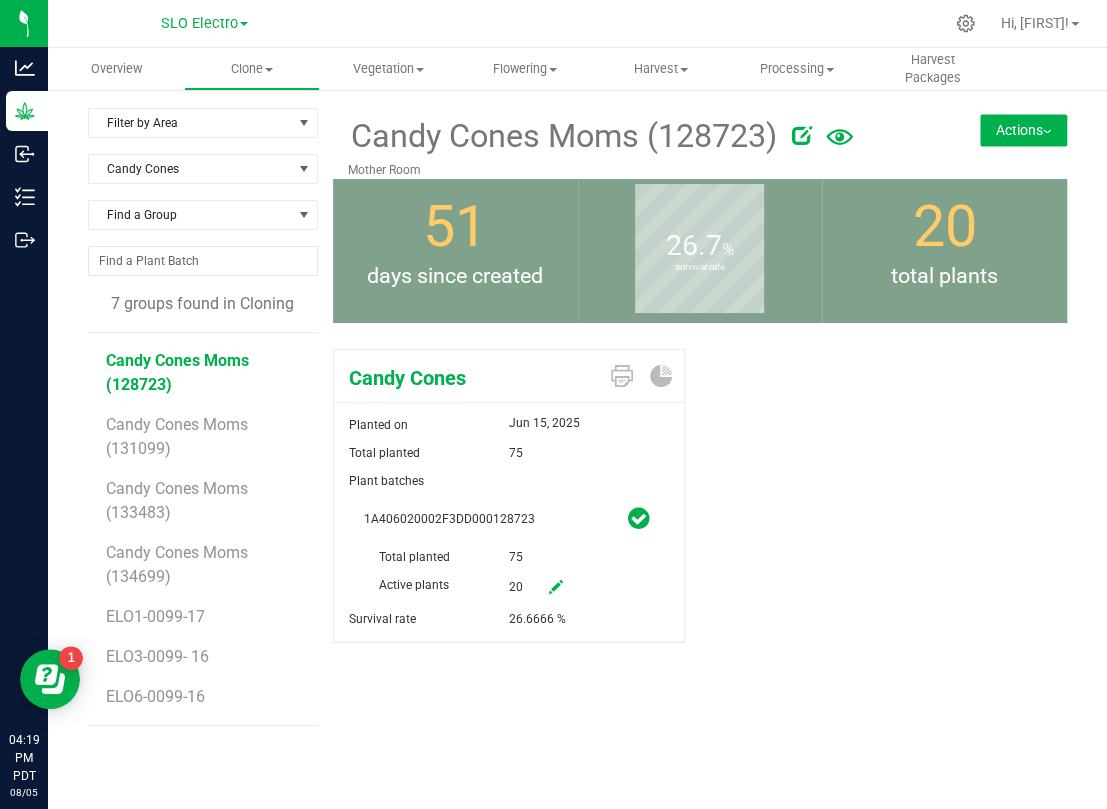 click at bounding box center (556, 587) 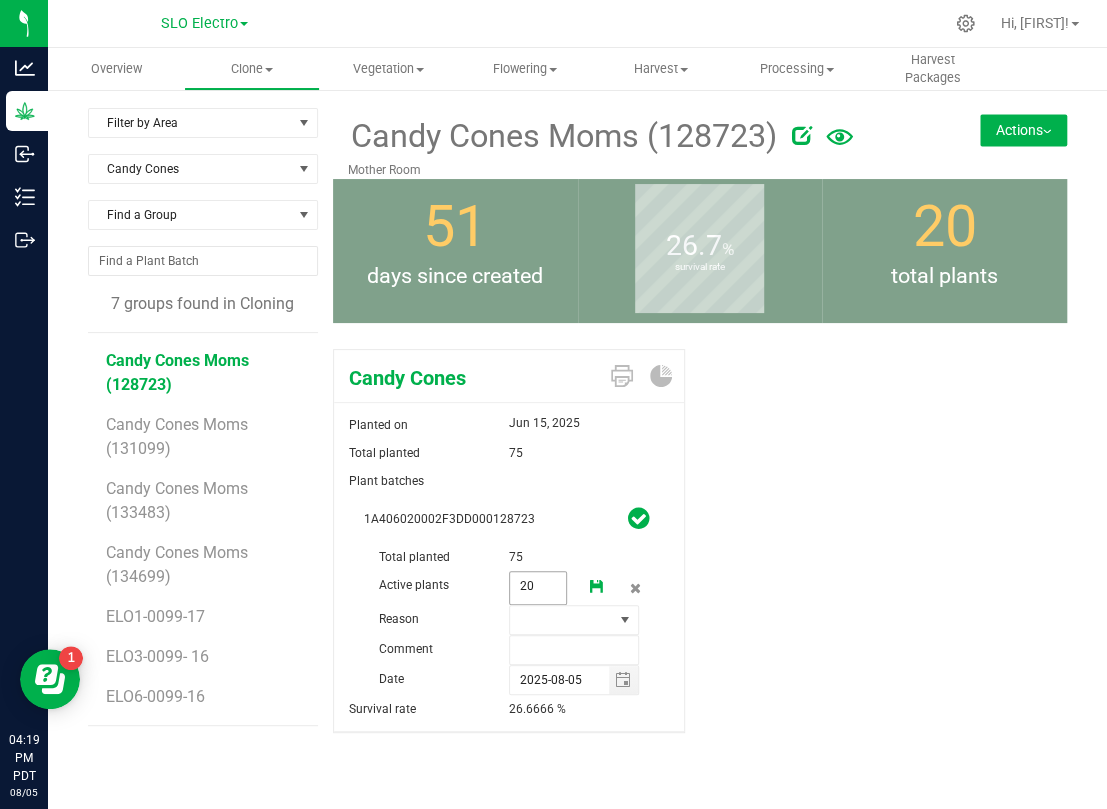 click on "20 20" at bounding box center (538, 588) 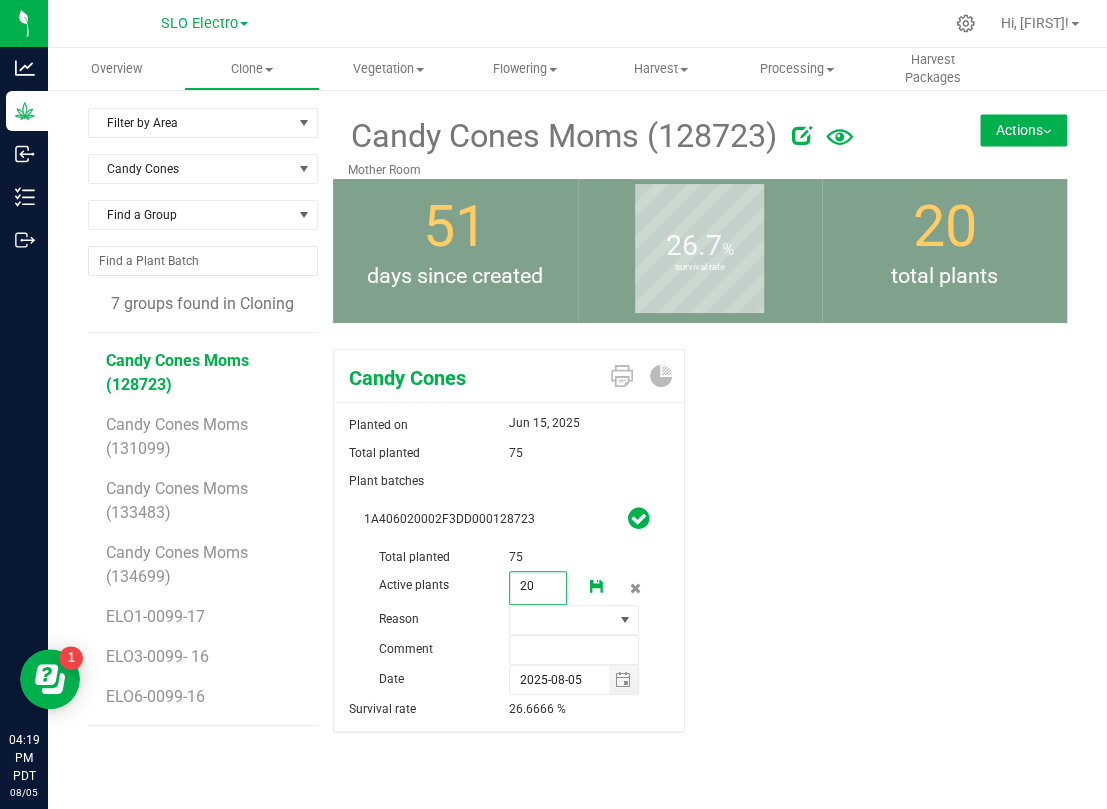 click on "20" at bounding box center [538, 586] 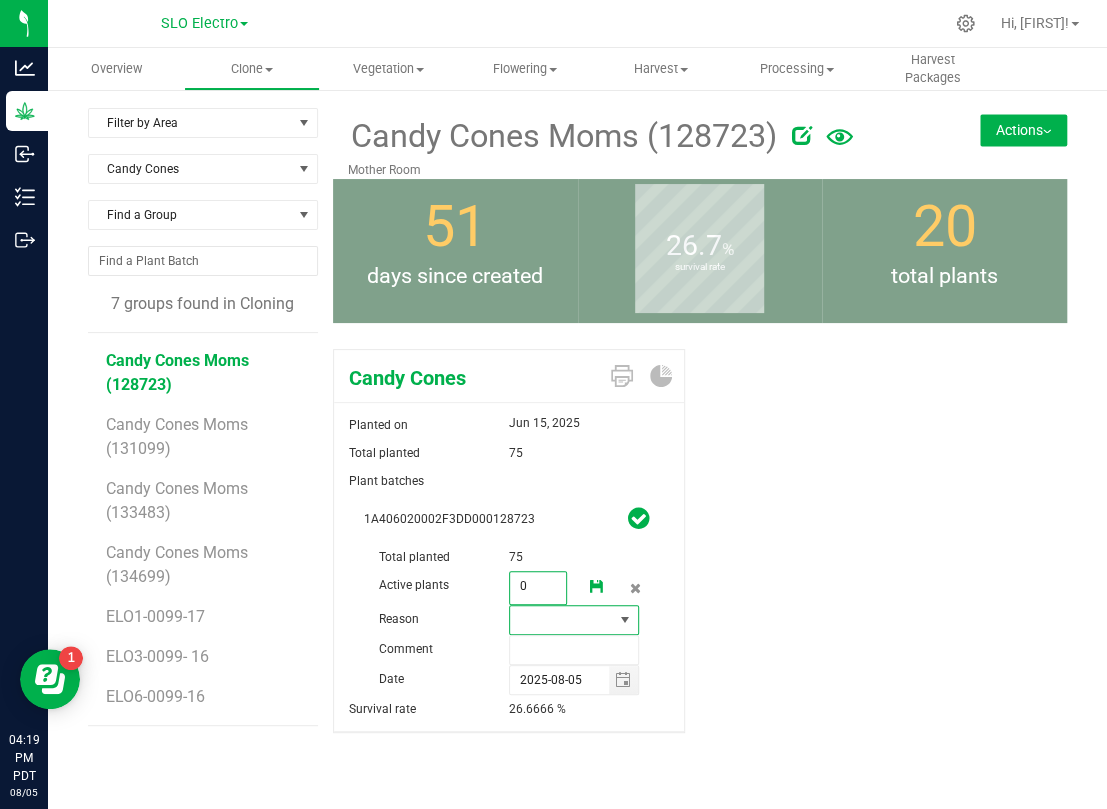 type on "0" 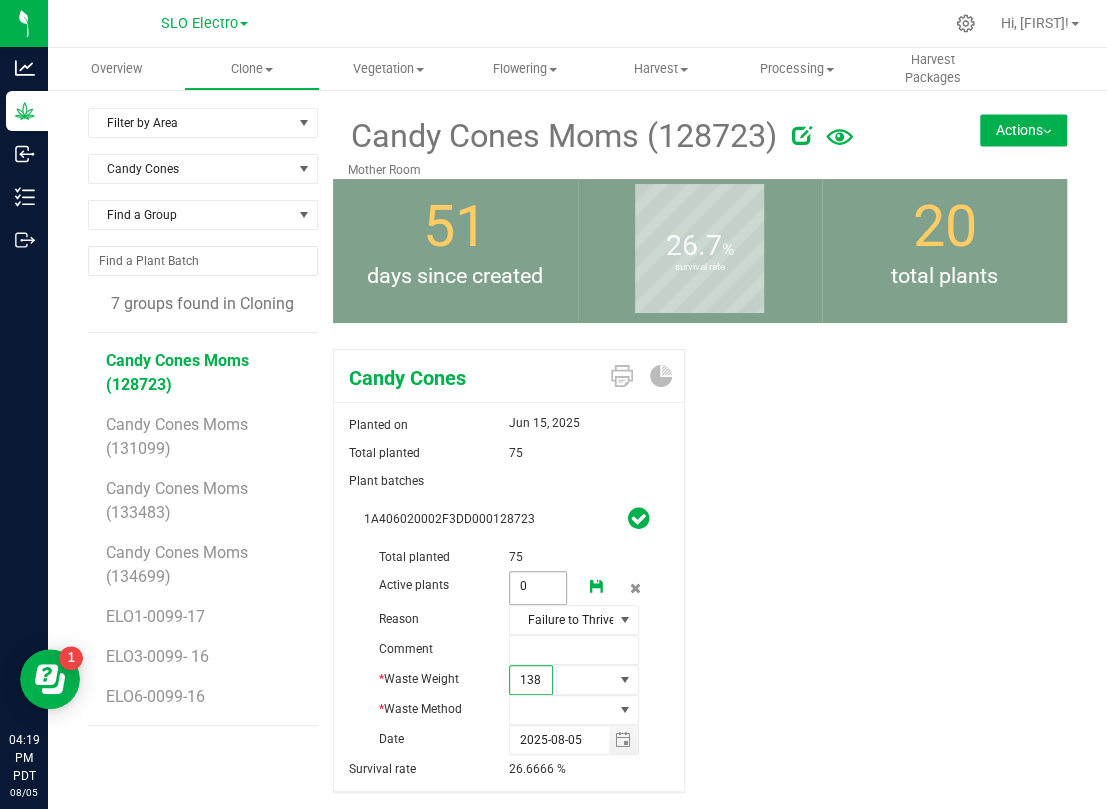 type on "1385" 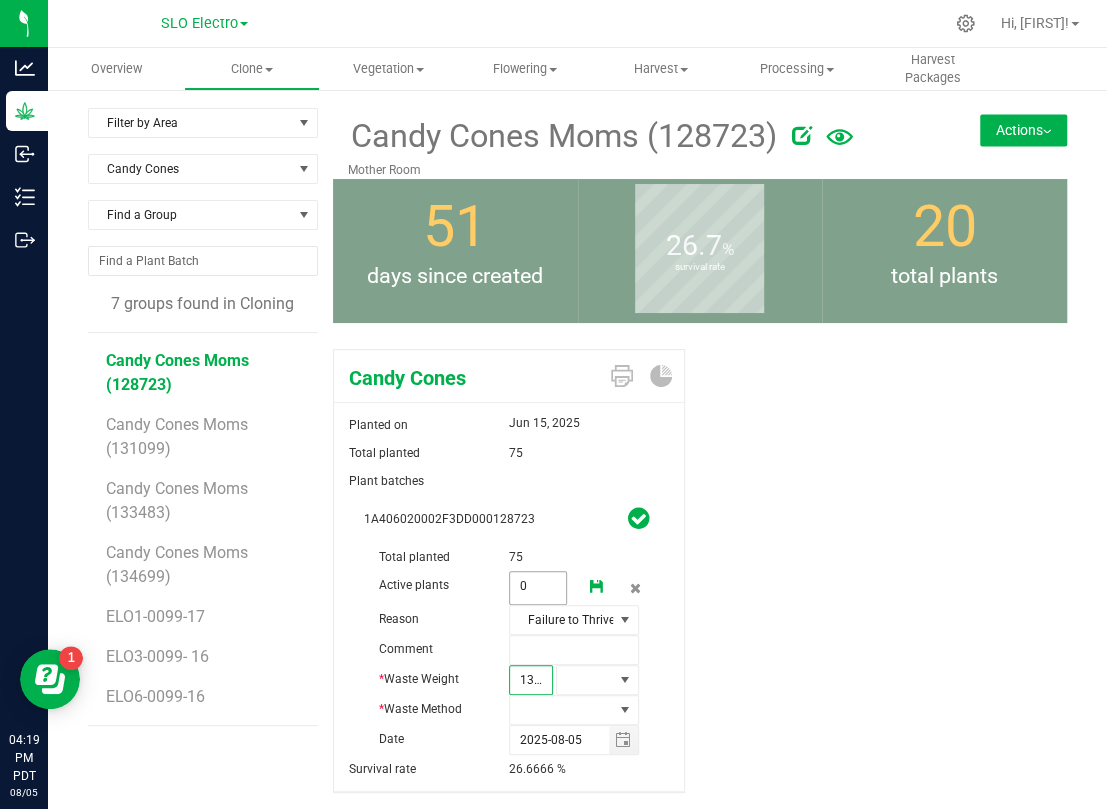 scroll, scrollTop: 0, scrollLeft: 2, axis: horizontal 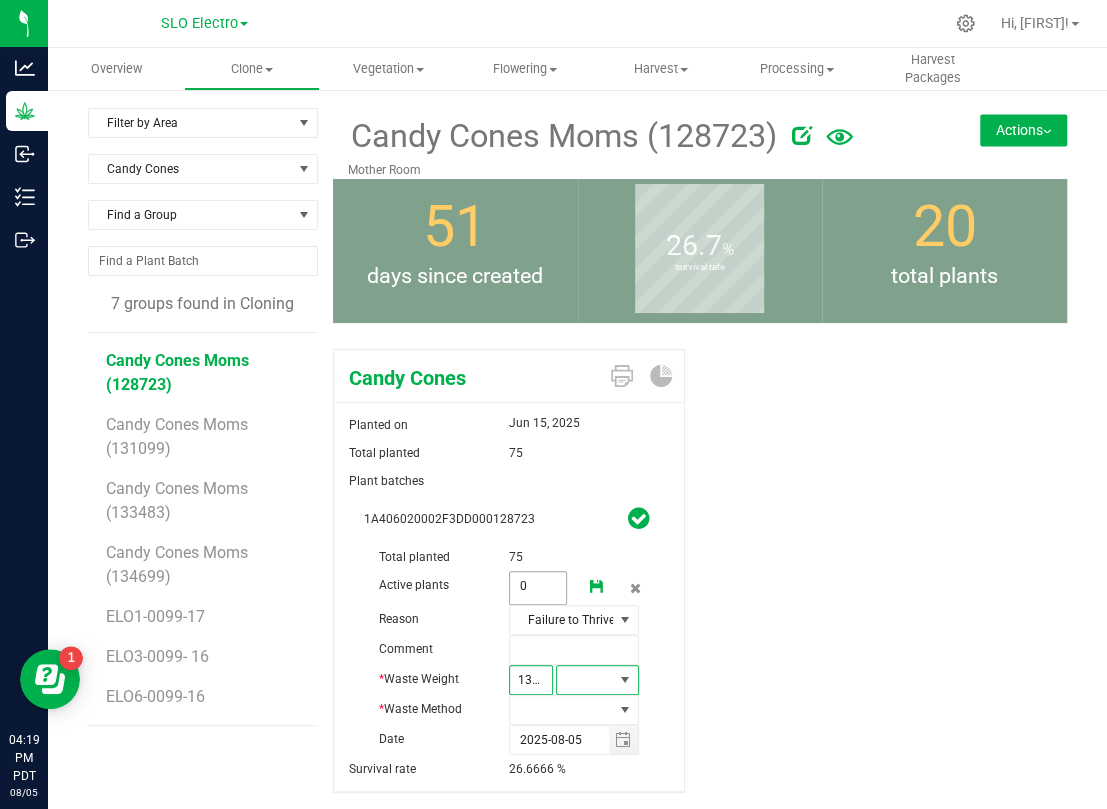 type on "1,385.0000" 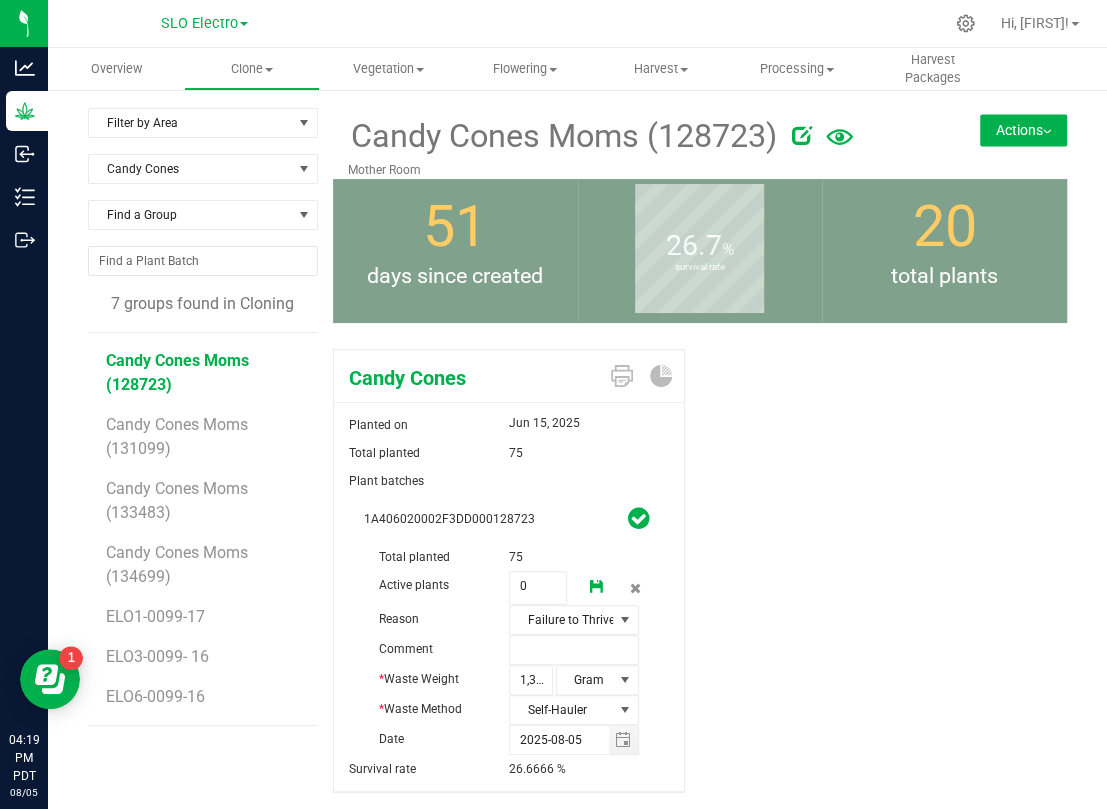 click at bounding box center (597, 587) 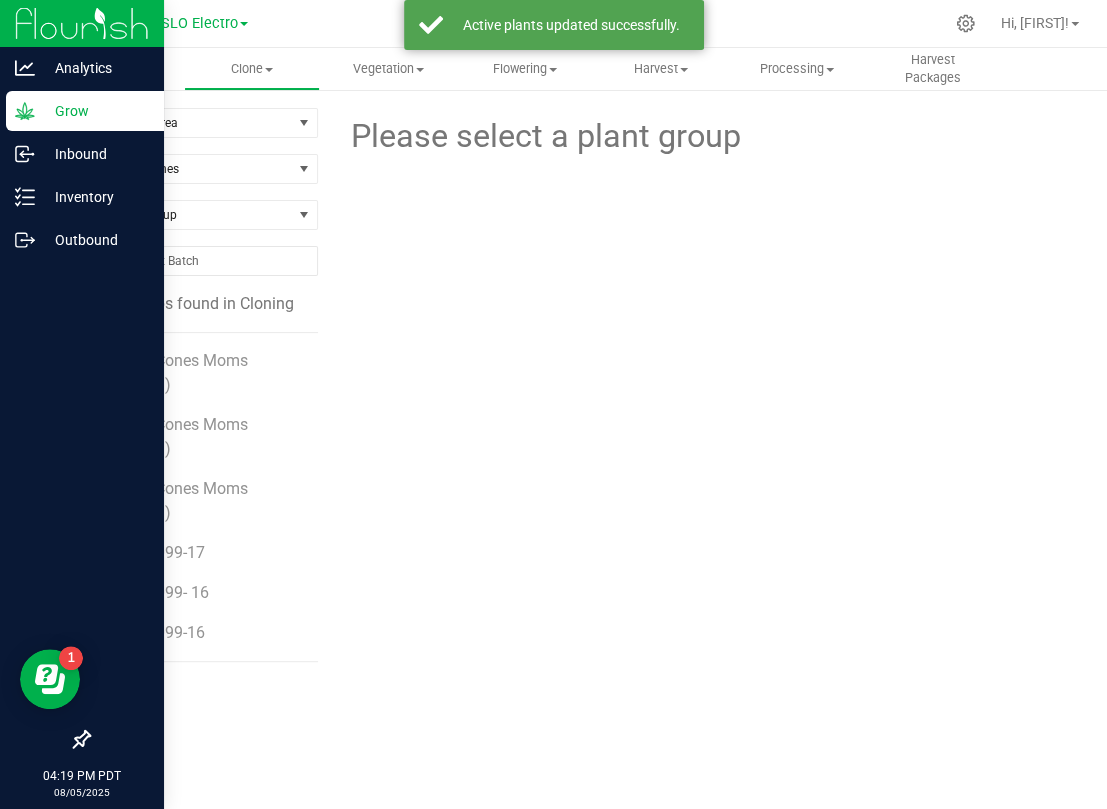 click on "Grow" at bounding box center [95, 111] 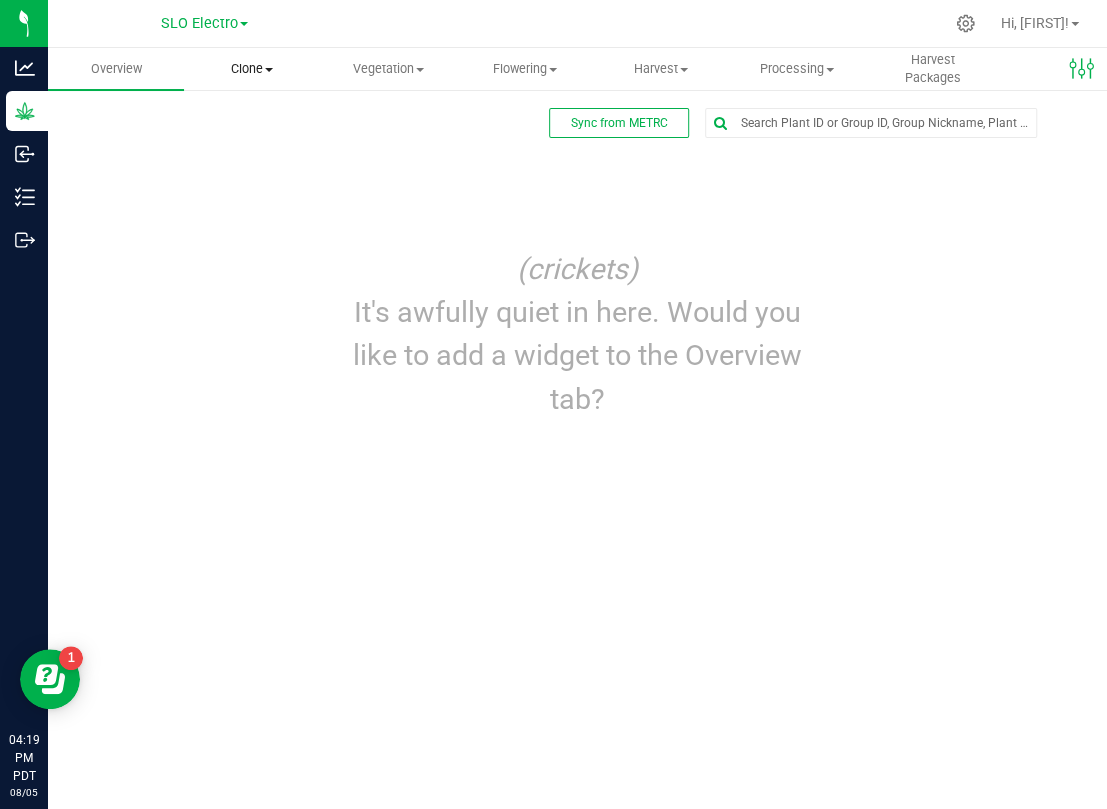 click on "Clone" at bounding box center (252, 69) 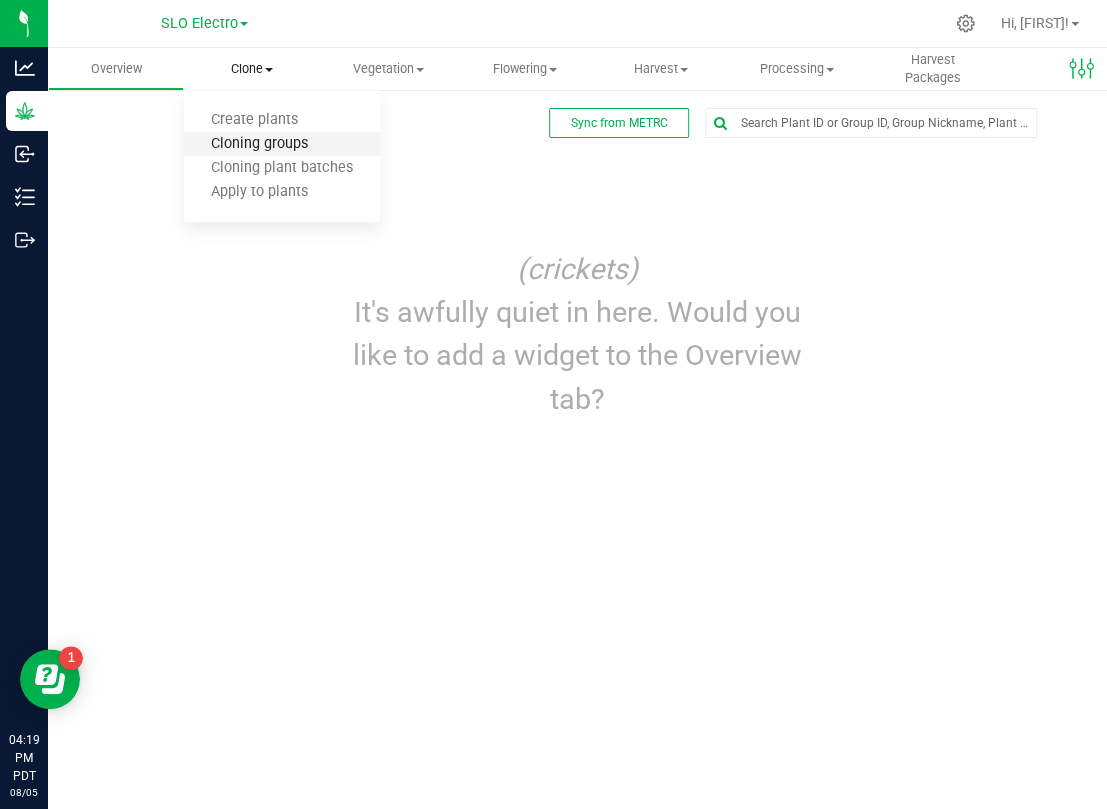 click on "Cloning groups" at bounding box center (259, 144) 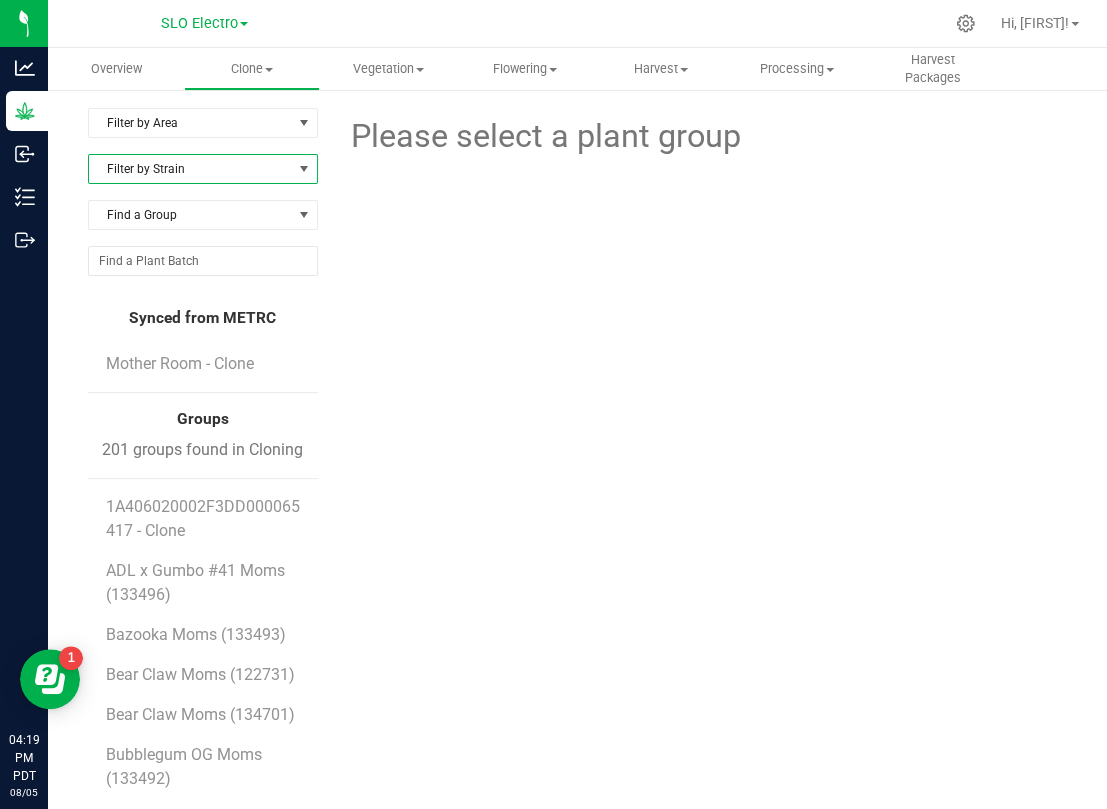 click on "Filter by Strain" at bounding box center (190, 169) 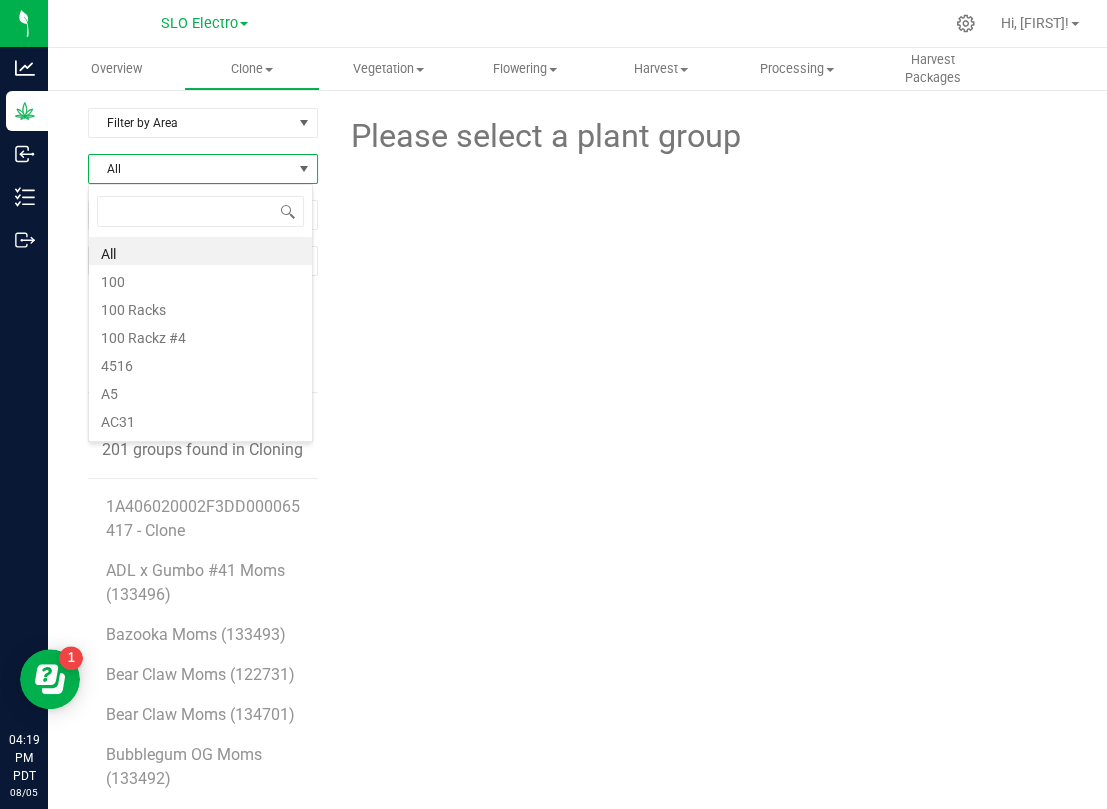 scroll, scrollTop: 99969, scrollLeft: 99774, axis: both 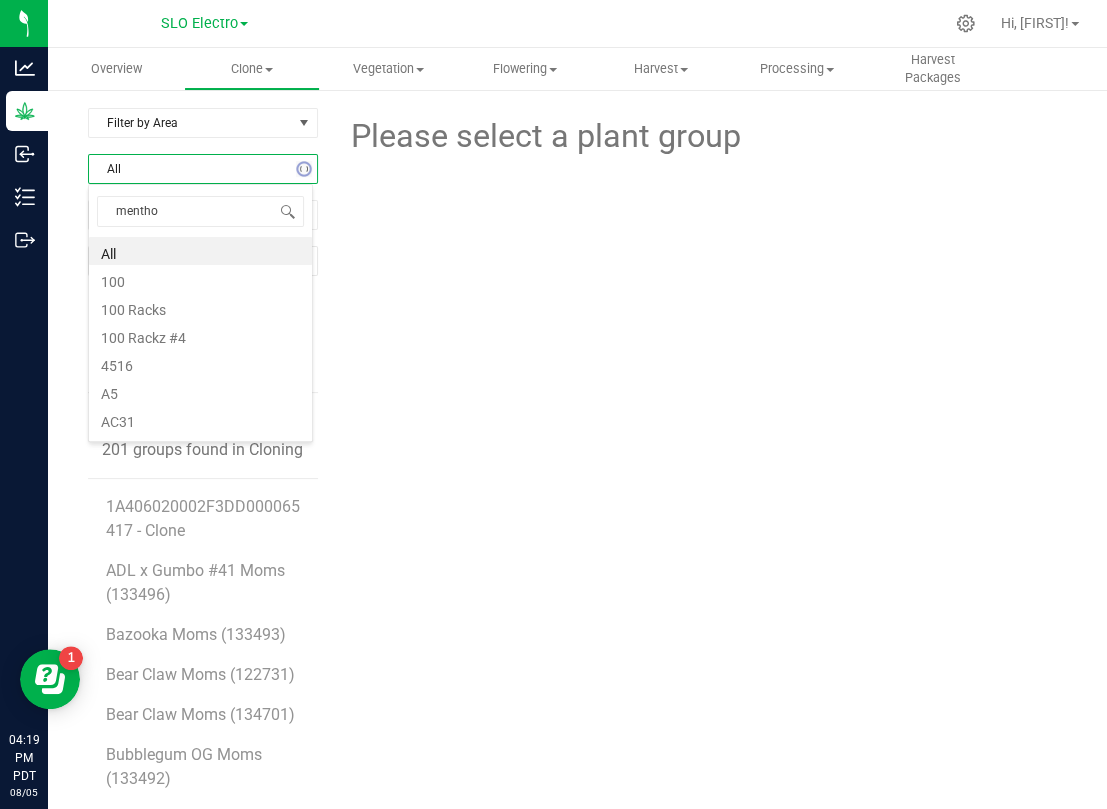 type on "menthol" 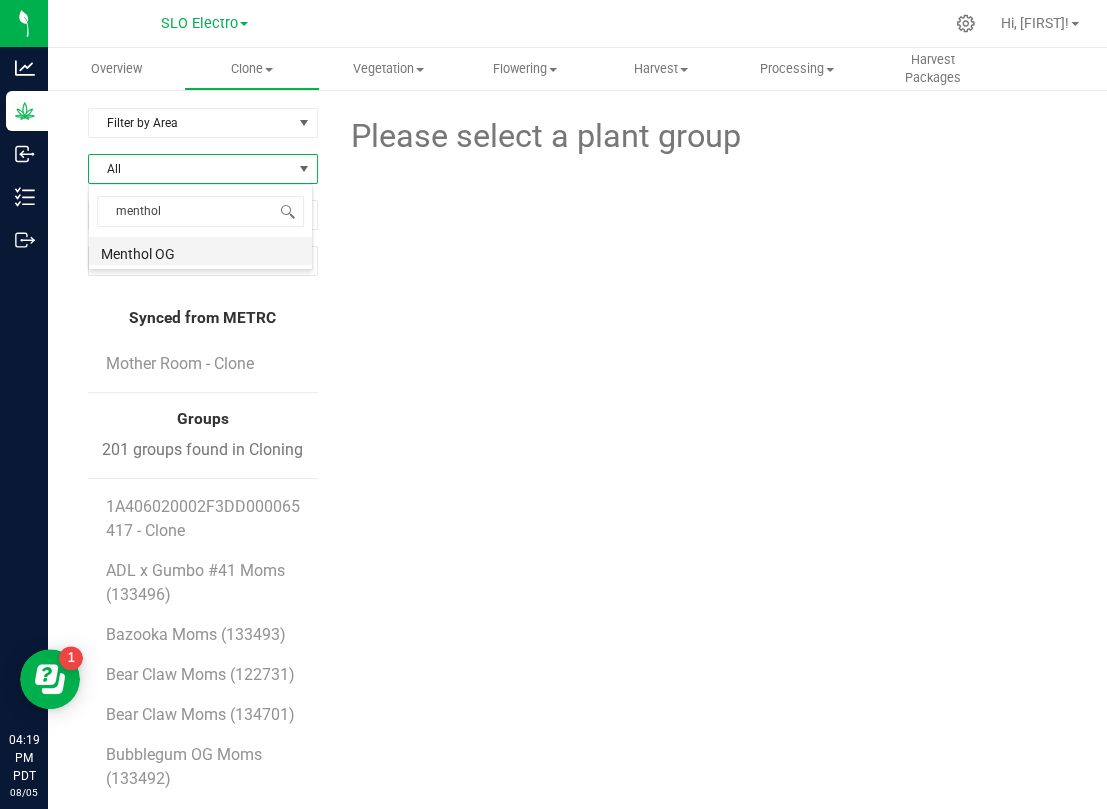 click on "Menthol OG" at bounding box center [200, 251] 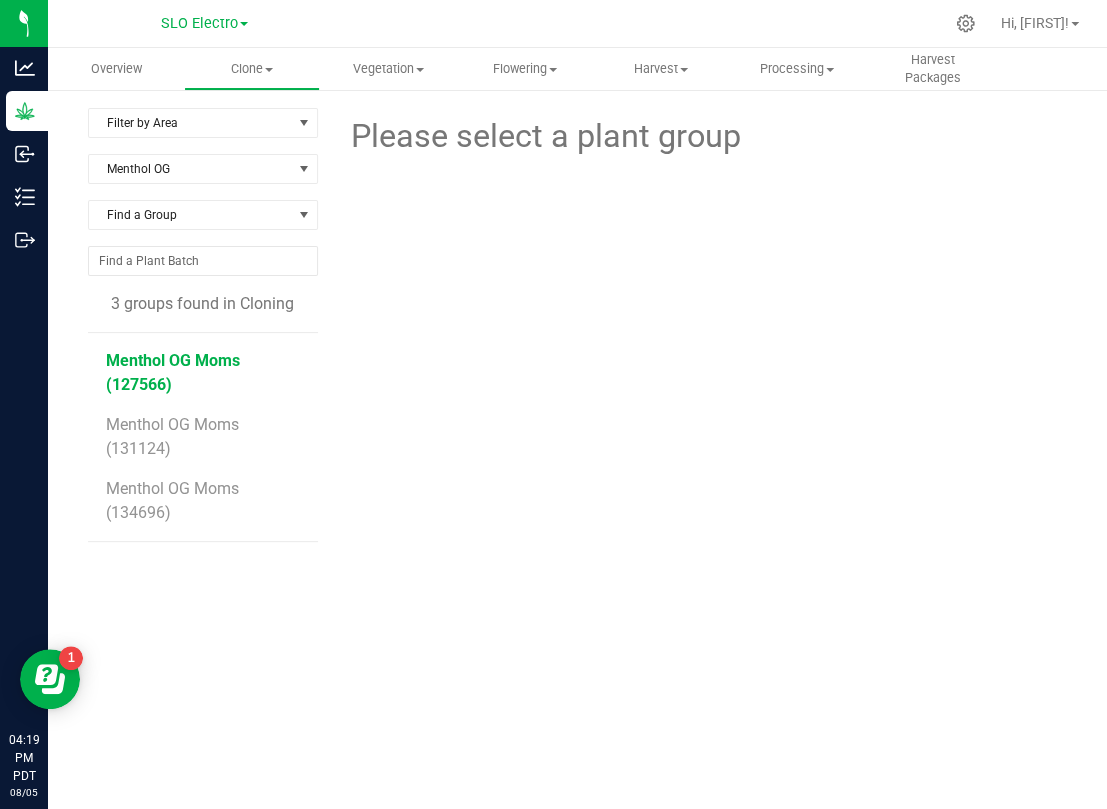 click on "Menthol OG Moms (127566)" at bounding box center [173, 372] 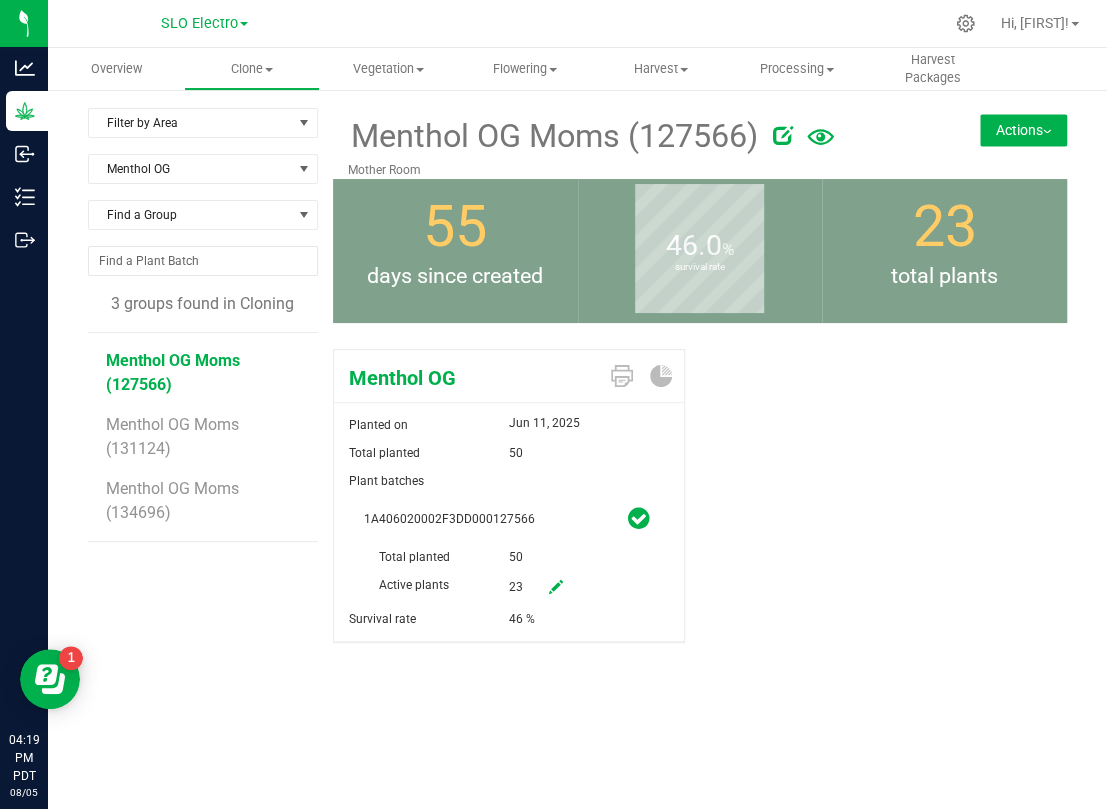 click at bounding box center (556, 587) 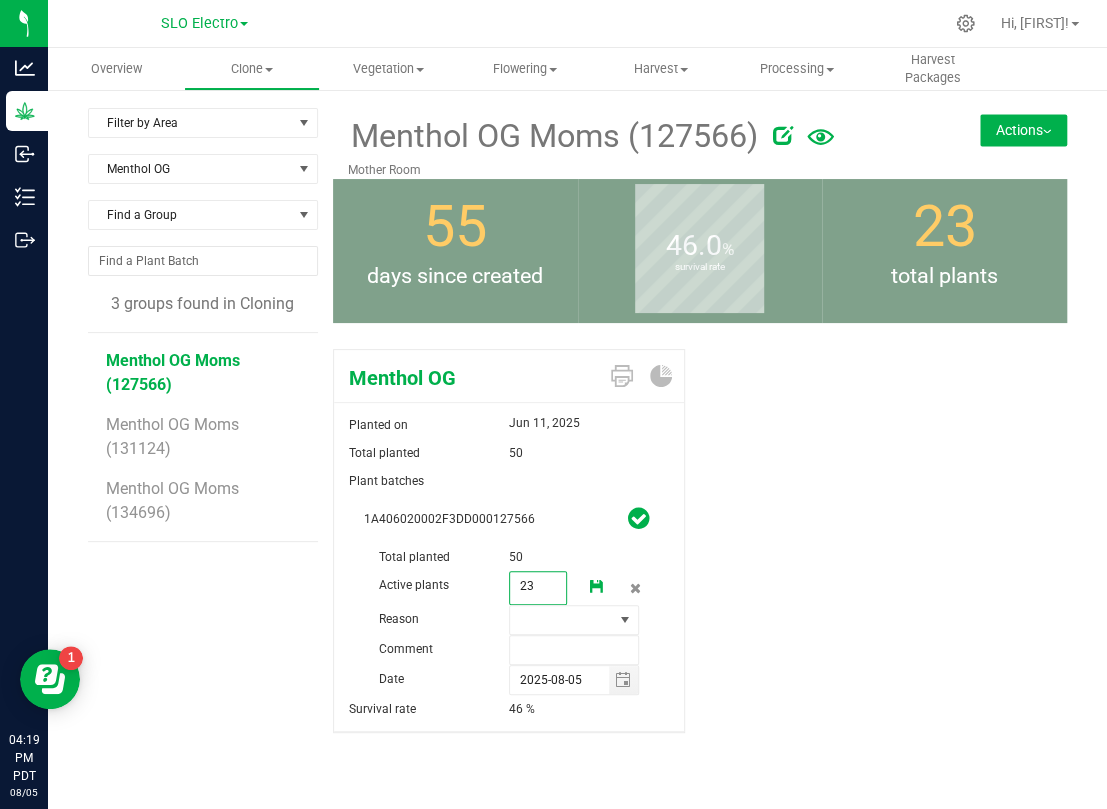 click on "23 23" at bounding box center (538, 588) 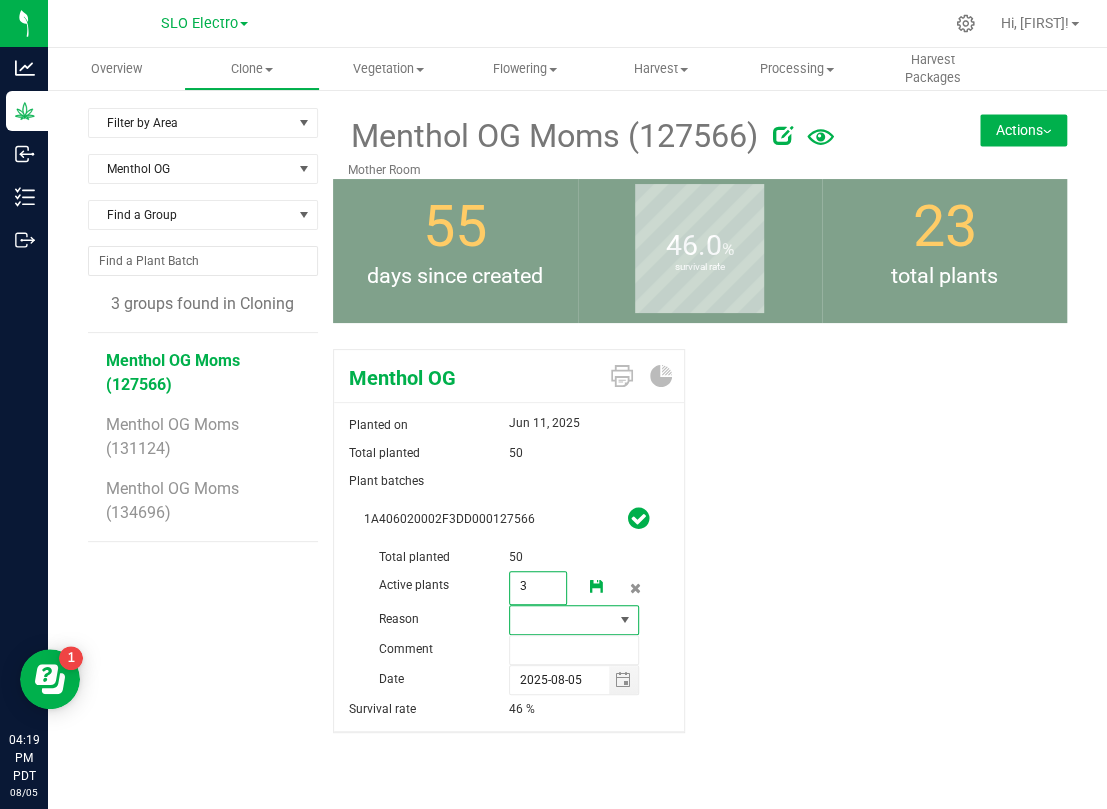 type on "3" 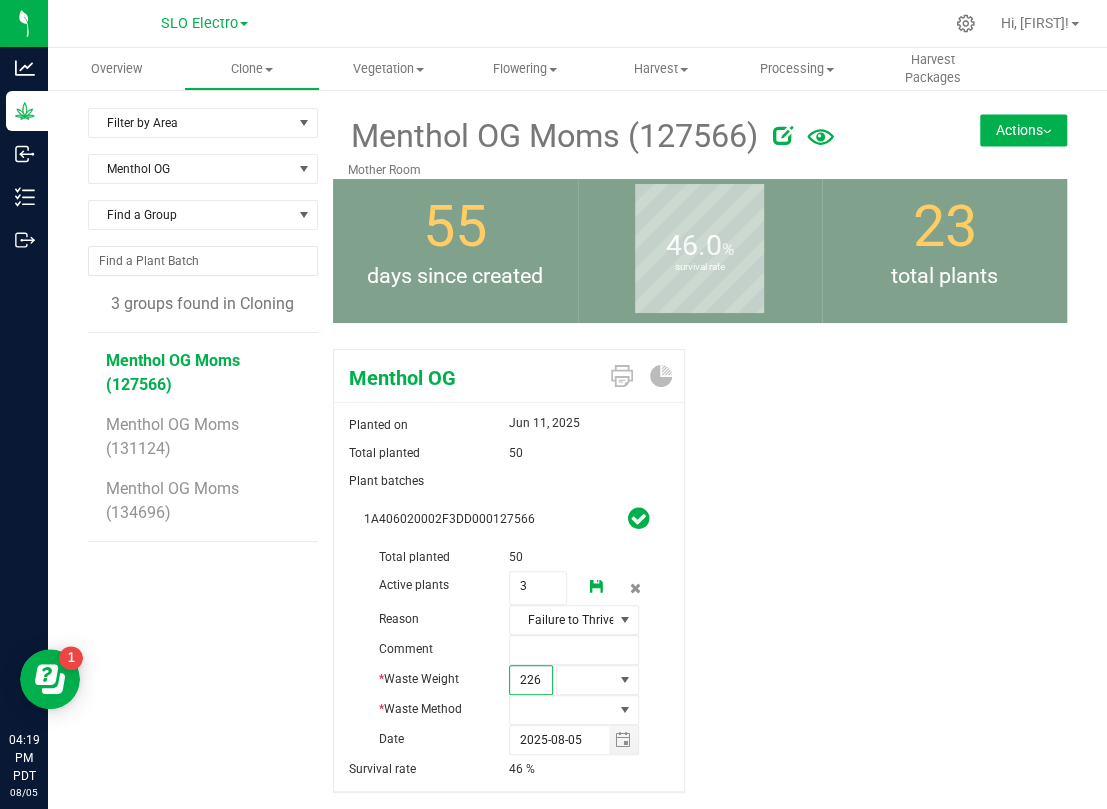 type on "2260" 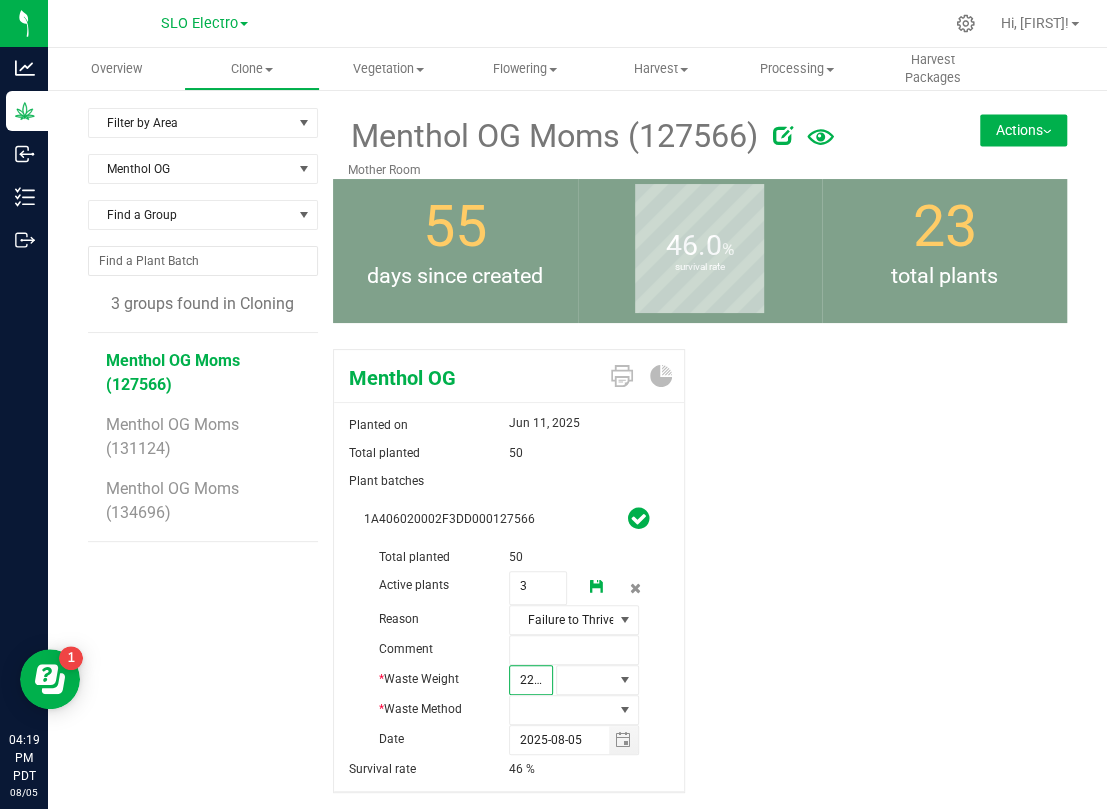scroll, scrollTop: 0, scrollLeft: 2, axis: horizontal 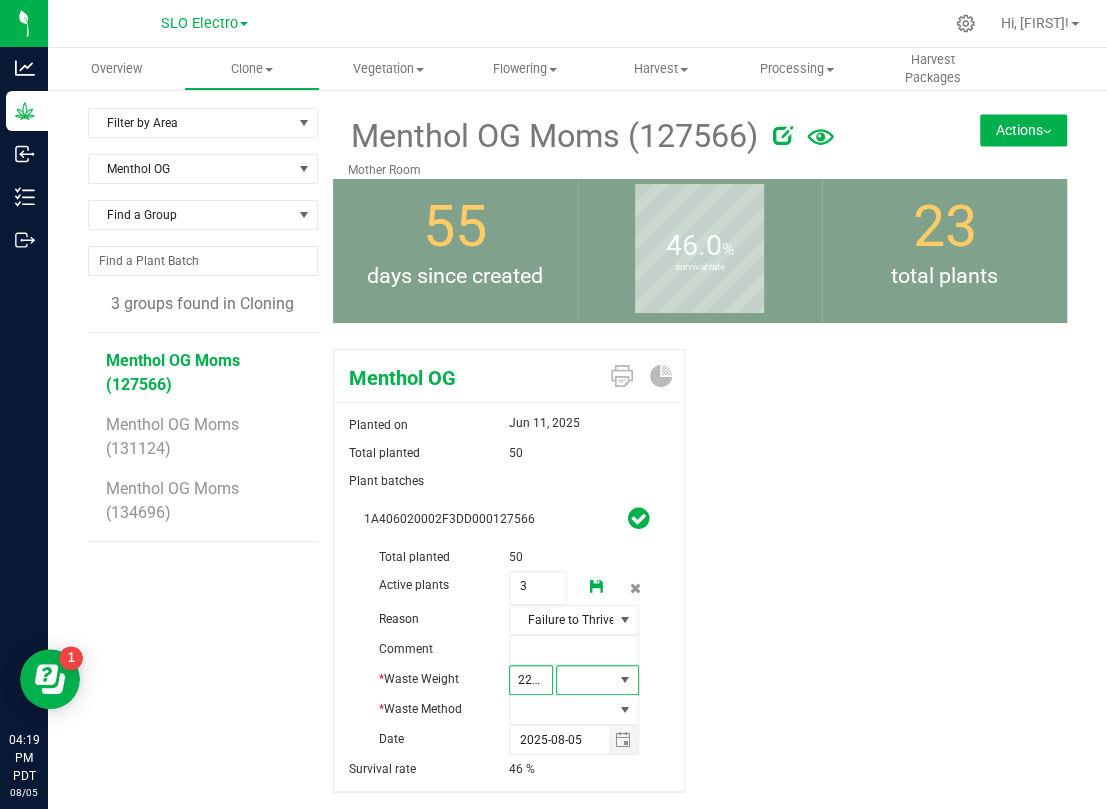 type on "2,260.0000" 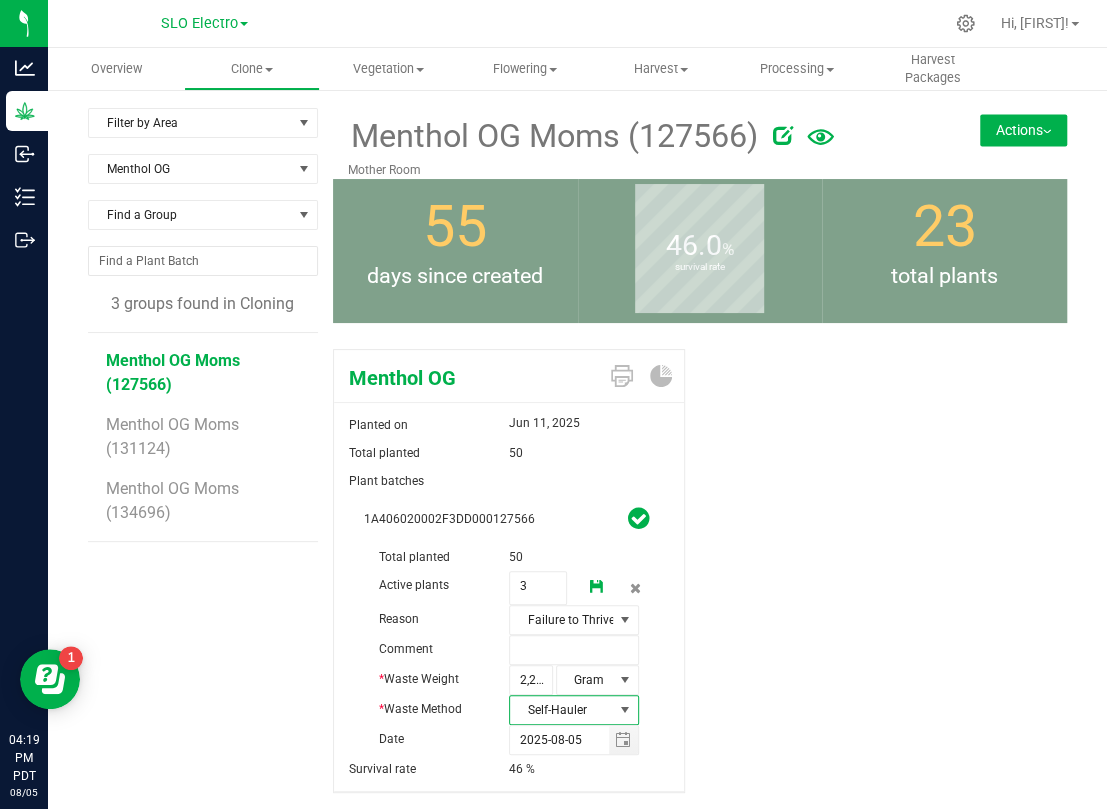 click at bounding box center (597, 588) 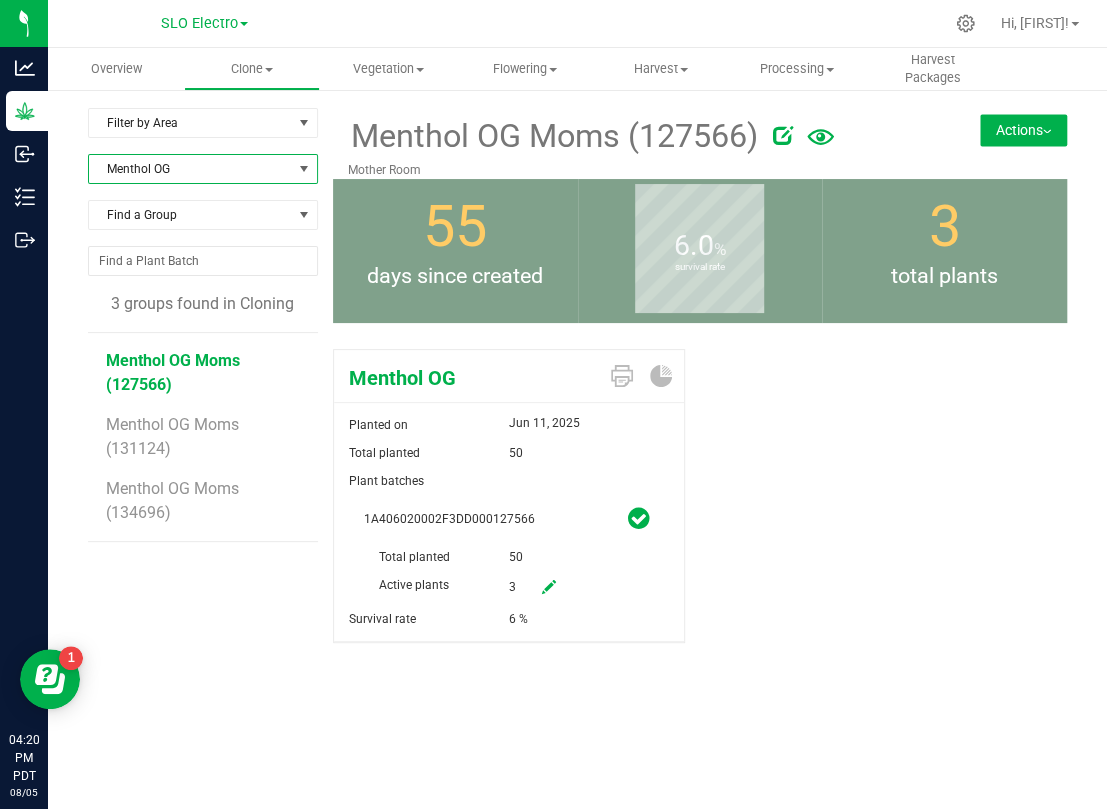 click on "Menthol OG" at bounding box center [190, 169] 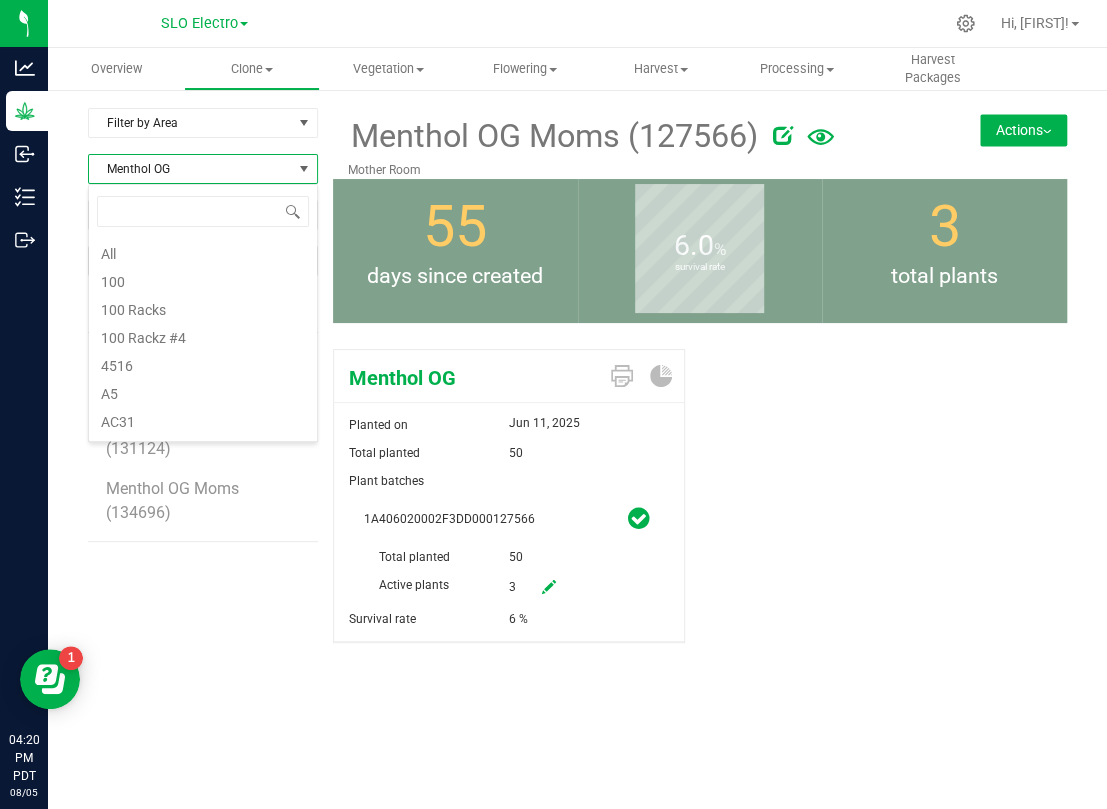 scroll, scrollTop: 4924, scrollLeft: 0, axis: vertical 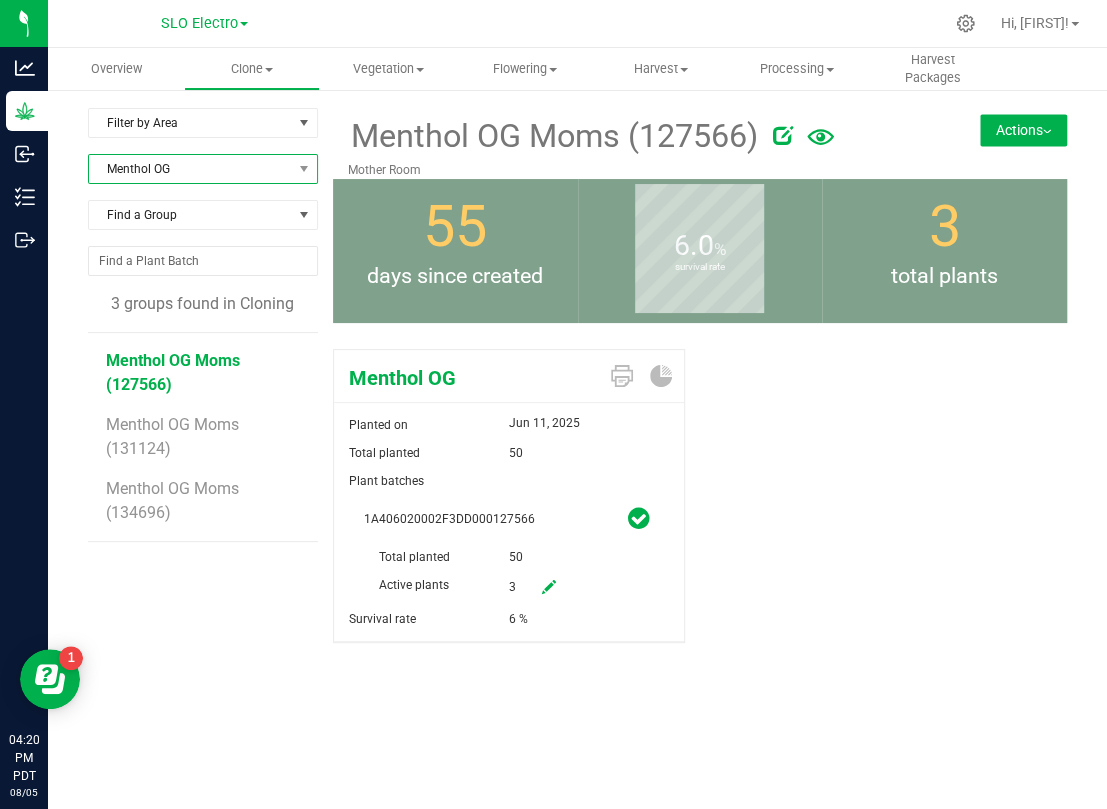 click on "Menthol OG" at bounding box center [190, 169] 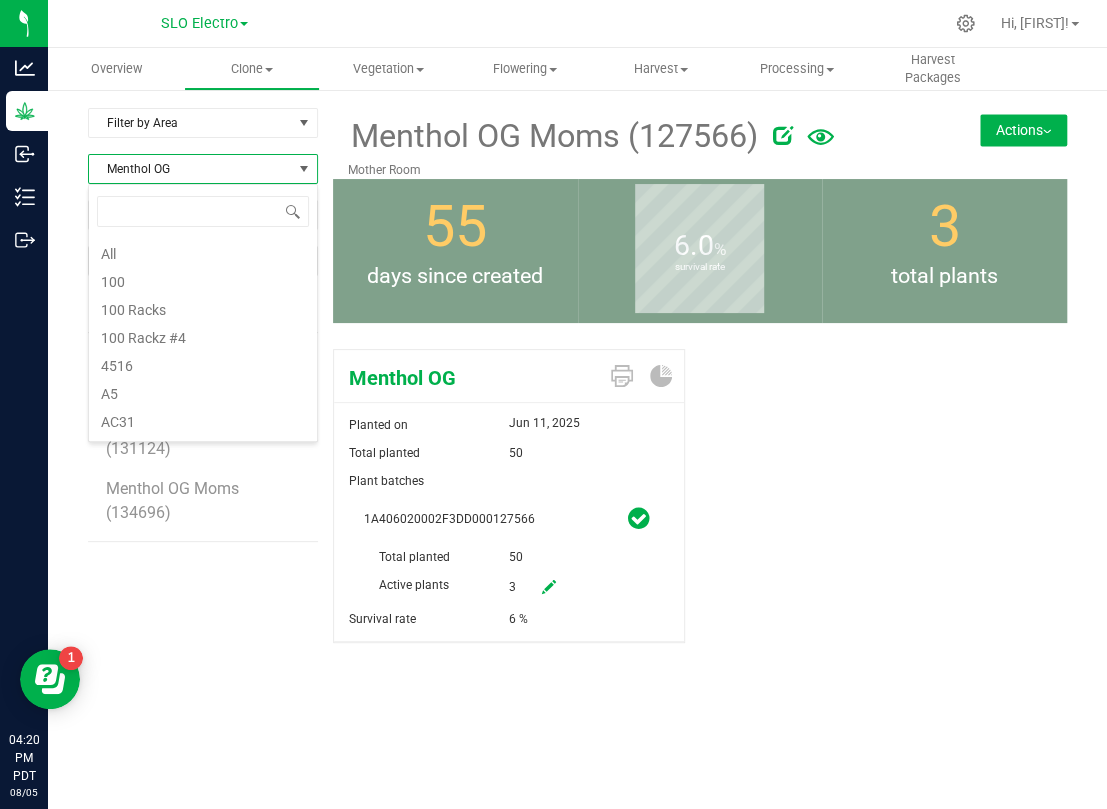 scroll, scrollTop: 4924, scrollLeft: 0, axis: vertical 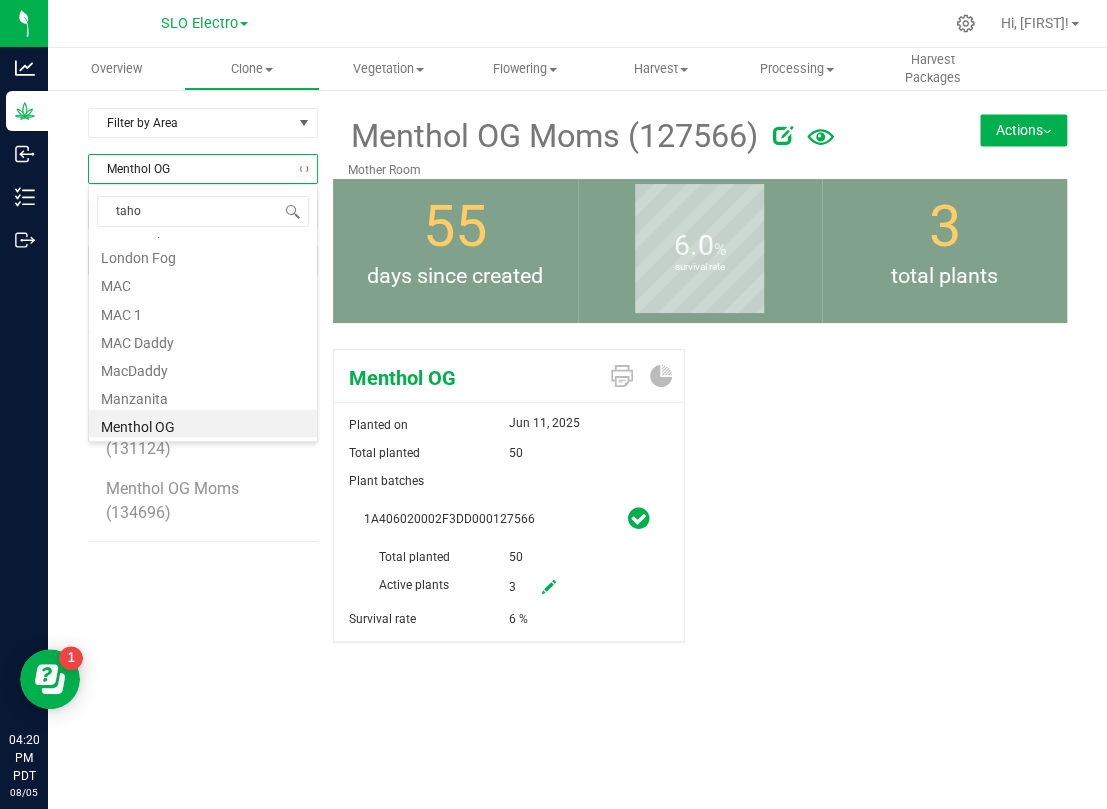type on "tahoe" 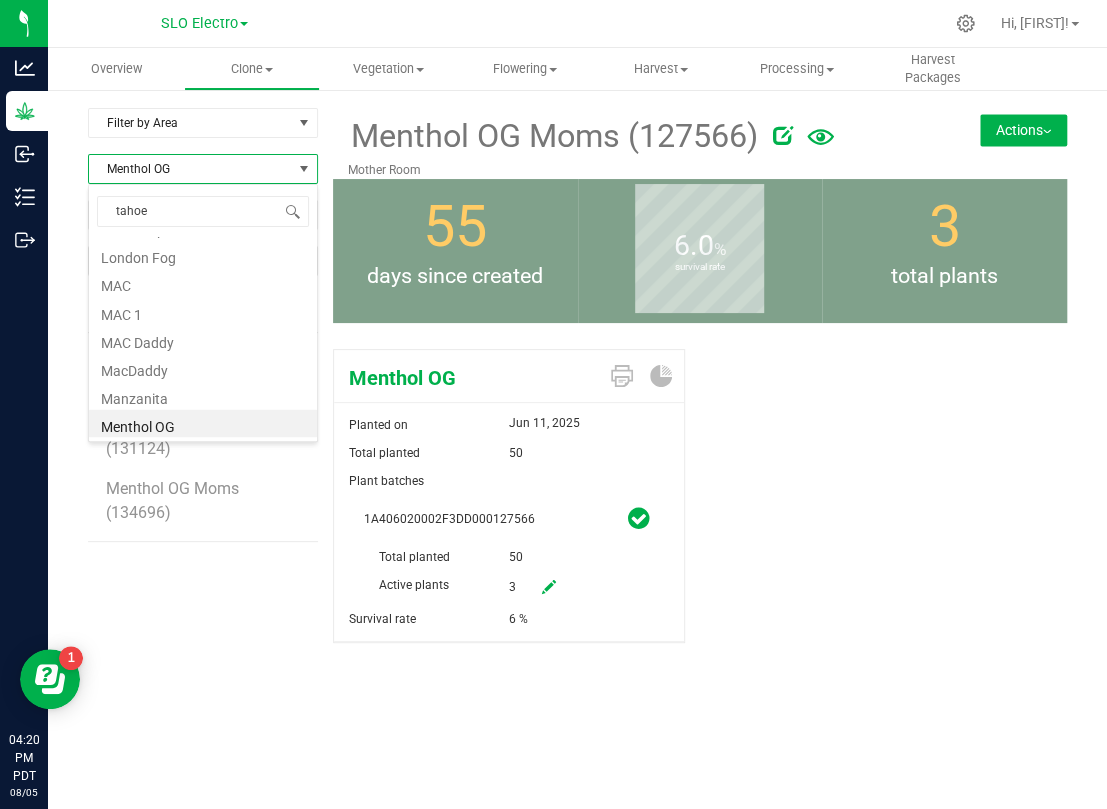 scroll, scrollTop: 0, scrollLeft: 0, axis: both 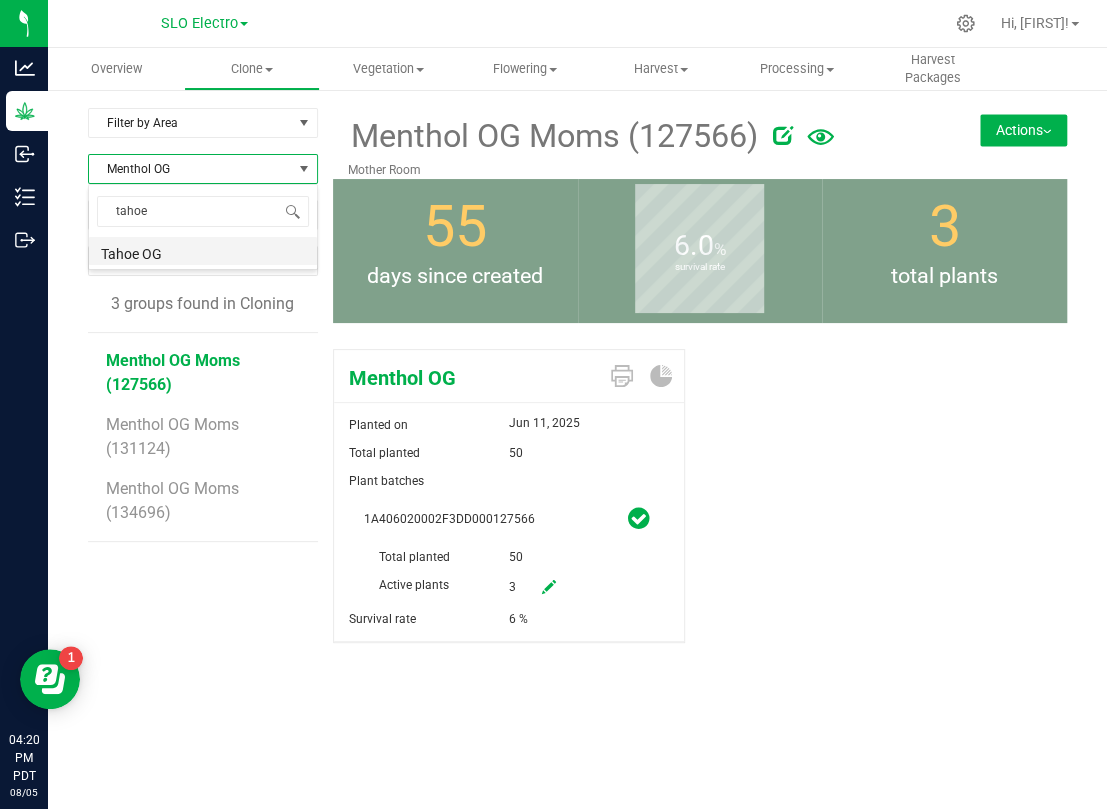 click on "Tahoe OG" at bounding box center [203, 251] 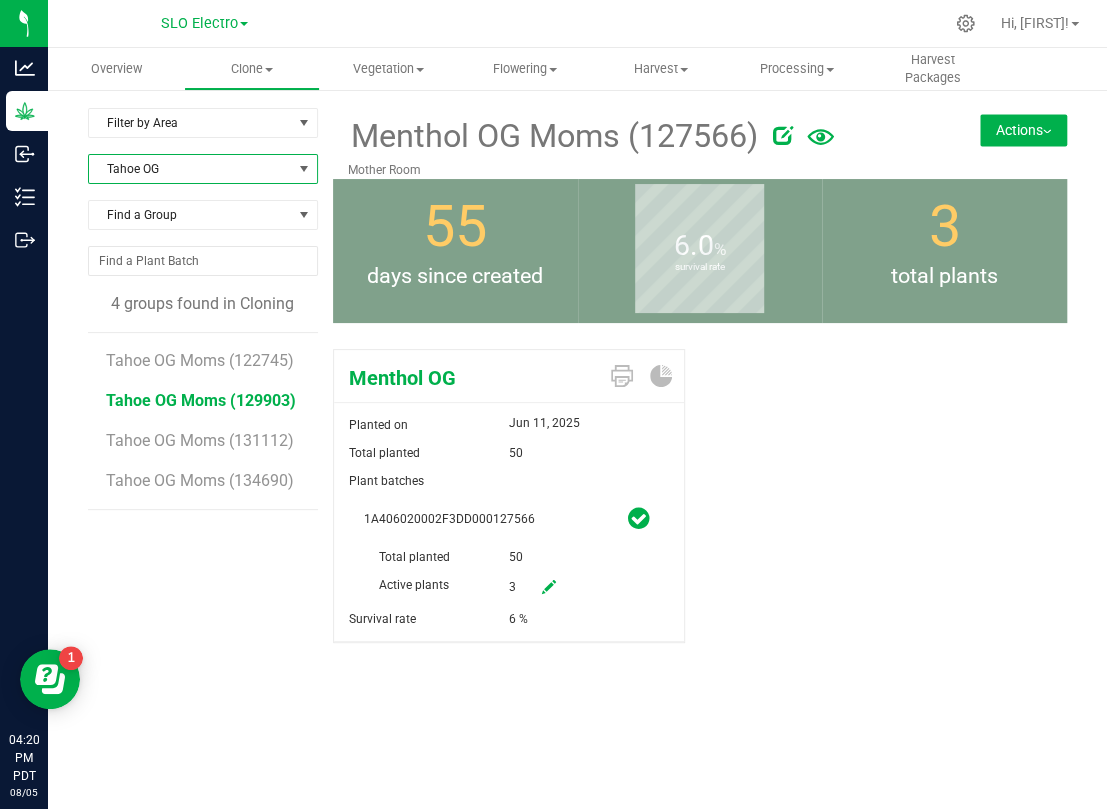 click on "Tahoe OG Moms (129903)" at bounding box center [201, 400] 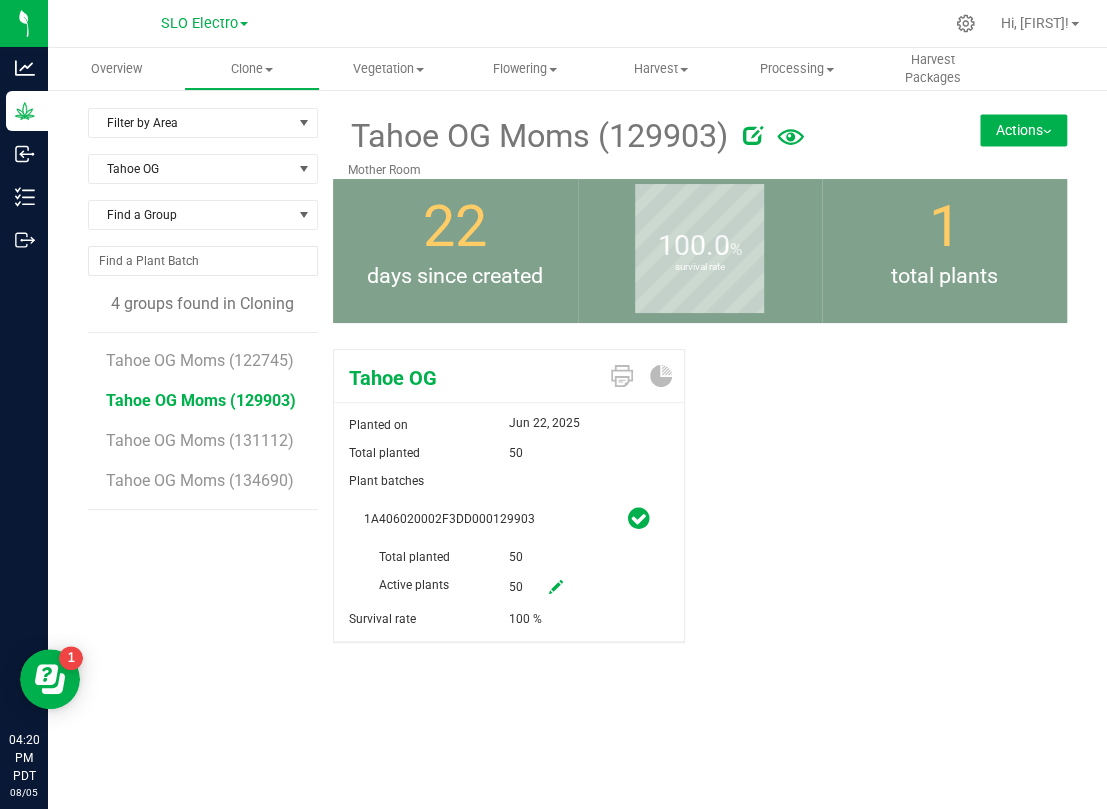click at bounding box center [556, 587] 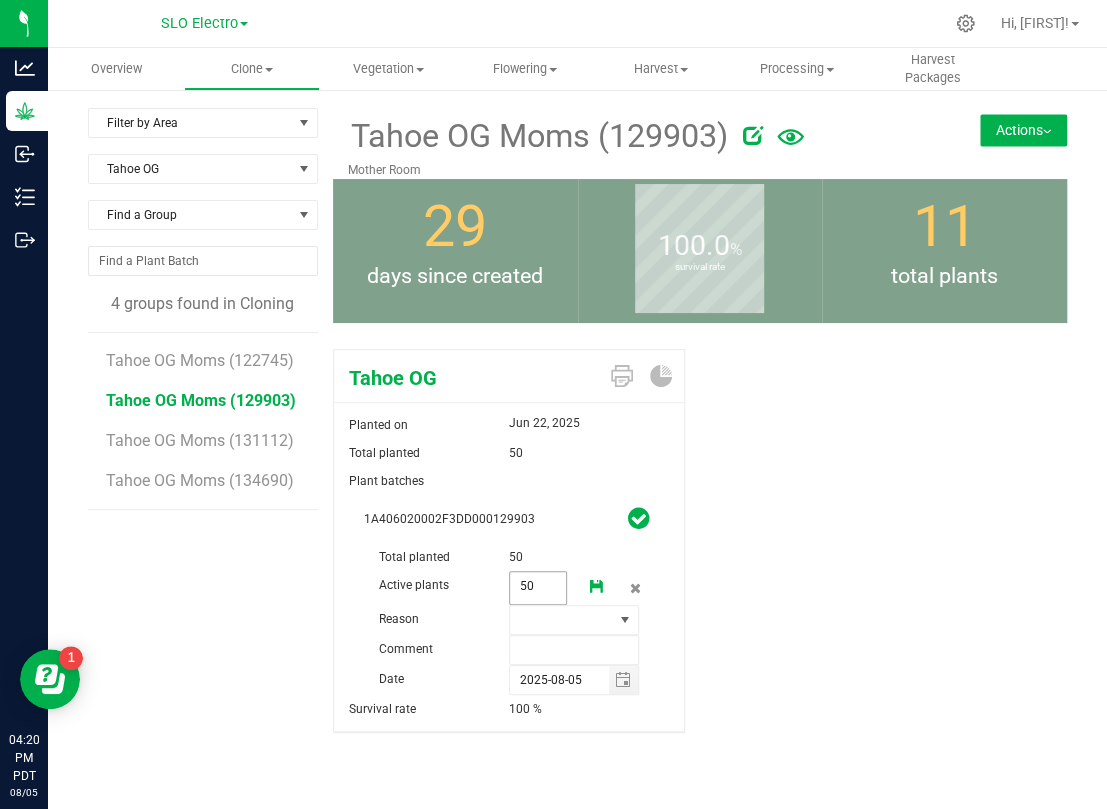 click on "50 50" at bounding box center (538, 588) 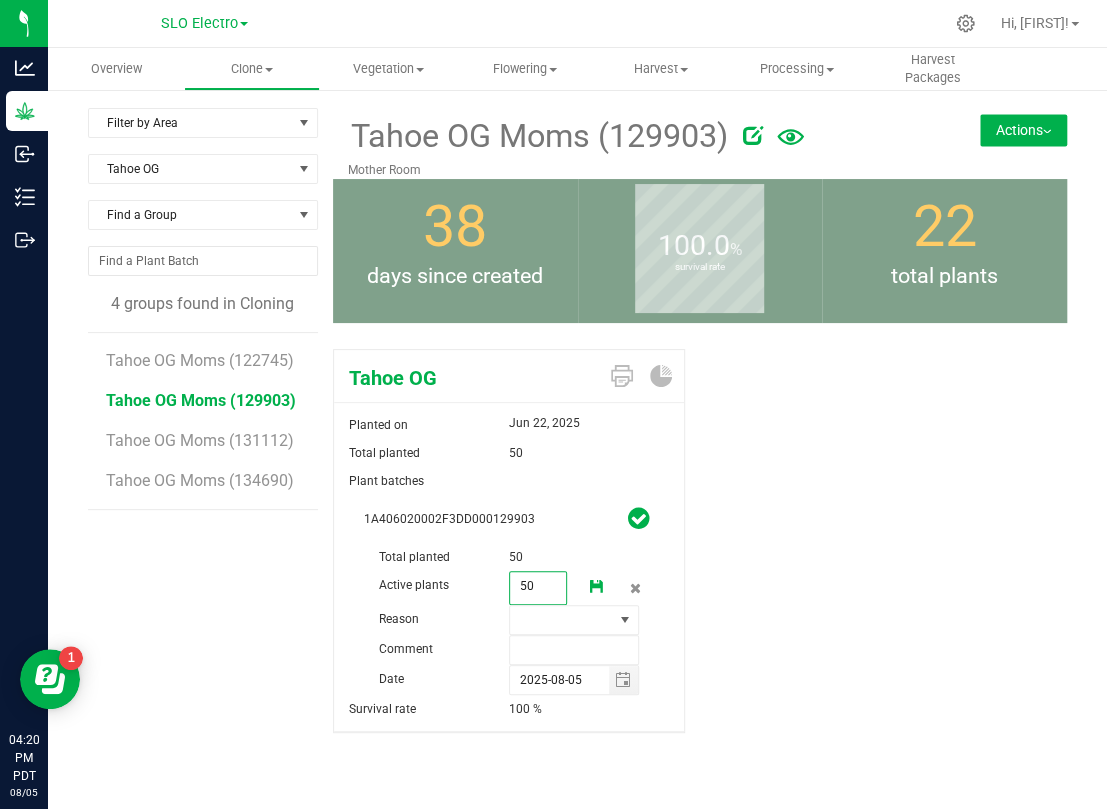 click on "50" at bounding box center [538, 586] 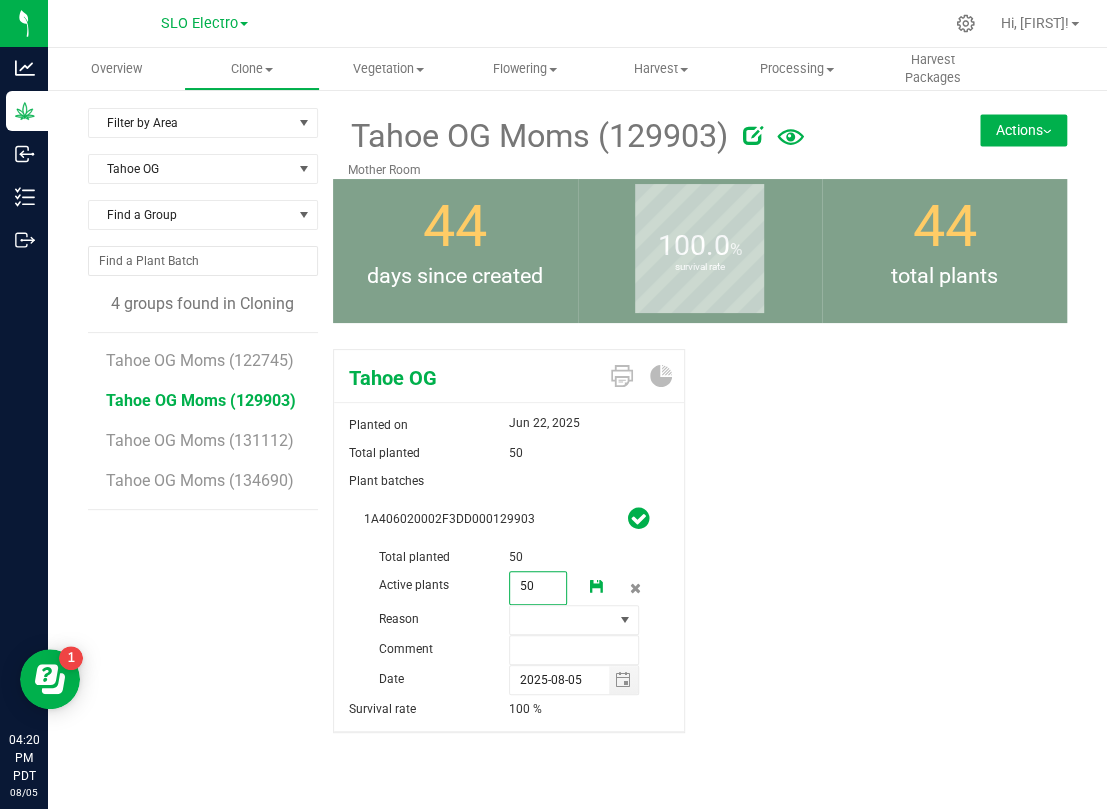 type on "0" 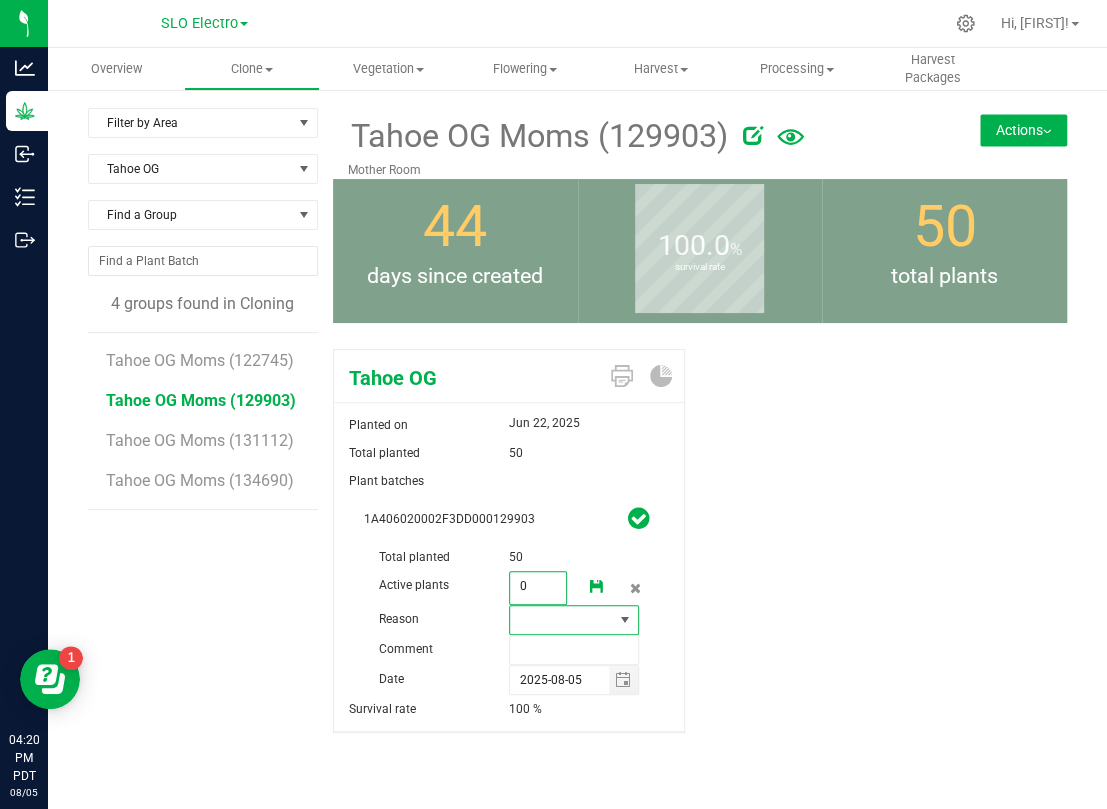 type on "0" 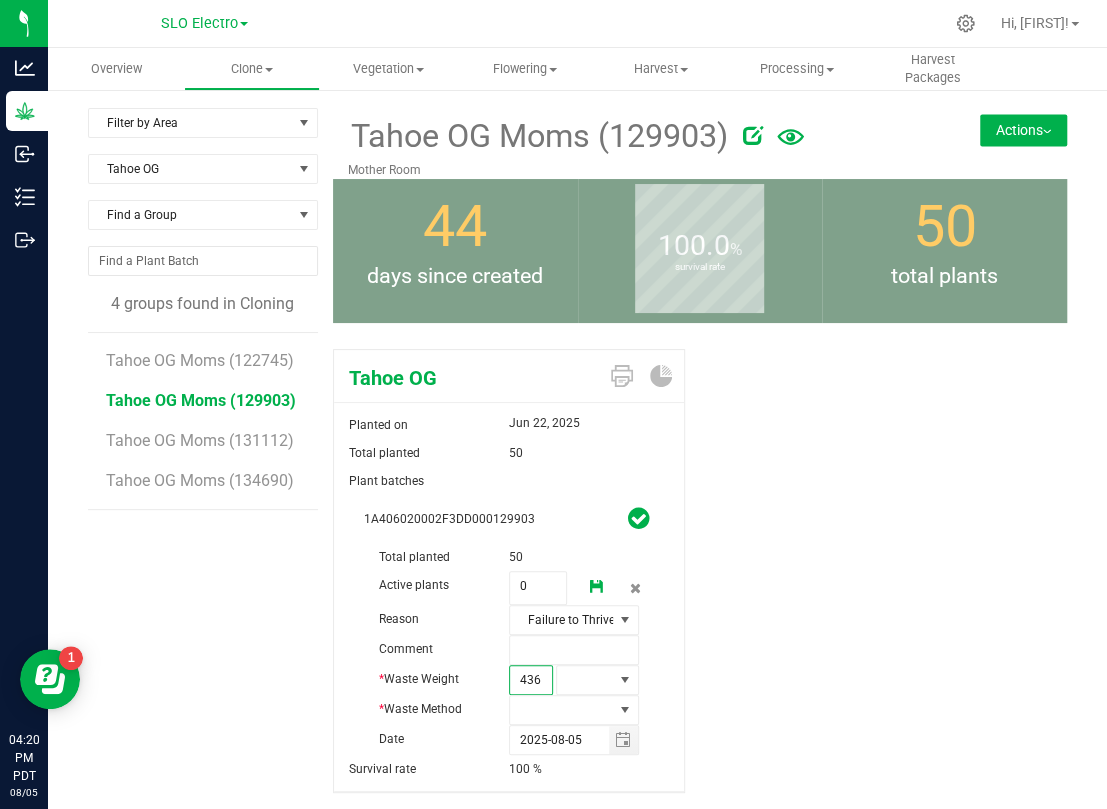 type on "4365" 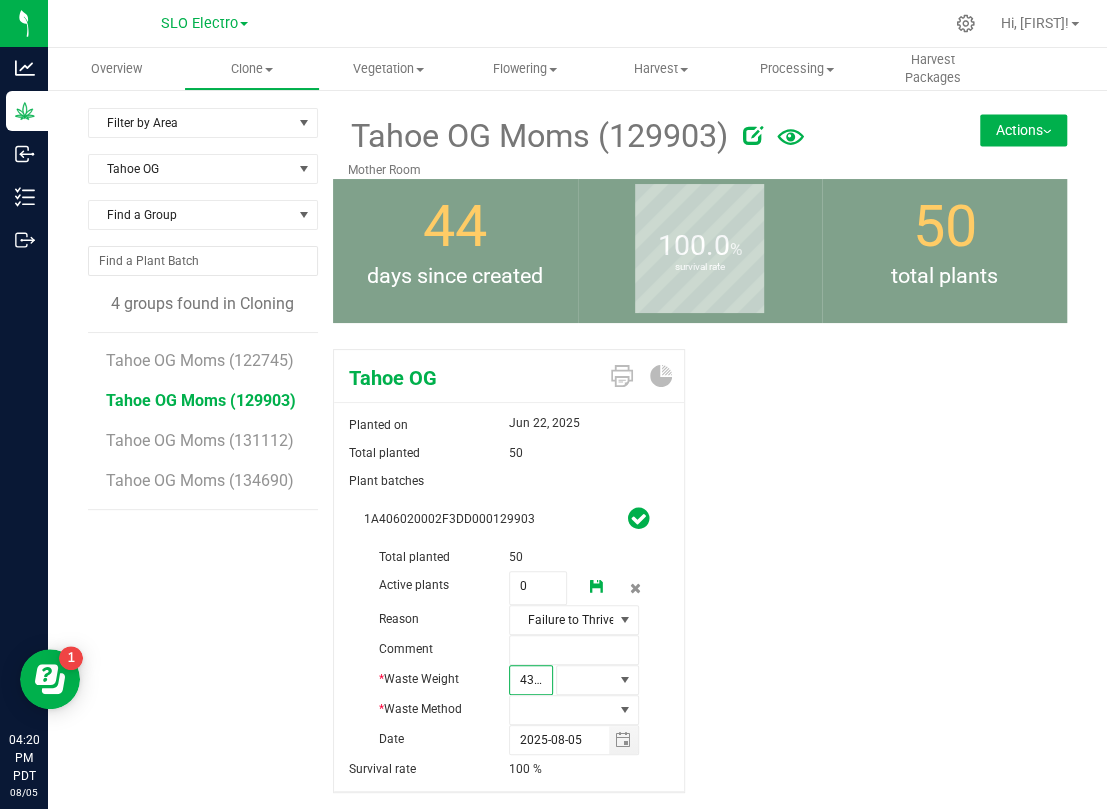 scroll, scrollTop: 0, scrollLeft: 2, axis: horizontal 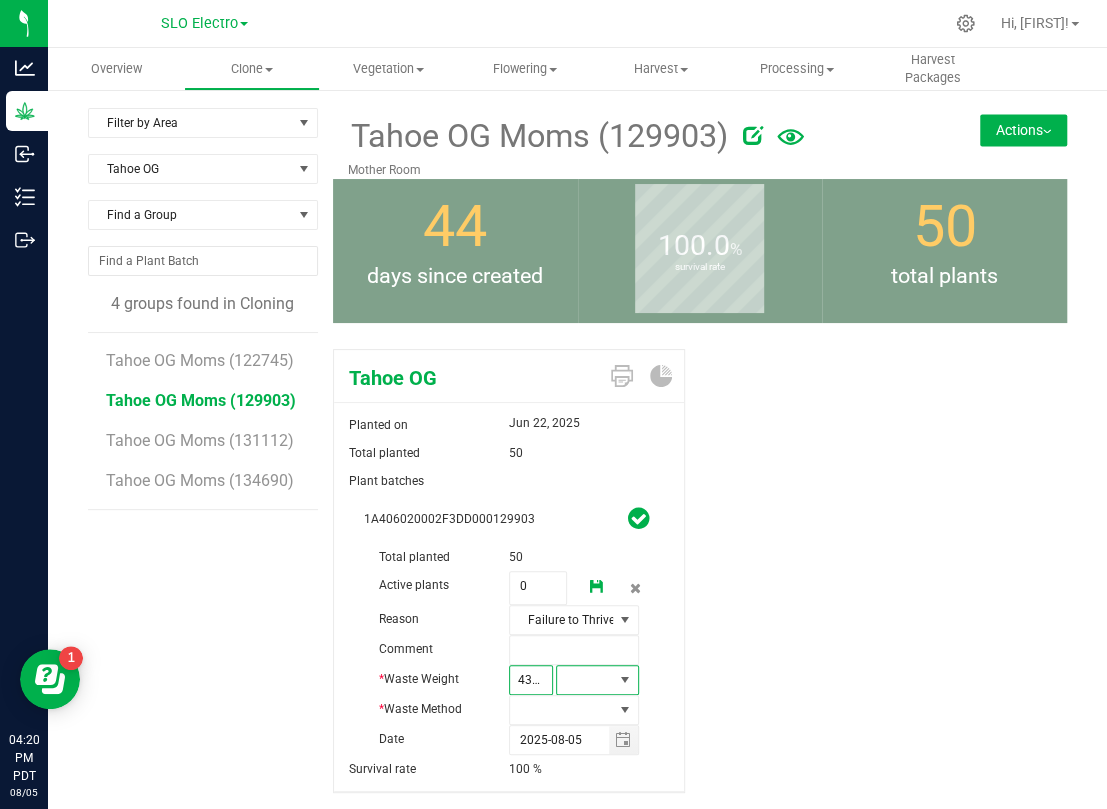 type on "4,365.0000" 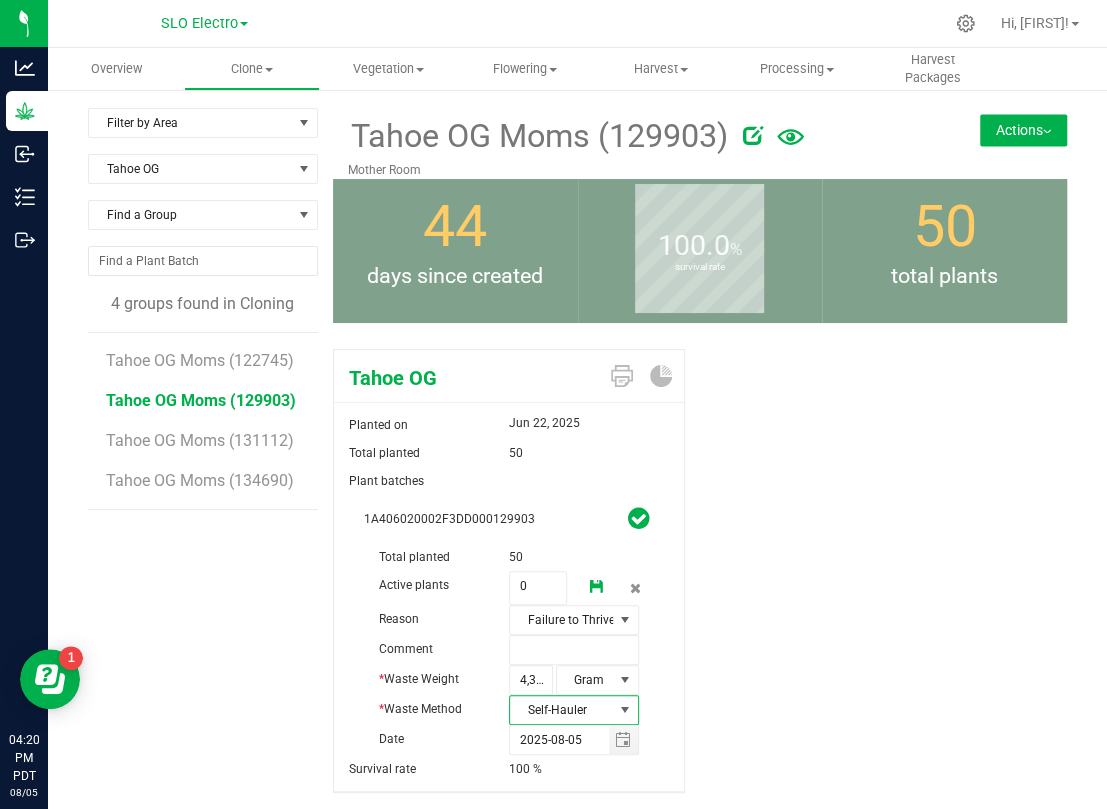 click at bounding box center (597, 587) 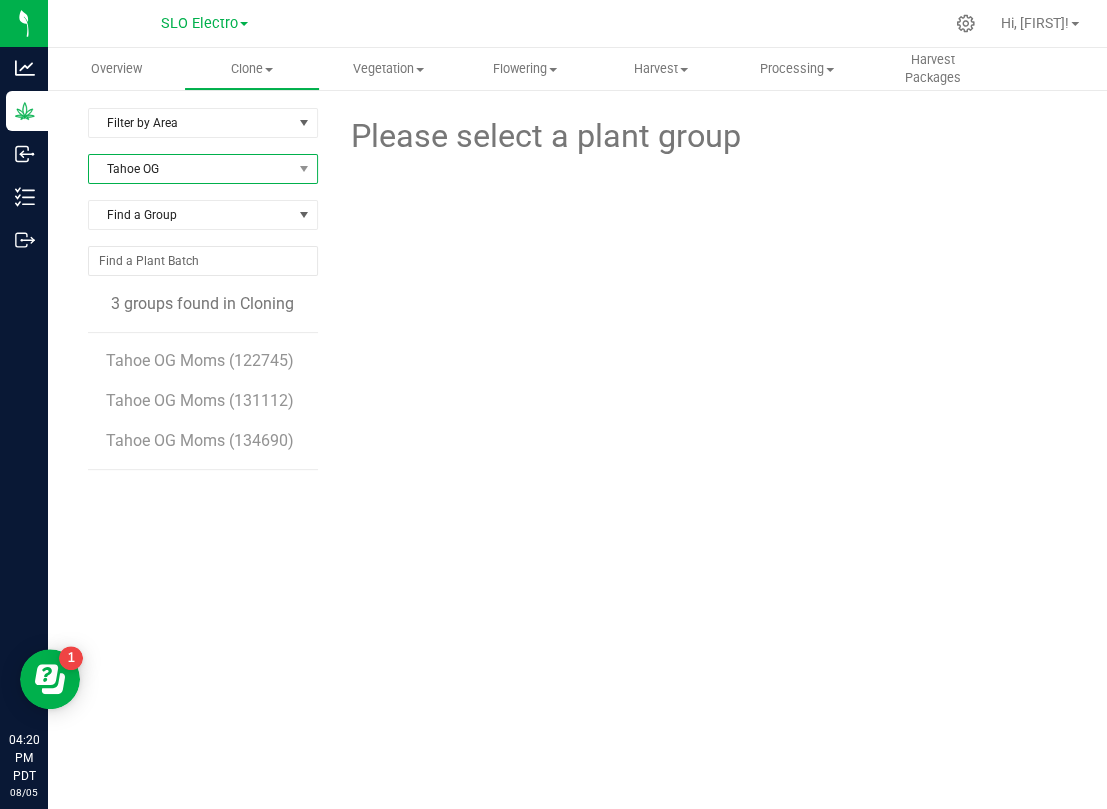 click on "Tahoe OG" at bounding box center [190, 169] 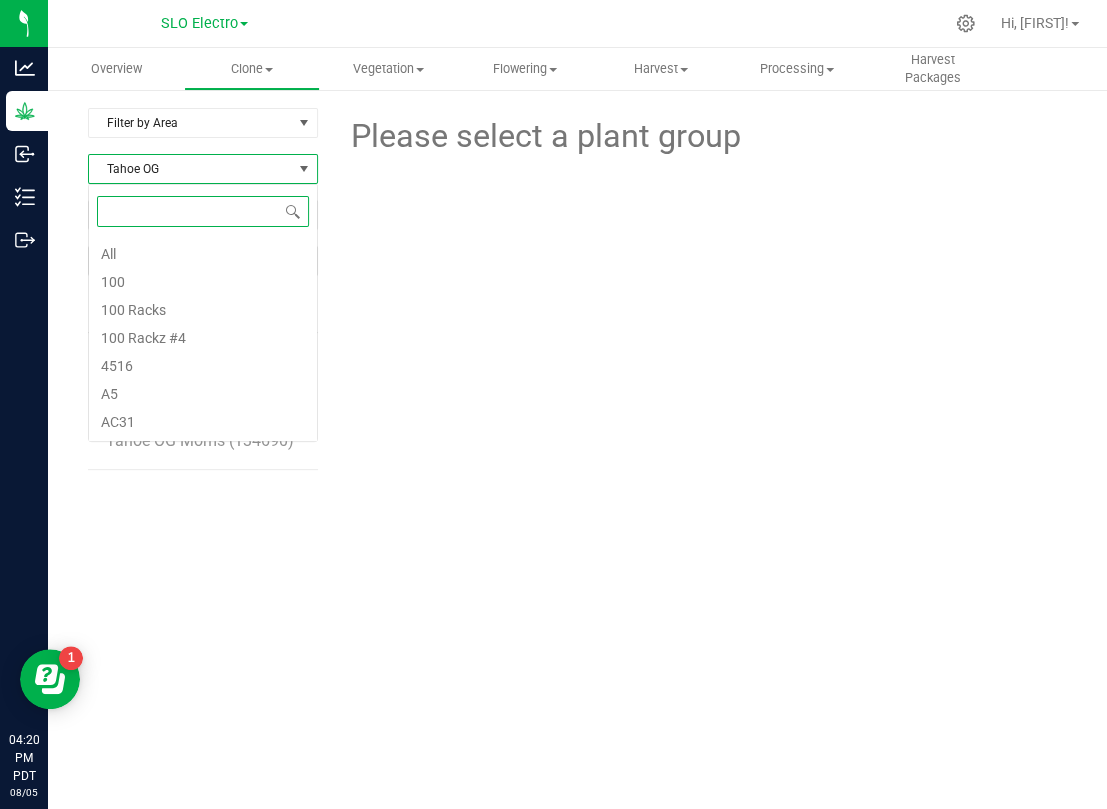 scroll, scrollTop: 99969, scrollLeft: 99770, axis: both 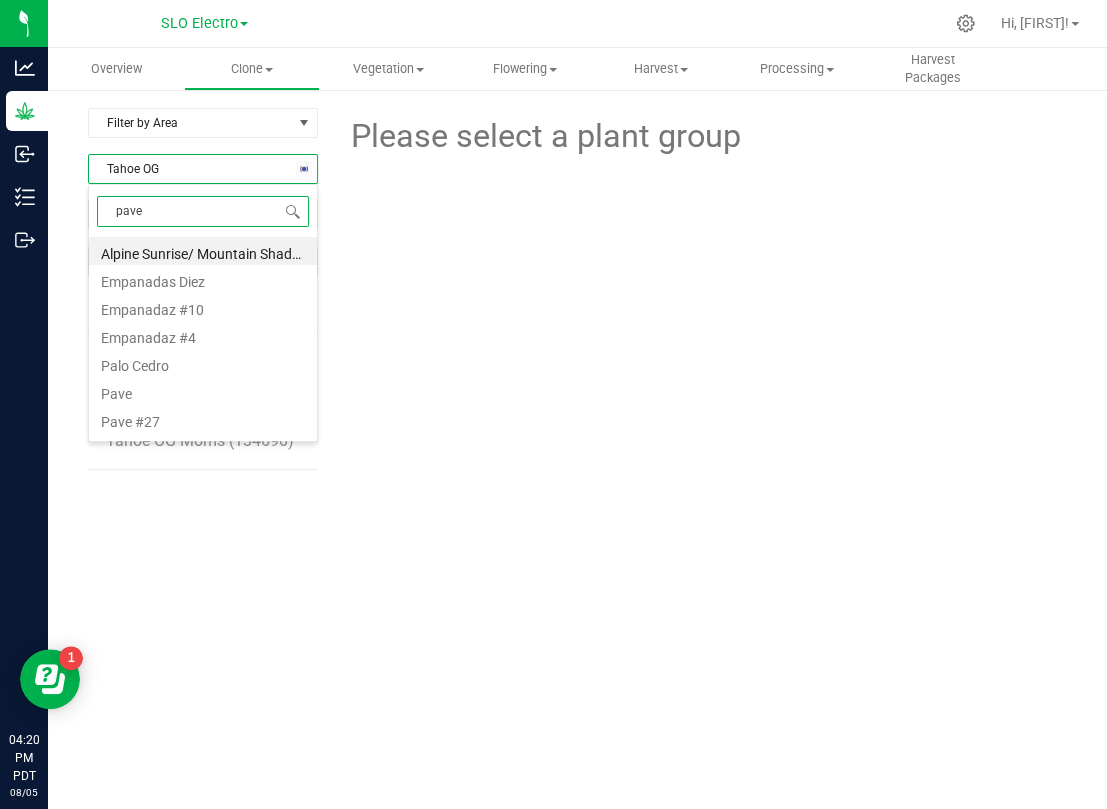 type on "pave x" 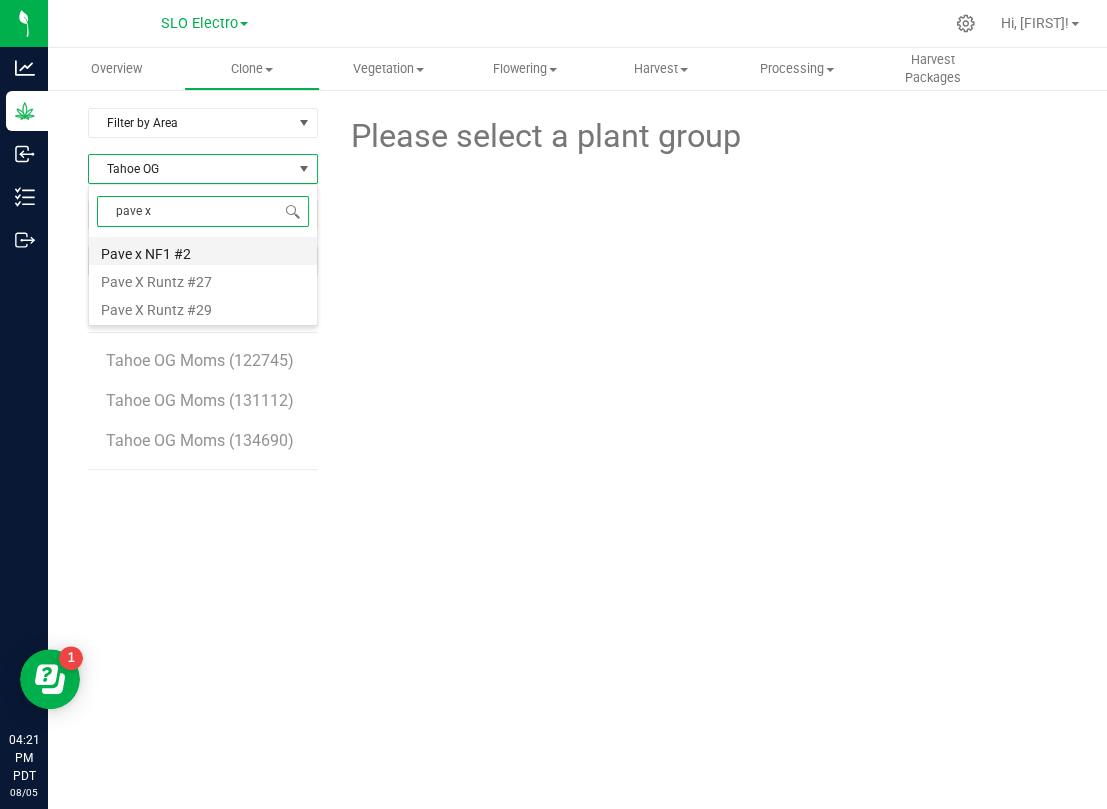 click on "Pave x NF1 #2" at bounding box center (203, 251) 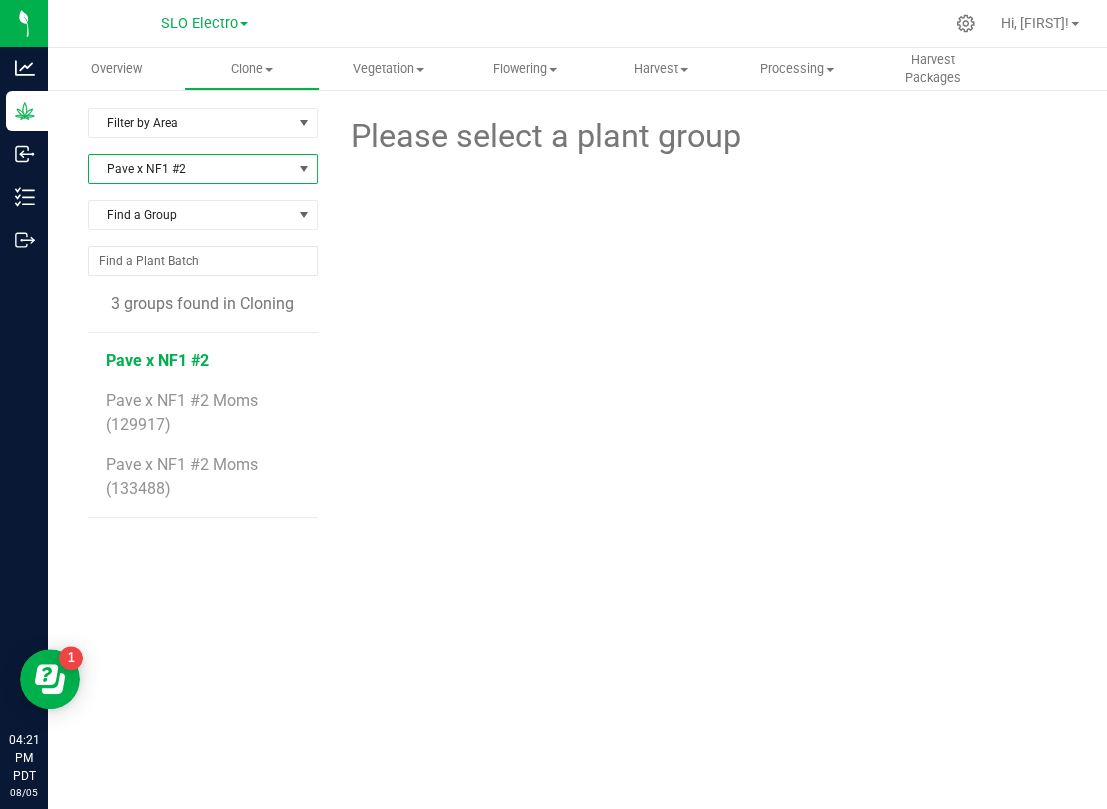 click on "Pave x NF1 #2" at bounding box center [157, 360] 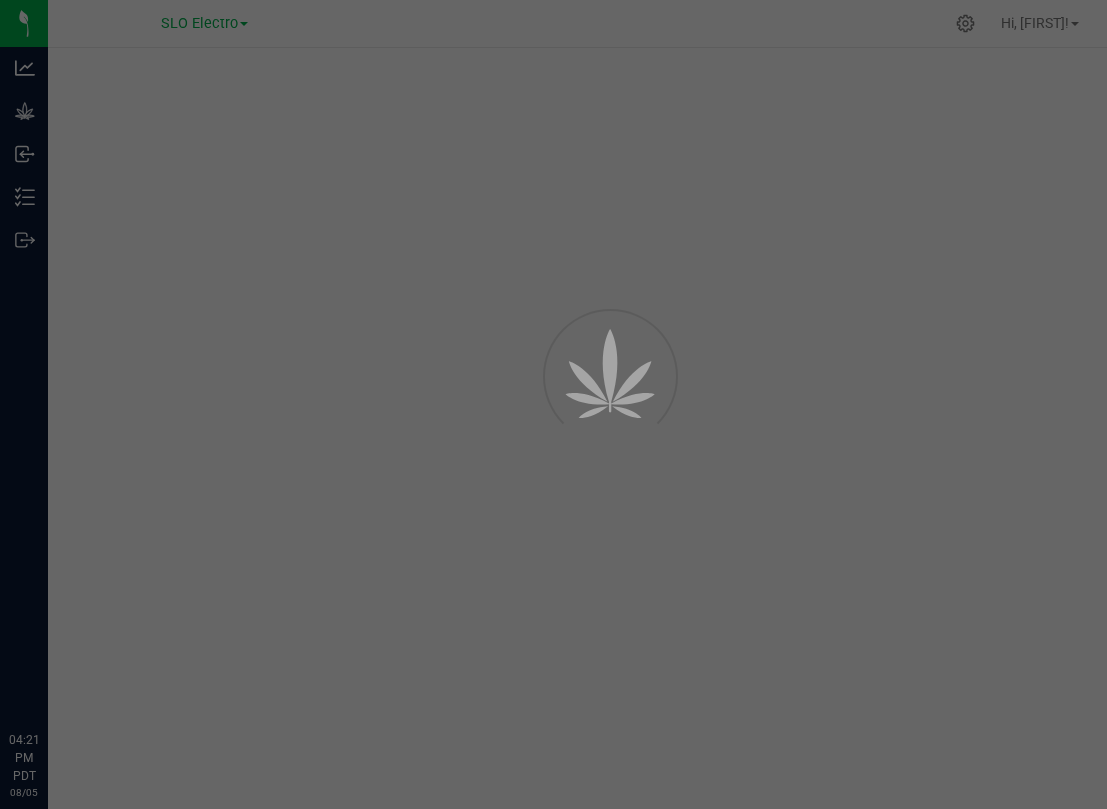 scroll, scrollTop: 0, scrollLeft: 0, axis: both 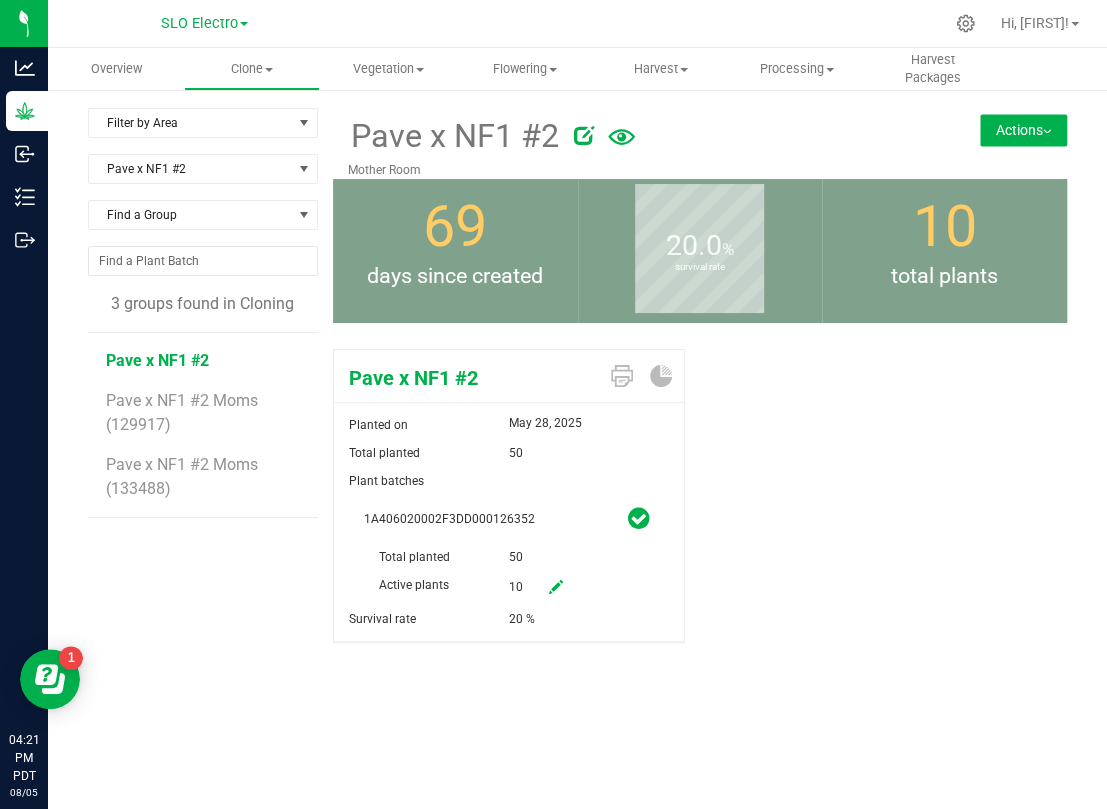click at bounding box center [556, 587] 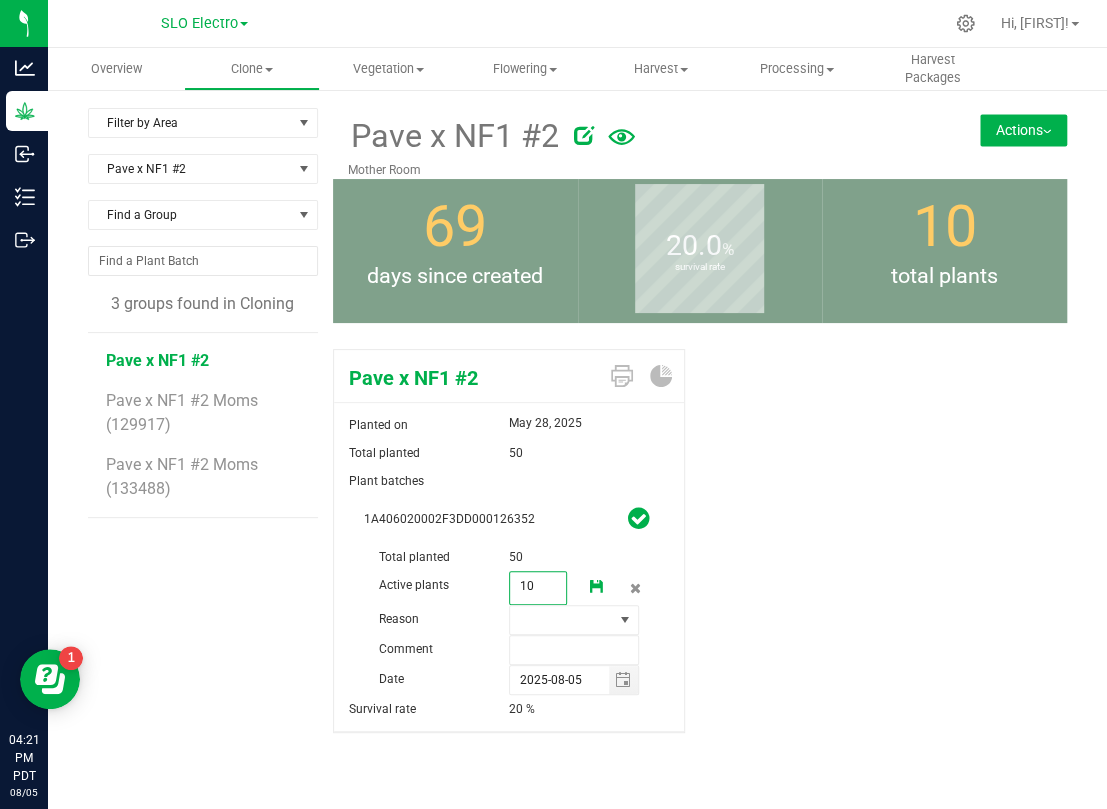 click on "10 10" at bounding box center (538, 588) 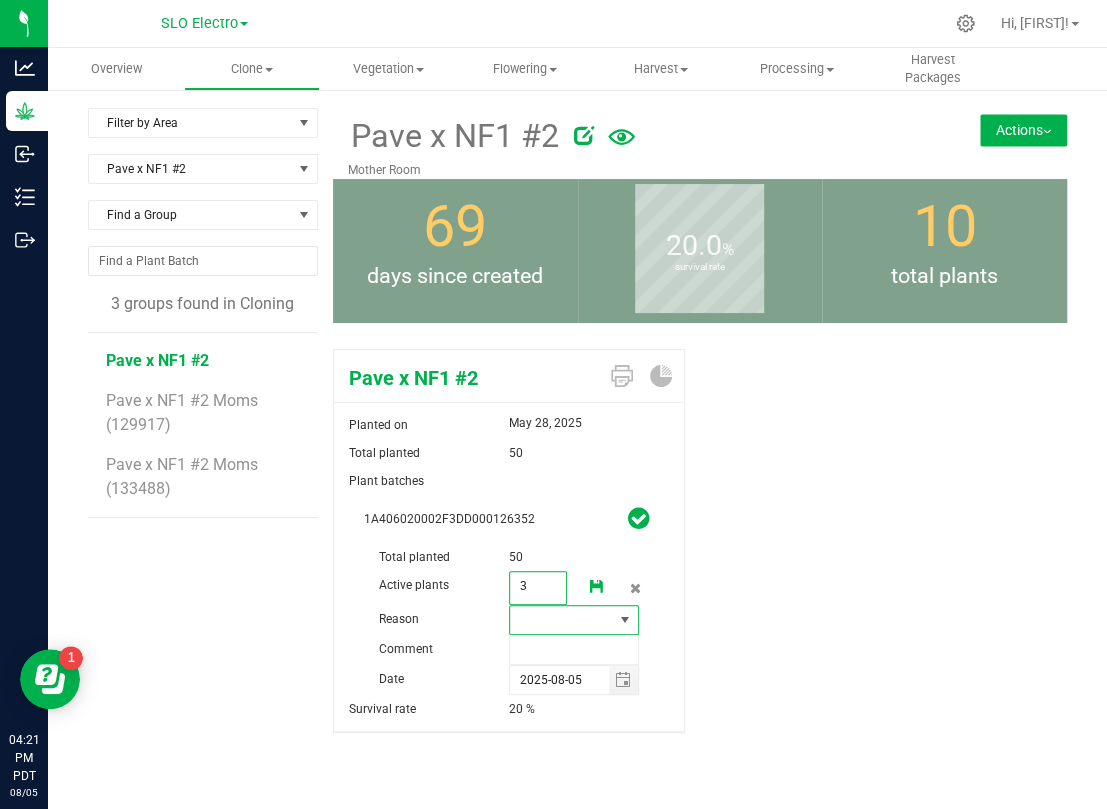 type on "3" 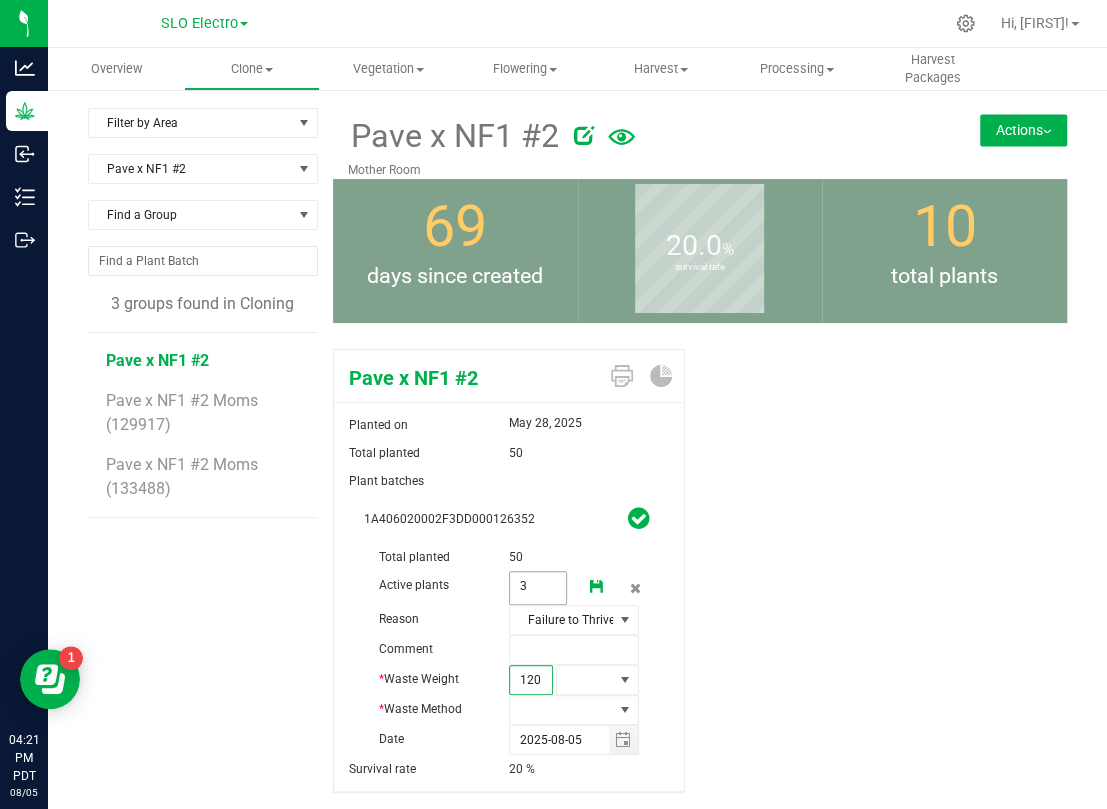 type on "1205" 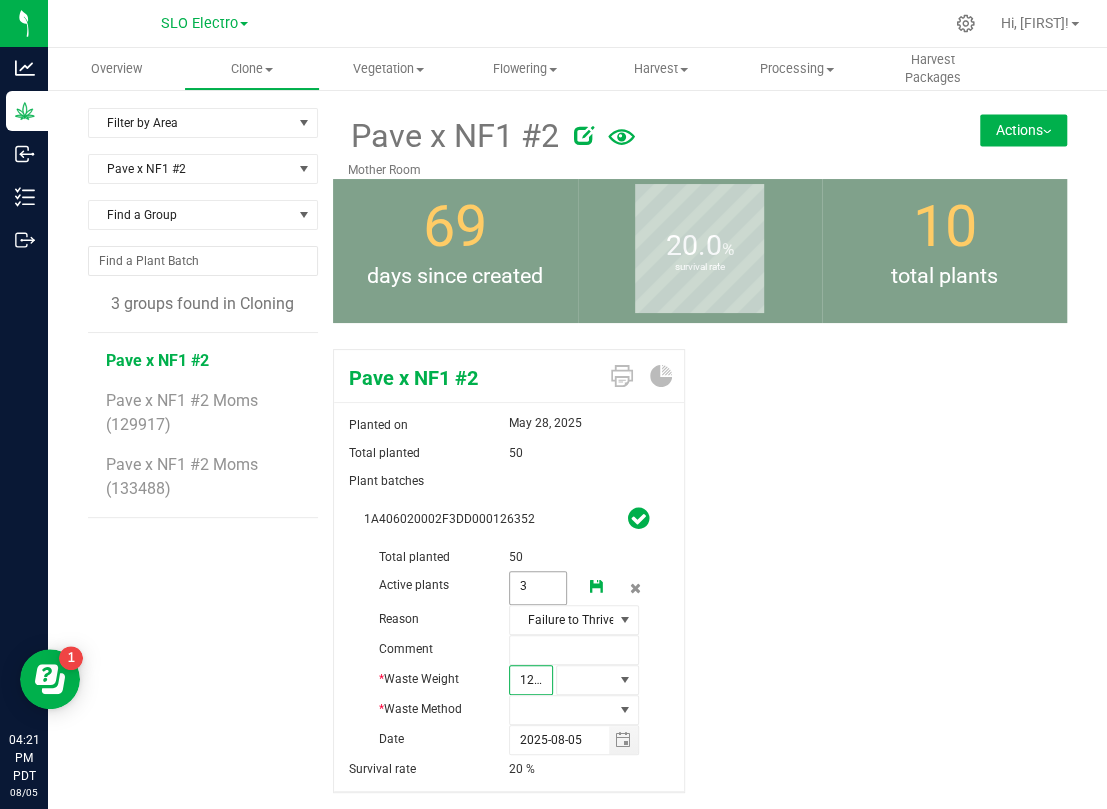 scroll, scrollTop: 0, scrollLeft: 2, axis: horizontal 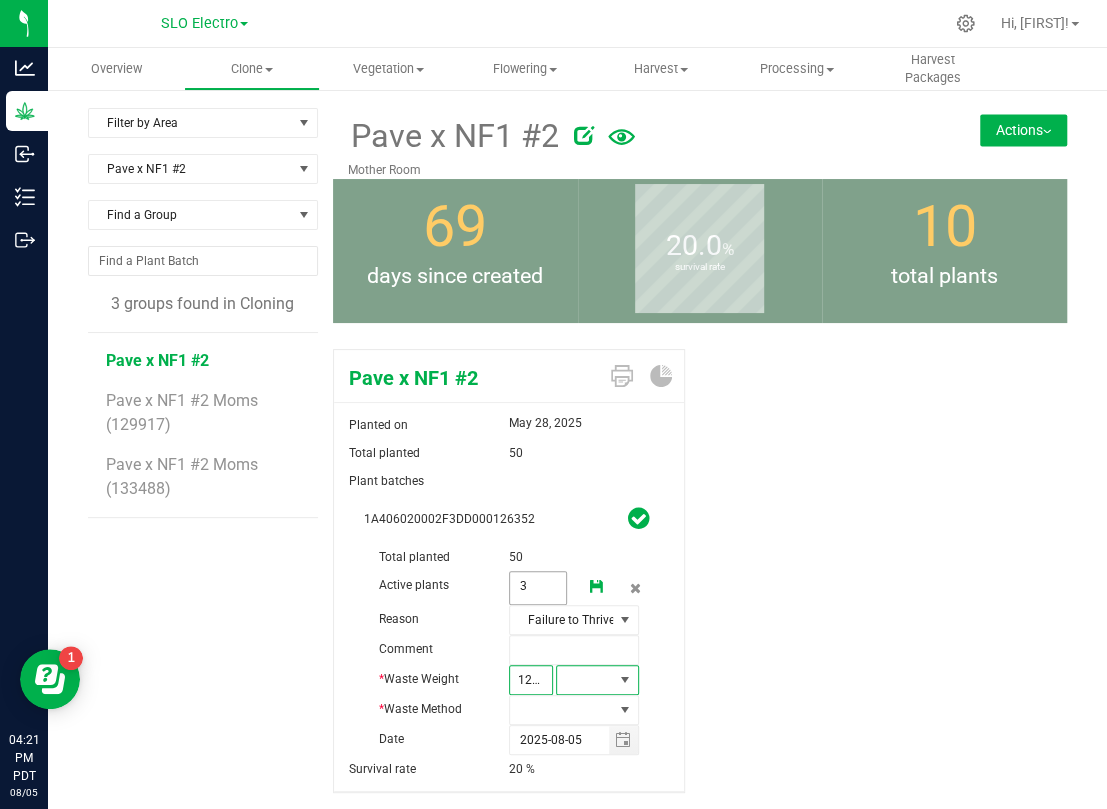 type on "1,205.0000" 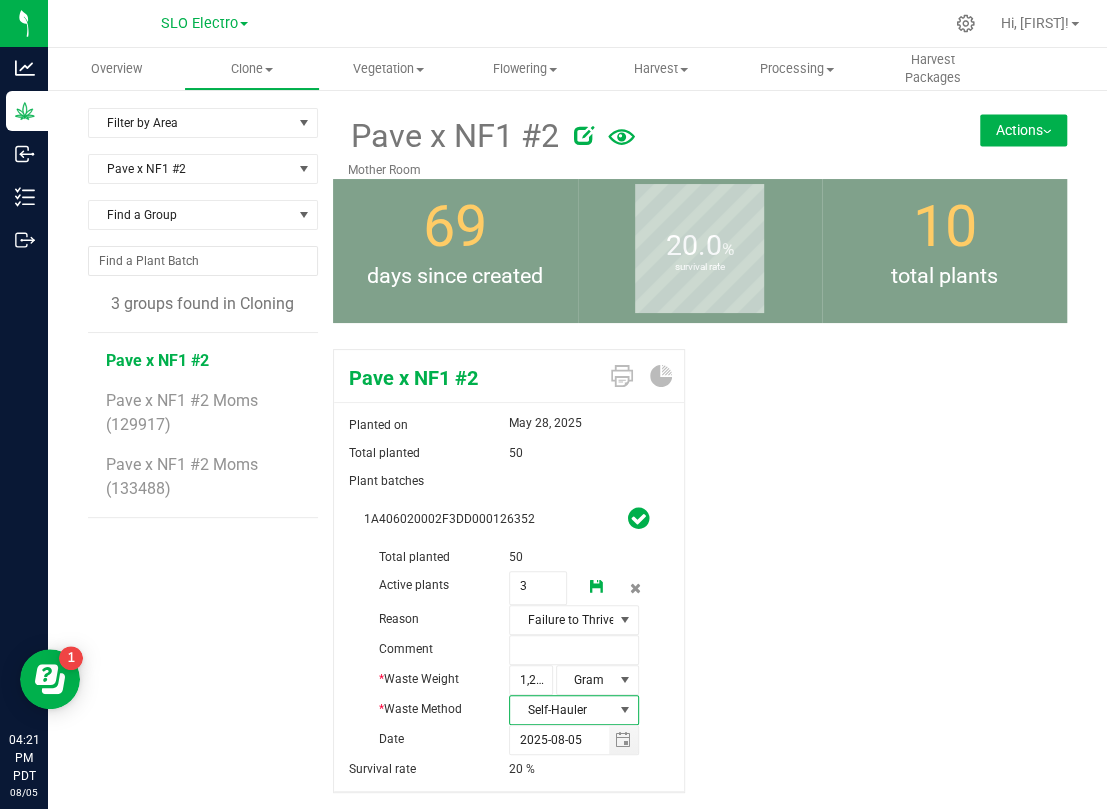 click at bounding box center [597, 587] 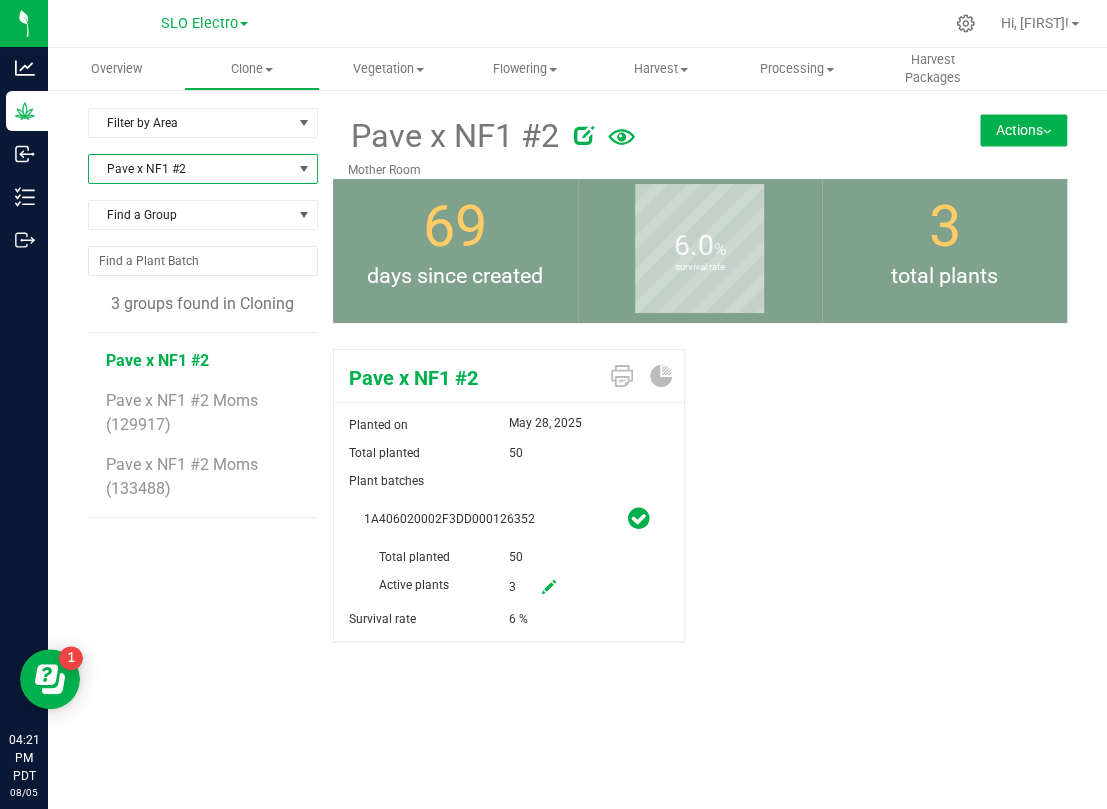click on "Pave x NF1 #2" at bounding box center [190, 169] 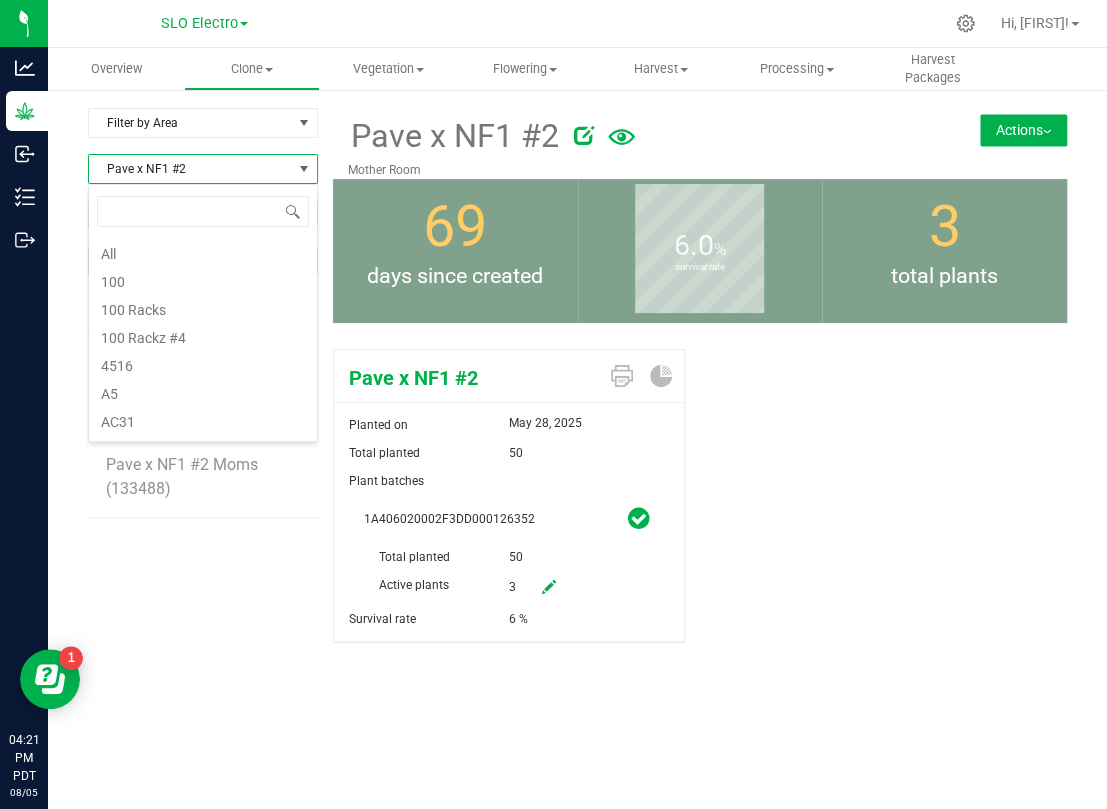 scroll, scrollTop: 5876, scrollLeft: 0, axis: vertical 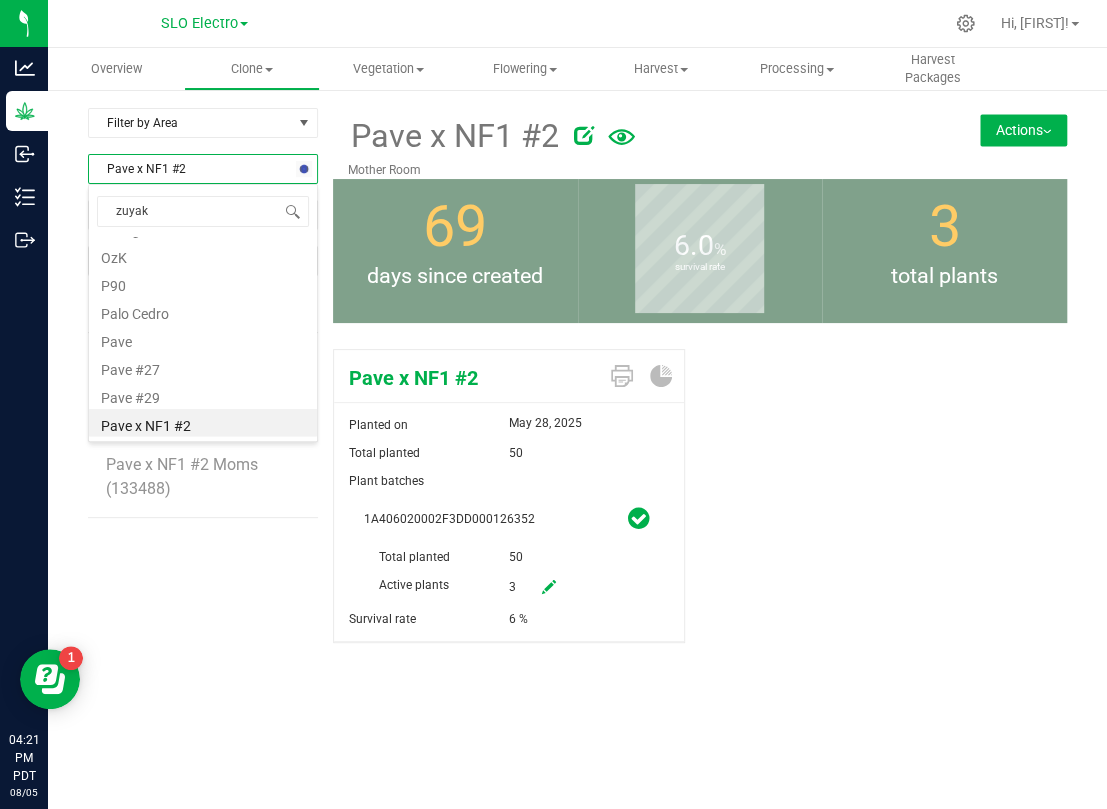type on "zuyaki" 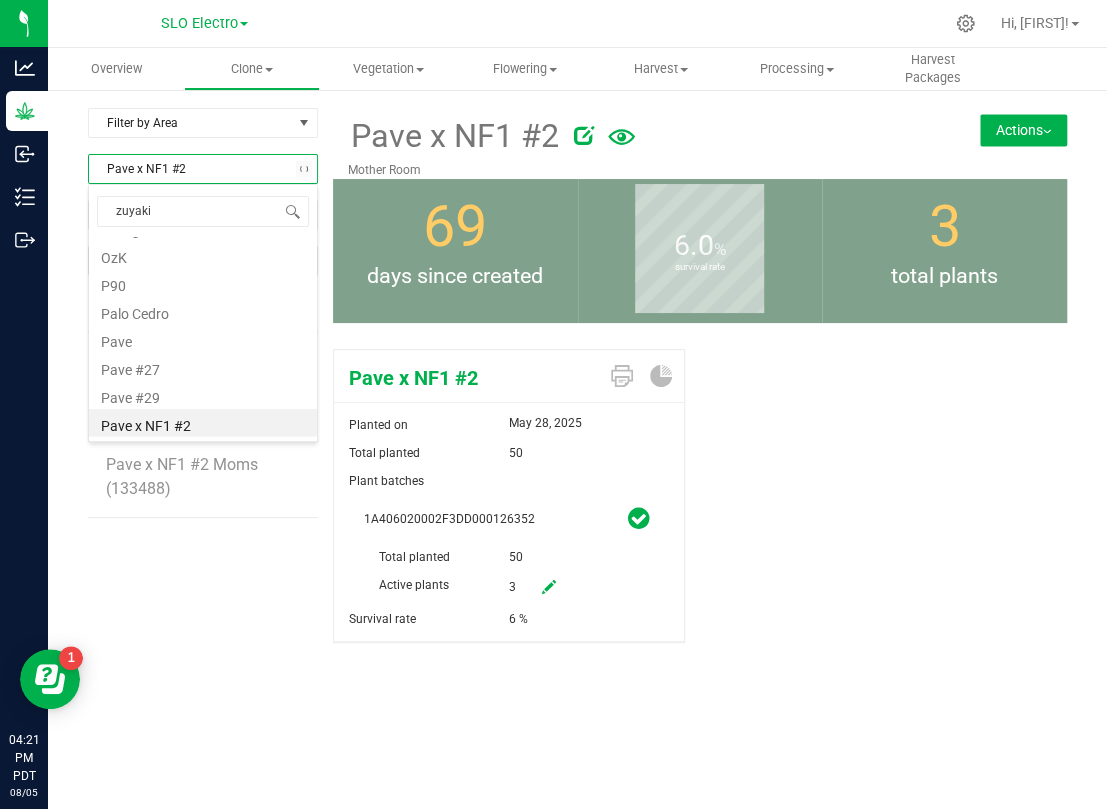 scroll, scrollTop: 0, scrollLeft: 0, axis: both 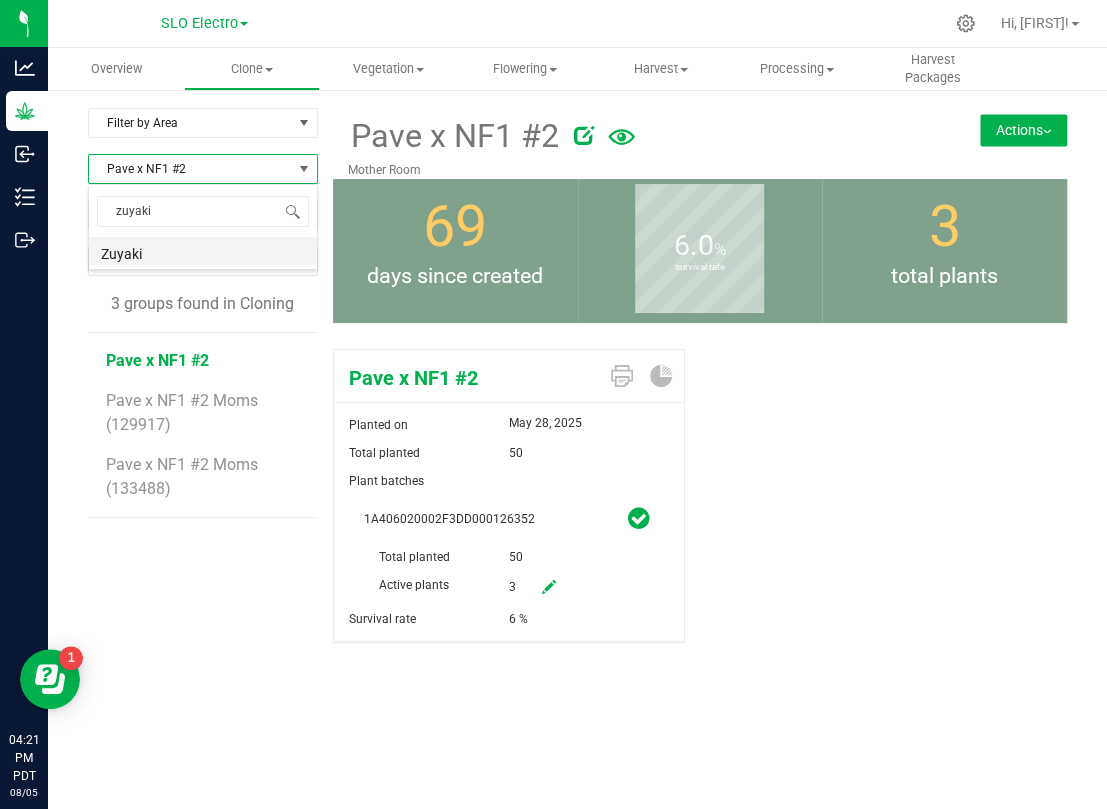 click on "Zuyaki" at bounding box center [203, 251] 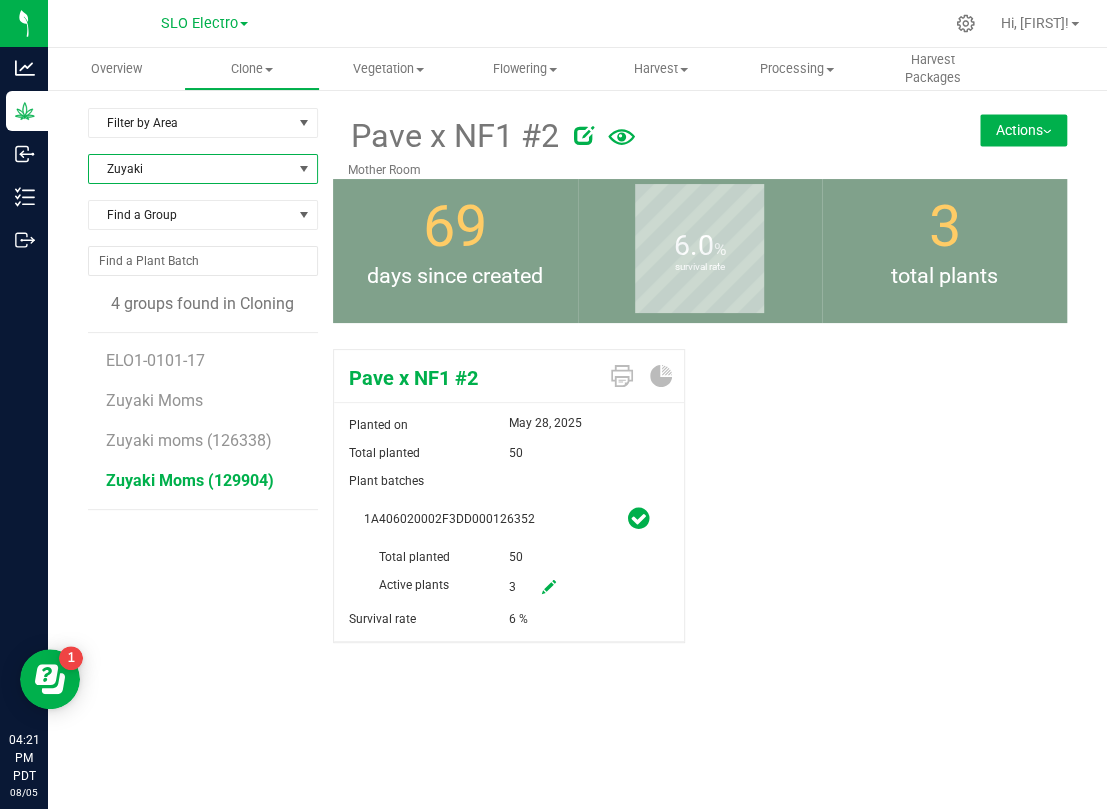 click on "Zuyaki Moms (129904)" at bounding box center [190, 480] 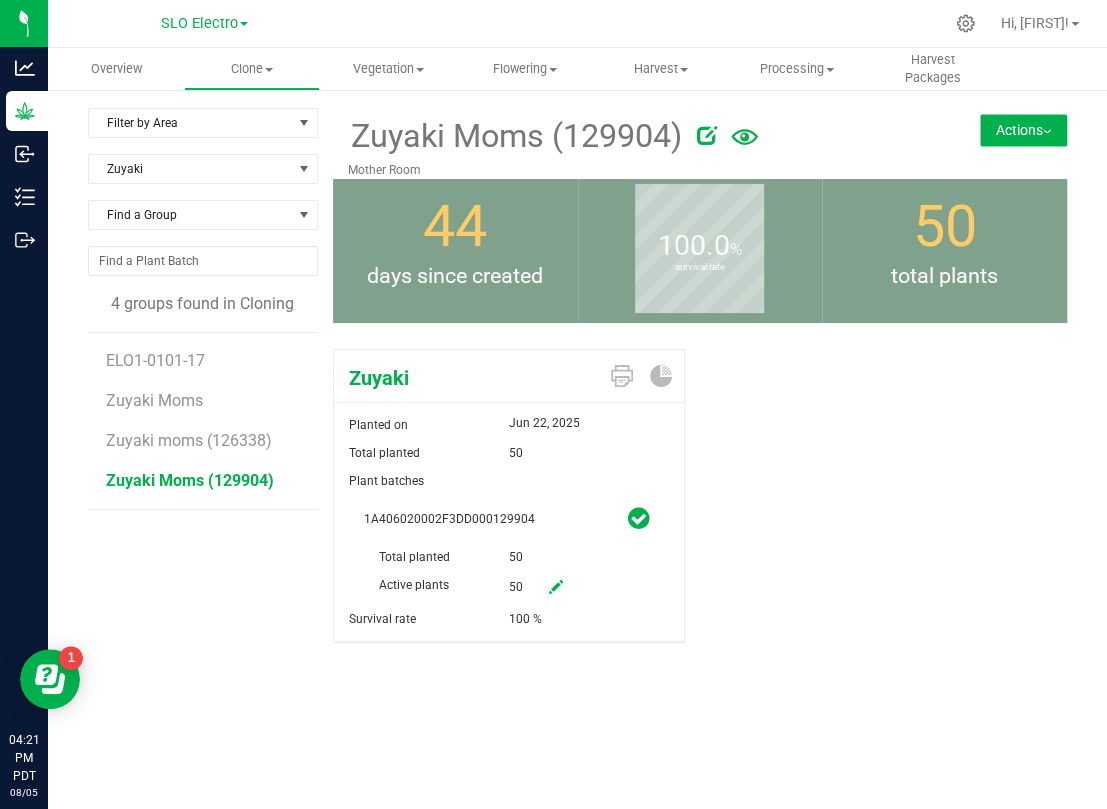 click at bounding box center [556, 587] 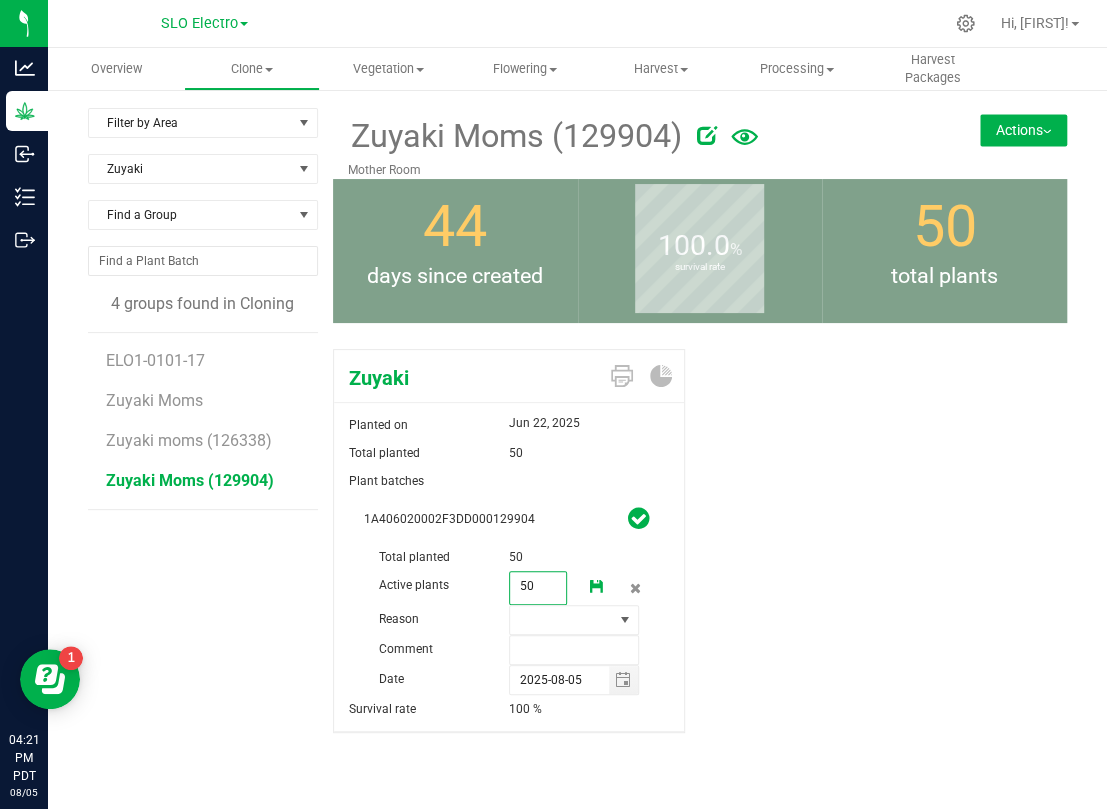 click on "50 50" at bounding box center (538, 588) 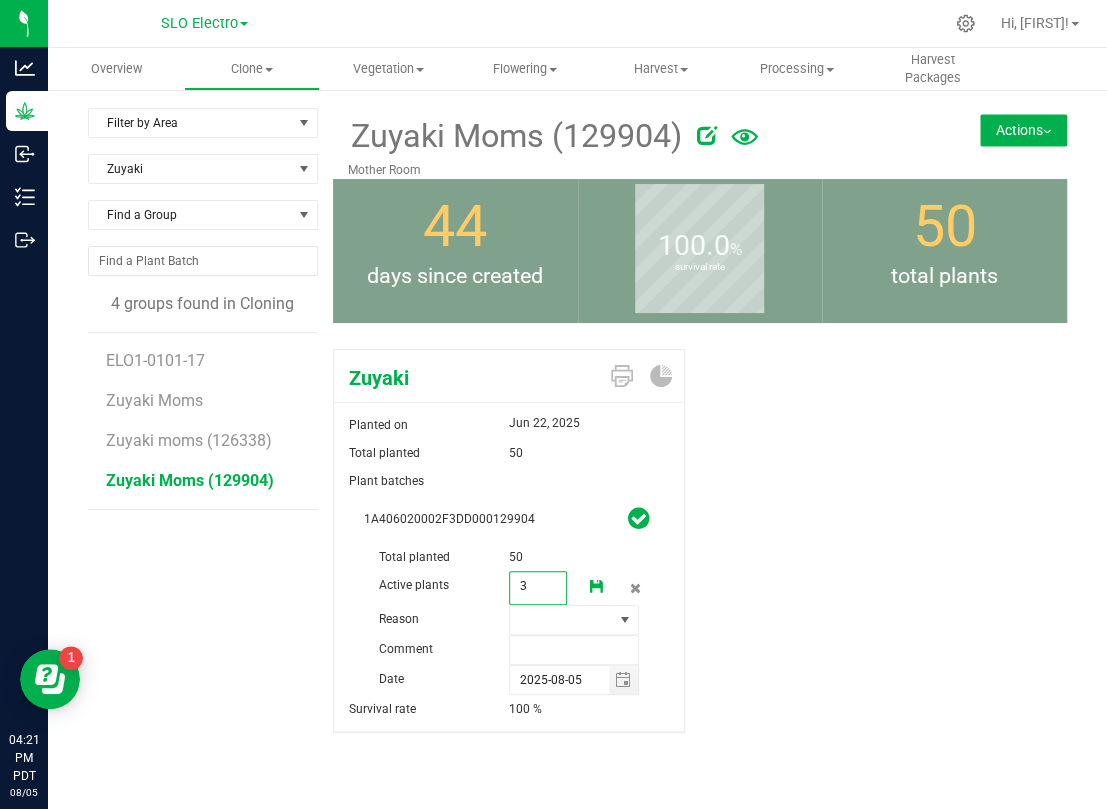 type on "30" 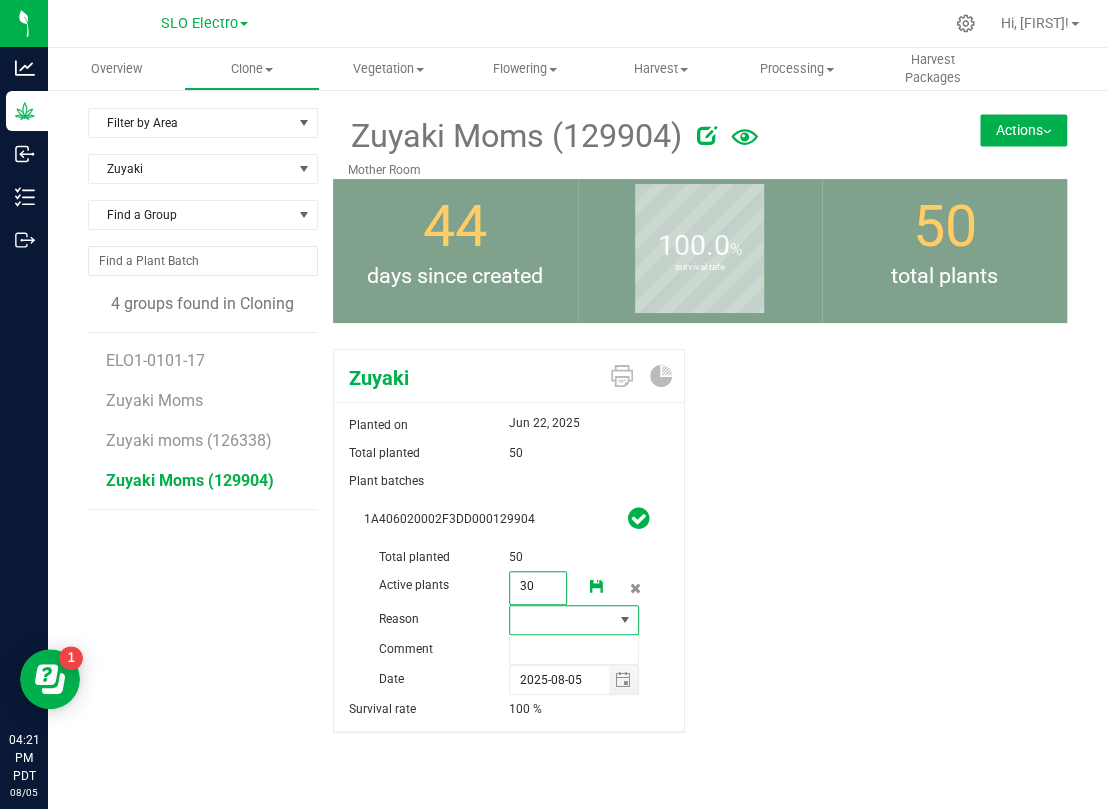 type on "30" 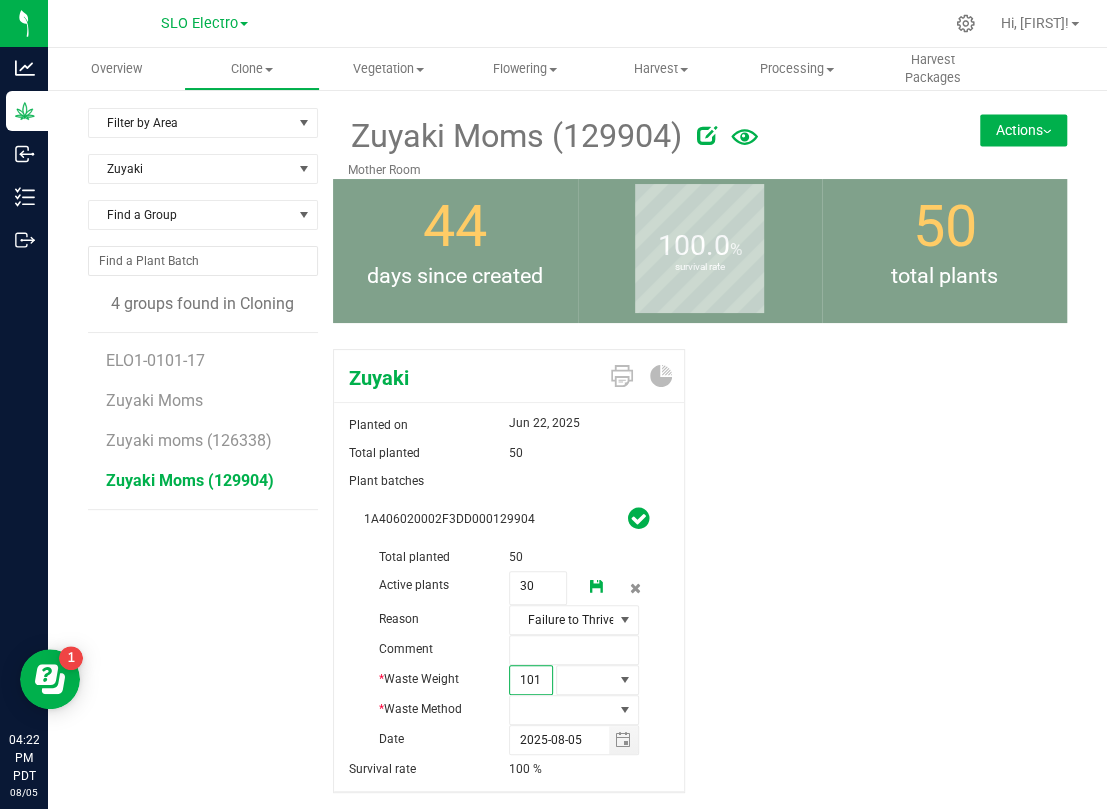 type on "1015" 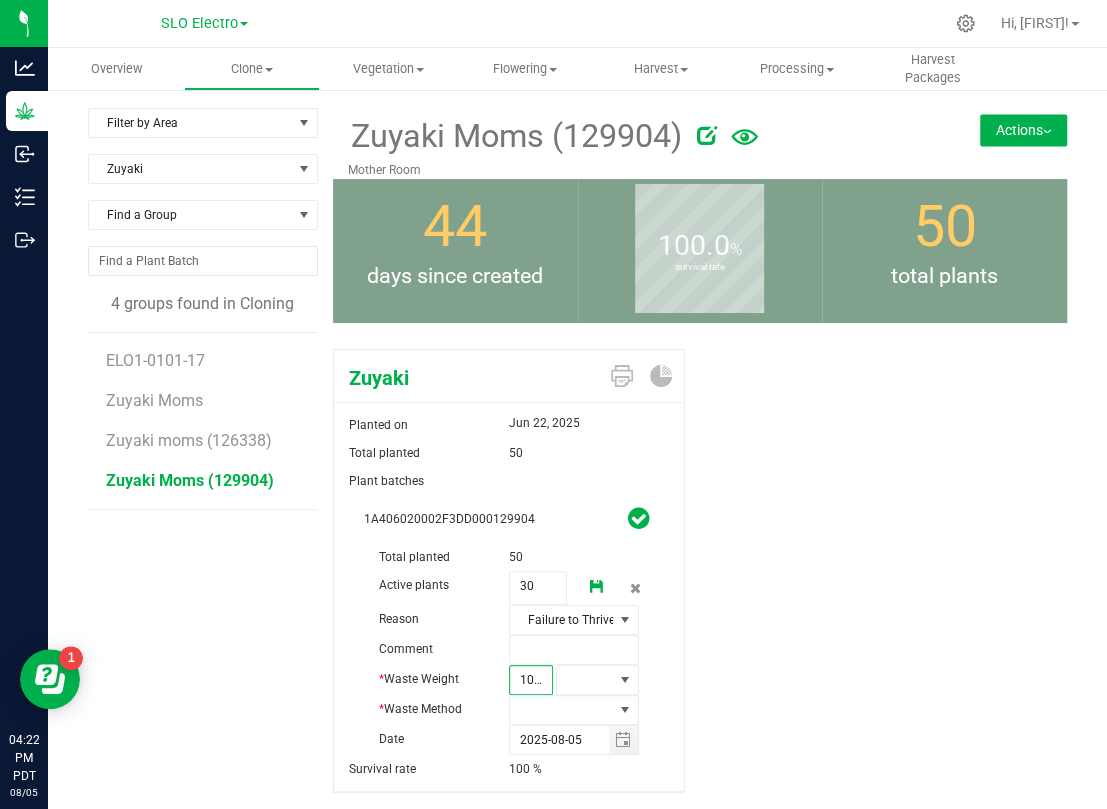 scroll, scrollTop: 0, scrollLeft: 2, axis: horizontal 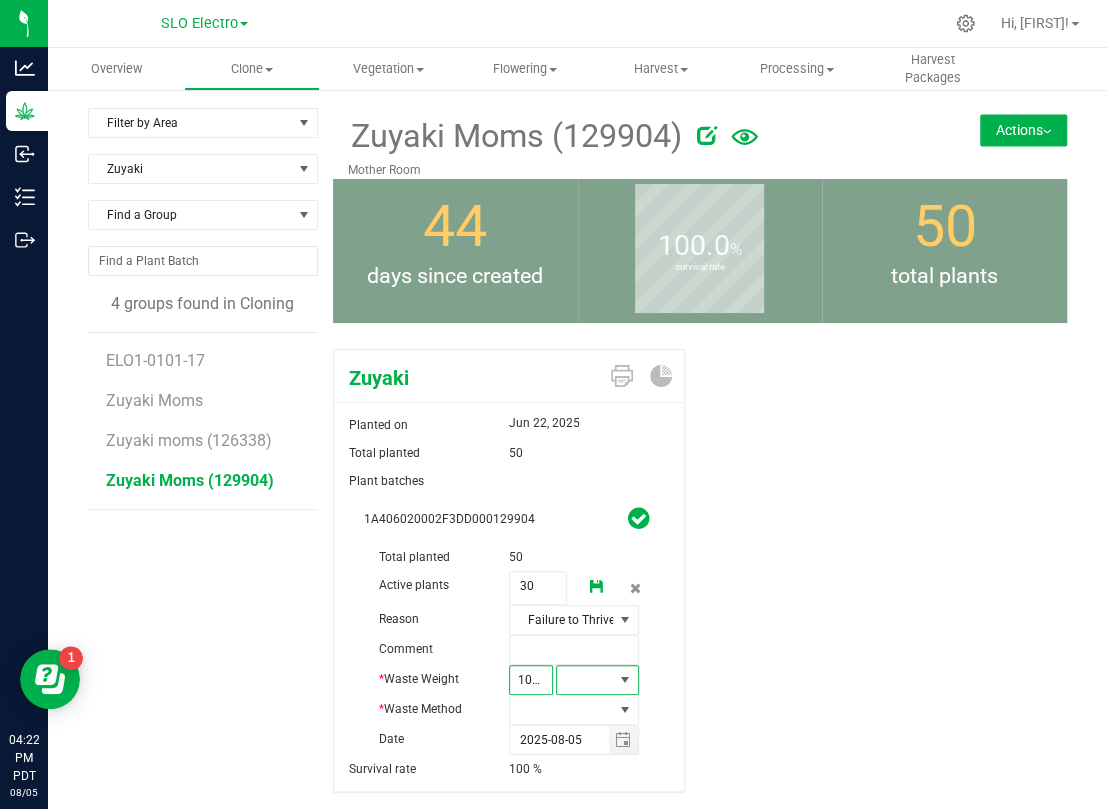 type on "1,015.0000" 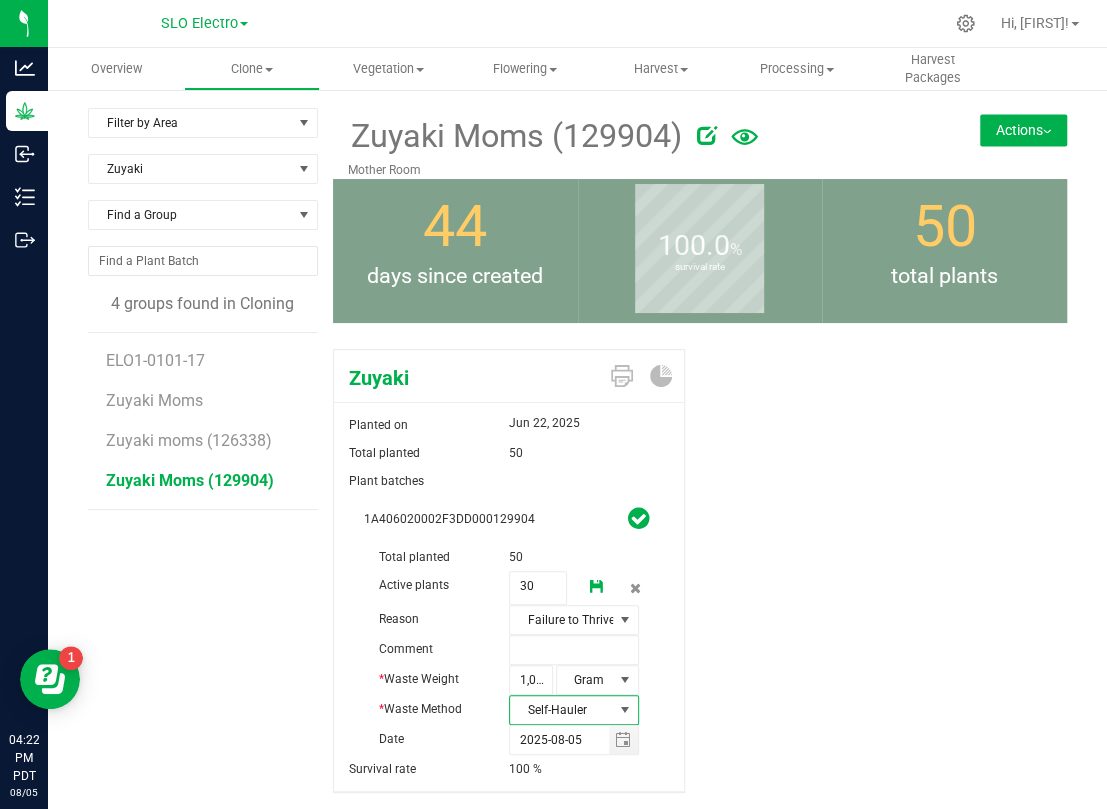 click at bounding box center (597, 587) 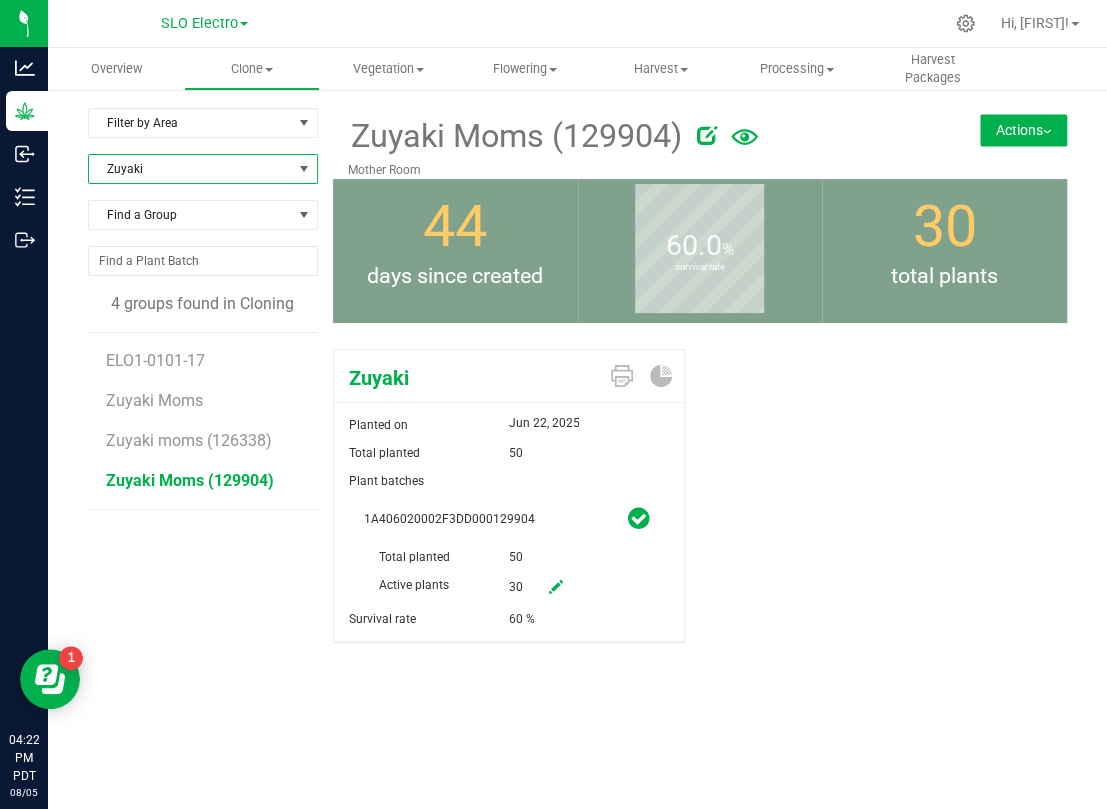 click on "Zuyaki" at bounding box center [190, 169] 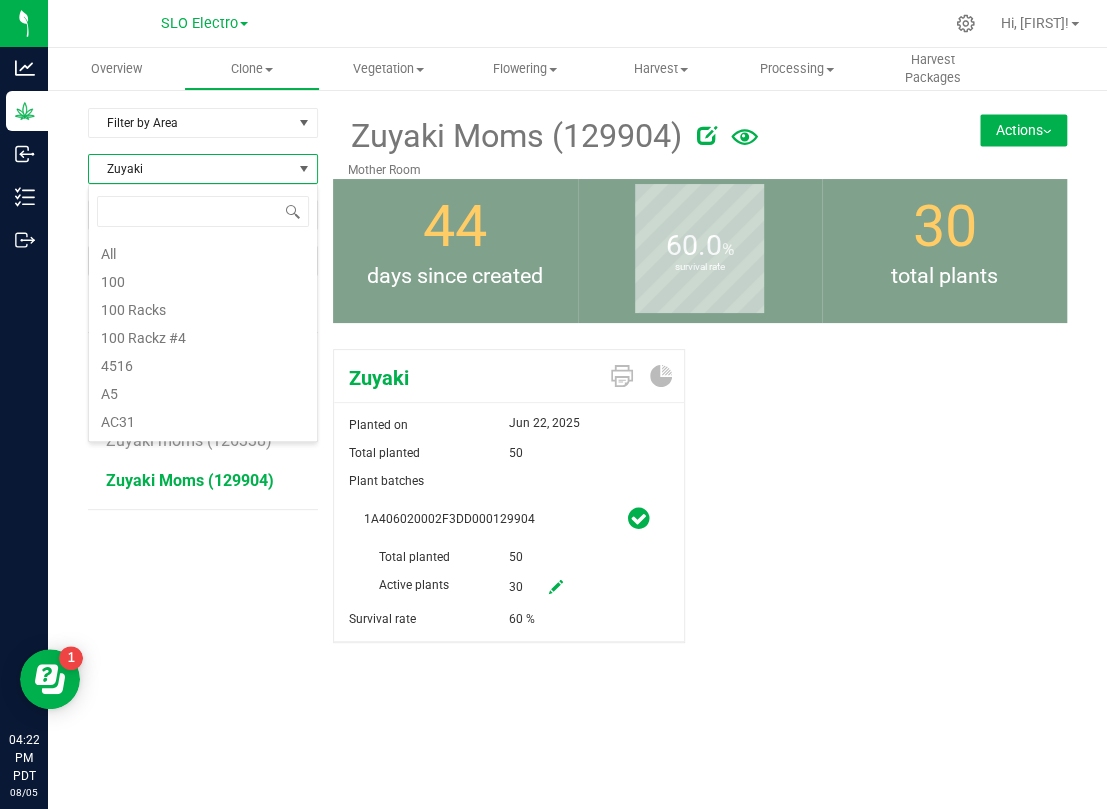 scroll, scrollTop: 10356, scrollLeft: 0, axis: vertical 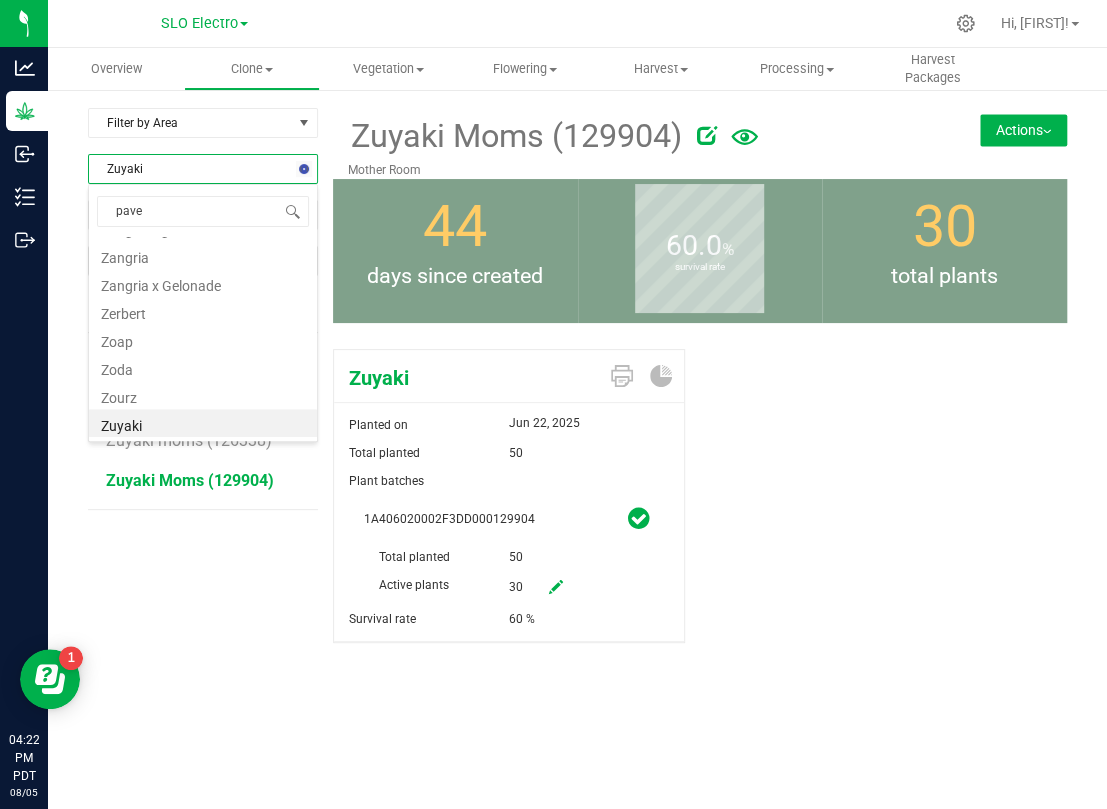 type on "pave x" 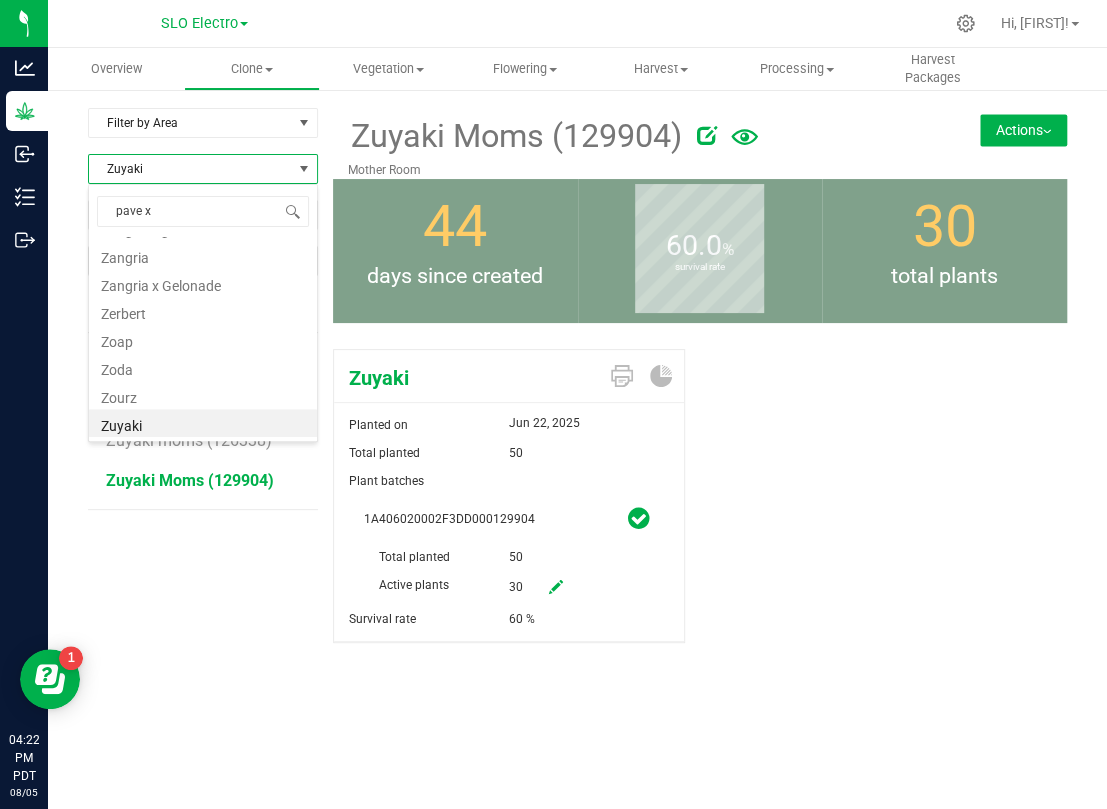 scroll, scrollTop: 0, scrollLeft: 0, axis: both 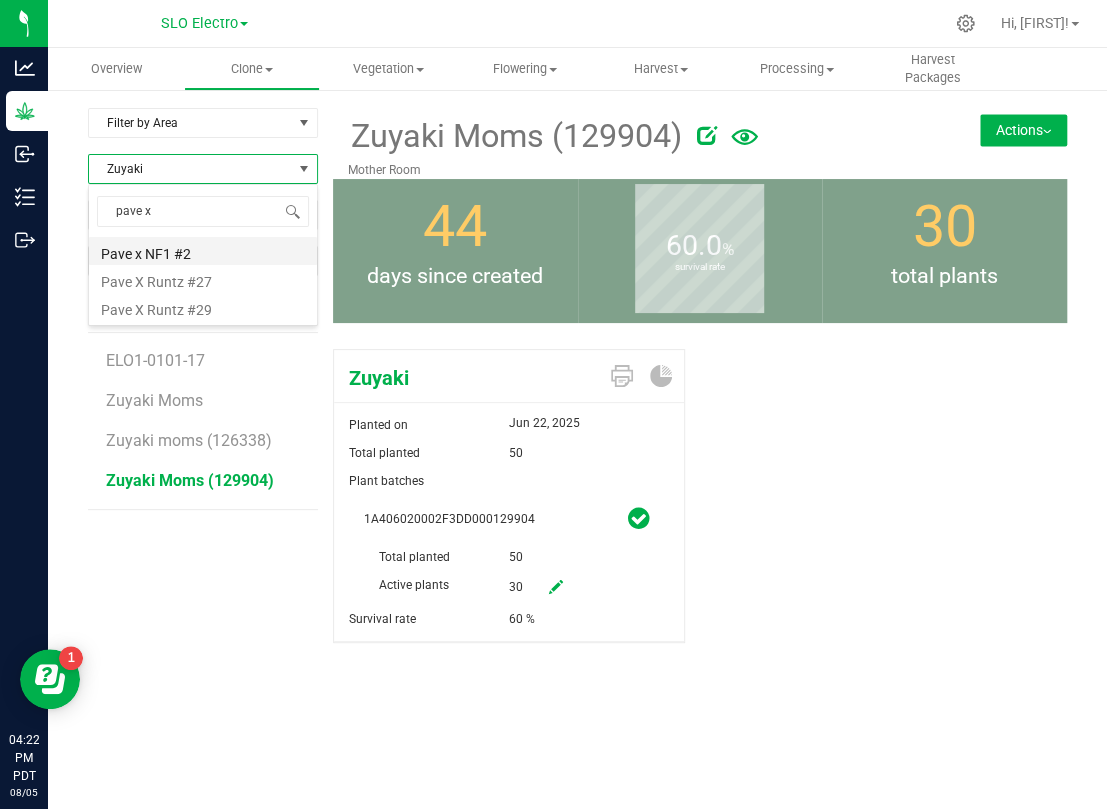 click on "Pave x NF1 #2" at bounding box center (203, 251) 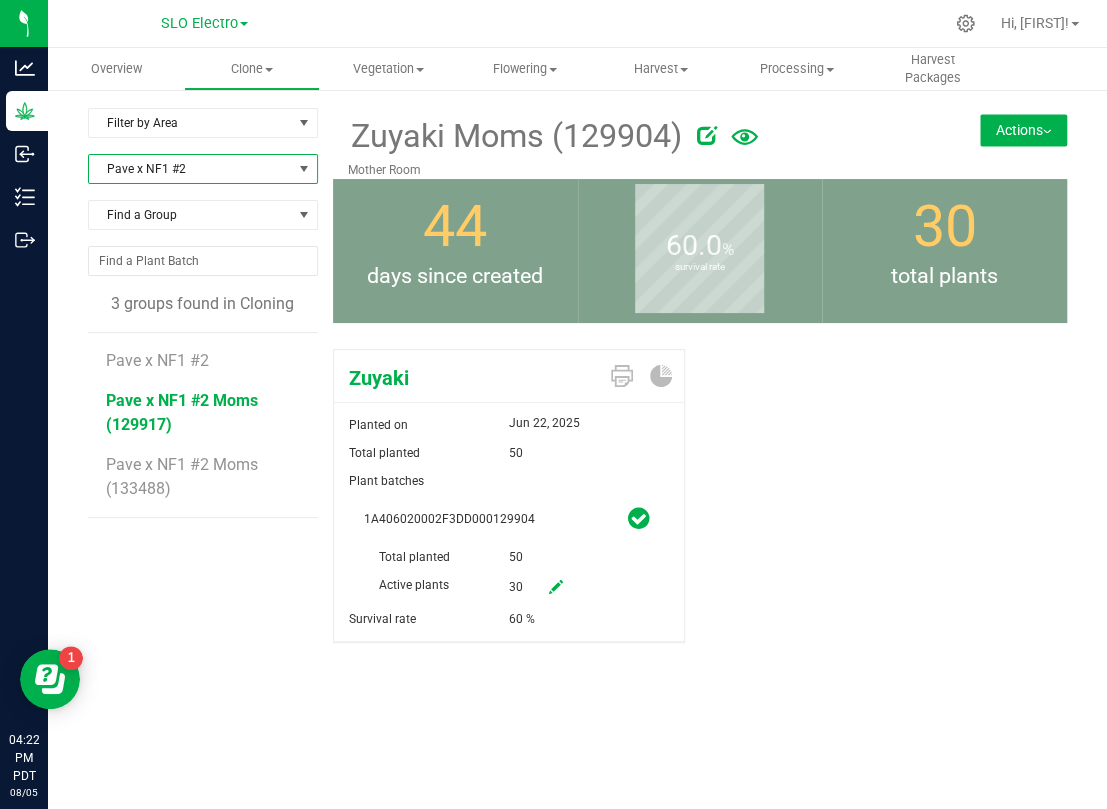 click on "Pave x NF1 #2 Moms (129917)" at bounding box center [182, 412] 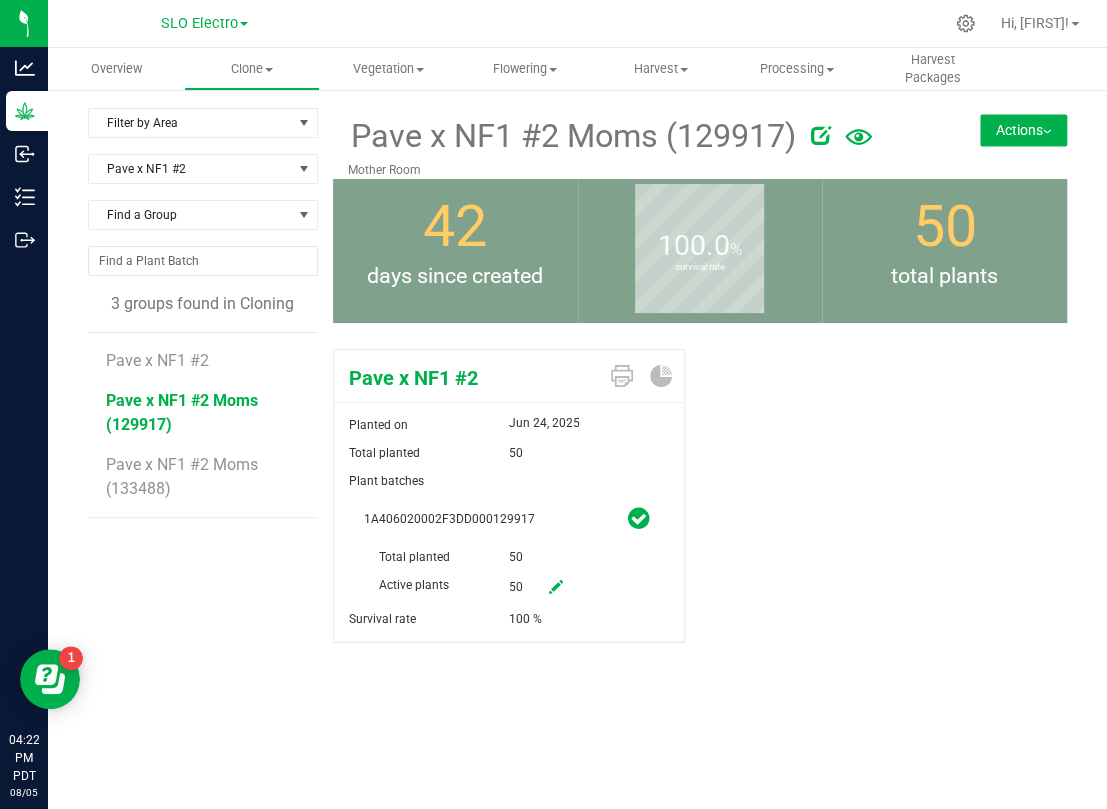 click at bounding box center [556, 587] 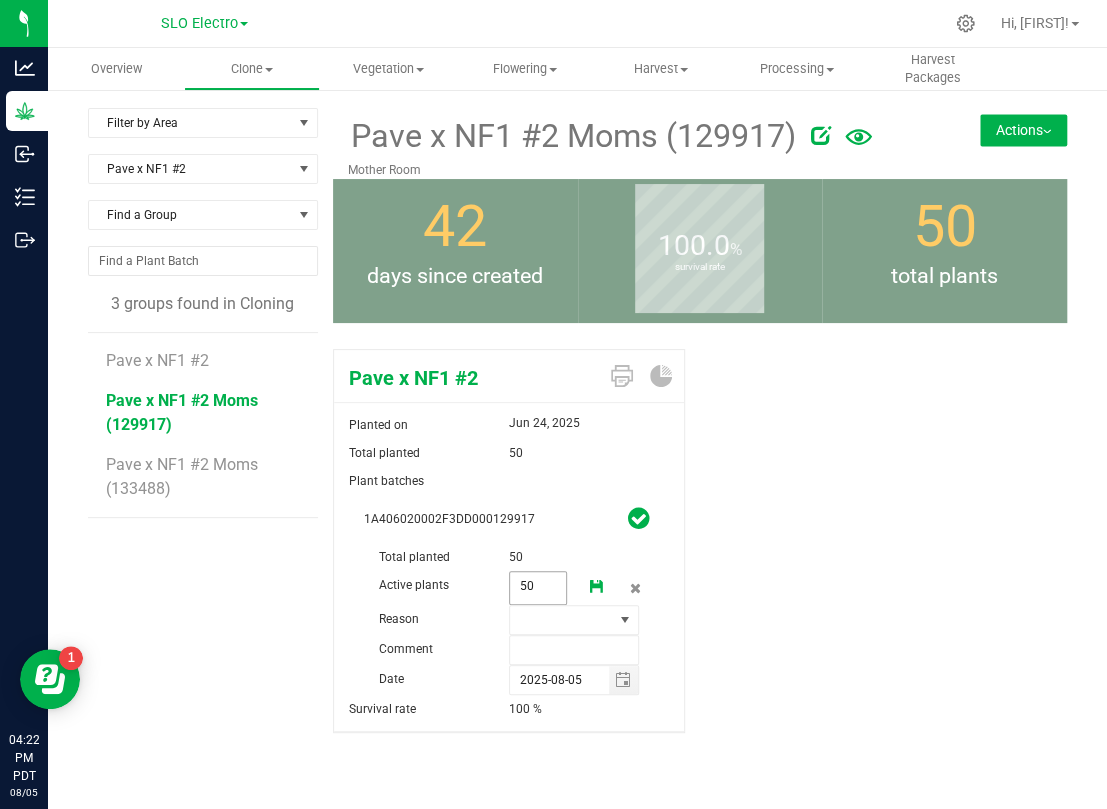 click on "50 50" at bounding box center [538, 588] 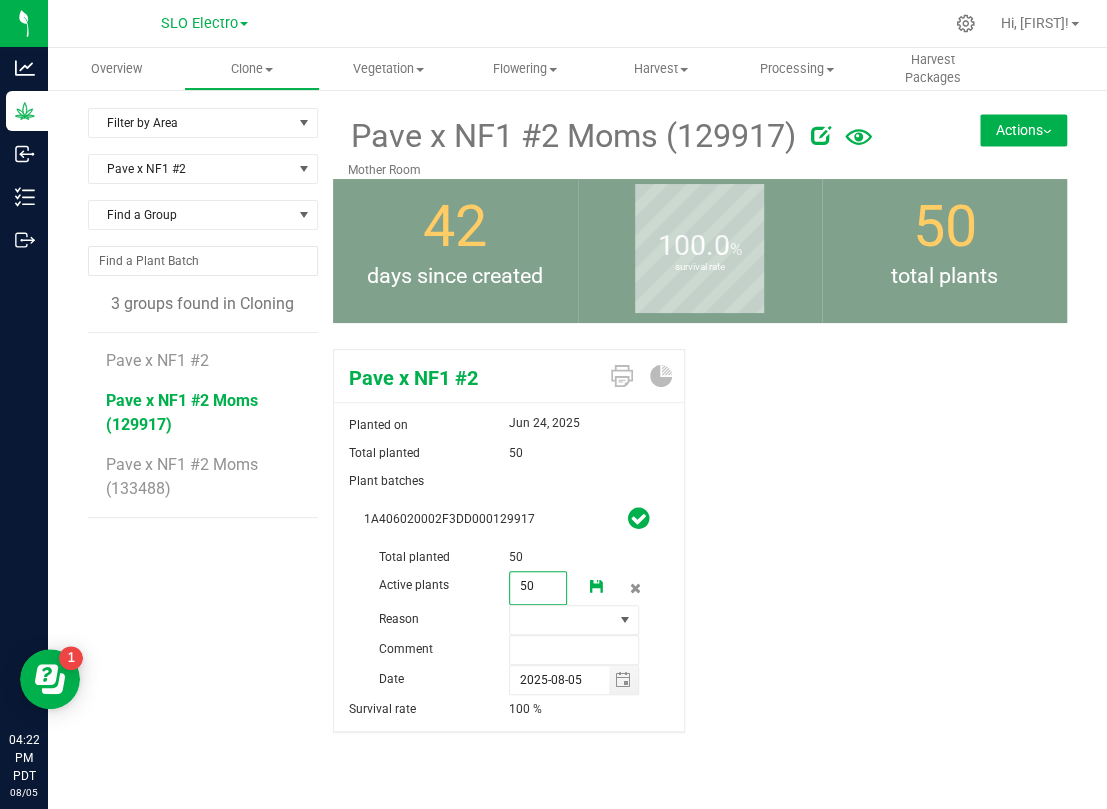click on "50" at bounding box center [538, 586] 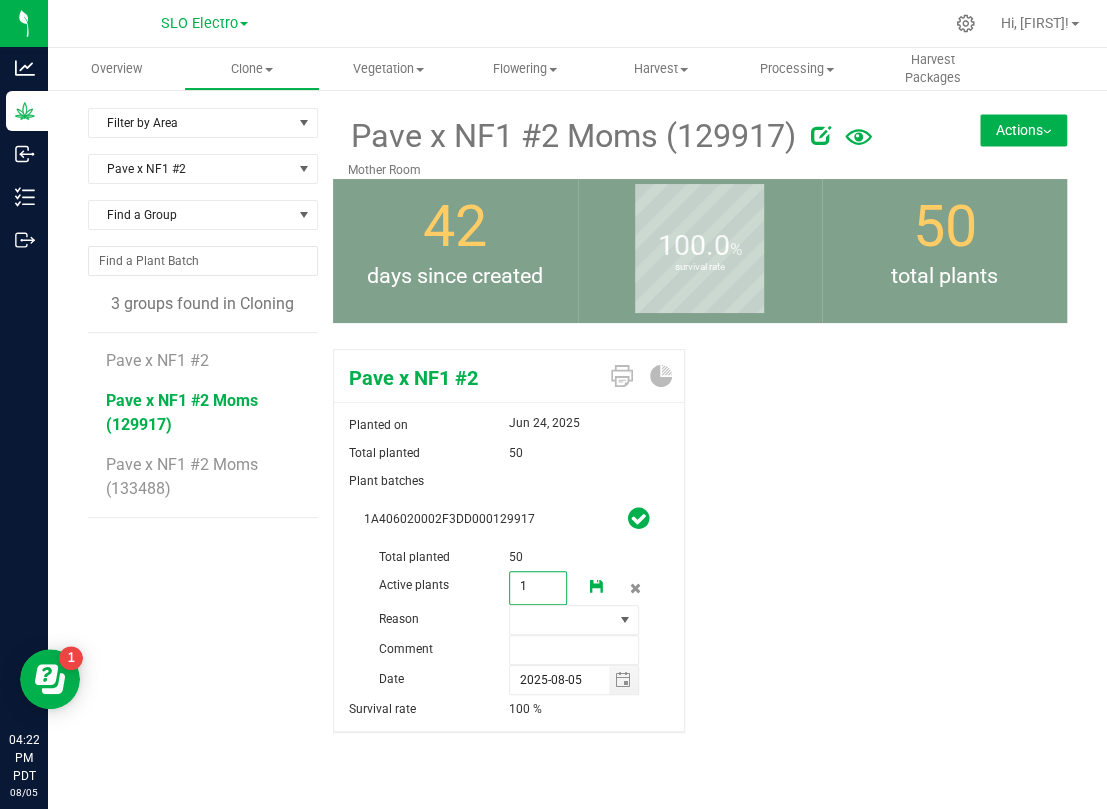 type on "15" 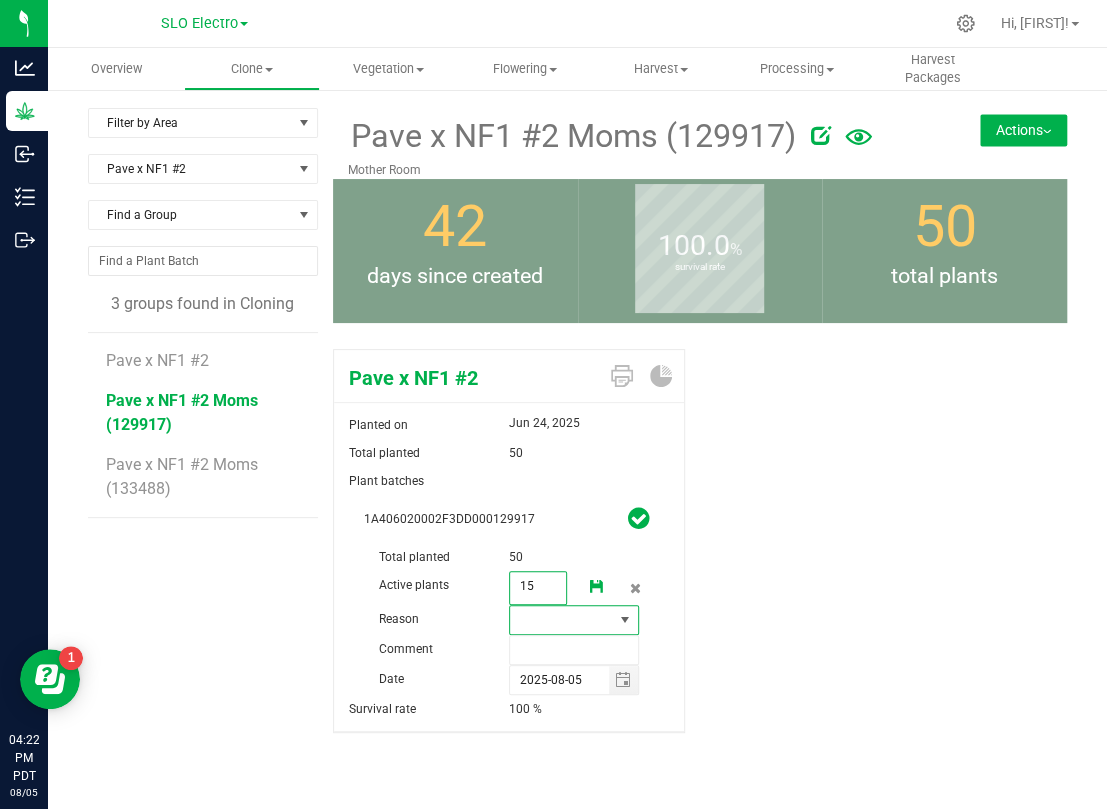 type on "15" 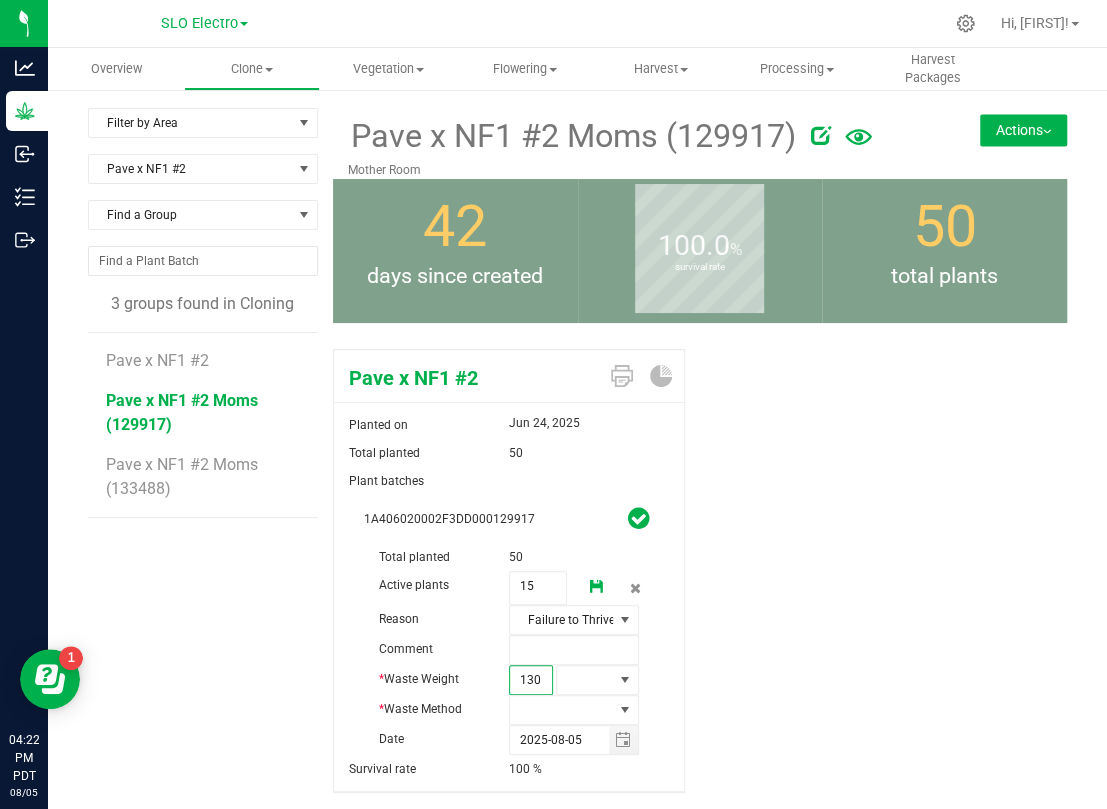 type on "1300" 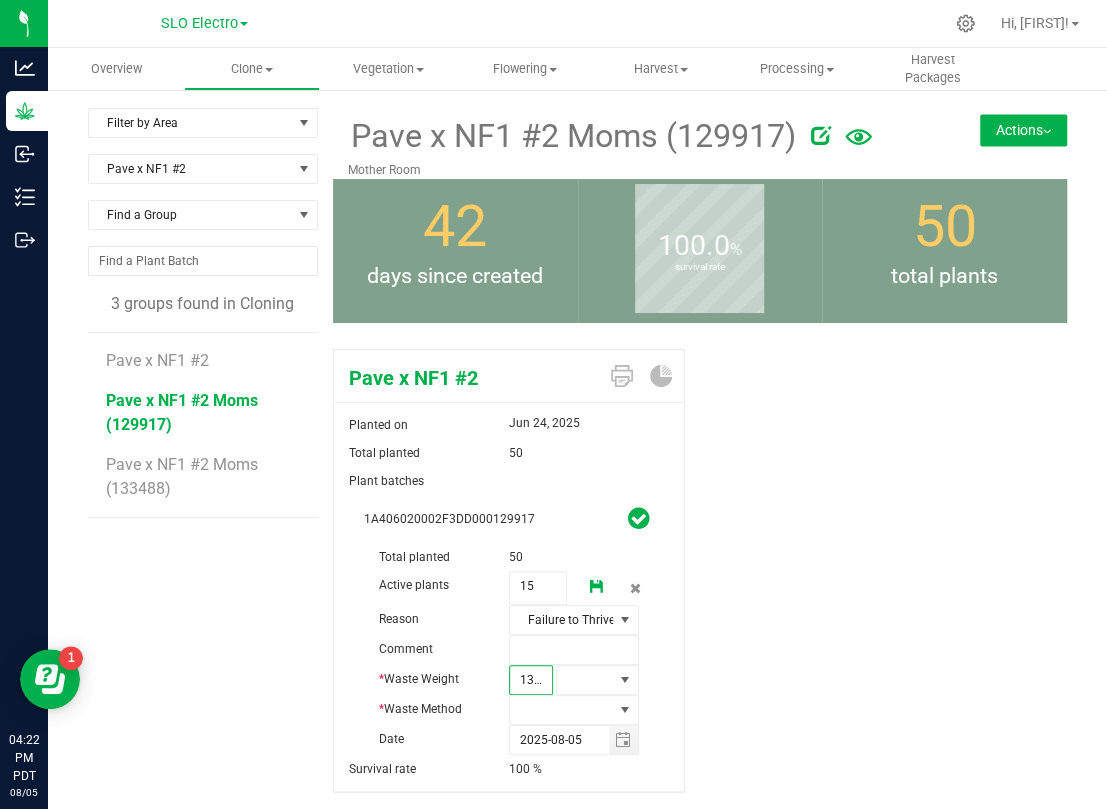 scroll, scrollTop: 0, scrollLeft: 2, axis: horizontal 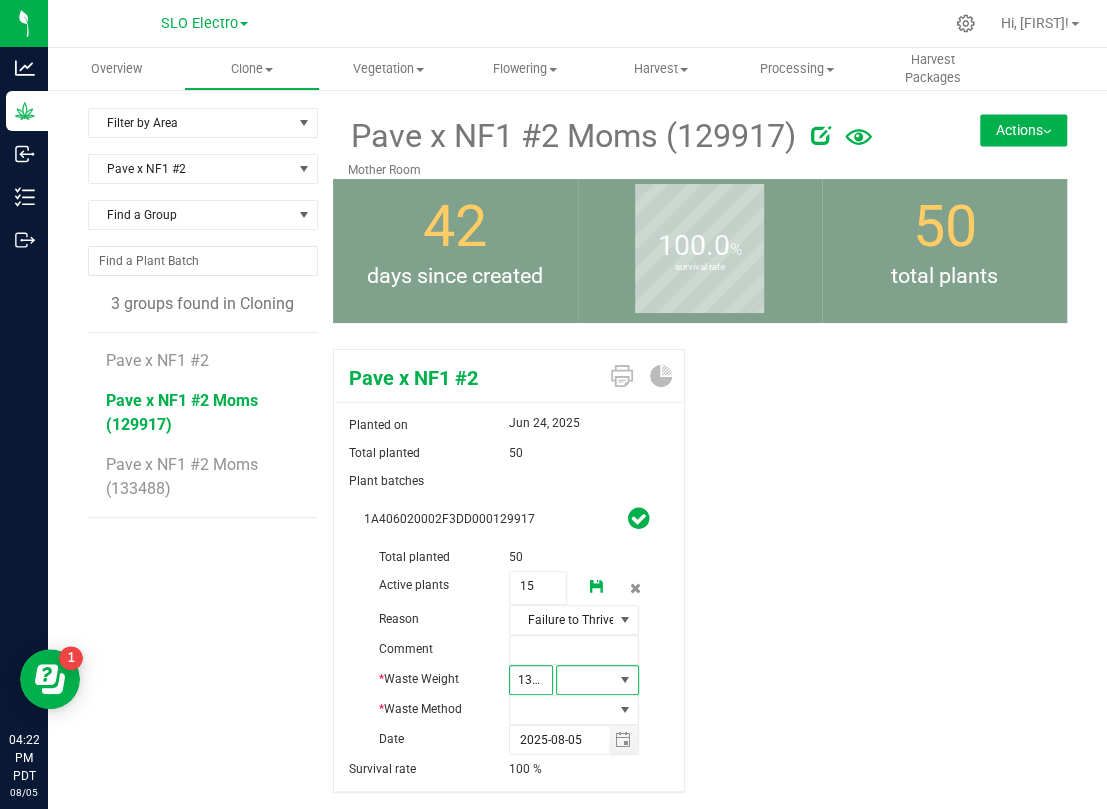 type on "1,300.0000" 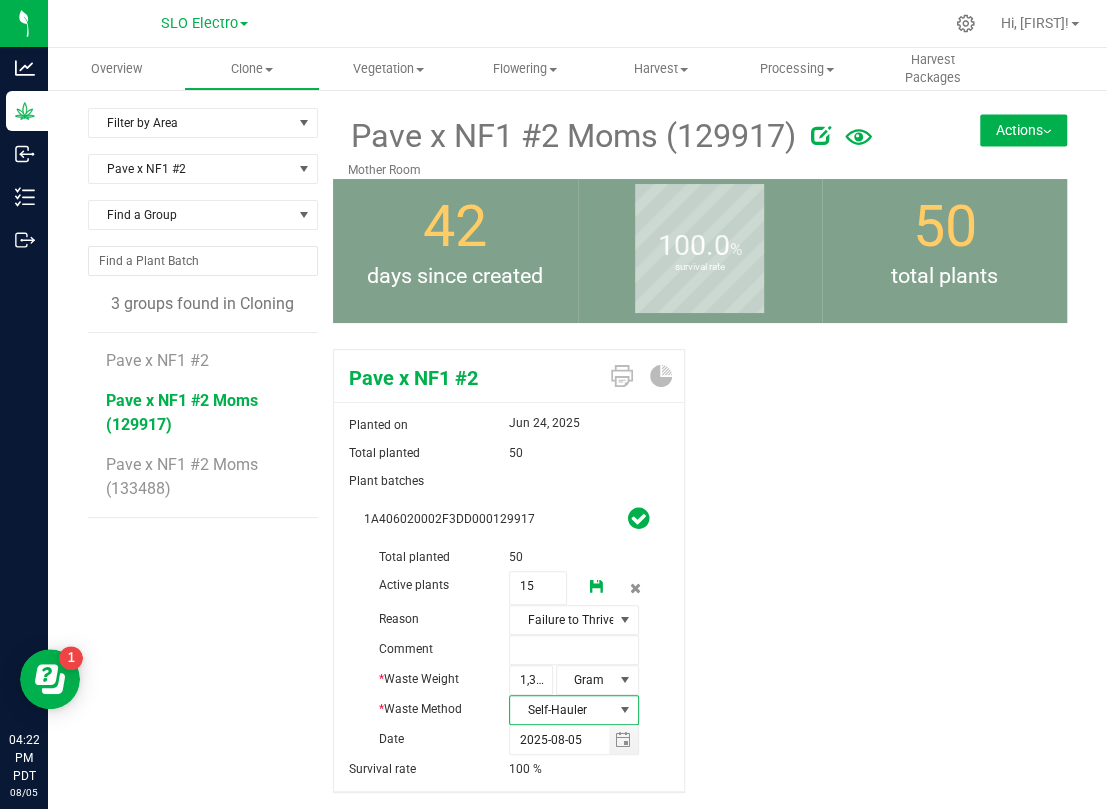 click at bounding box center (597, 587) 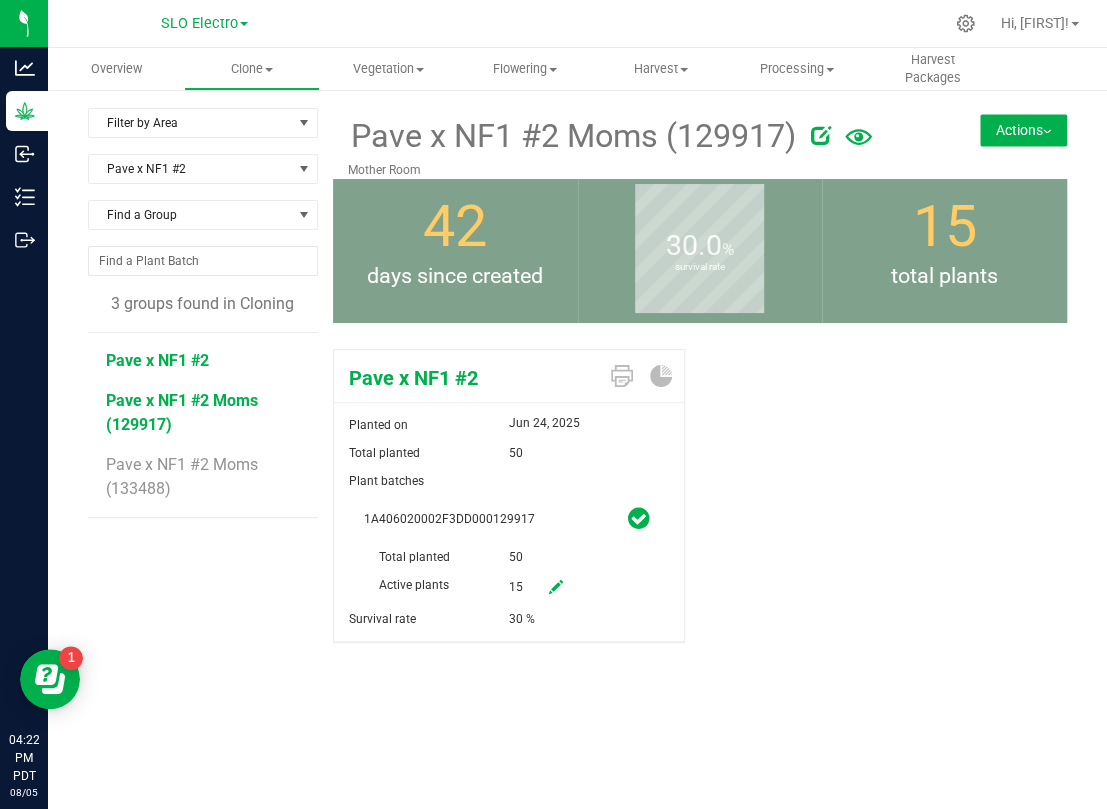click on "Pave x NF1 #2" at bounding box center (157, 360) 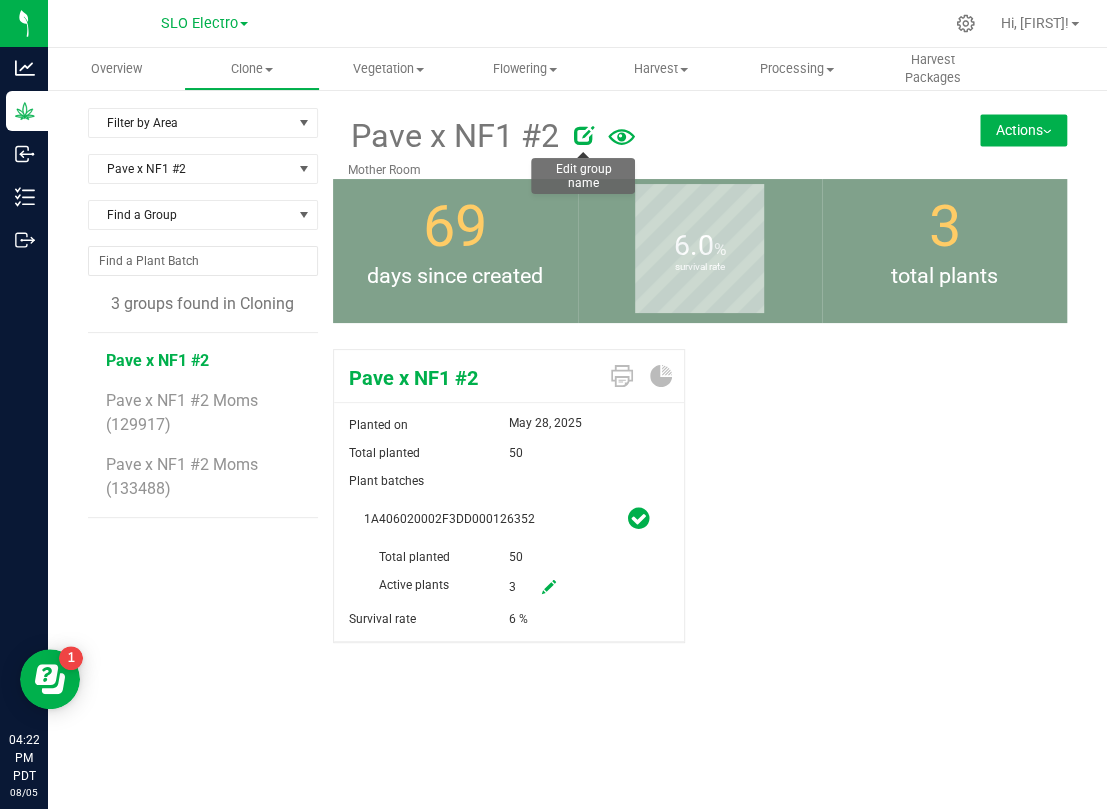 click at bounding box center (584, 135) 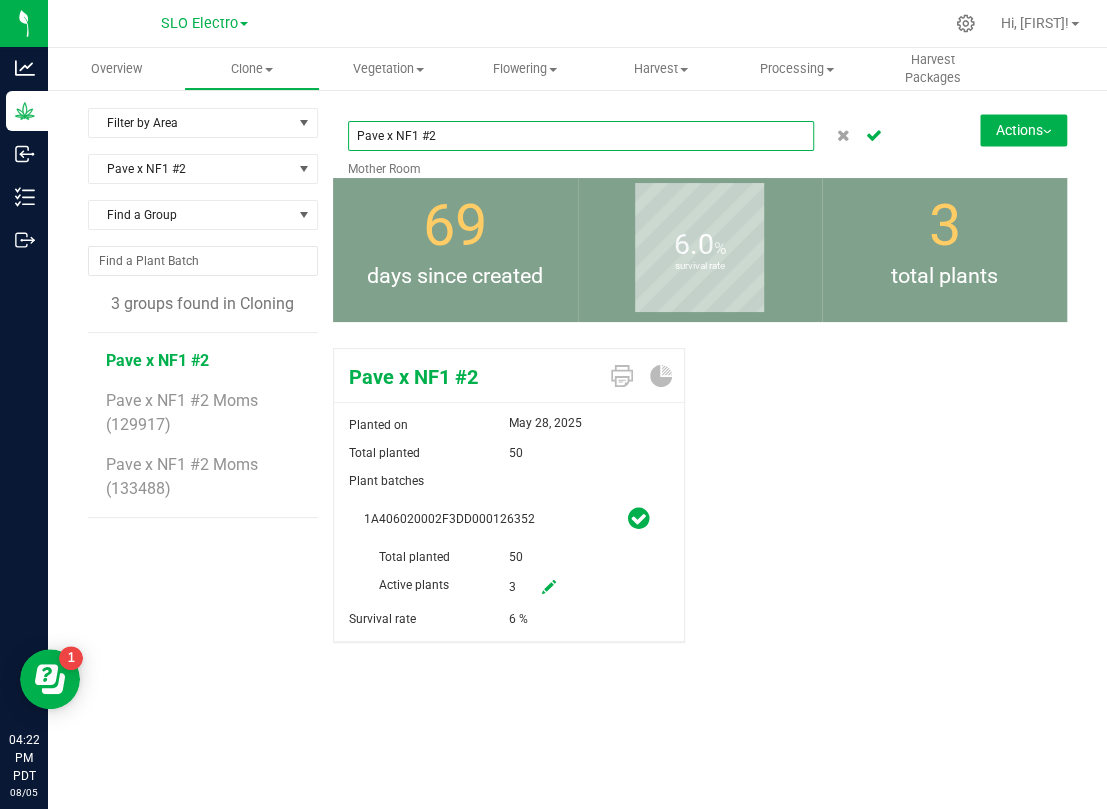 click on "Pave x NF1 #2" at bounding box center [581, 136] 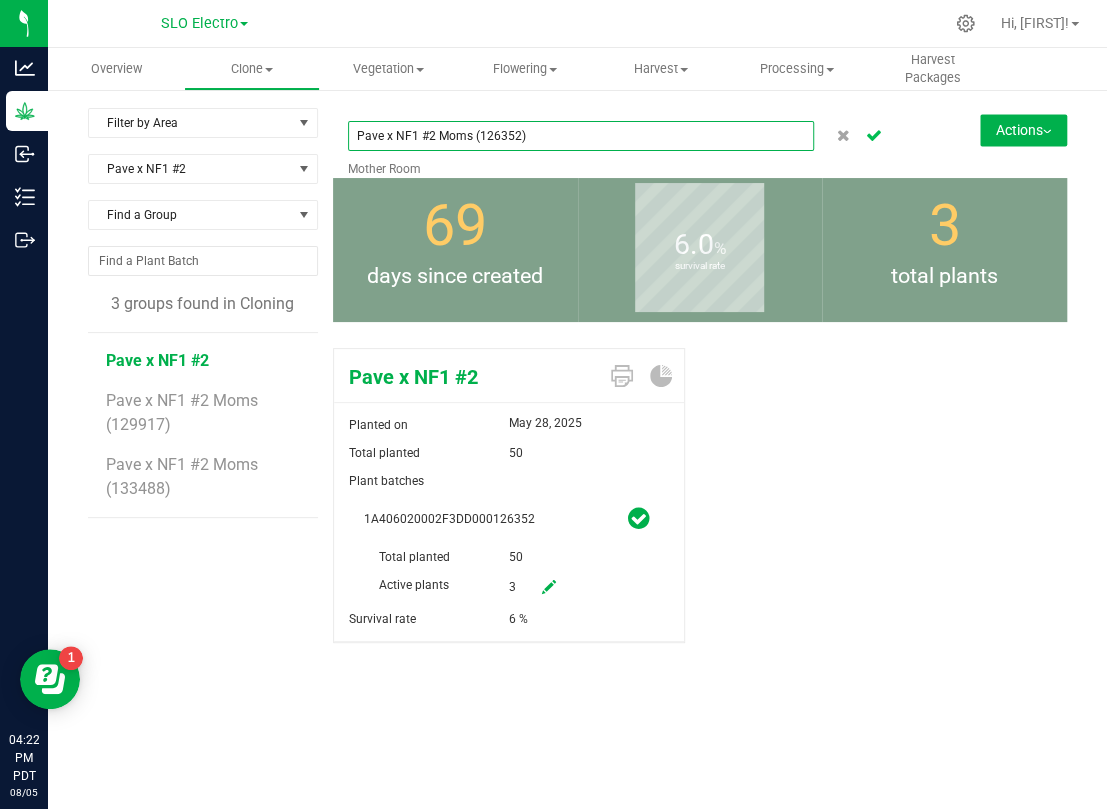 type on "Pave x NF1 #2 Moms (126352)" 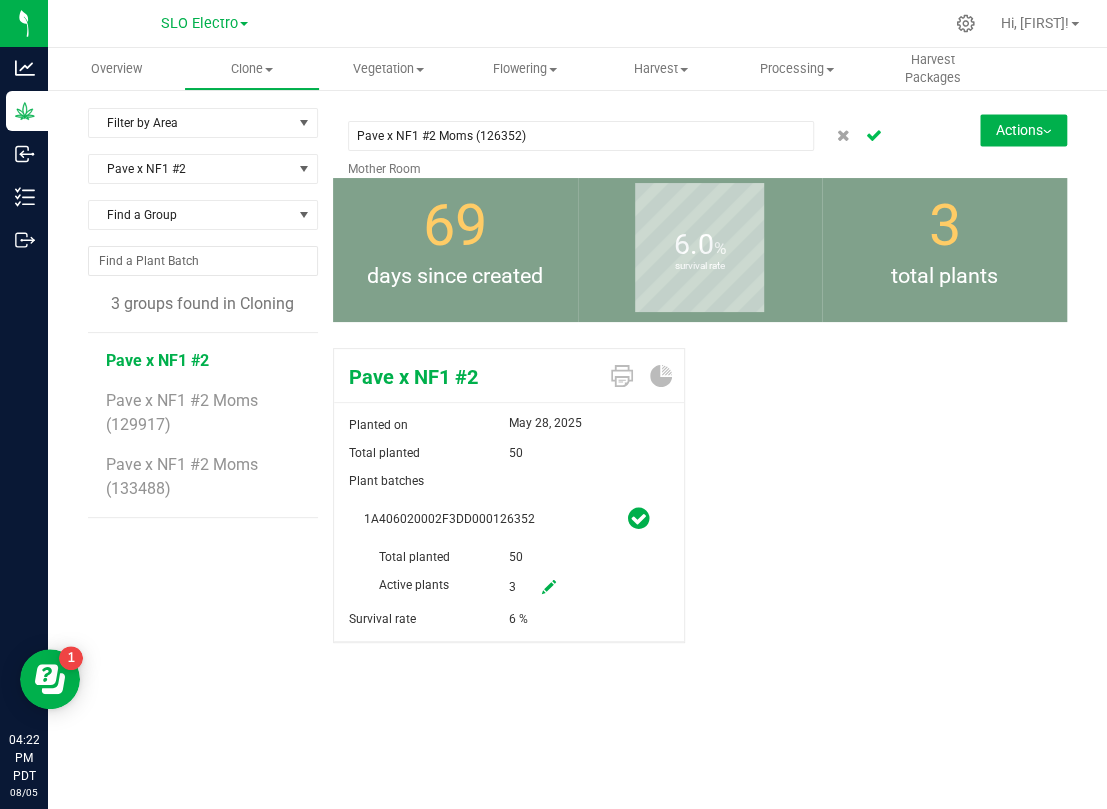 click 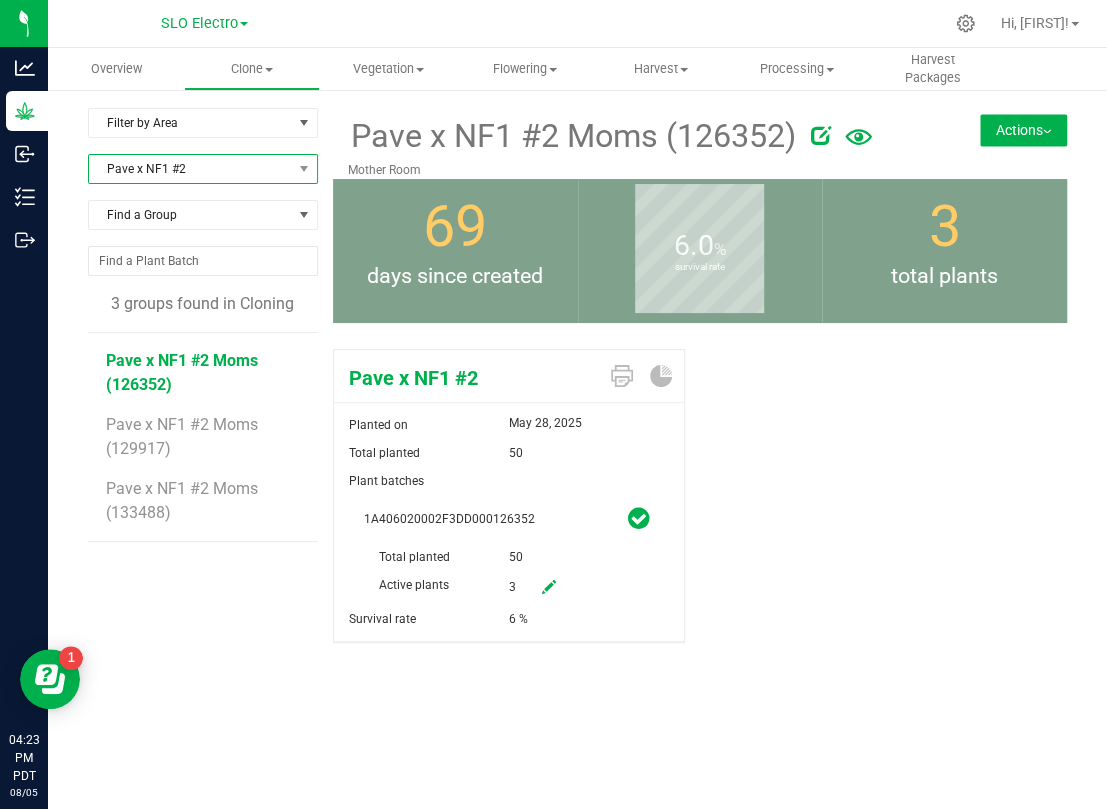 click on "Pave x NF1 #2" at bounding box center [190, 169] 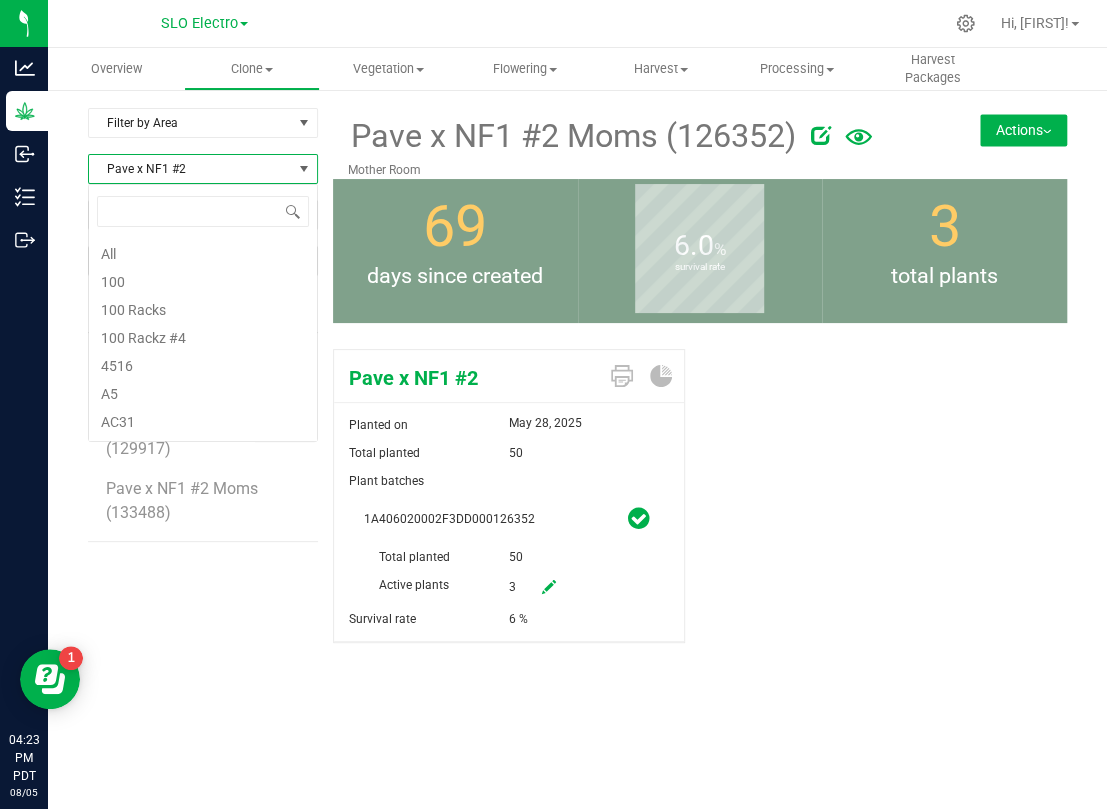 scroll, scrollTop: 99969, scrollLeft: 99770, axis: both 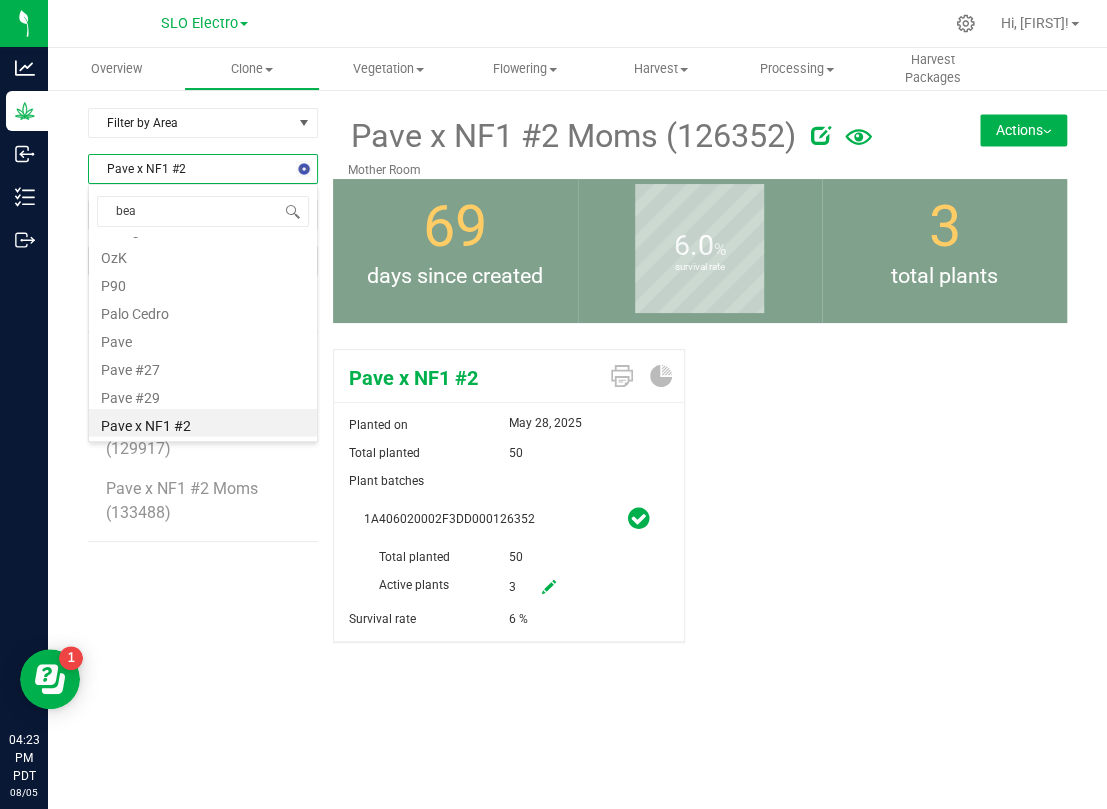 type on "bear" 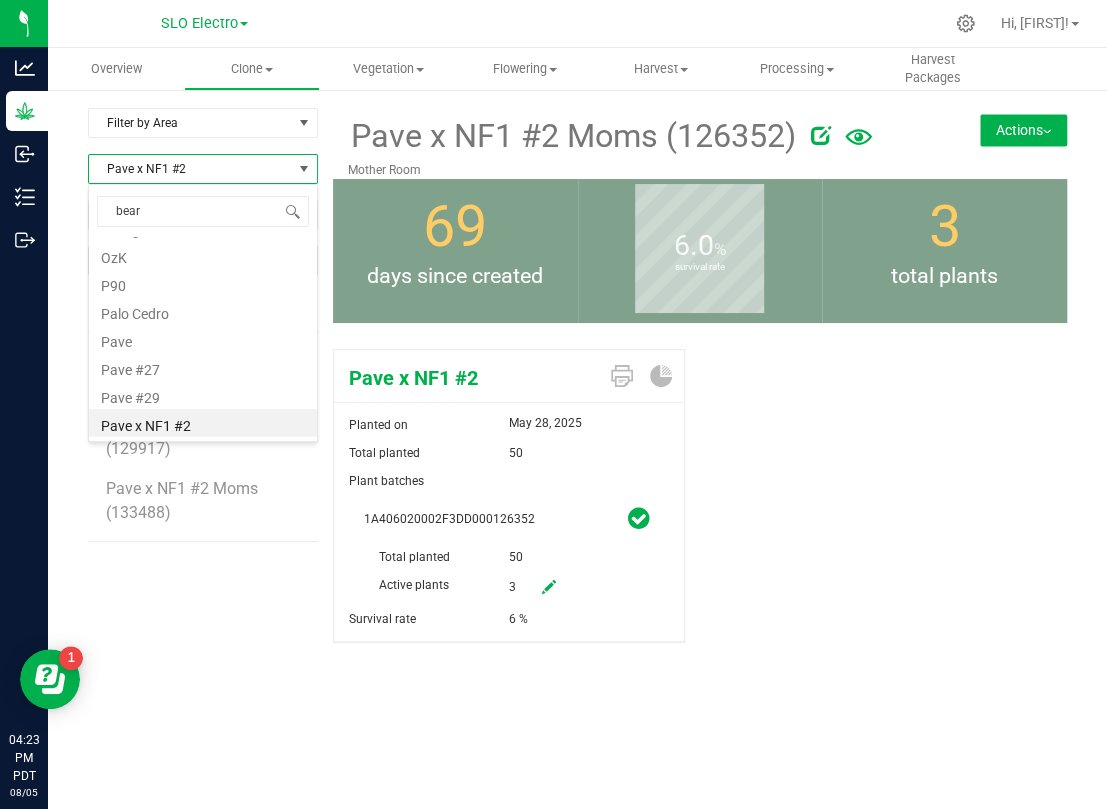 scroll, scrollTop: 0, scrollLeft: 0, axis: both 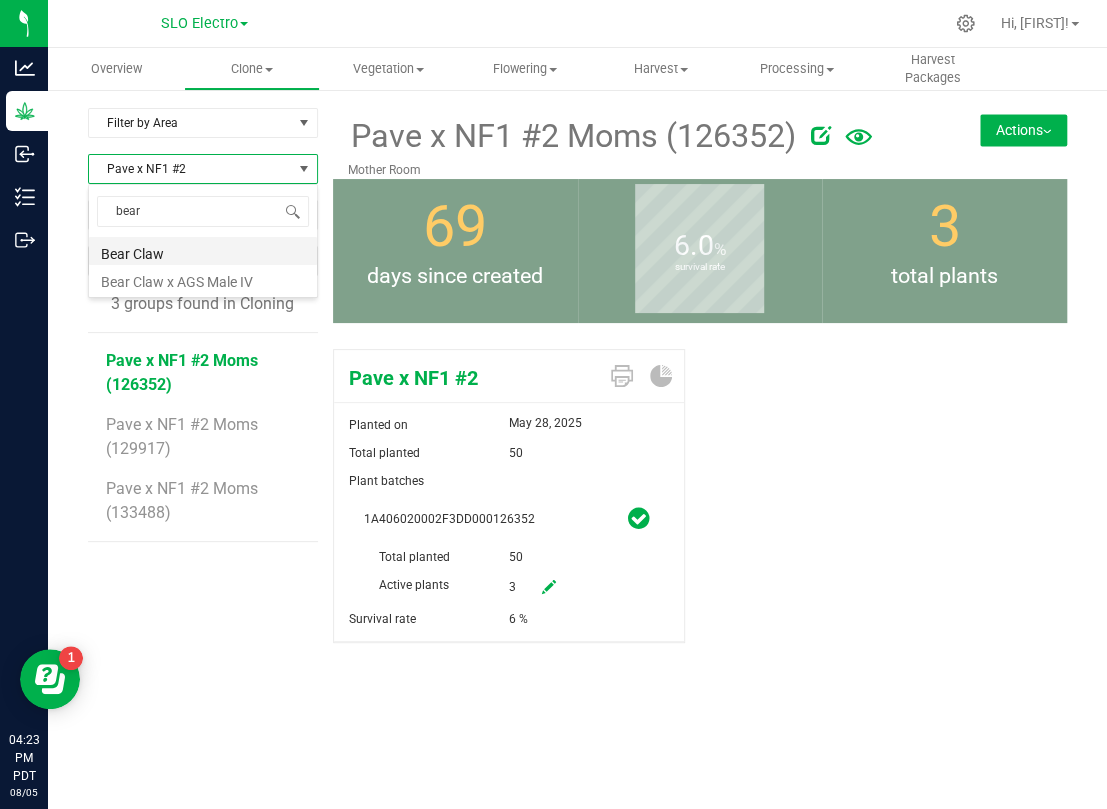 click on "Bear Claw" at bounding box center (203, 251) 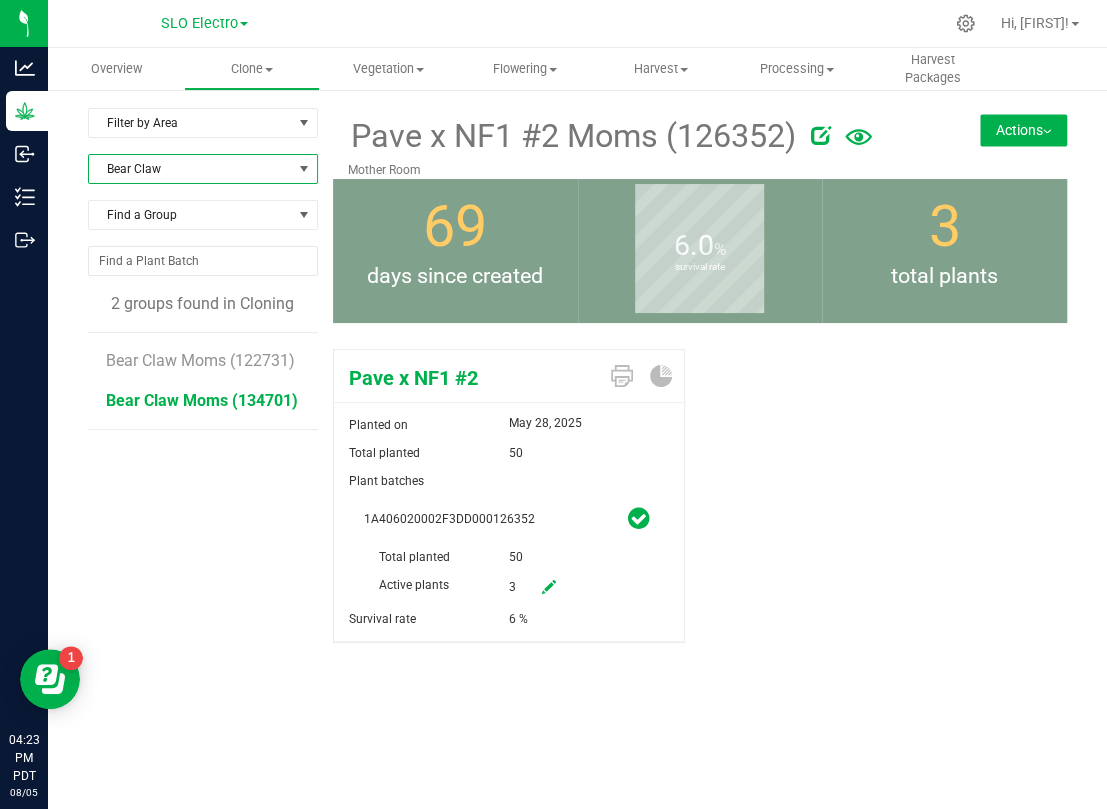 click on "Bear Claw Moms (134701)" at bounding box center (202, 400) 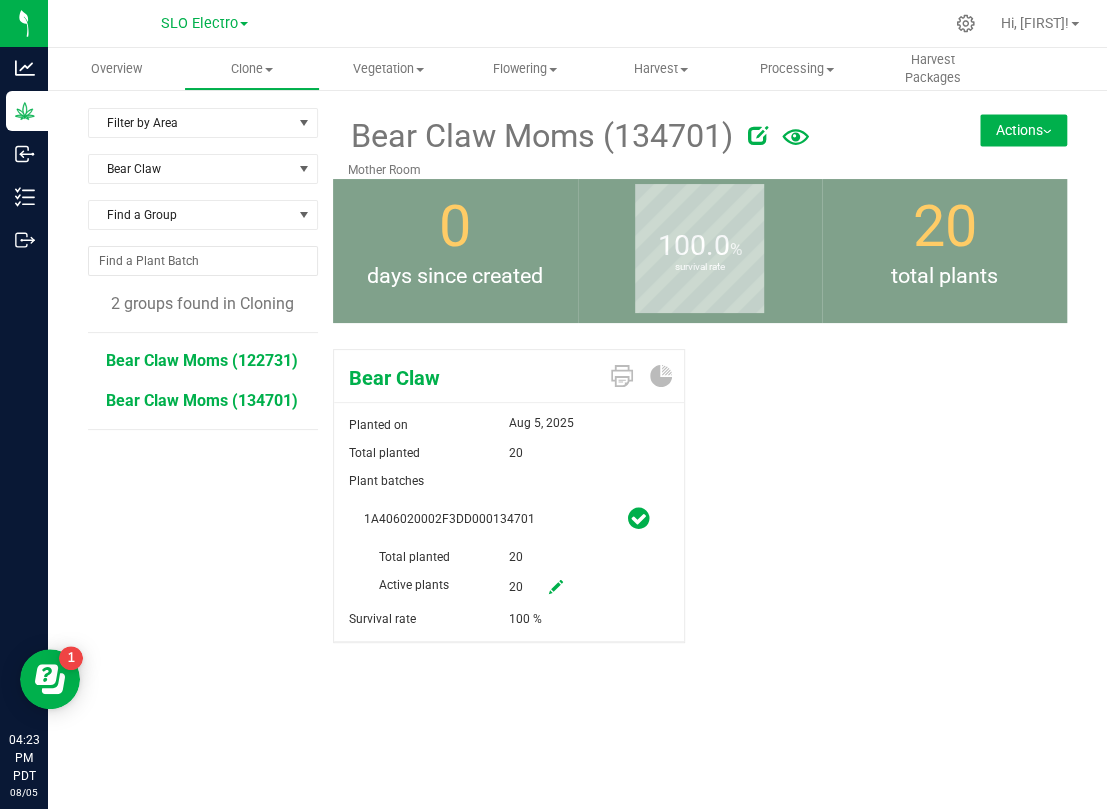 click on "Bear Claw Moms (122731)" at bounding box center (202, 360) 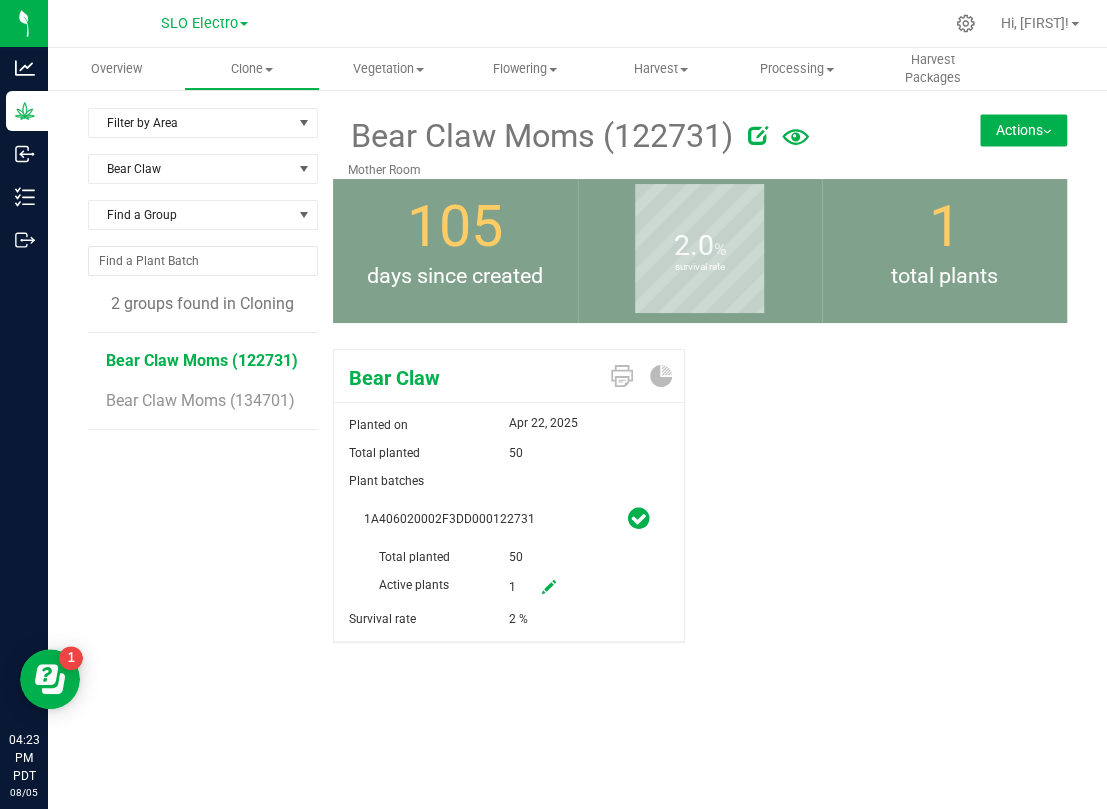 click at bounding box center [549, 588] 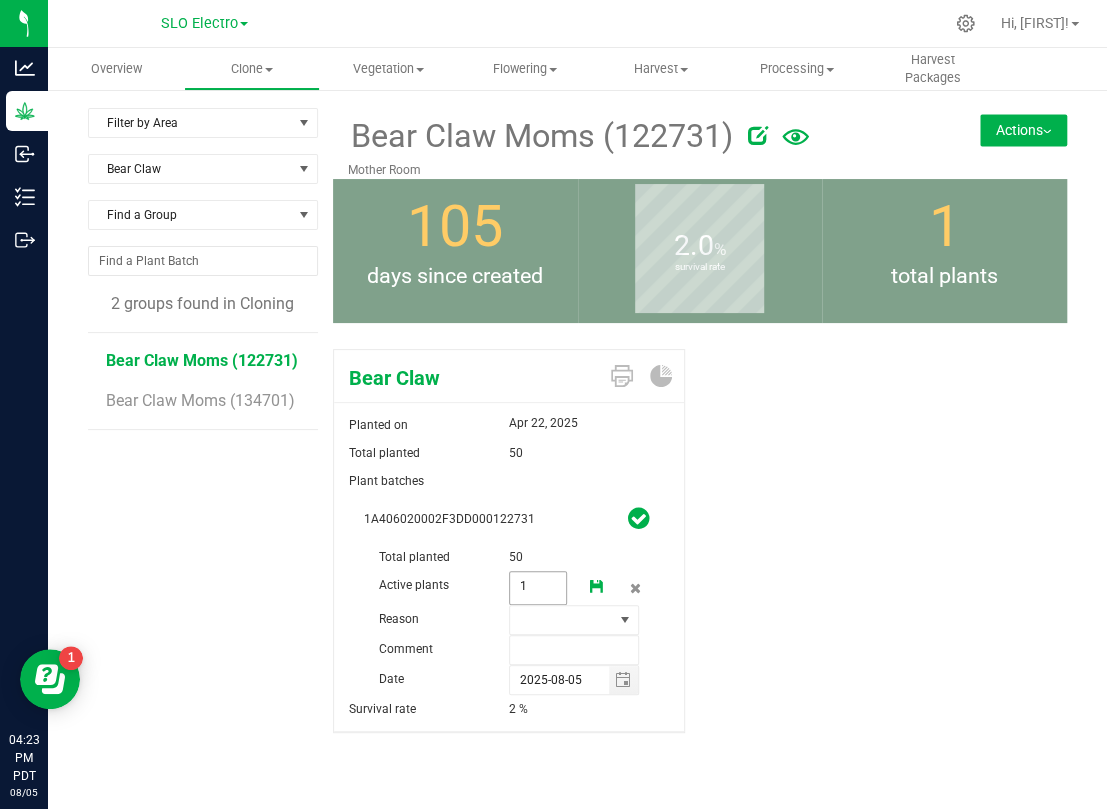 click on "1 1" at bounding box center (538, 588) 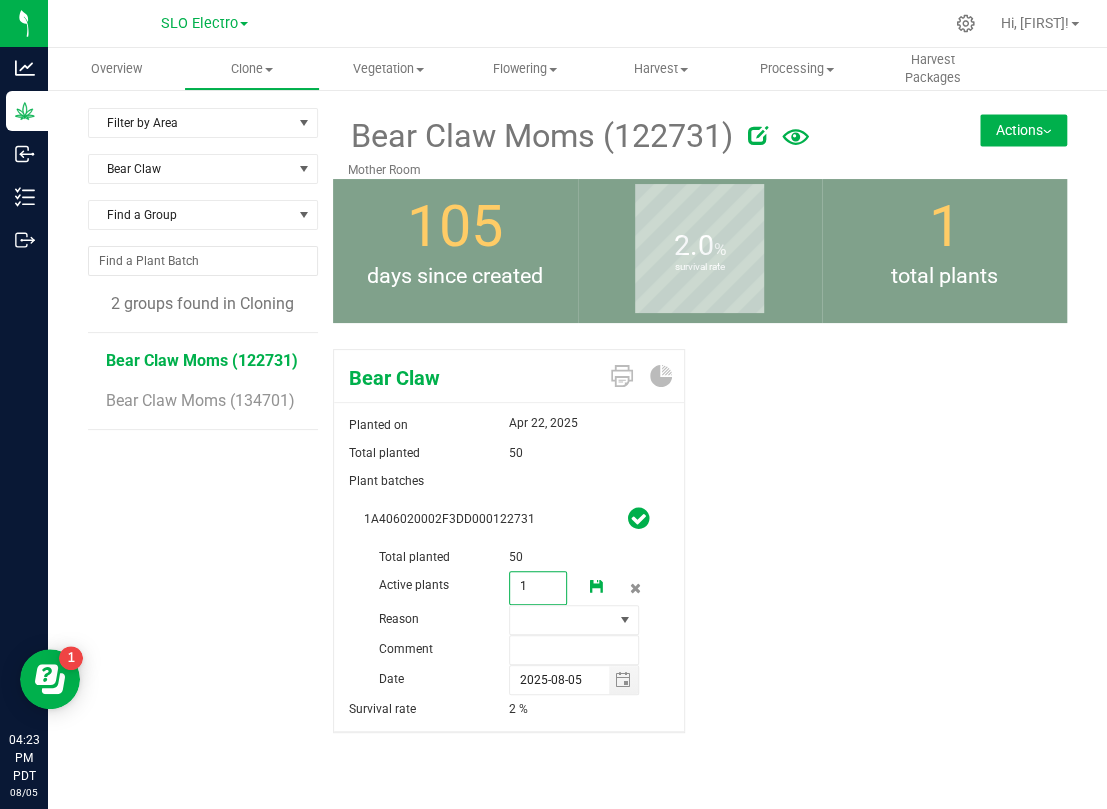 click on "1" at bounding box center [538, 586] 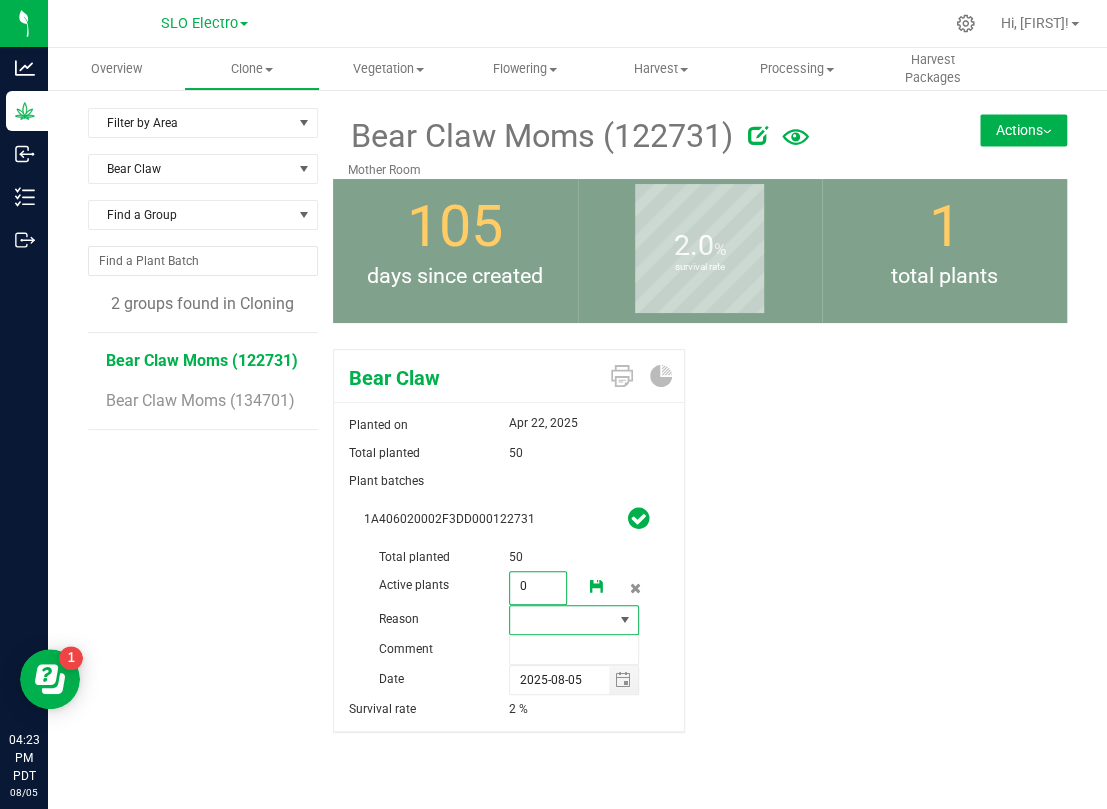 type on "0" 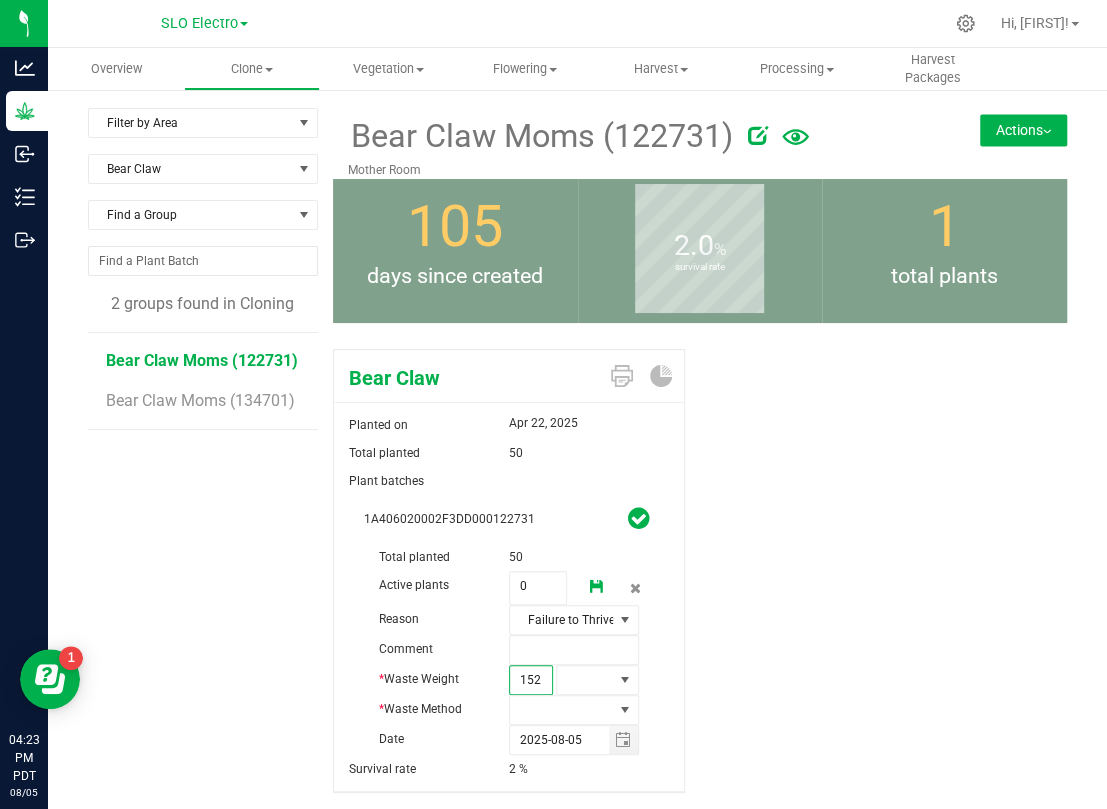 type on "1525" 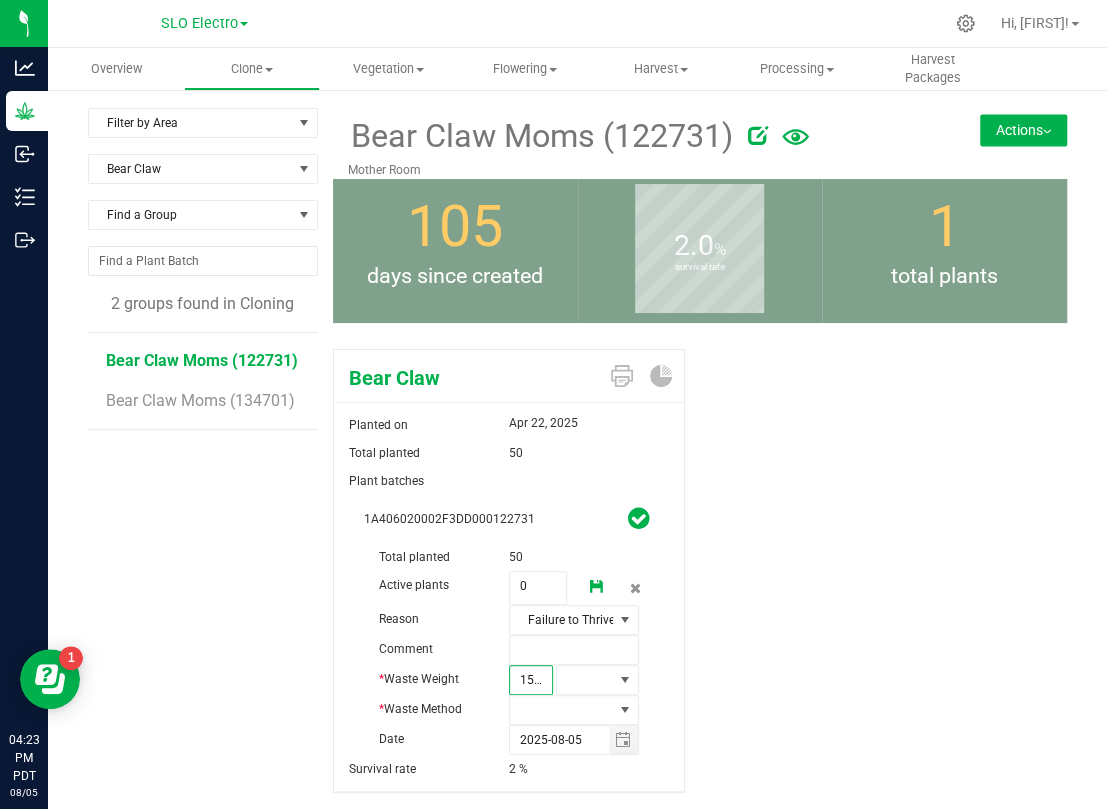 scroll, scrollTop: 0, scrollLeft: 2, axis: horizontal 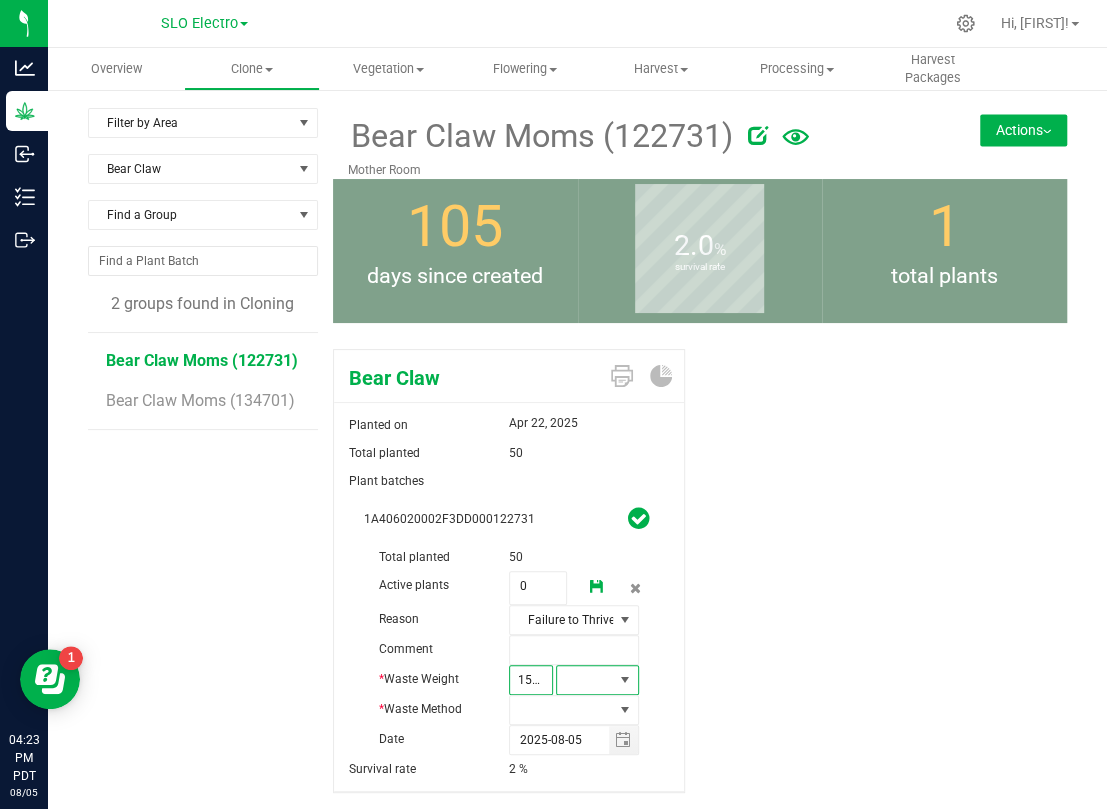 type on "1,525.0000" 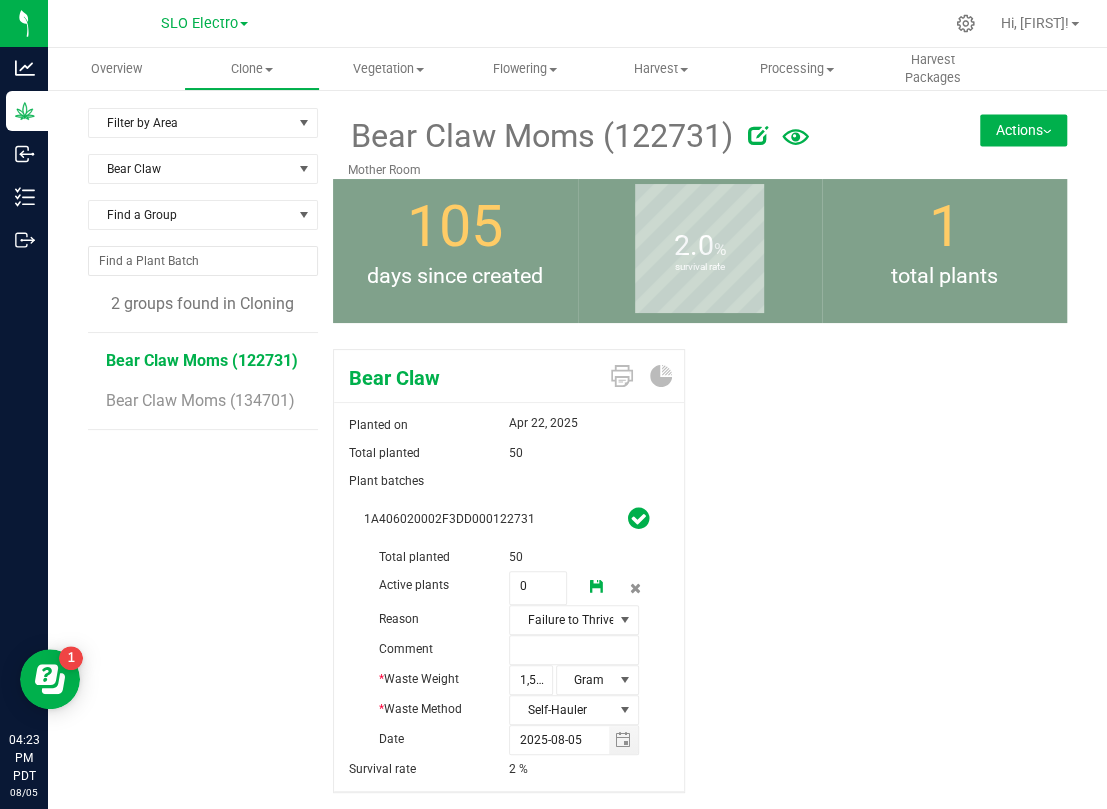 click at bounding box center (597, 587) 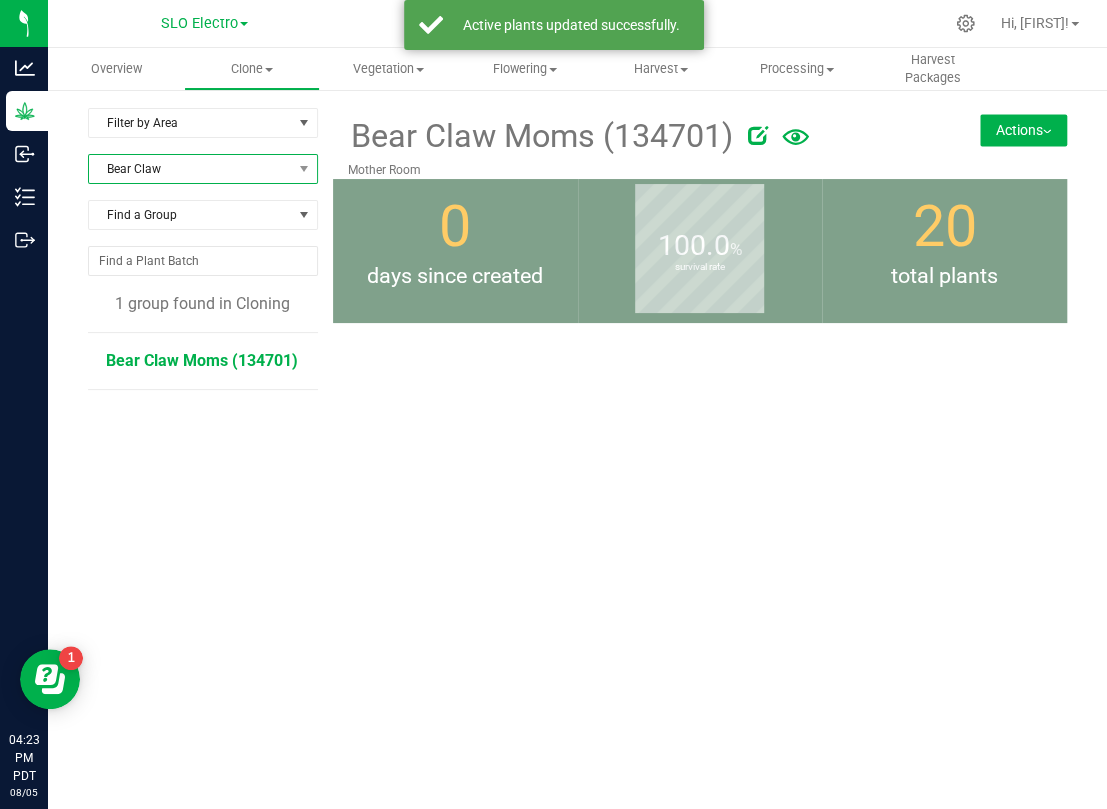 click on "Bear Claw" at bounding box center [190, 169] 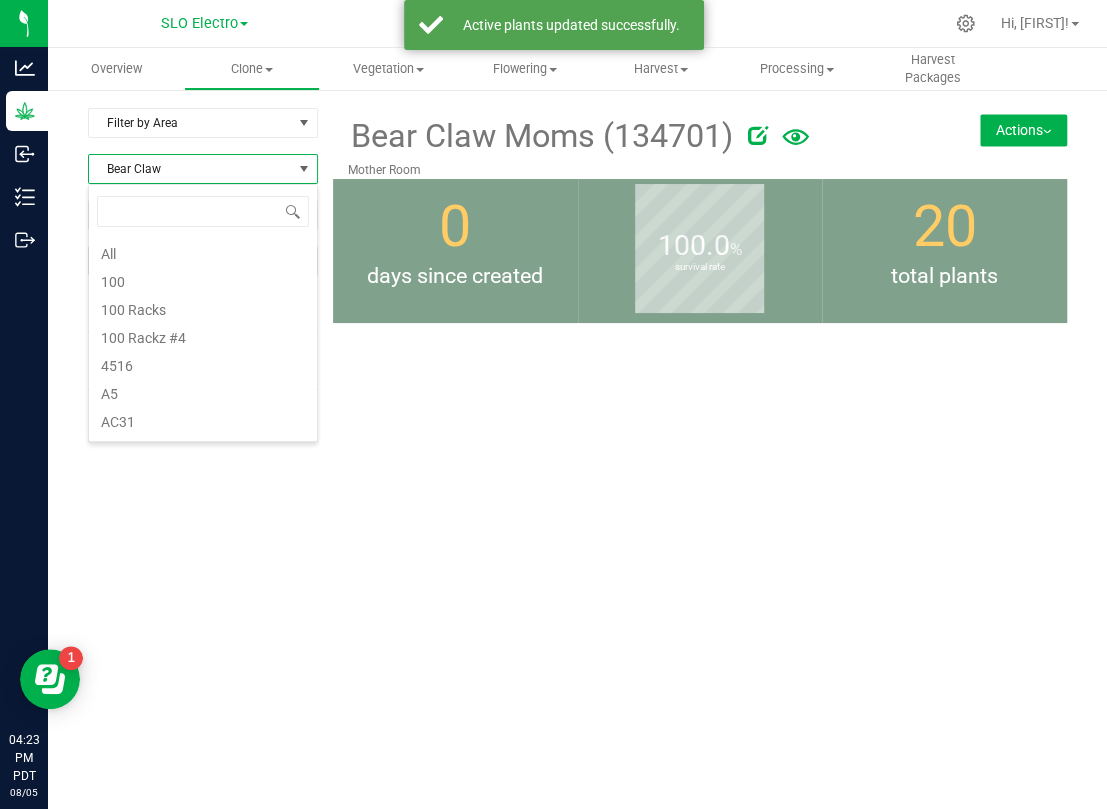 scroll, scrollTop: 556, scrollLeft: 0, axis: vertical 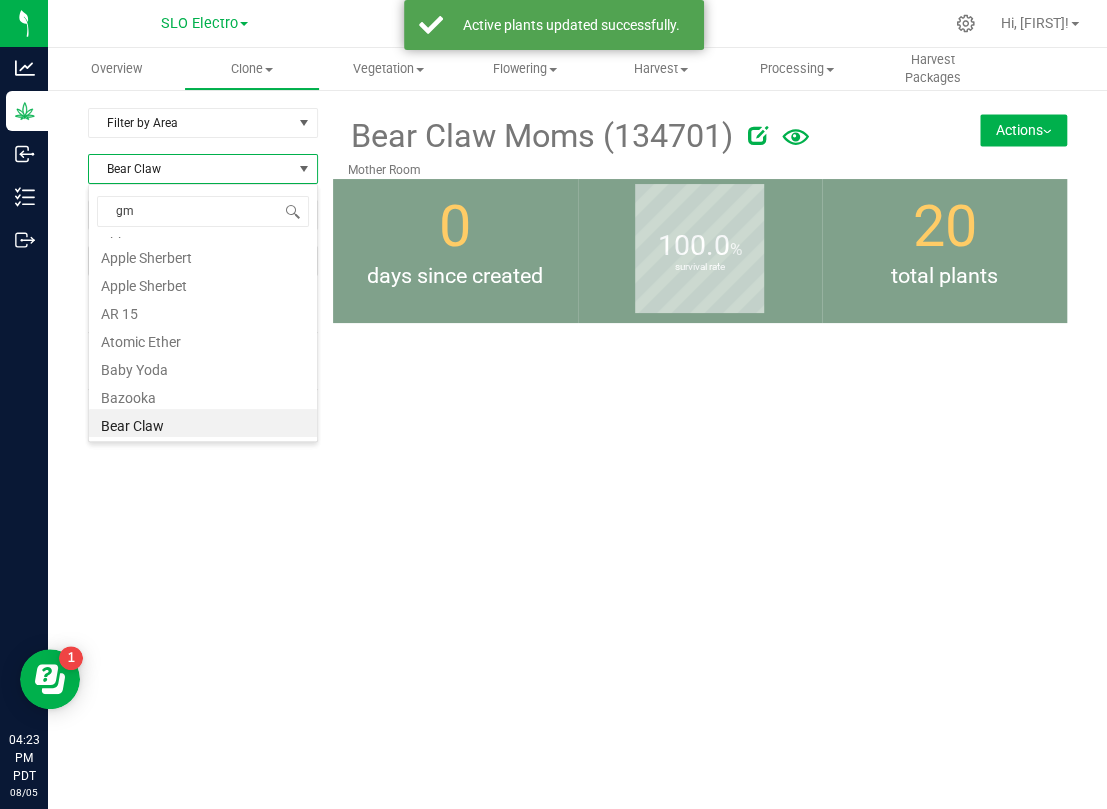 type on "gmo" 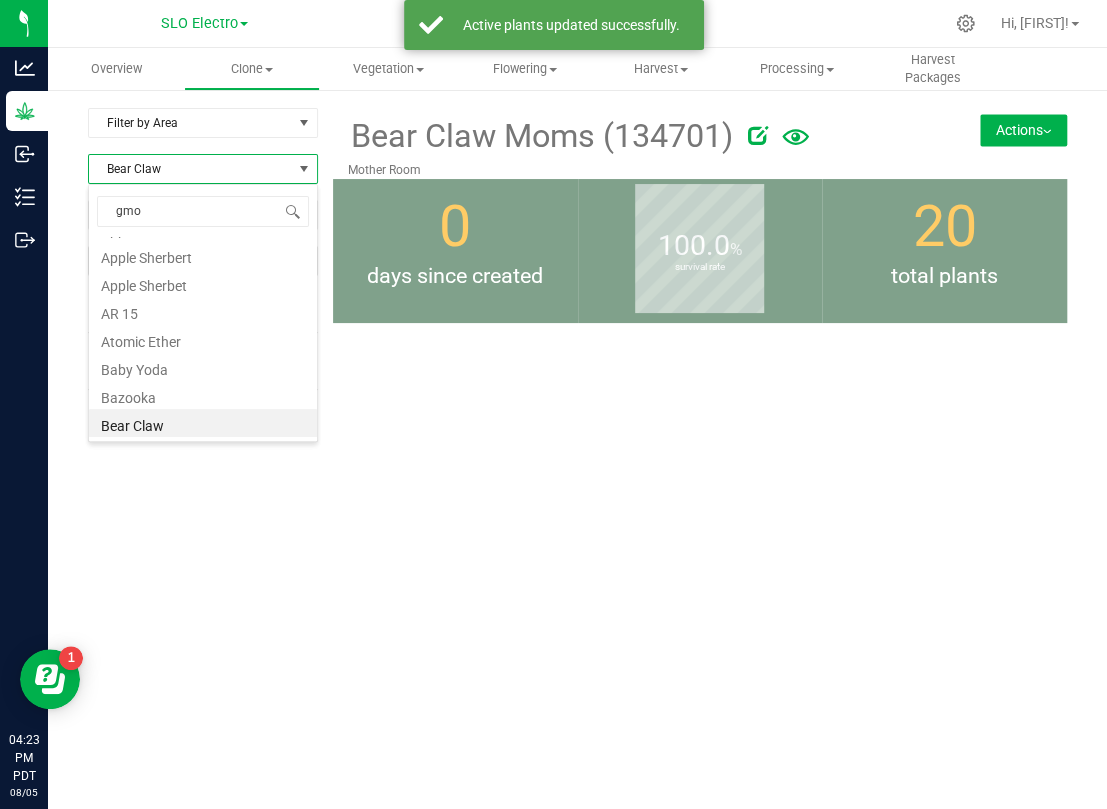 scroll, scrollTop: 0, scrollLeft: 0, axis: both 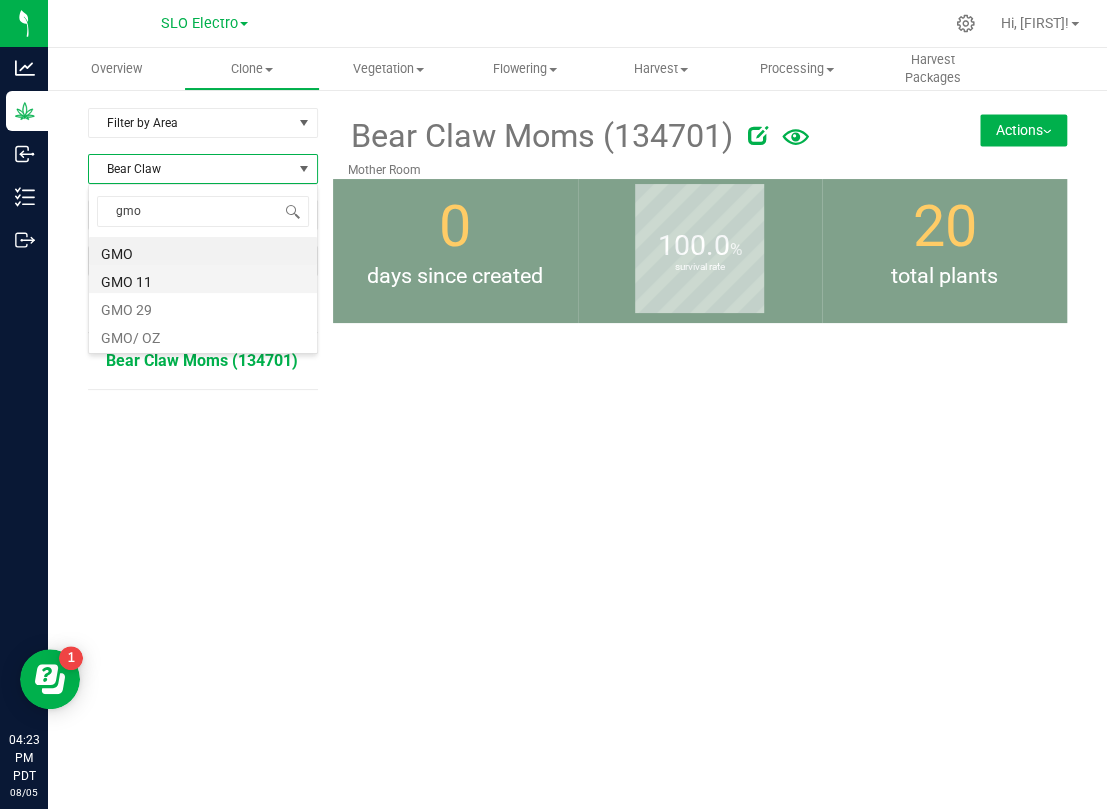 click on "GMO 11" at bounding box center (203, 279) 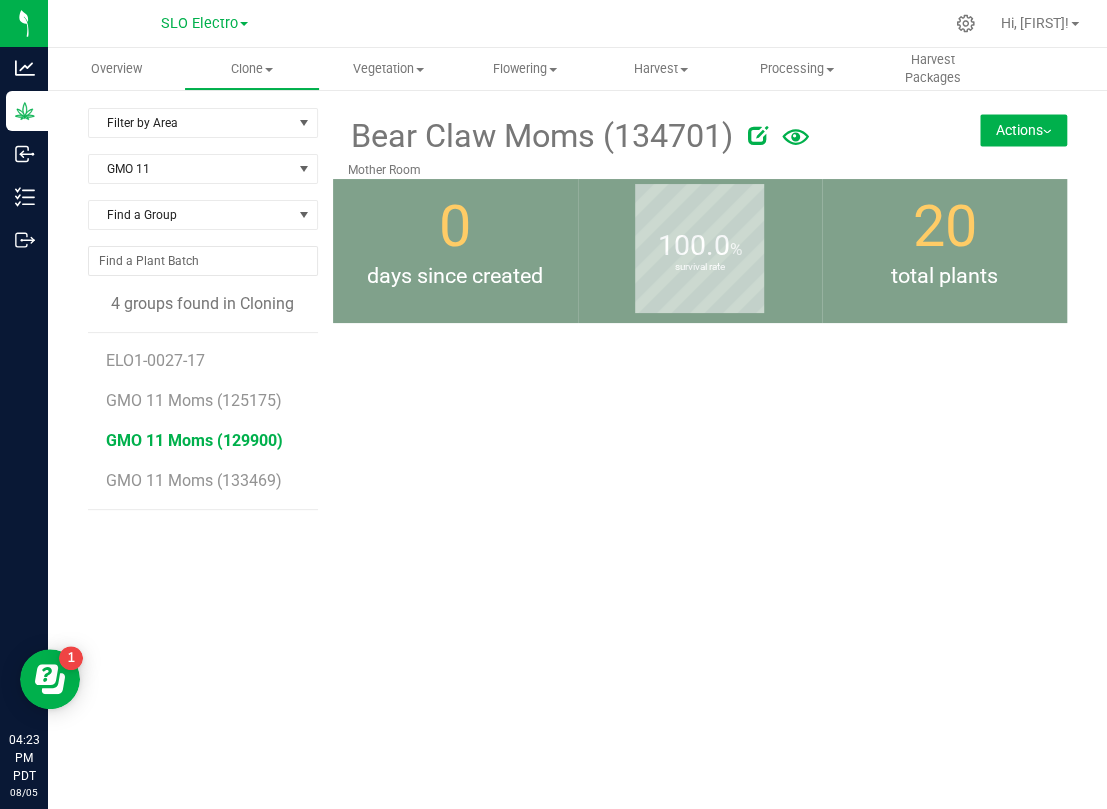 click on "GMO 11 Moms (129900)" at bounding box center (194, 440) 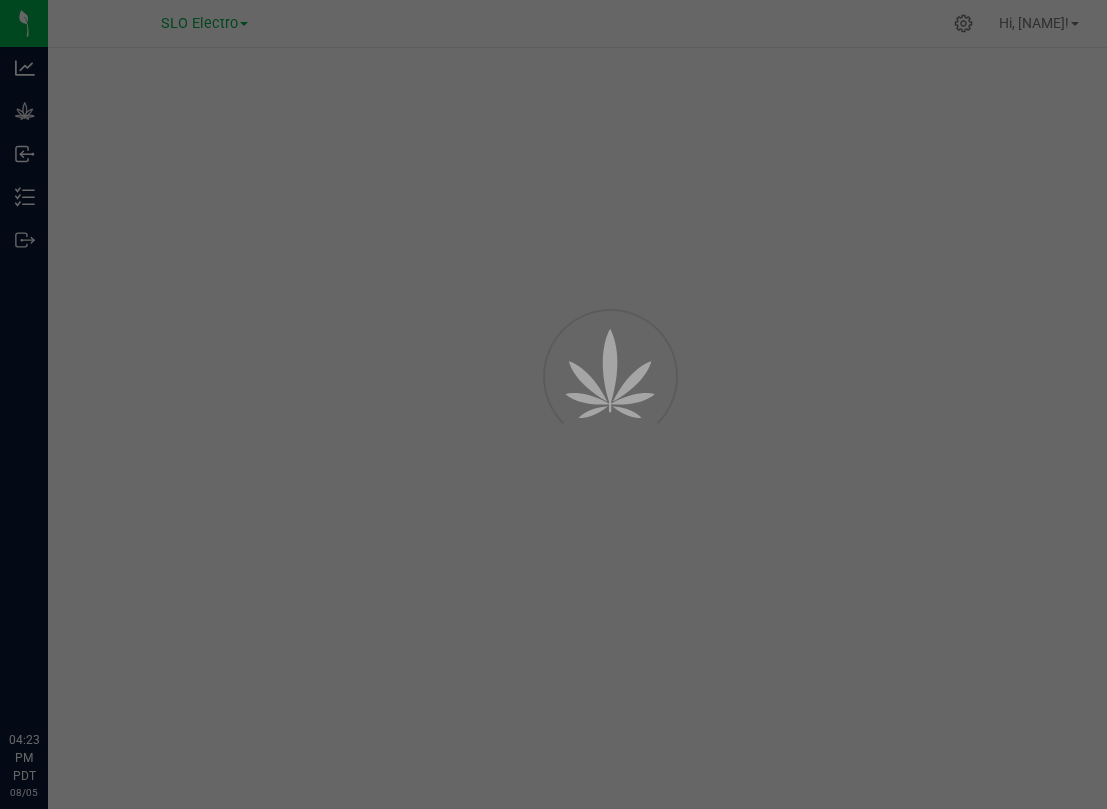 scroll, scrollTop: 0, scrollLeft: 0, axis: both 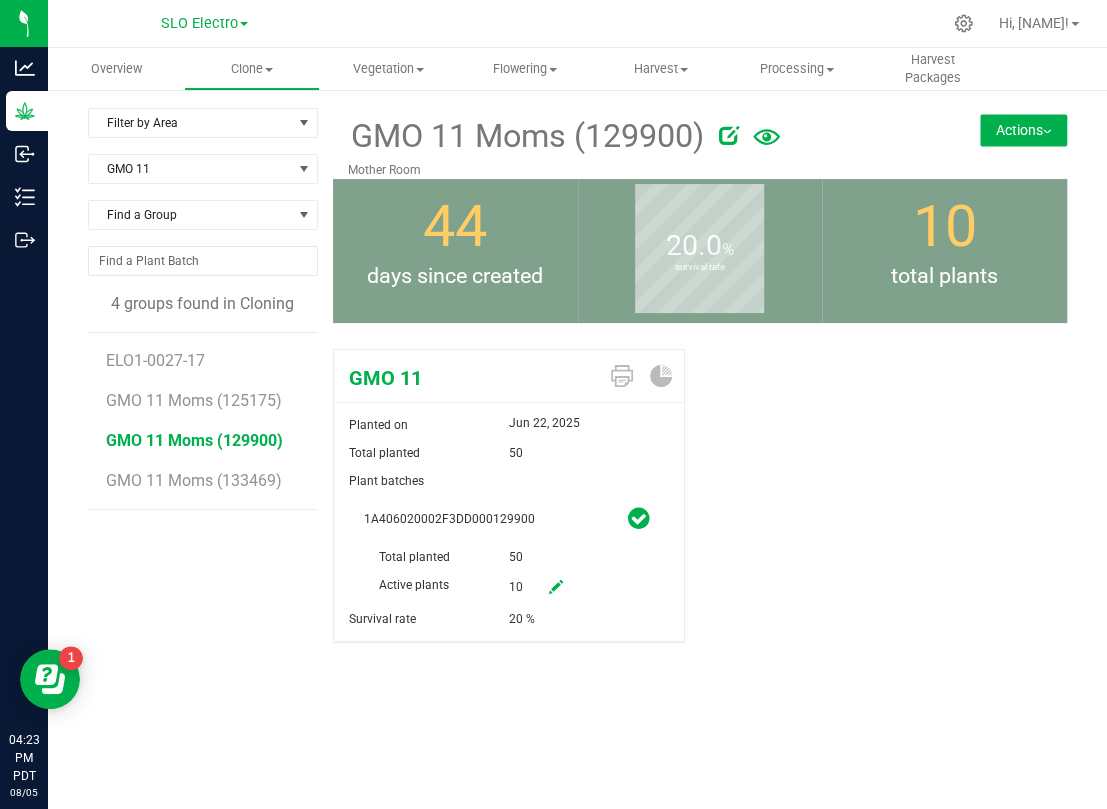 click at bounding box center [556, 588] 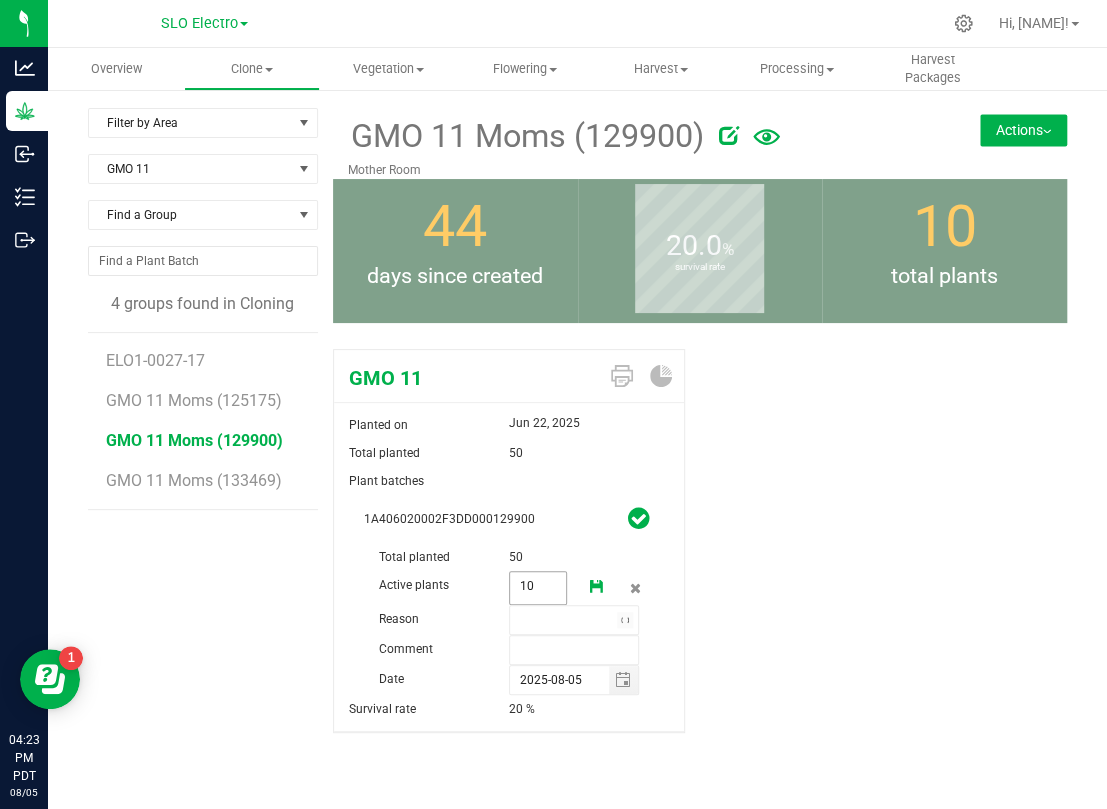 click on "10 10" at bounding box center (538, 588) 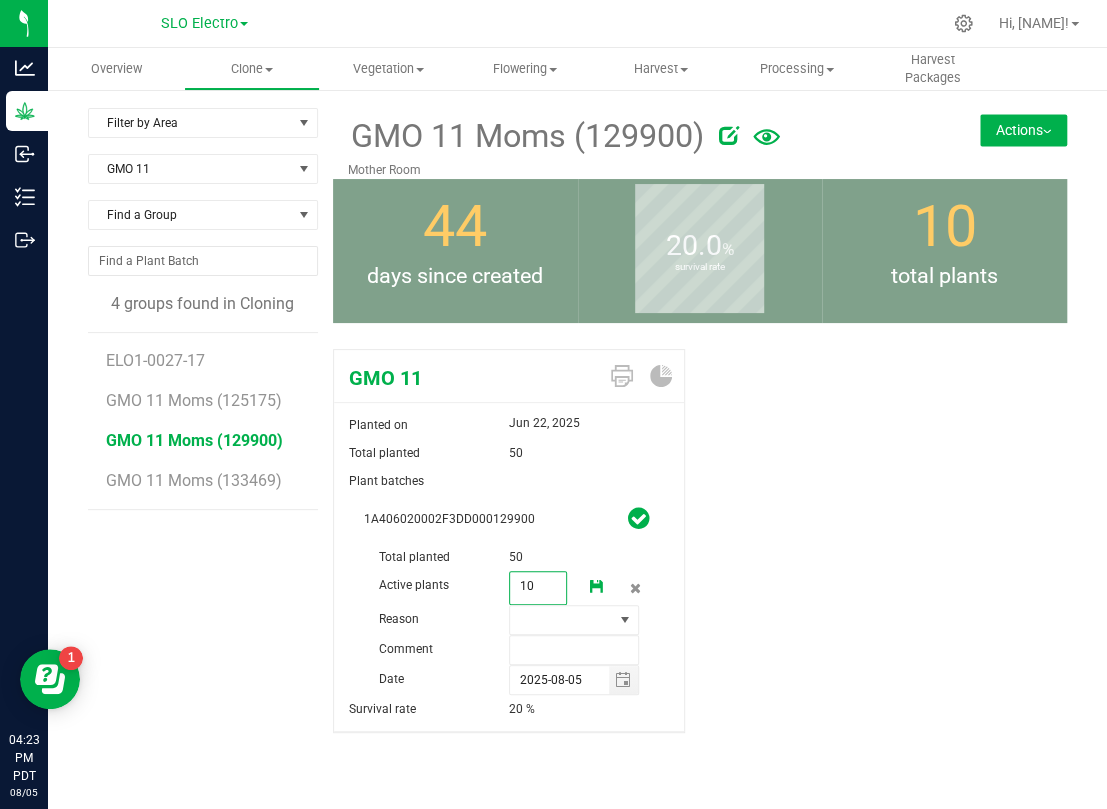 click on "10" at bounding box center (538, 586) 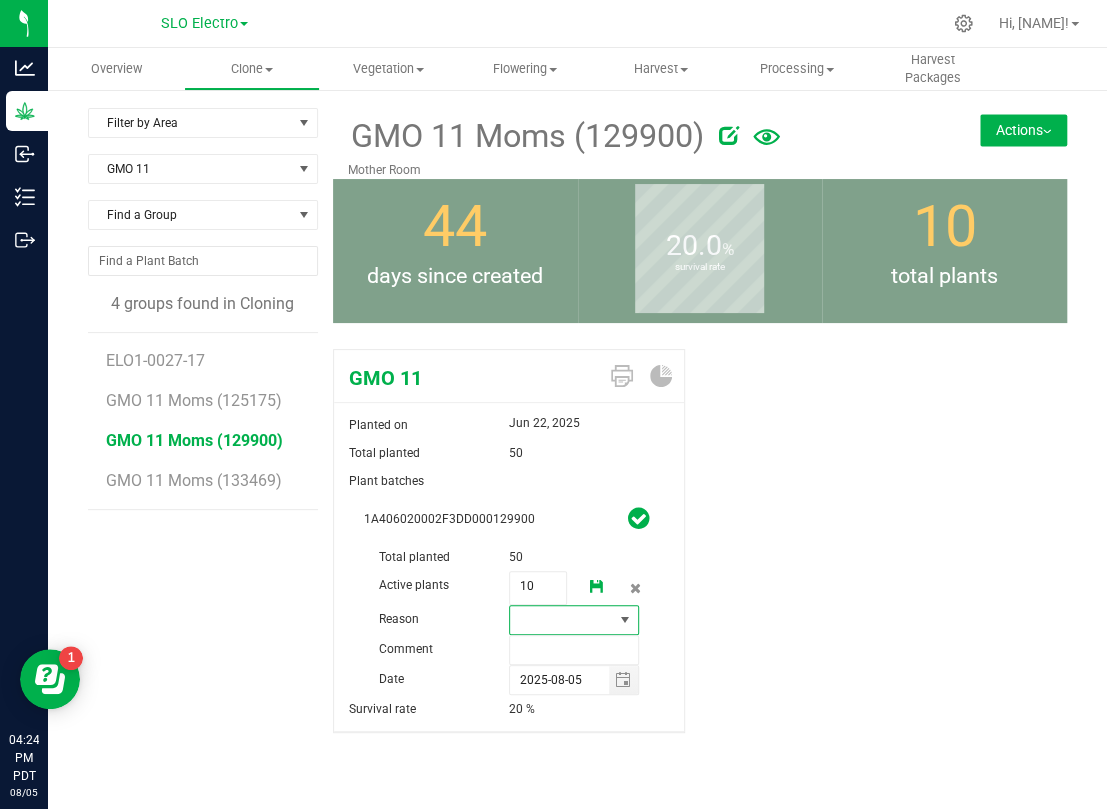 type on "8" 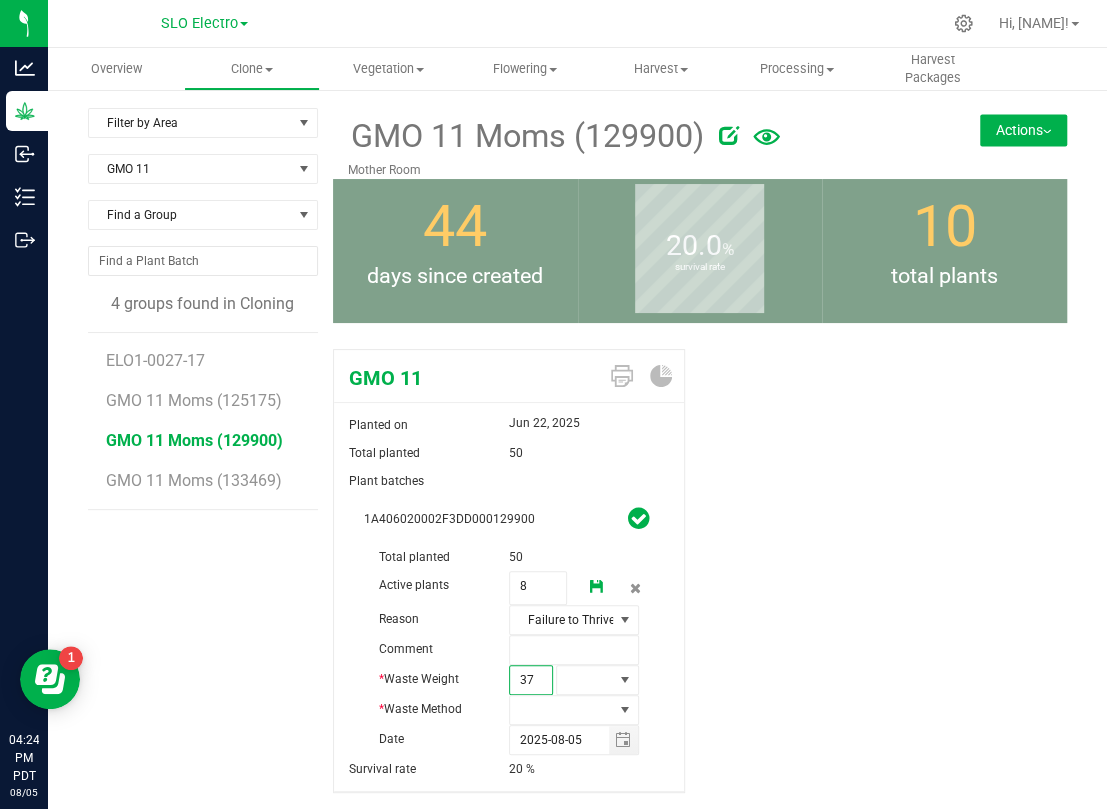 type on "375" 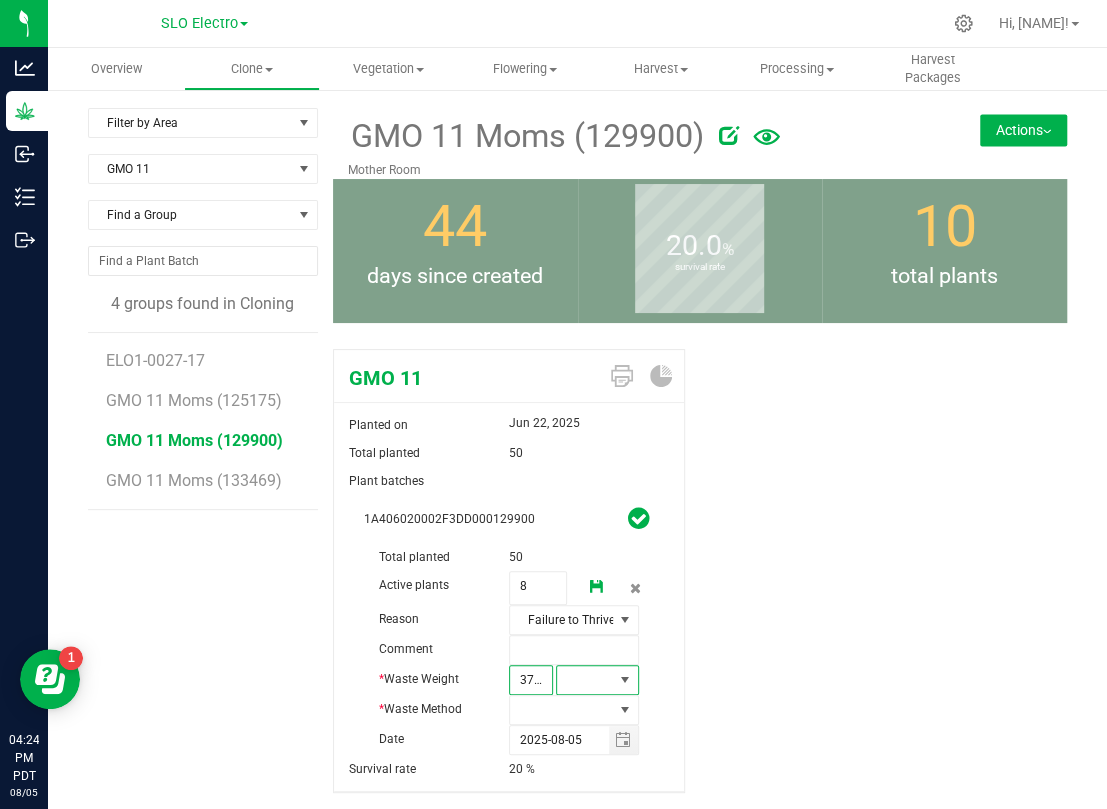 type on "3,750.0000" 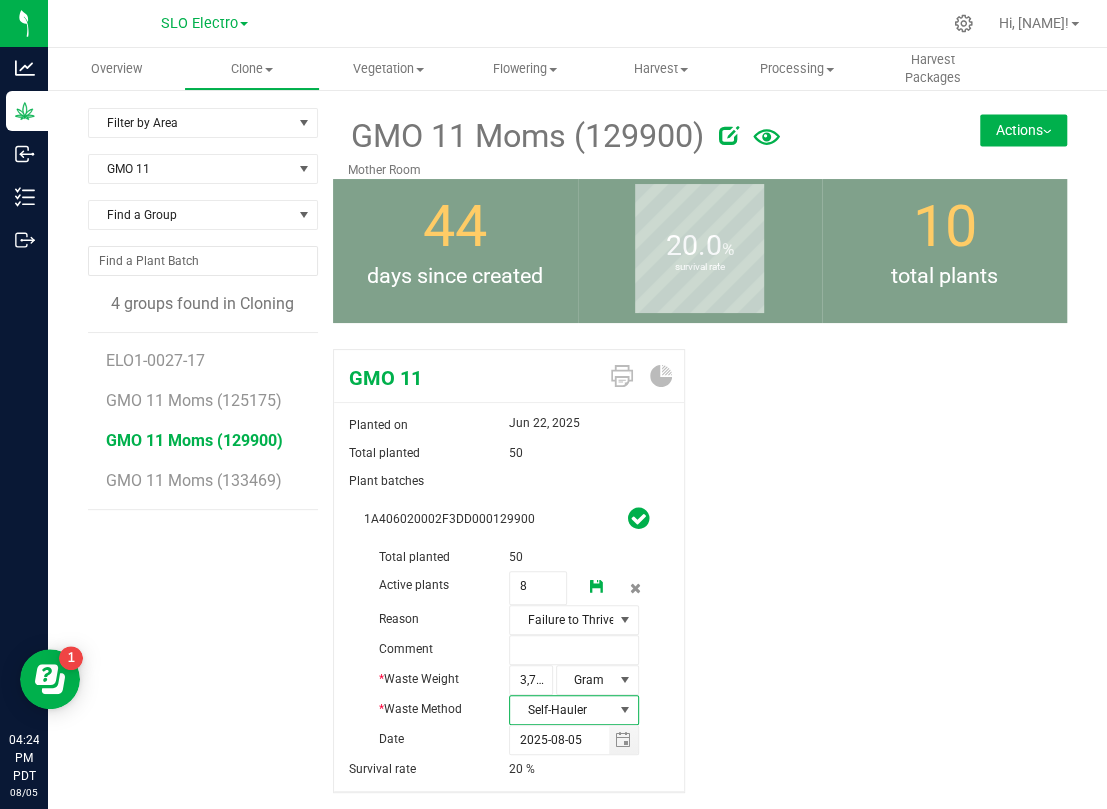 click at bounding box center (597, 587) 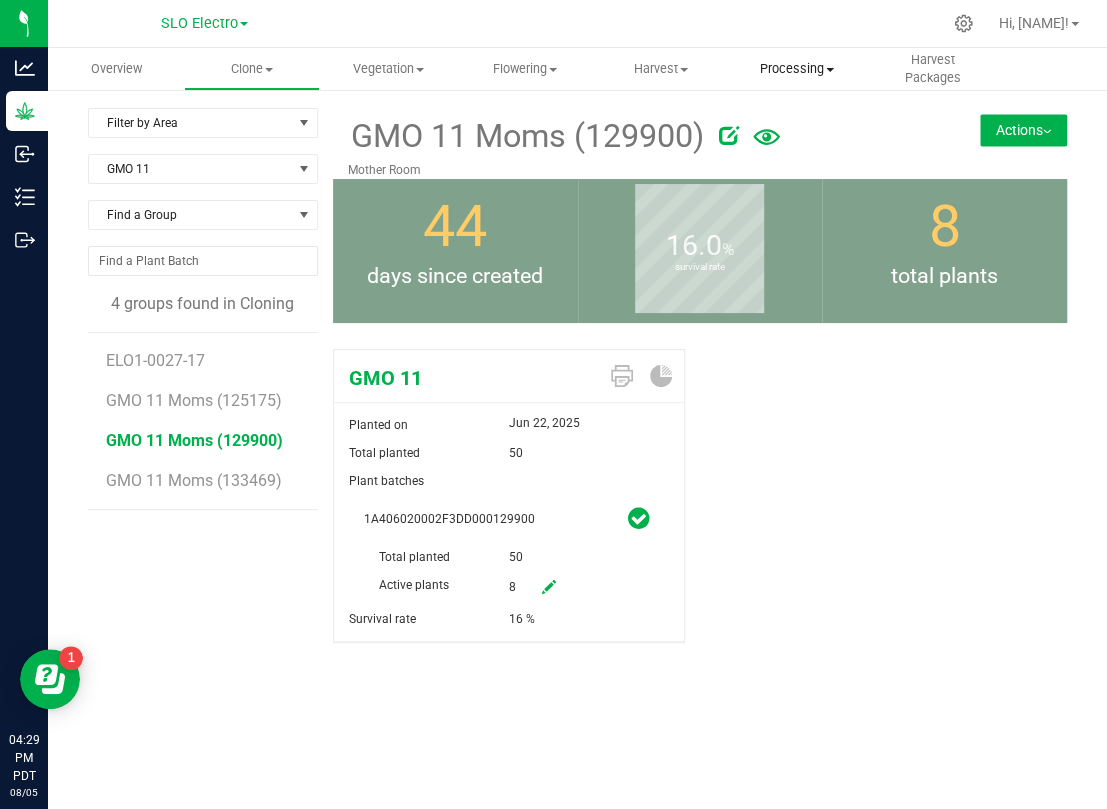 click on "Processing" at bounding box center [797, 69] 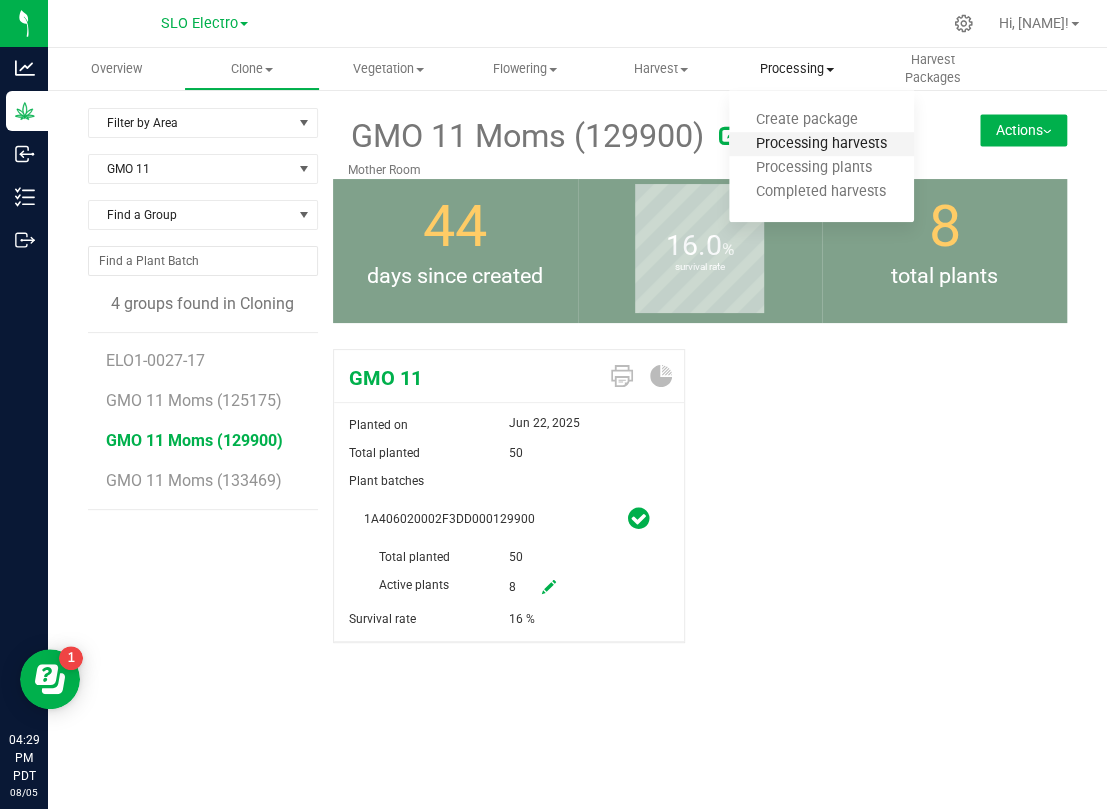click on "Processing harvests" at bounding box center [821, 144] 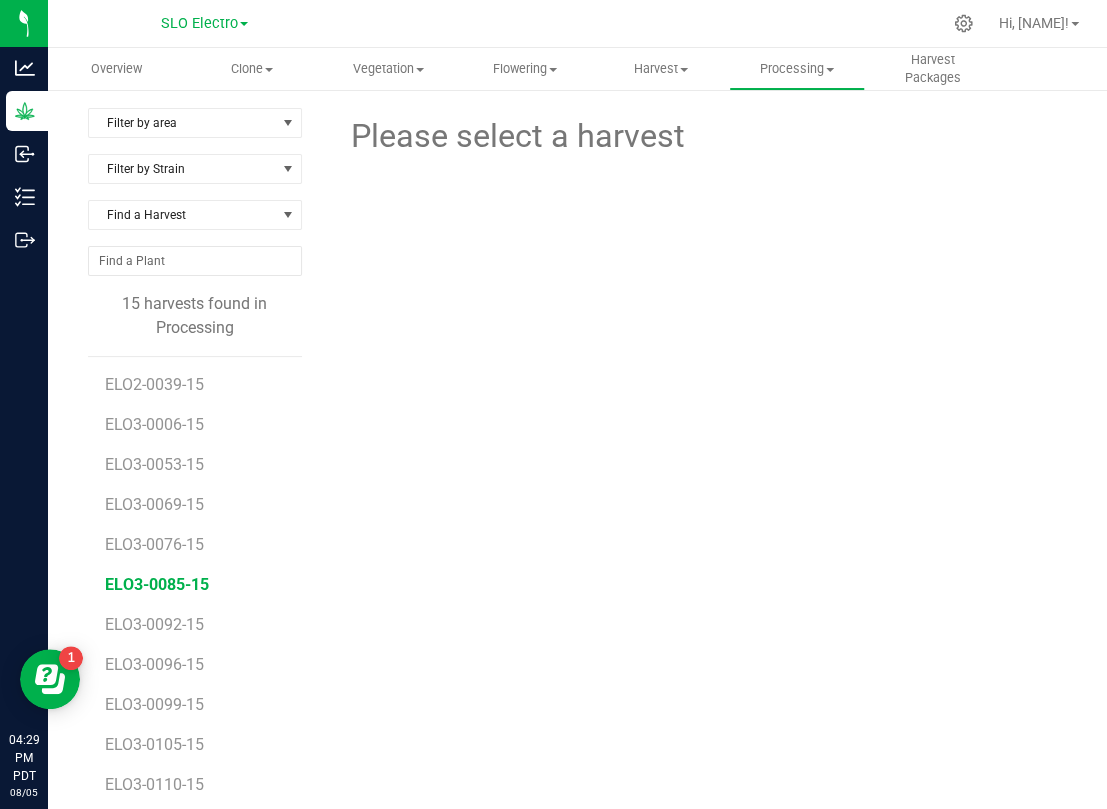 click on "ELO3-0085-15" at bounding box center [157, 584] 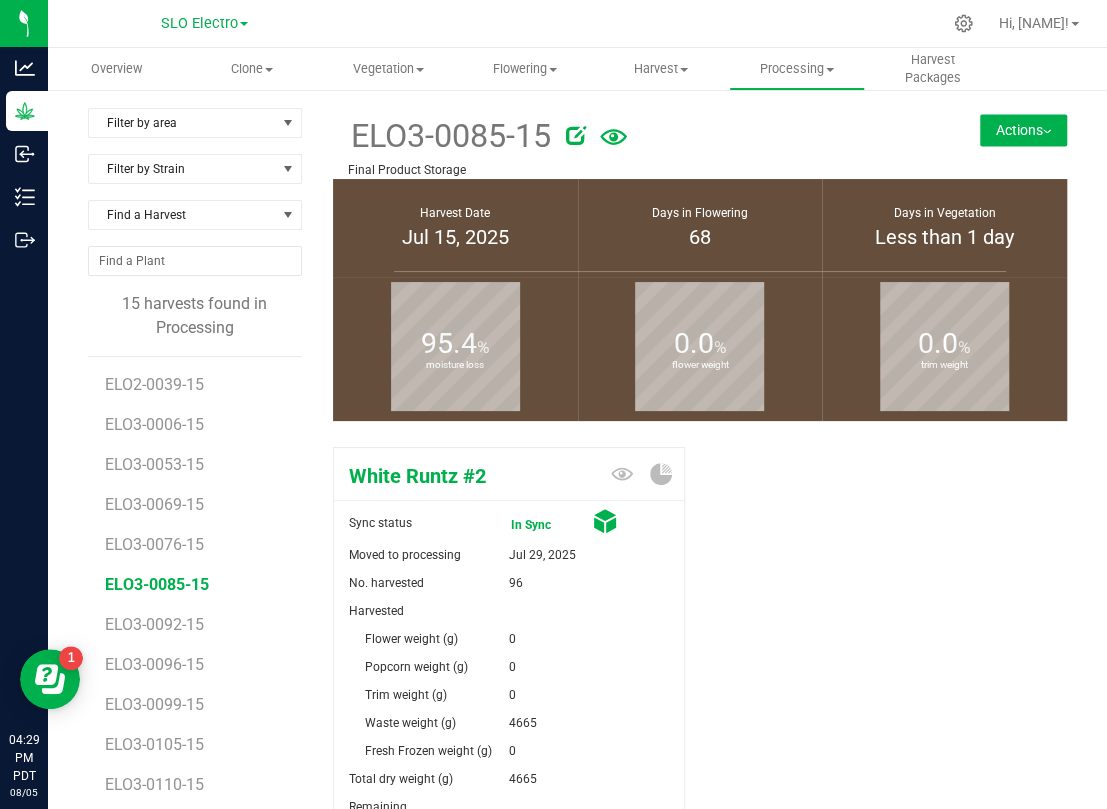 click on "Actions" at bounding box center (1023, 130) 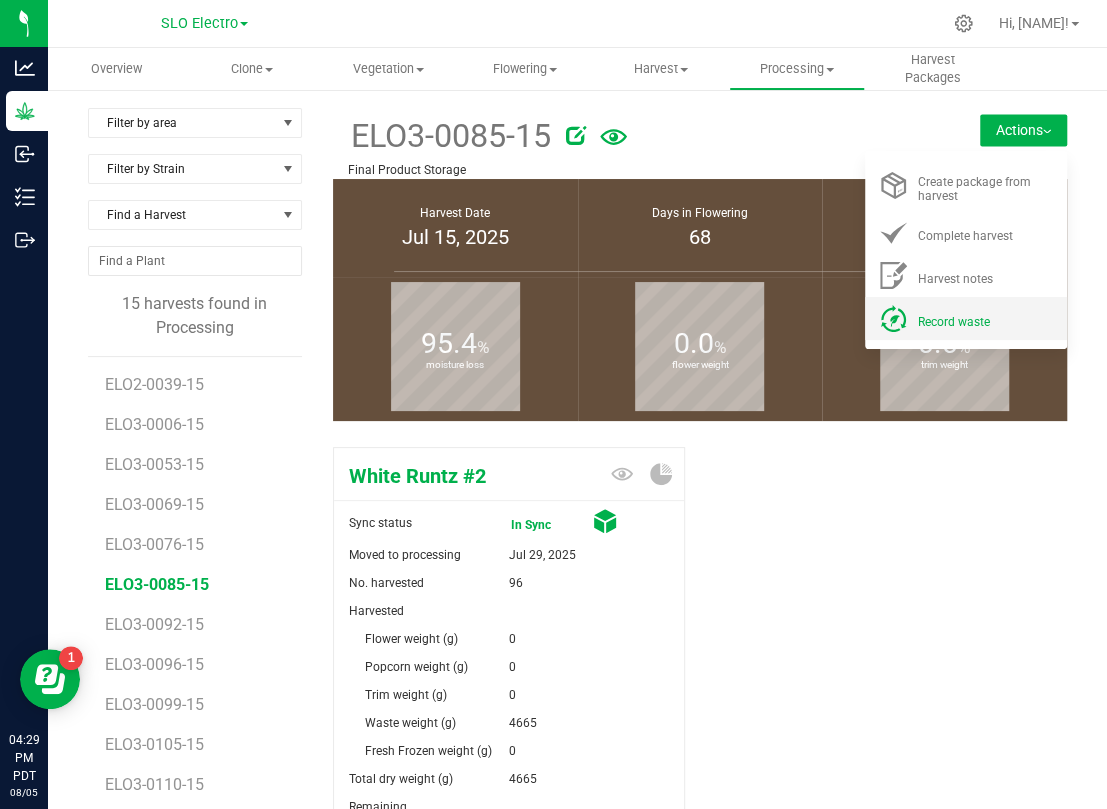 click on "Record waste" at bounding box center (954, 322) 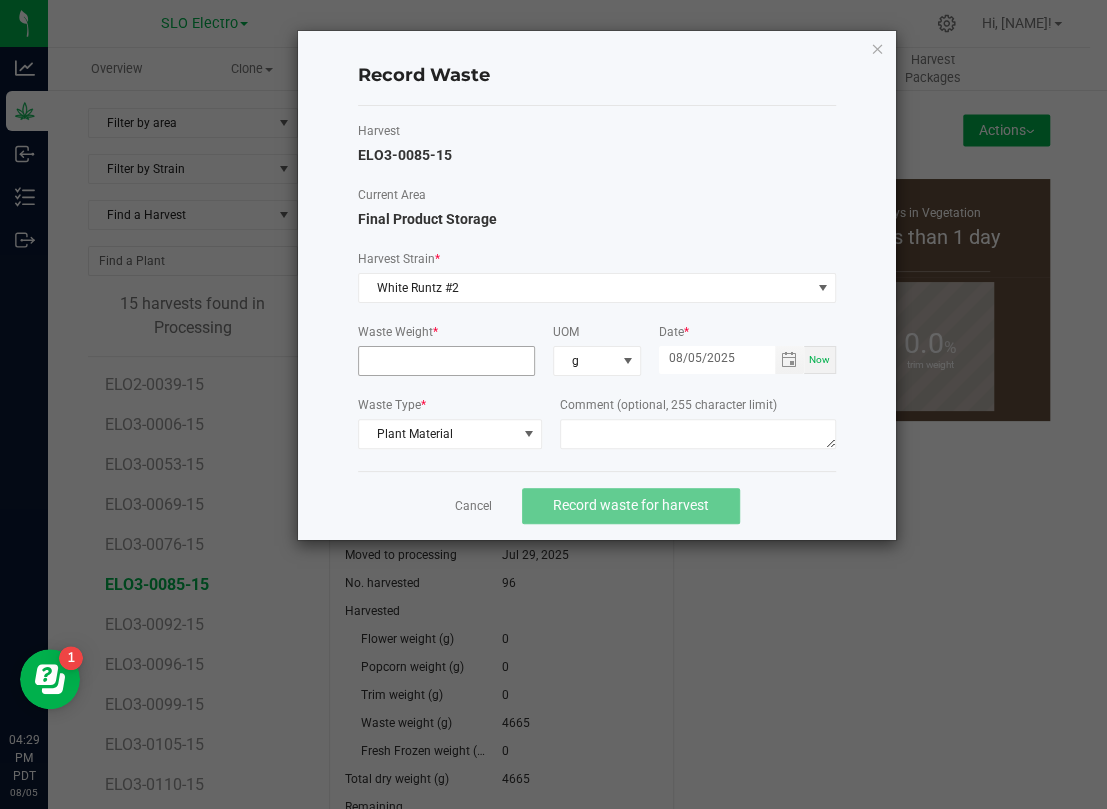click at bounding box center (446, 361) 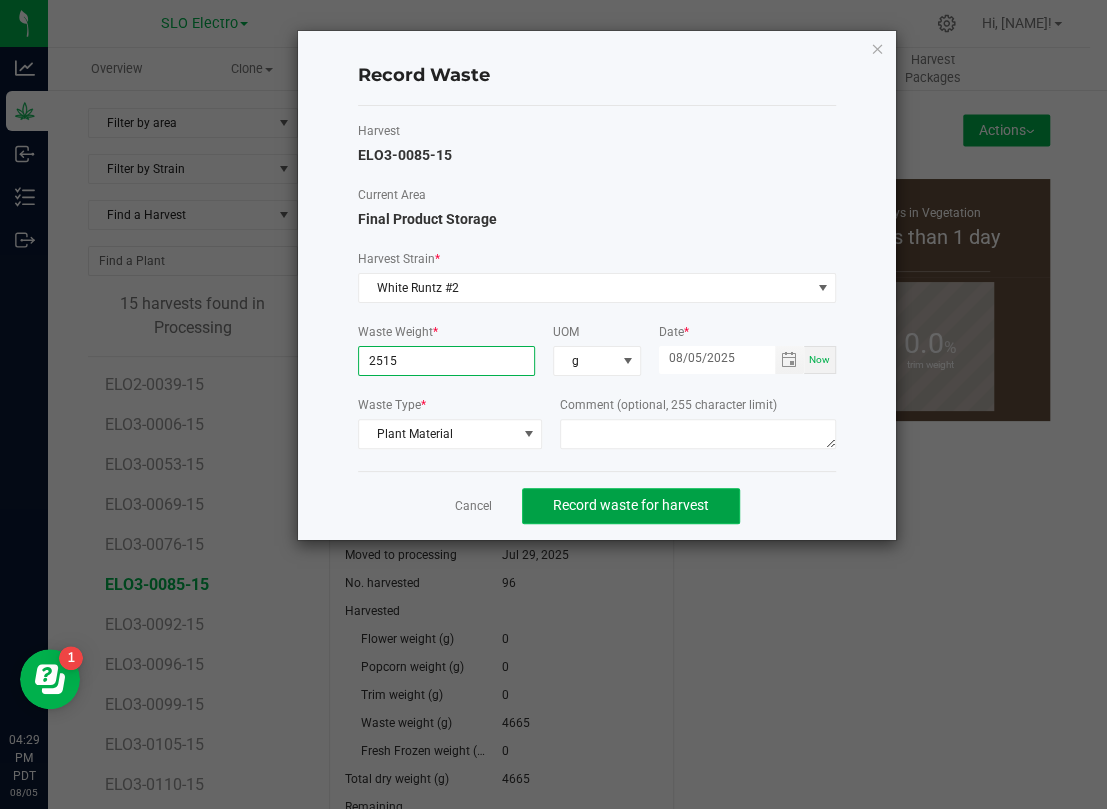 type on "2515.0000 g" 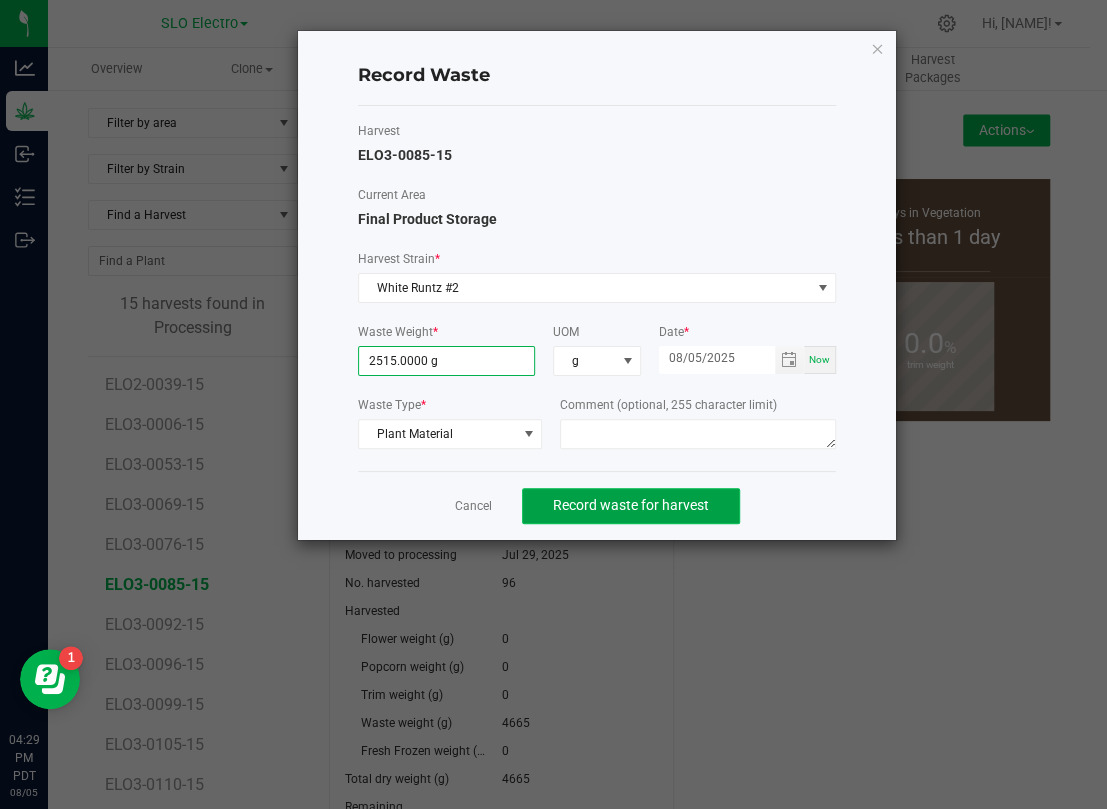 click on "Record waste for harvest" 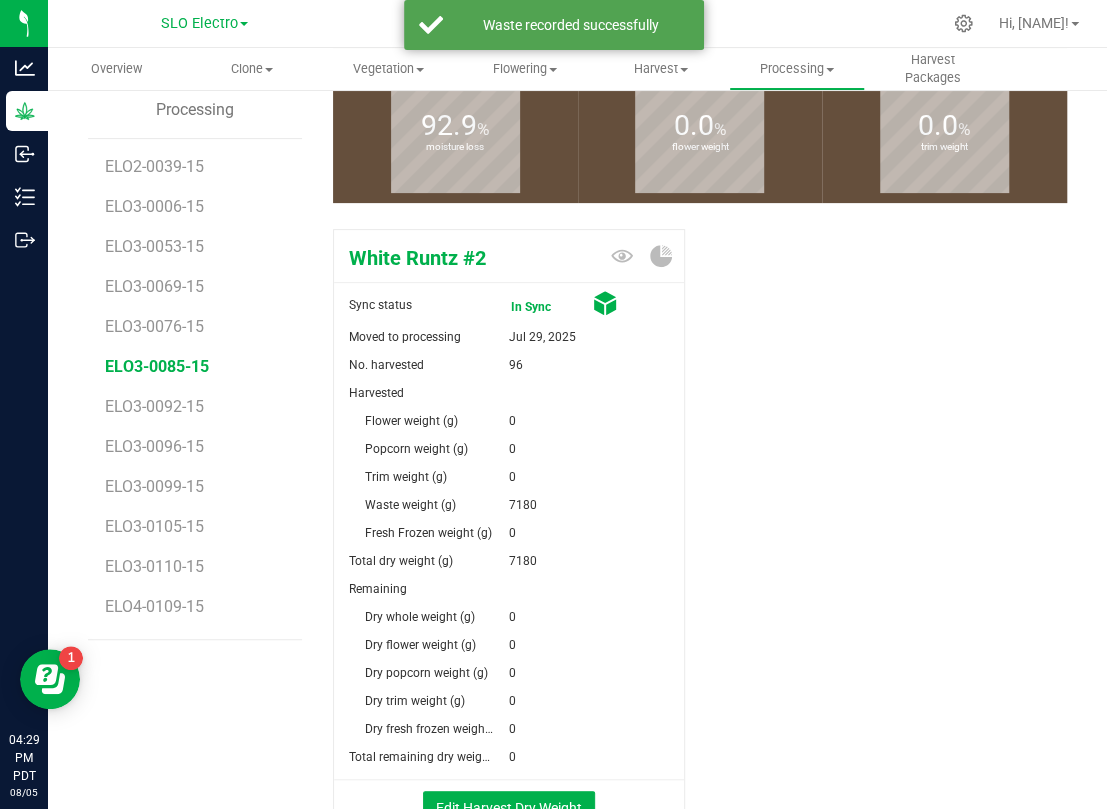 scroll, scrollTop: 355, scrollLeft: 0, axis: vertical 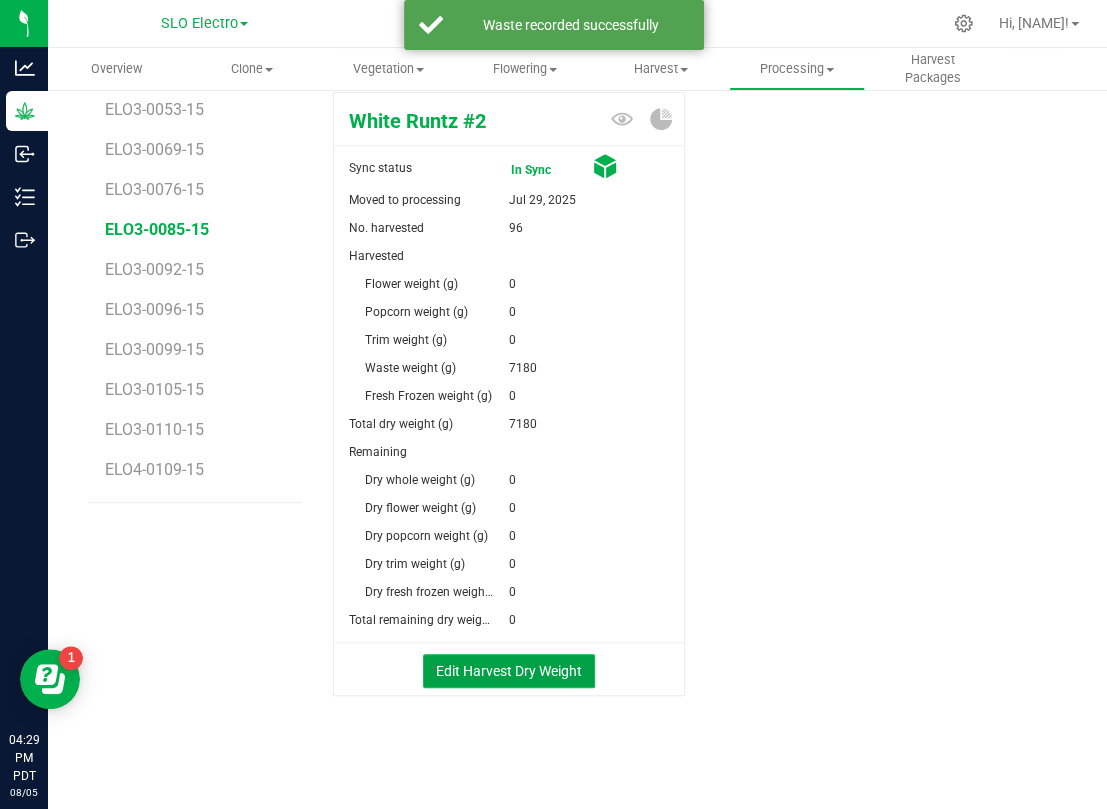 click on "Edit Harvest Dry Weight" at bounding box center [509, 671] 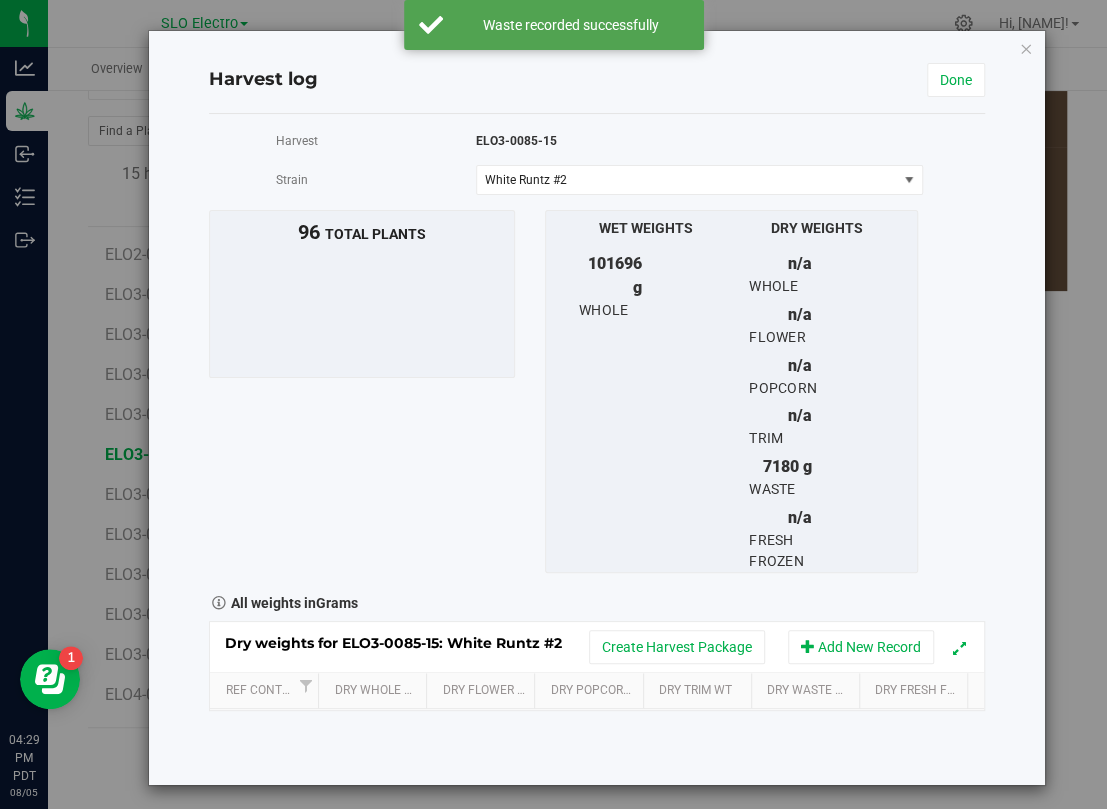 scroll, scrollTop: 355, scrollLeft: 0, axis: vertical 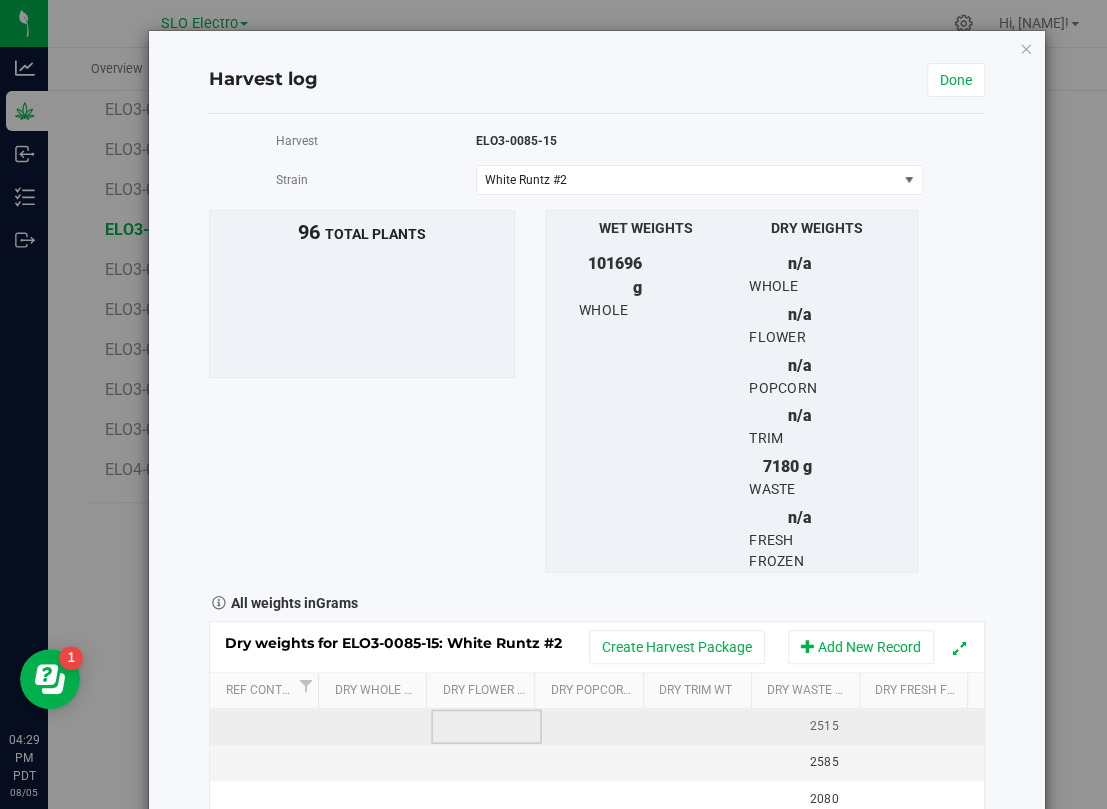 click at bounding box center (486, 727) 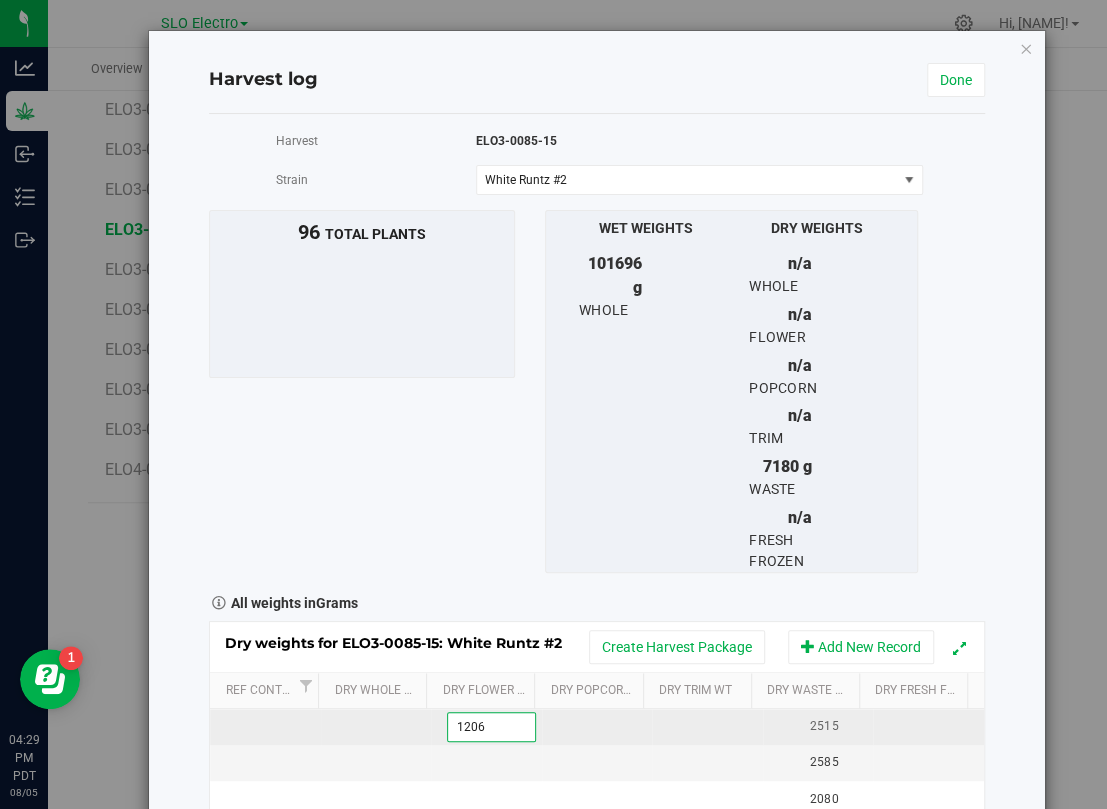 type on "12060" 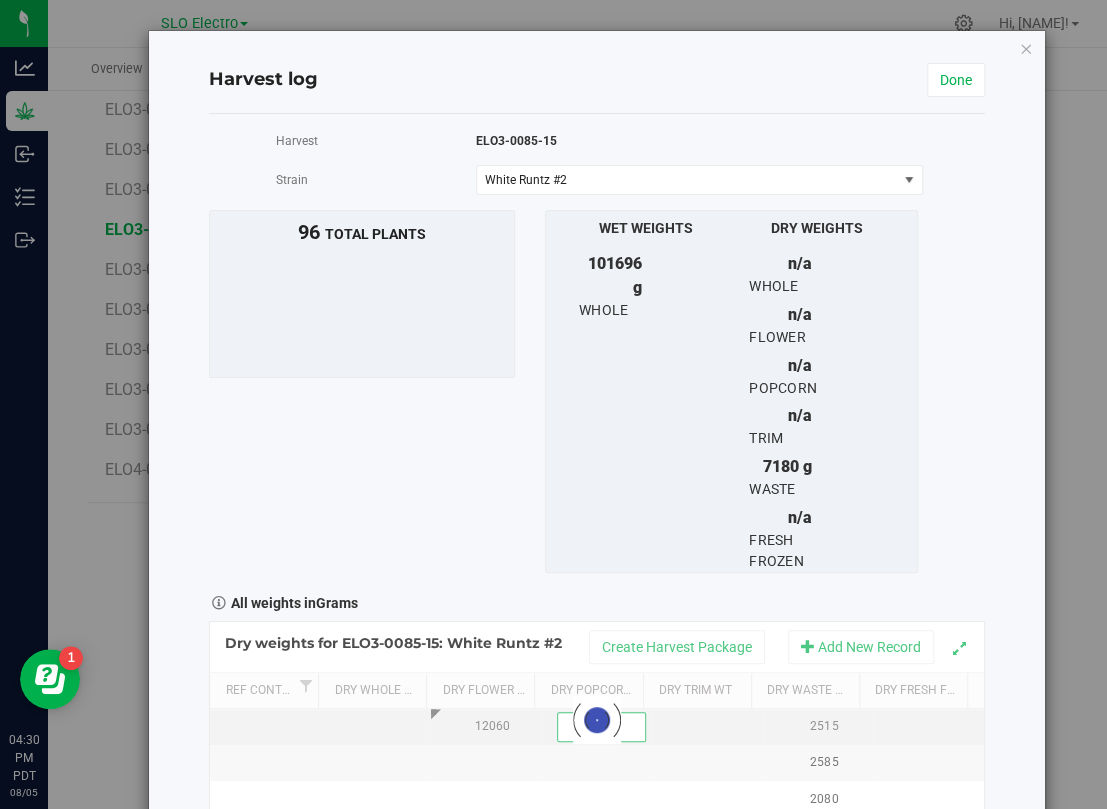 scroll, scrollTop: 0, scrollLeft: 0, axis: both 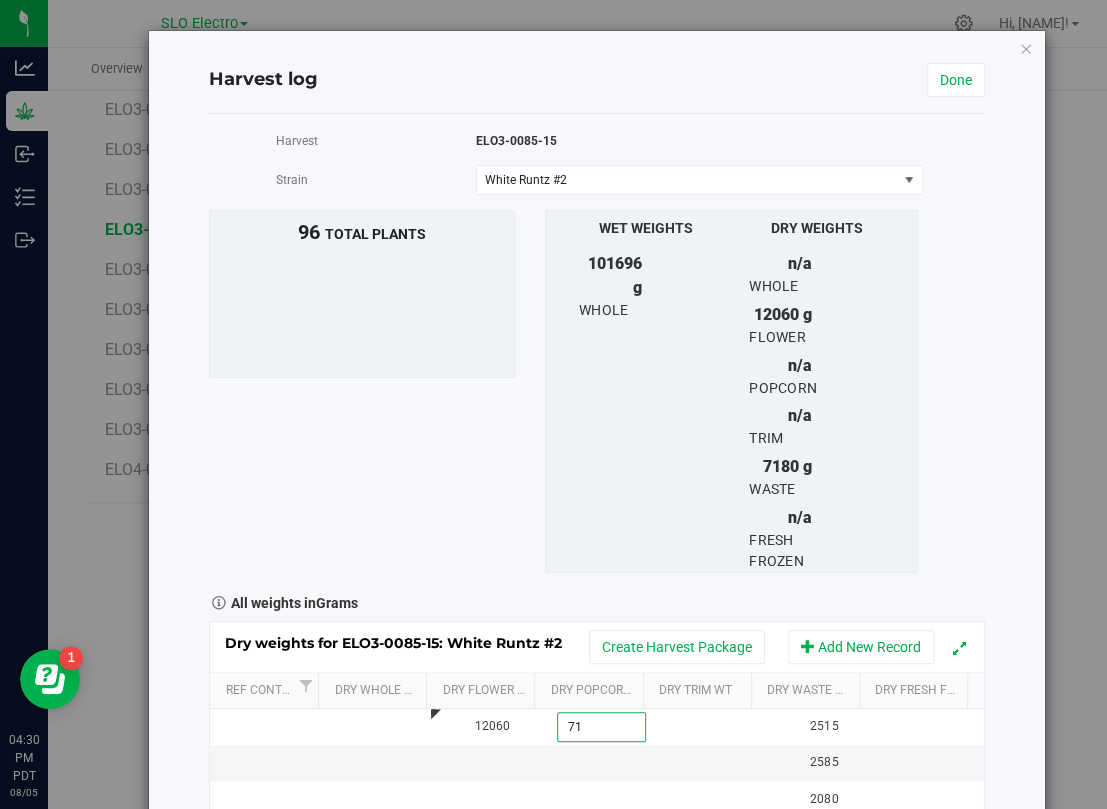 type on "710" 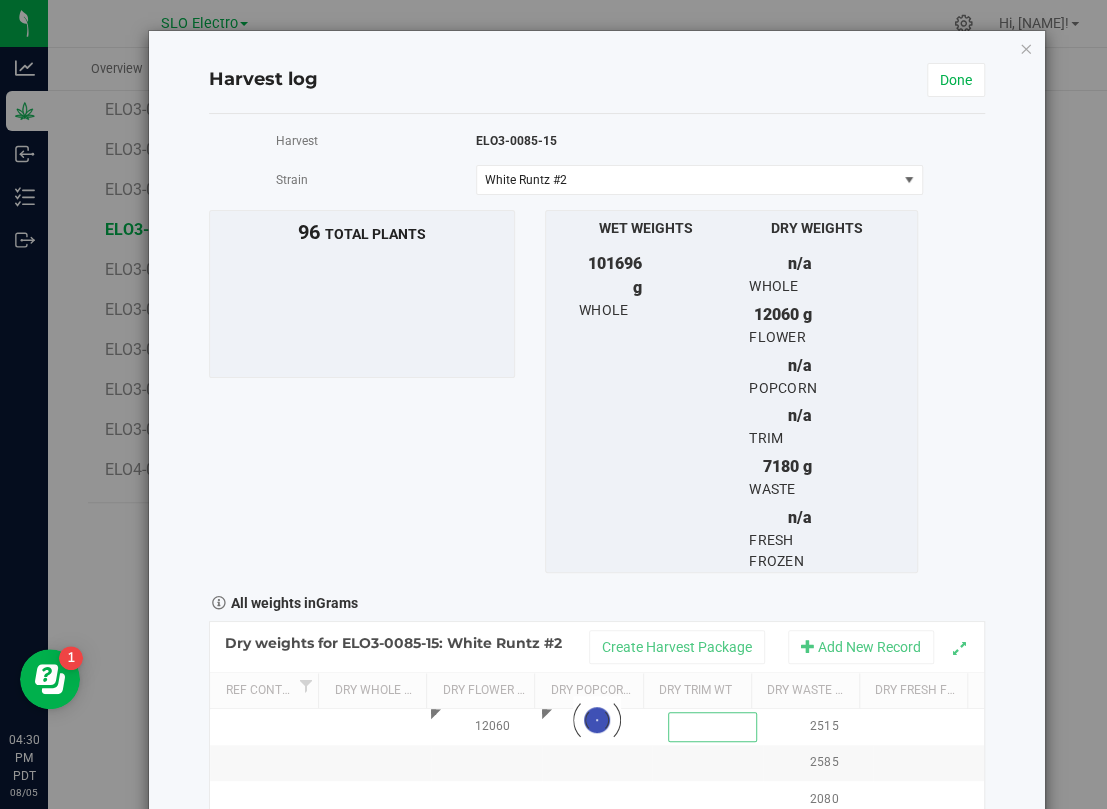 scroll, scrollTop: 0, scrollLeft: 0, axis: both 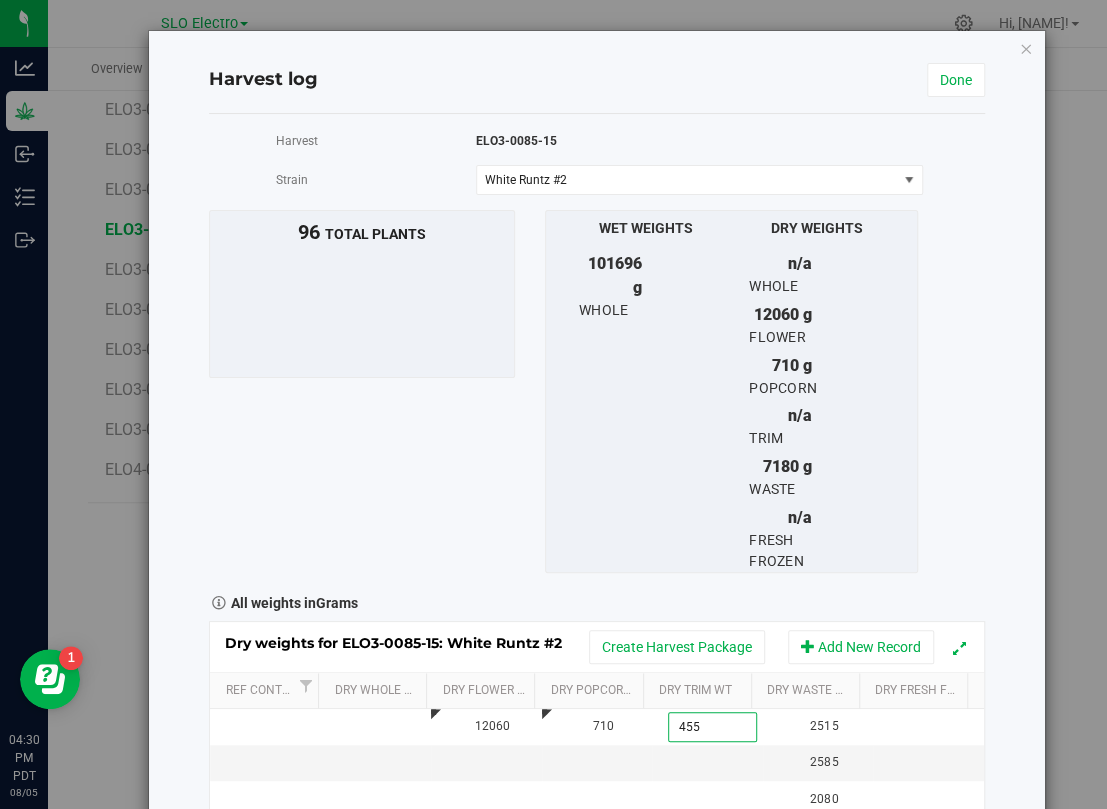 type on "4554" 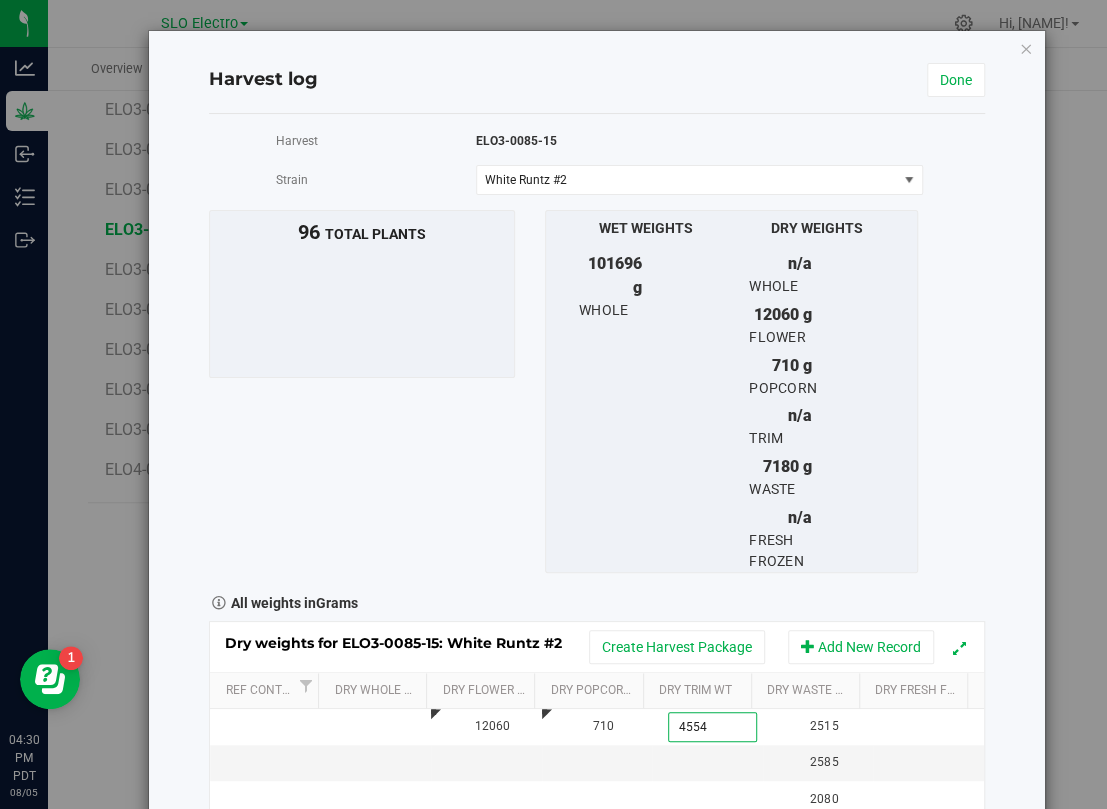 scroll, scrollTop: 0, scrollLeft: 0, axis: both 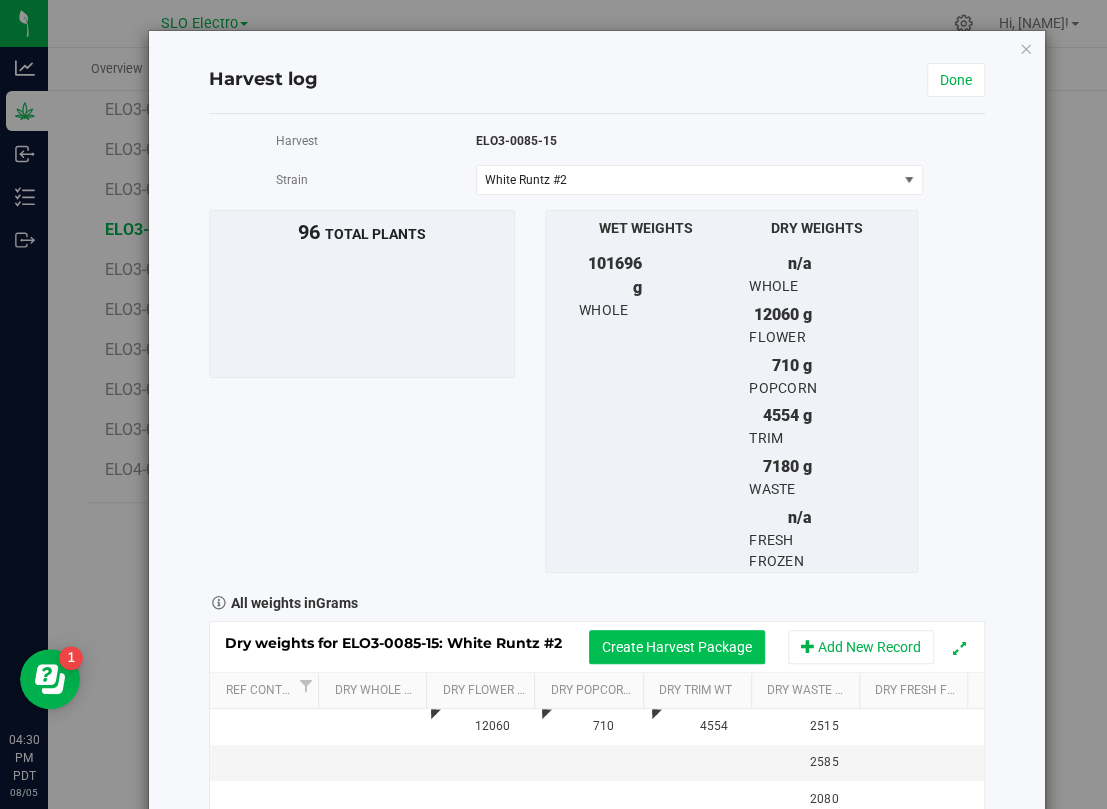 click on "Create Harvest Package" at bounding box center (677, 647) 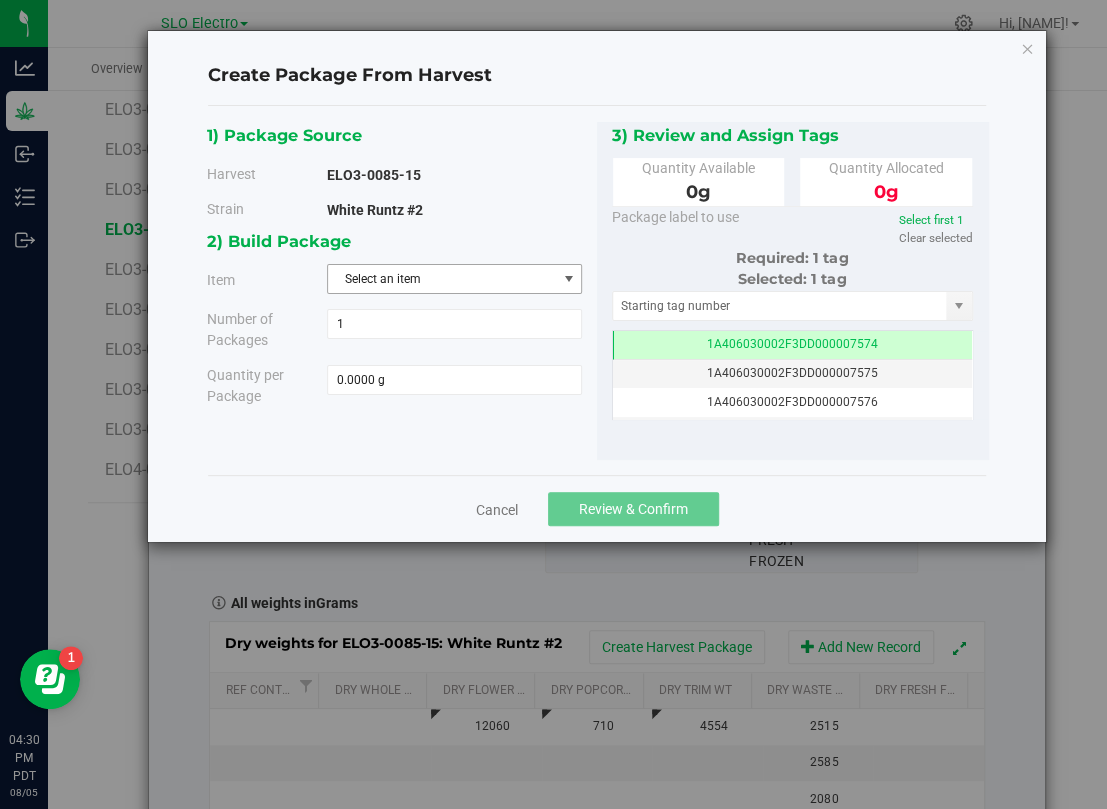 click on "Select an item" at bounding box center (442, 279) 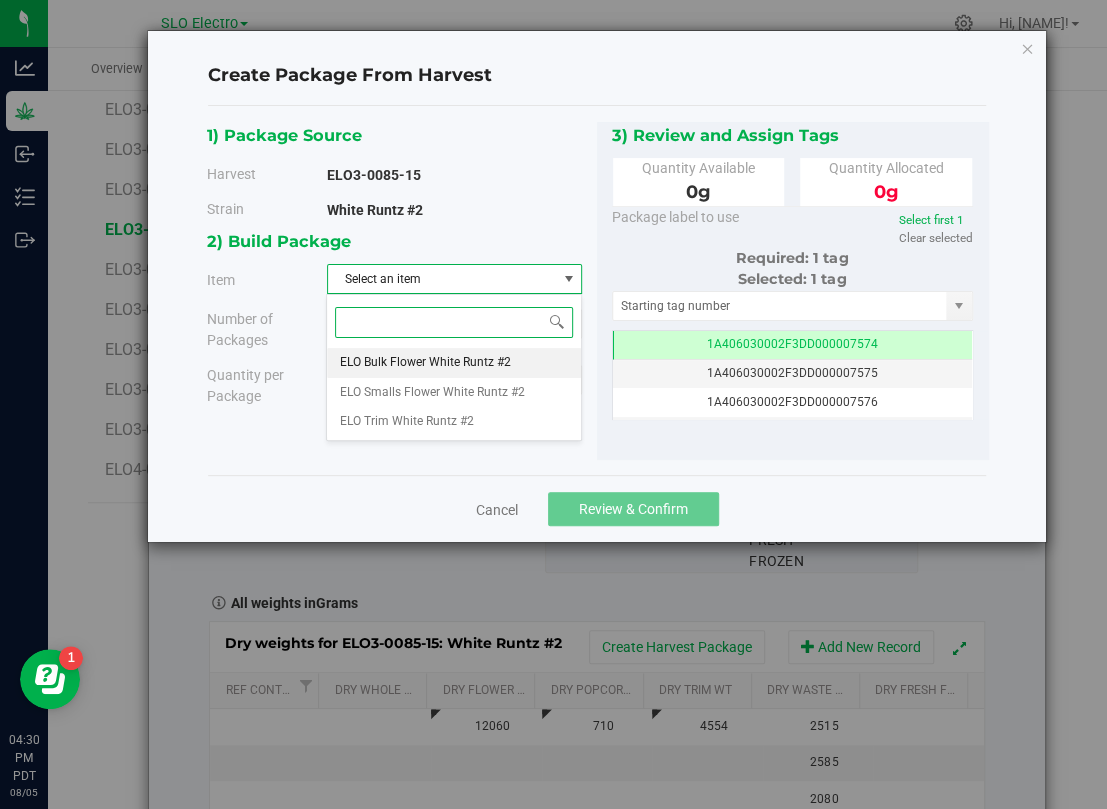 click on "ELO Bulk Flower White Runtz #2" at bounding box center [424, 363] 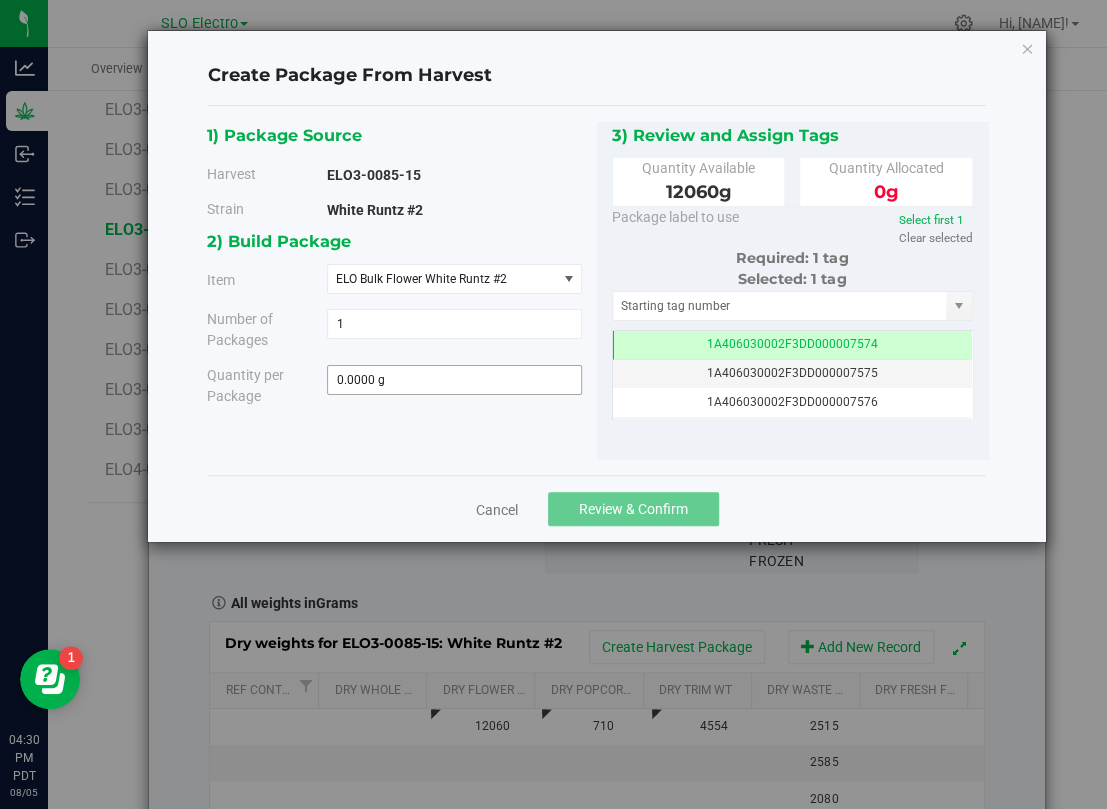 type 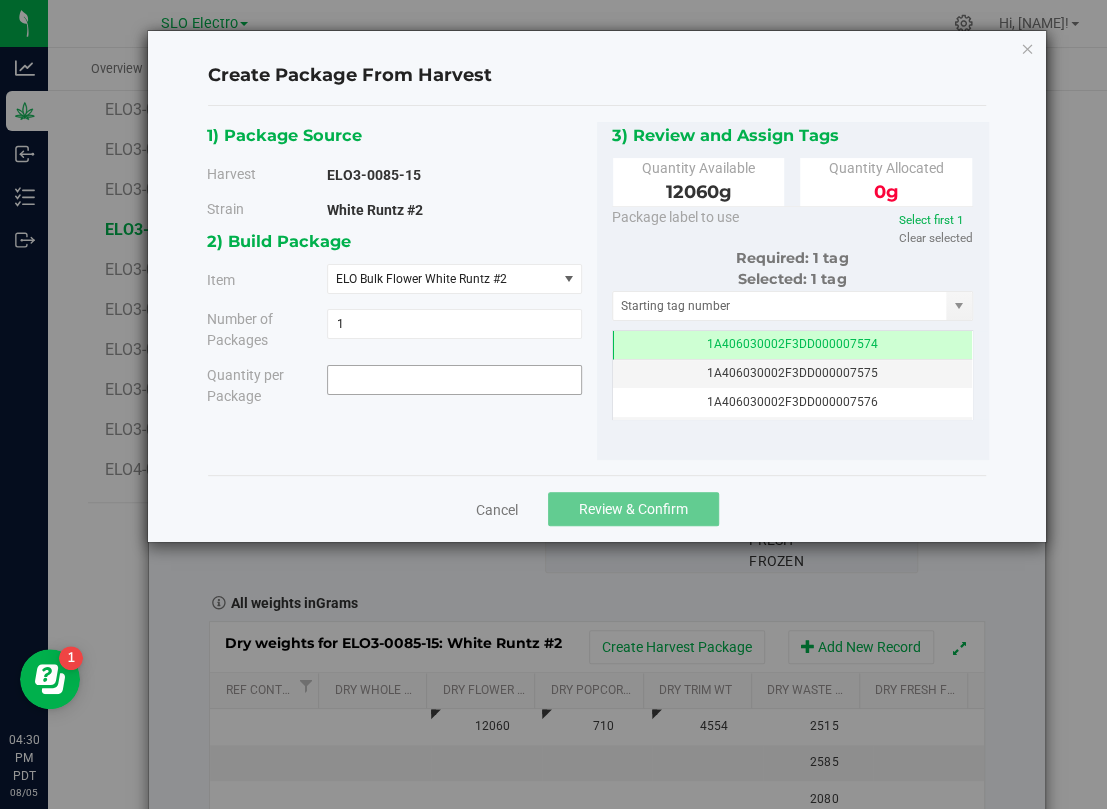click at bounding box center [454, 380] 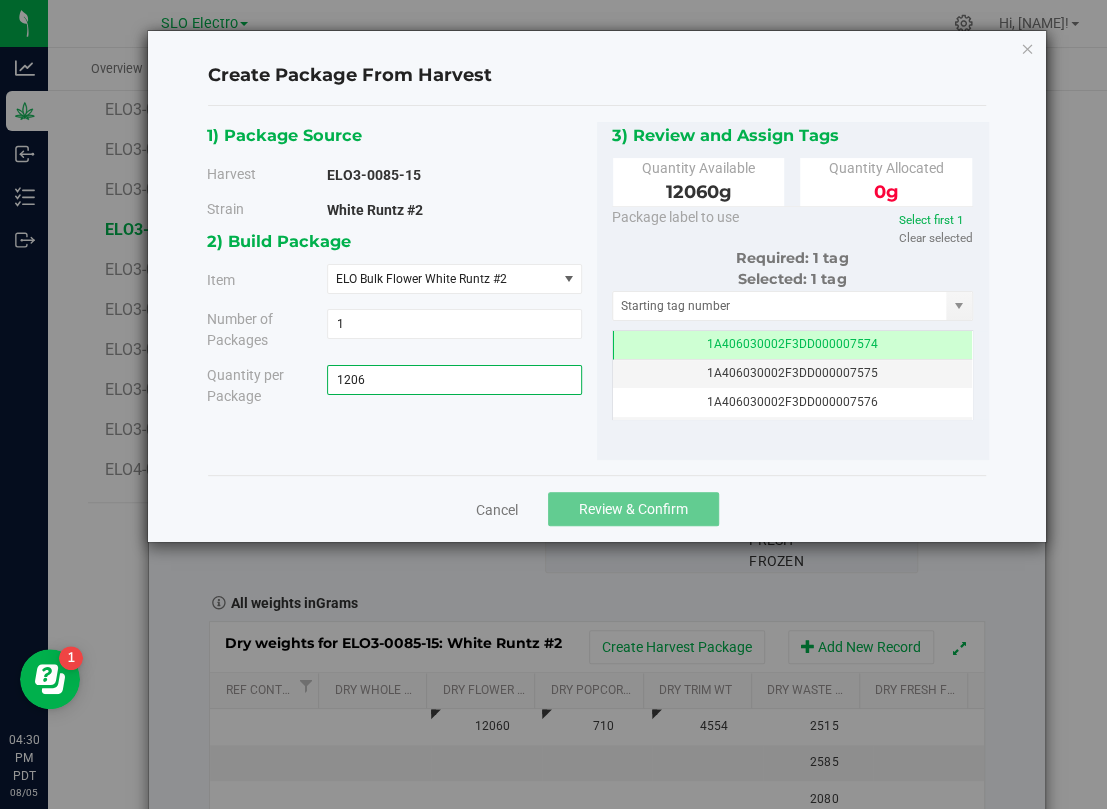 type on "12060" 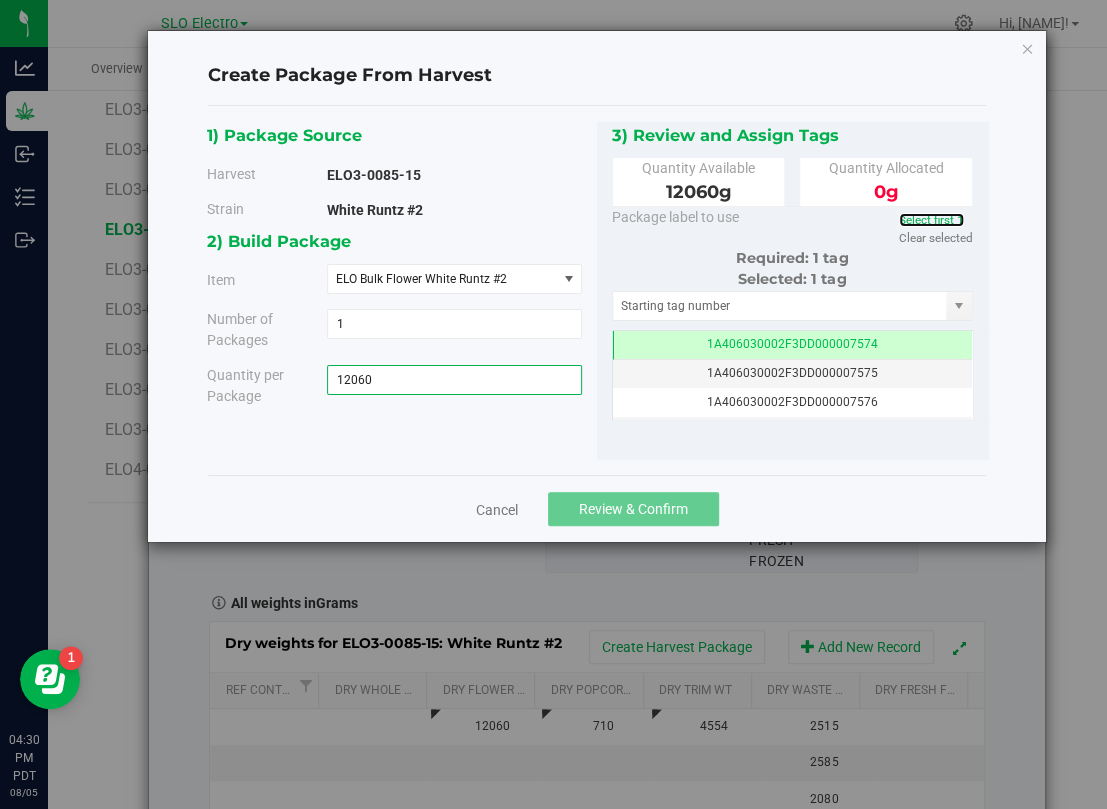 type on "12060.0000 g" 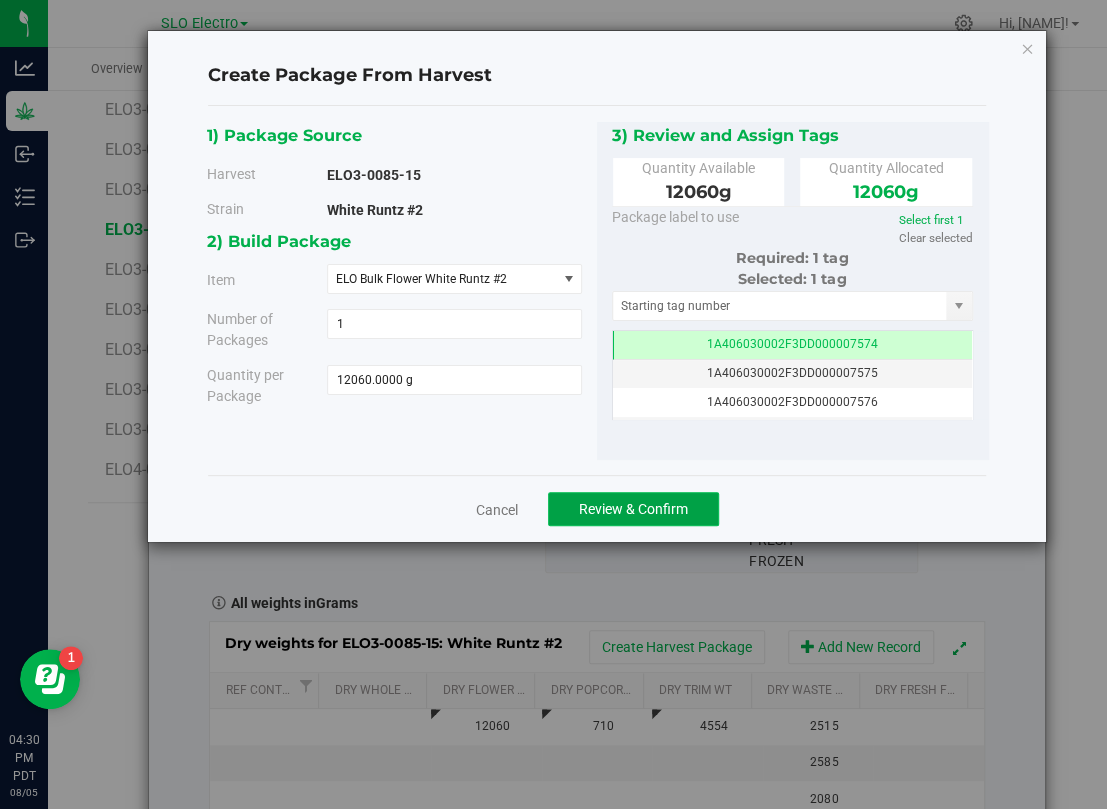click on "Review & Confirm" 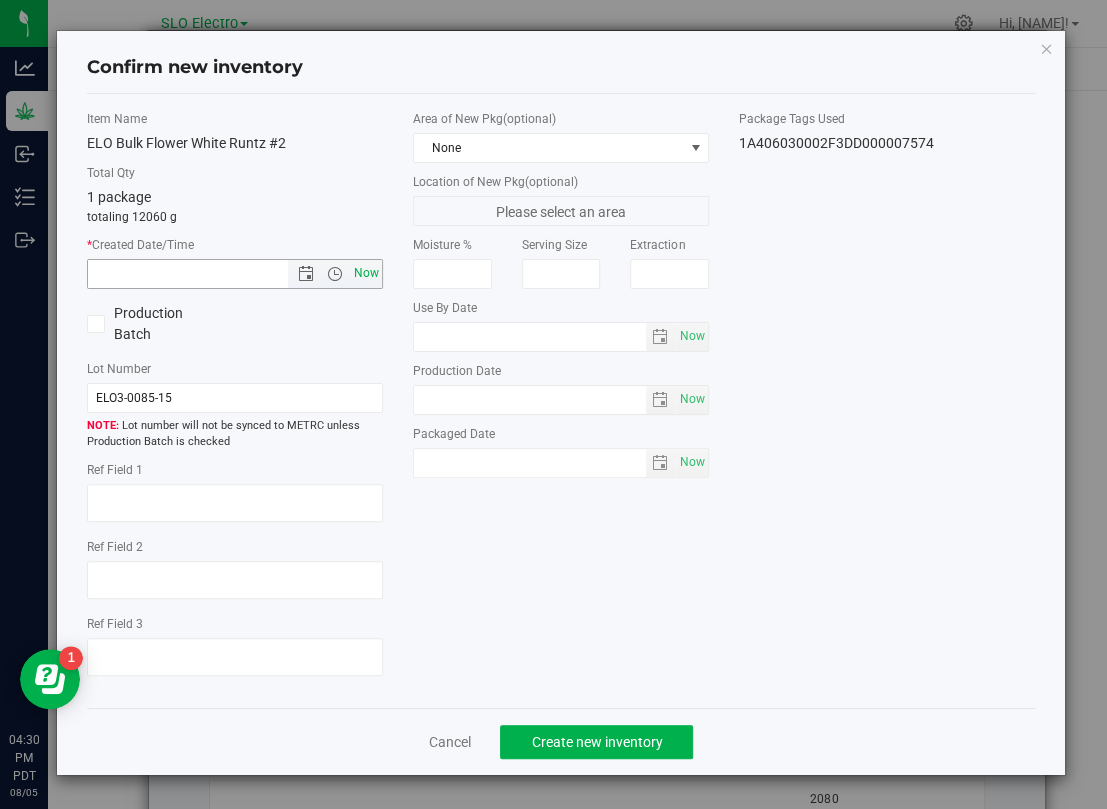 click on "Now" at bounding box center [367, 273] 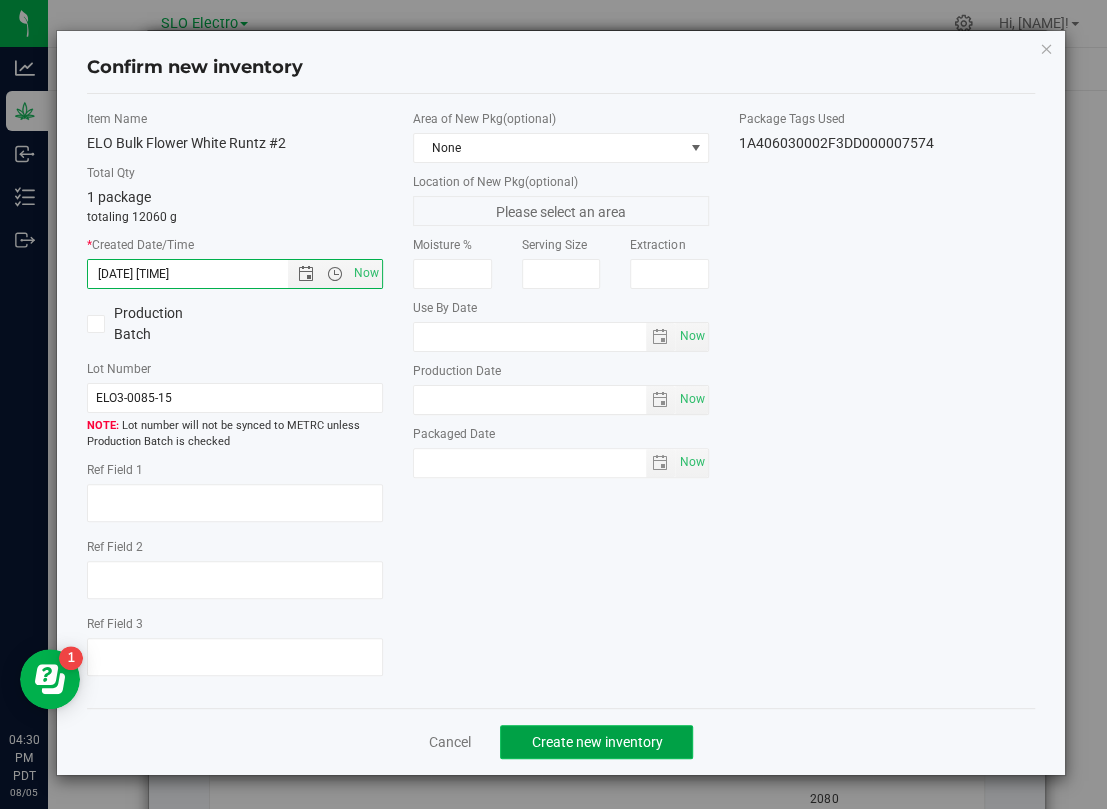 click on "Create new inventory" 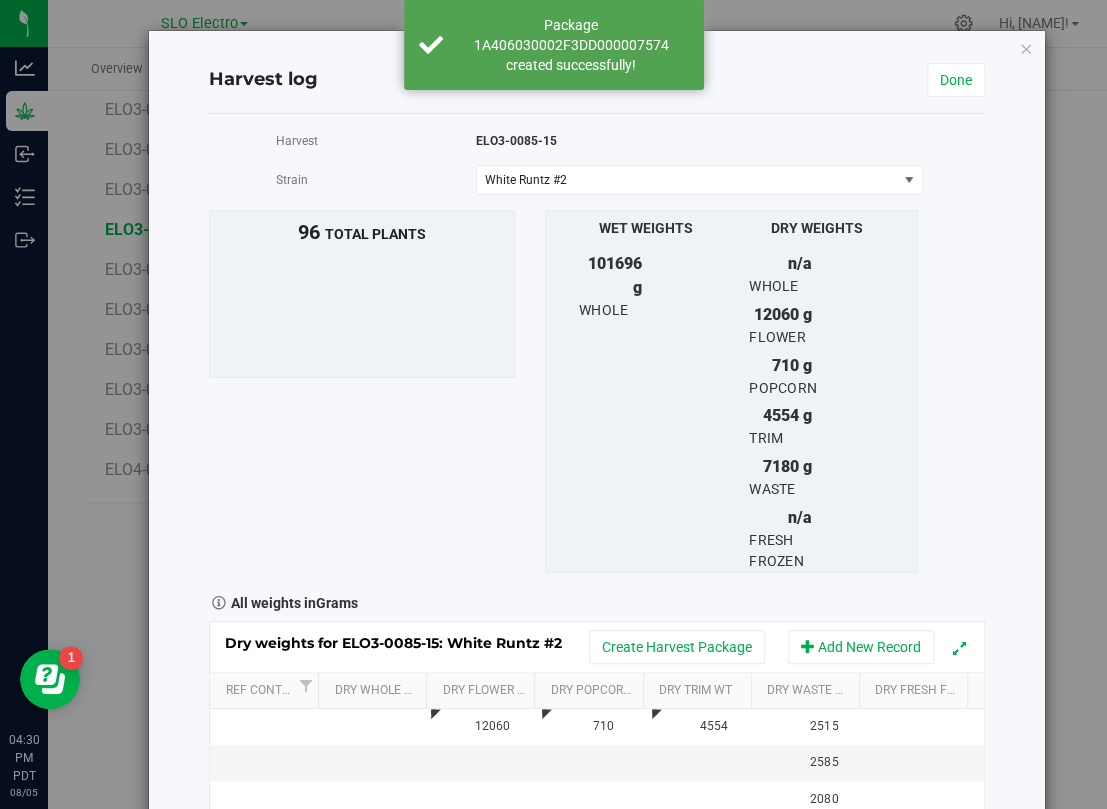 click on "Dry weights for ELO3-0085-15: White Runtz #2
Create Harvest Package
Add New Record" at bounding box center (597, 647) 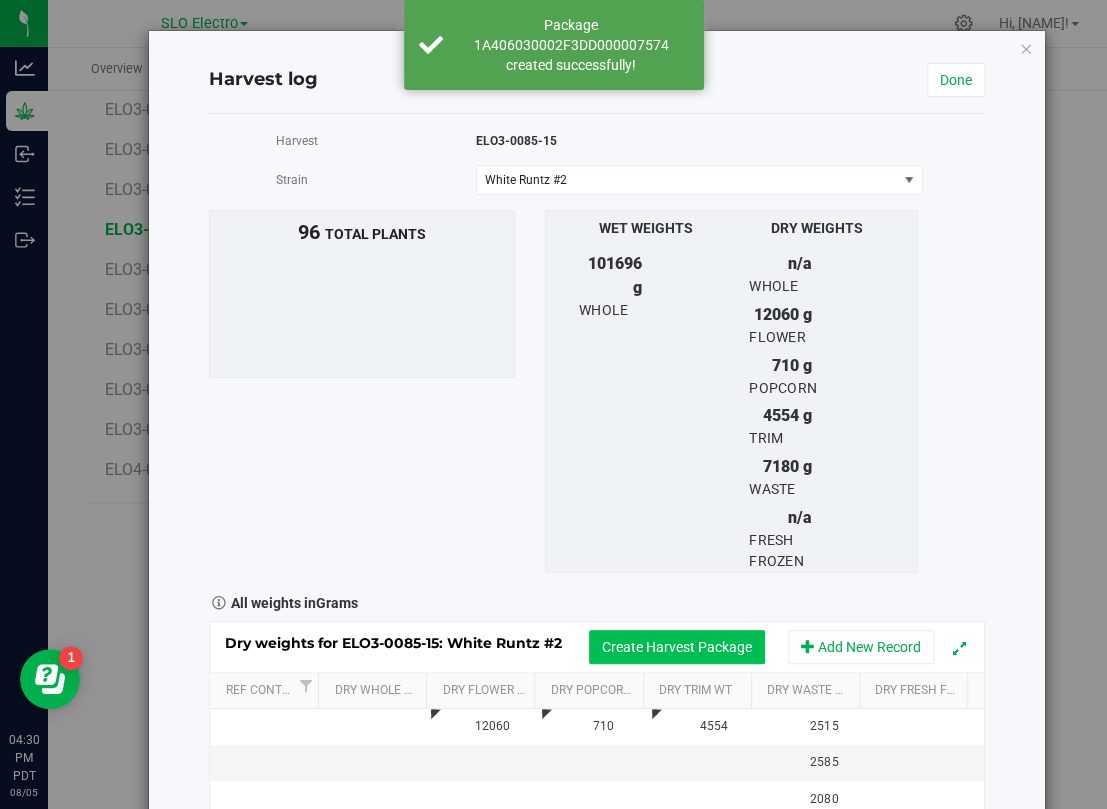 click on "Create Harvest Package" at bounding box center (677, 647) 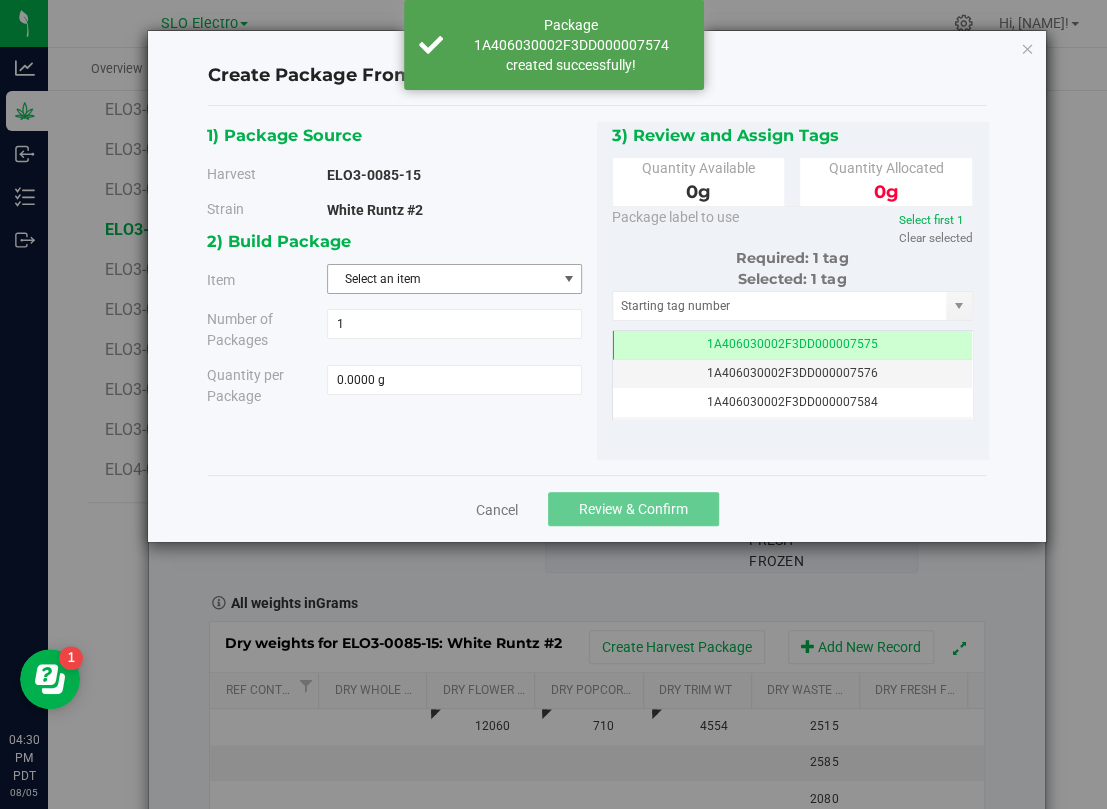 click on "Select an item" at bounding box center (442, 279) 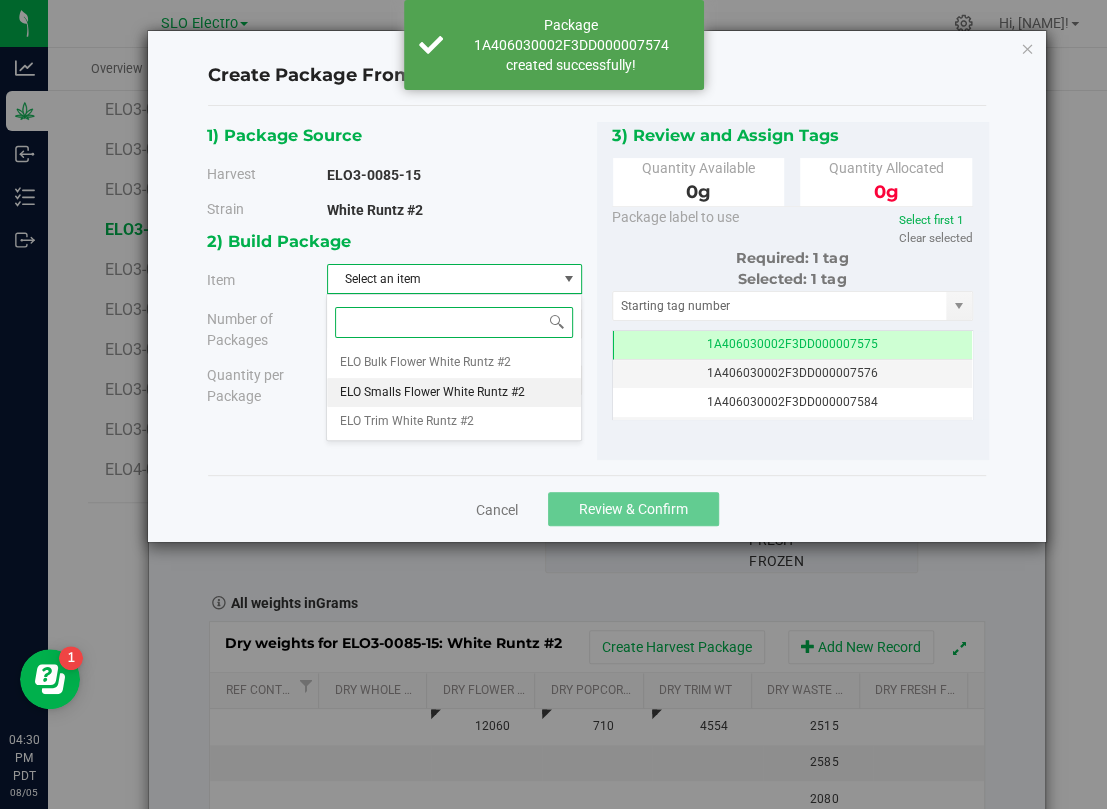 click on "ELO Smalls Flower White Runtz #2" at bounding box center (431, 393) 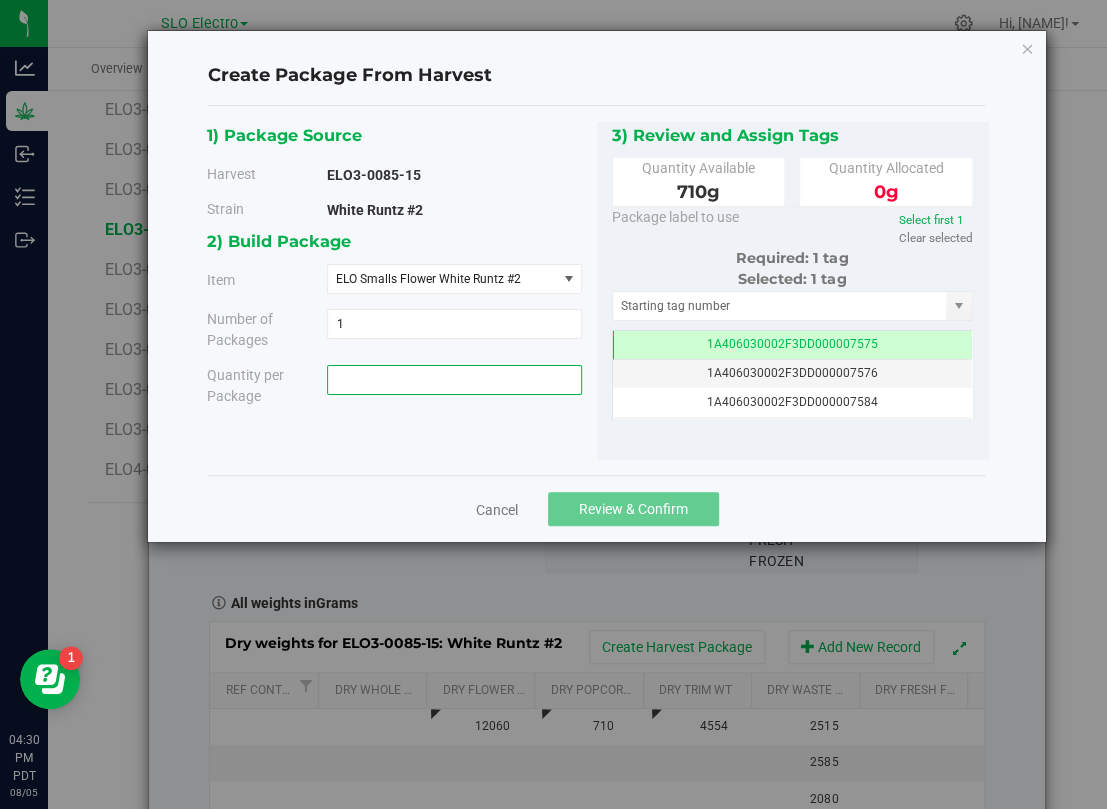 click at bounding box center [454, 380] 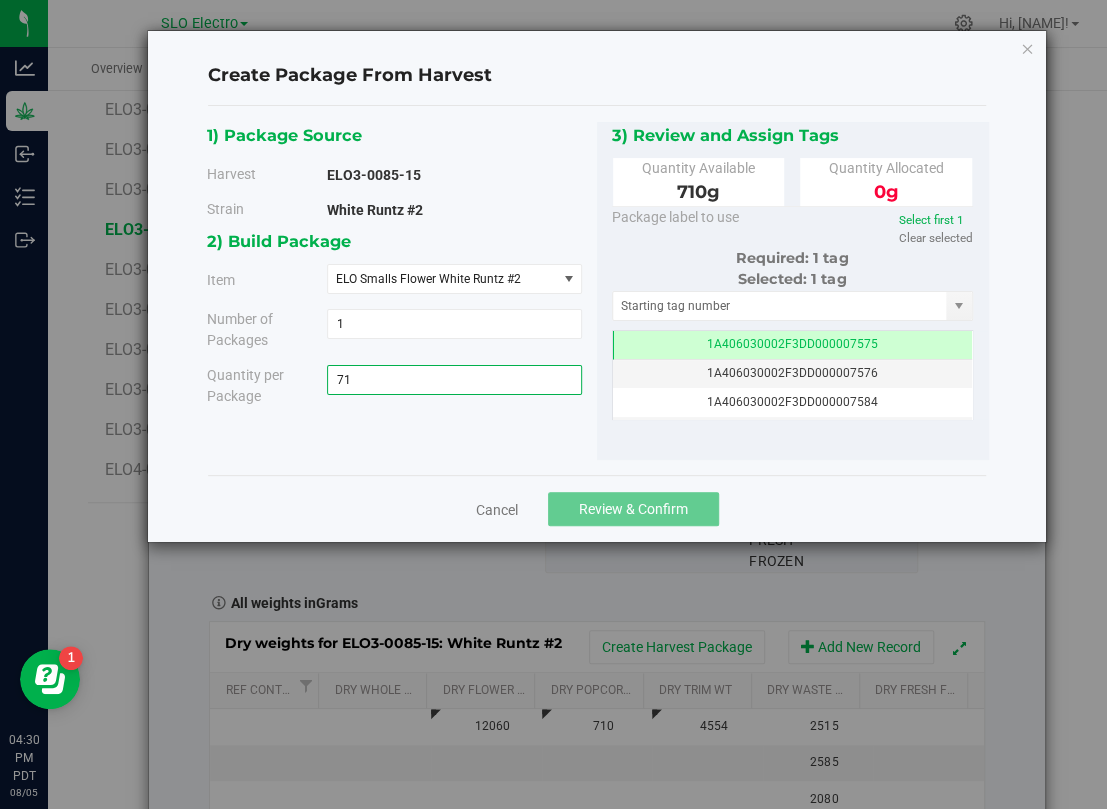 type on "710" 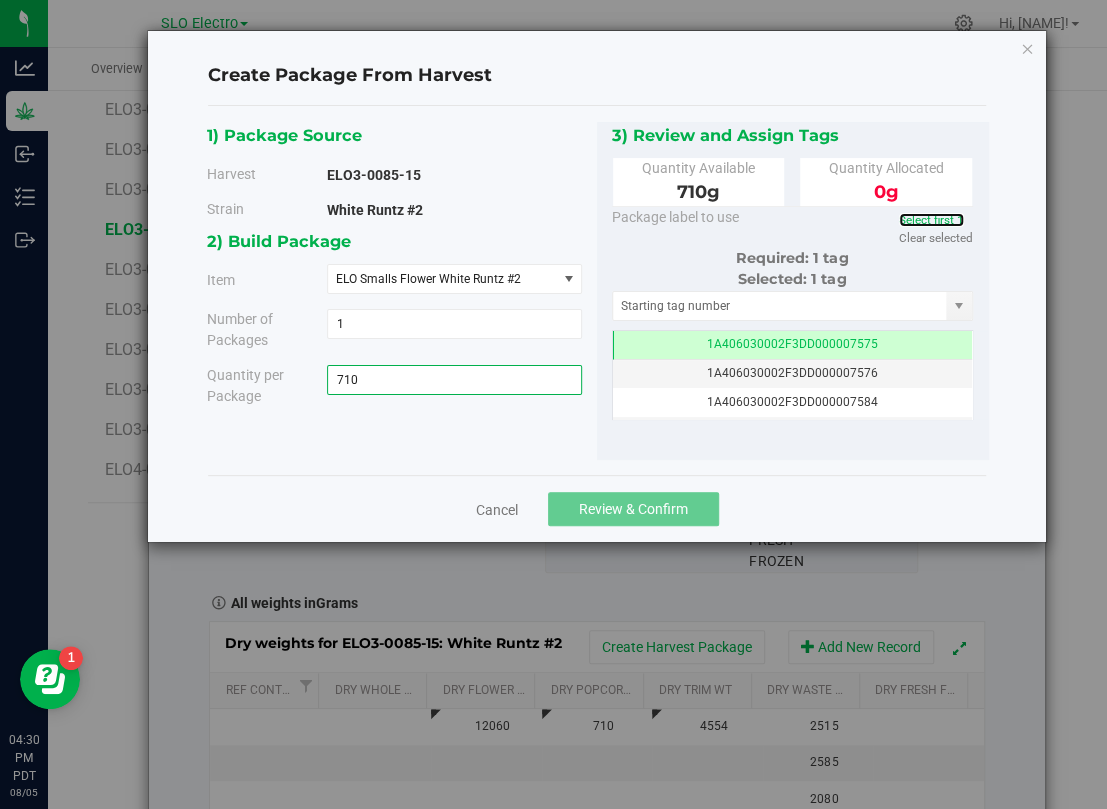 type on "710.0000 g" 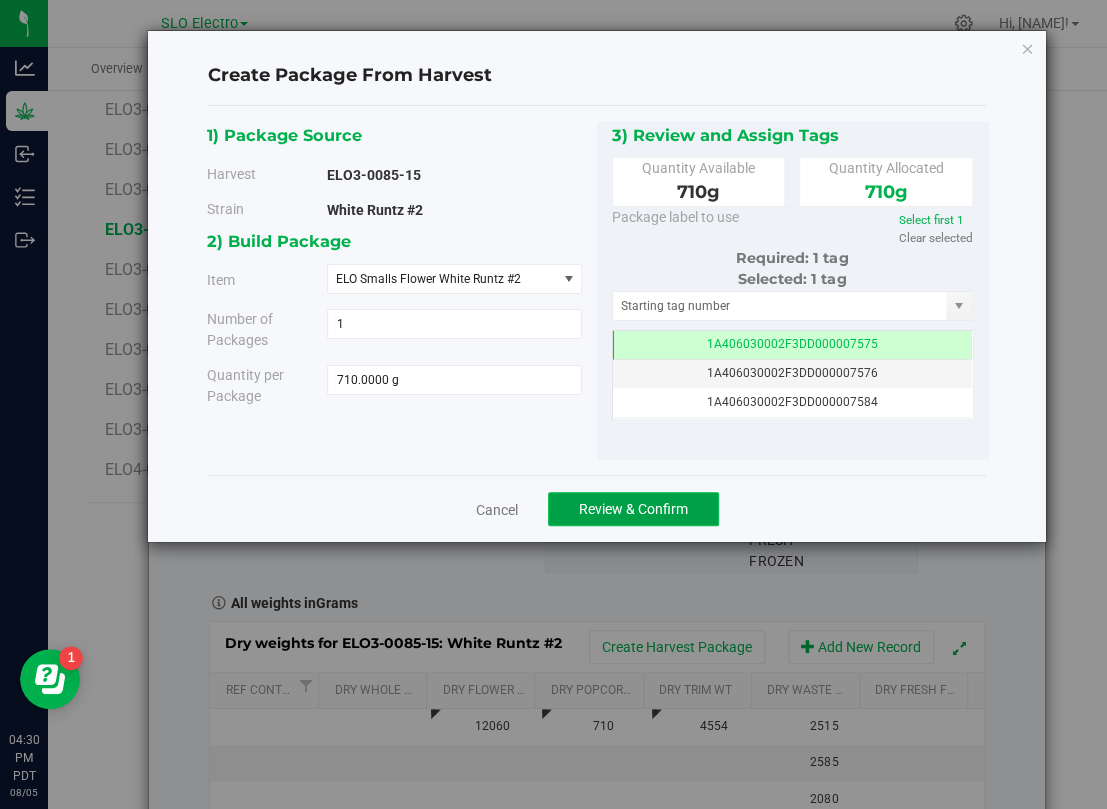 click on "Review & Confirm" 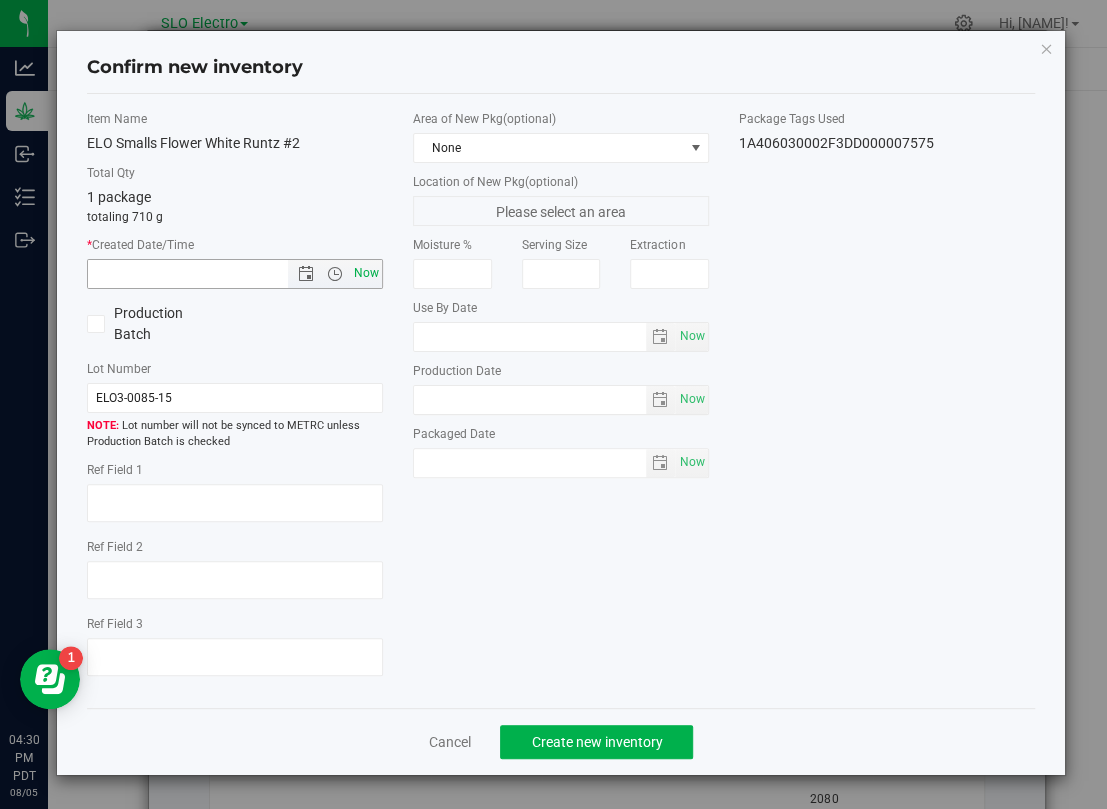 click on "Now" at bounding box center (367, 273) 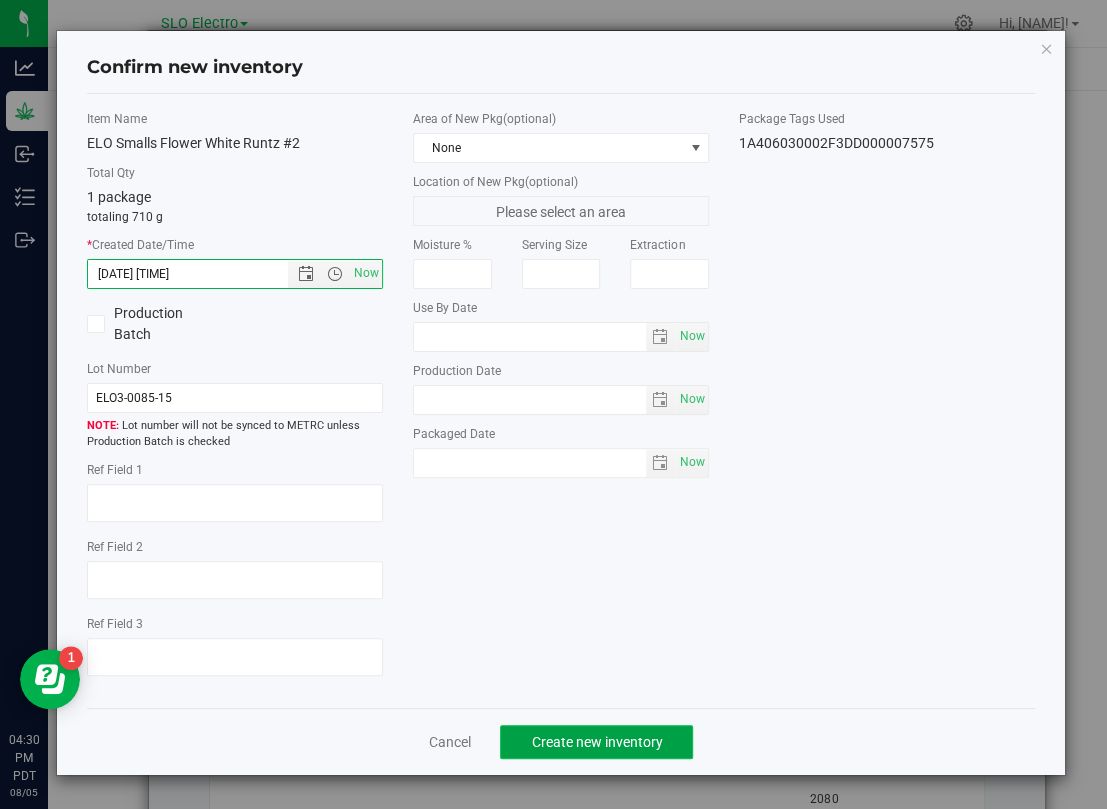 click on "Create new inventory" 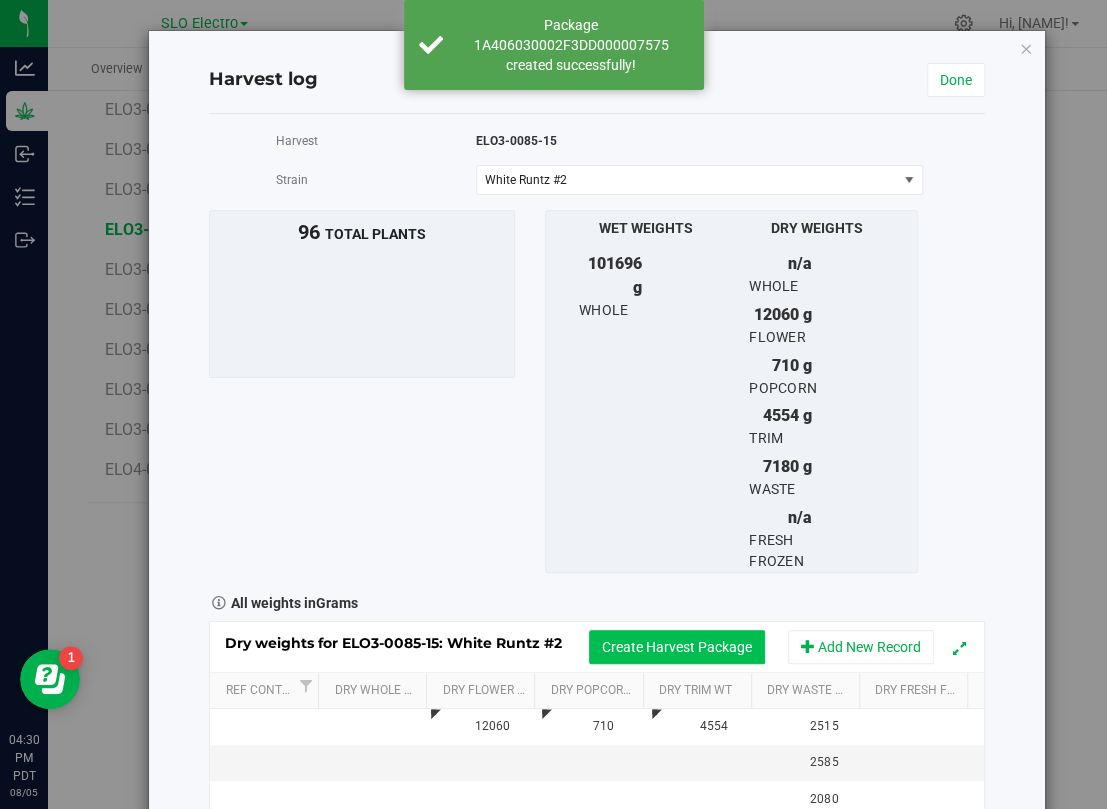 click on "Create Harvest Package" at bounding box center (677, 647) 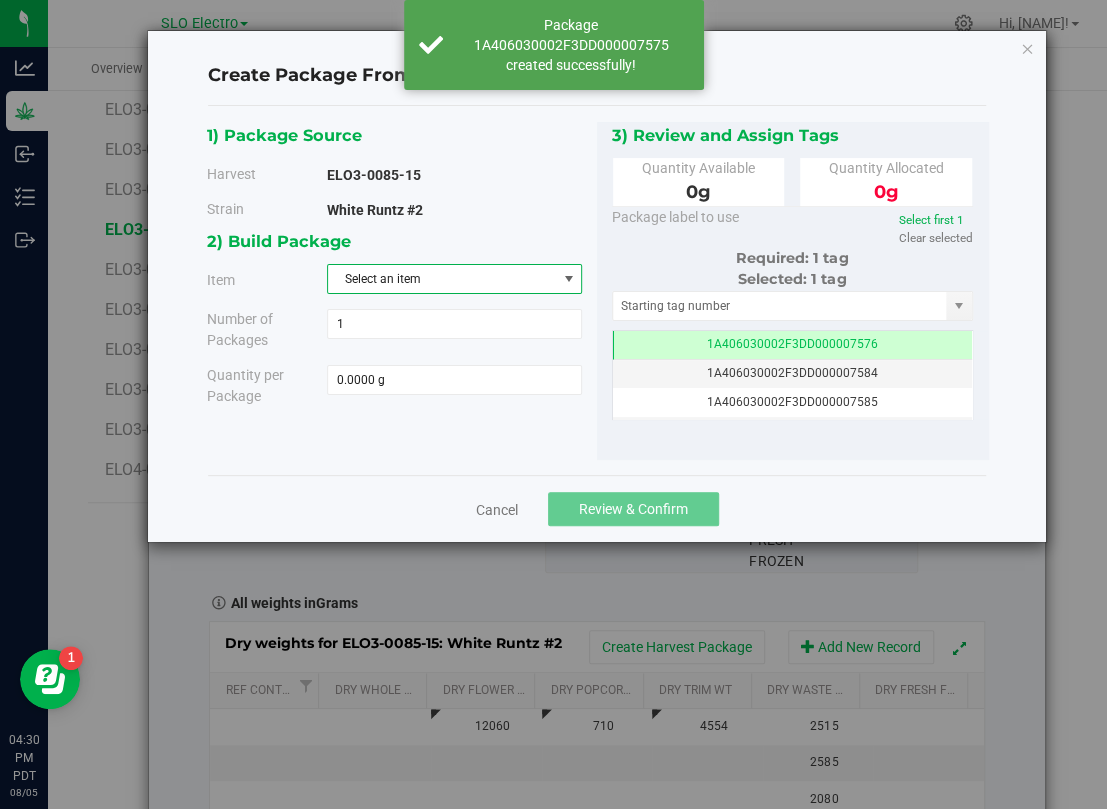 click on "Select an item" at bounding box center [442, 279] 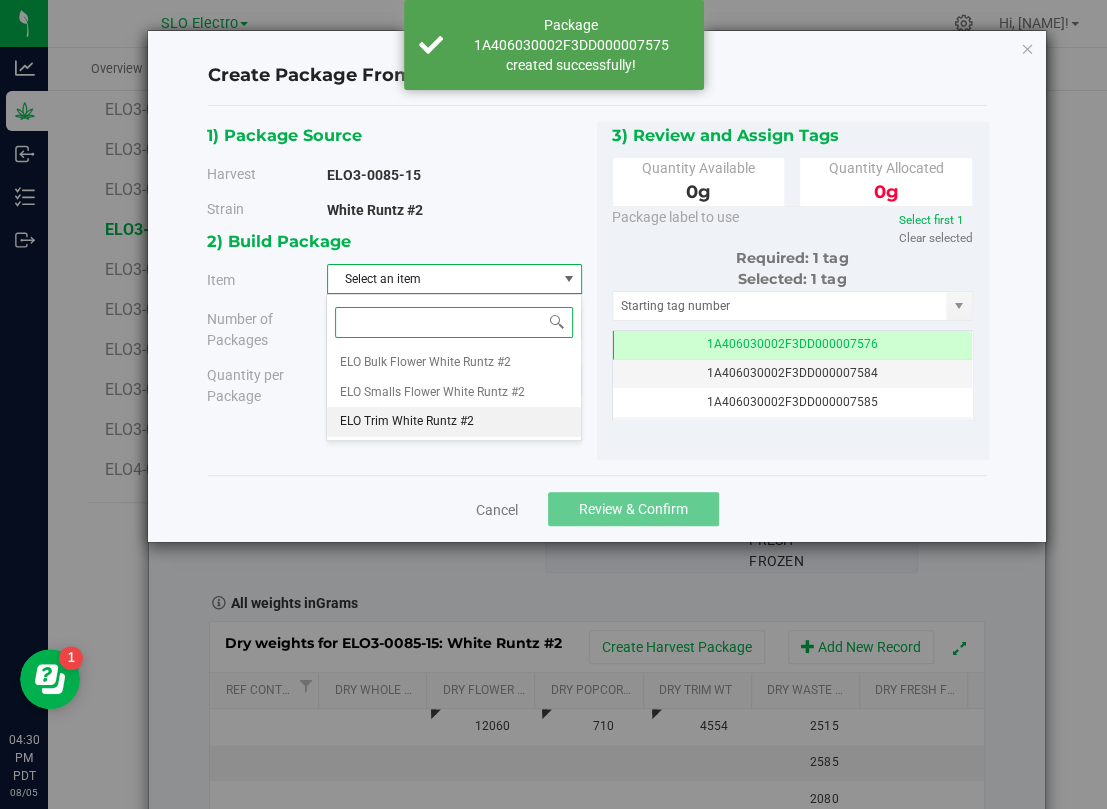 click on "ELO Trim White Runtz #2" at bounding box center [406, 422] 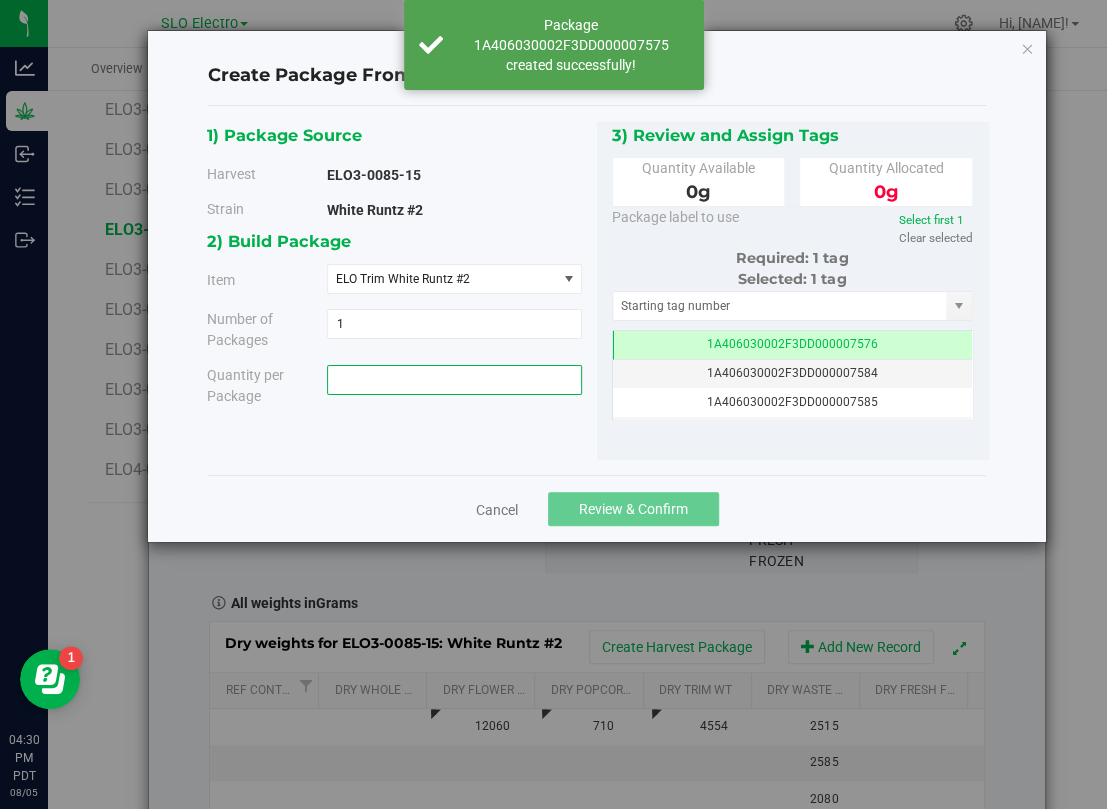 click at bounding box center [454, 380] 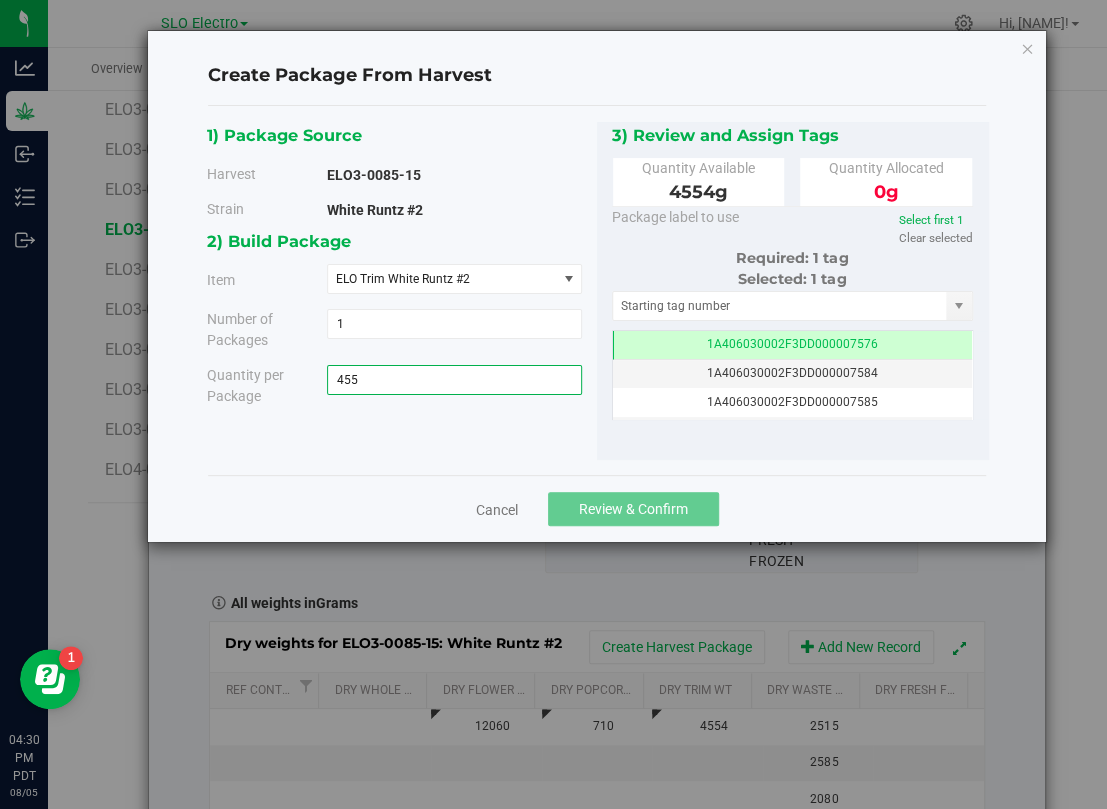 type on "4554" 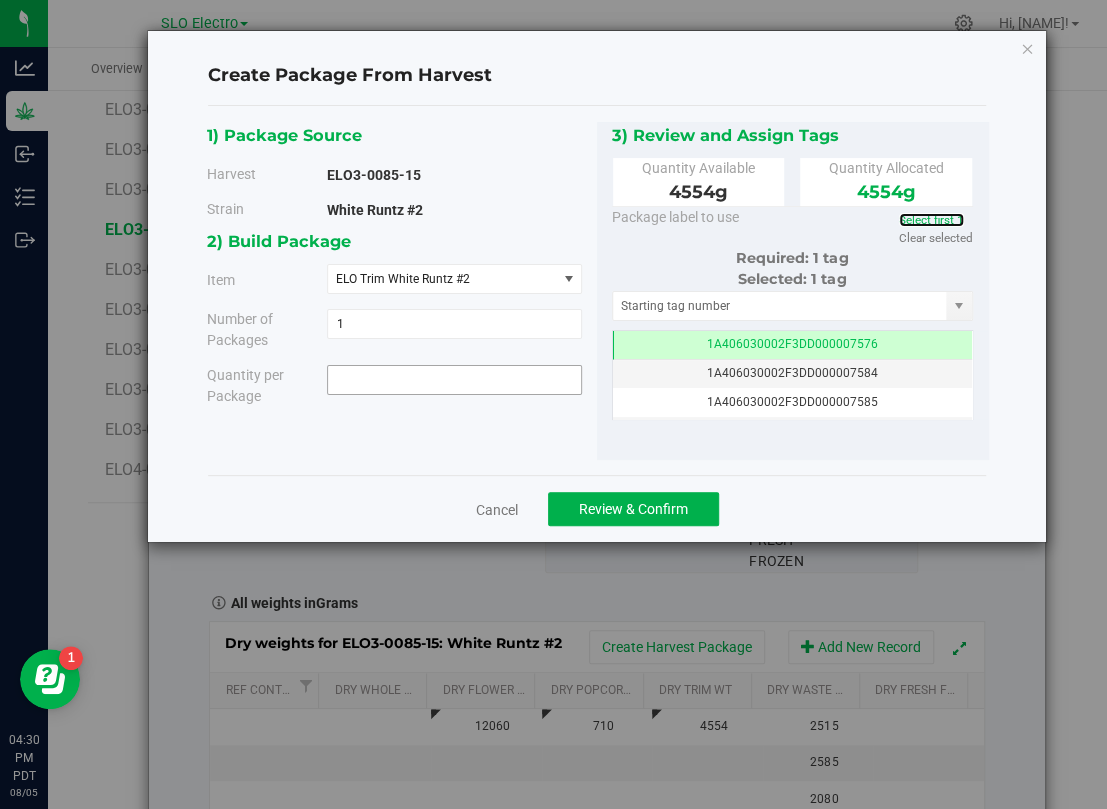 type on "4554.0000 g" 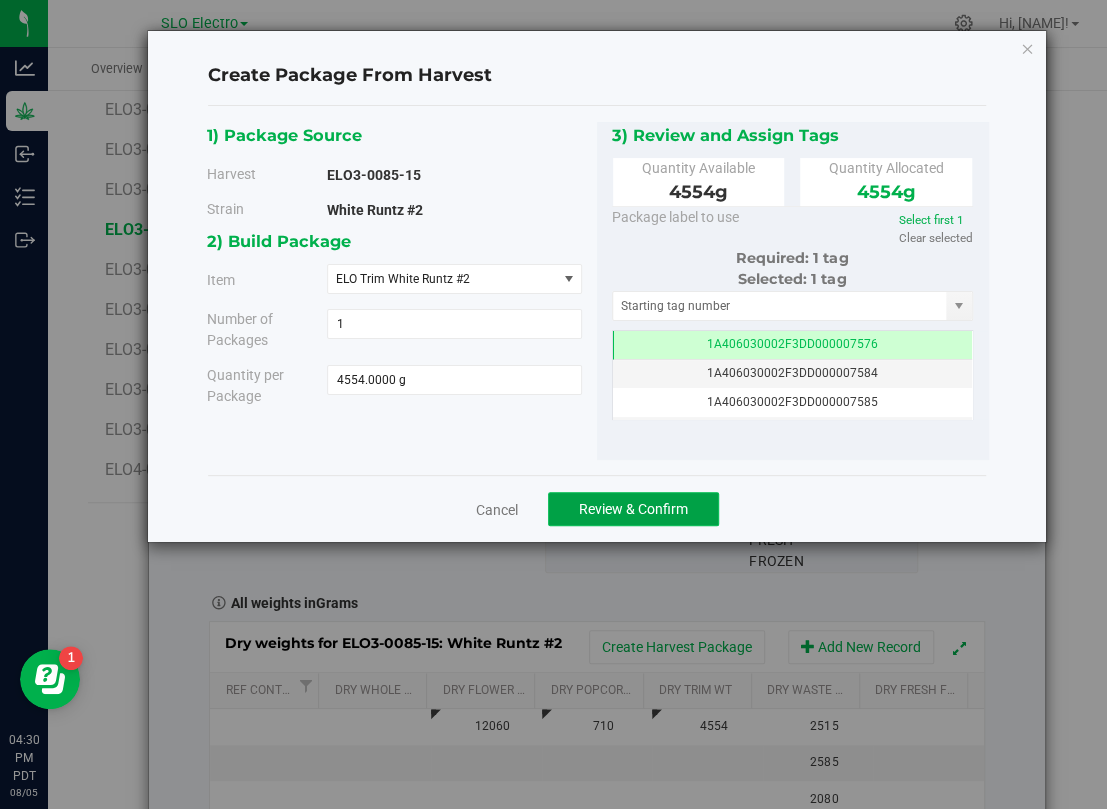 click on "Review & Confirm" 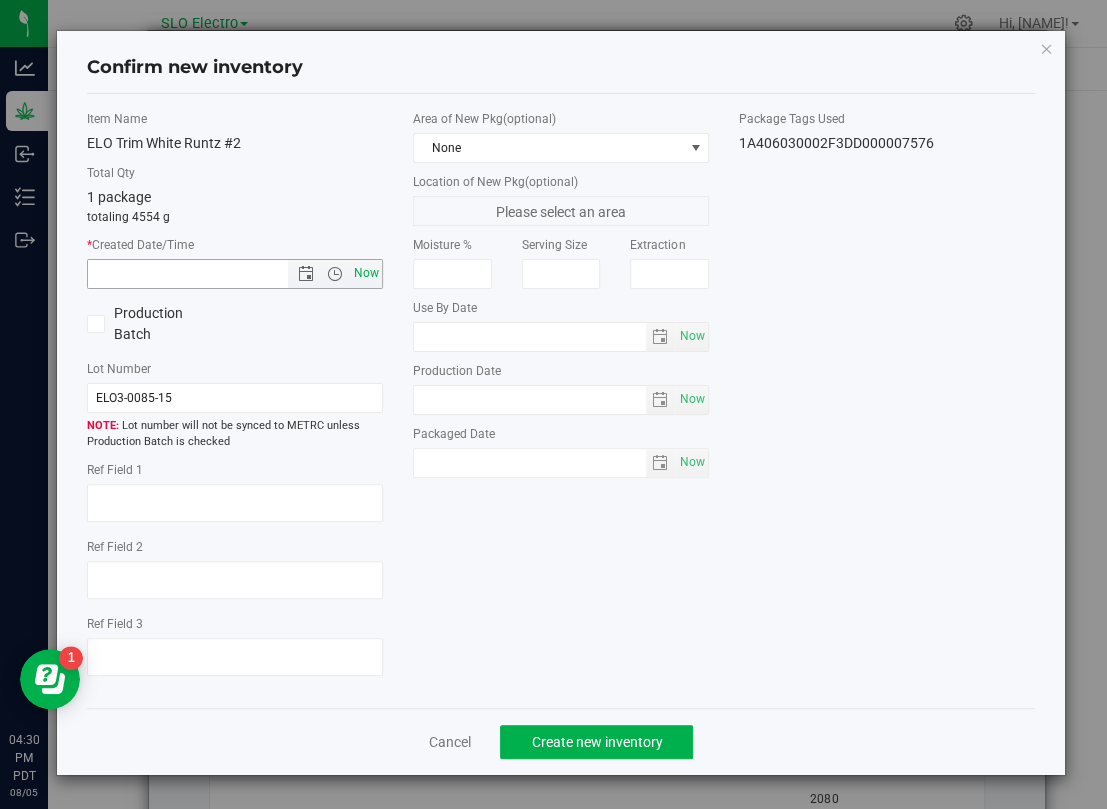 click on "Now" at bounding box center (367, 273) 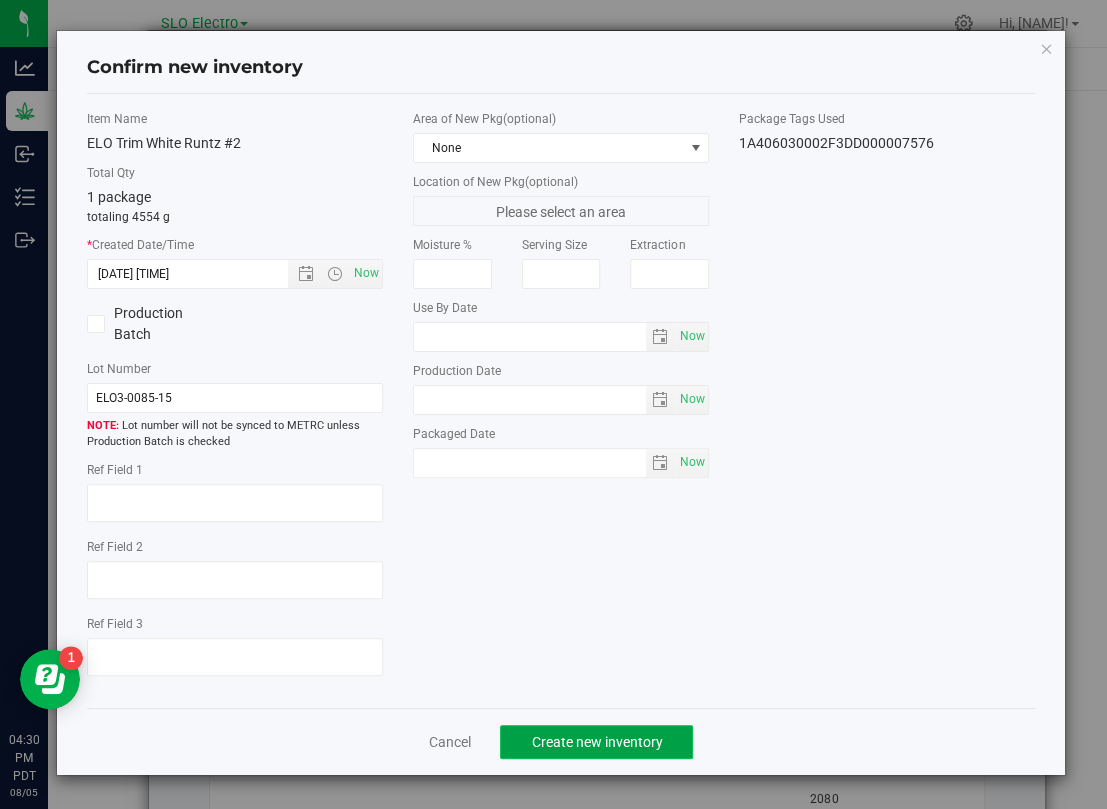 click on "Create new inventory" 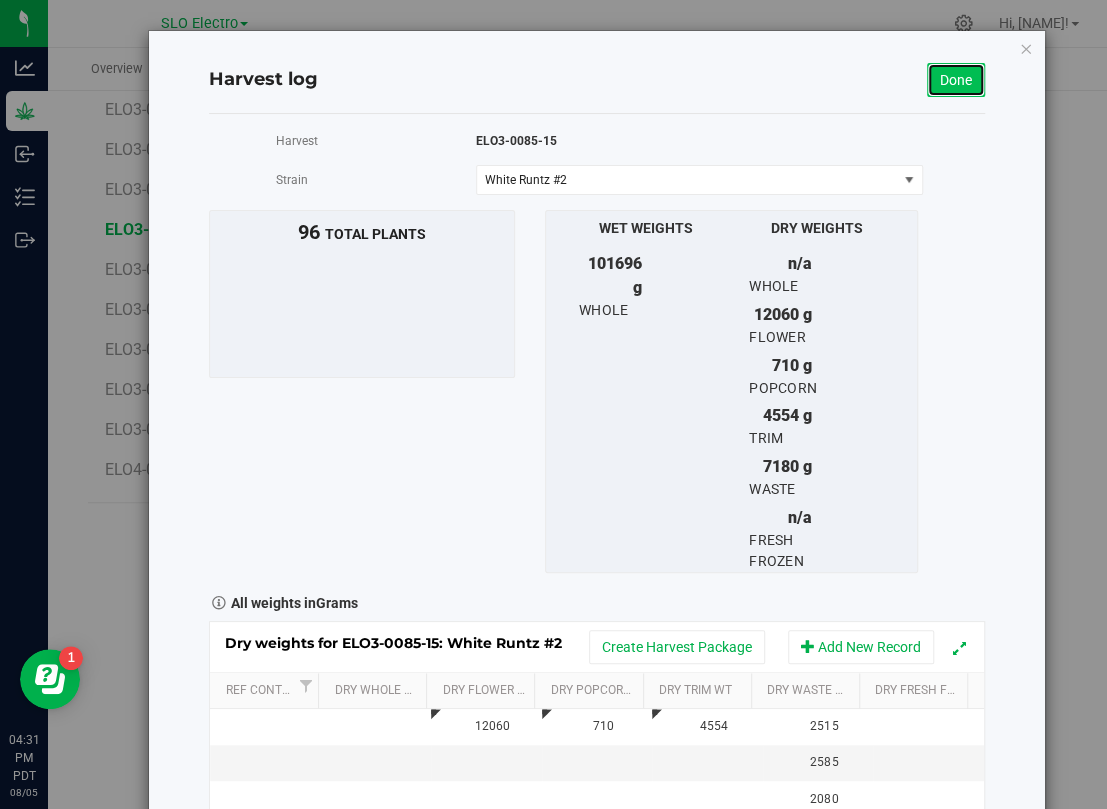 click on "Done" at bounding box center [956, 80] 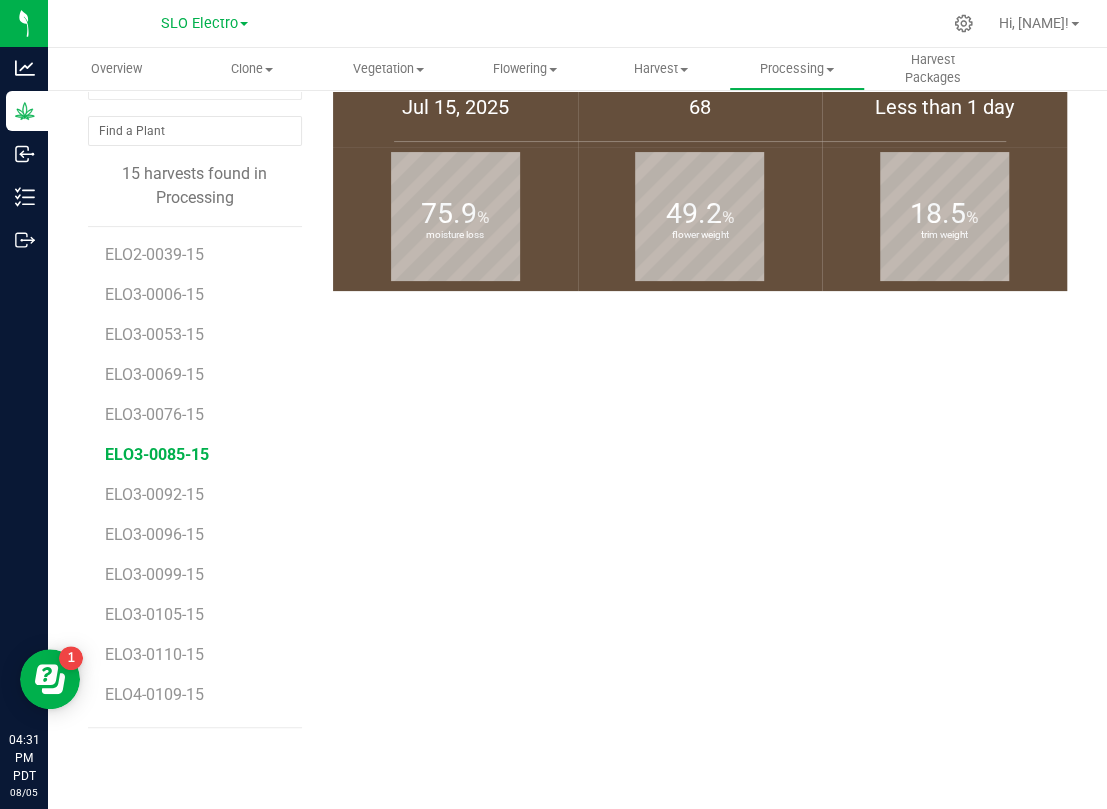 scroll, scrollTop: 0, scrollLeft: 0, axis: both 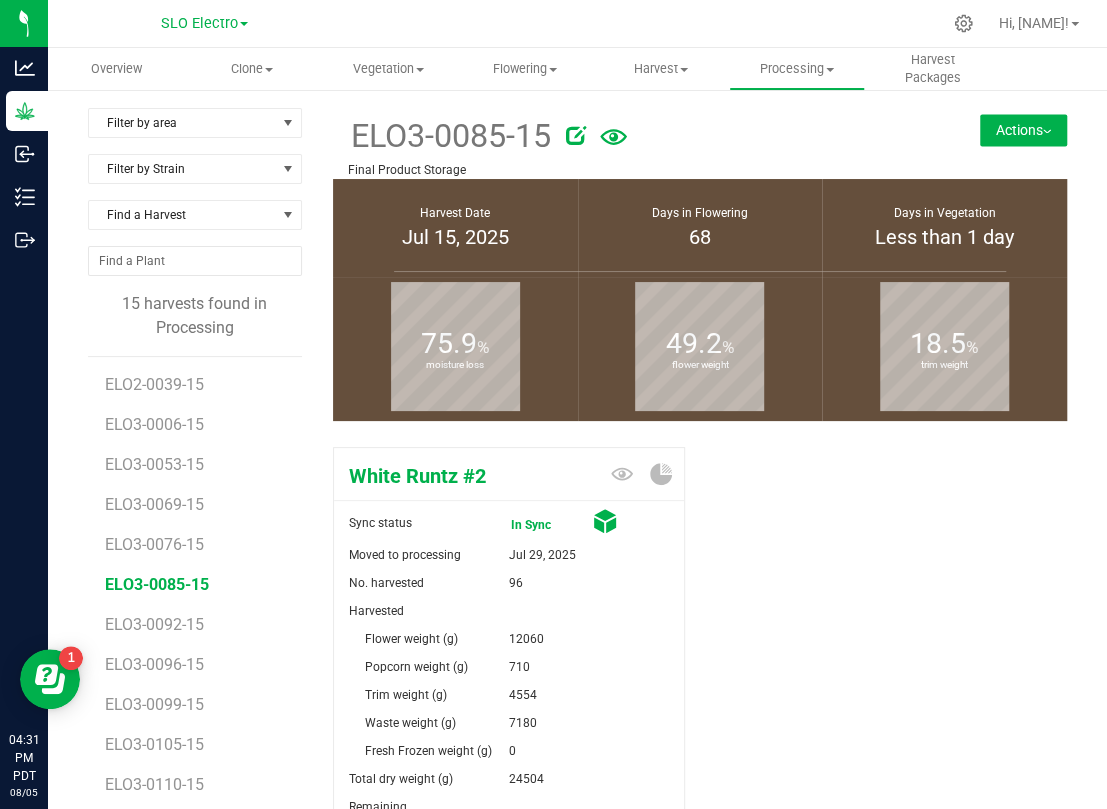 click on "White Runtz #2
Sync status
In Sync
Moved to processing
[DATE]
No. harvested
96
Harvested" at bounding box center [700, 770] 